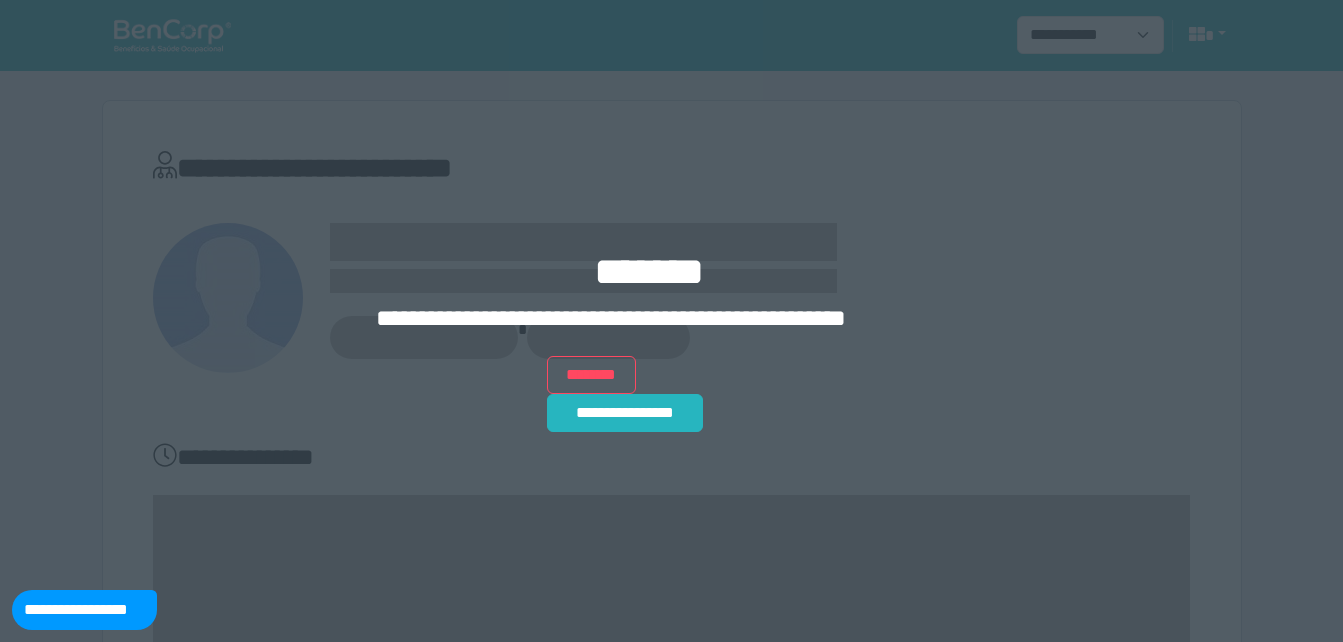 scroll, scrollTop: 0, scrollLeft: 0, axis: both 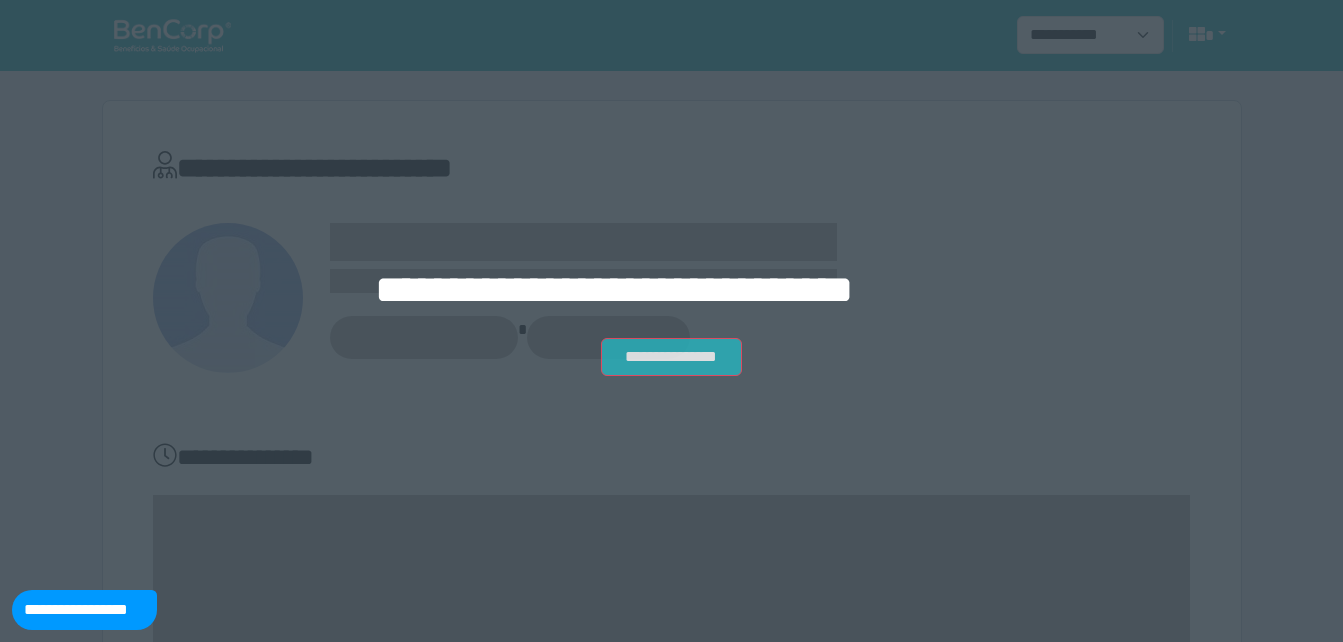 click on "**********" at bounding box center (671, 357) 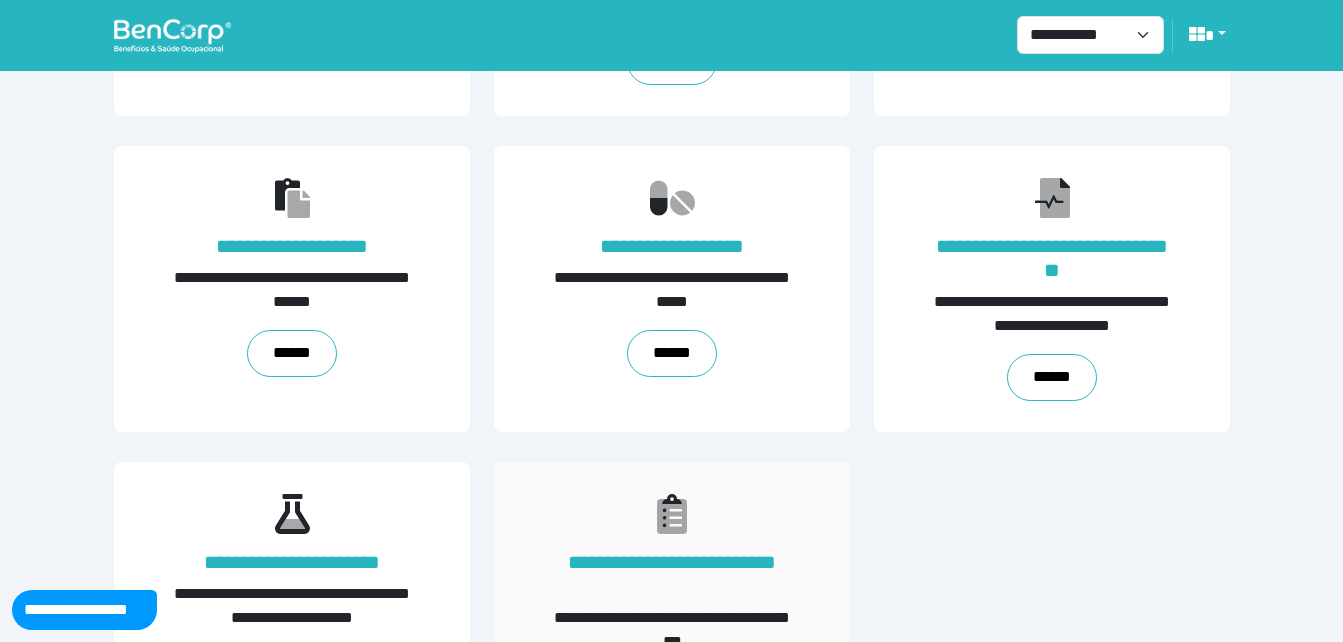 scroll, scrollTop: 454, scrollLeft: 0, axis: vertical 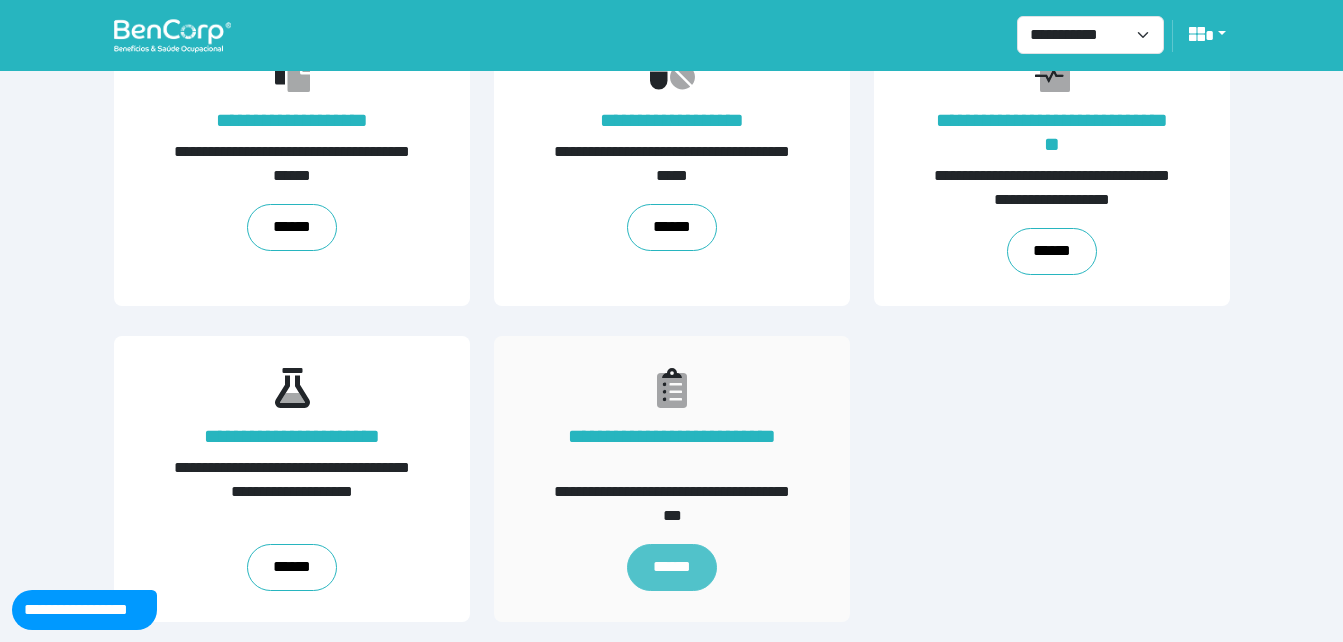 click on "******" at bounding box center (672, 567) 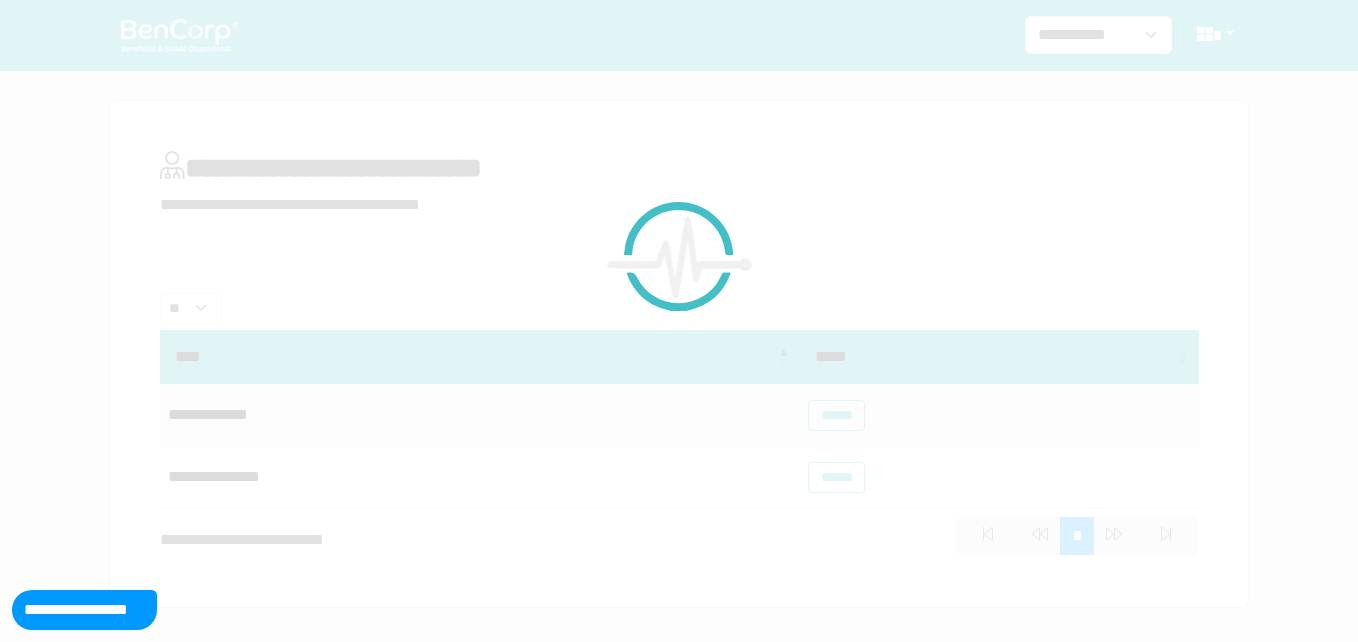 scroll, scrollTop: 0, scrollLeft: 0, axis: both 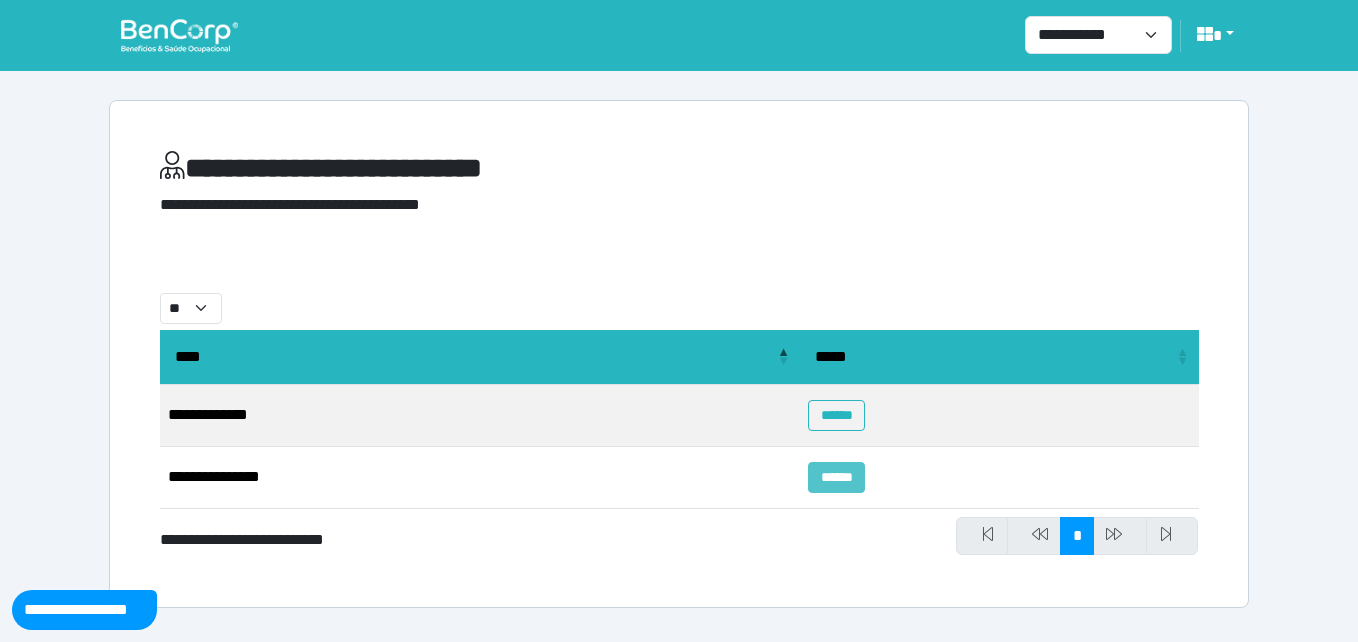 click on "******" at bounding box center [836, 477] 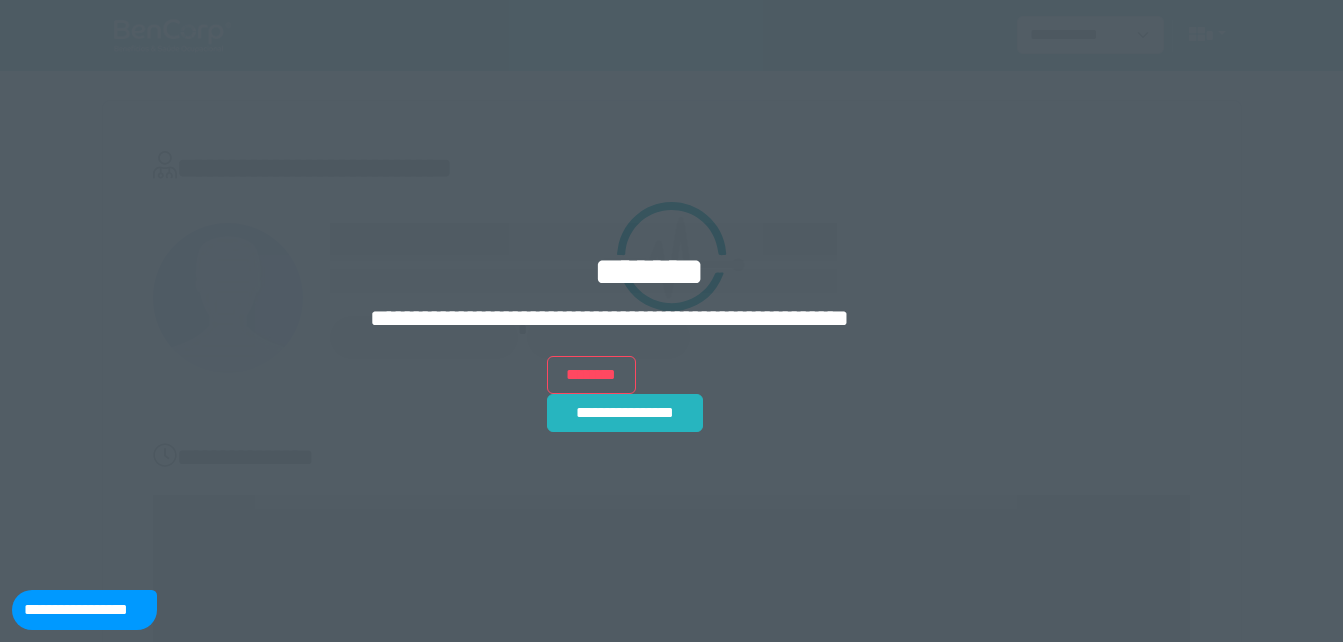scroll, scrollTop: 0, scrollLeft: 0, axis: both 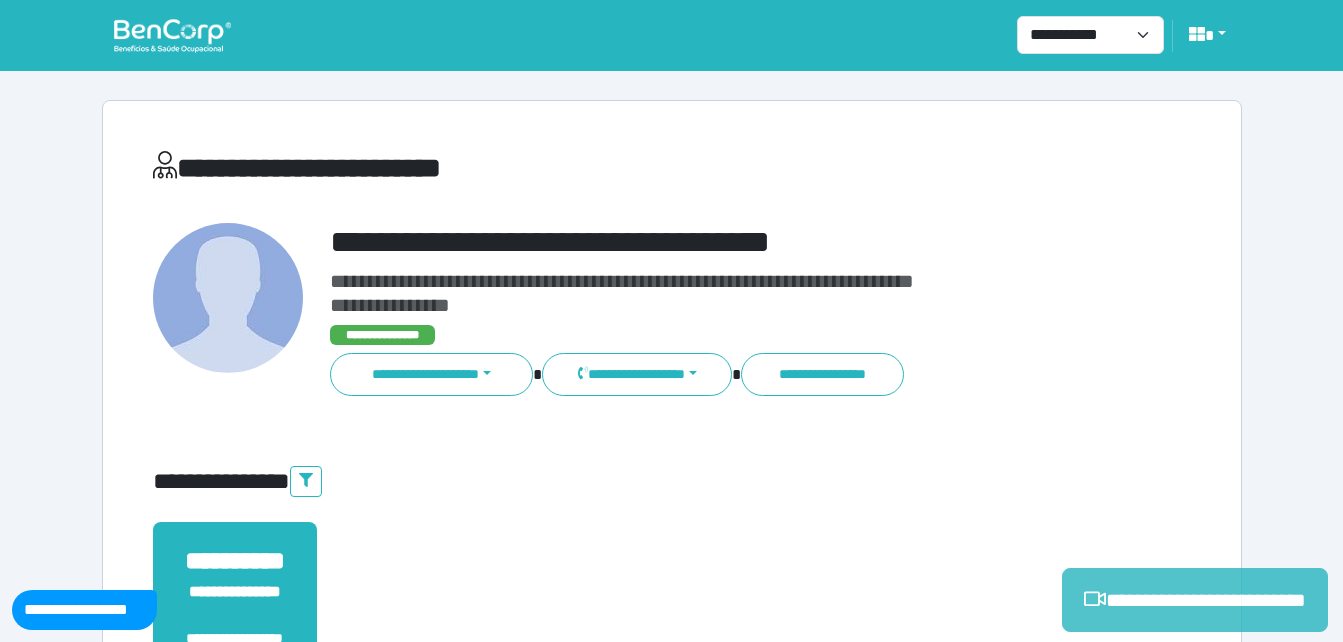 click on "**********" at bounding box center [1195, 600] 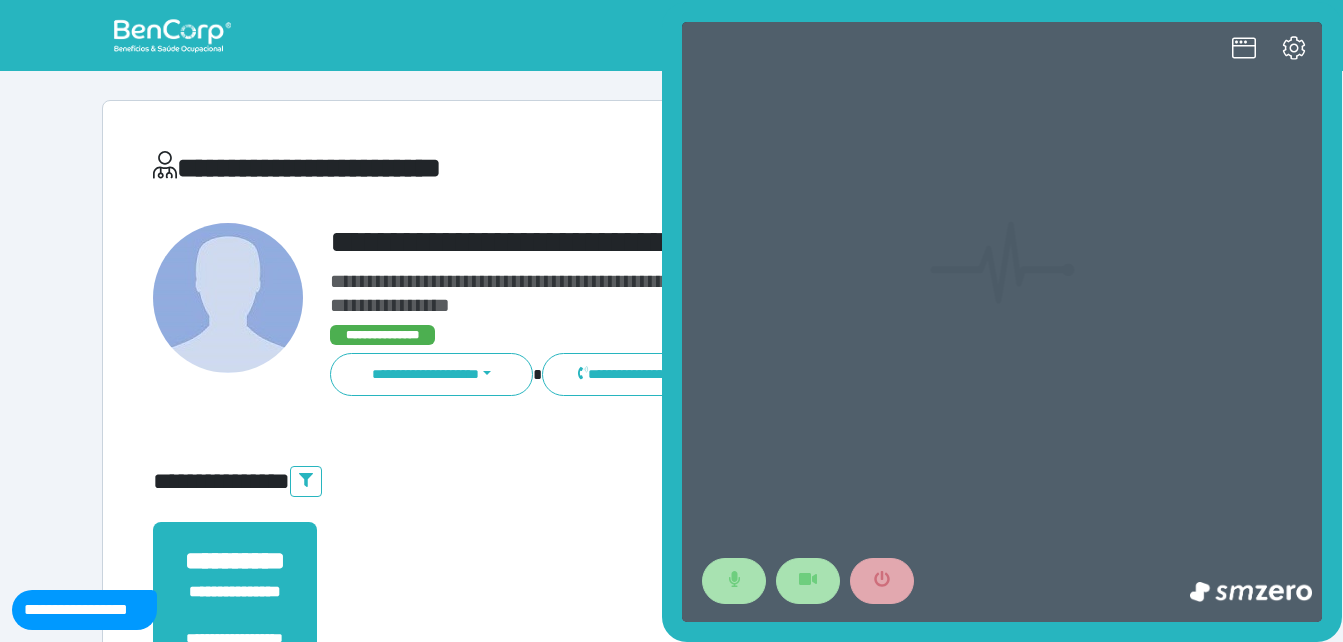 scroll, scrollTop: 0, scrollLeft: 0, axis: both 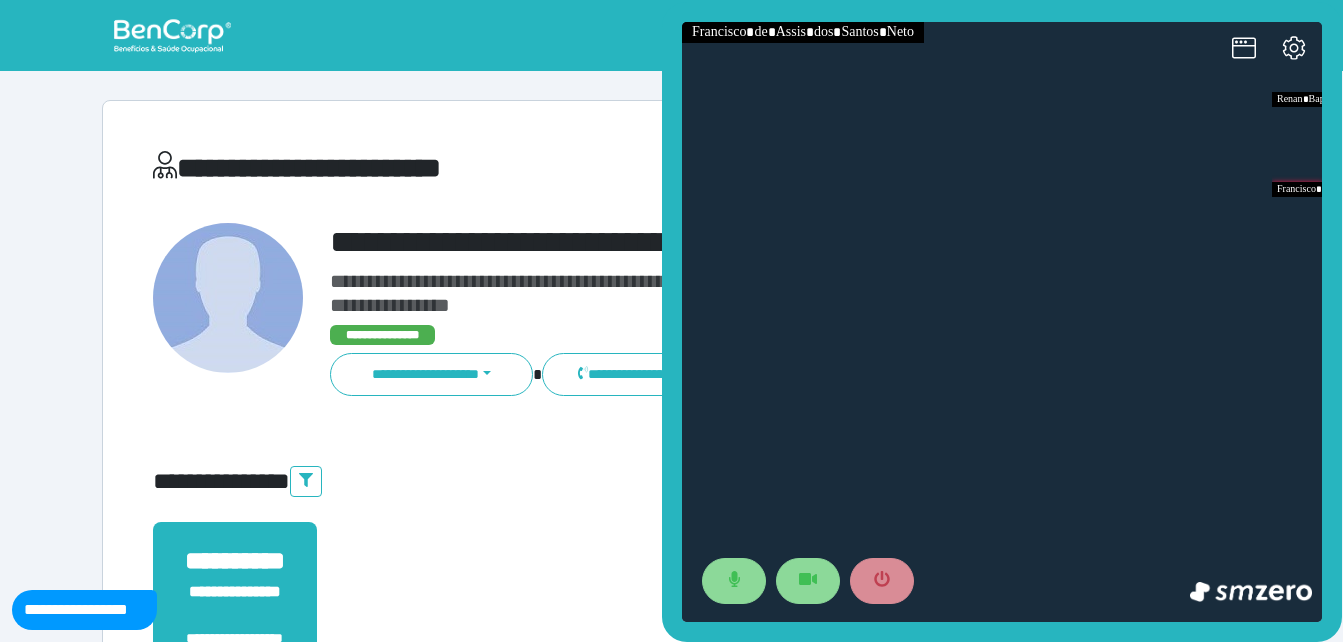 drag, startPoint x: 401, startPoint y: 265, endPoint x: 336, endPoint y: 252, distance: 66.287254 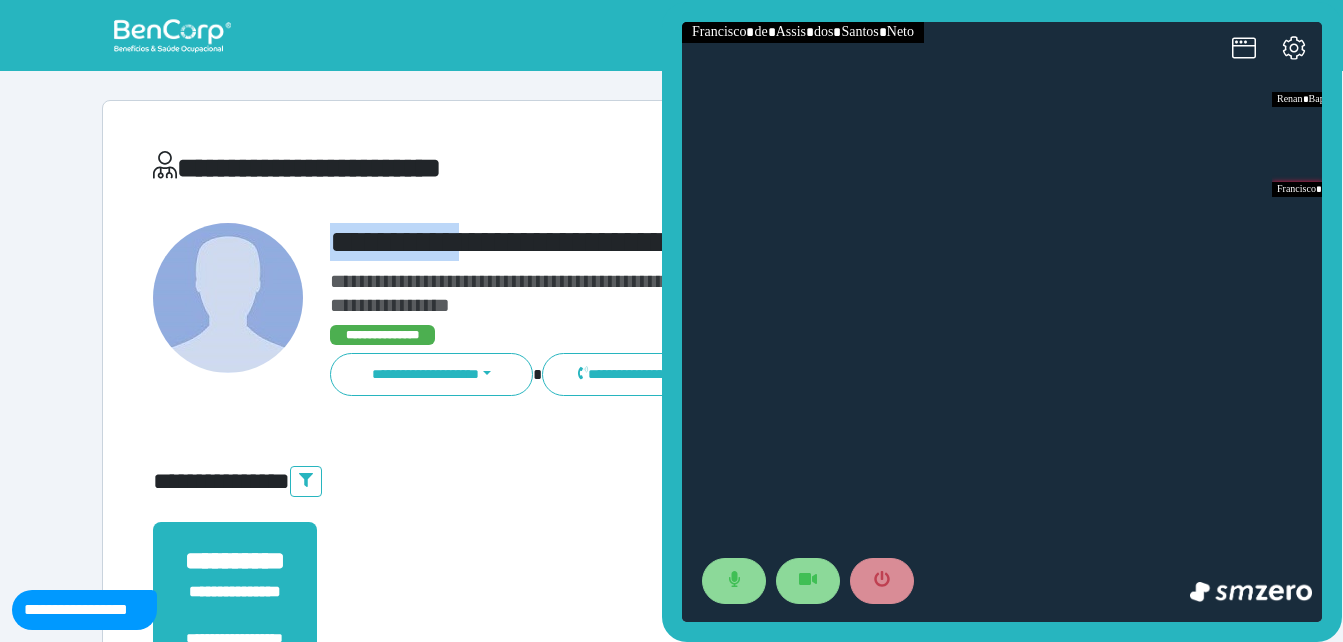 drag, startPoint x: 317, startPoint y: 233, endPoint x: 484, endPoint y: 242, distance: 167.24234 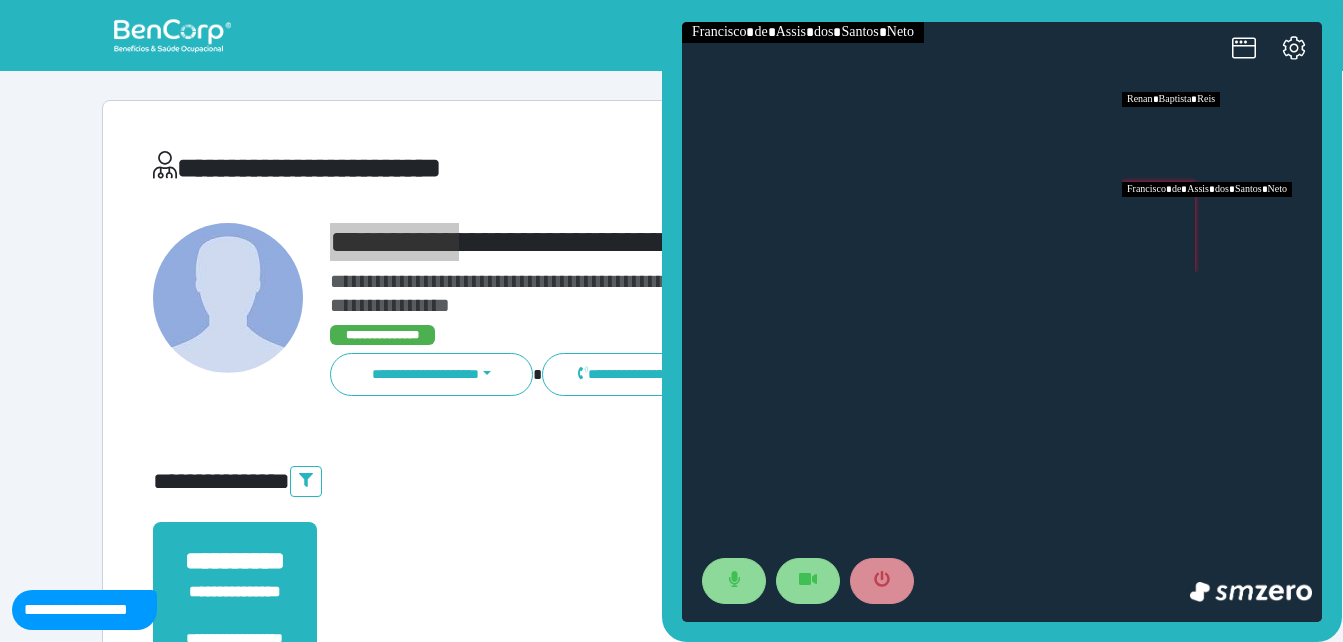 click at bounding box center (1222, 137) 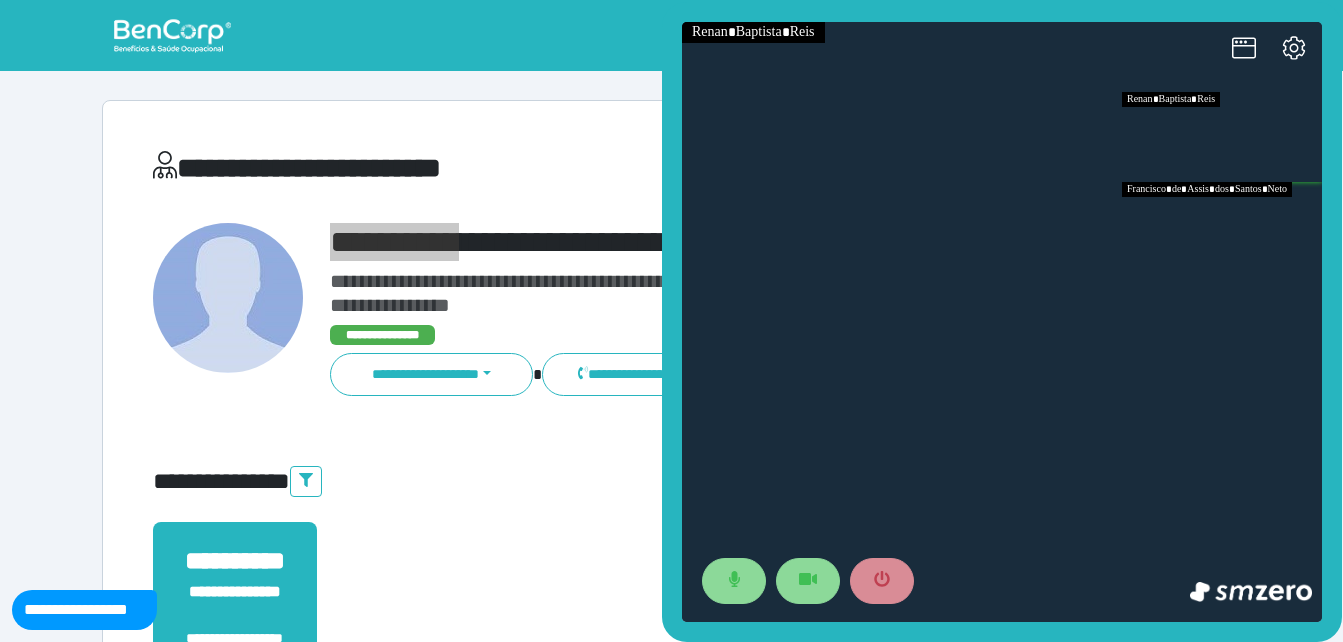 click at bounding box center (1222, 227) 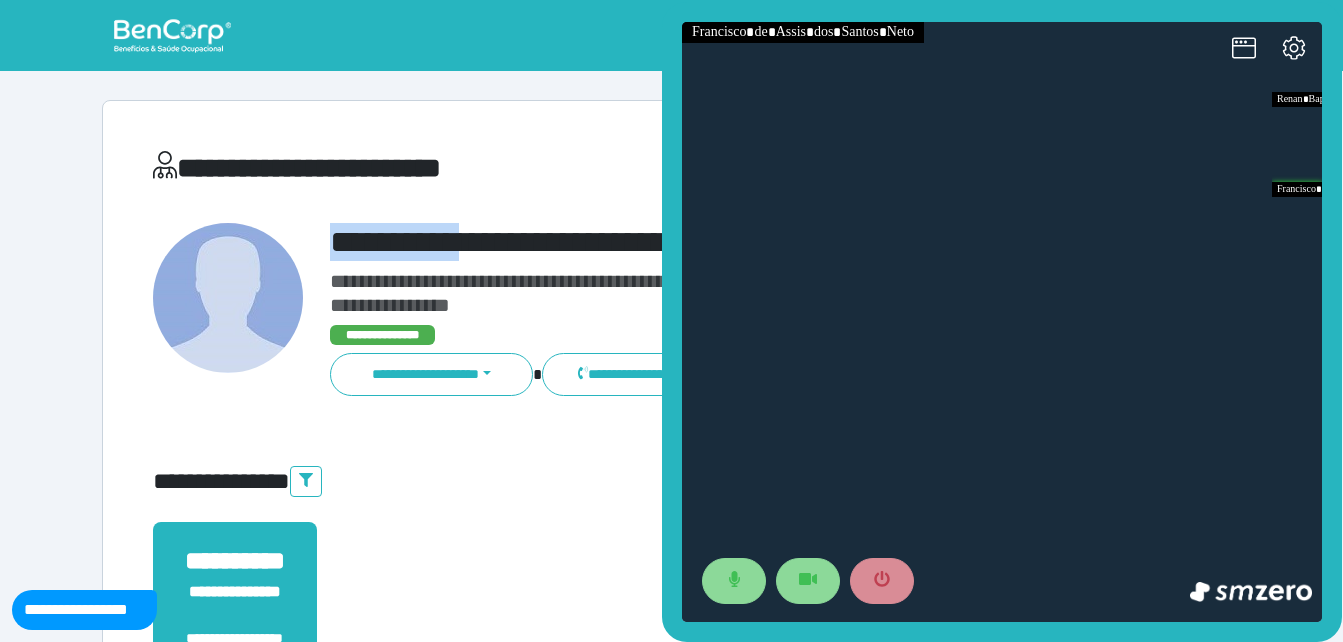click on "**********" at bounding box center [716, 242] 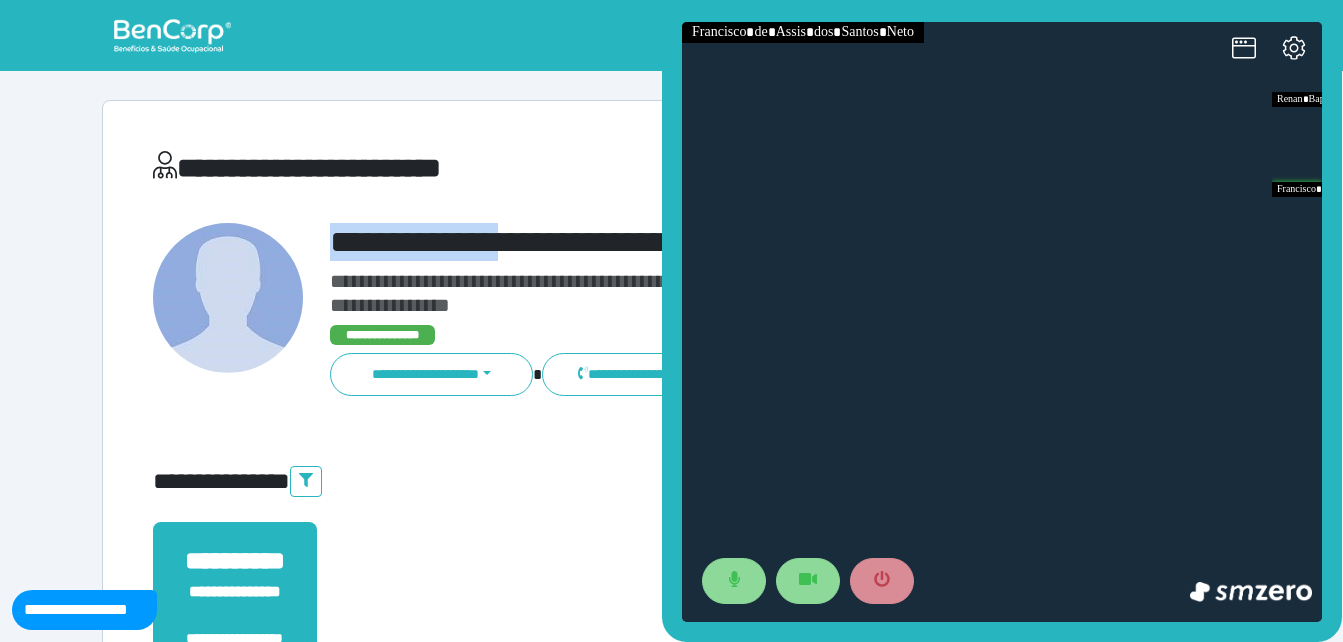 drag, startPoint x: 326, startPoint y: 244, endPoint x: 543, endPoint y: 220, distance: 218.32315 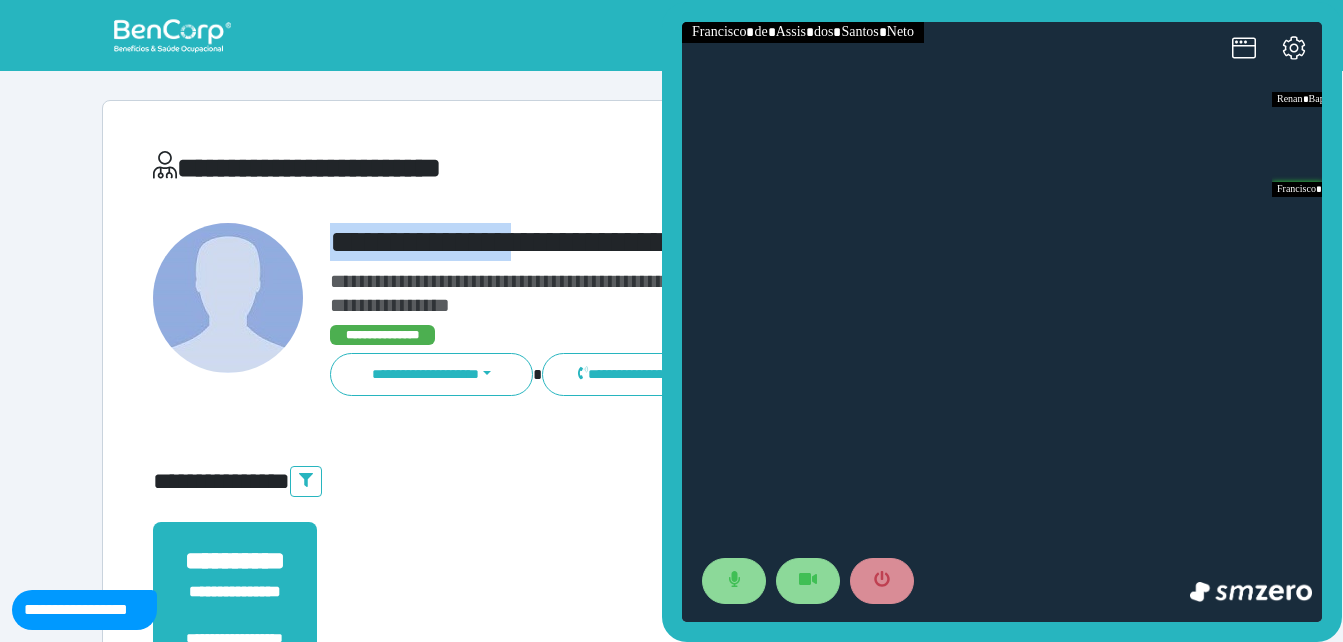 click on "**********" at bounding box center [672, 608] 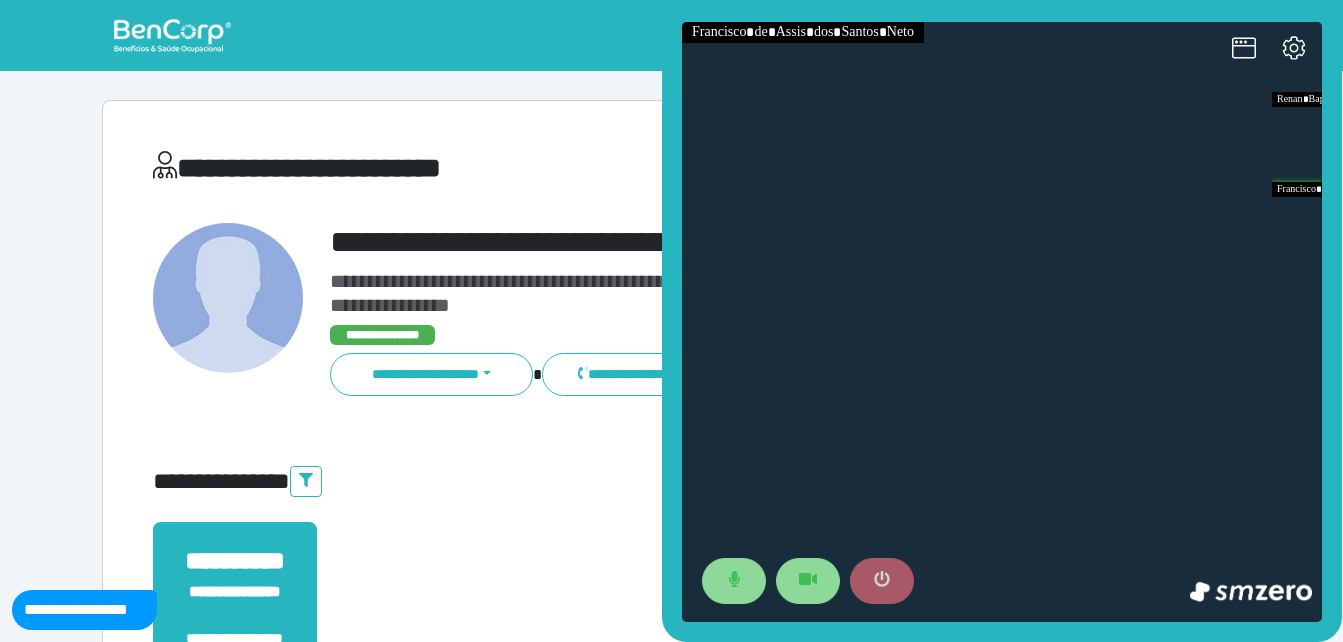 click at bounding box center (882, 581) 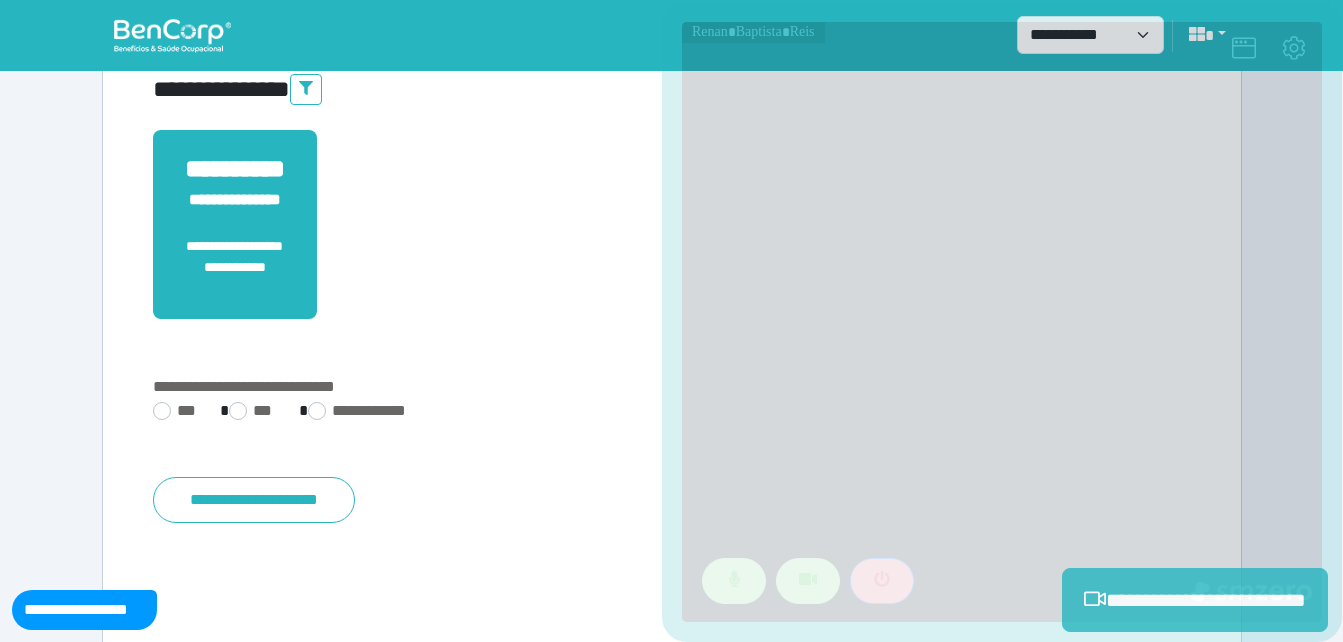 scroll, scrollTop: 494, scrollLeft: 0, axis: vertical 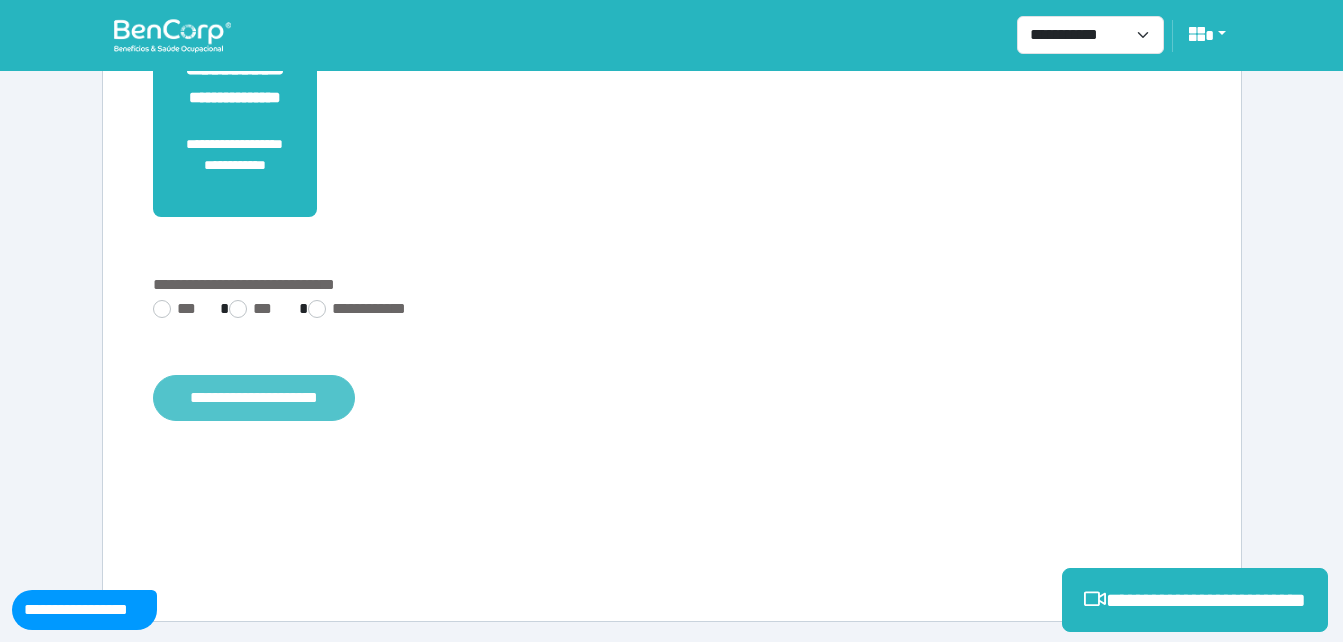 click on "**********" at bounding box center [254, 398] 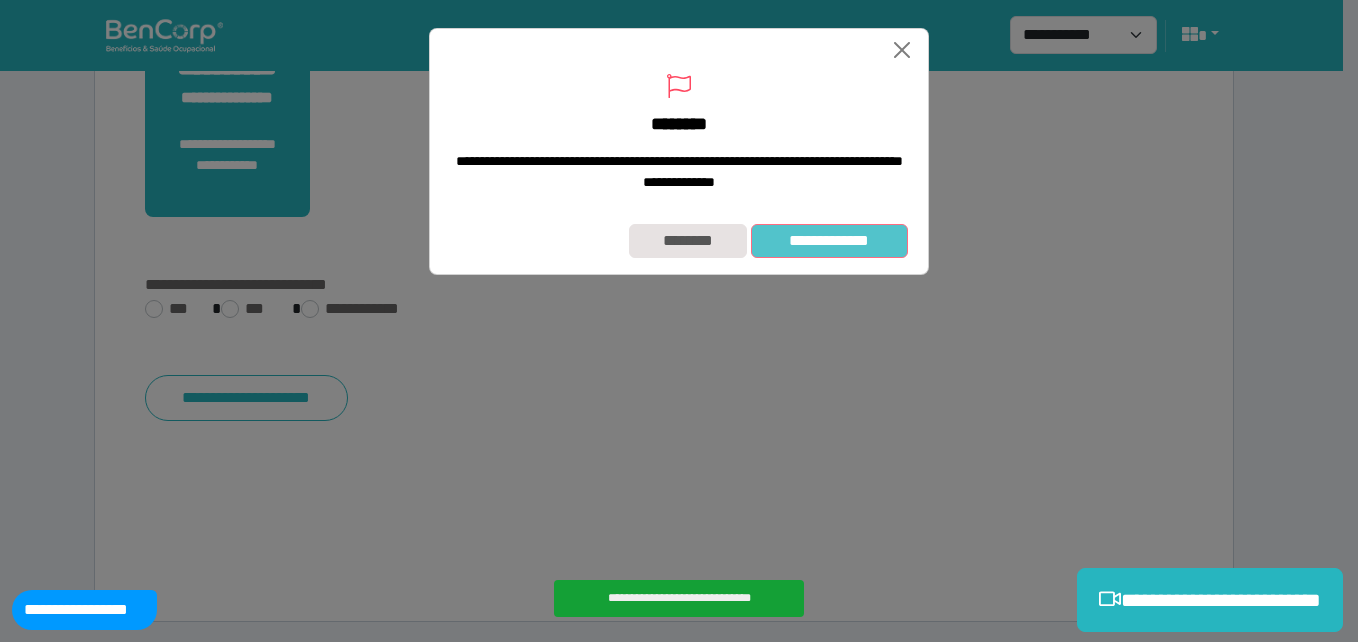 click on "**********" at bounding box center [829, 241] 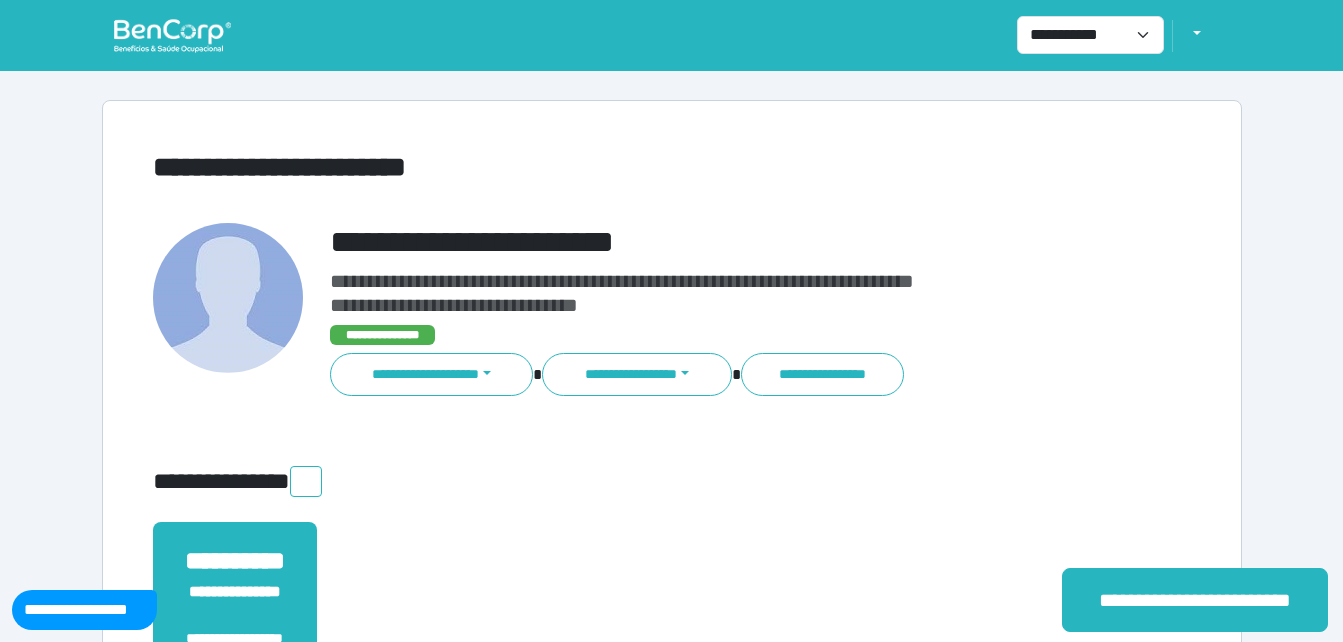 scroll, scrollTop: 0, scrollLeft: 0, axis: both 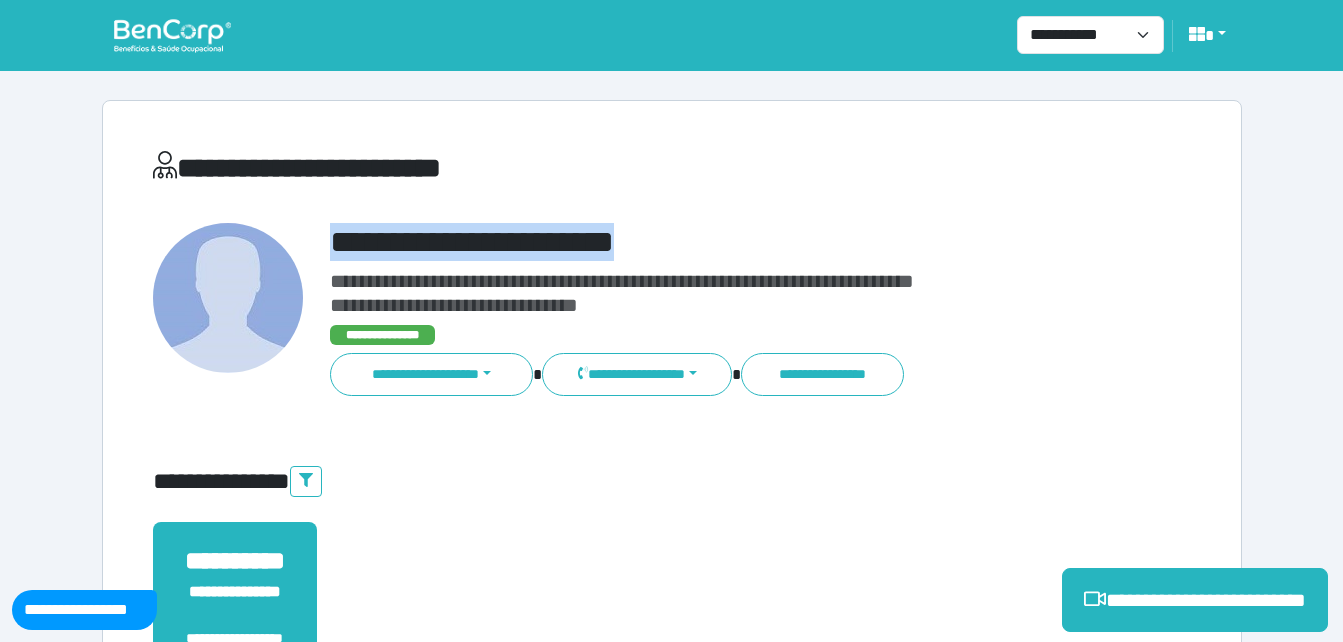 drag, startPoint x: 319, startPoint y: 235, endPoint x: 655, endPoint y: 238, distance: 336.0134 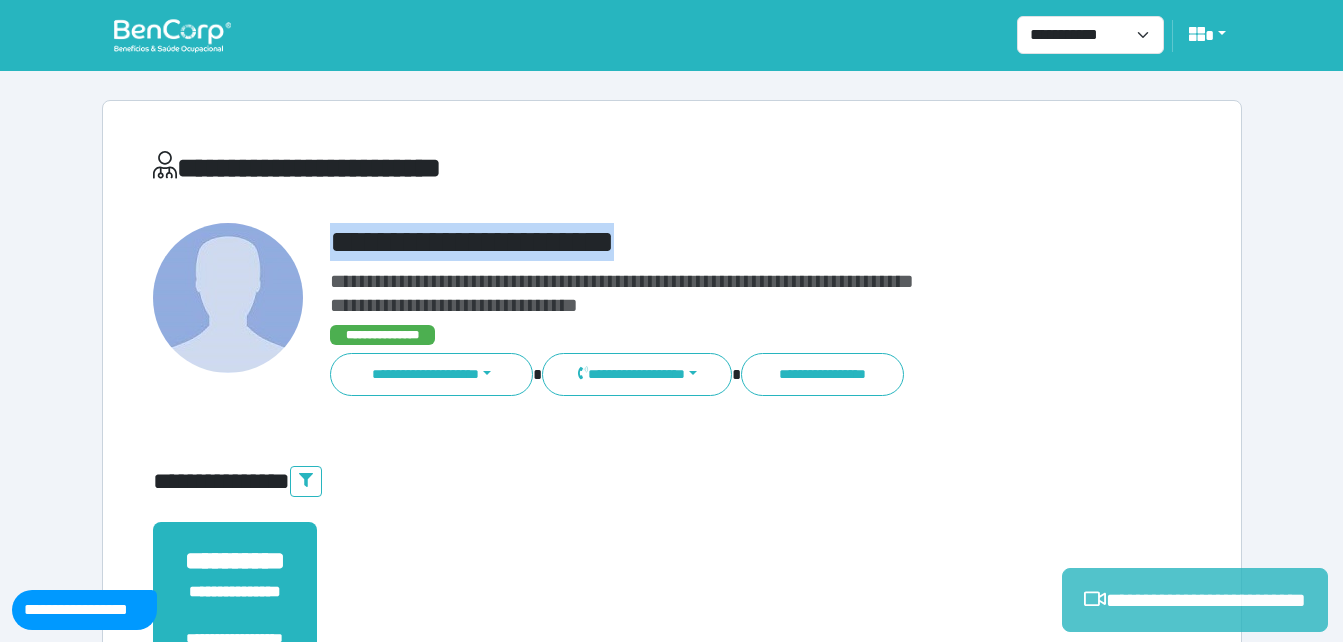 click on "**********" at bounding box center (1195, 600) 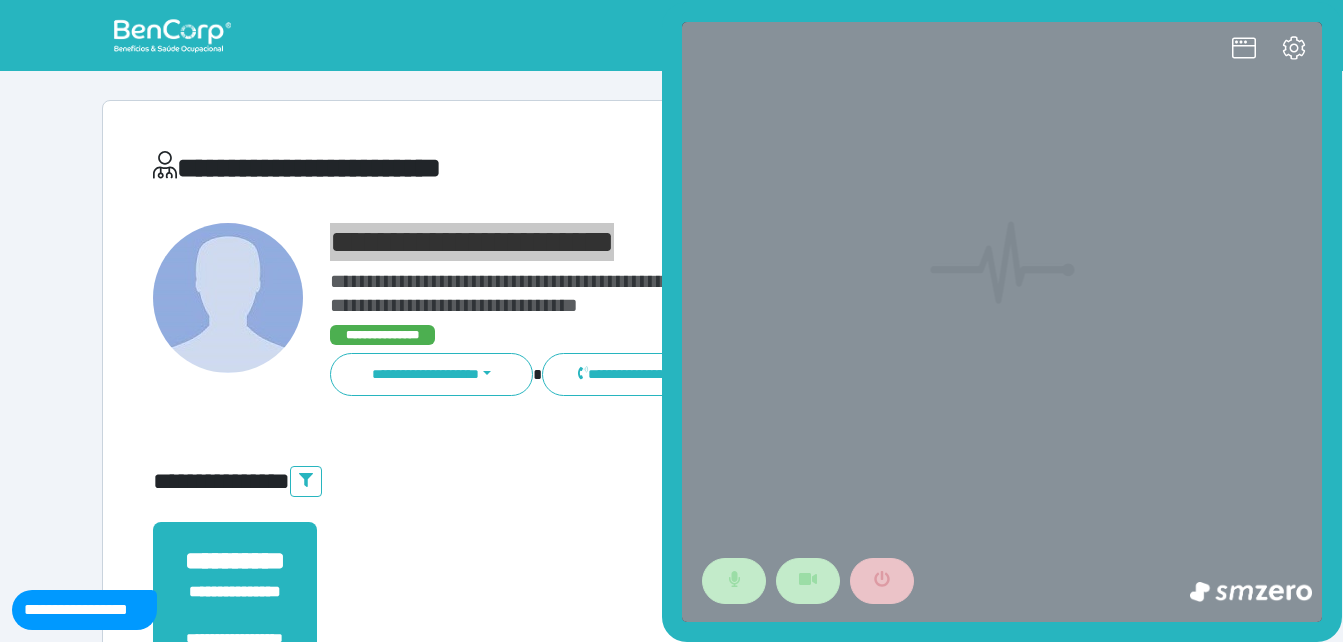 scroll, scrollTop: 0, scrollLeft: 0, axis: both 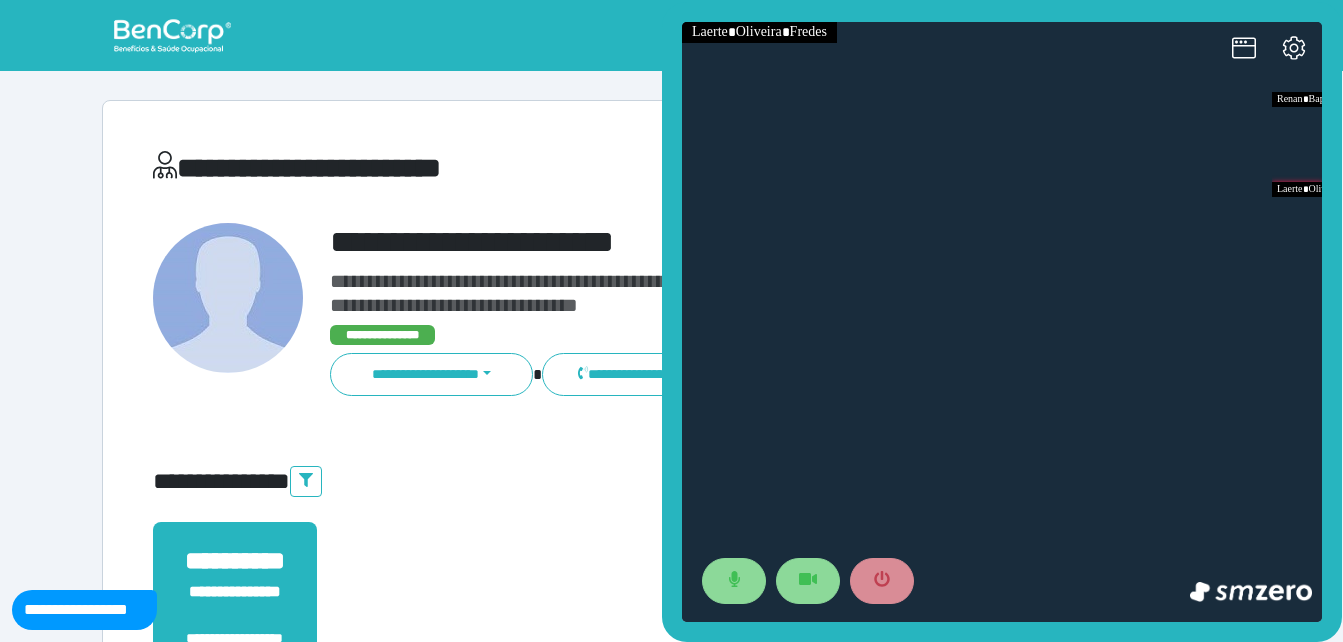 click on "**********" at bounding box center [672, 608] 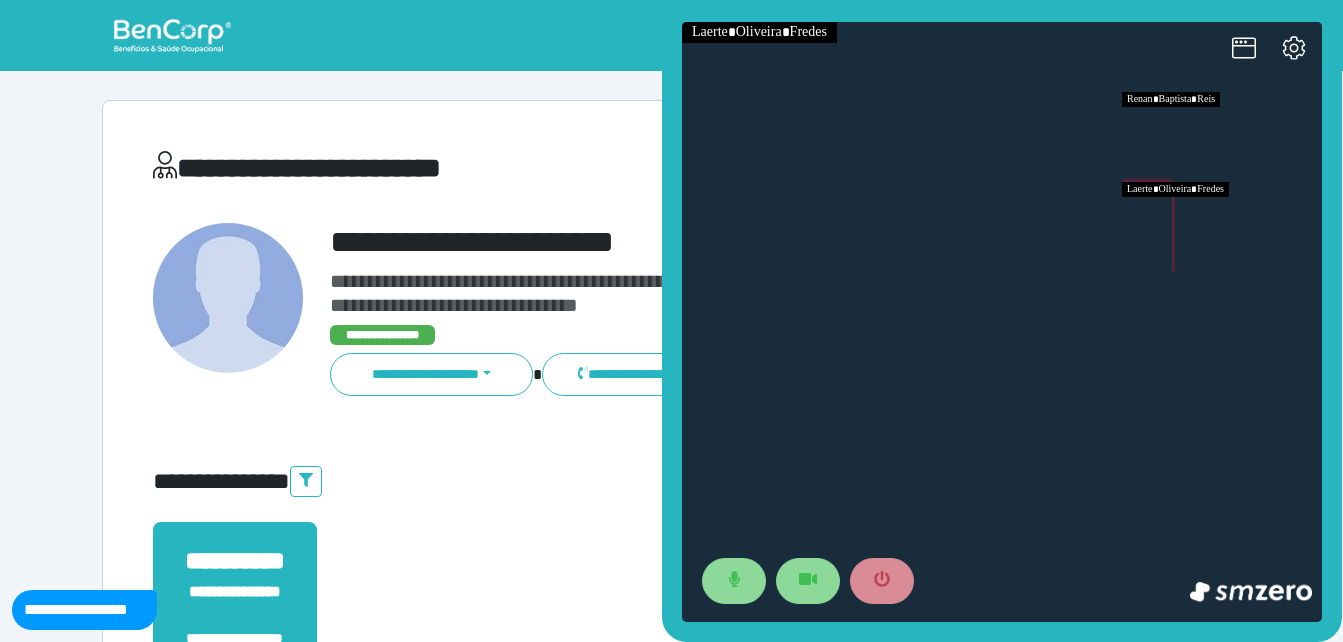 click at bounding box center [1222, 137] 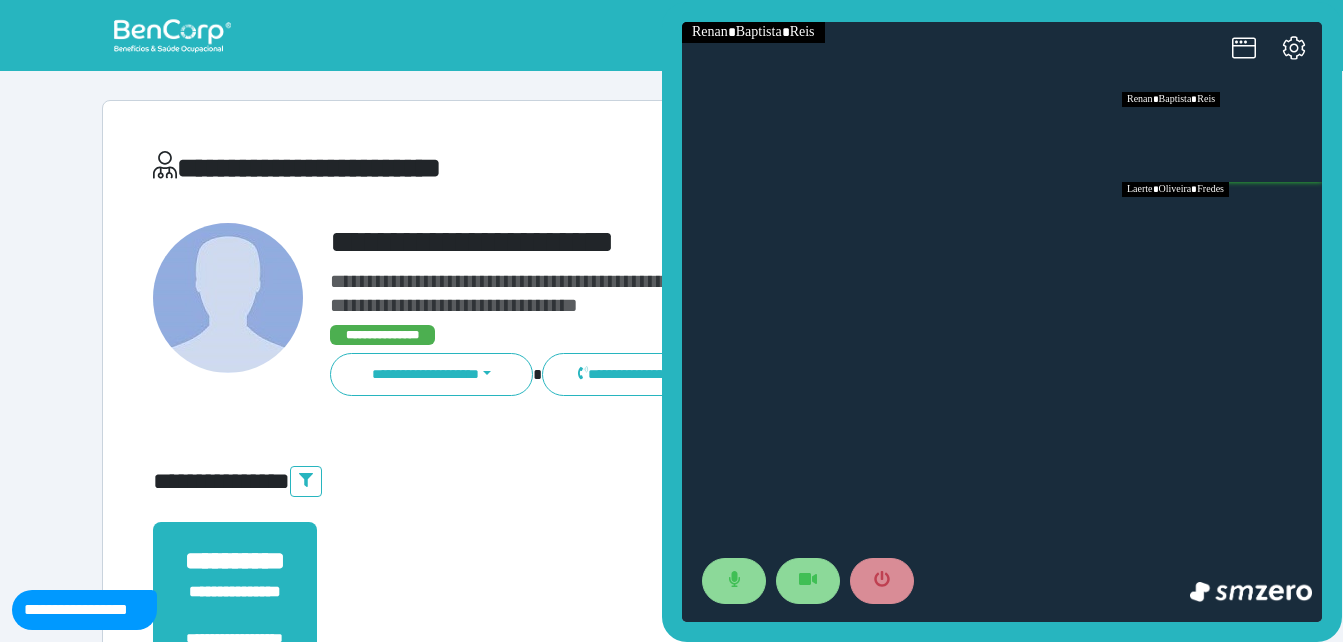 click at bounding box center [1222, 227] 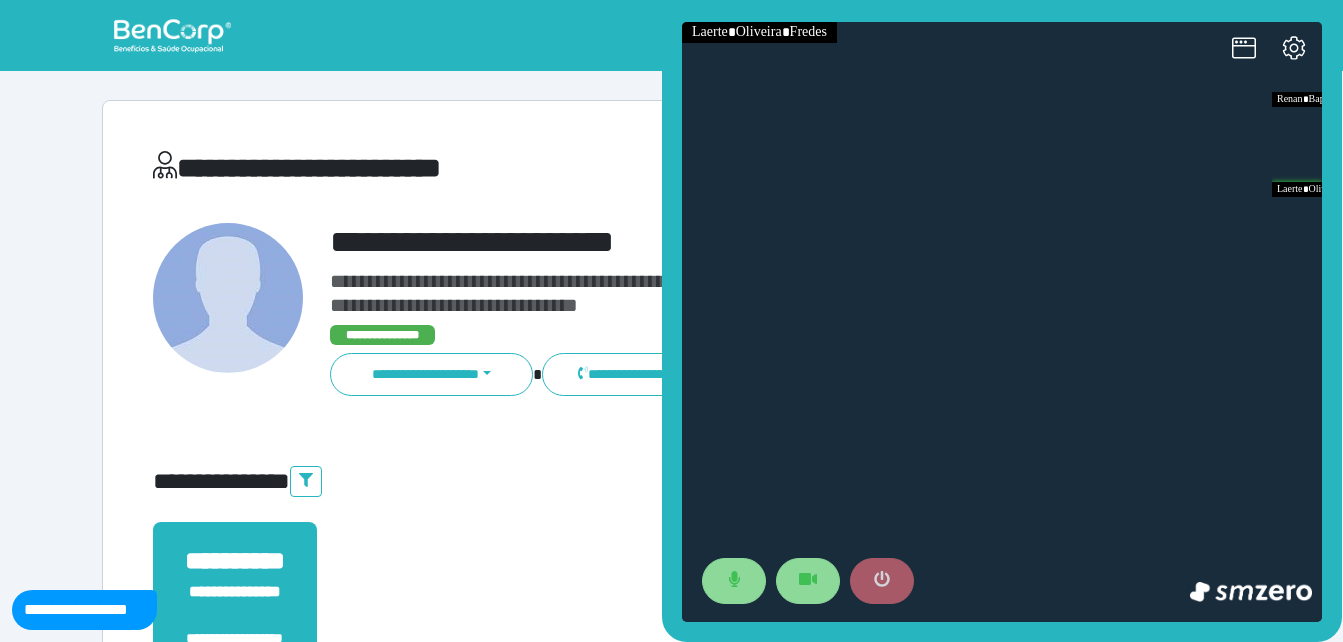 click at bounding box center [882, 581] 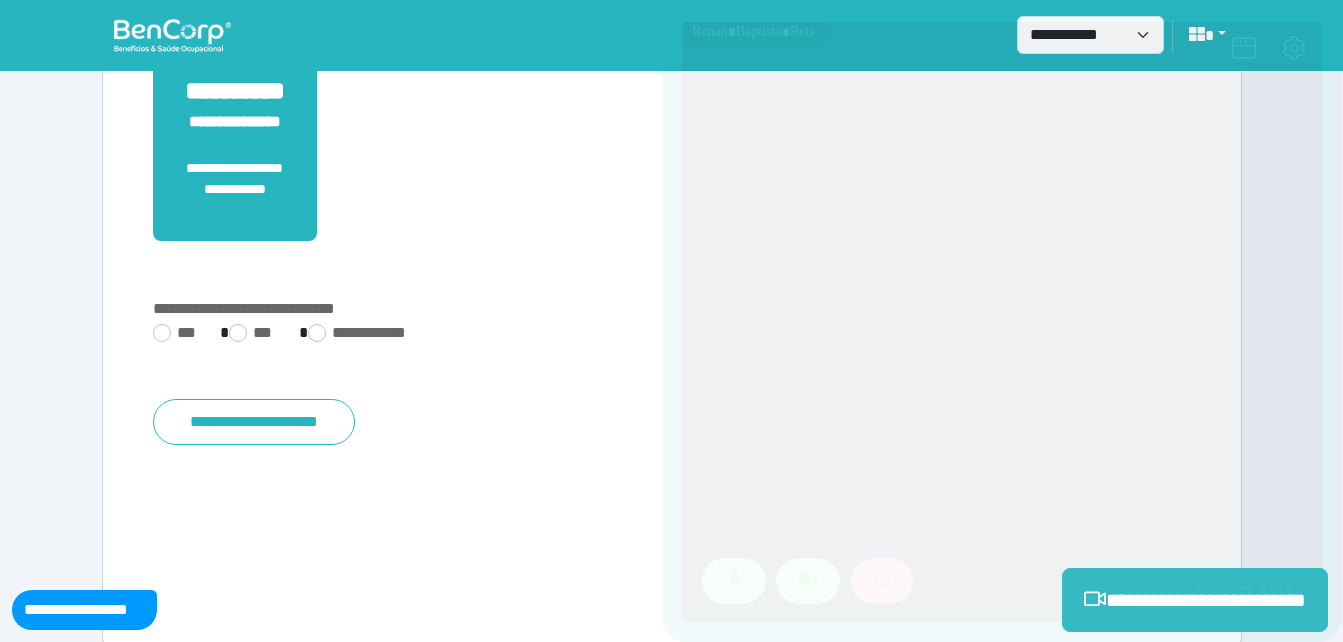 scroll, scrollTop: 494, scrollLeft: 0, axis: vertical 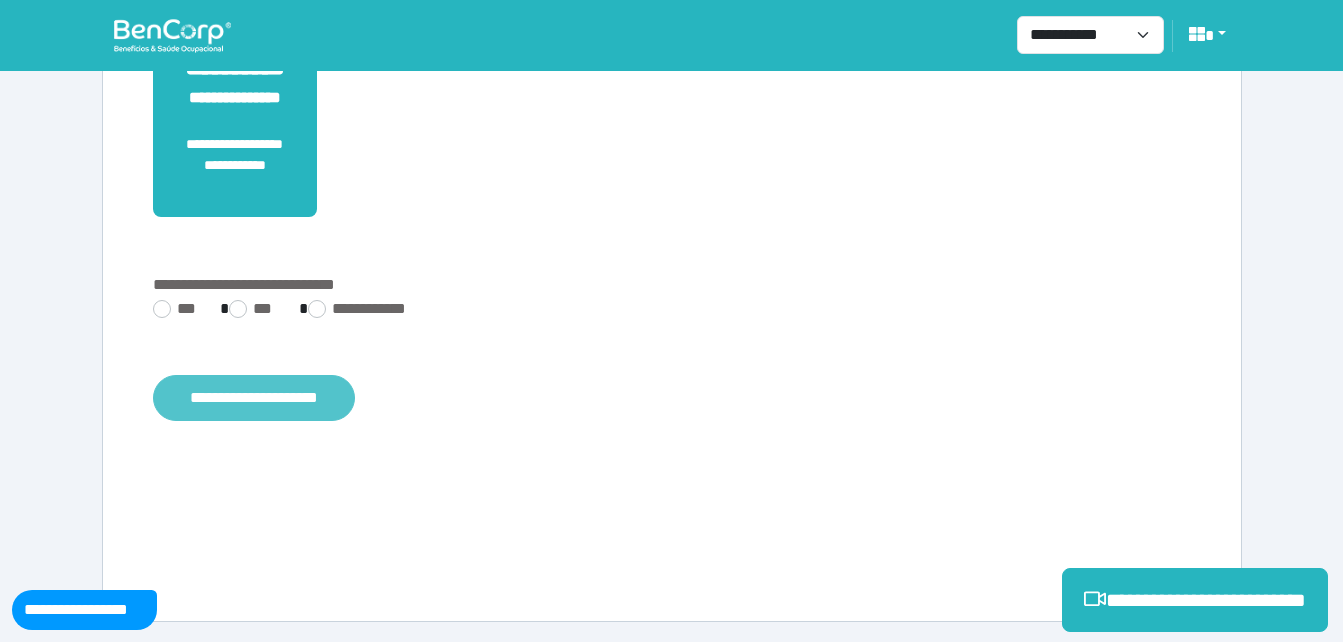click on "**********" at bounding box center [254, 398] 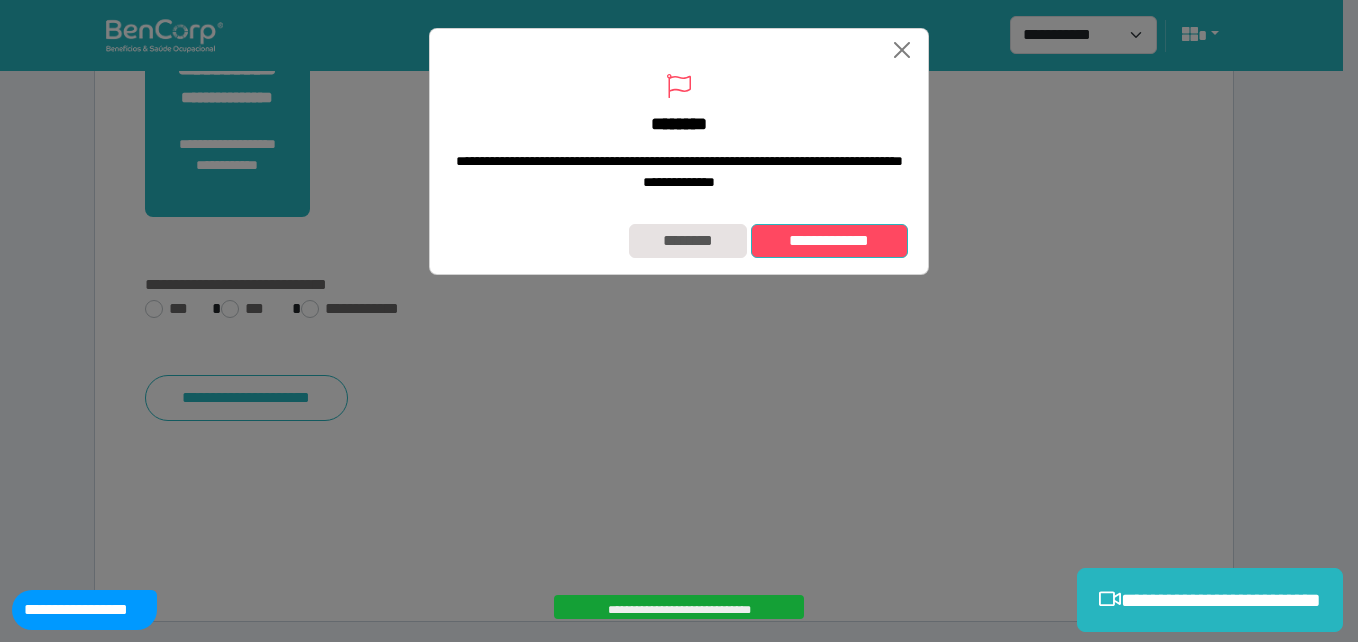 click on "**********" at bounding box center (829, 241) 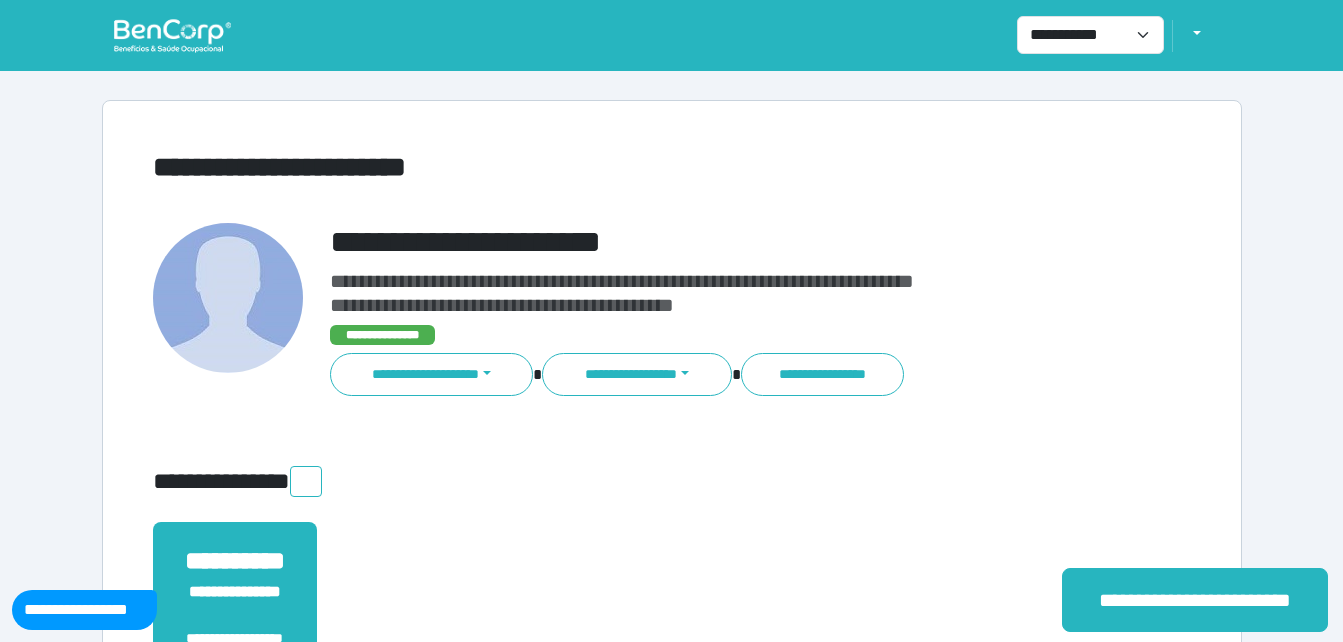 scroll, scrollTop: 0, scrollLeft: 0, axis: both 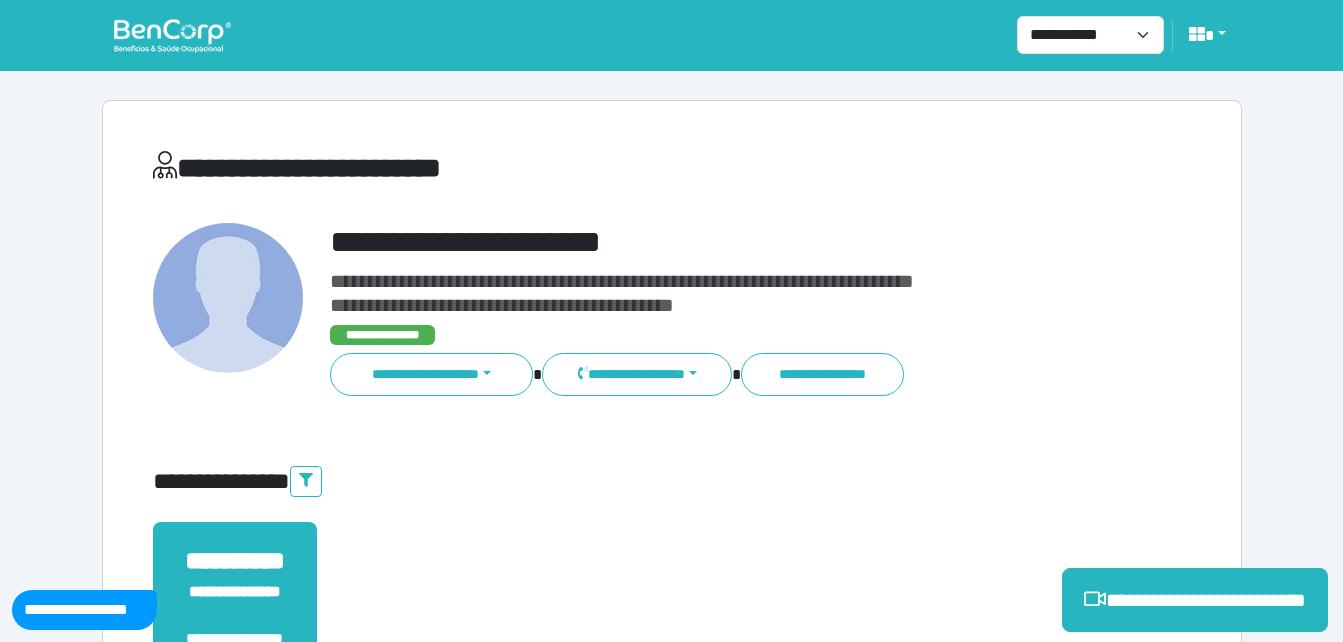 drag, startPoint x: 450, startPoint y: 259, endPoint x: 373, endPoint y: 238, distance: 79.81228 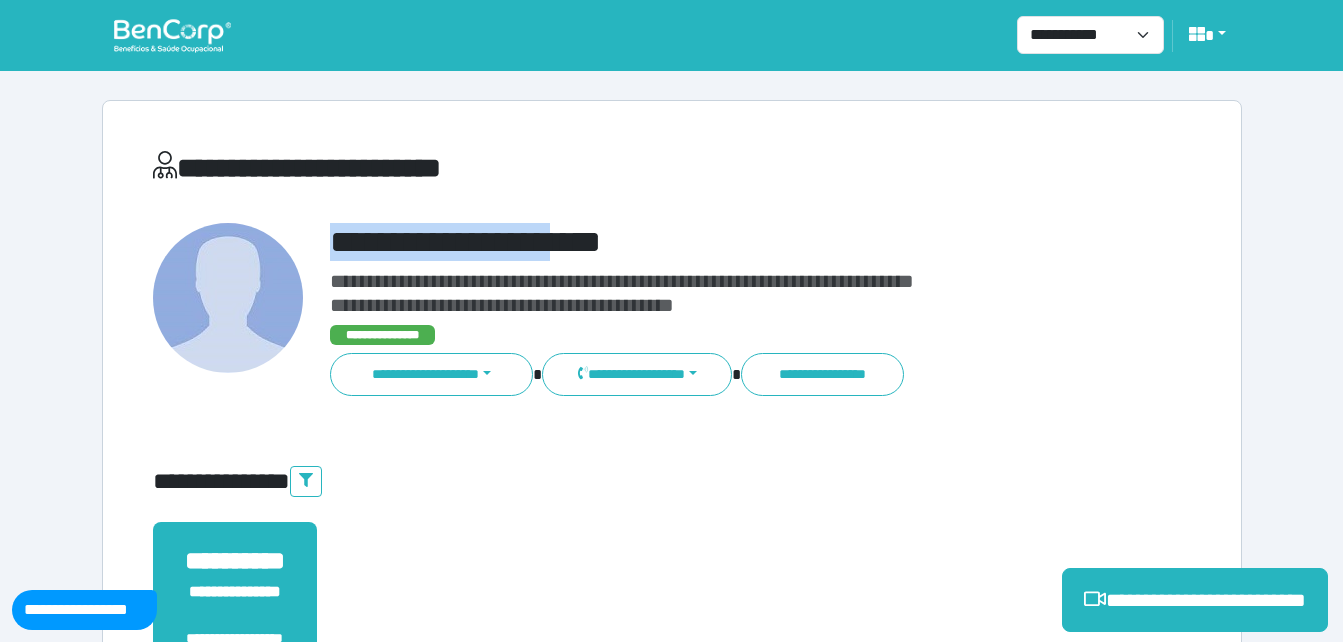 drag, startPoint x: 319, startPoint y: 234, endPoint x: 650, endPoint y: 227, distance: 331.074 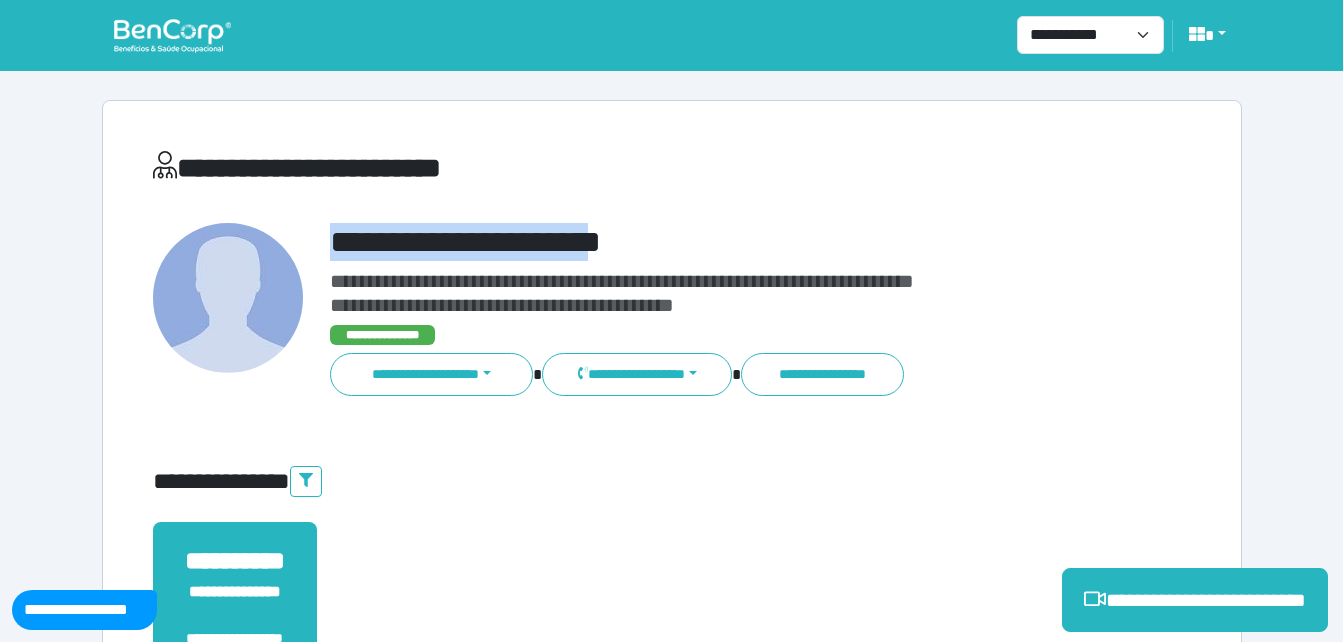 copy on "**********" 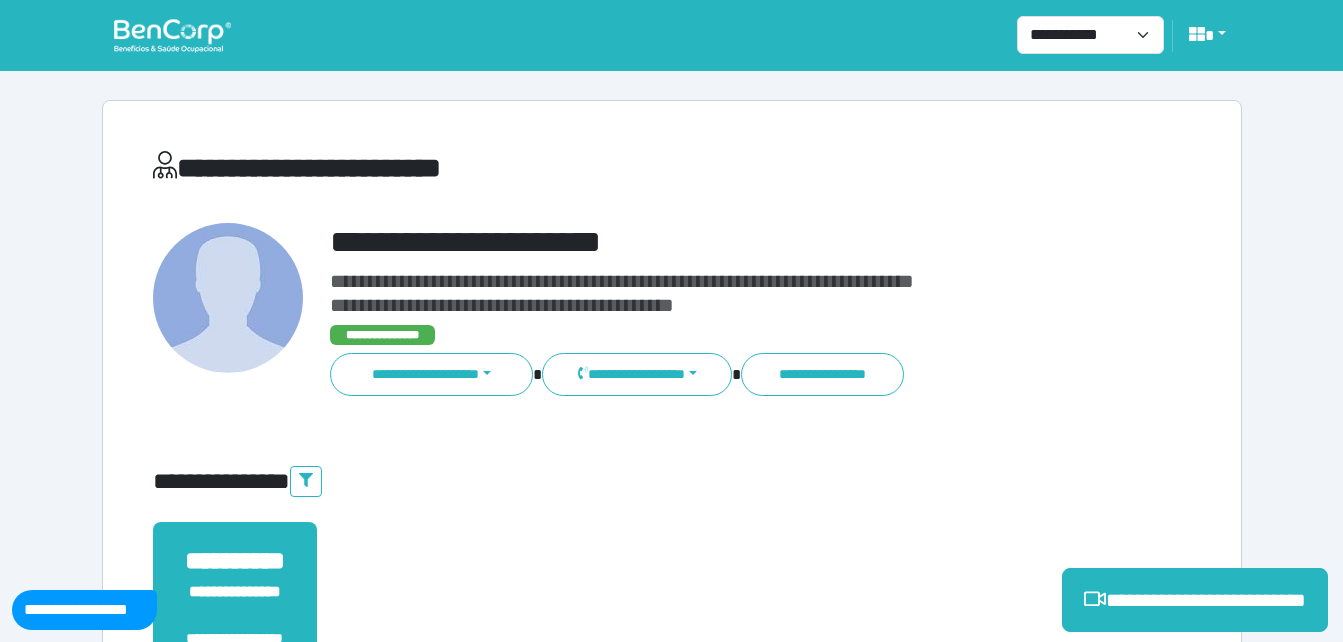 click on "**********" at bounding box center (672, 608) 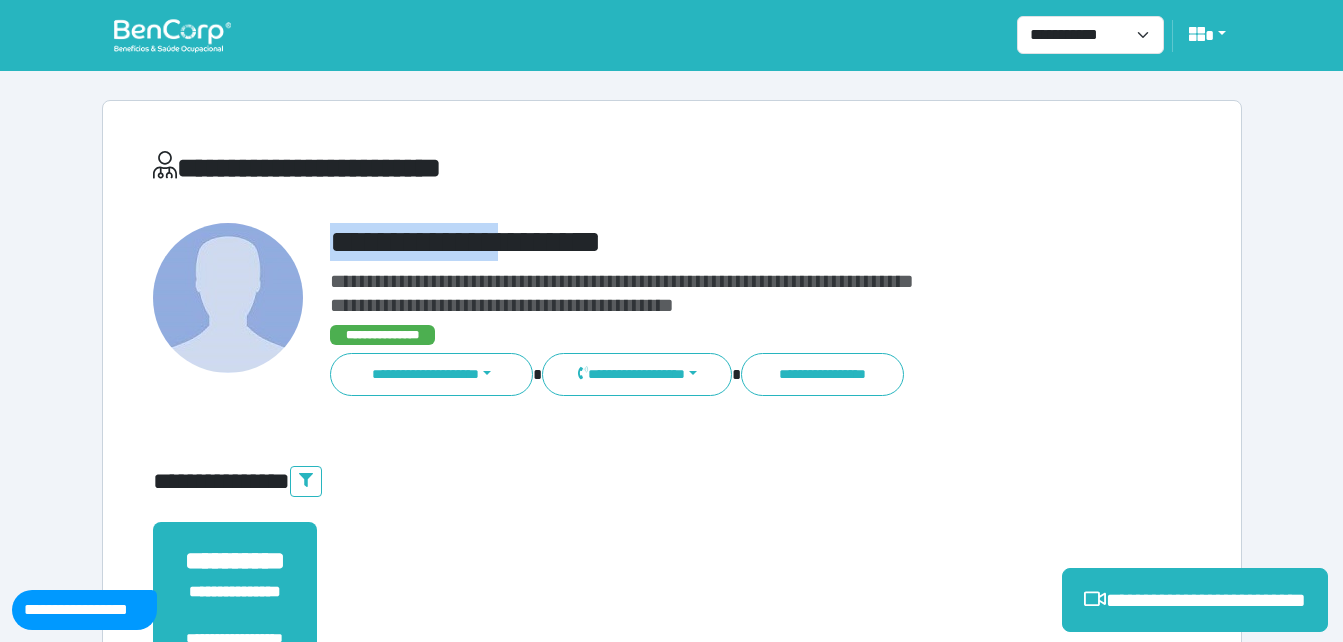 drag, startPoint x: 313, startPoint y: 238, endPoint x: 610, endPoint y: 221, distance: 297.48615 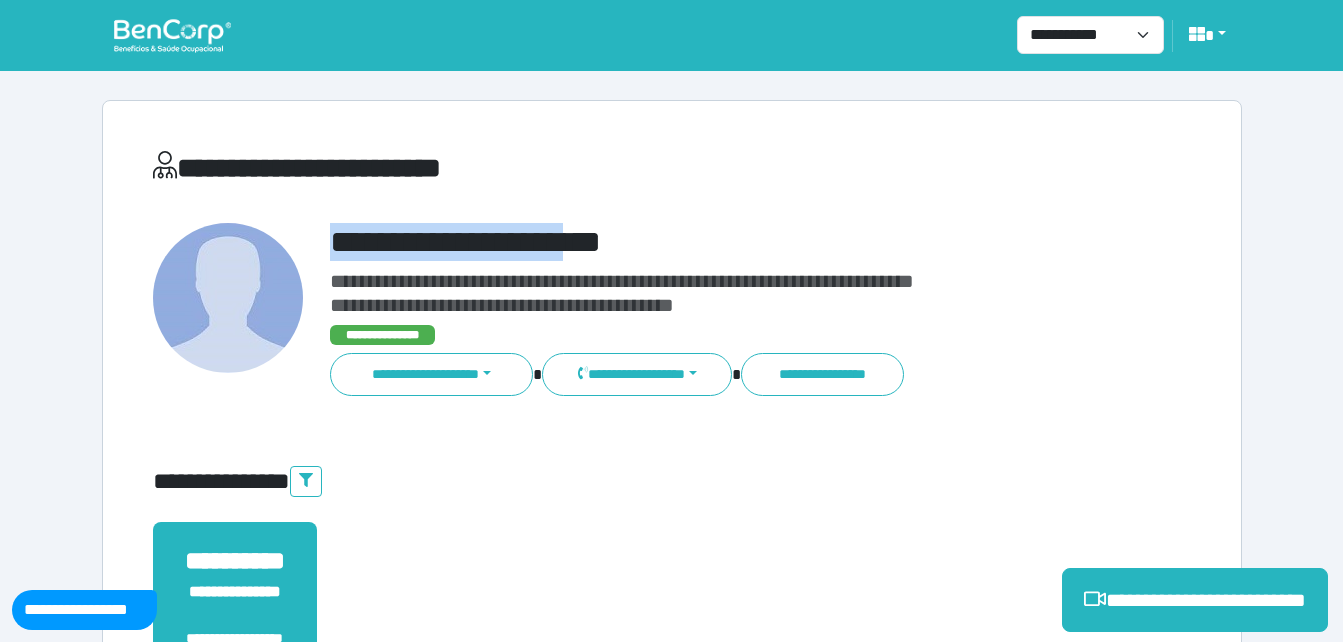 copy on "**********" 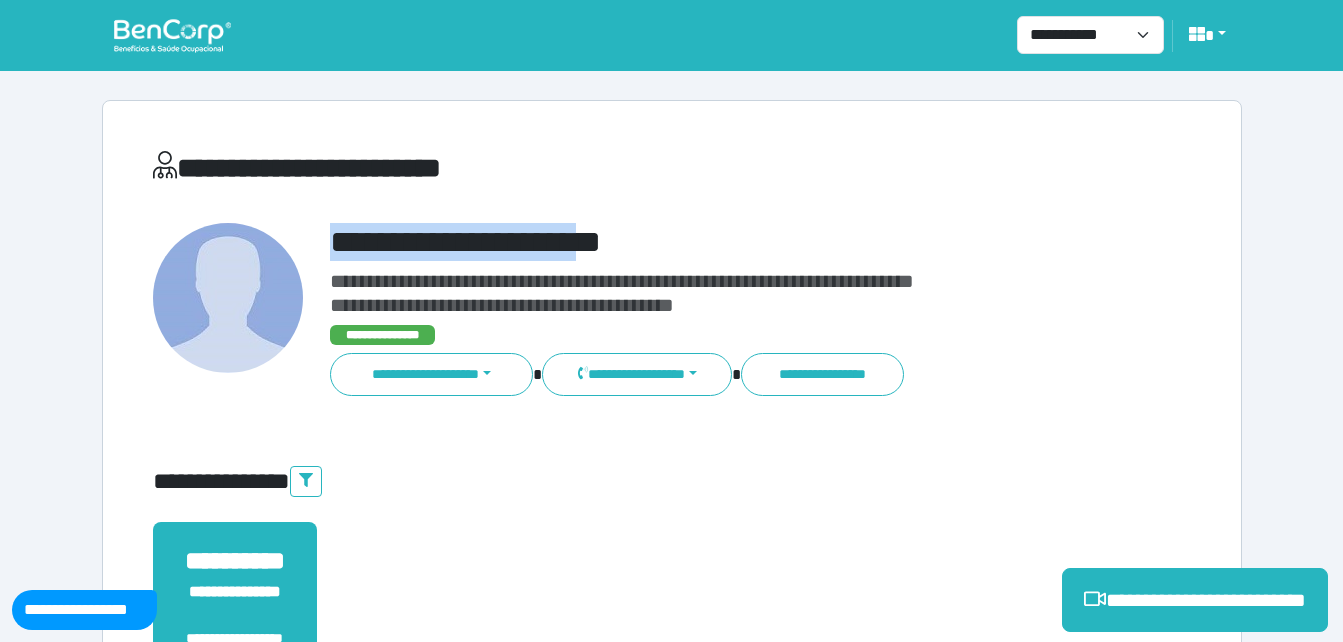 drag, startPoint x: 326, startPoint y: 240, endPoint x: 664, endPoint y: 217, distance: 338.78165 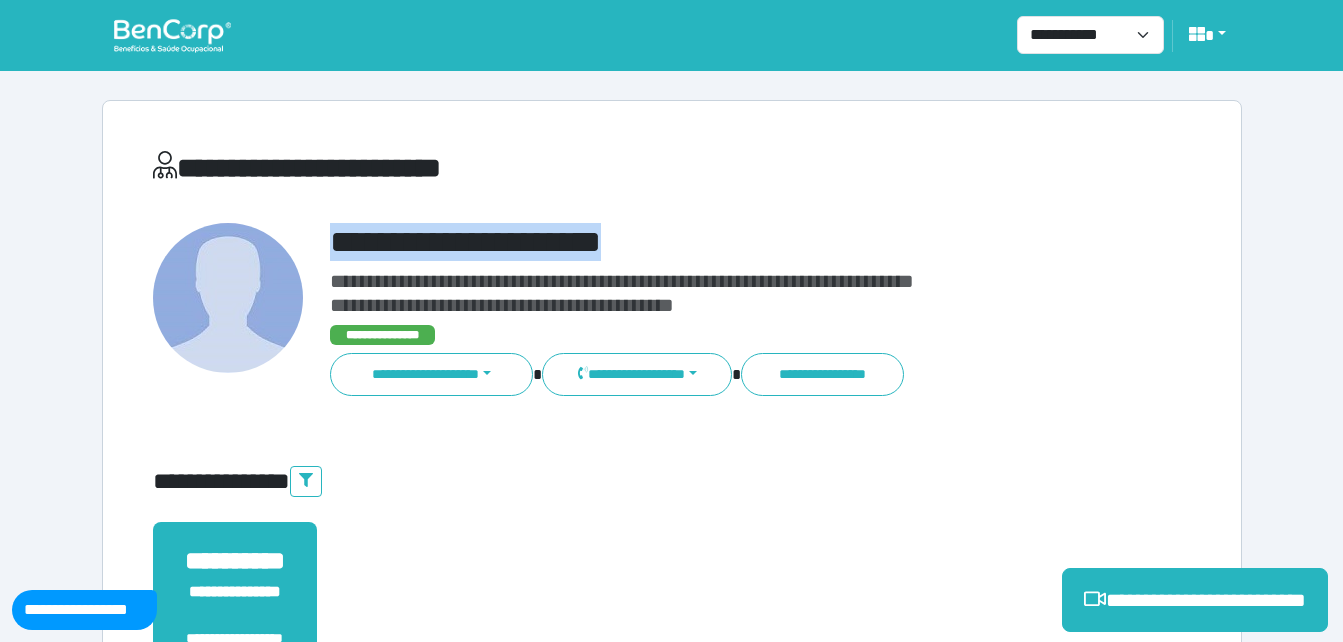copy on "**********" 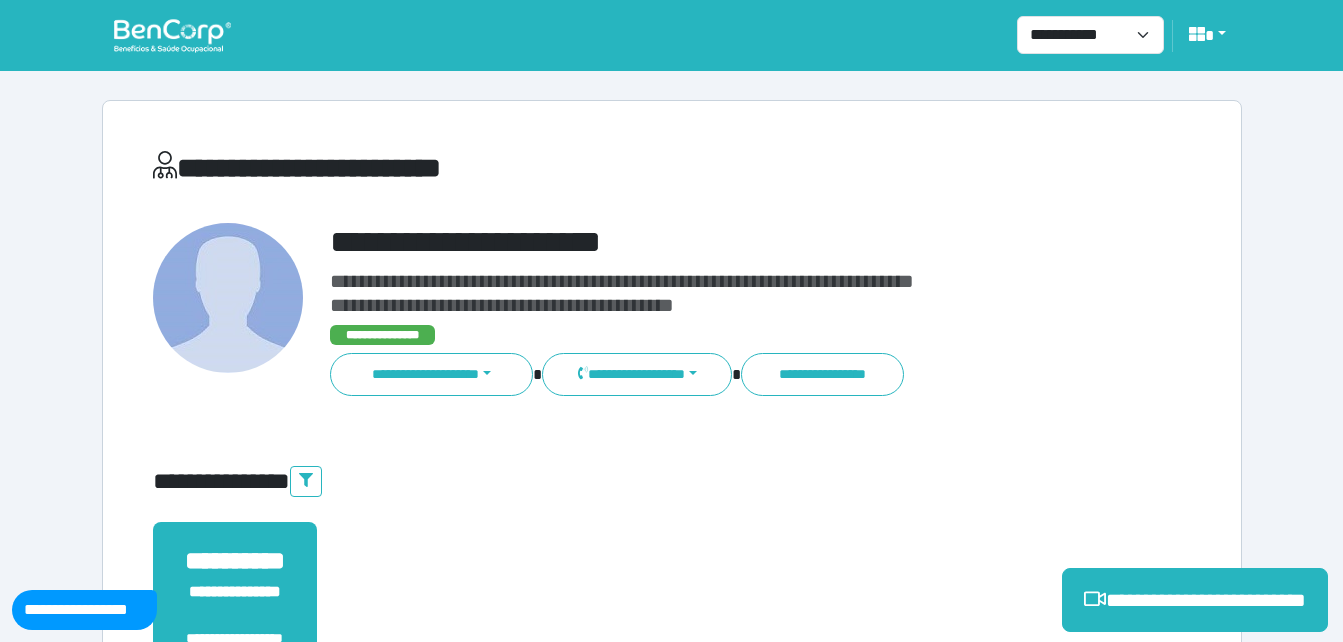 click at bounding box center (229, 310) 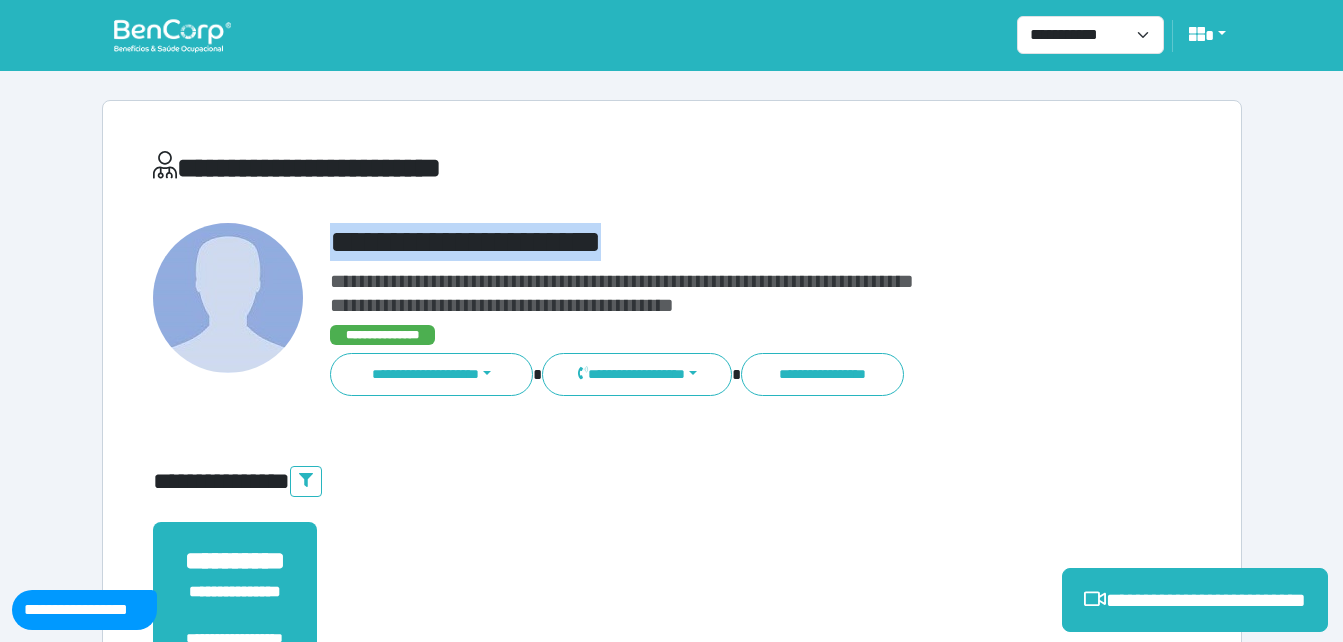 drag, startPoint x: 315, startPoint y: 237, endPoint x: 662, endPoint y: 240, distance: 347.01297 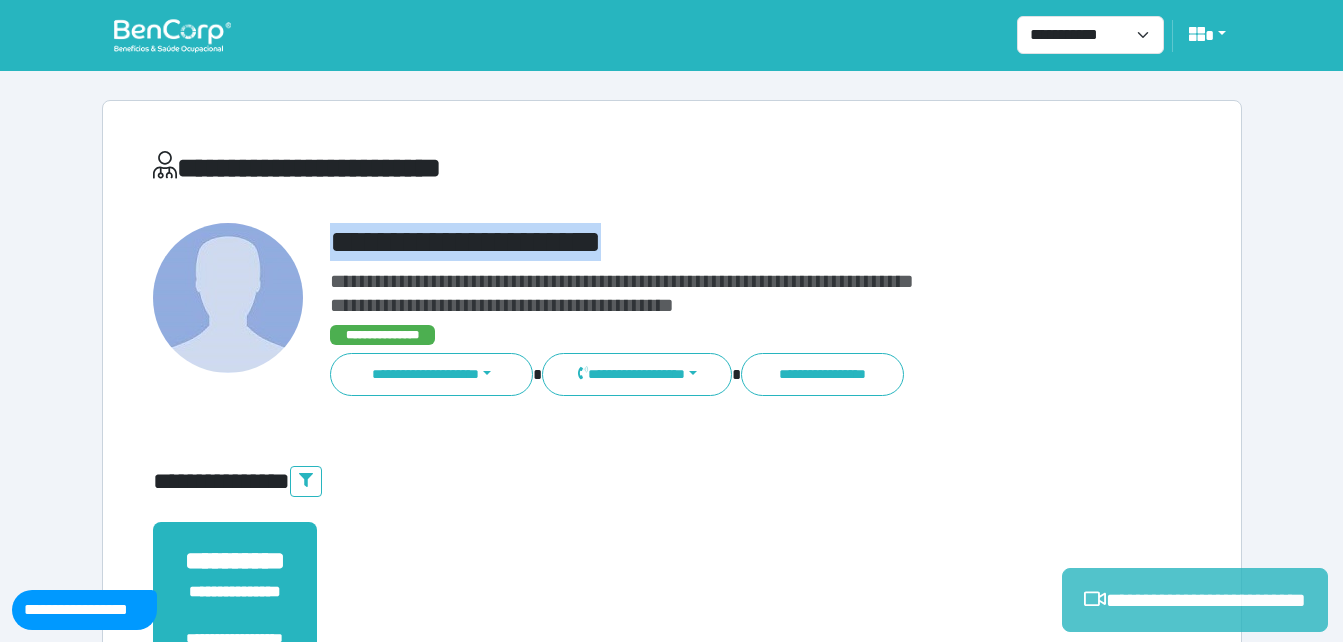 click on "**********" at bounding box center [1195, 600] 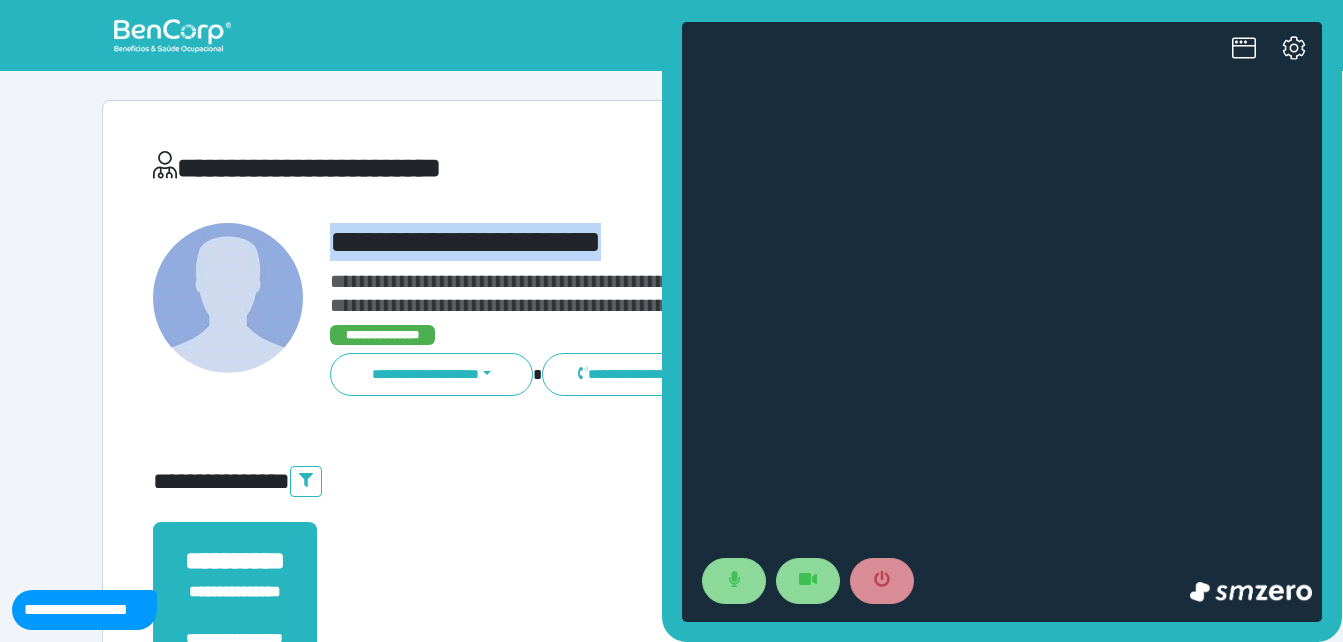 scroll, scrollTop: 0, scrollLeft: 0, axis: both 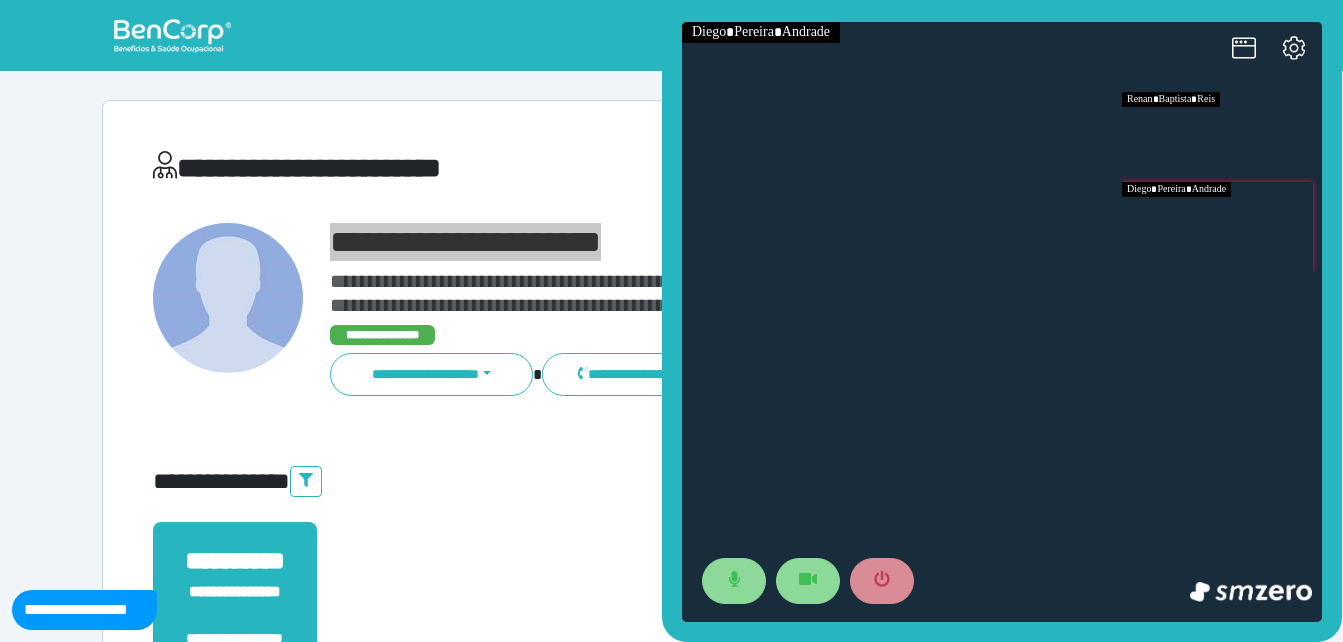 click at bounding box center [1222, 227] 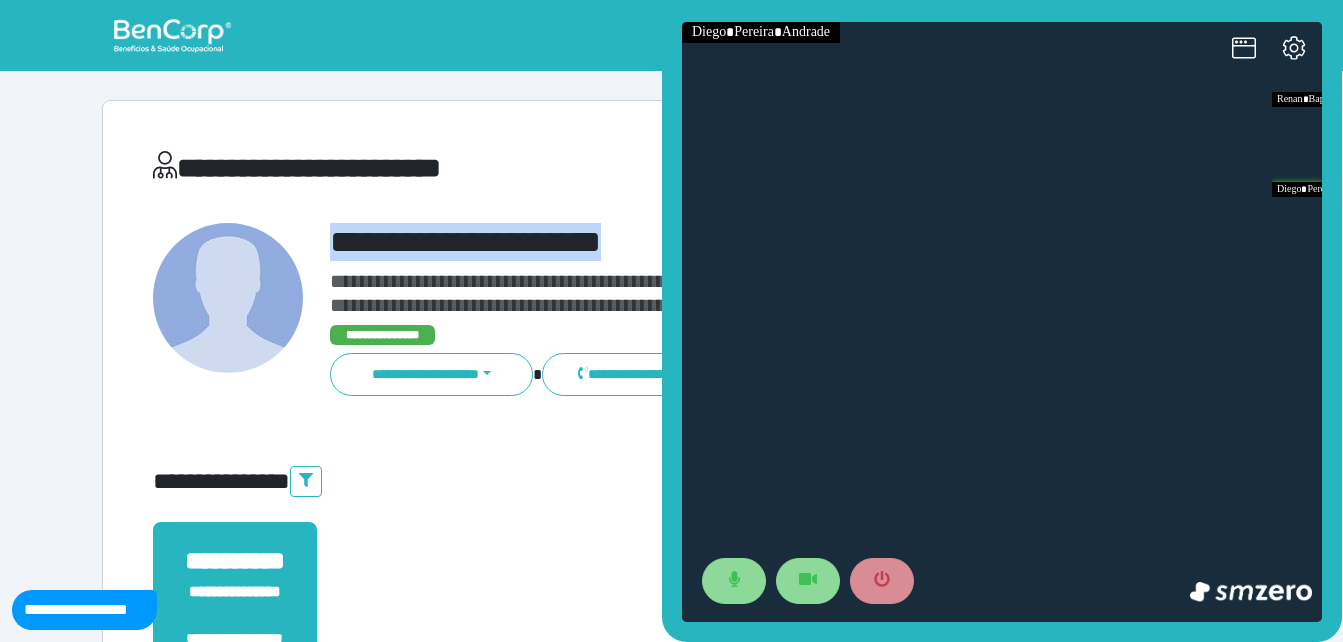 click on "**********" at bounding box center (716, 242) 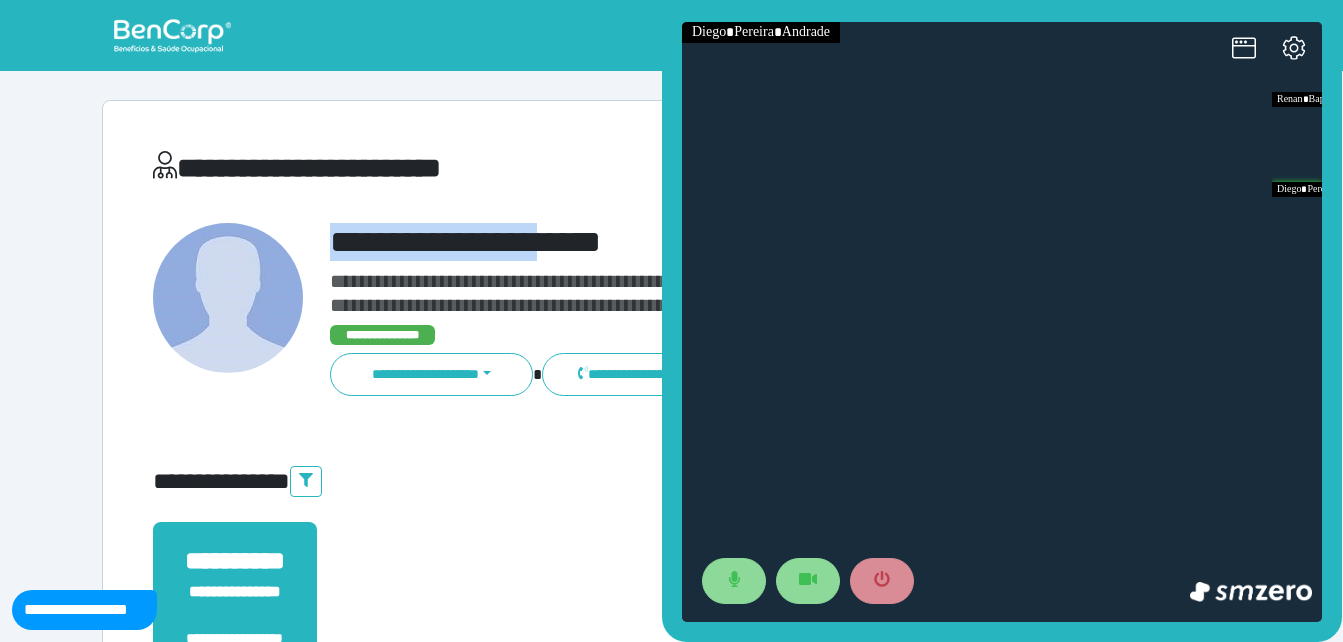 drag, startPoint x: 303, startPoint y: 242, endPoint x: 597, endPoint y: 215, distance: 295.23718 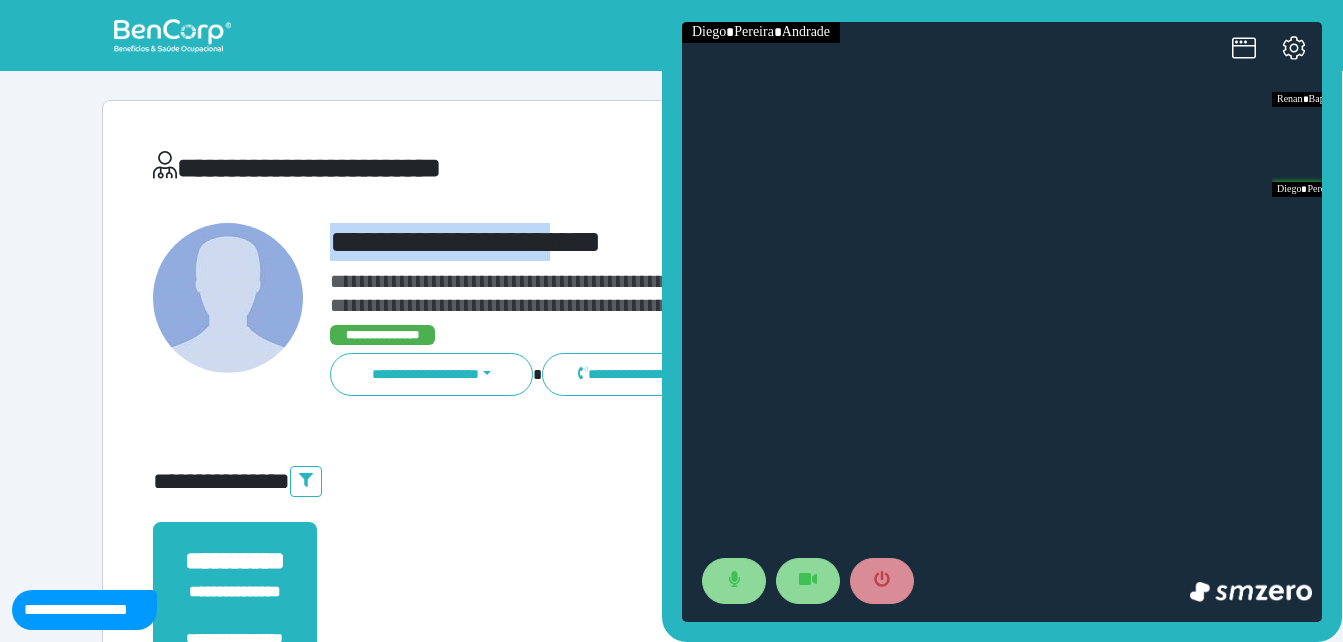 copy on "**********" 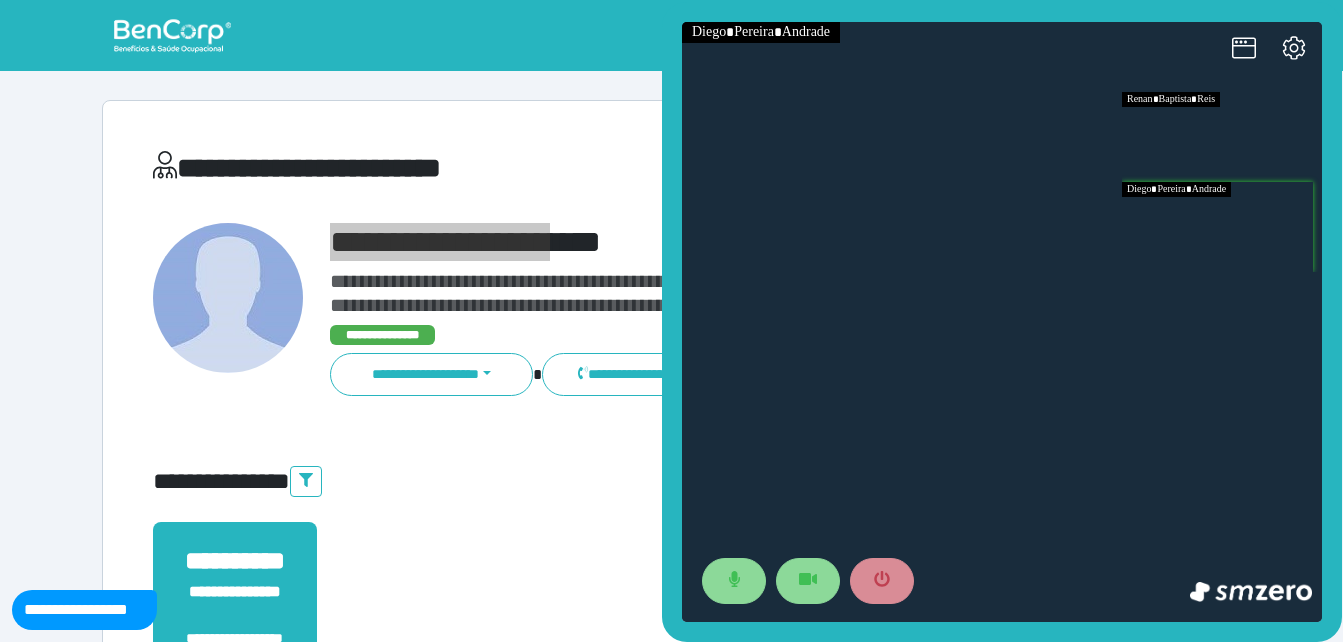 click at bounding box center (1222, 137) 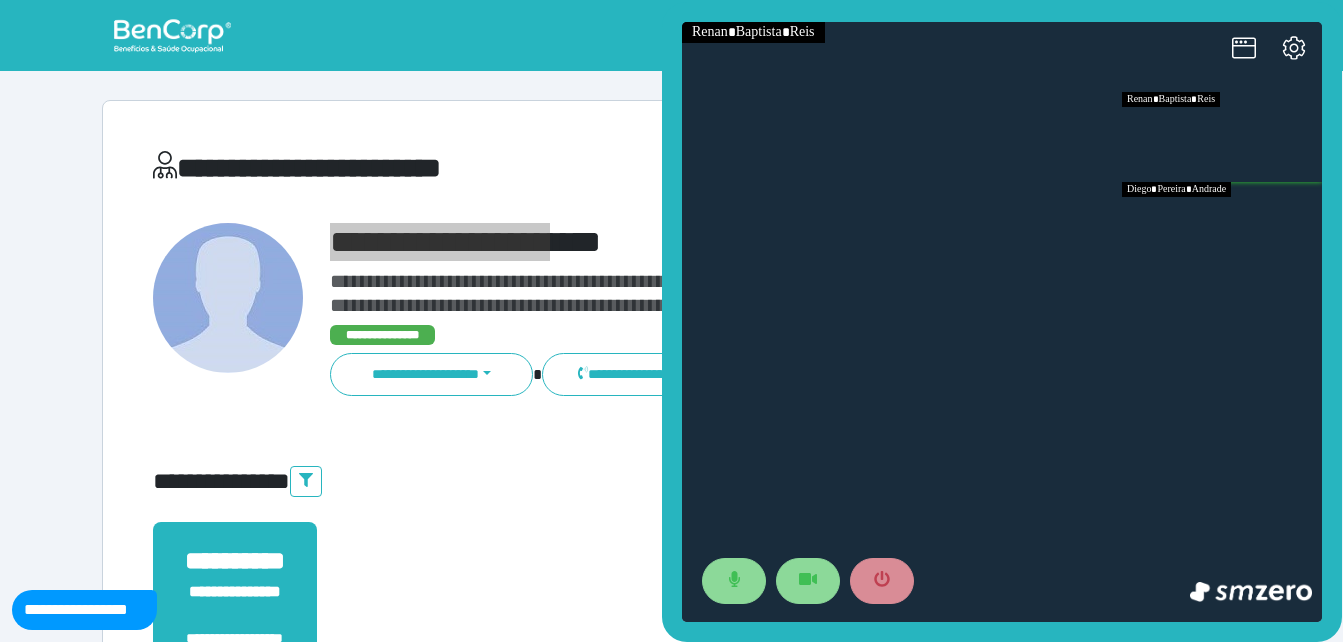 click at bounding box center [1222, 227] 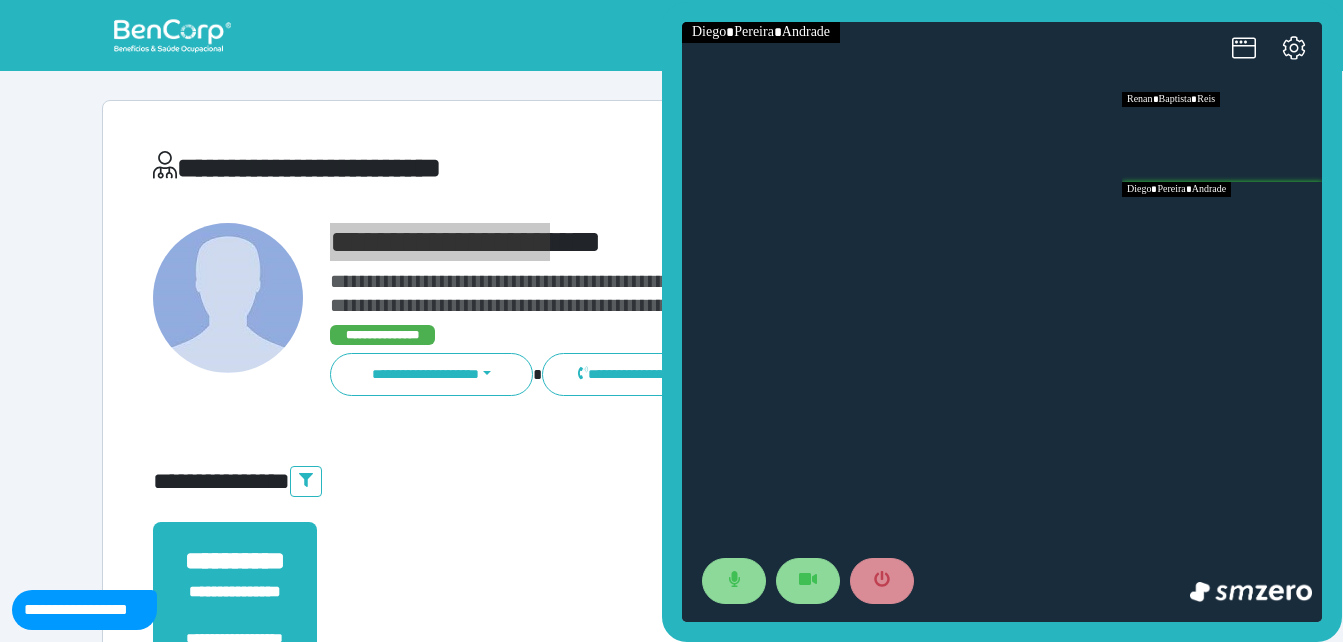 click at bounding box center [1222, 137] 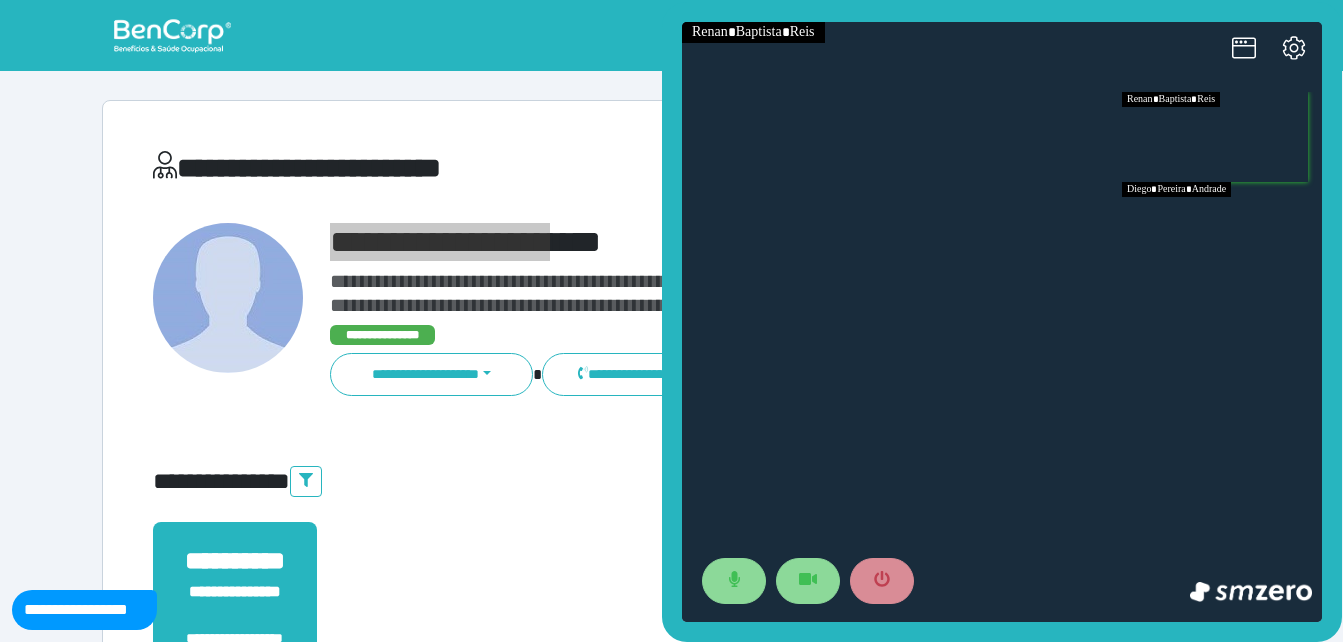 click at bounding box center [1222, 137] 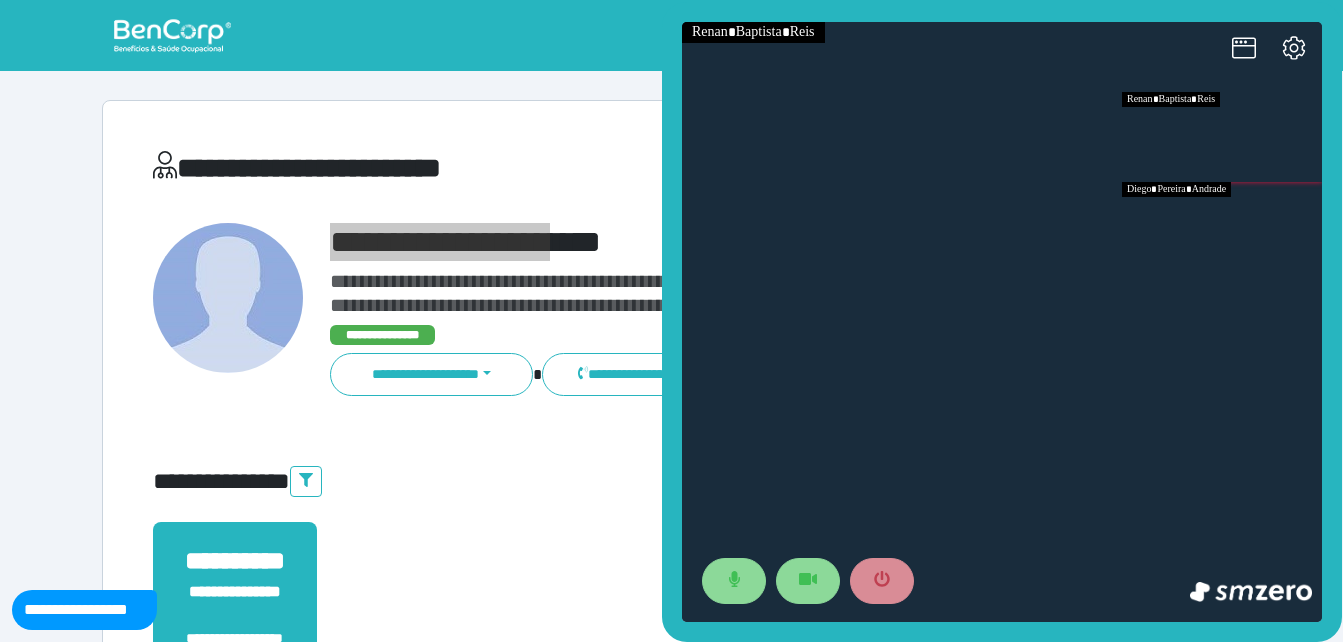 click at bounding box center [1222, 227] 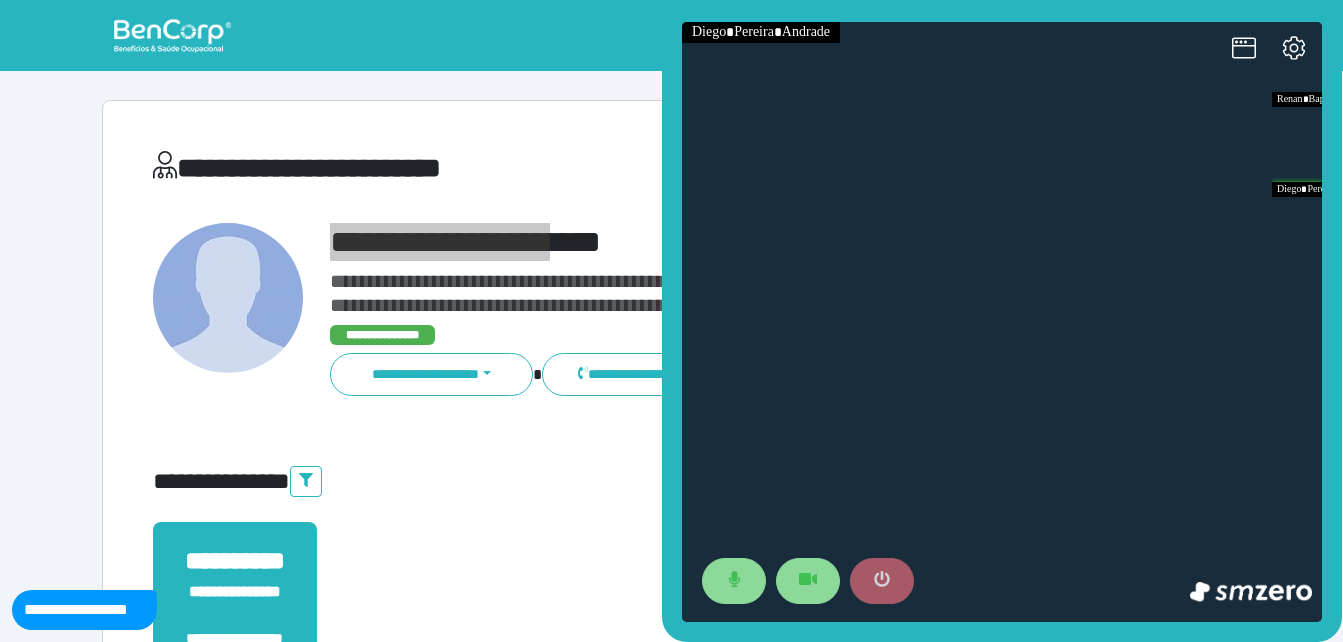 click at bounding box center (882, 581) 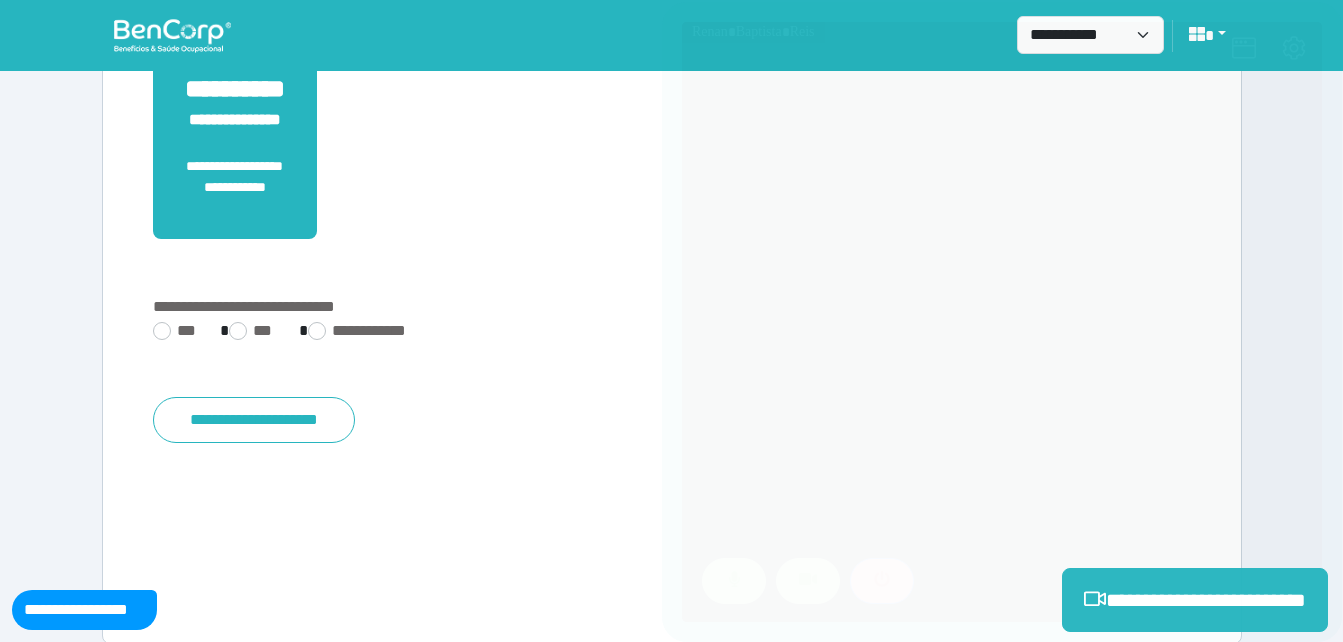 scroll, scrollTop: 494, scrollLeft: 0, axis: vertical 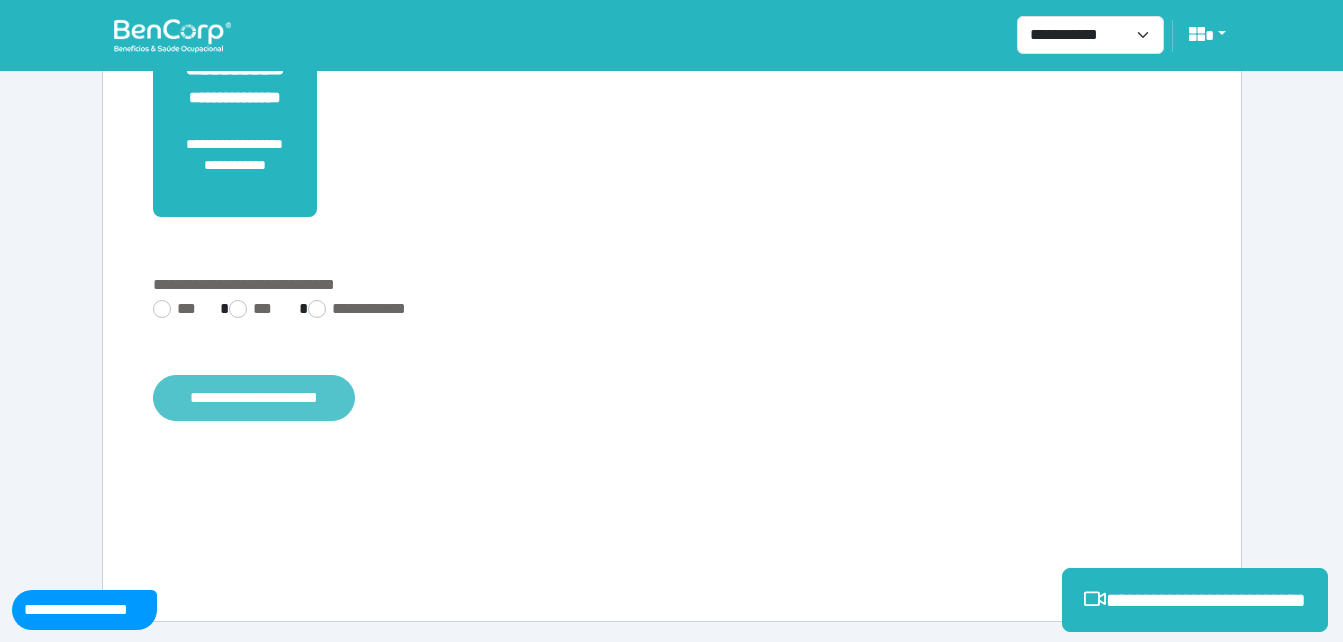 click on "**********" at bounding box center (254, 398) 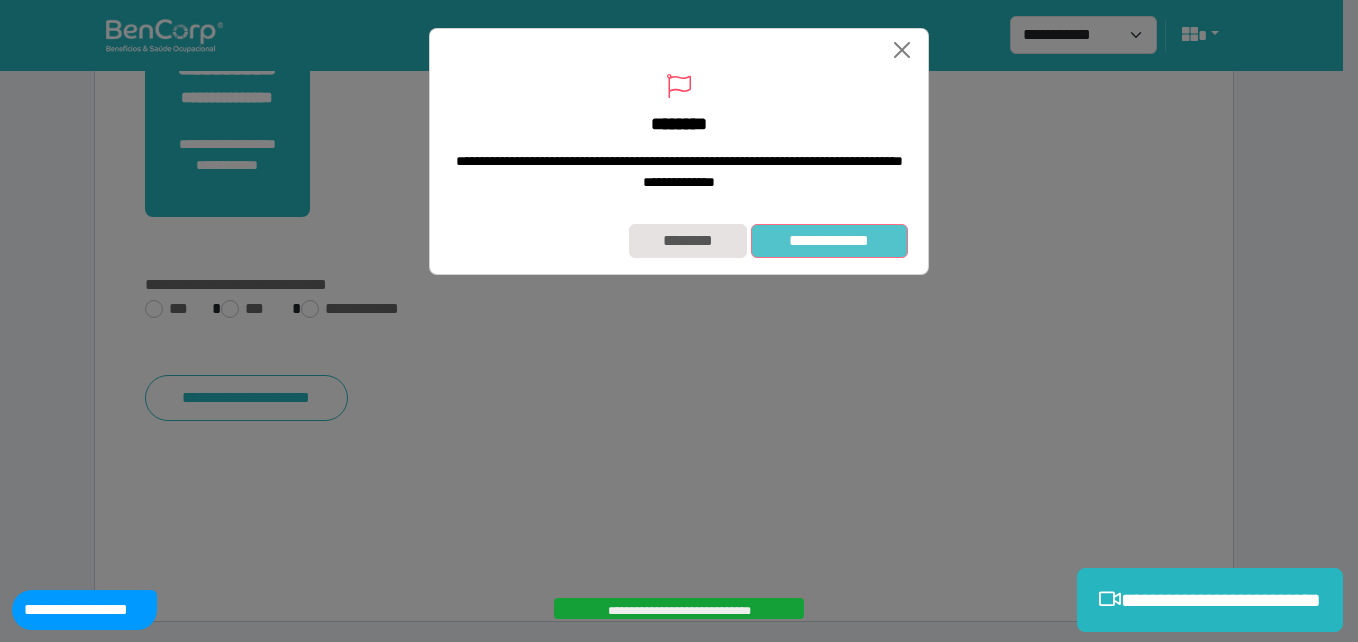 click on "**********" at bounding box center [829, 241] 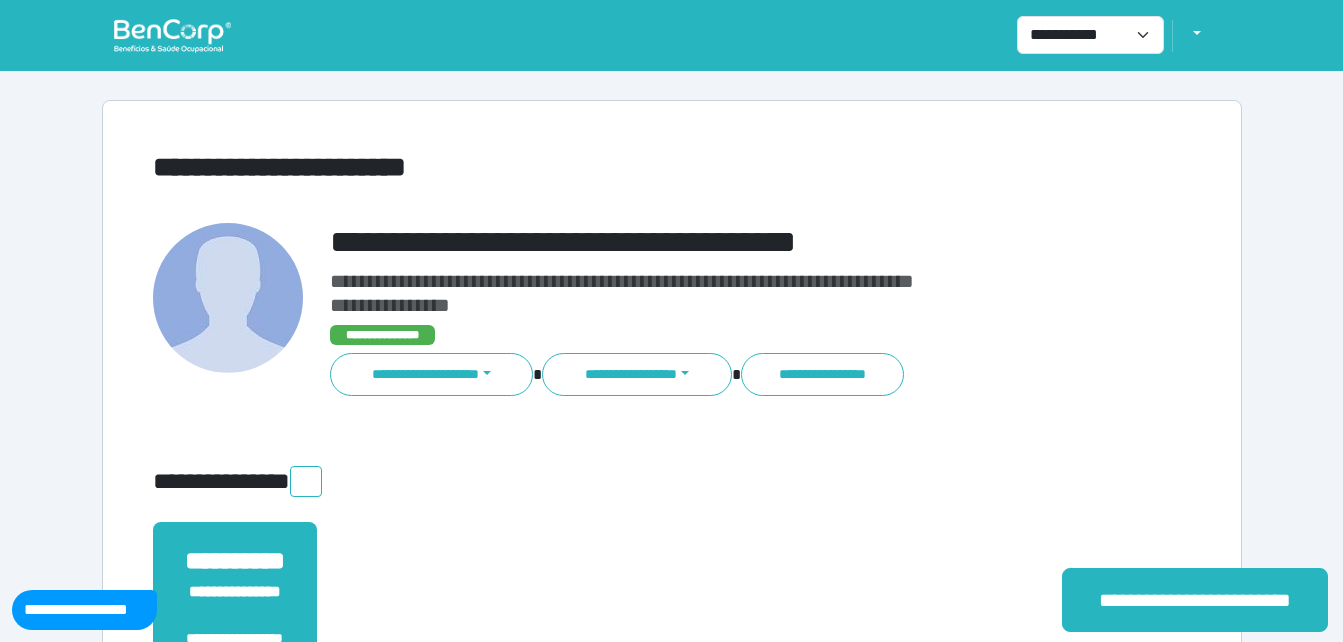 scroll, scrollTop: 0, scrollLeft: 0, axis: both 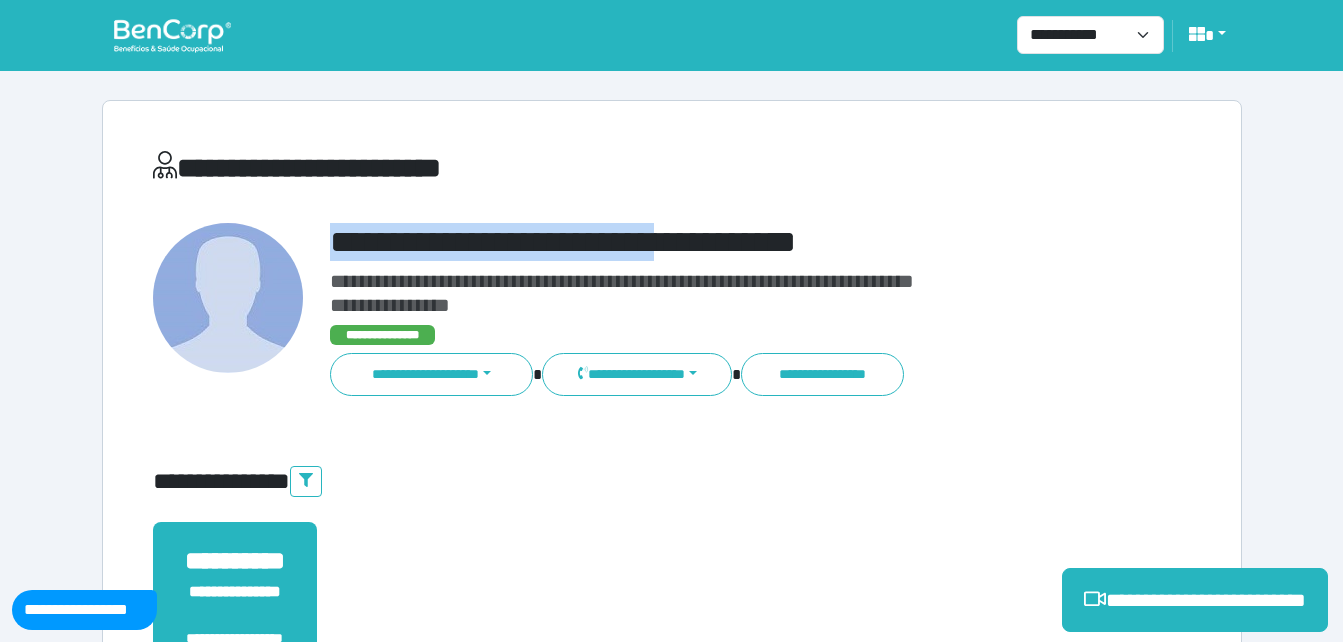 drag, startPoint x: 322, startPoint y: 242, endPoint x: 816, endPoint y: 221, distance: 494.44617 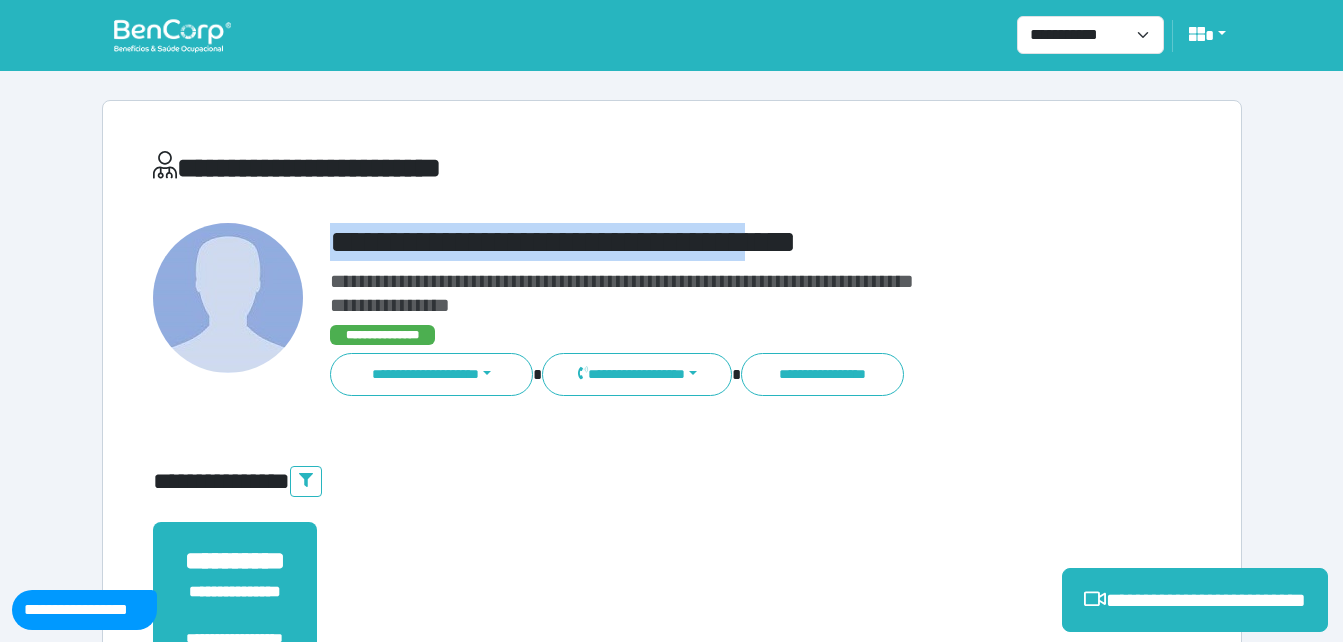 copy on "**********" 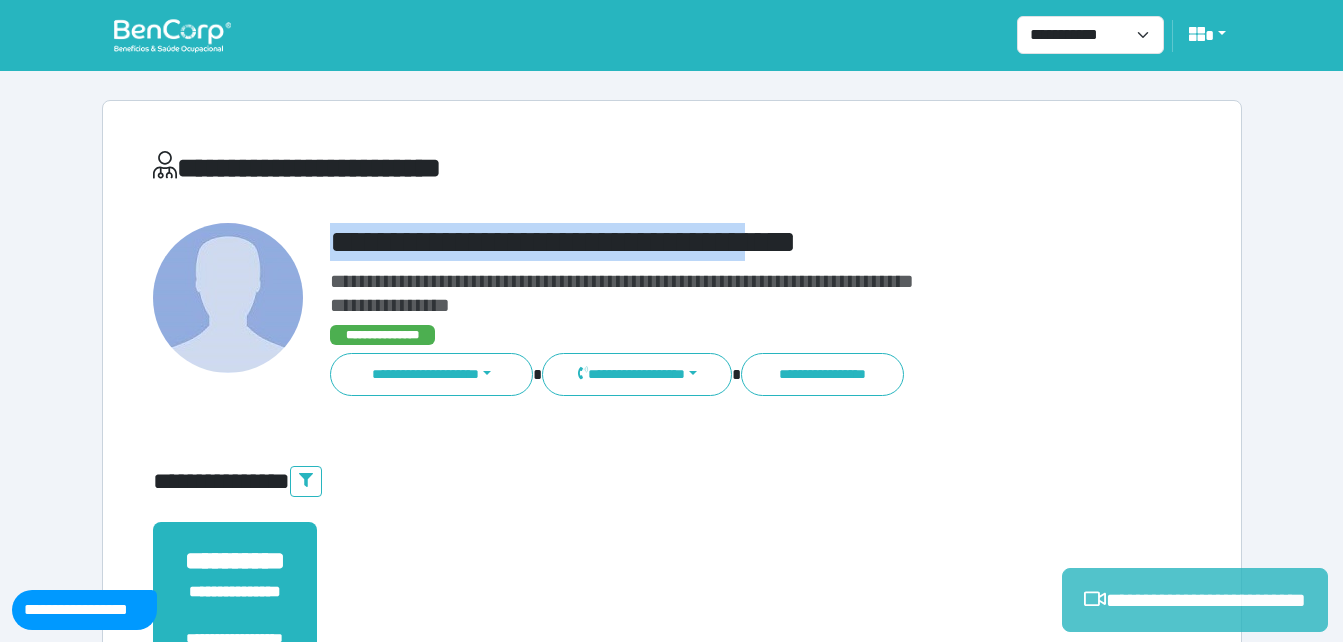 click on "**********" at bounding box center [1195, 600] 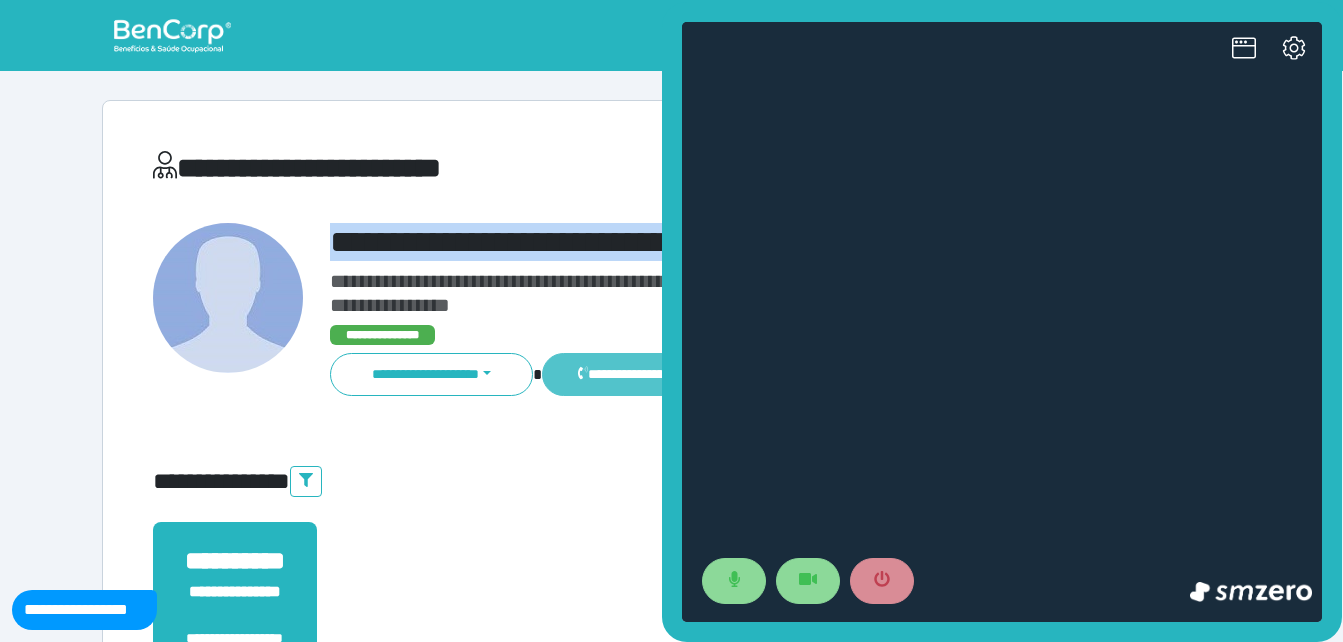 scroll, scrollTop: 0, scrollLeft: 0, axis: both 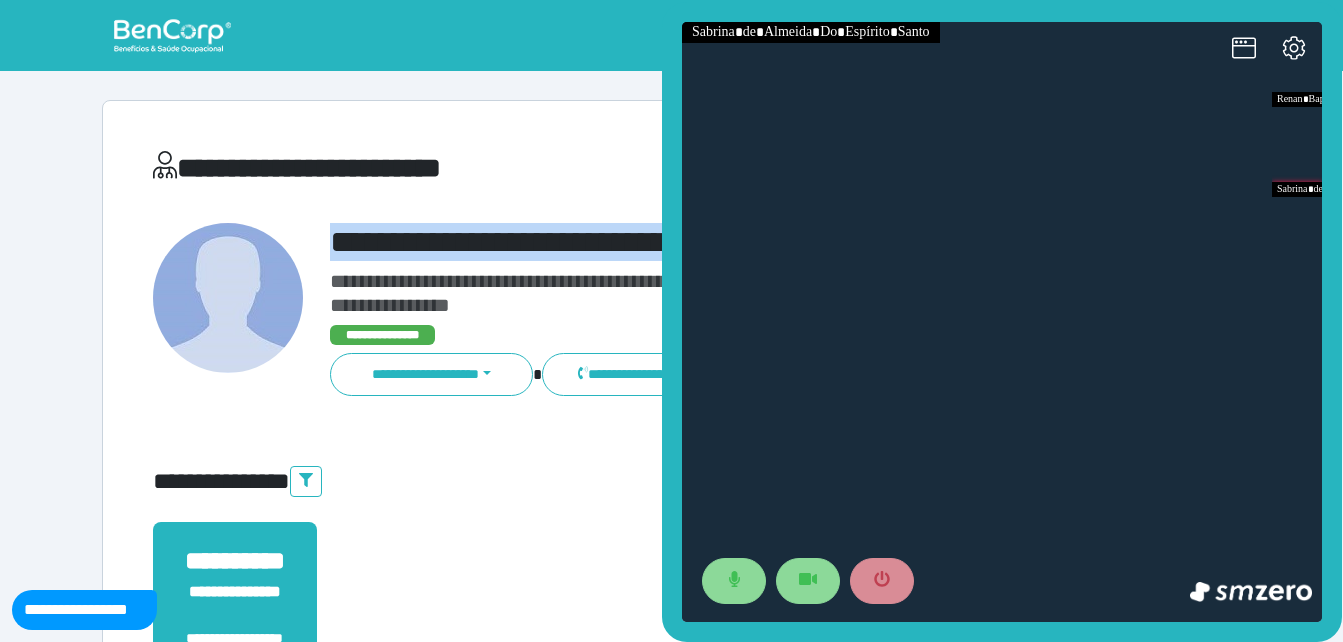 click on "**********" at bounding box center [672, 608] 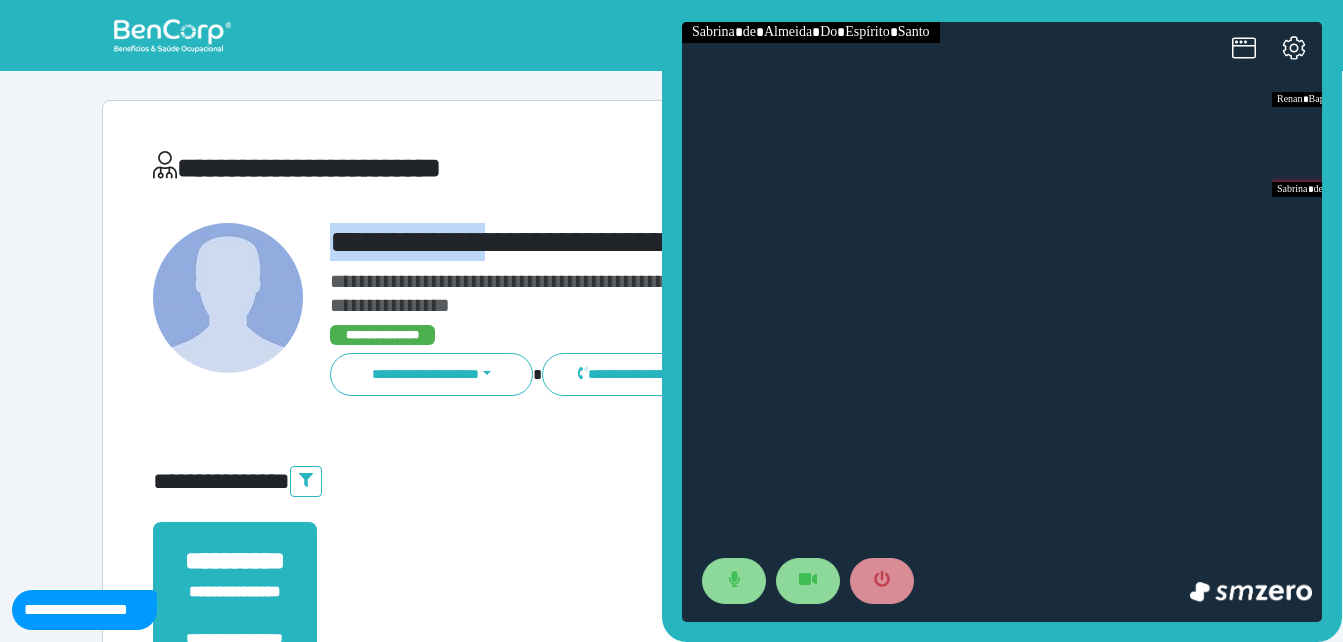 drag, startPoint x: 319, startPoint y: 229, endPoint x: 535, endPoint y: 220, distance: 216.18742 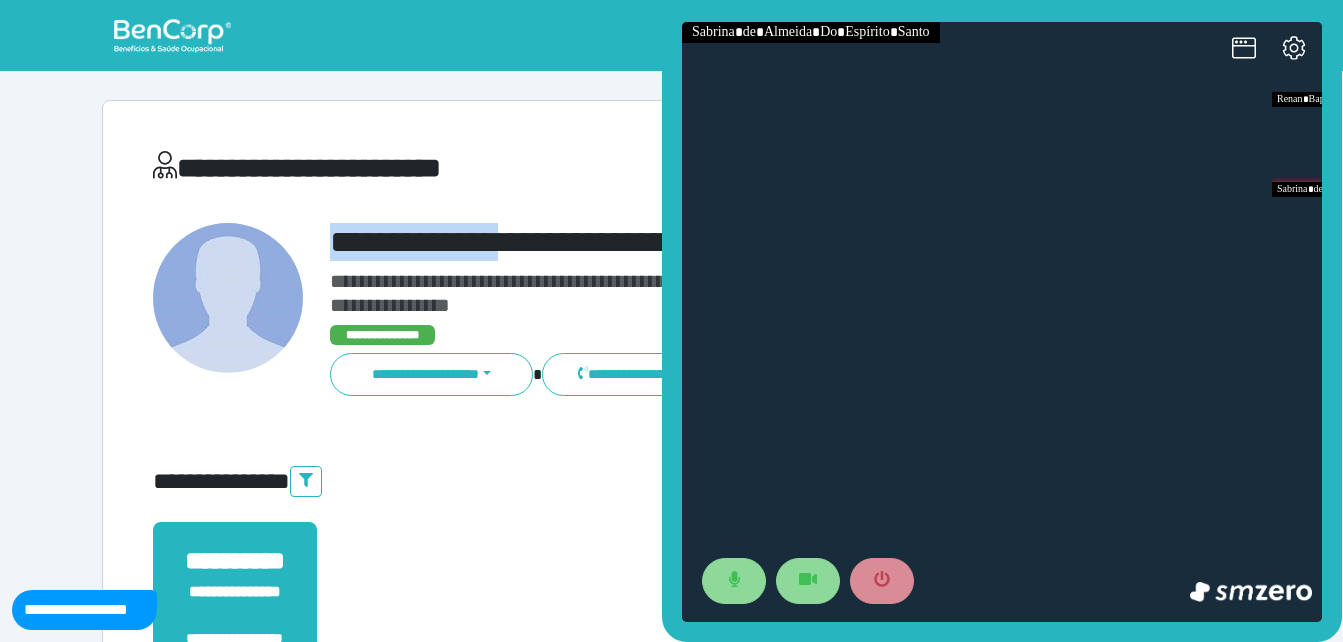 copy on "**********" 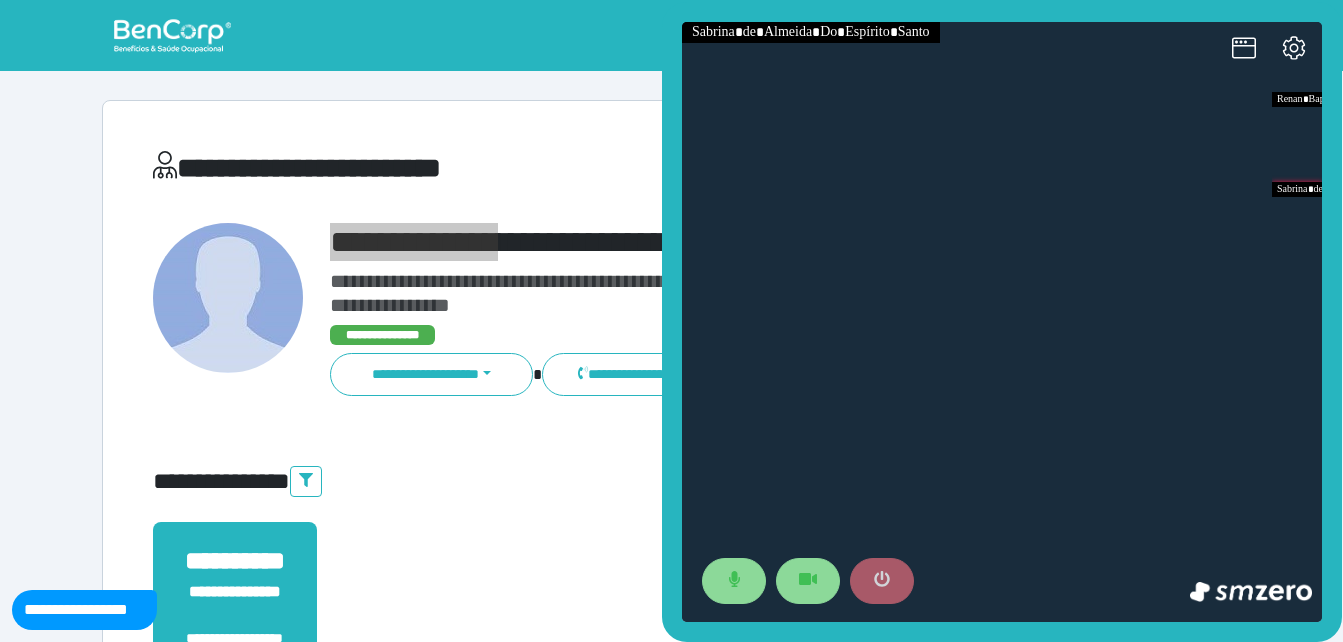 click 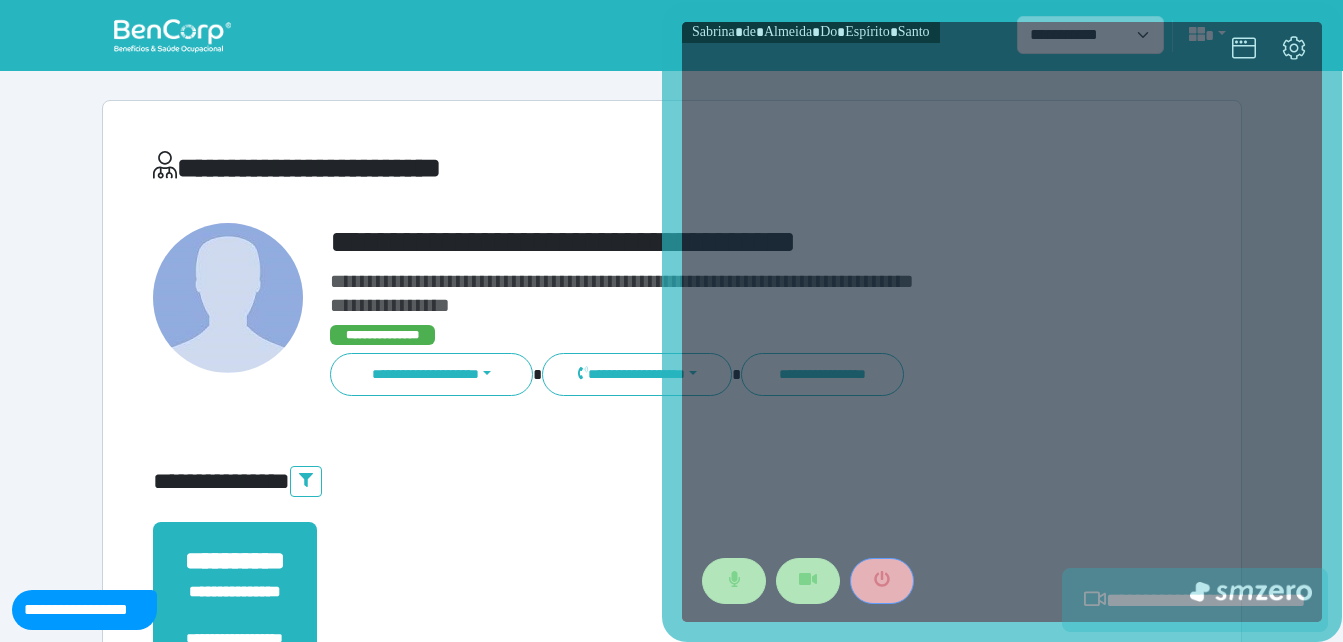 click on "**********" at bounding box center [672, 600] 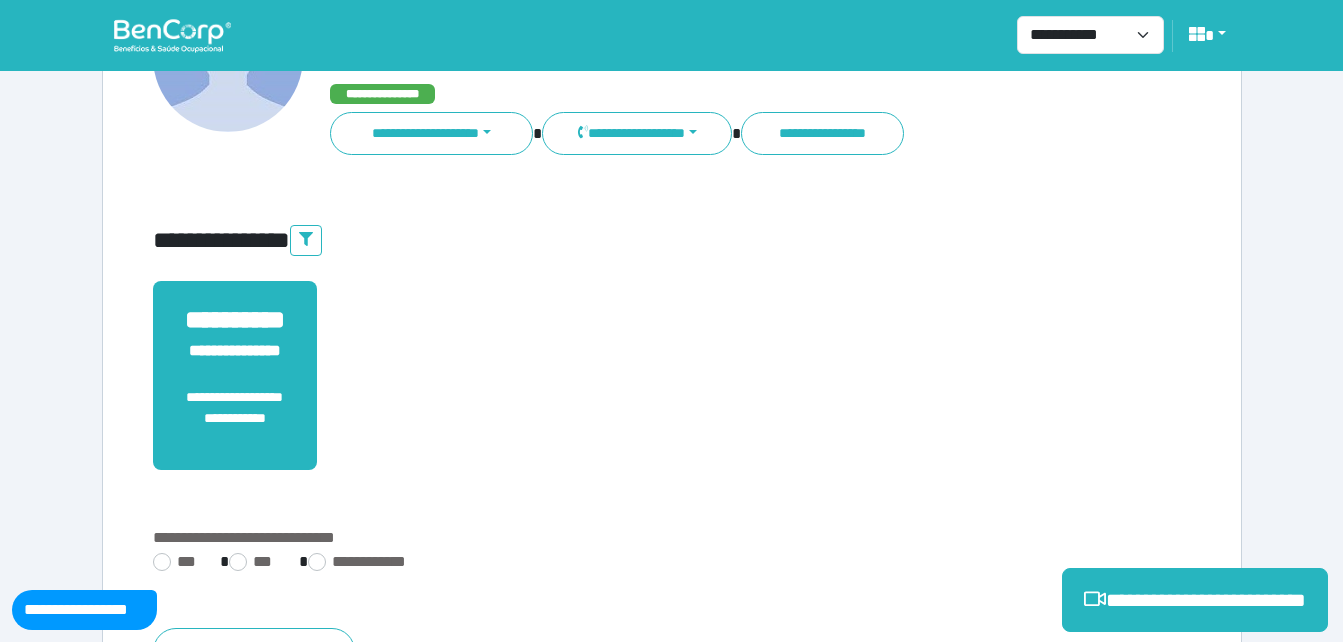 scroll, scrollTop: 400, scrollLeft: 0, axis: vertical 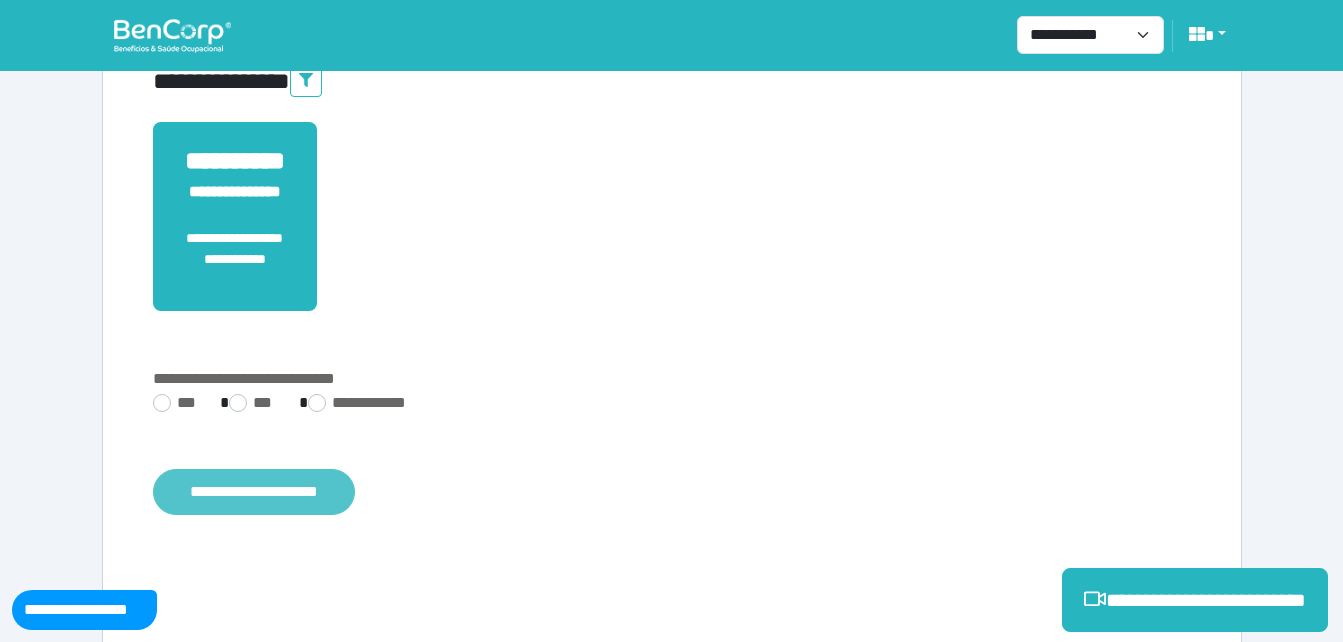 click on "**********" at bounding box center [254, 492] 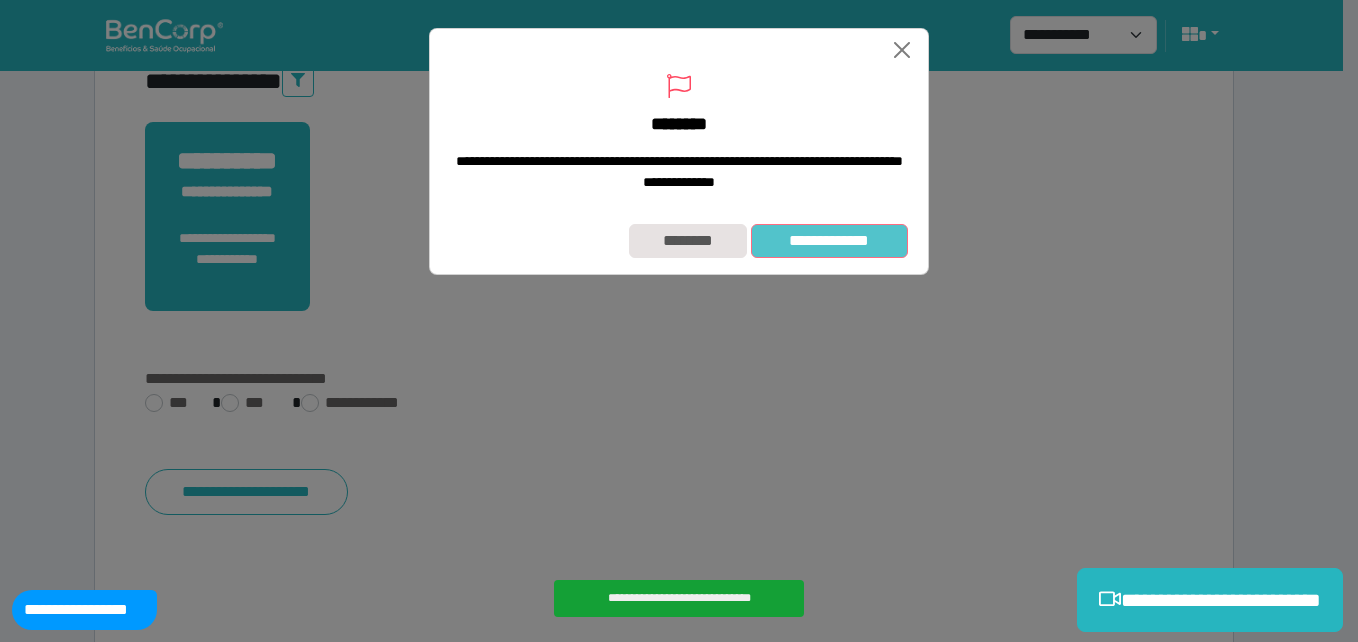 click on "**********" at bounding box center [829, 241] 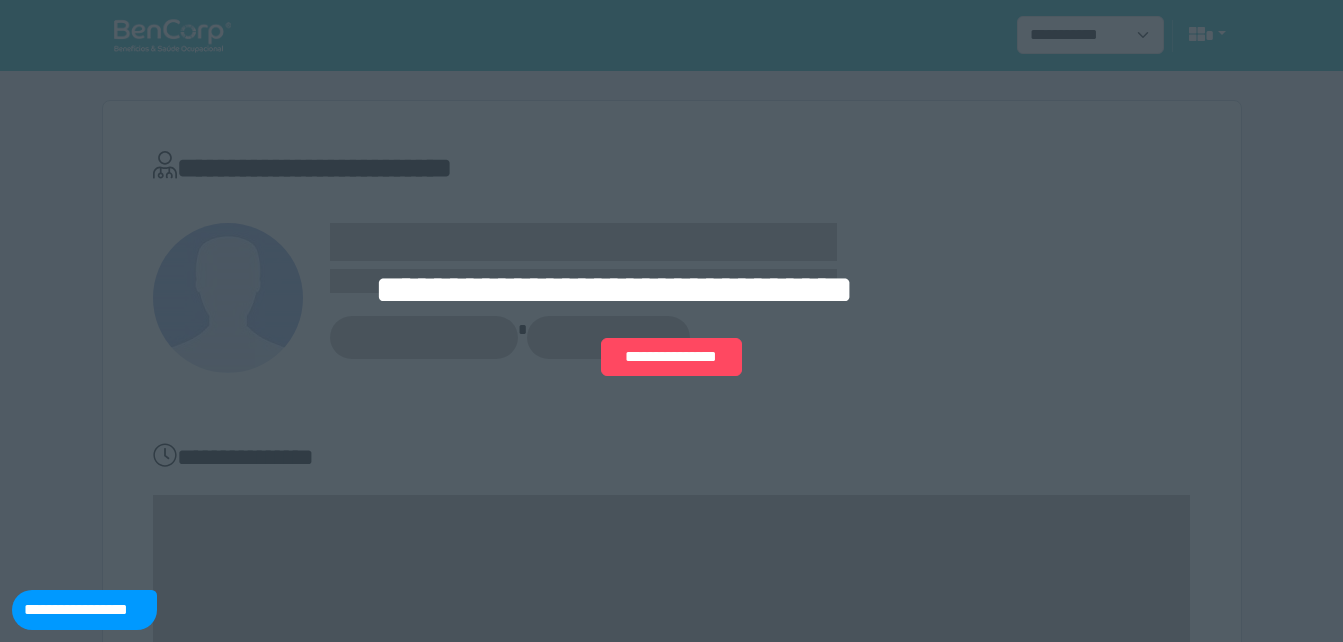 scroll, scrollTop: 0, scrollLeft: 0, axis: both 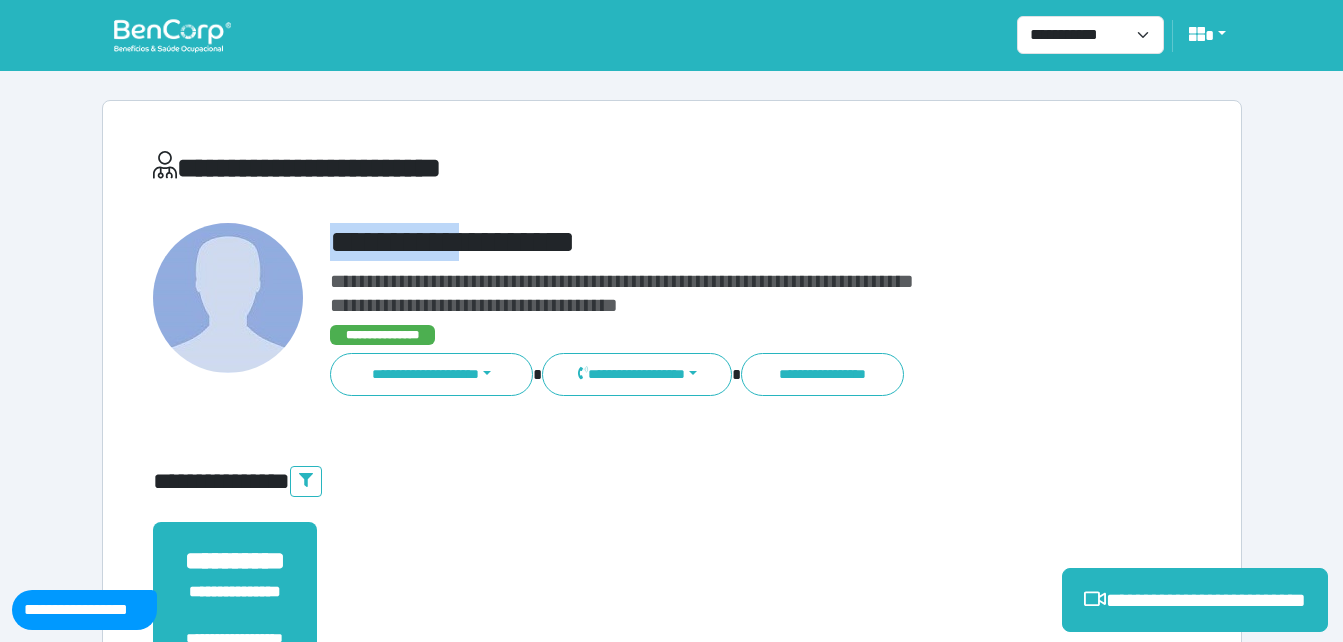 drag, startPoint x: 508, startPoint y: 234, endPoint x: 627, endPoint y: 238, distance: 119.06721 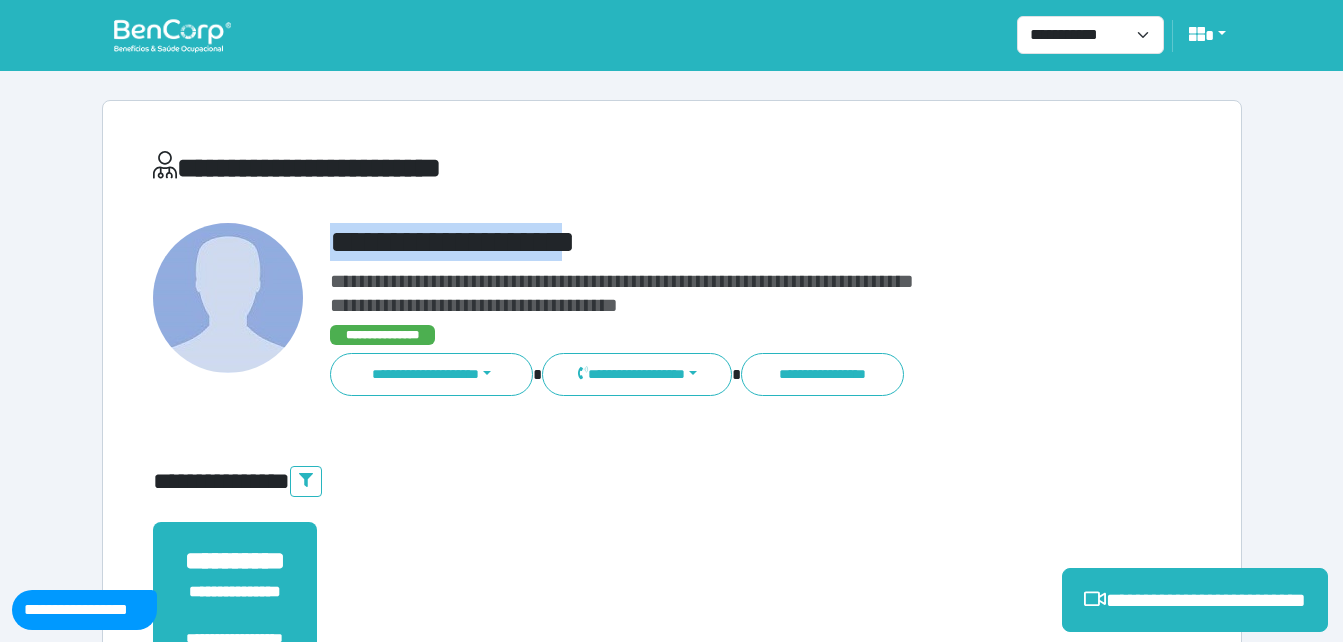 copy on "**********" 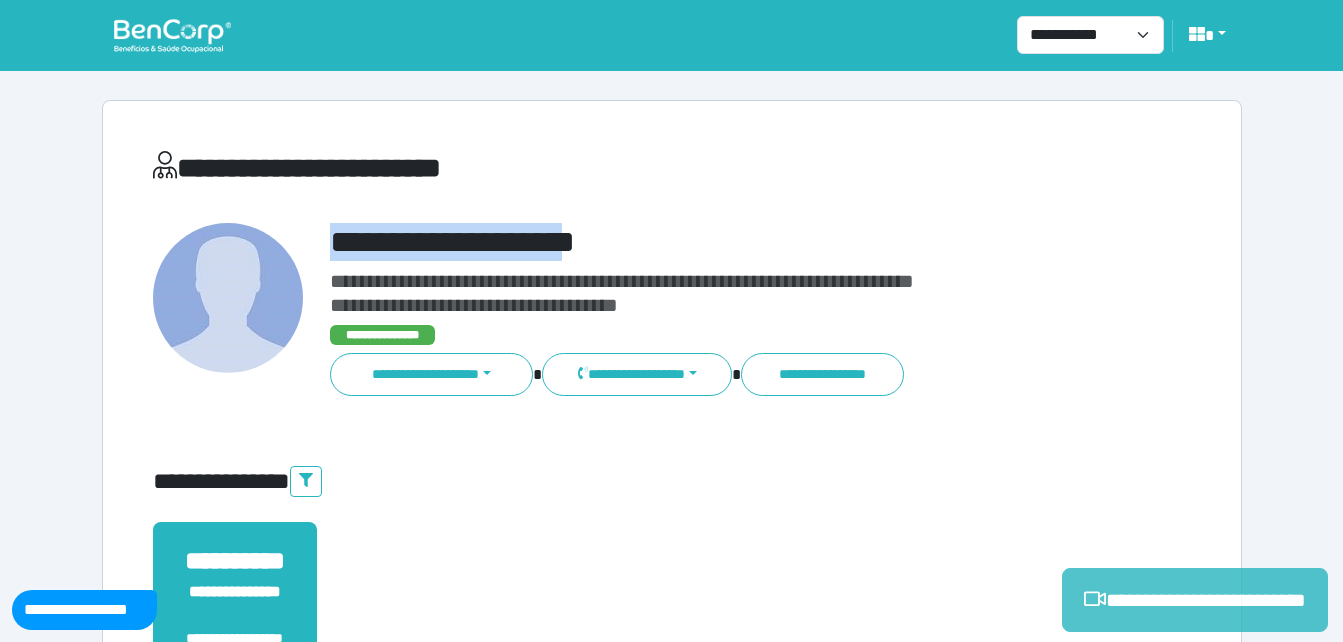 click on "**********" at bounding box center [1195, 600] 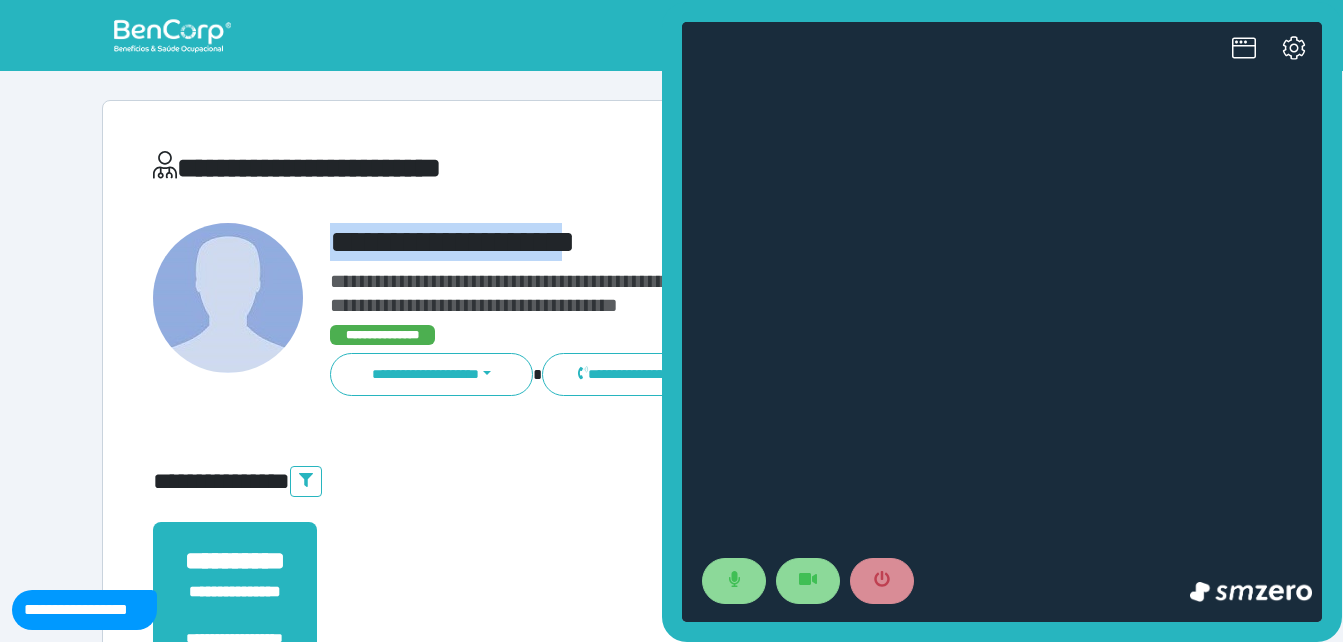 scroll, scrollTop: 0, scrollLeft: 0, axis: both 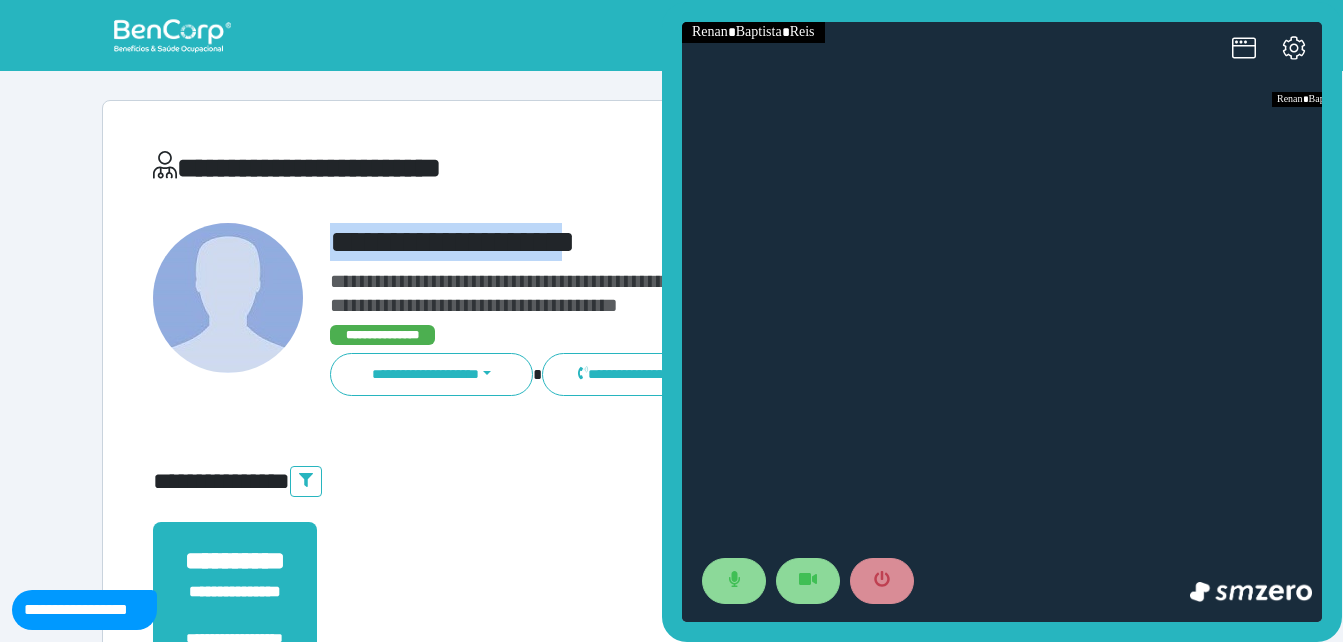 copy on "**********" 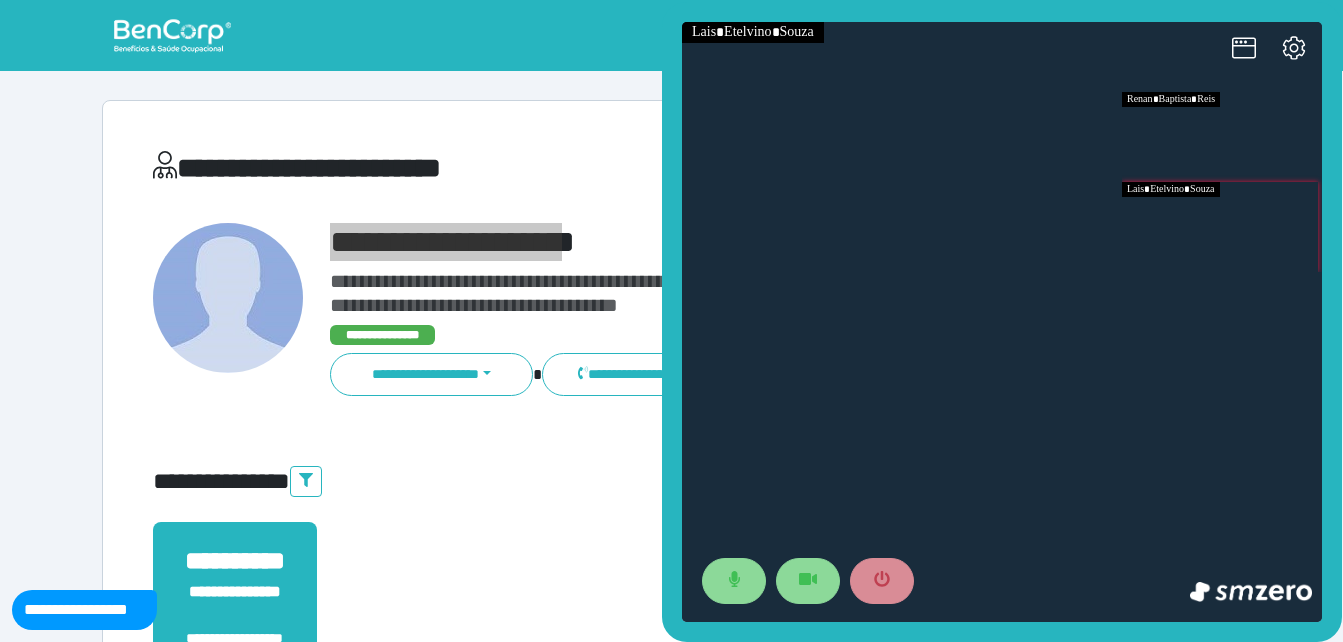 click at bounding box center (1222, 227) 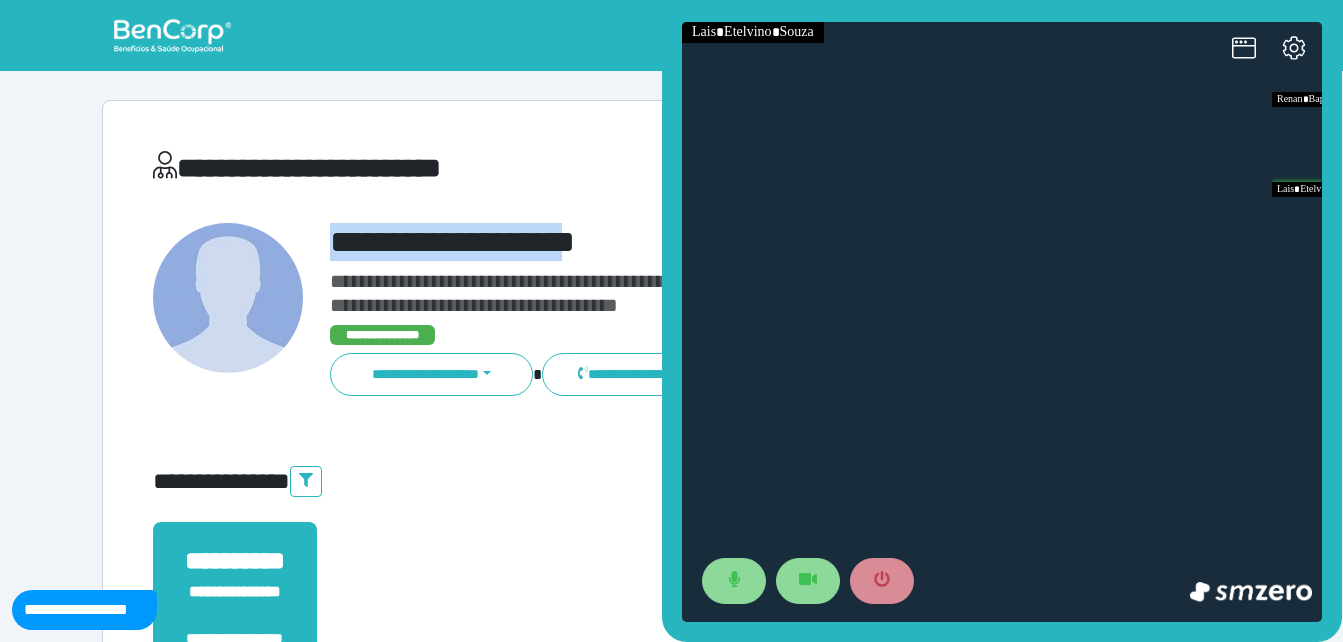 click on "**********" at bounding box center (716, 242) 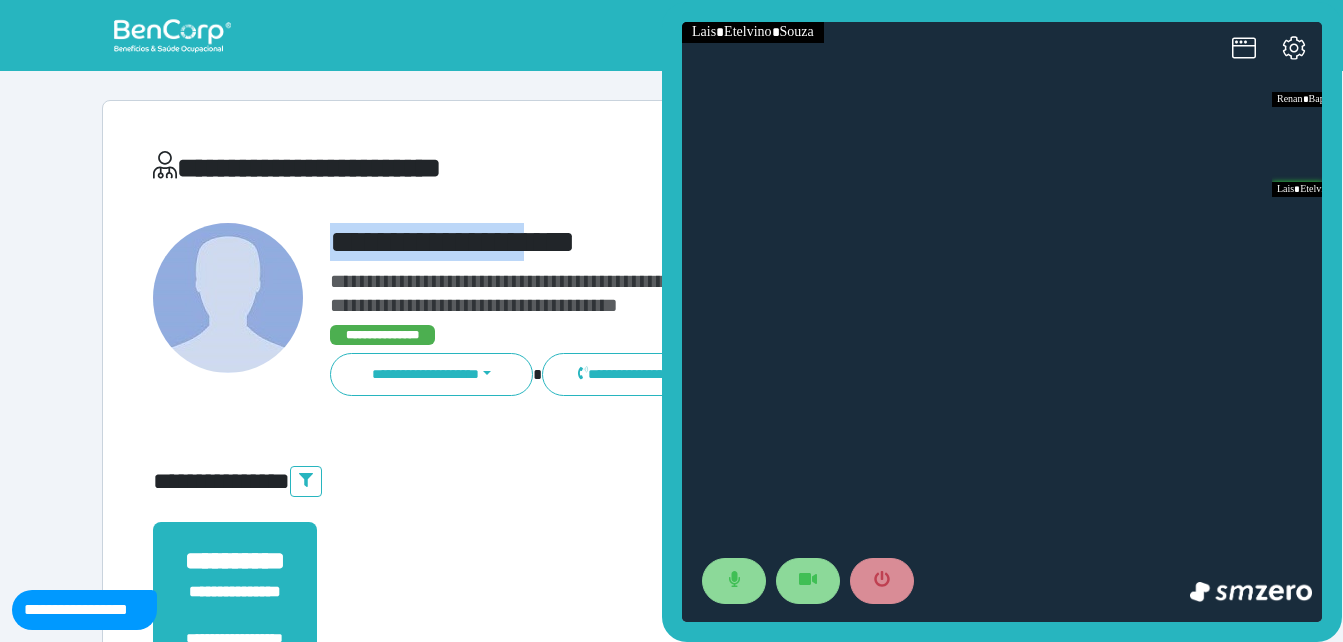 drag, startPoint x: 365, startPoint y: 247, endPoint x: 573, endPoint y: 245, distance: 208.00961 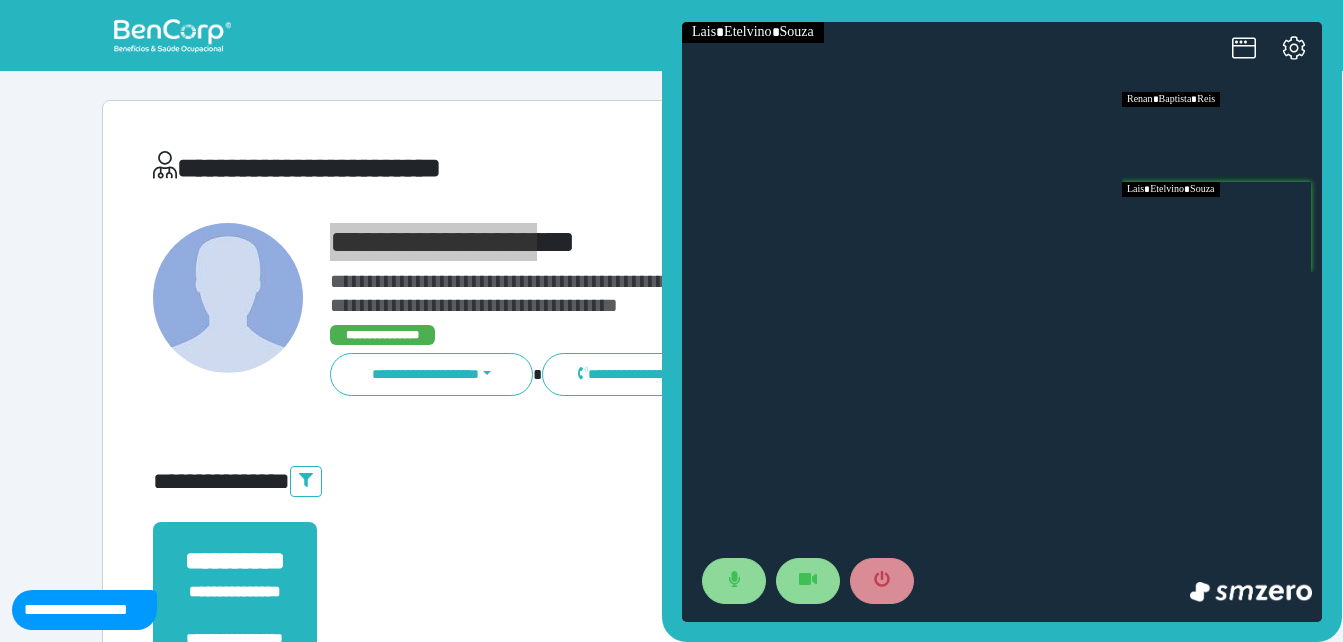 click at bounding box center [1222, 137] 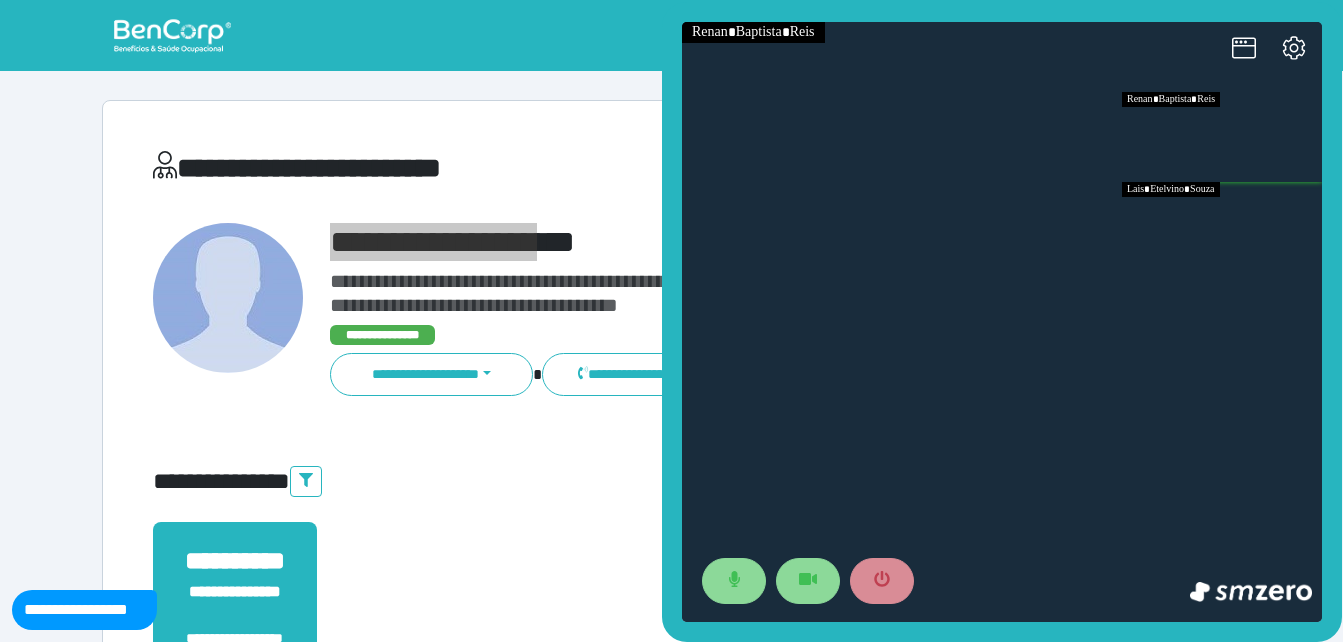 click at bounding box center (1222, 227) 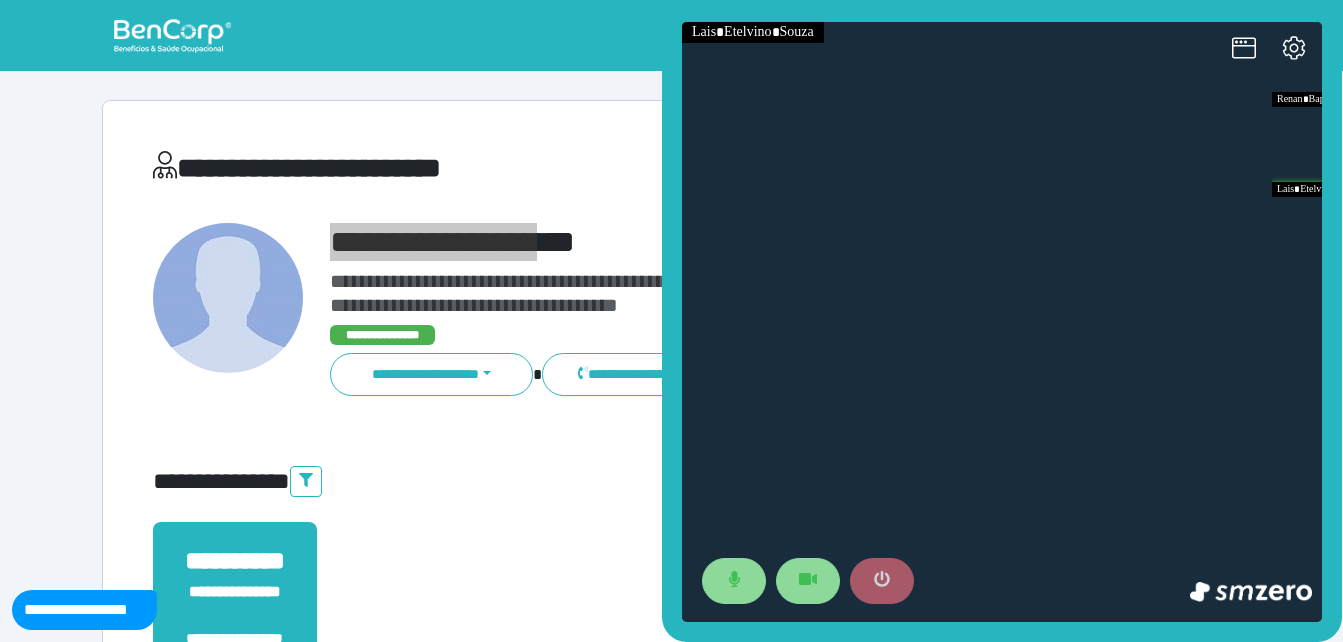 click at bounding box center (882, 581) 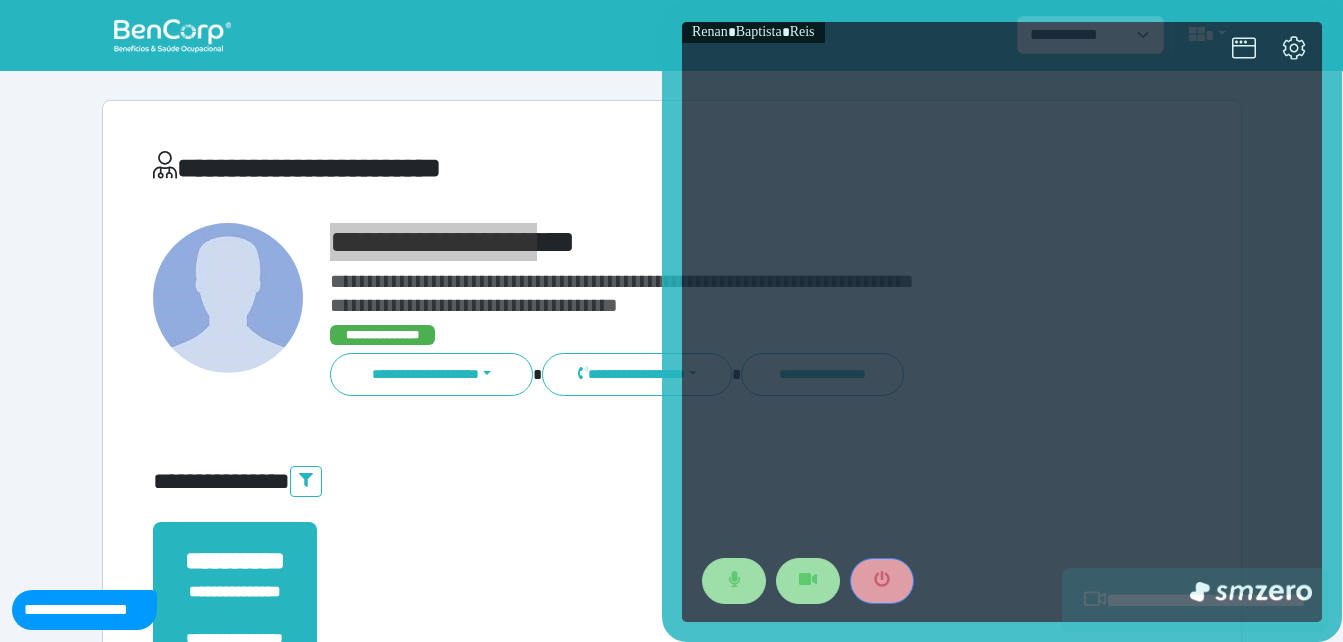 scroll, scrollTop: 494, scrollLeft: 0, axis: vertical 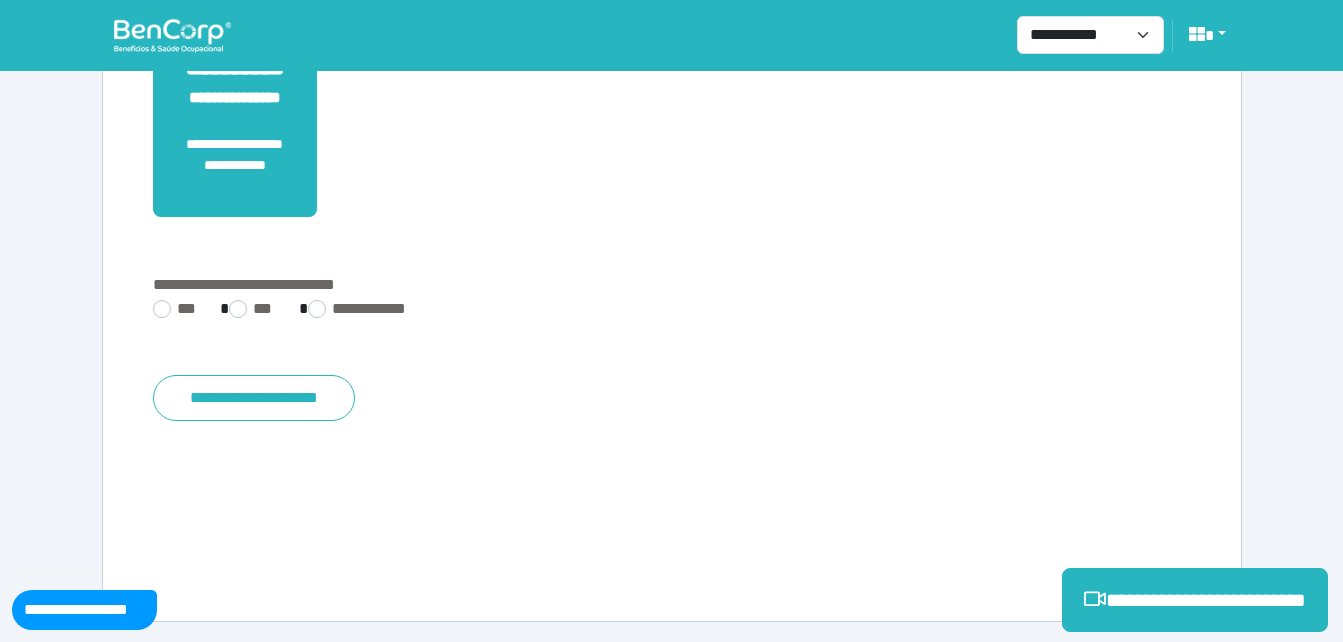 drag, startPoint x: 191, startPoint y: 318, endPoint x: 207, endPoint y: 332, distance: 21.260292 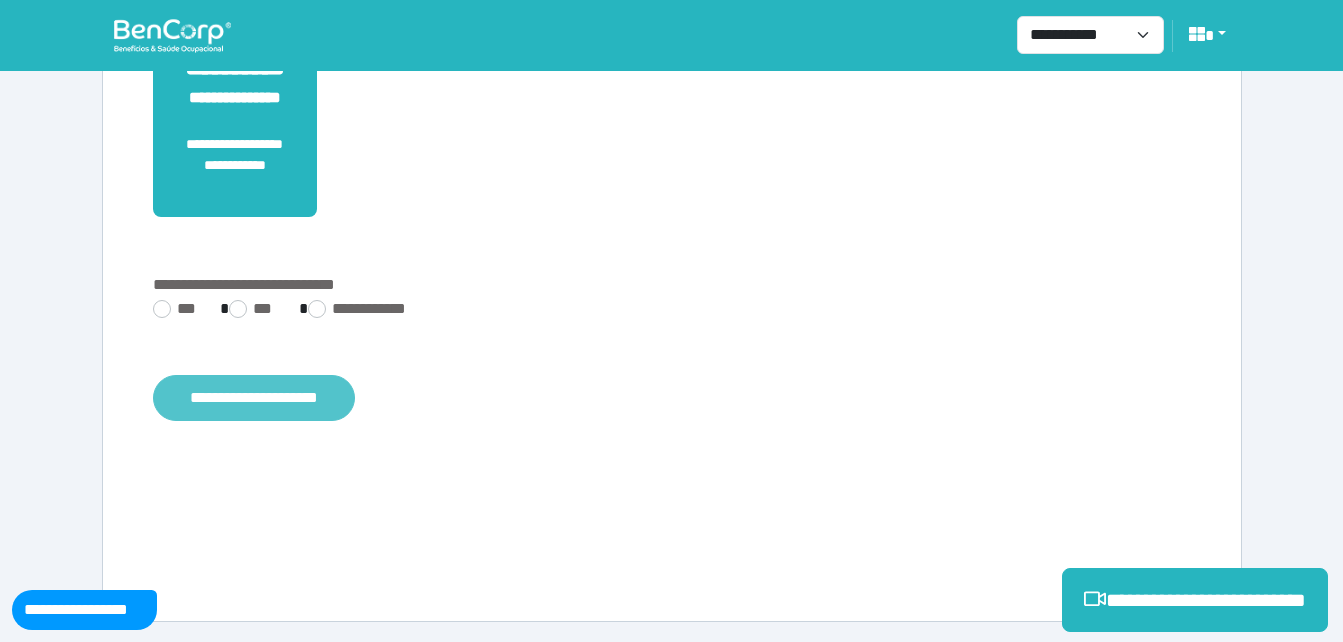 click on "**********" at bounding box center [254, 398] 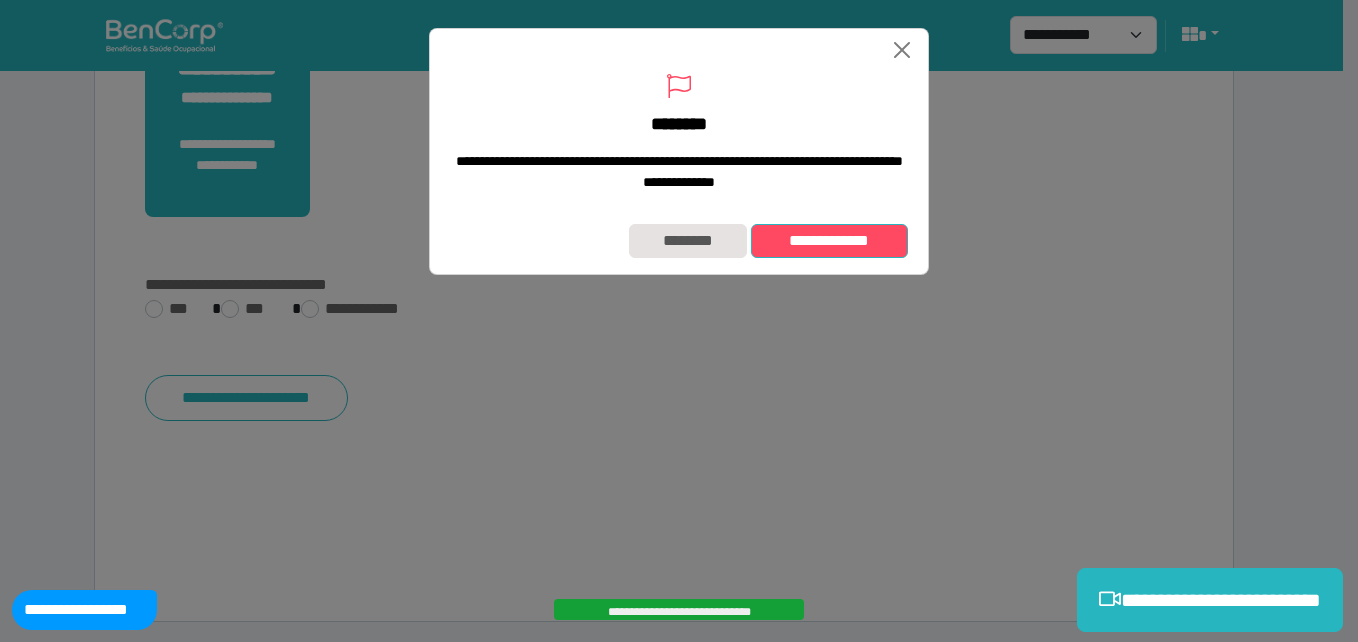 click on "**********" at bounding box center [829, 241] 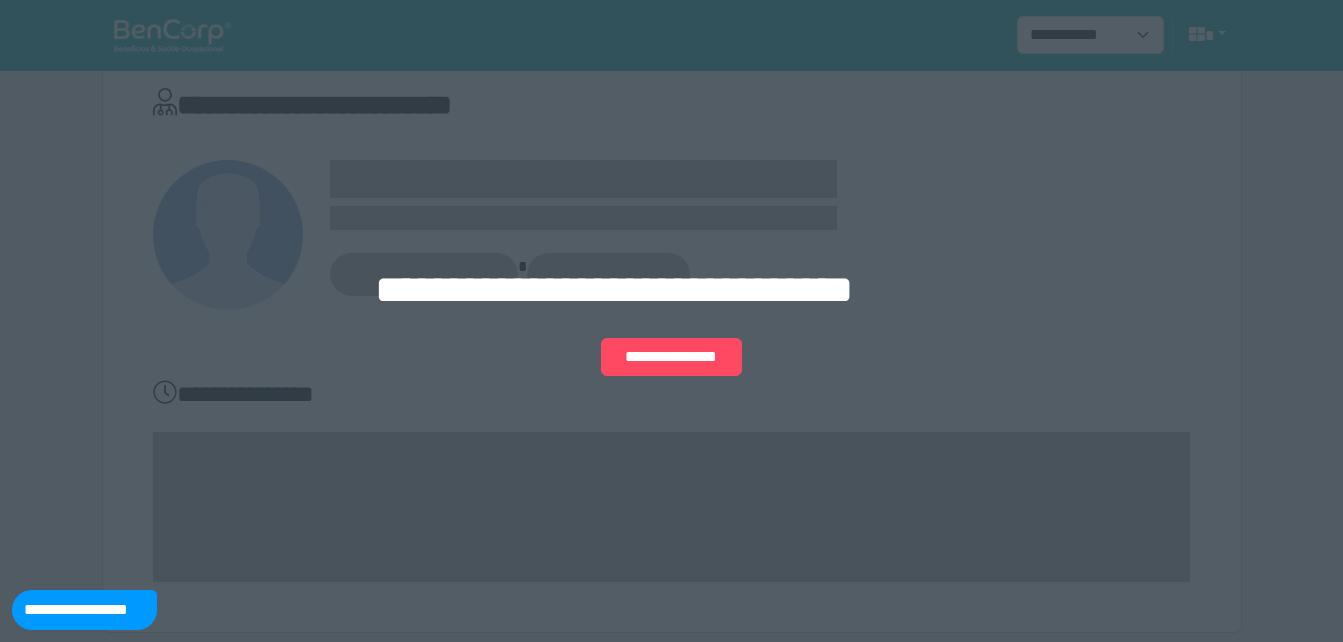scroll, scrollTop: 74, scrollLeft: 0, axis: vertical 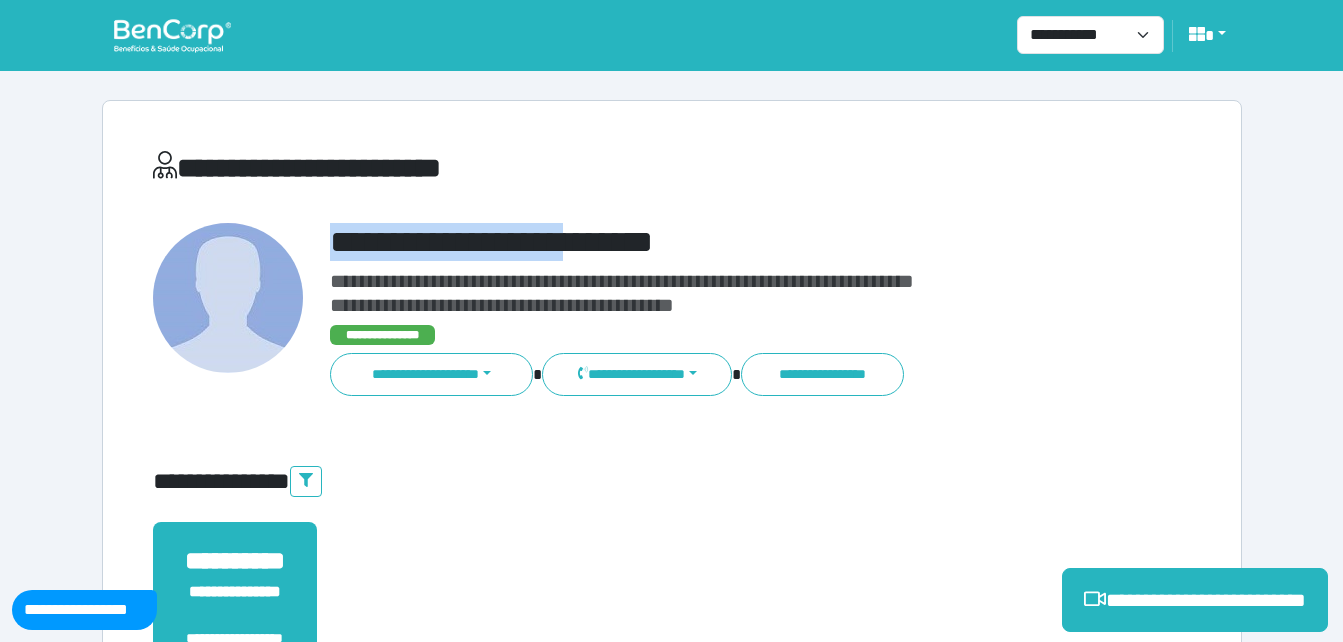 drag, startPoint x: 337, startPoint y: 240, endPoint x: 639, endPoint y: 250, distance: 302.16553 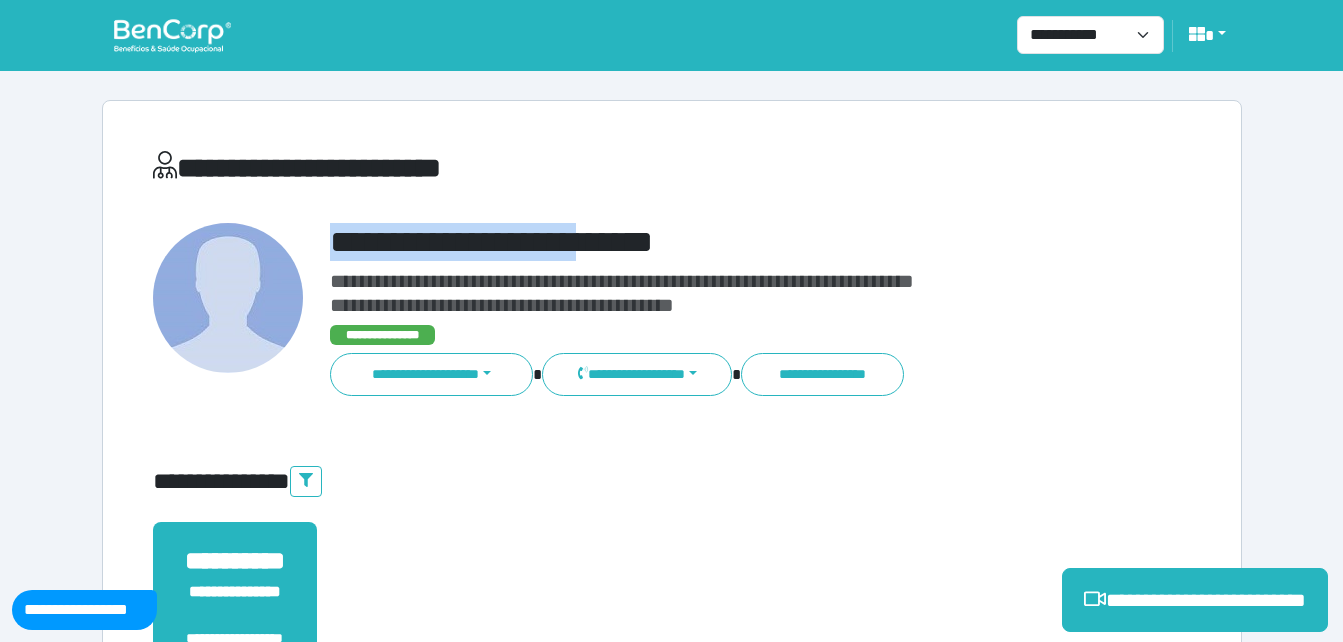 copy on "**********" 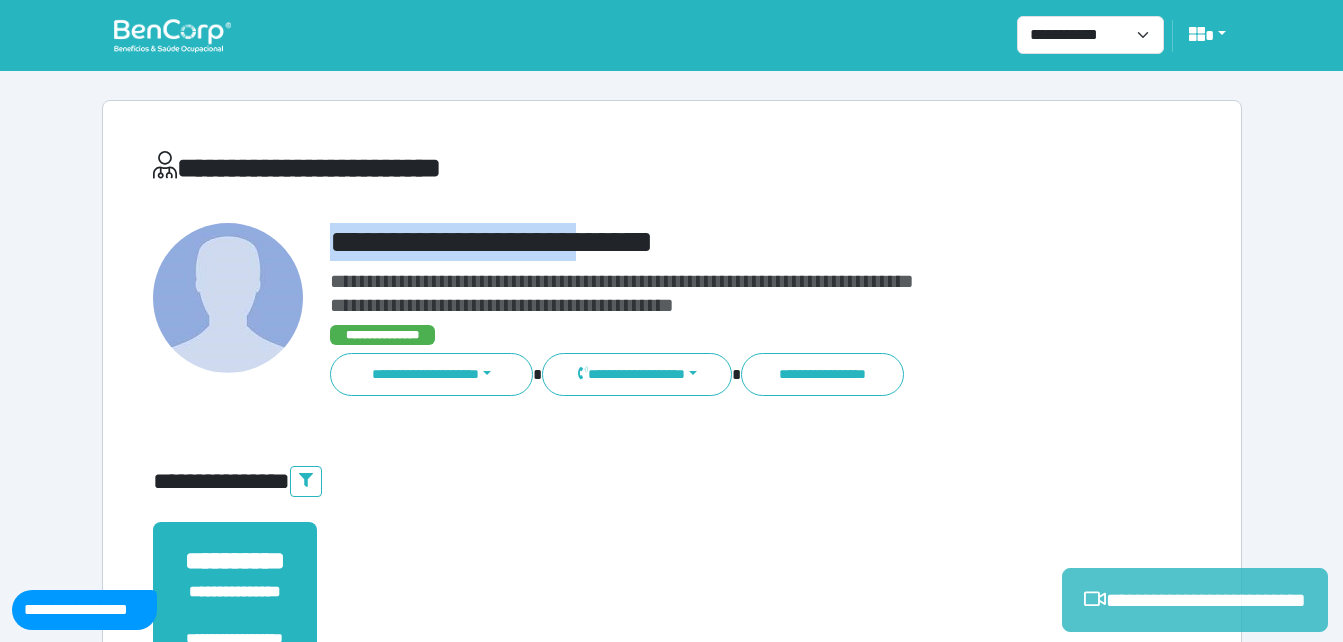 click on "**********" at bounding box center (1195, 600) 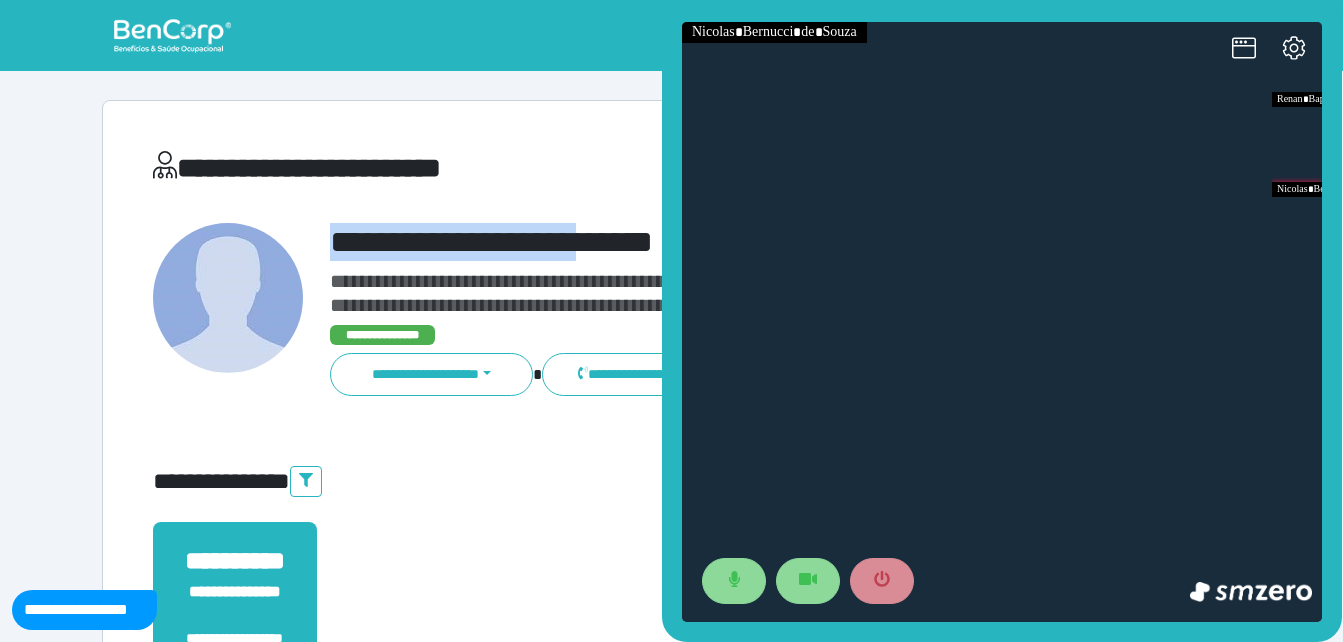 scroll, scrollTop: 0, scrollLeft: 0, axis: both 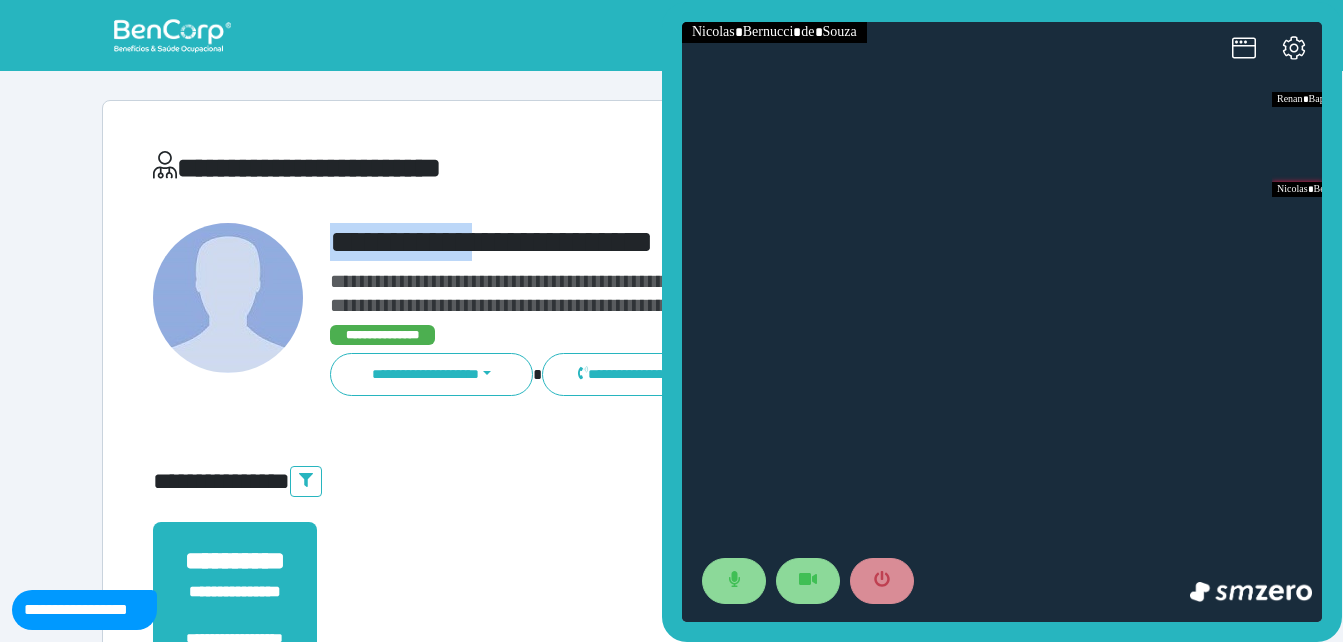 drag, startPoint x: 332, startPoint y: 236, endPoint x: 517, endPoint y: 226, distance: 185.27008 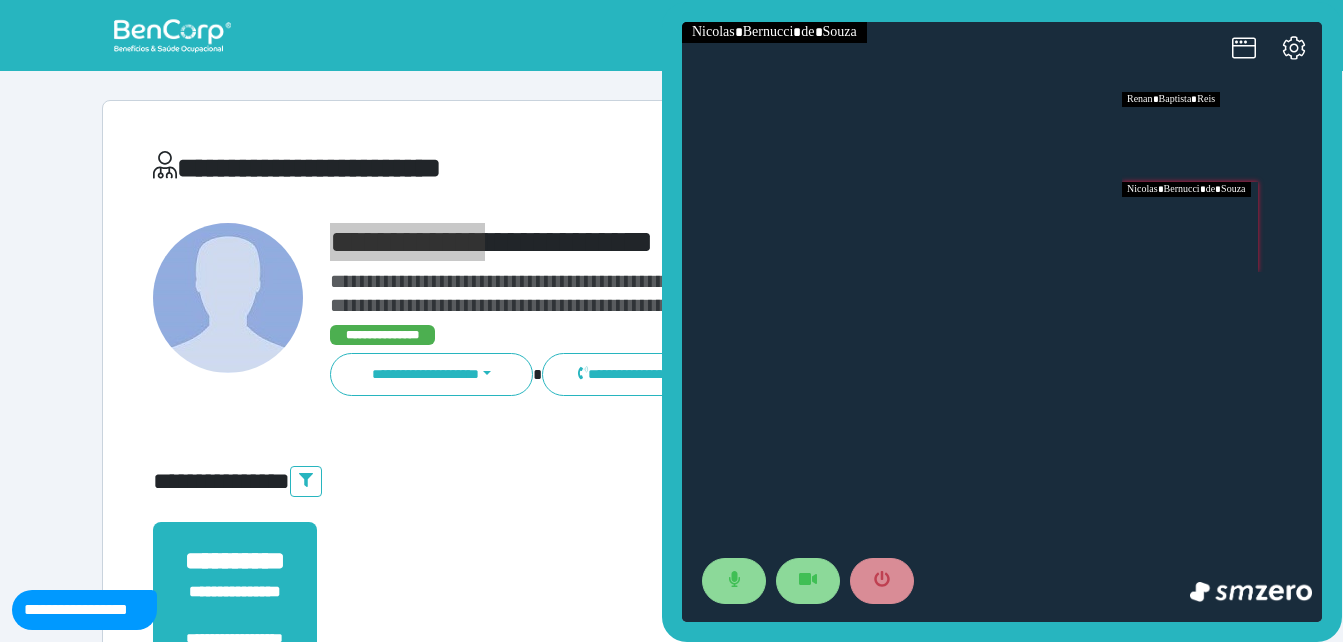 click at bounding box center [1222, 137] 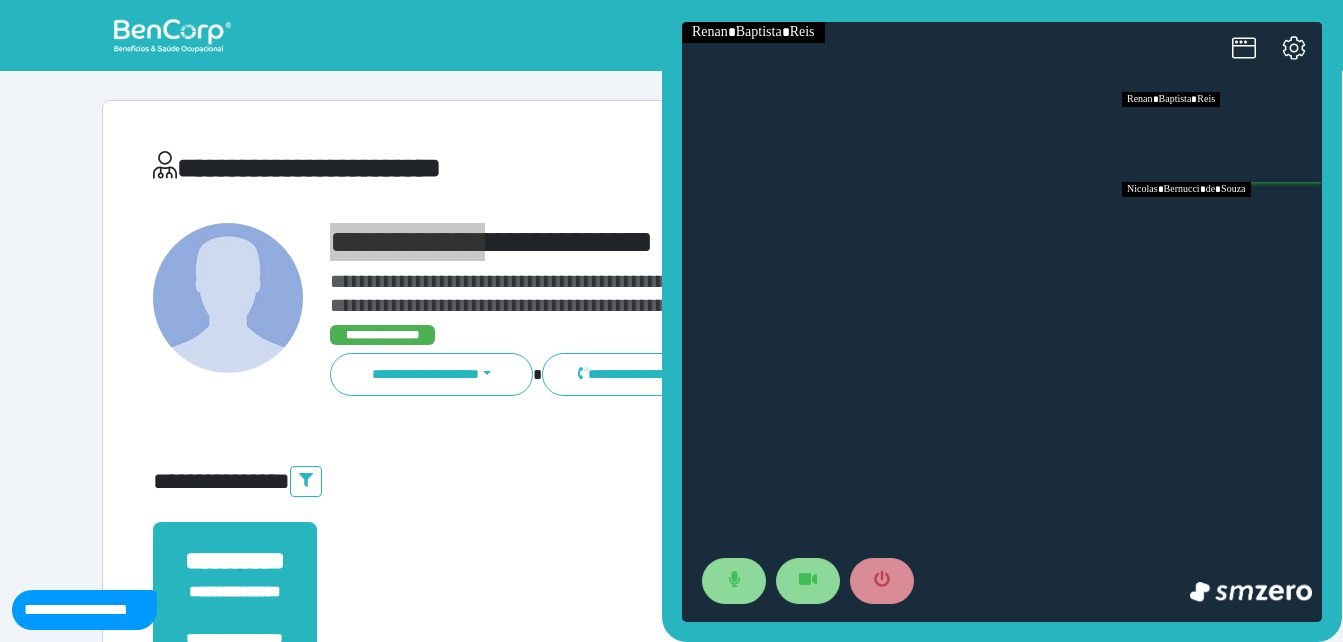 click at bounding box center (1222, 227) 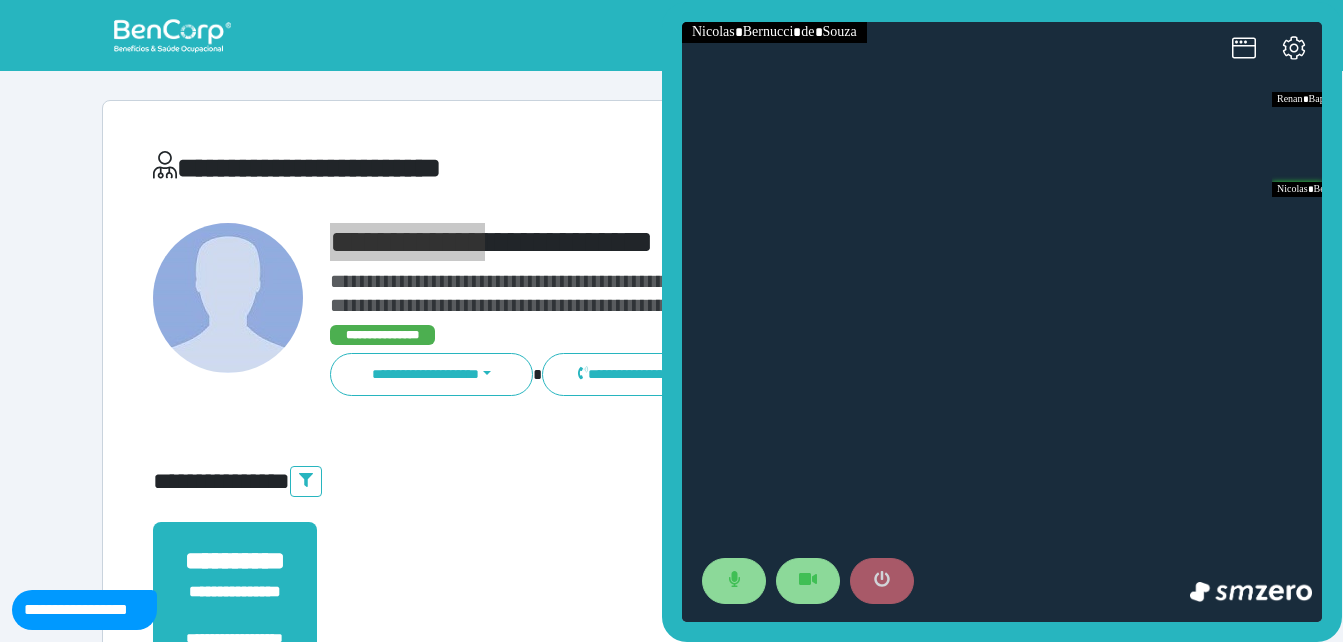 click at bounding box center (882, 581) 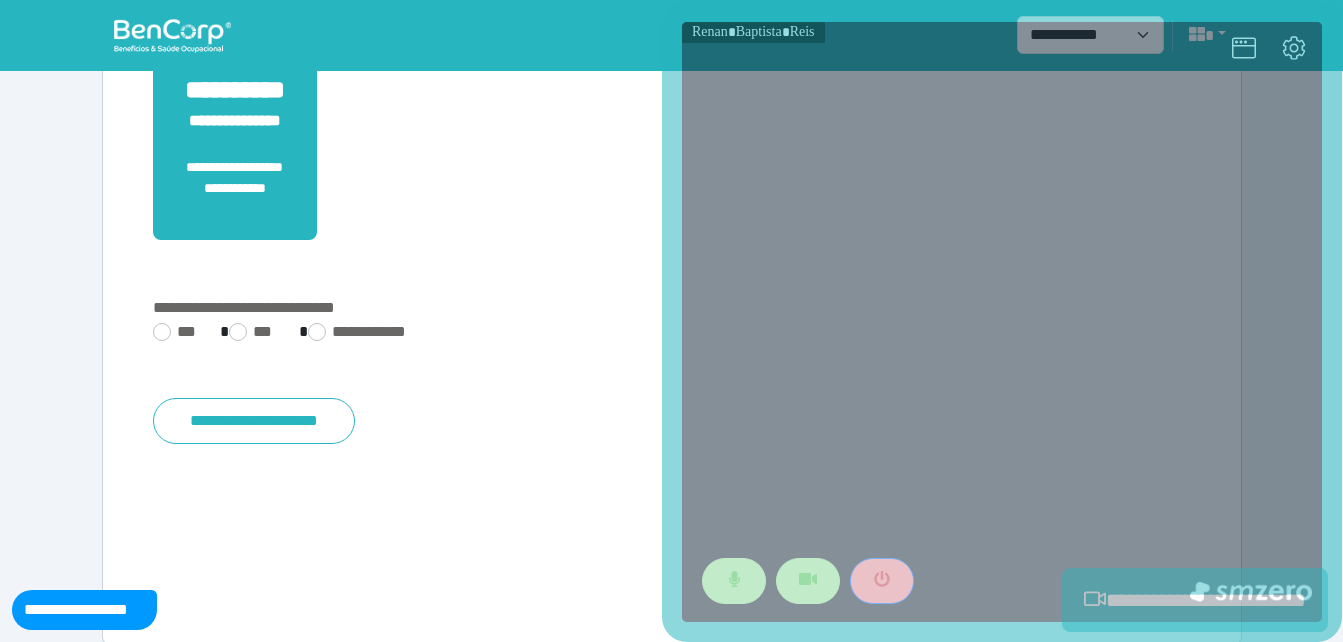 scroll, scrollTop: 494, scrollLeft: 0, axis: vertical 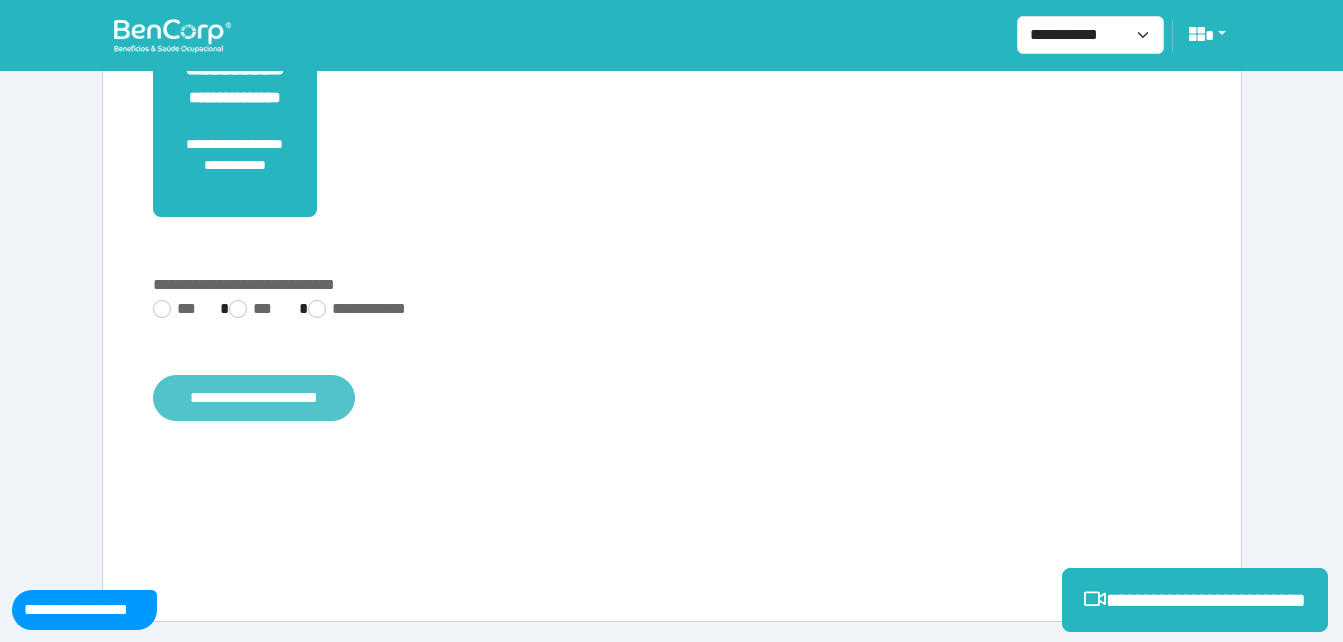 click on "**********" at bounding box center [254, 398] 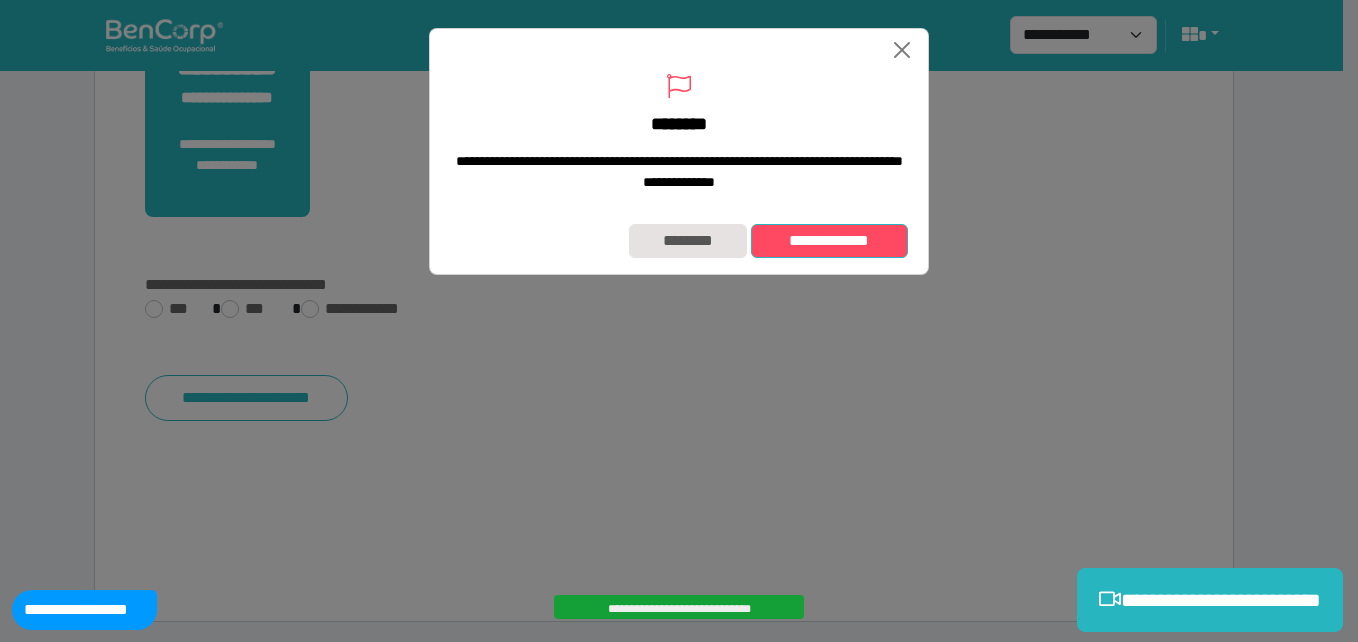 click on "**********" at bounding box center [829, 241] 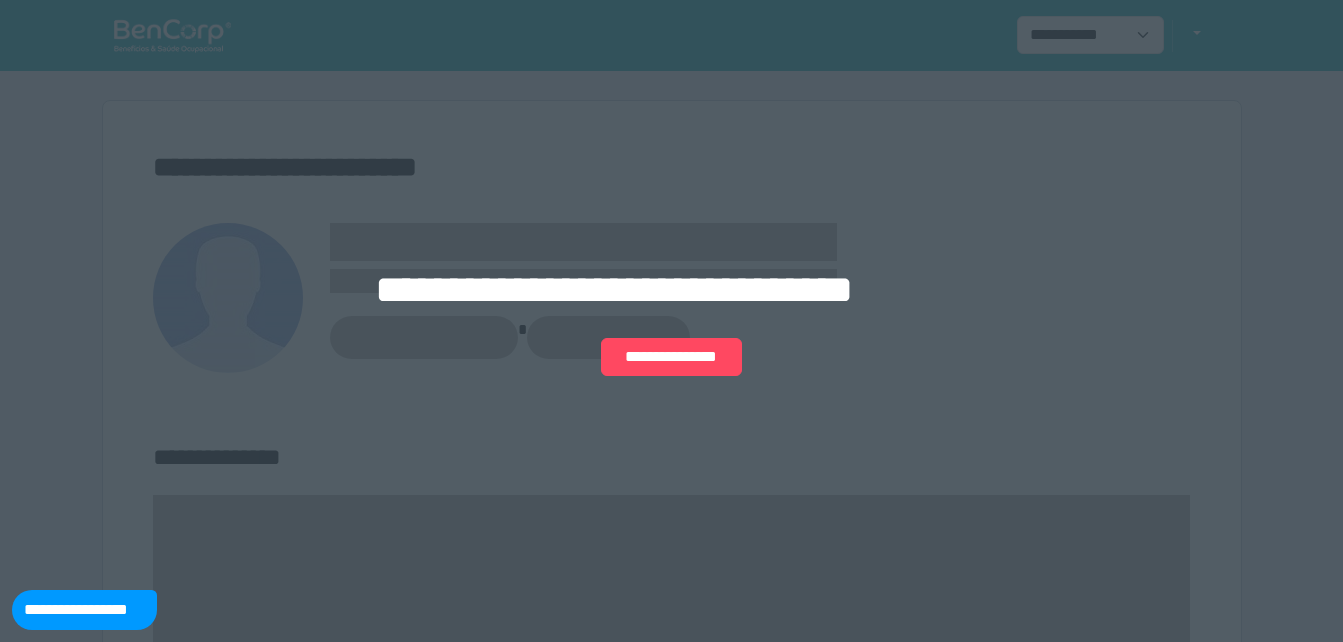 scroll, scrollTop: 0, scrollLeft: 0, axis: both 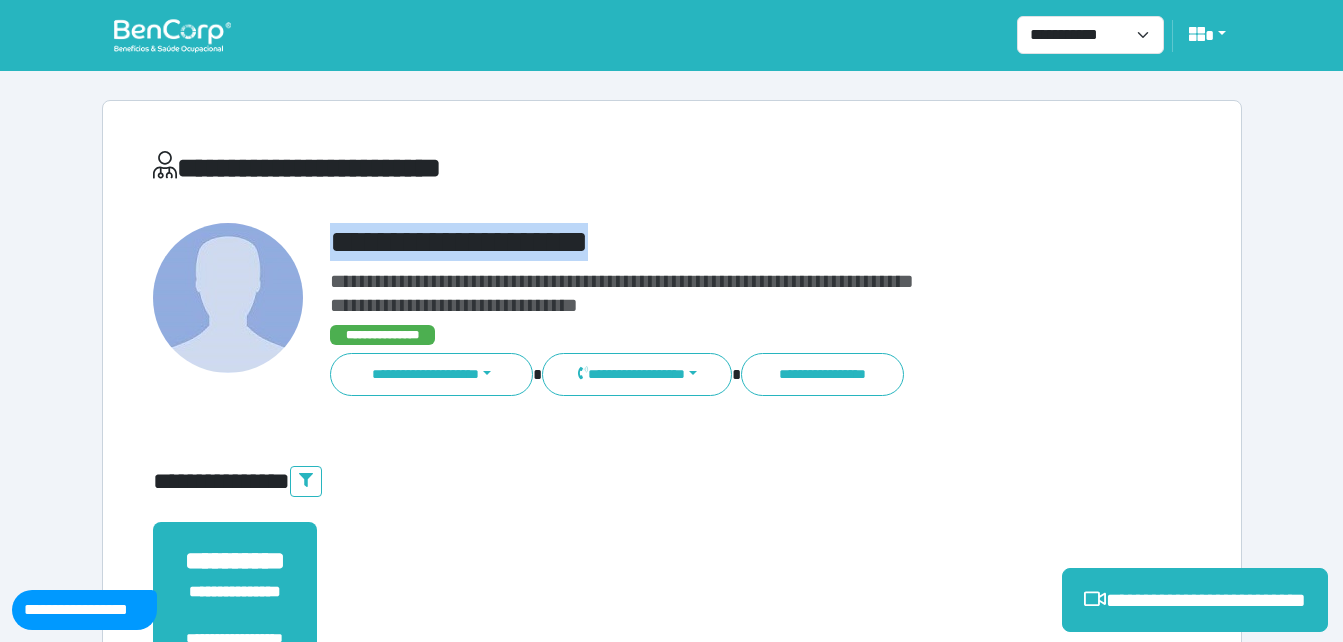drag, startPoint x: 335, startPoint y: 243, endPoint x: 619, endPoint y: 246, distance: 284.01584 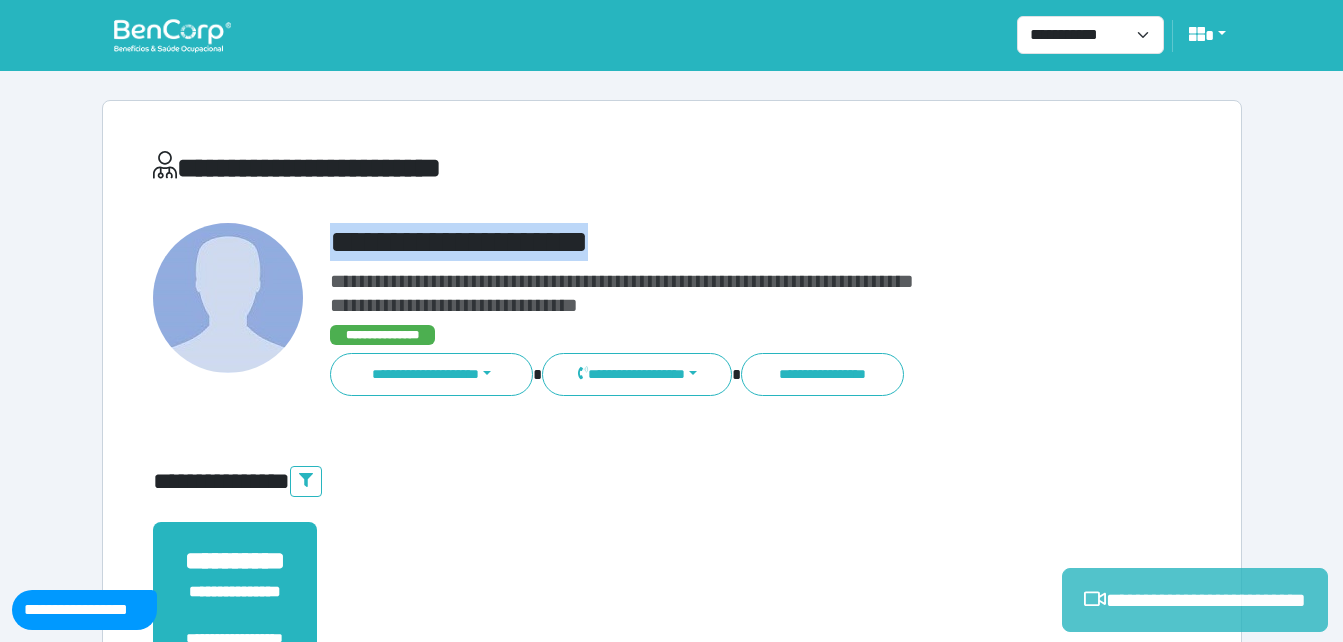 click on "**********" at bounding box center [1195, 600] 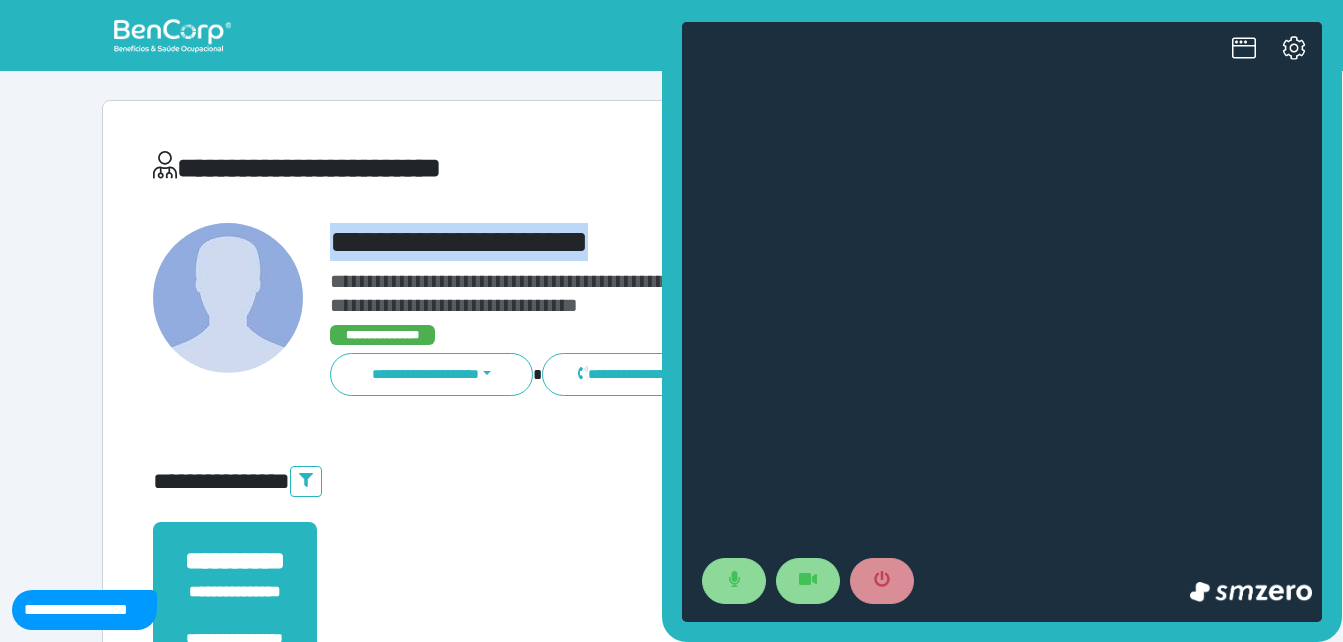 scroll, scrollTop: 0, scrollLeft: 0, axis: both 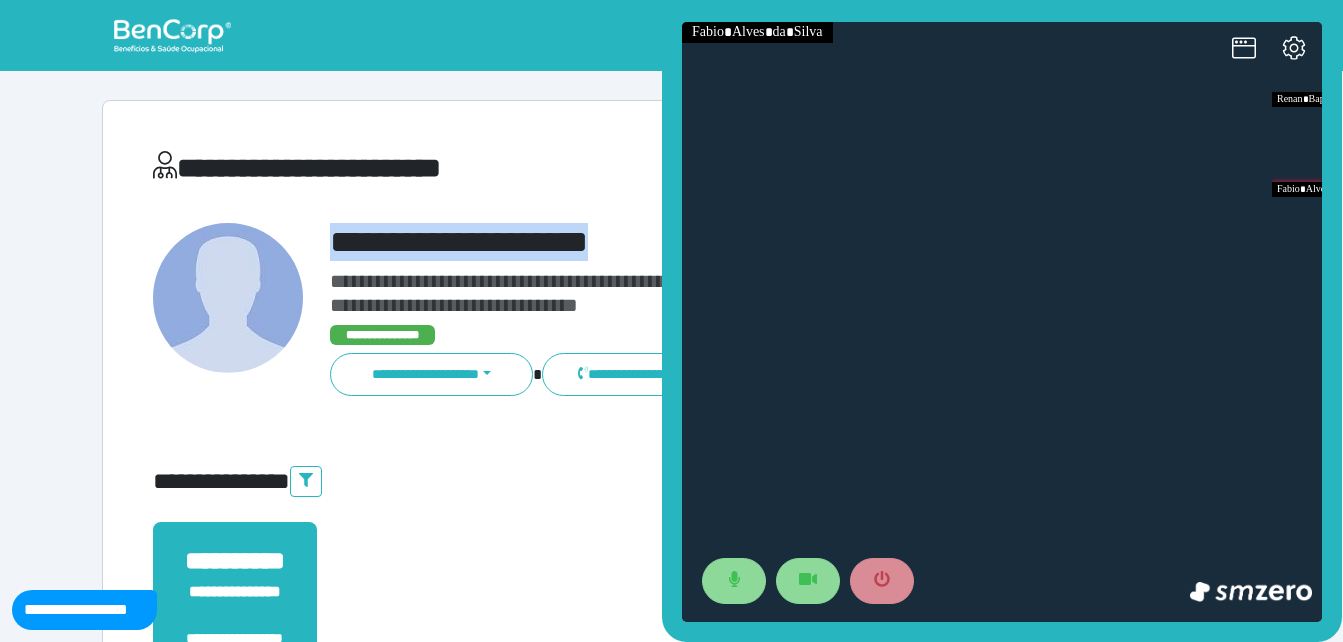 copy on "**********" 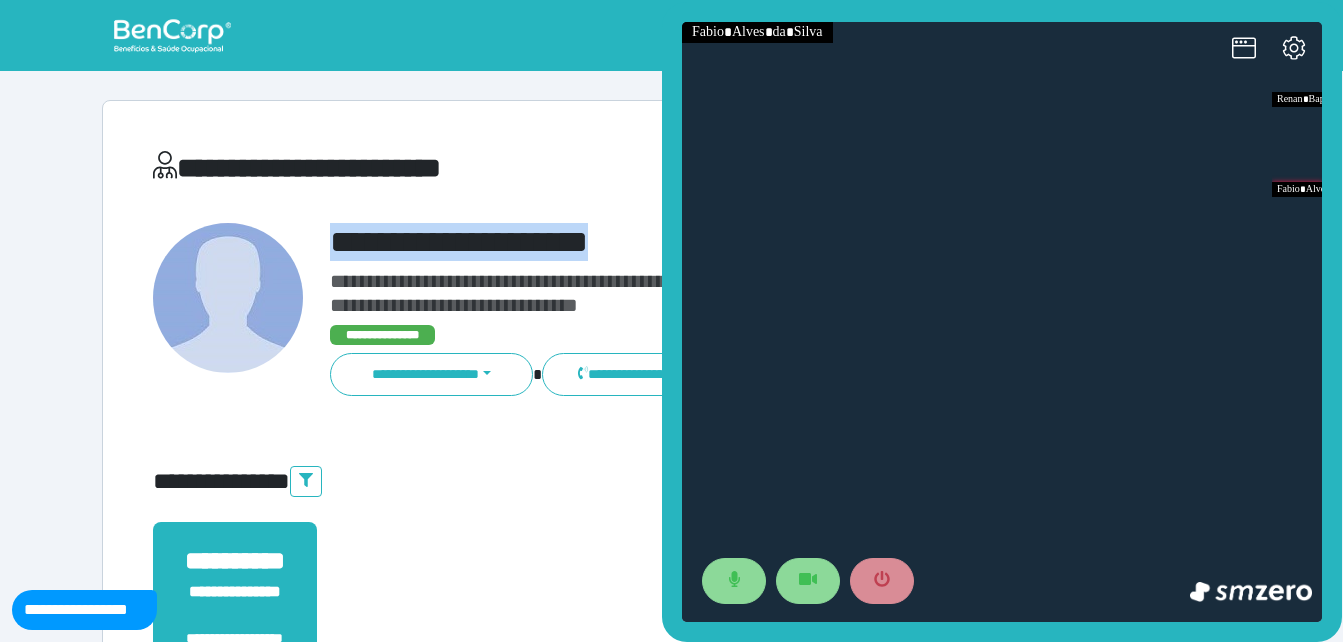 drag, startPoint x: 396, startPoint y: 250, endPoint x: 309, endPoint y: 238, distance: 87.823685 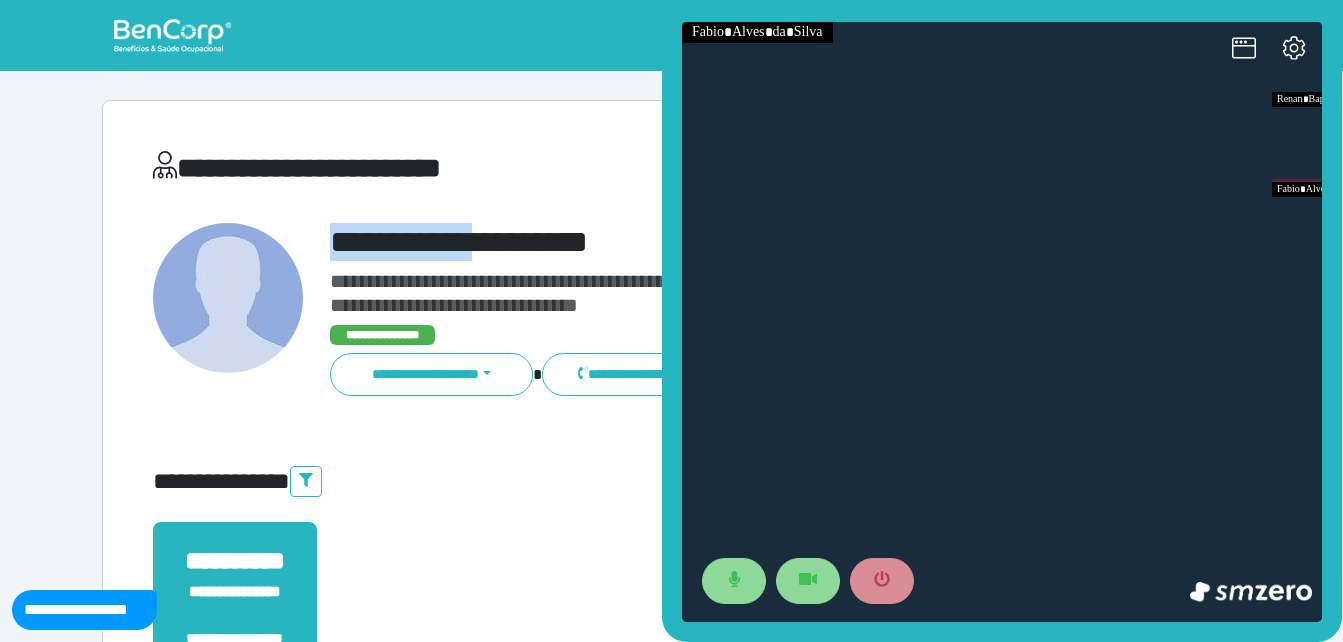drag, startPoint x: 299, startPoint y: 236, endPoint x: 535, endPoint y: 235, distance: 236.00212 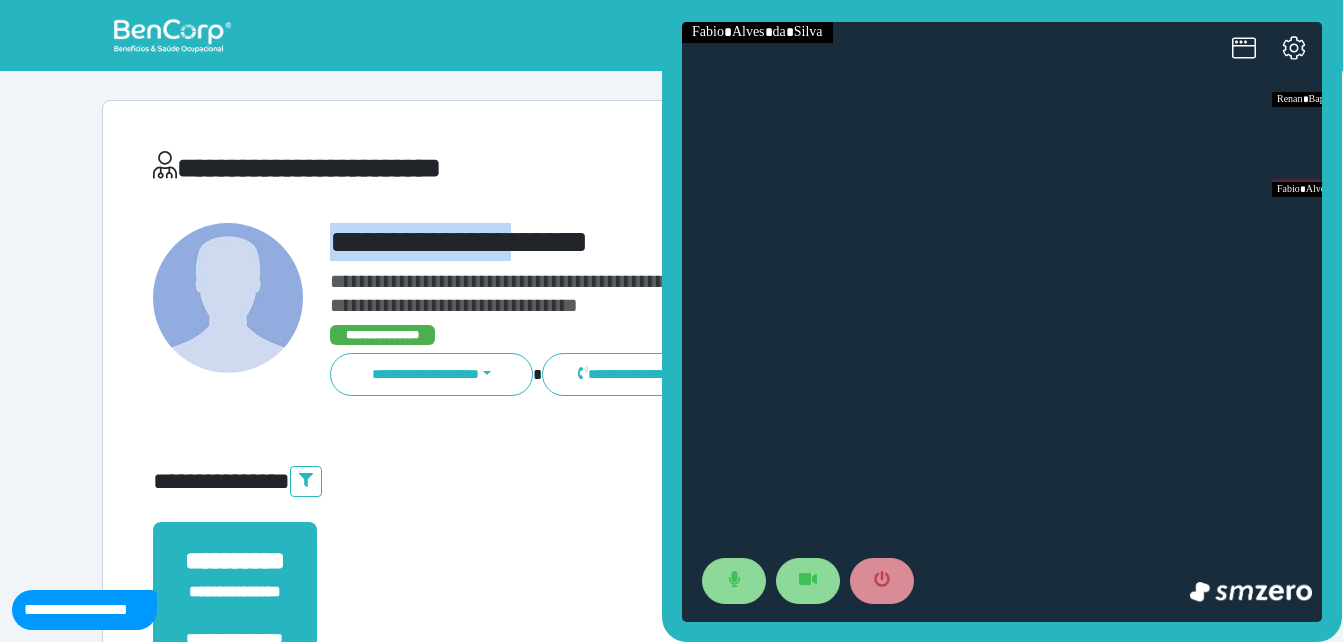copy on "**********" 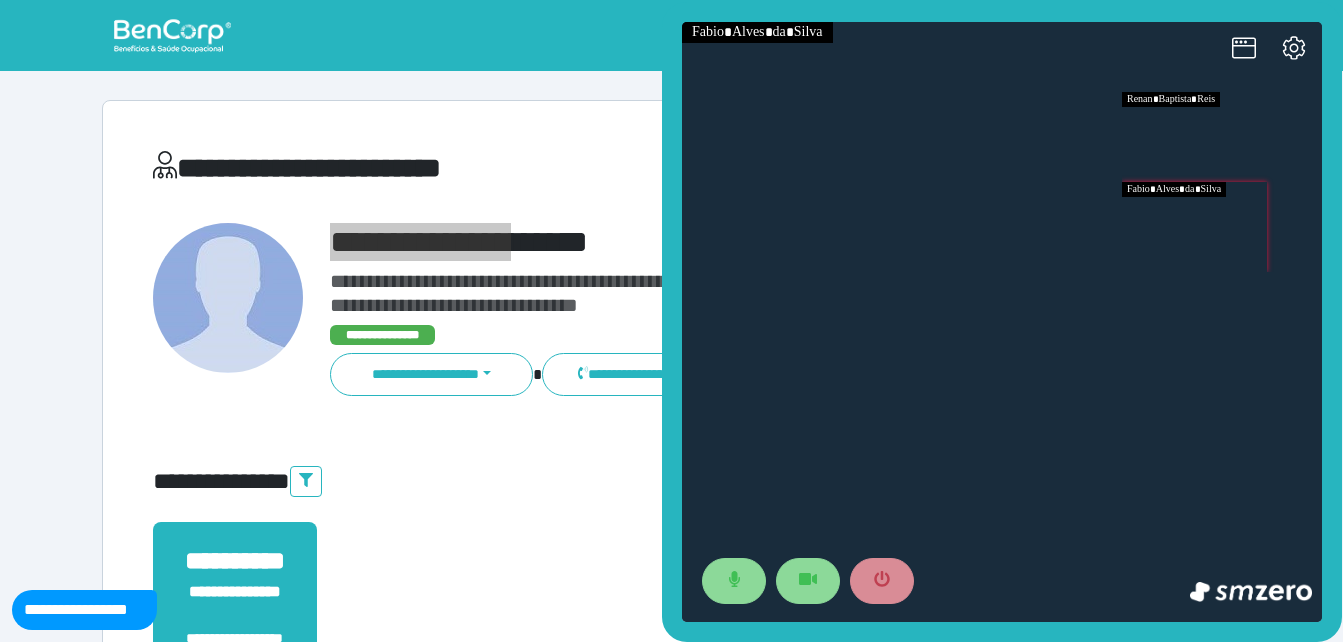 click at bounding box center [1222, 137] 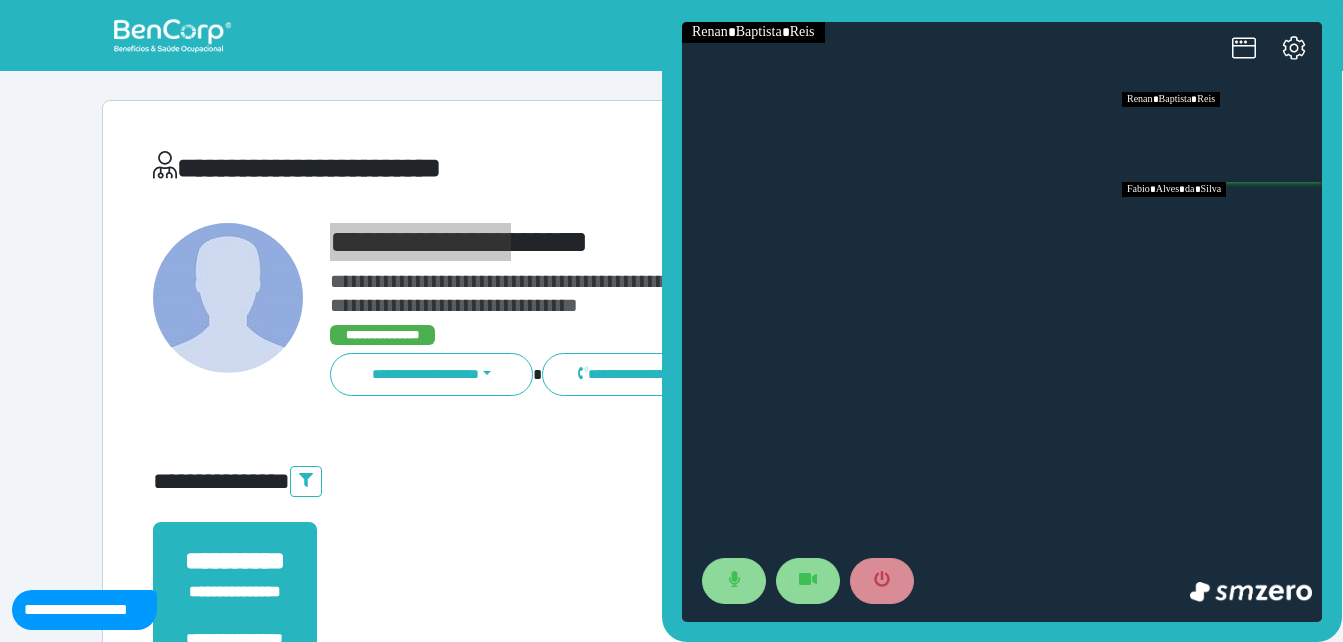 click at bounding box center (1222, 227) 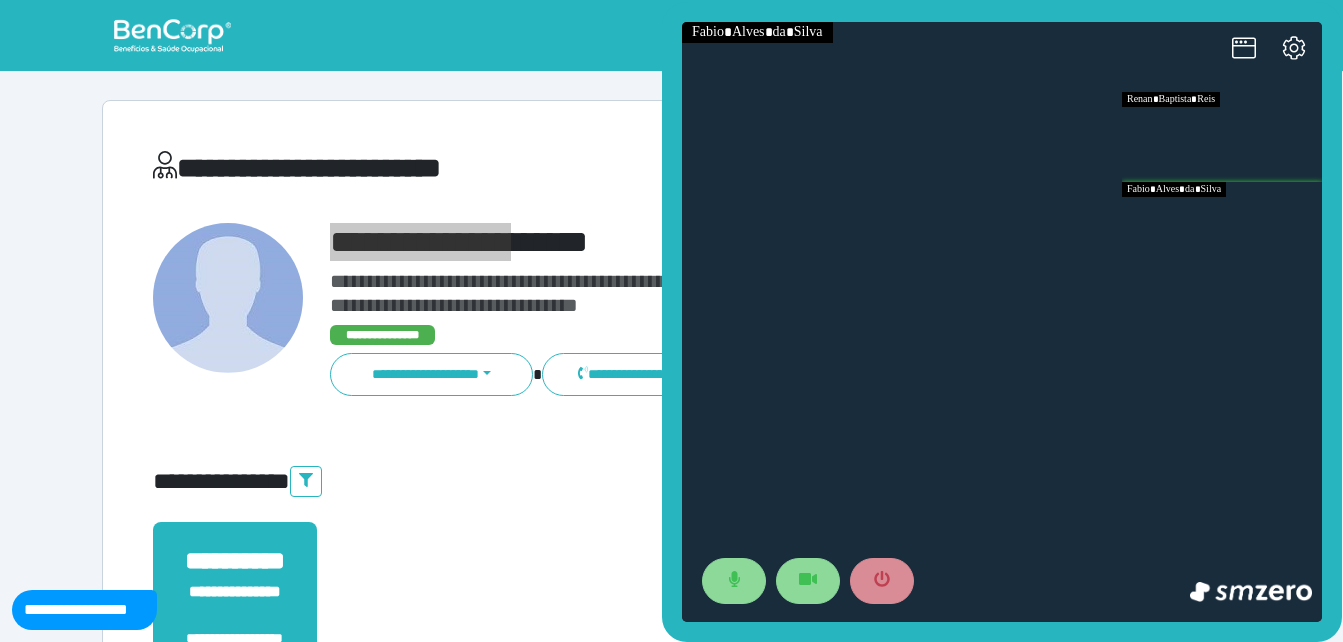 click at bounding box center (1222, 137) 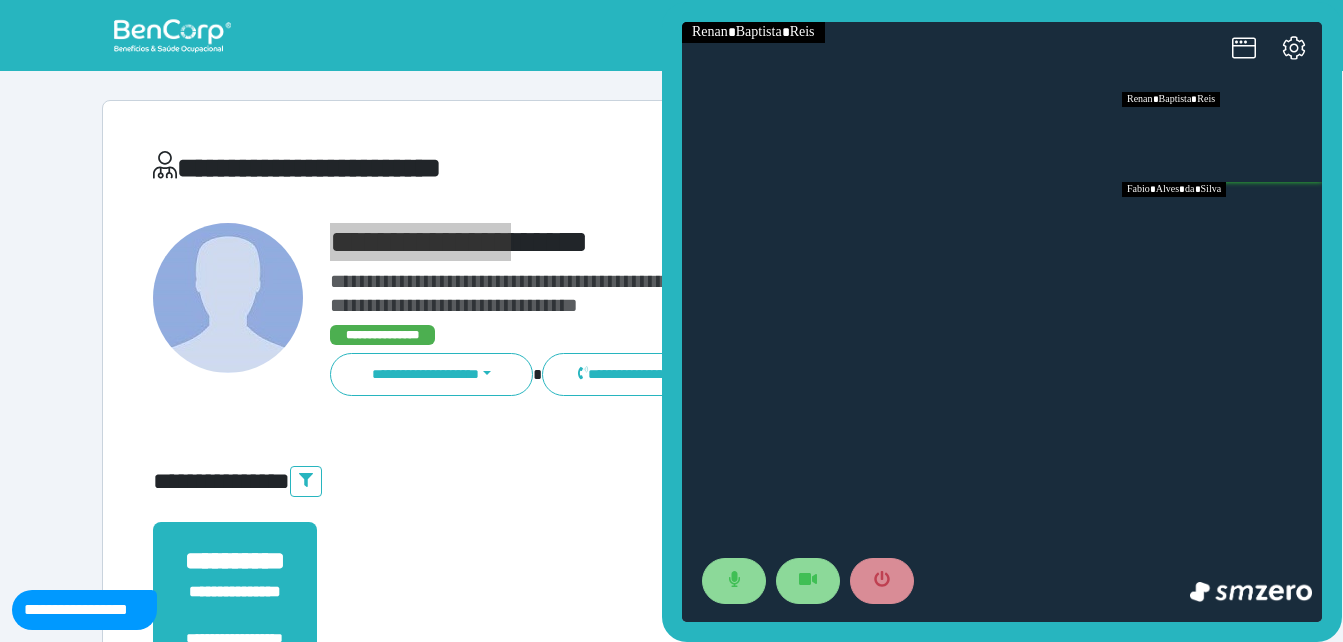 click at bounding box center (1222, 227) 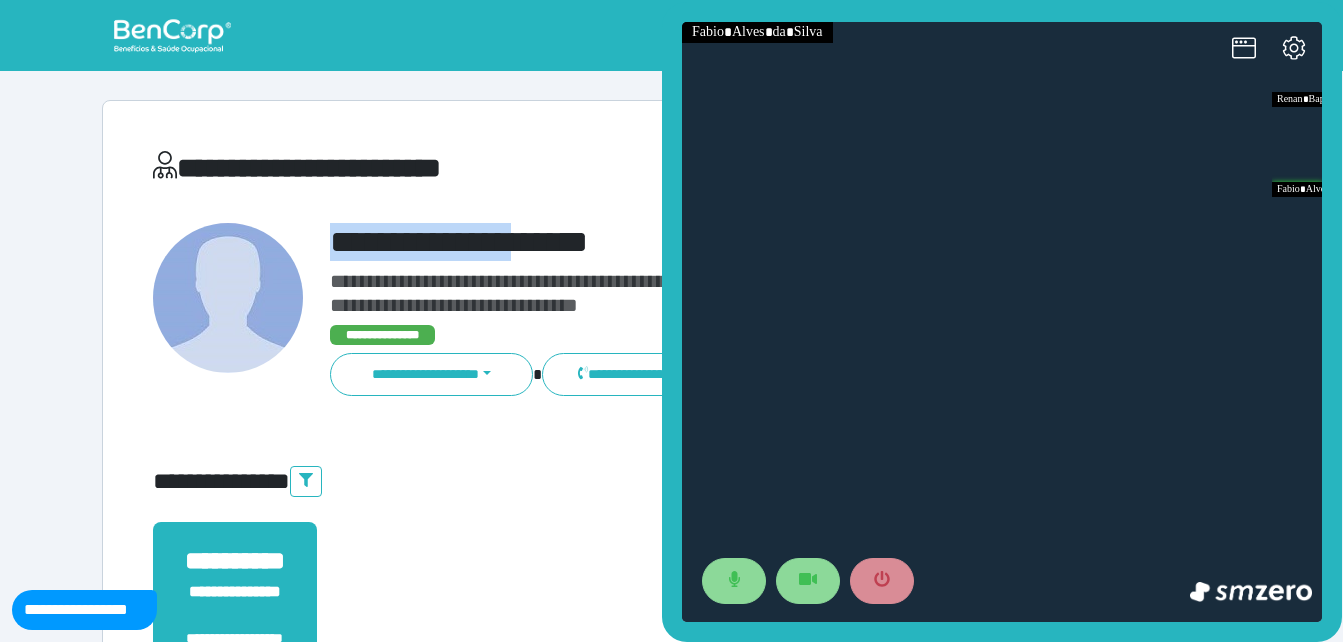 click on "**********" at bounding box center [716, 242] 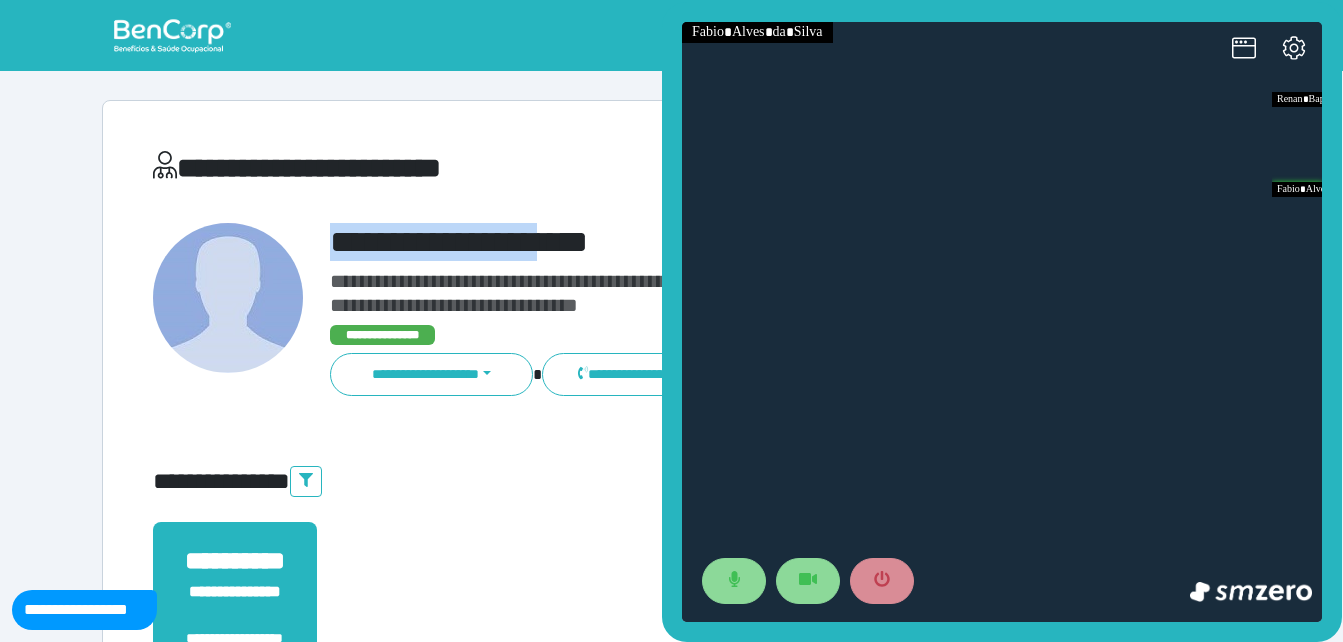 drag, startPoint x: 460, startPoint y: 224, endPoint x: 557, endPoint y: 227, distance: 97.04638 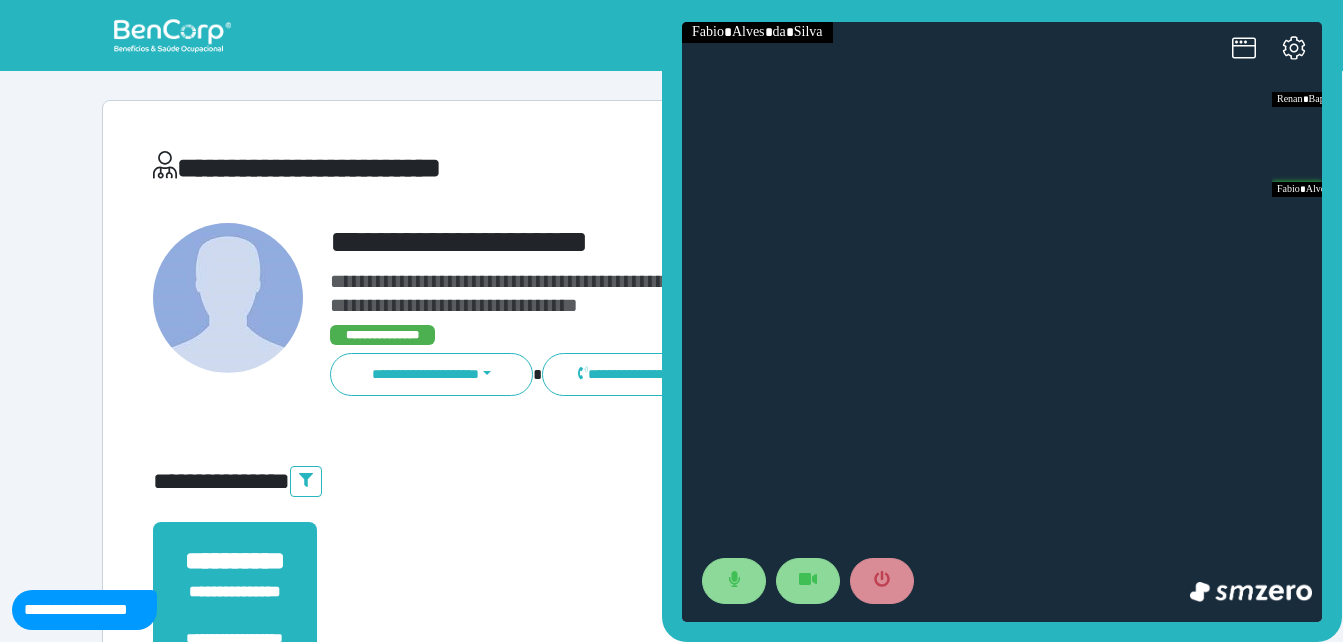 drag, startPoint x: 557, startPoint y: 227, endPoint x: 569, endPoint y: 229, distance: 12.165525 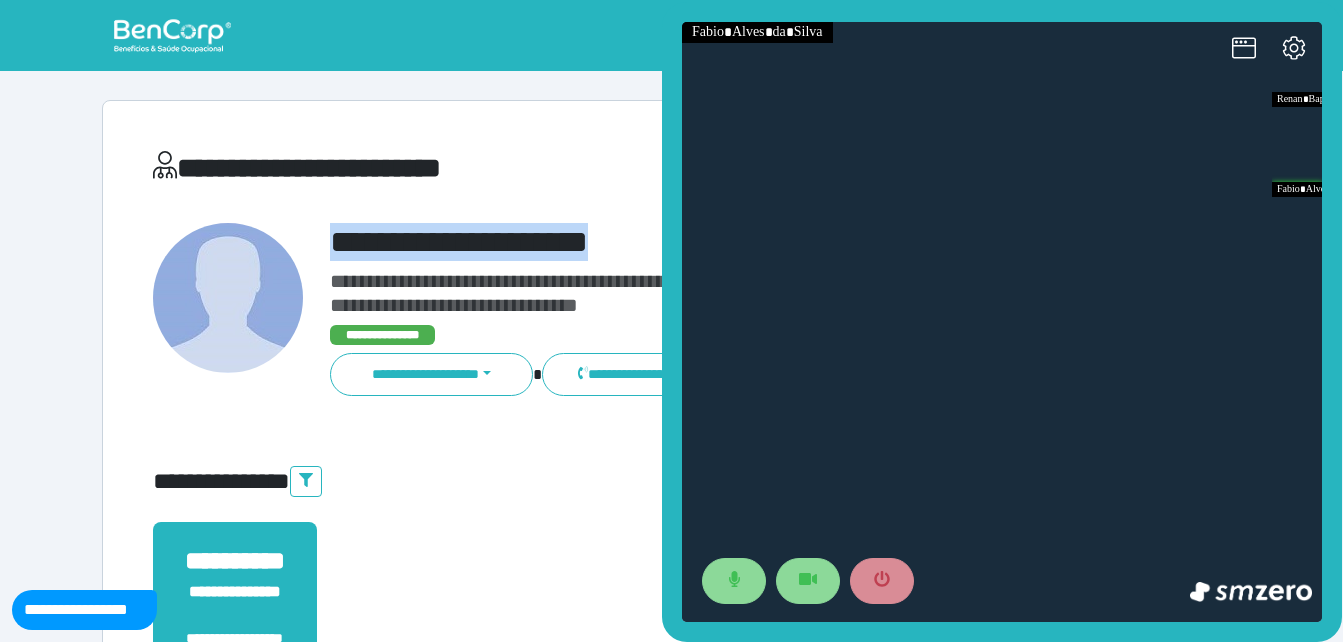 drag, startPoint x: 609, startPoint y: 250, endPoint x: 333, endPoint y: 240, distance: 276.1811 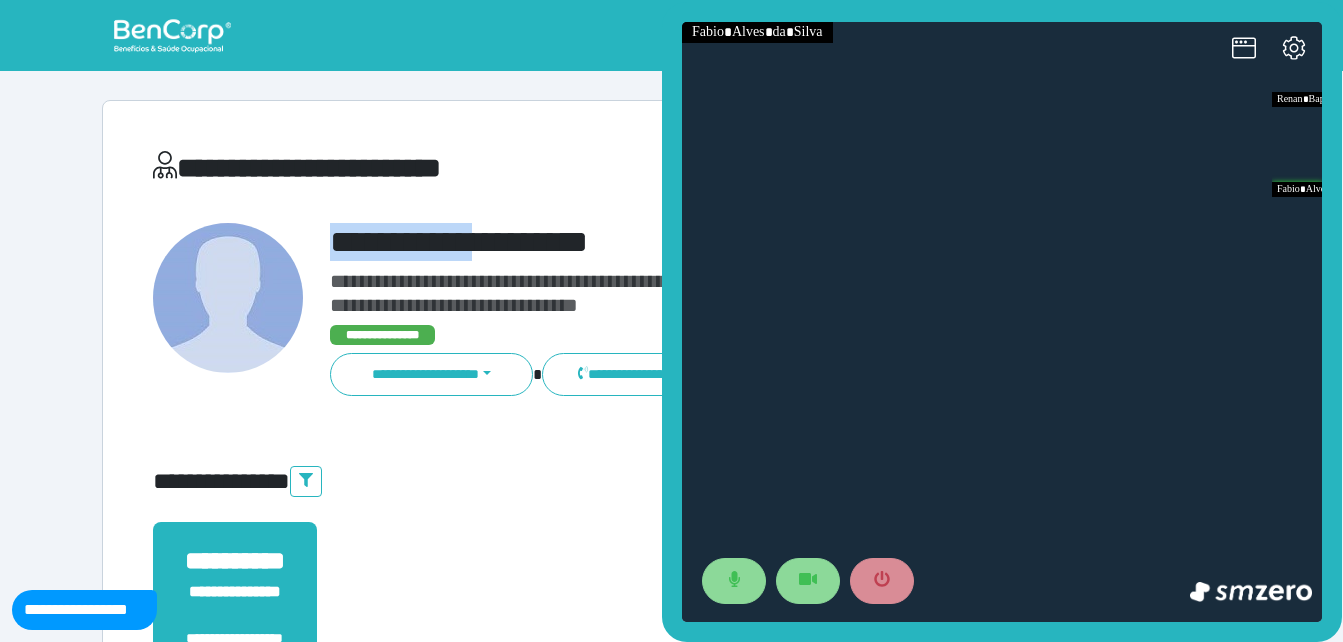 drag, startPoint x: 333, startPoint y: 240, endPoint x: 502, endPoint y: 235, distance: 169.07394 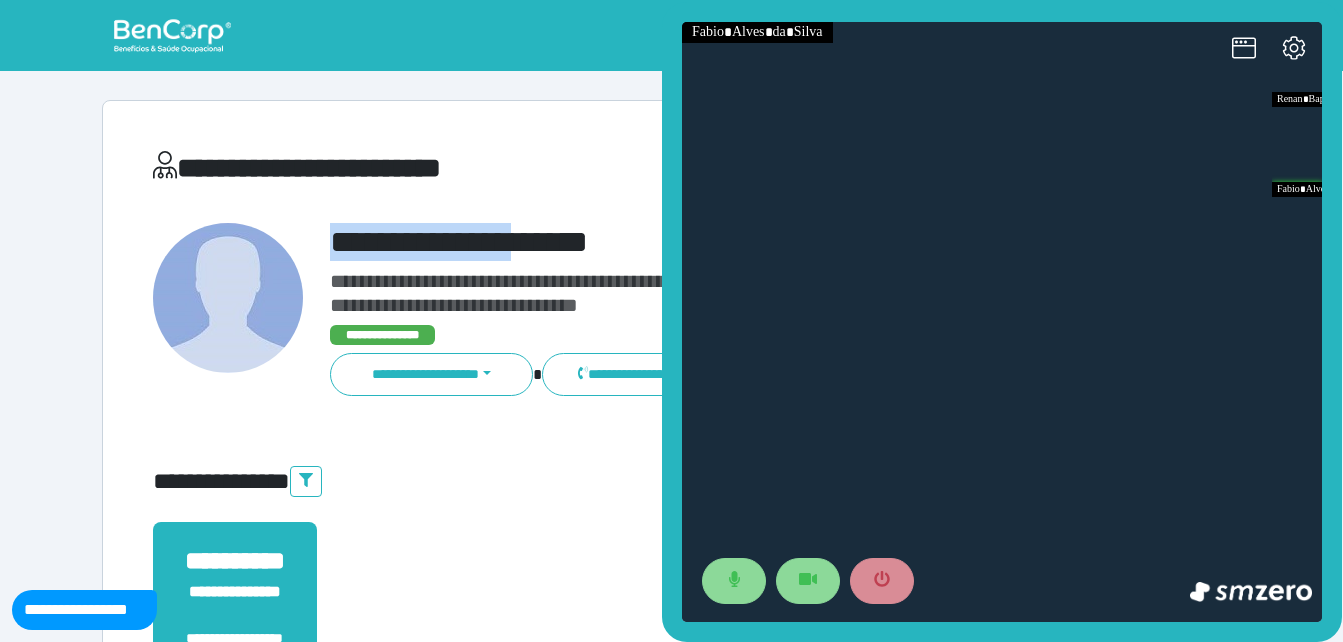 click on "**********" at bounding box center [716, 242] 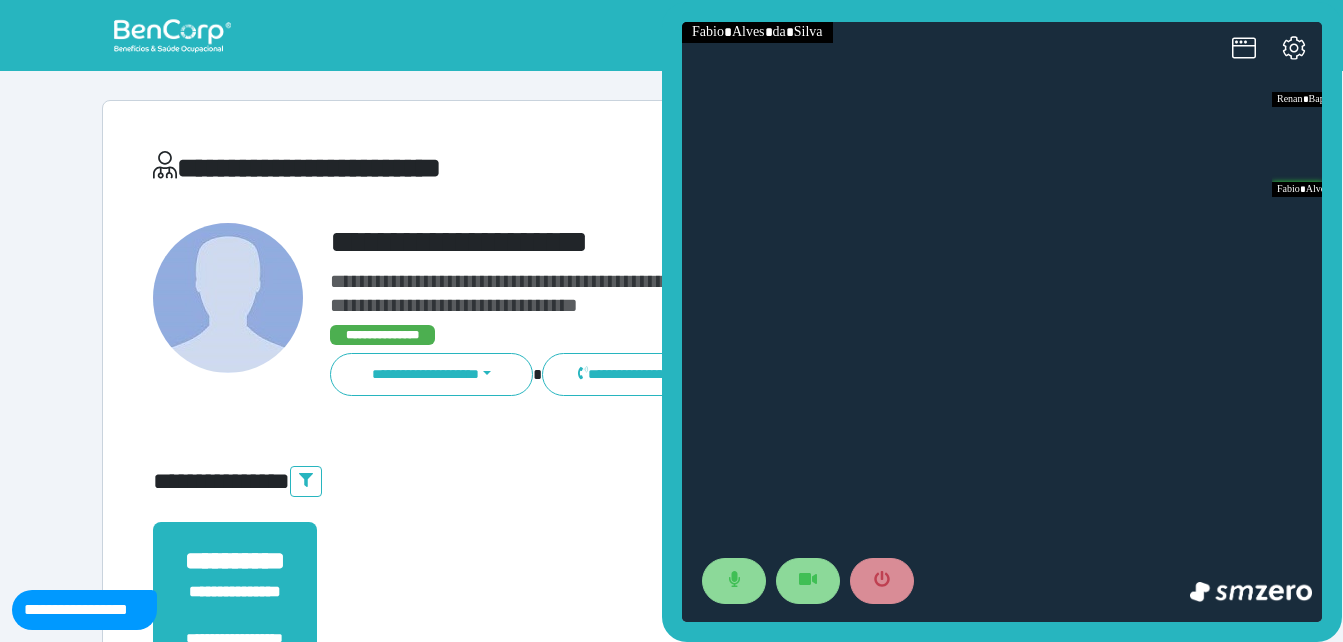click on "**********" at bounding box center [716, 242] 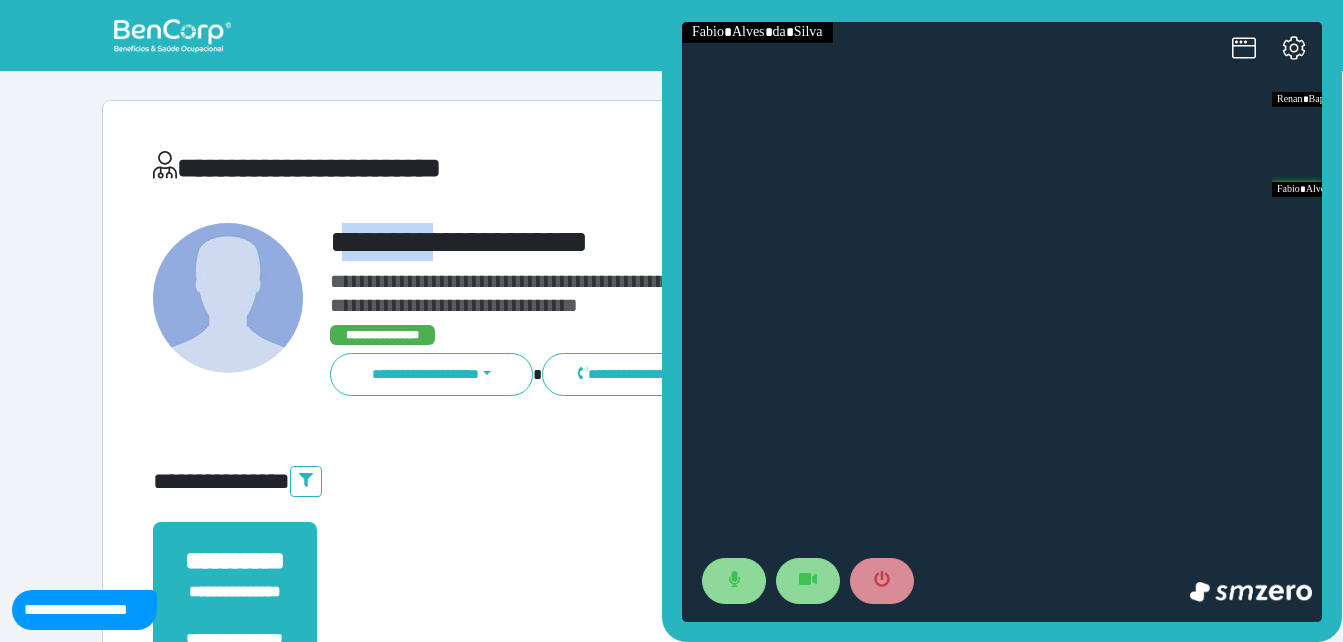 drag, startPoint x: 339, startPoint y: 238, endPoint x: 446, endPoint y: 238, distance: 107 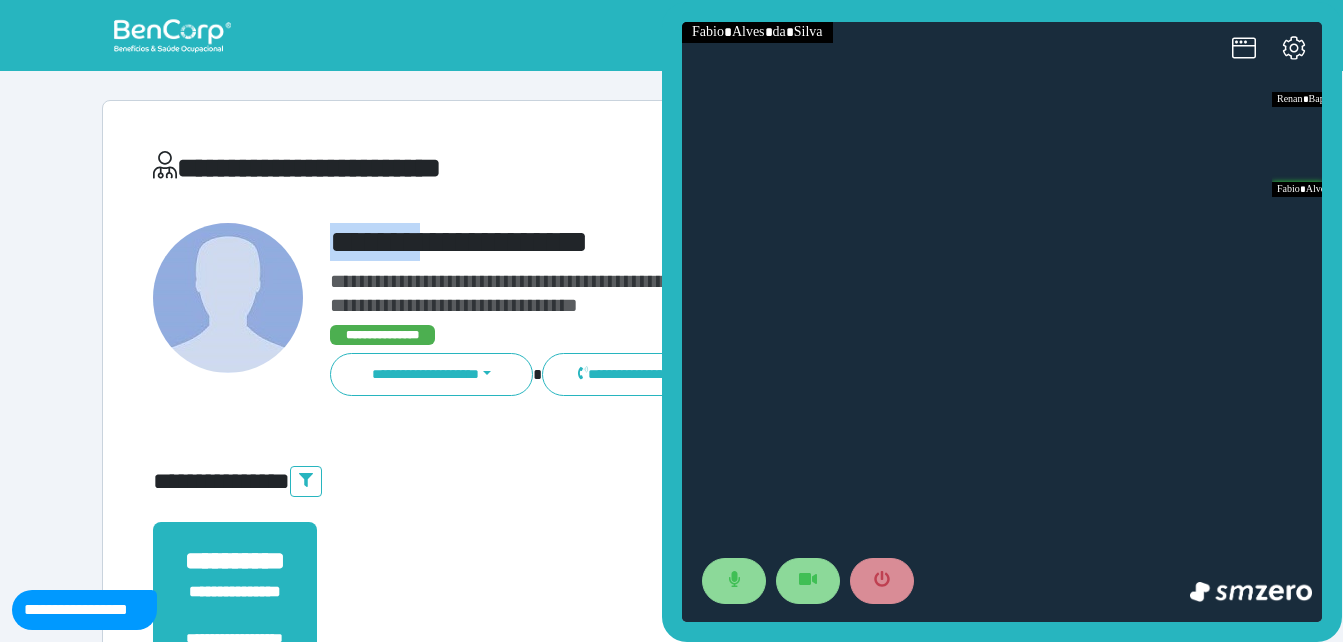 drag, startPoint x: 324, startPoint y: 245, endPoint x: 443, endPoint y: 242, distance: 119.03781 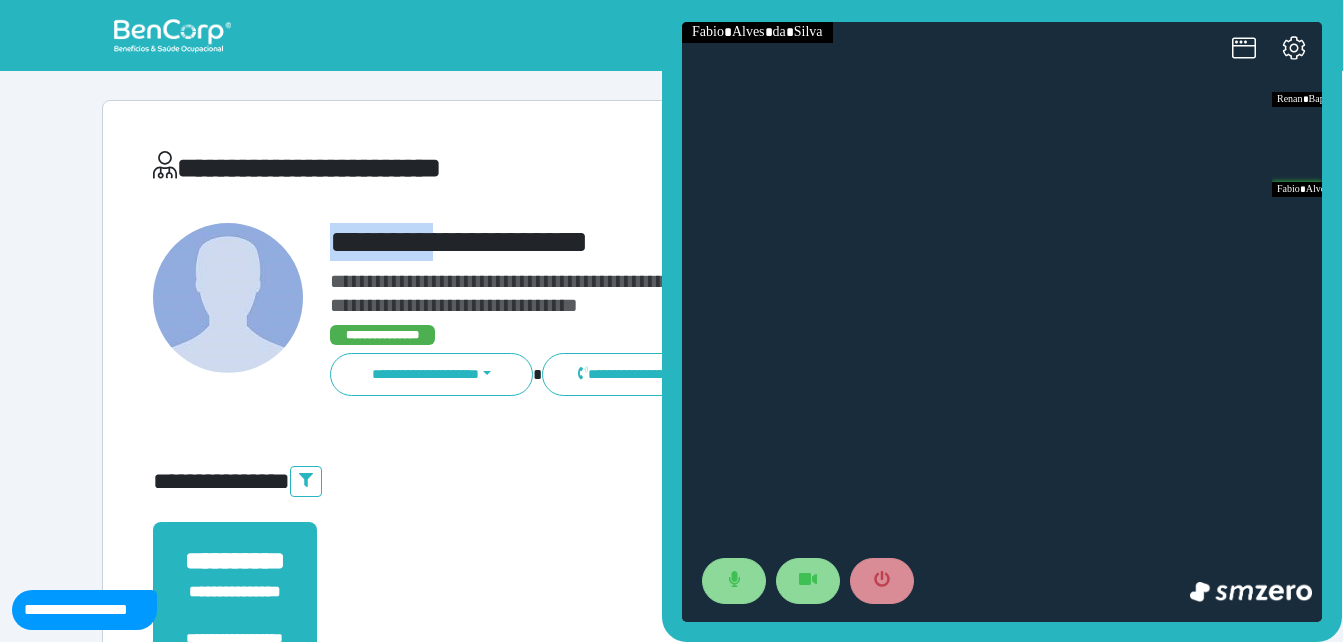 click on "**********" at bounding box center [716, 242] 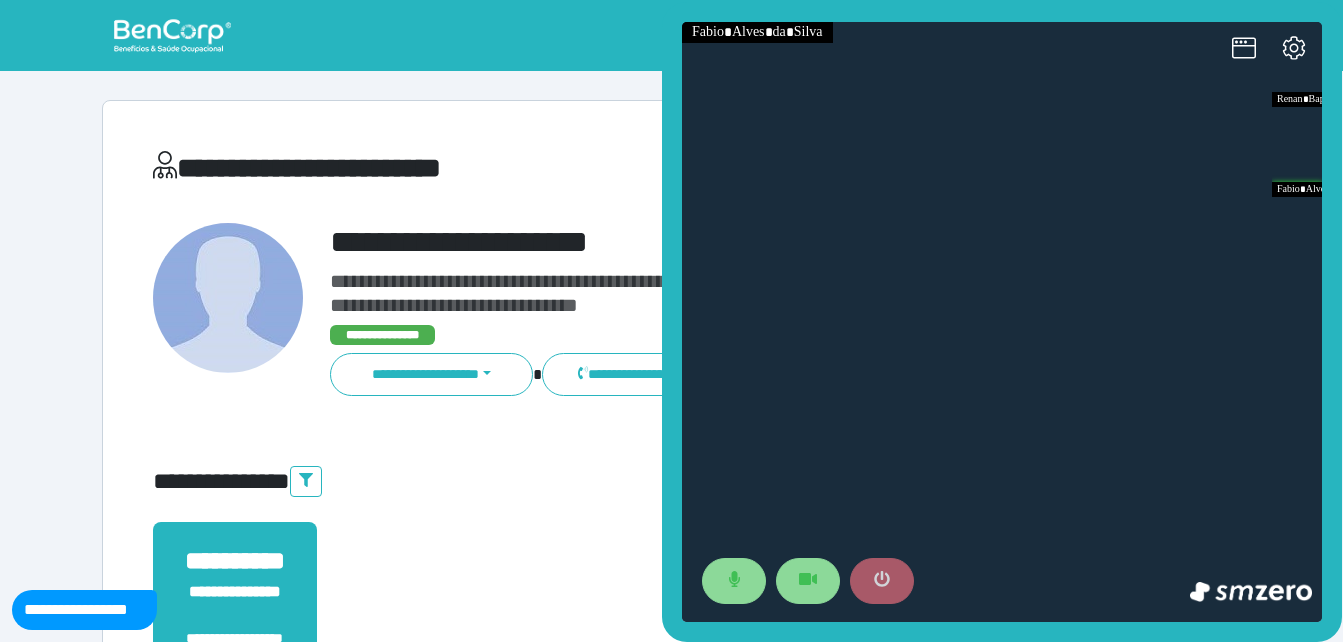click 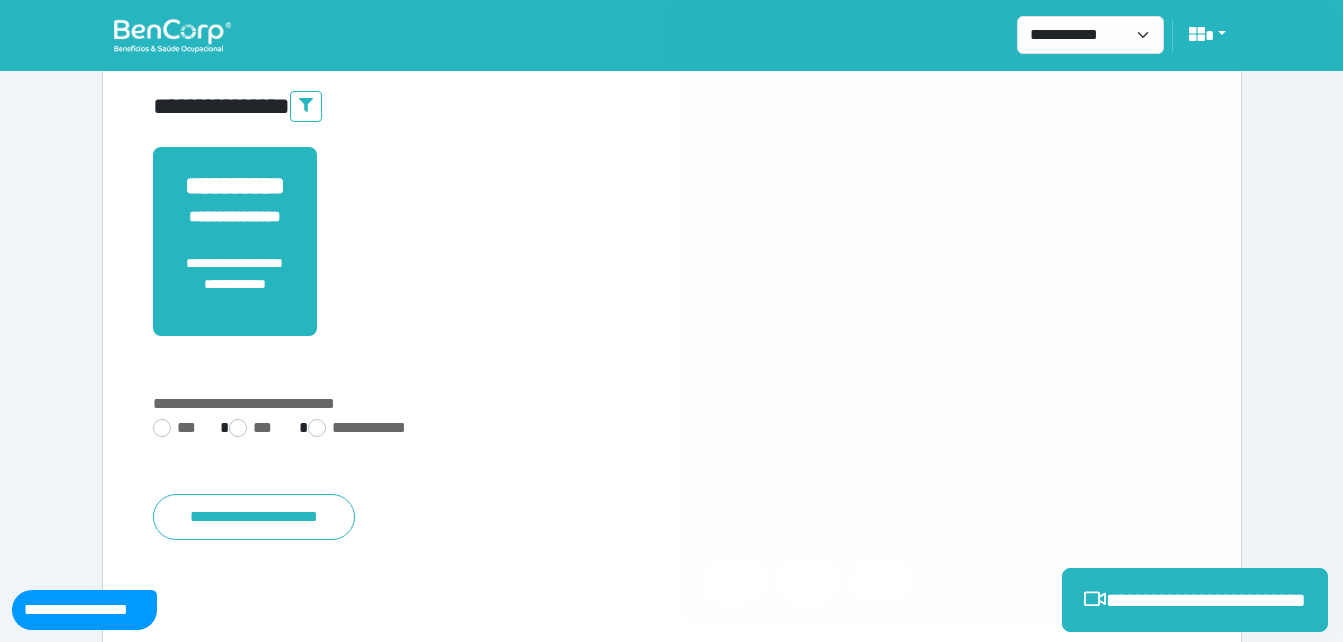 scroll, scrollTop: 400, scrollLeft: 0, axis: vertical 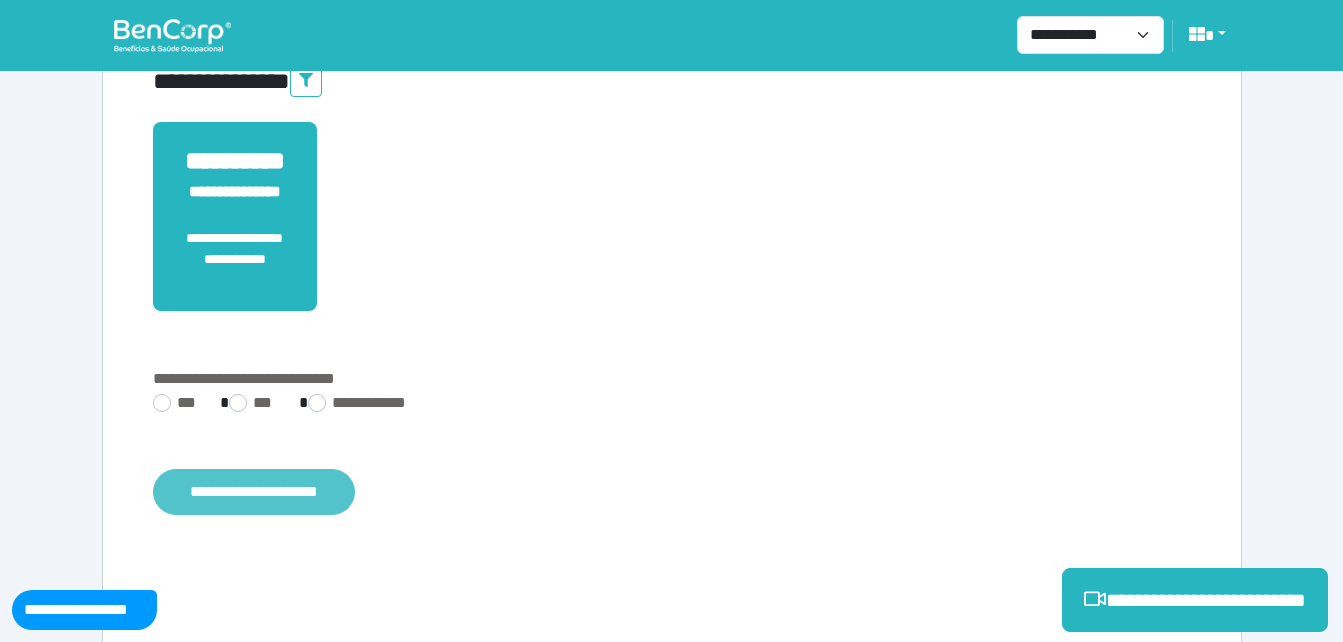 click on "**********" at bounding box center [254, 492] 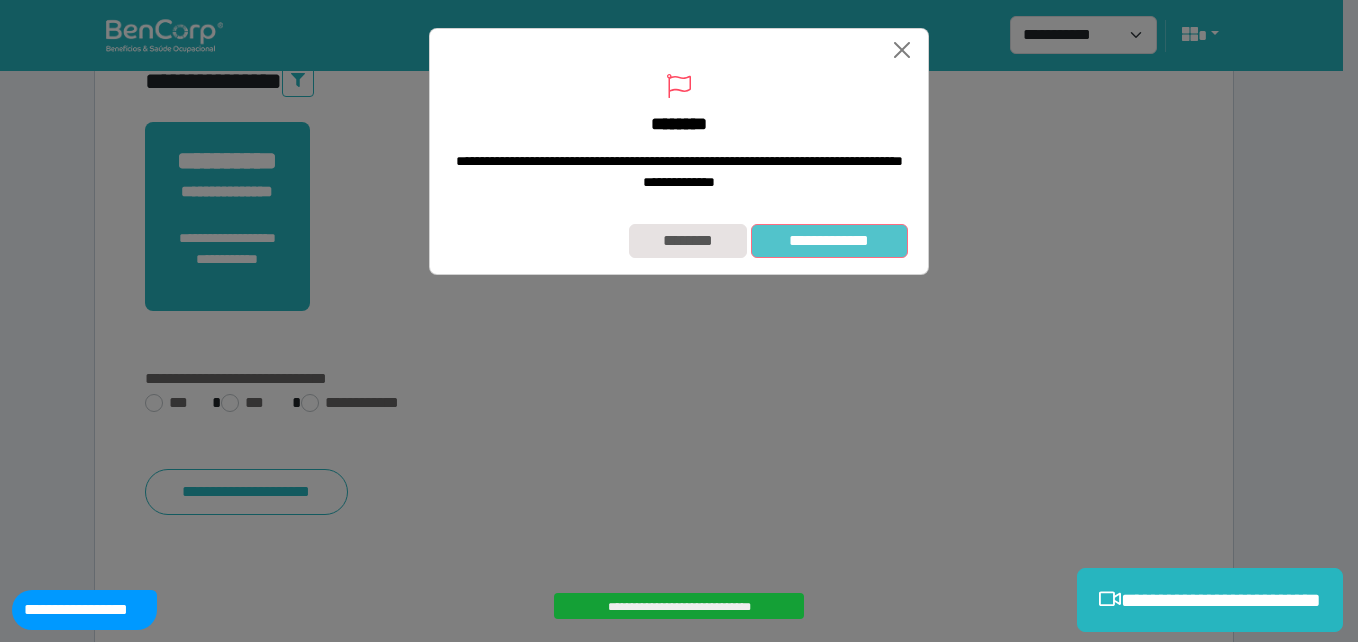 click on "**********" at bounding box center (829, 241) 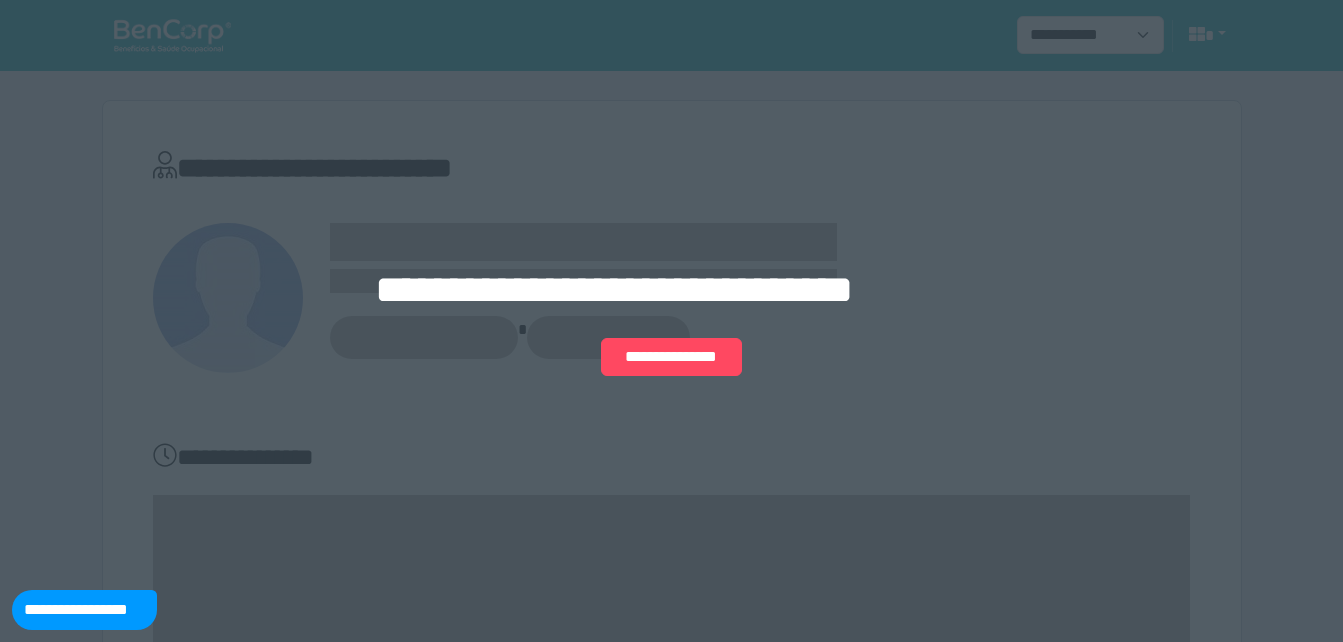 scroll, scrollTop: 0, scrollLeft: 0, axis: both 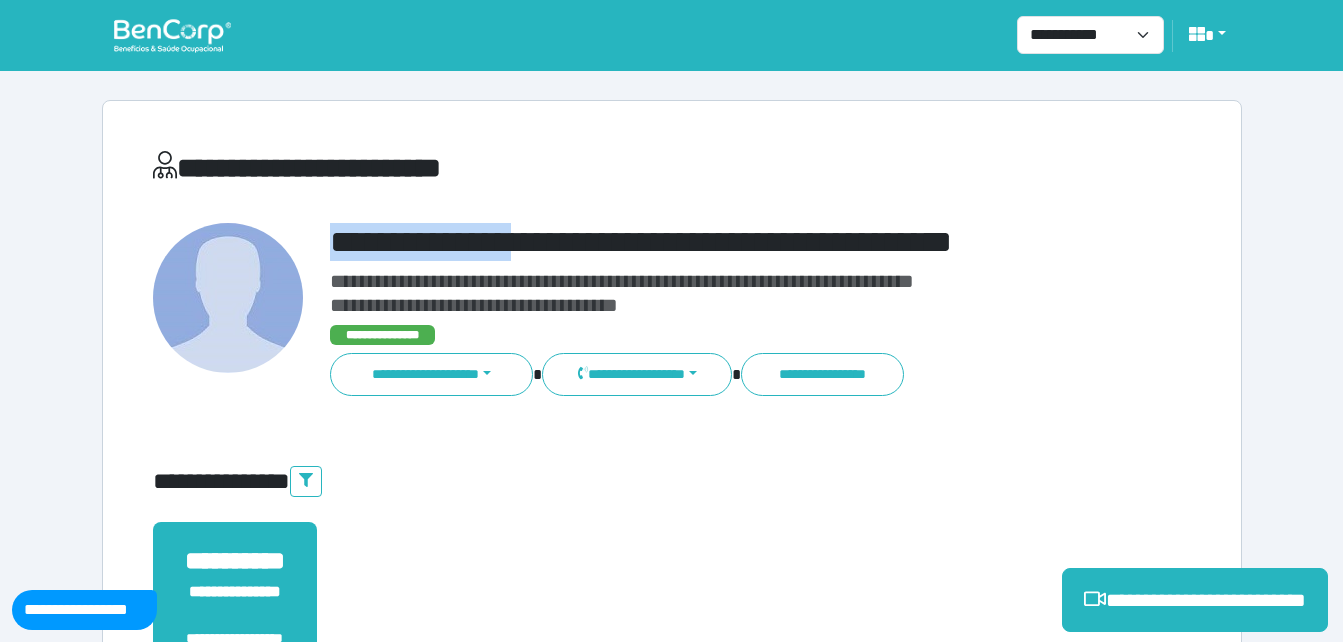 drag, startPoint x: 347, startPoint y: 239, endPoint x: 552, endPoint y: 217, distance: 206.17711 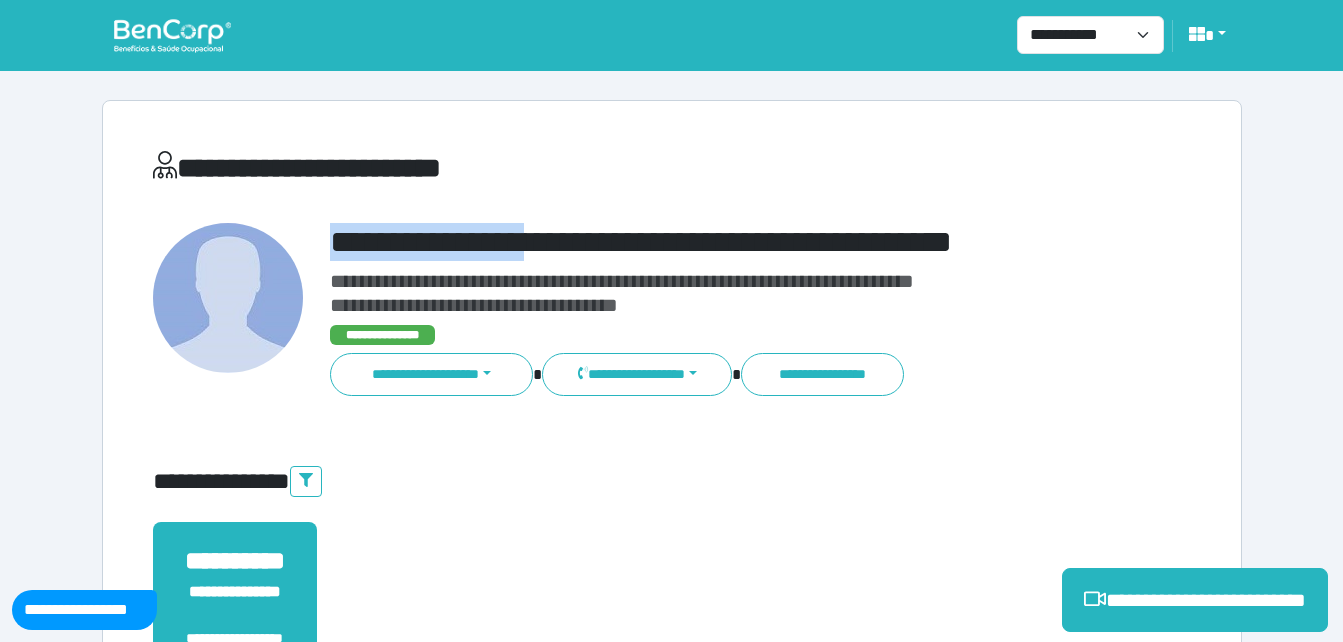 copy on "**********" 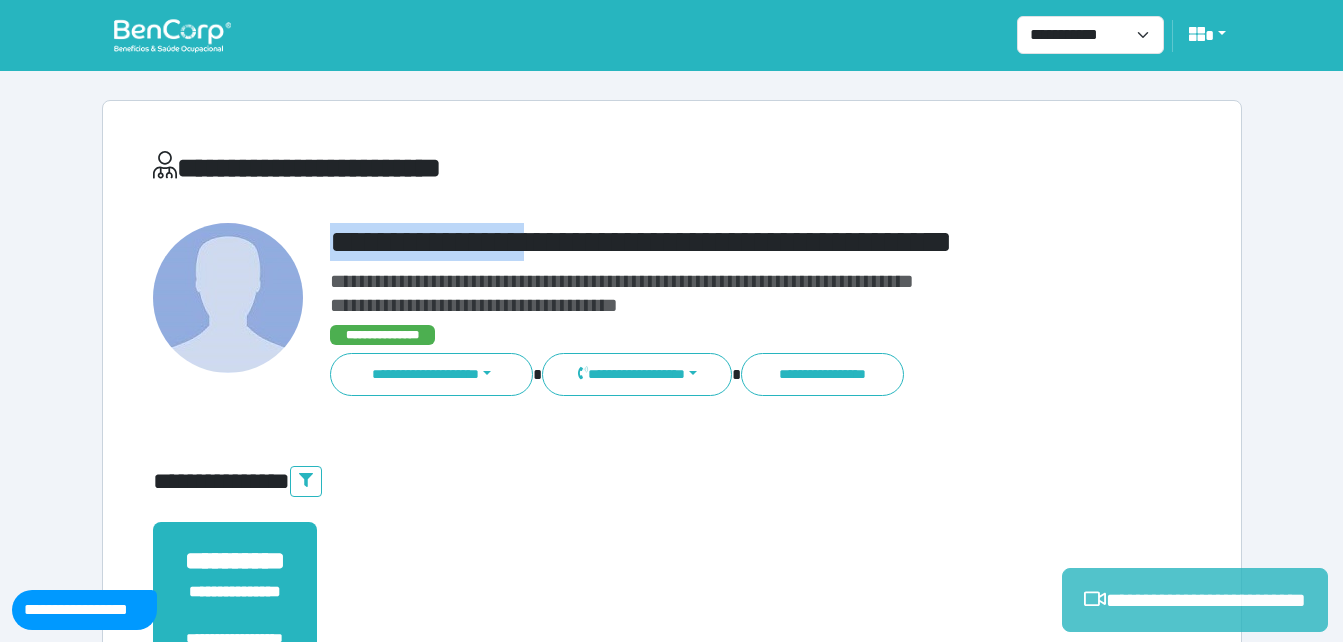 click on "**********" at bounding box center [1195, 600] 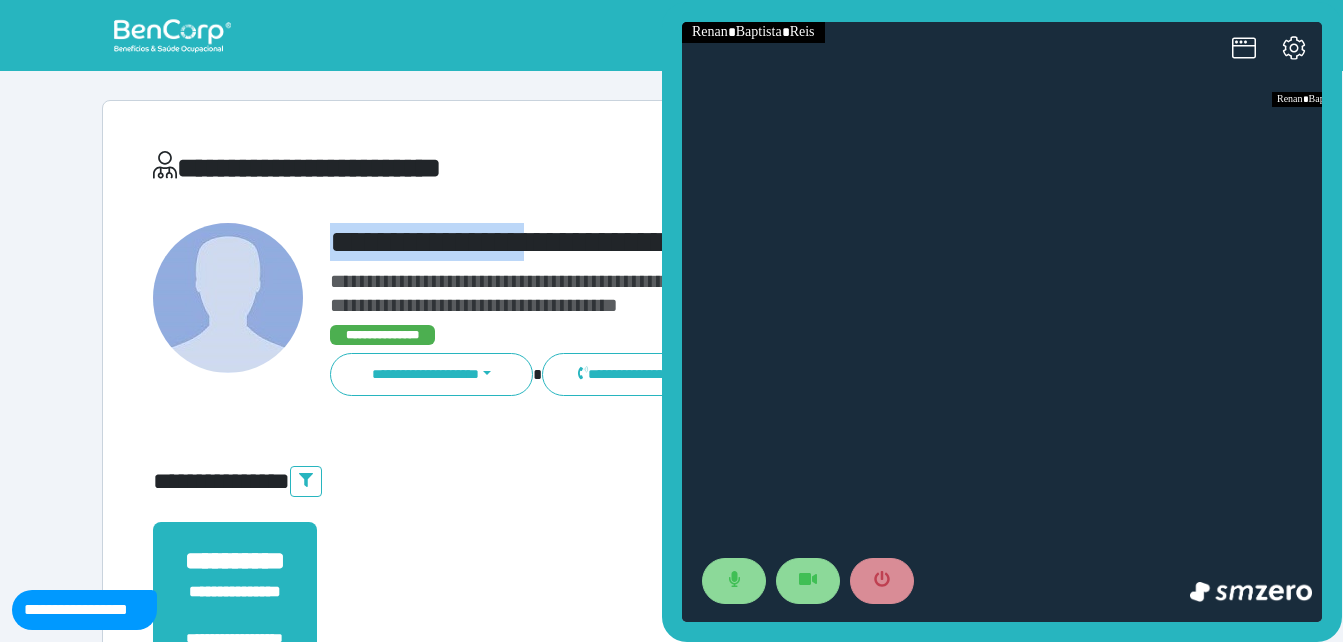 scroll, scrollTop: 0, scrollLeft: 0, axis: both 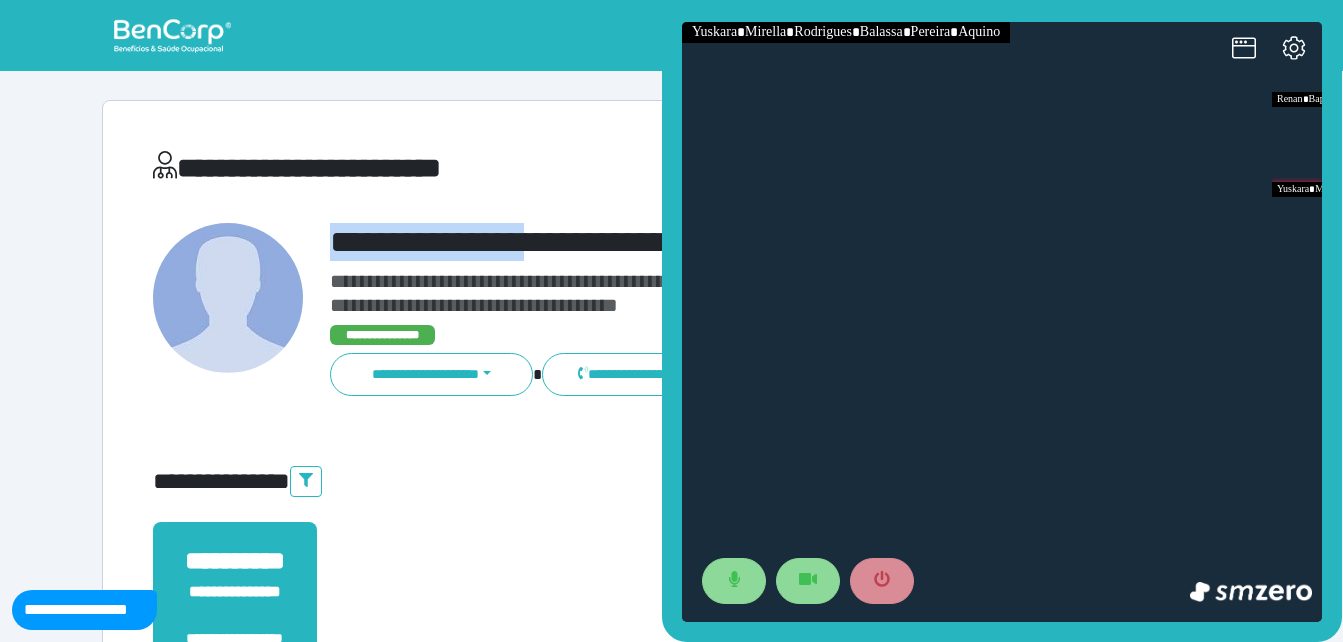 click on "**********" at bounding box center (716, 242) 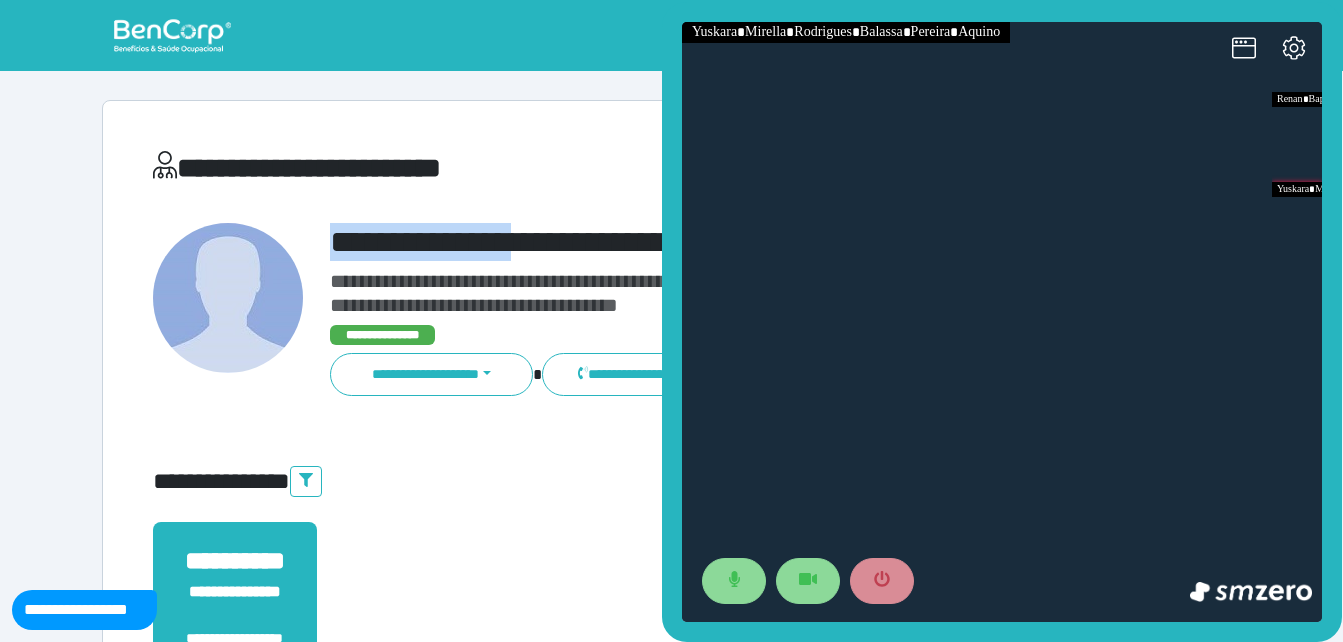 drag, startPoint x: 324, startPoint y: 232, endPoint x: 530, endPoint y: 226, distance: 206.08736 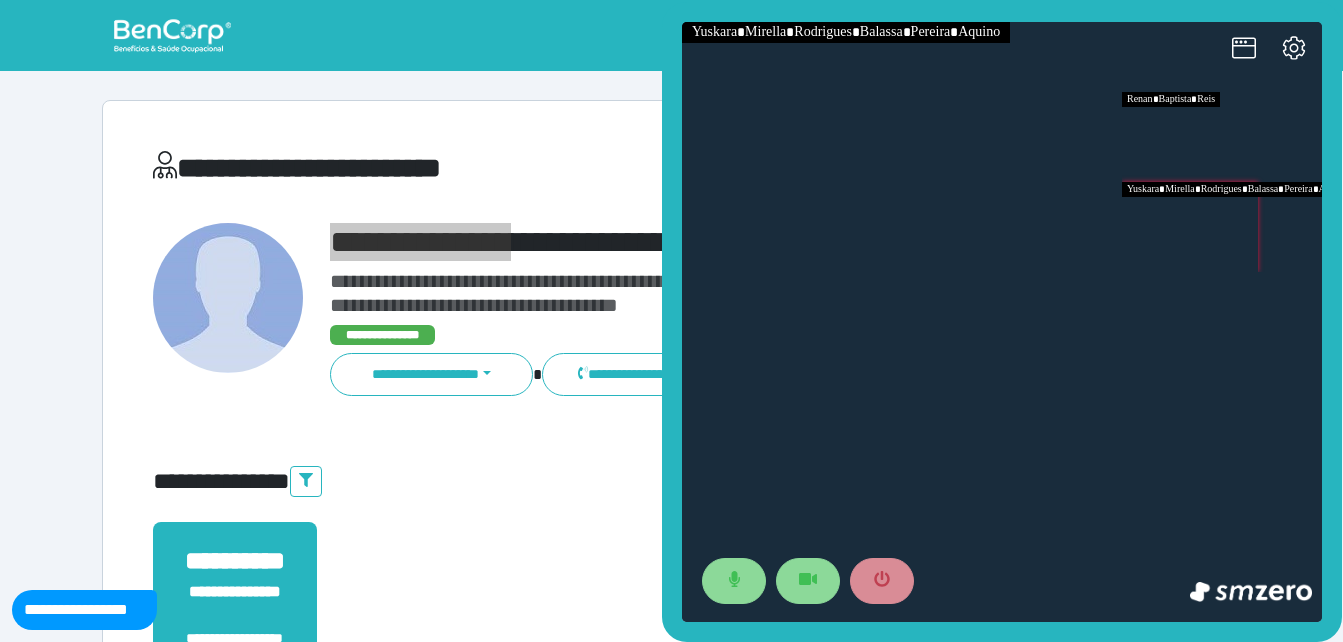 click at bounding box center [1222, 137] 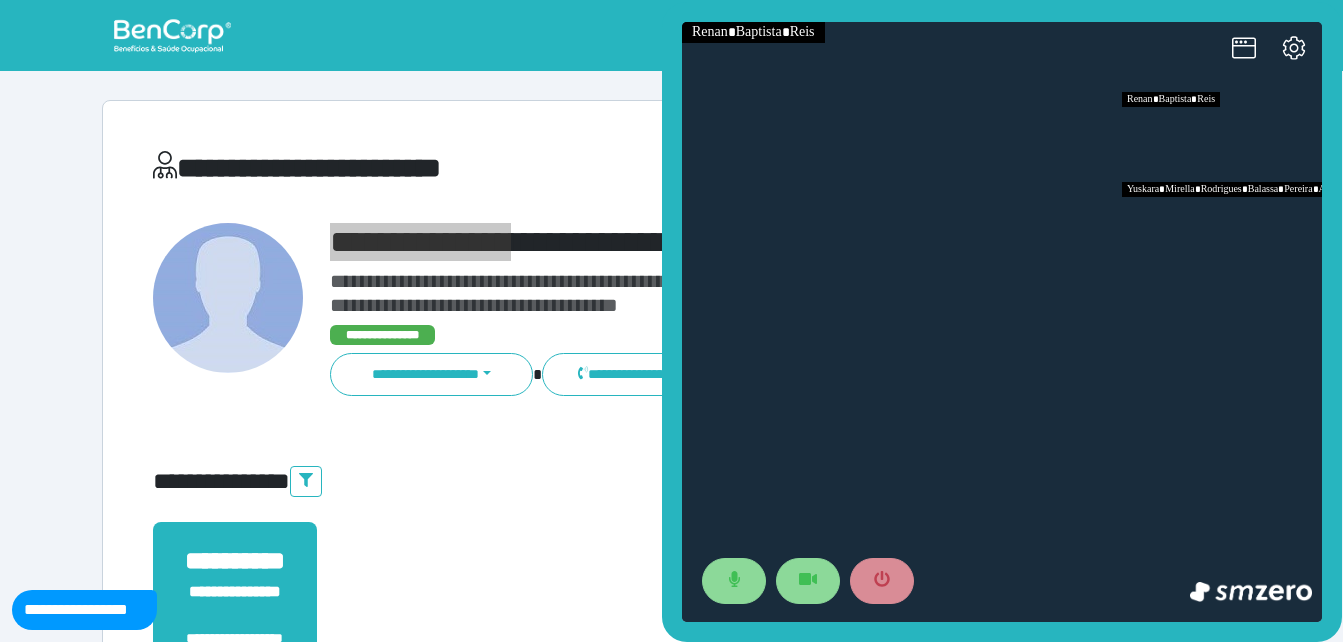 click at bounding box center [1222, 227] 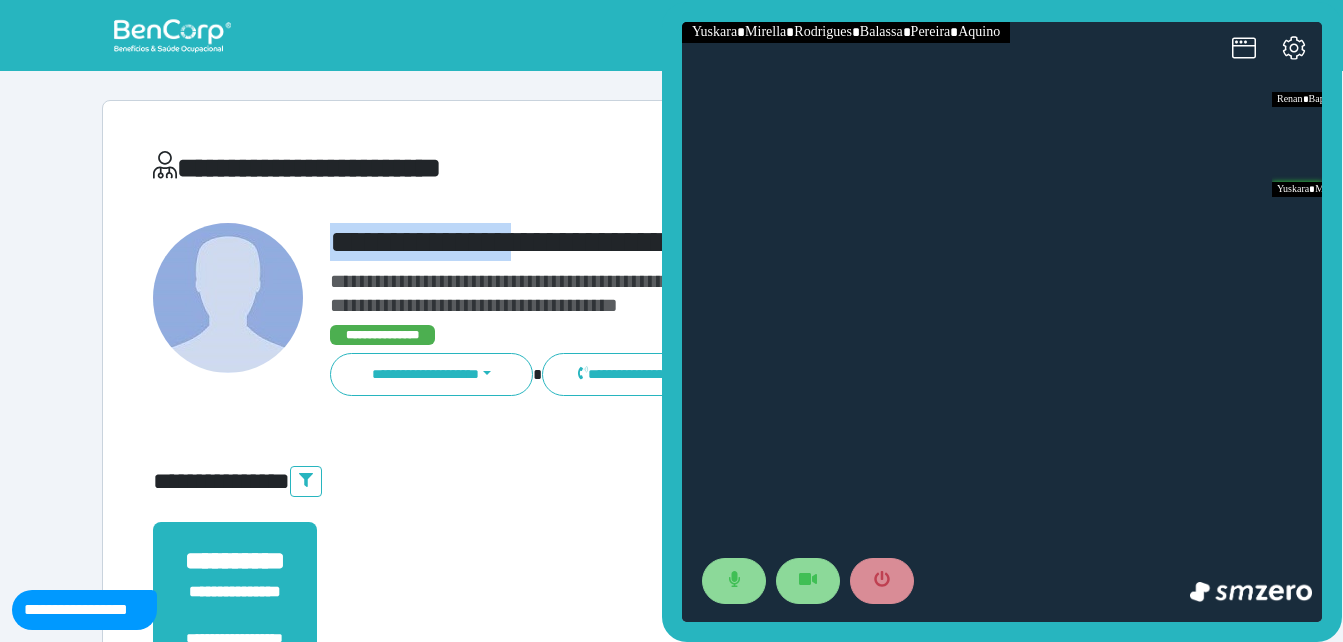 click on "**********" at bounding box center (672, 608) 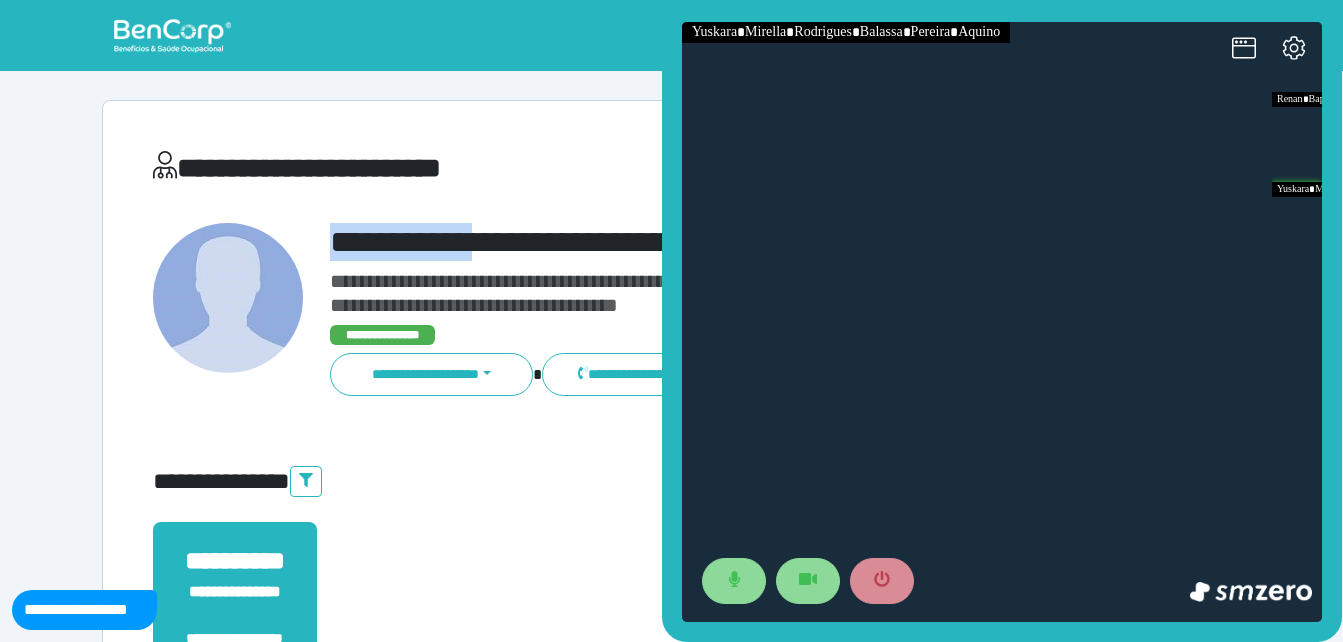 drag, startPoint x: 317, startPoint y: 229, endPoint x: 508, endPoint y: 231, distance: 191.01047 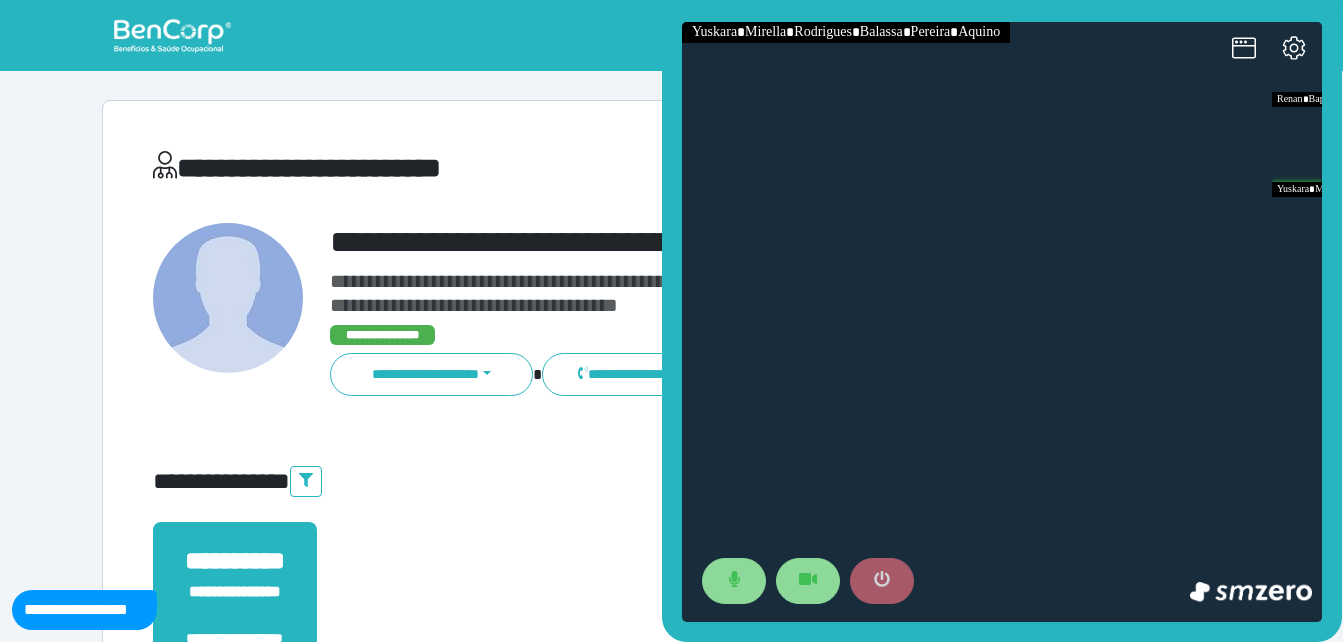 click 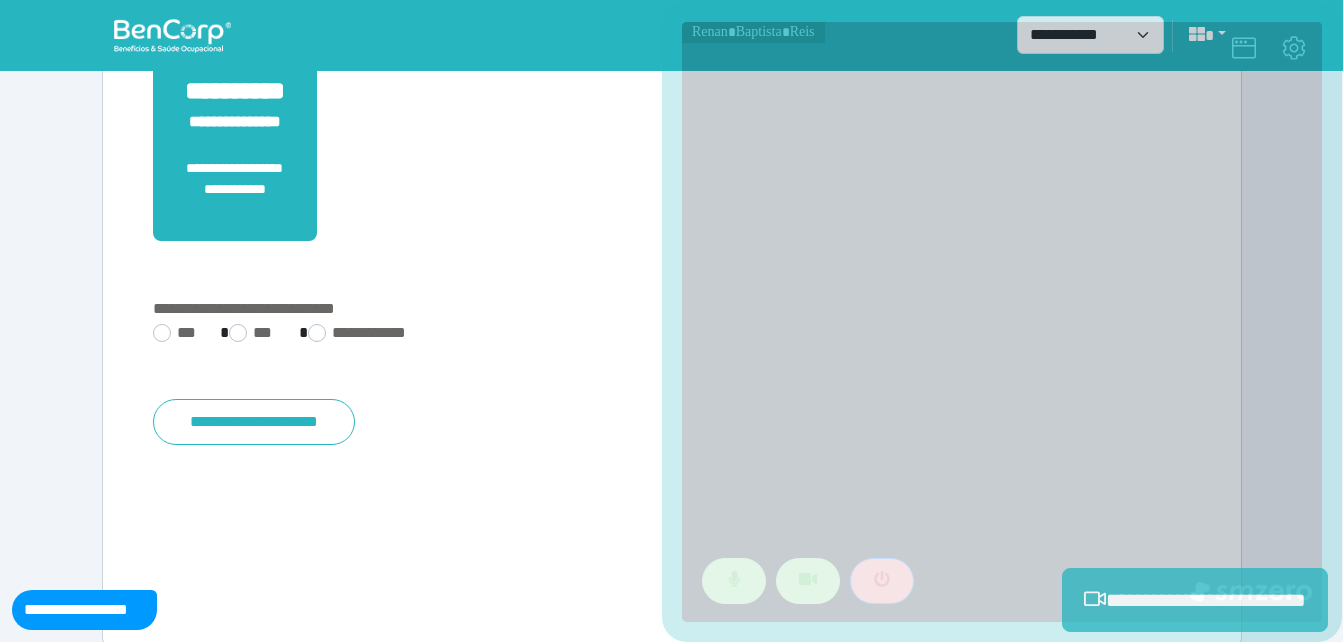 scroll, scrollTop: 494, scrollLeft: 0, axis: vertical 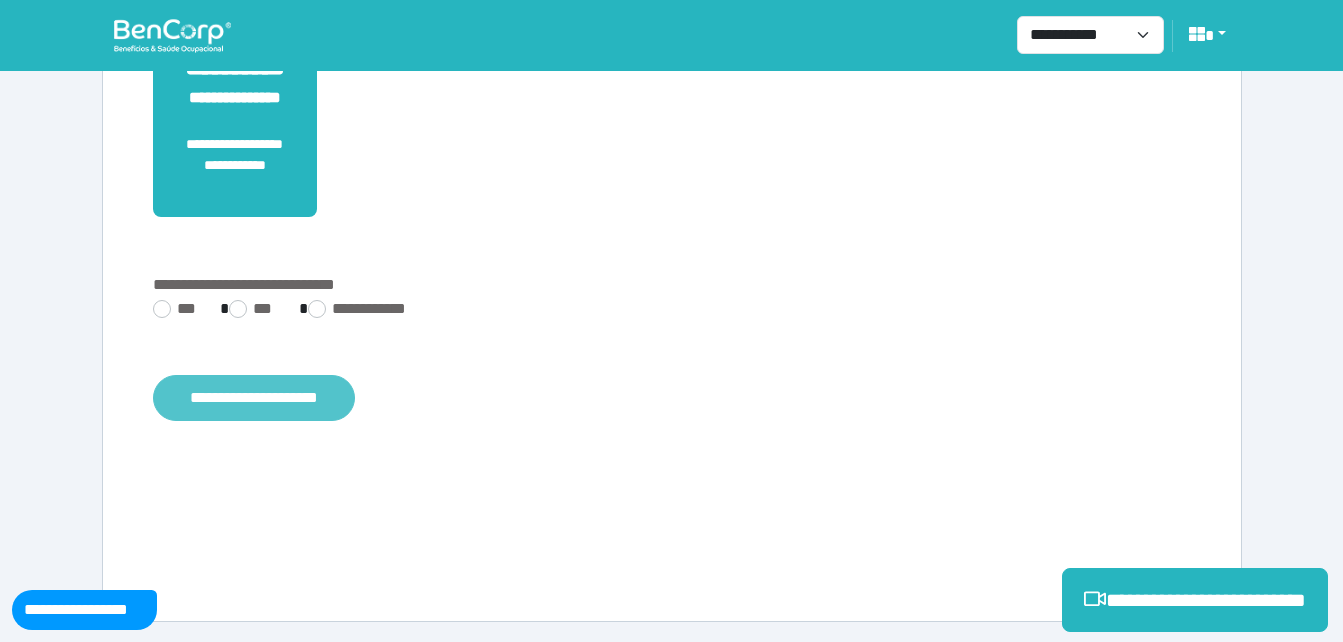 click on "**********" at bounding box center [254, 398] 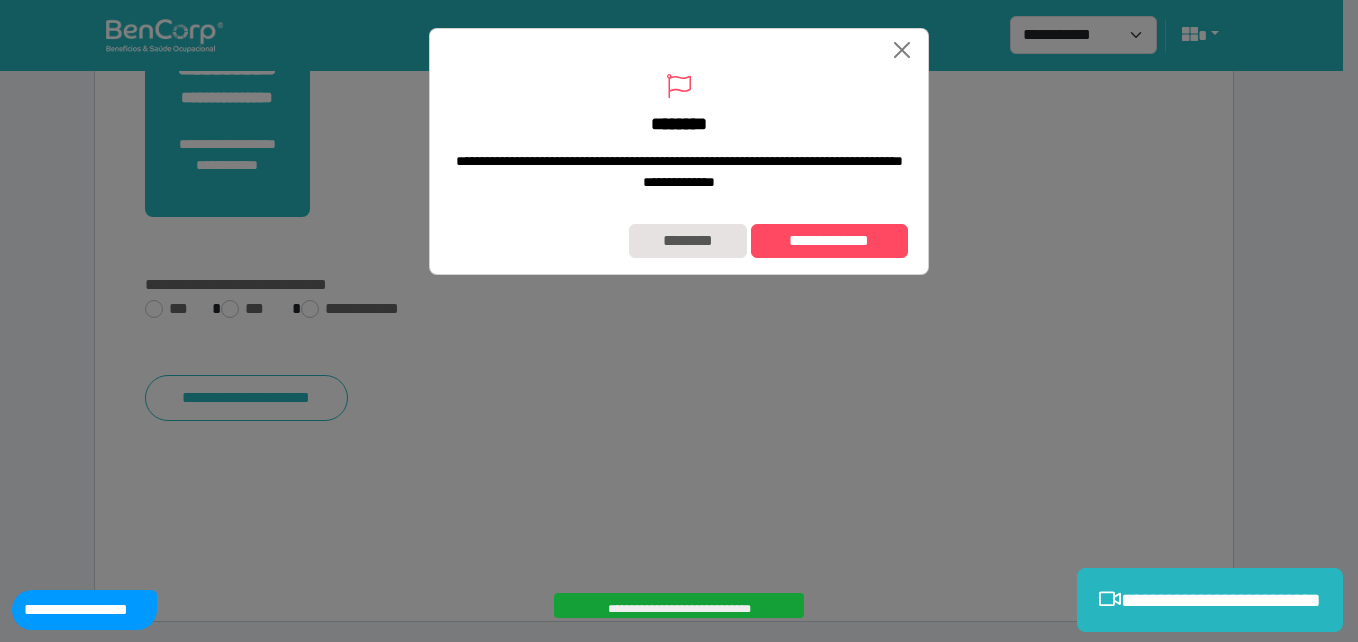 click on "**********" at bounding box center [679, 241] 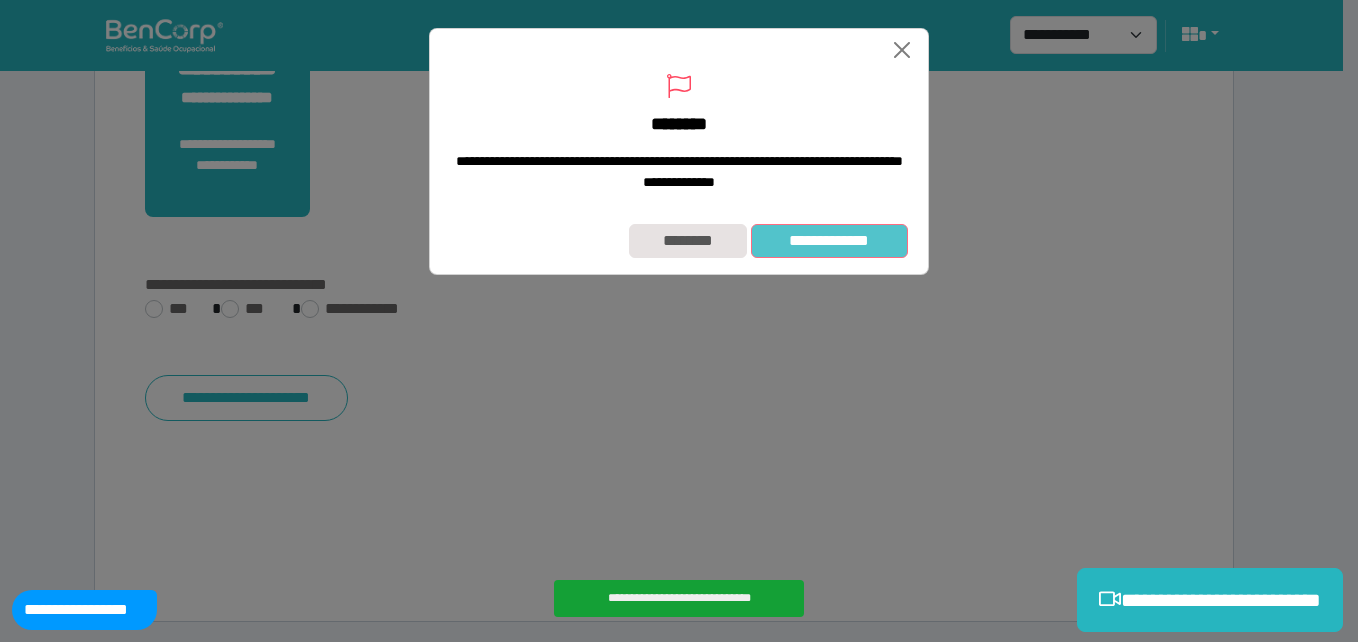 click on "**********" at bounding box center [829, 241] 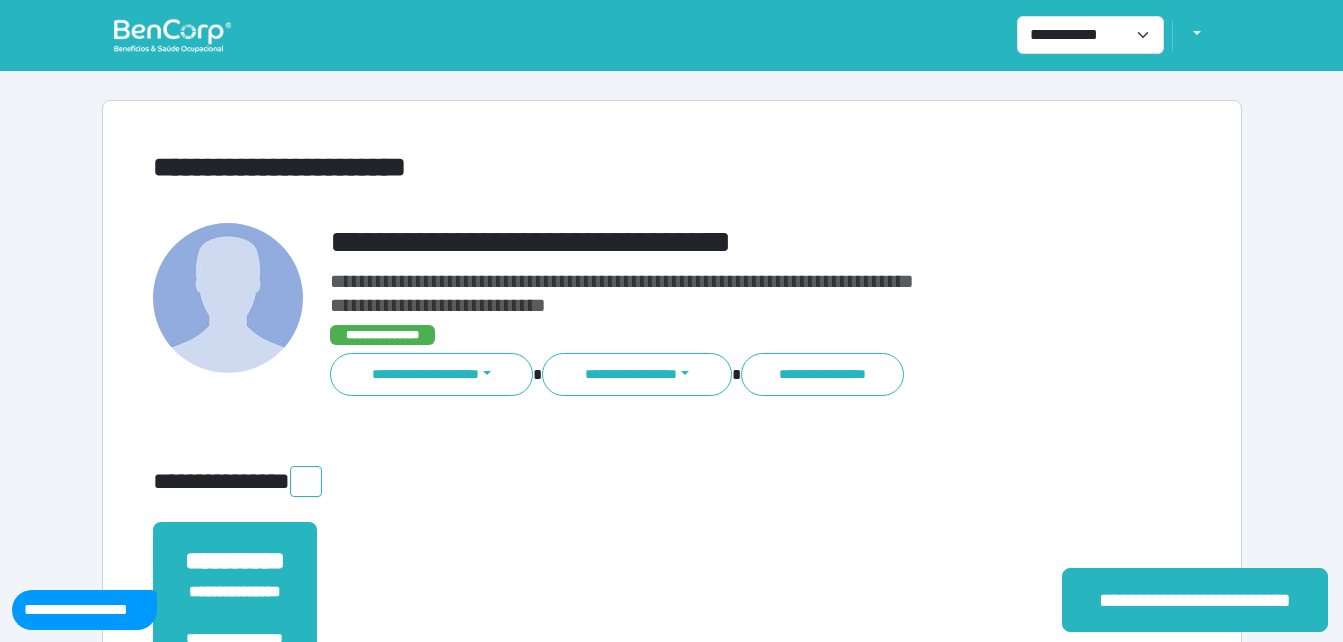 scroll, scrollTop: 0, scrollLeft: 0, axis: both 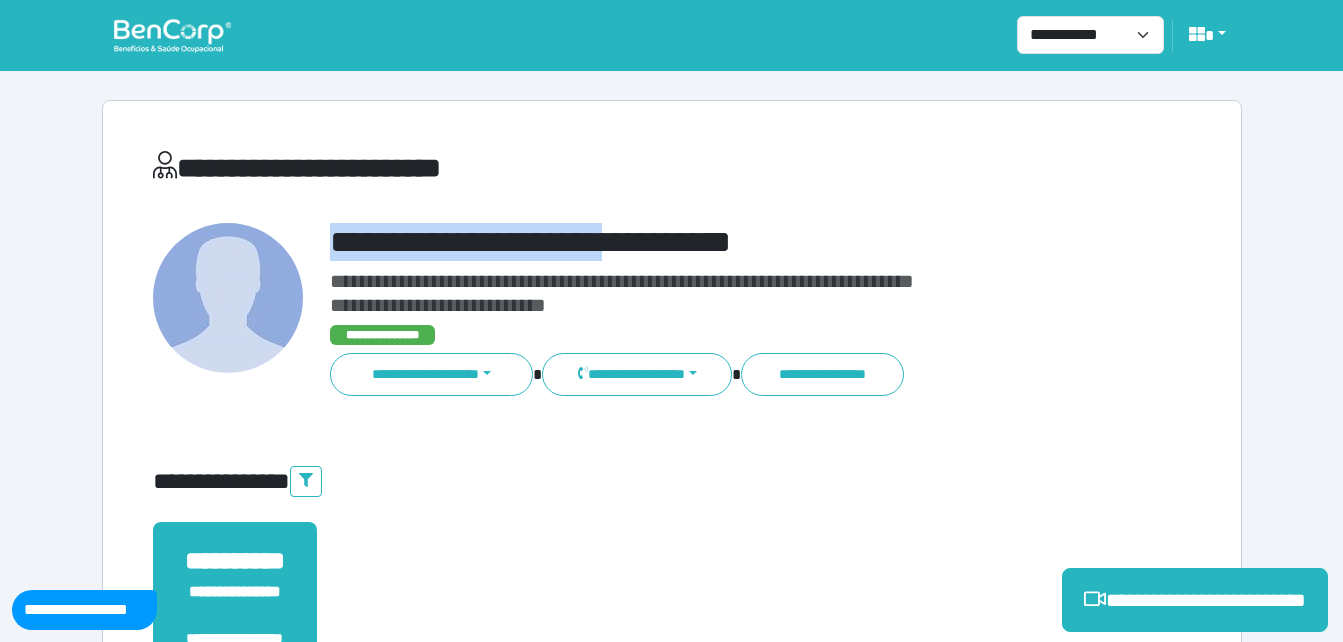 drag, startPoint x: 327, startPoint y: 242, endPoint x: 759, endPoint y: 222, distance: 432.4627 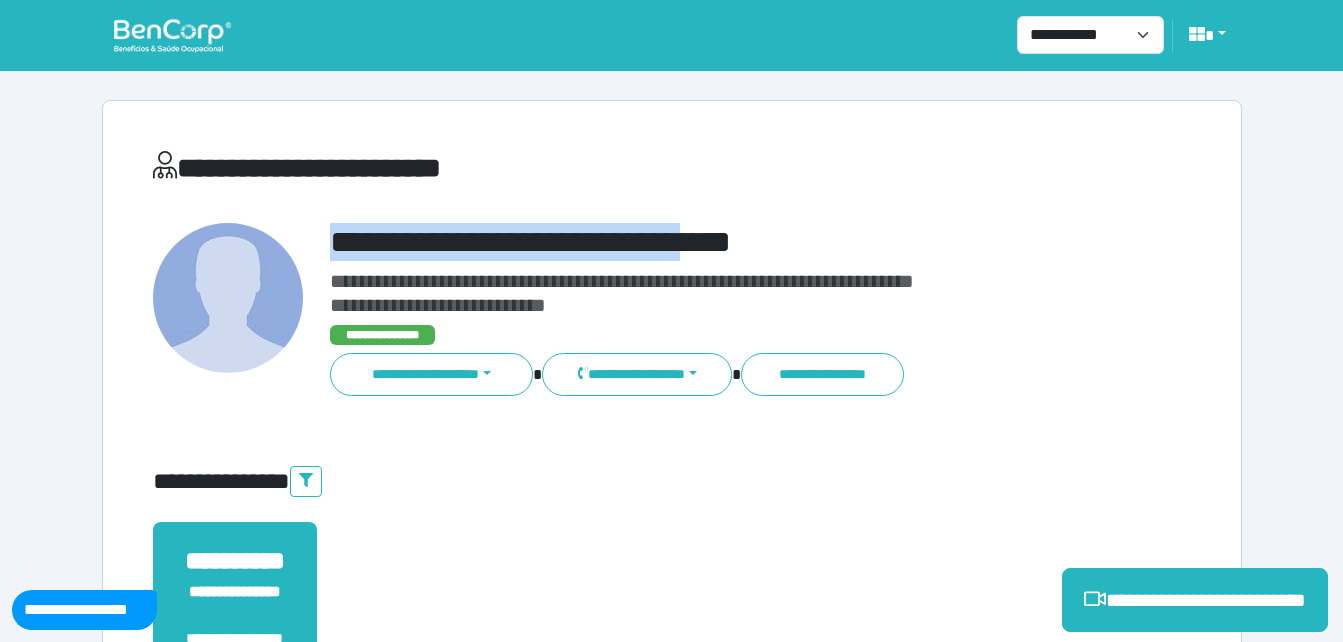 copy on "**********" 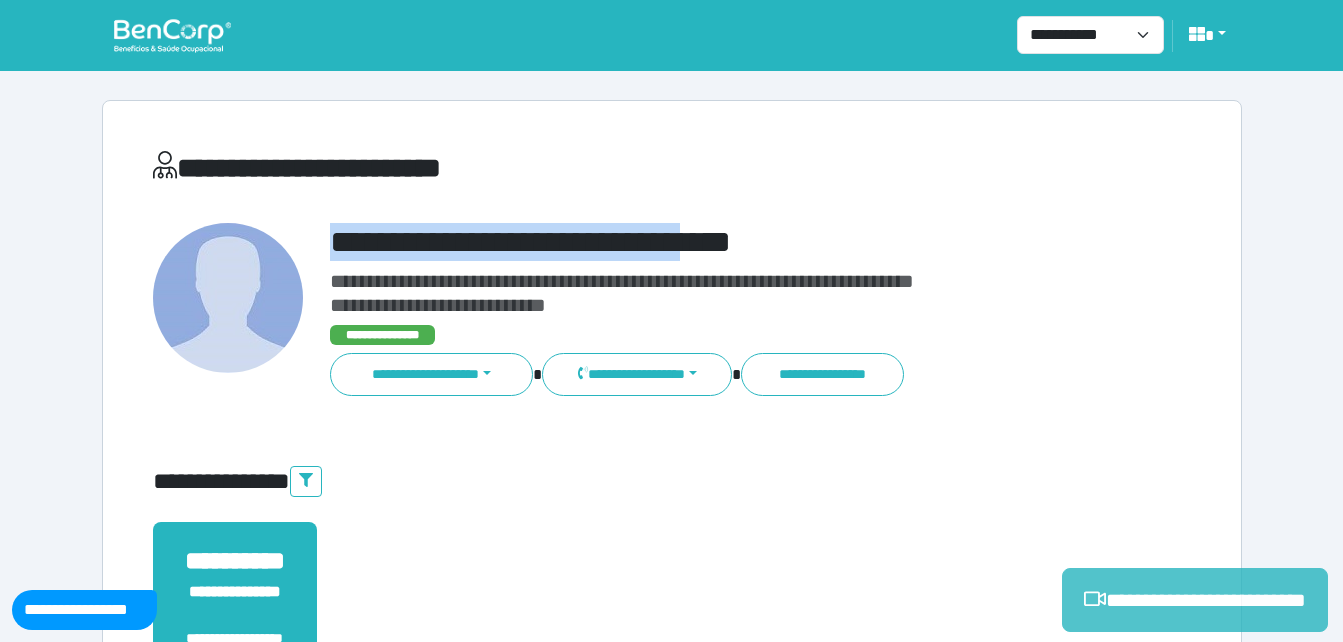 click on "**********" at bounding box center [1195, 600] 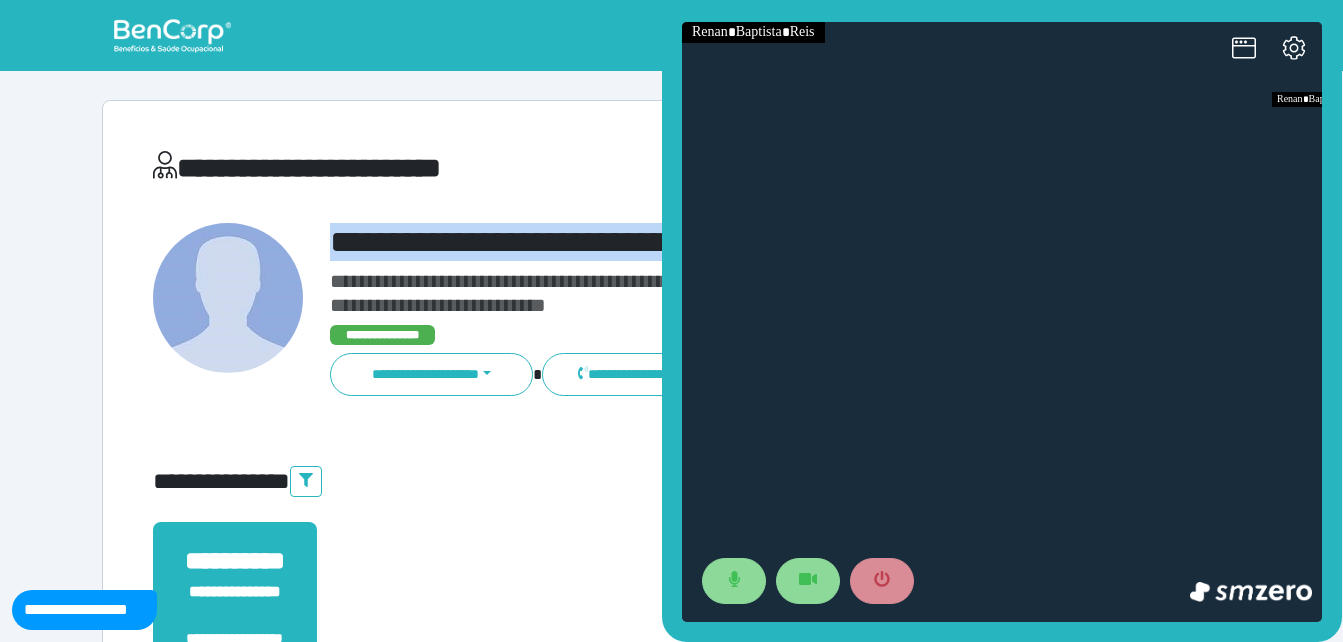 scroll, scrollTop: 0, scrollLeft: 0, axis: both 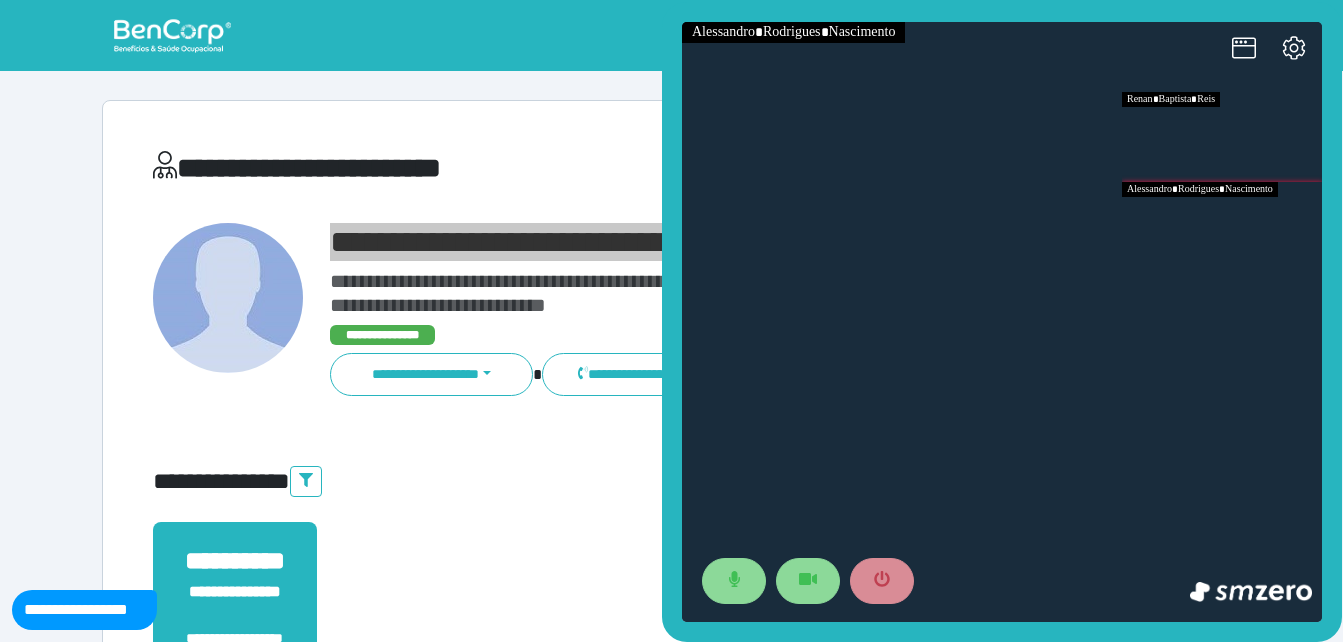 click at bounding box center (1222, 227) 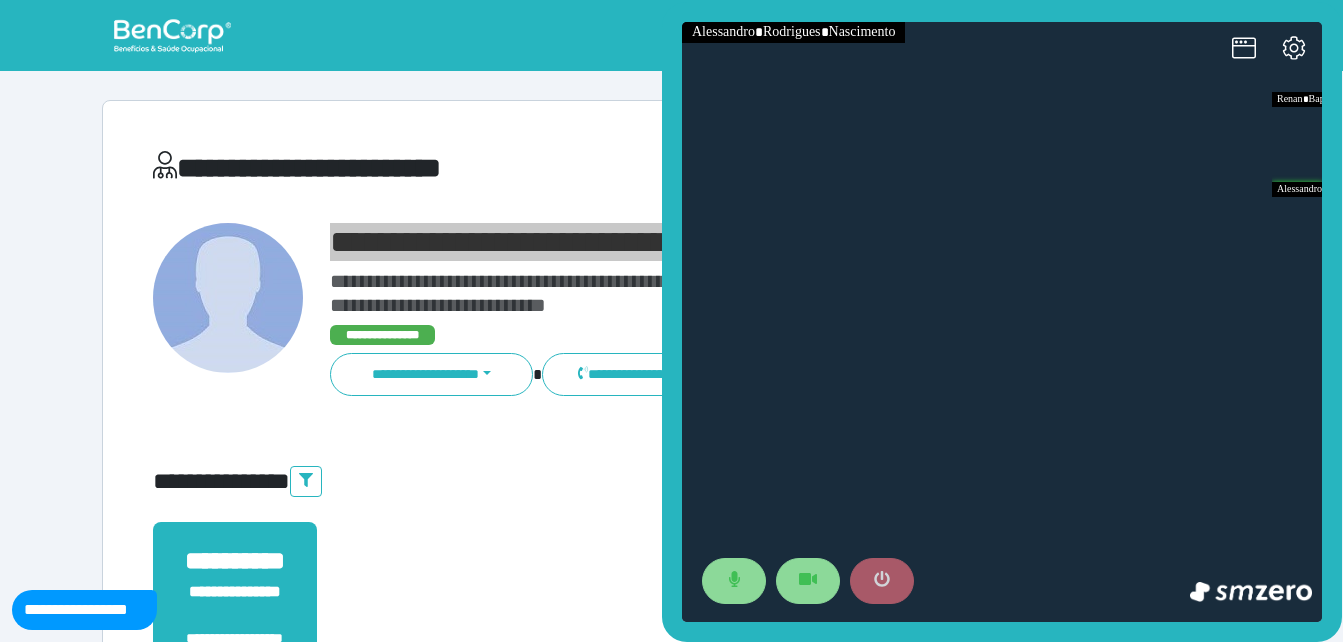 click at bounding box center [882, 581] 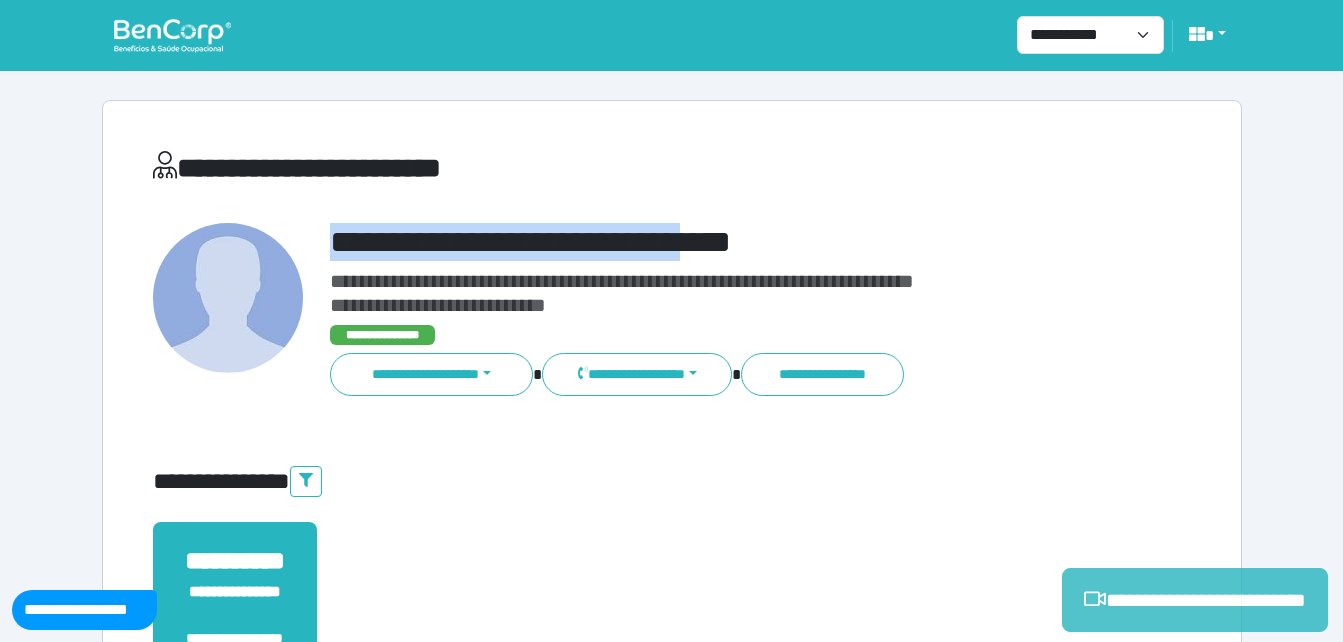 click on "**********" at bounding box center (1195, 600) 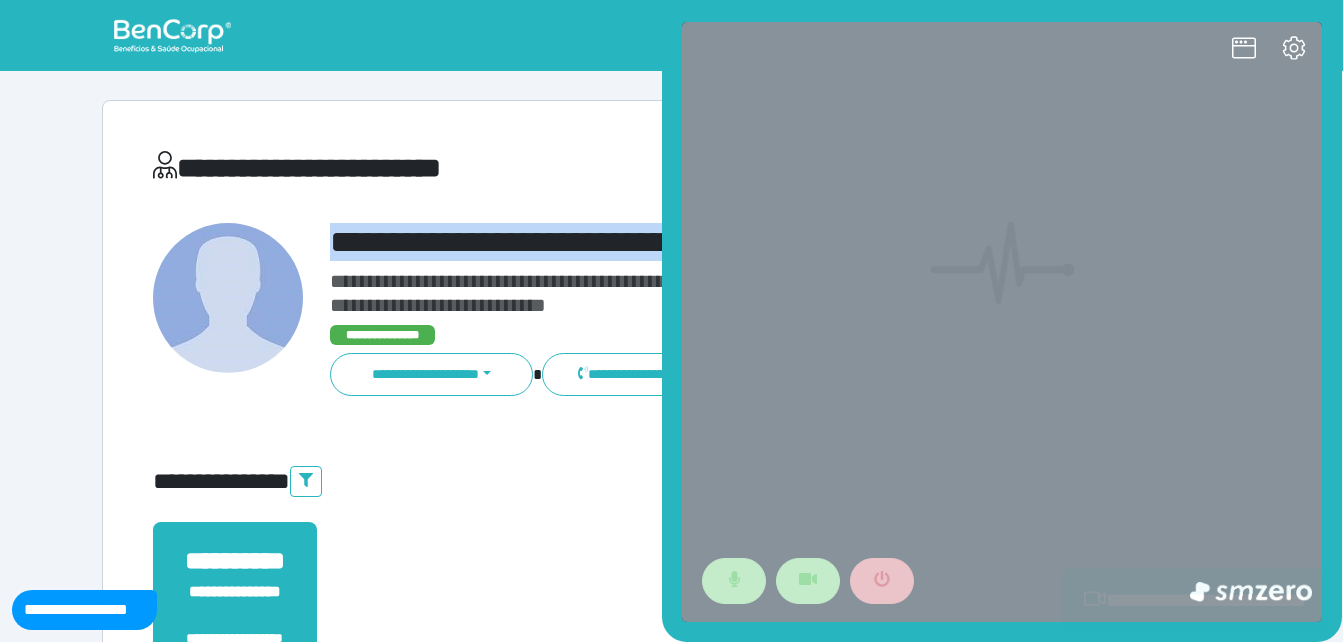 scroll, scrollTop: 0, scrollLeft: 0, axis: both 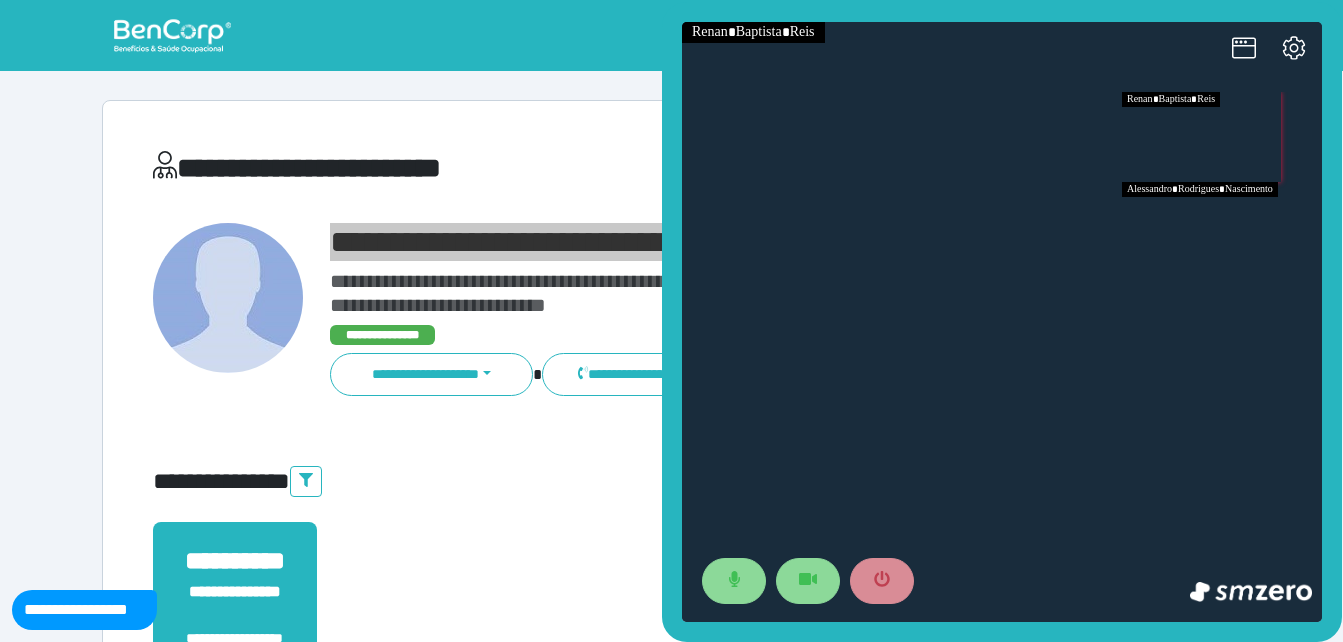 click at bounding box center [1222, 137] 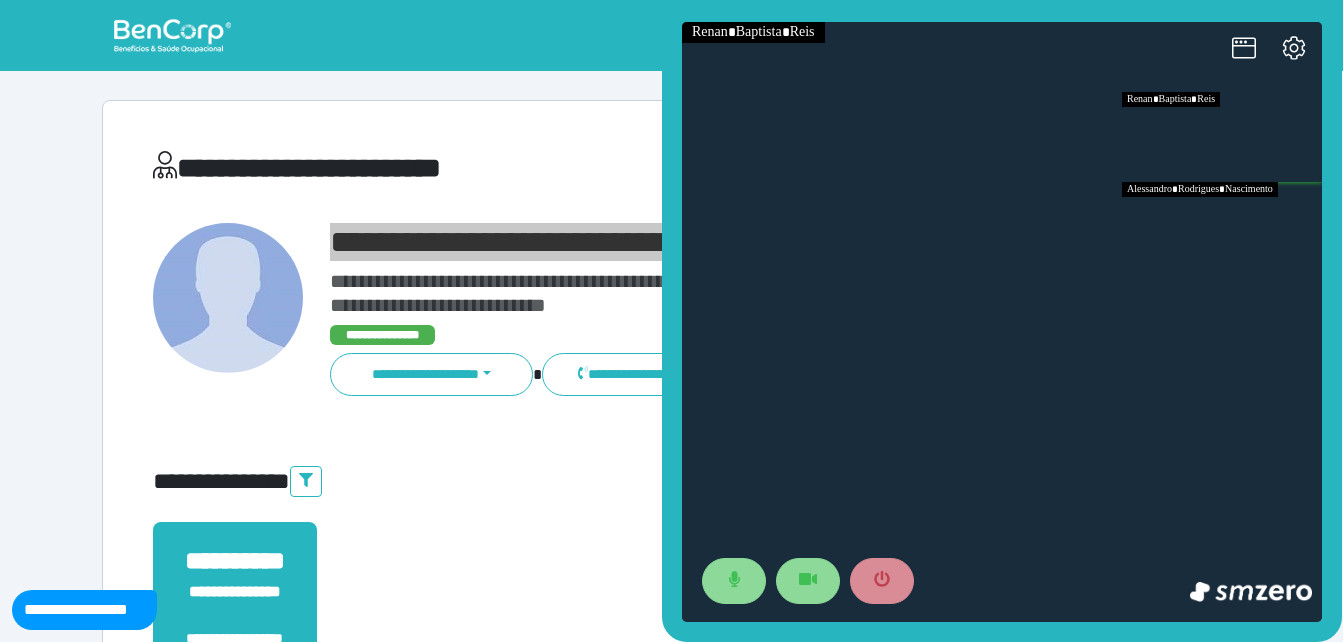 click at bounding box center [1222, 227] 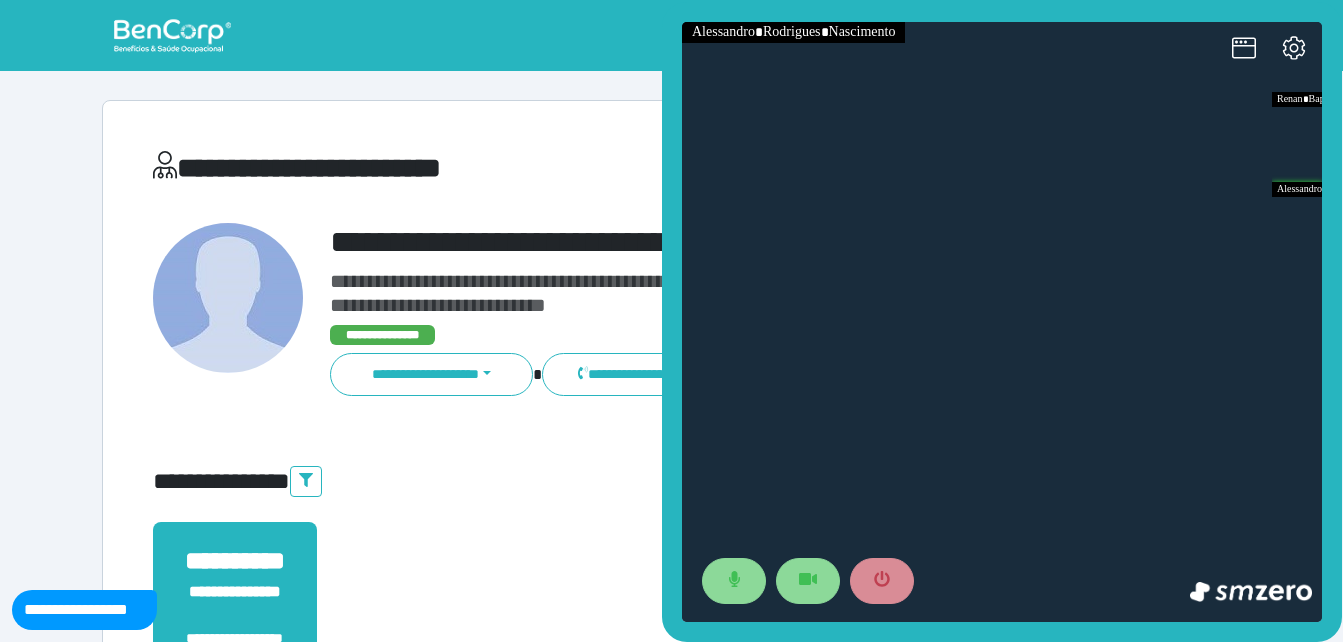 click on "**********" at bounding box center [495, 172] 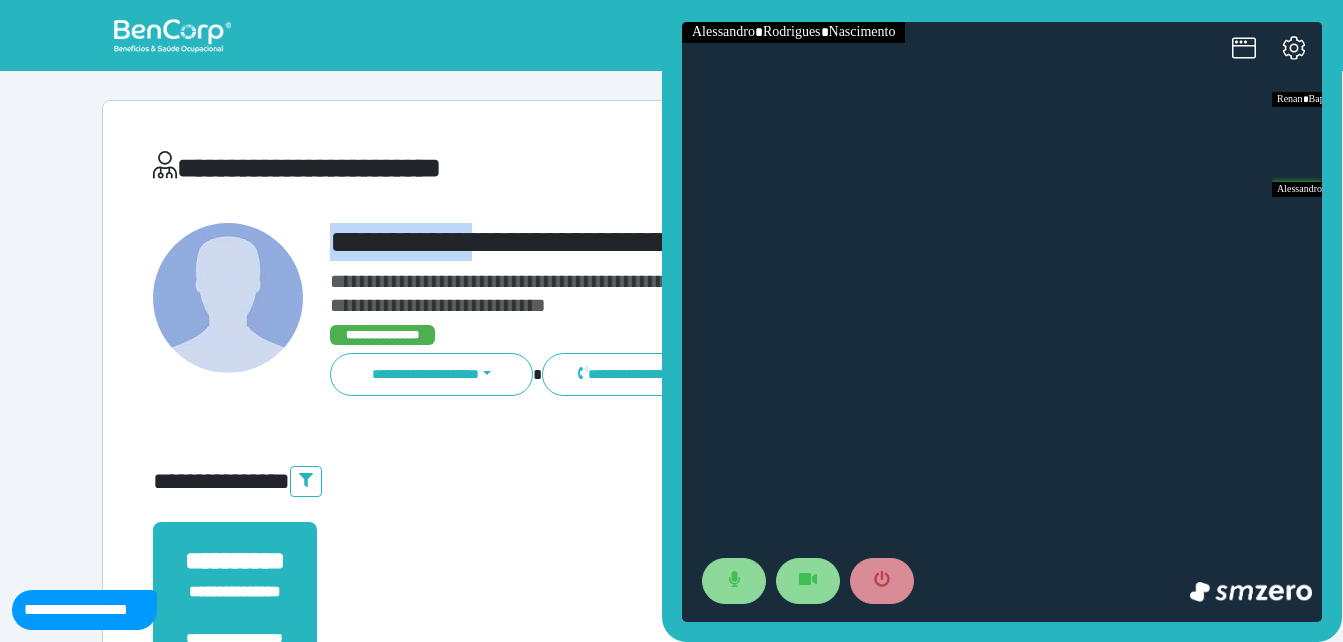 drag, startPoint x: 304, startPoint y: 234, endPoint x: 541, endPoint y: 218, distance: 237.53947 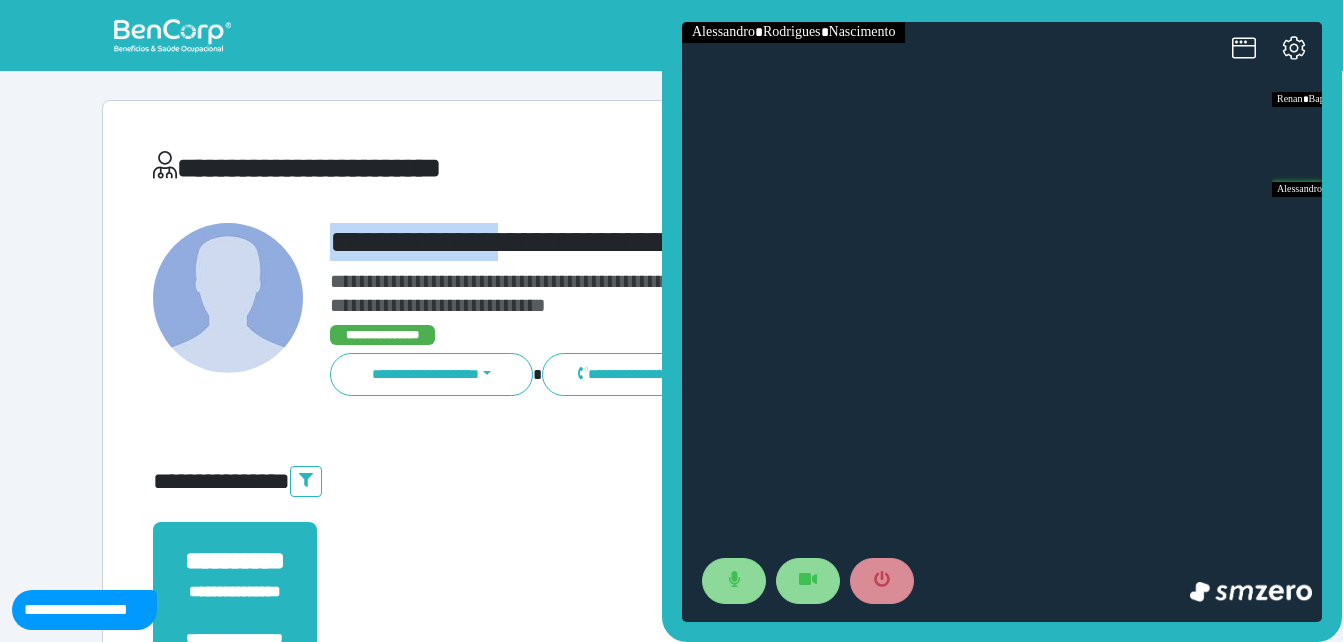 copy on "**********" 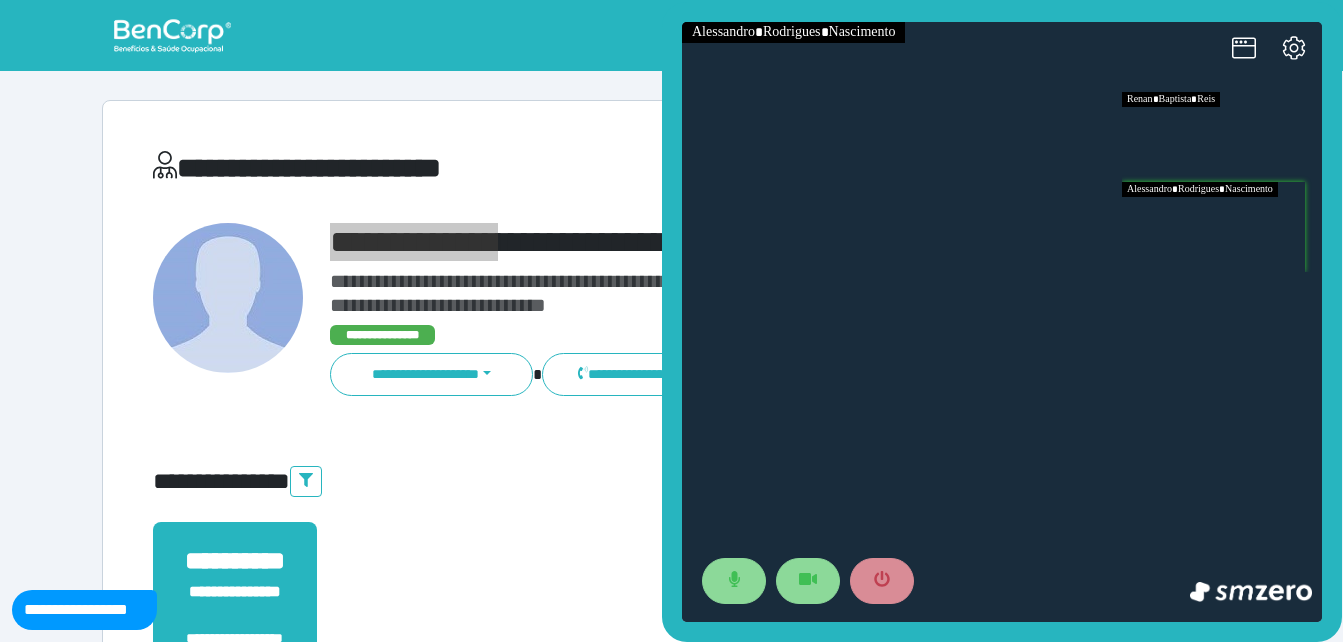 click at bounding box center (1222, 137) 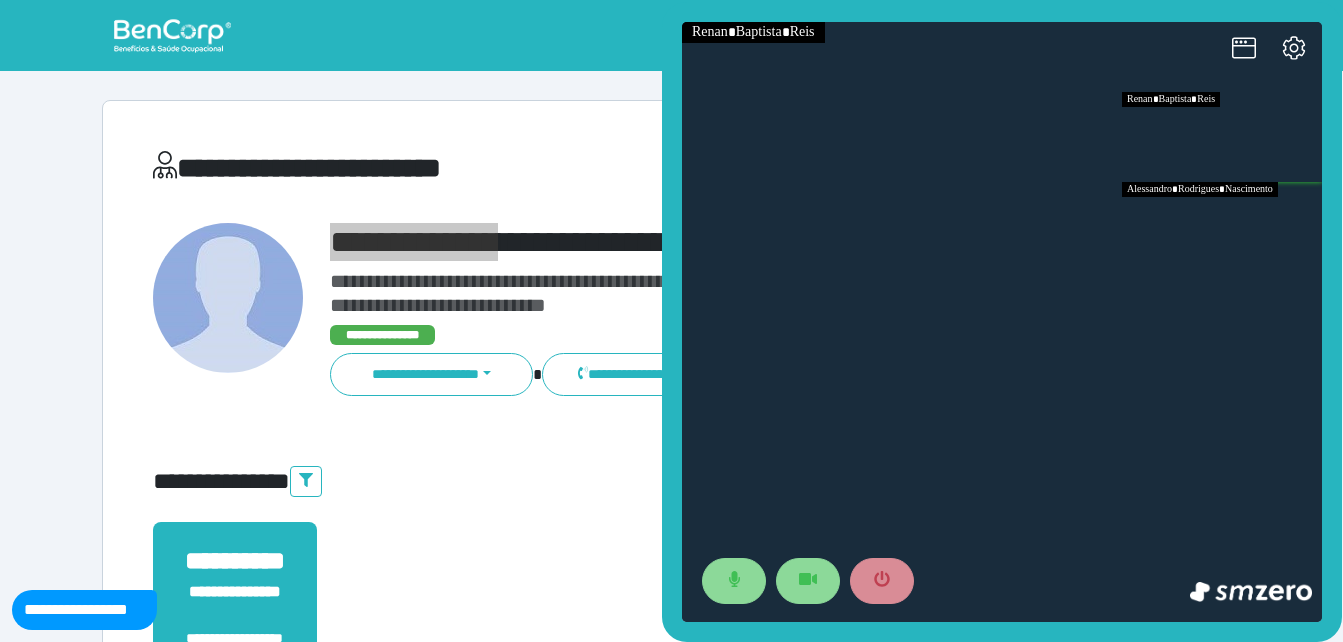 click at bounding box center (1222, 227) 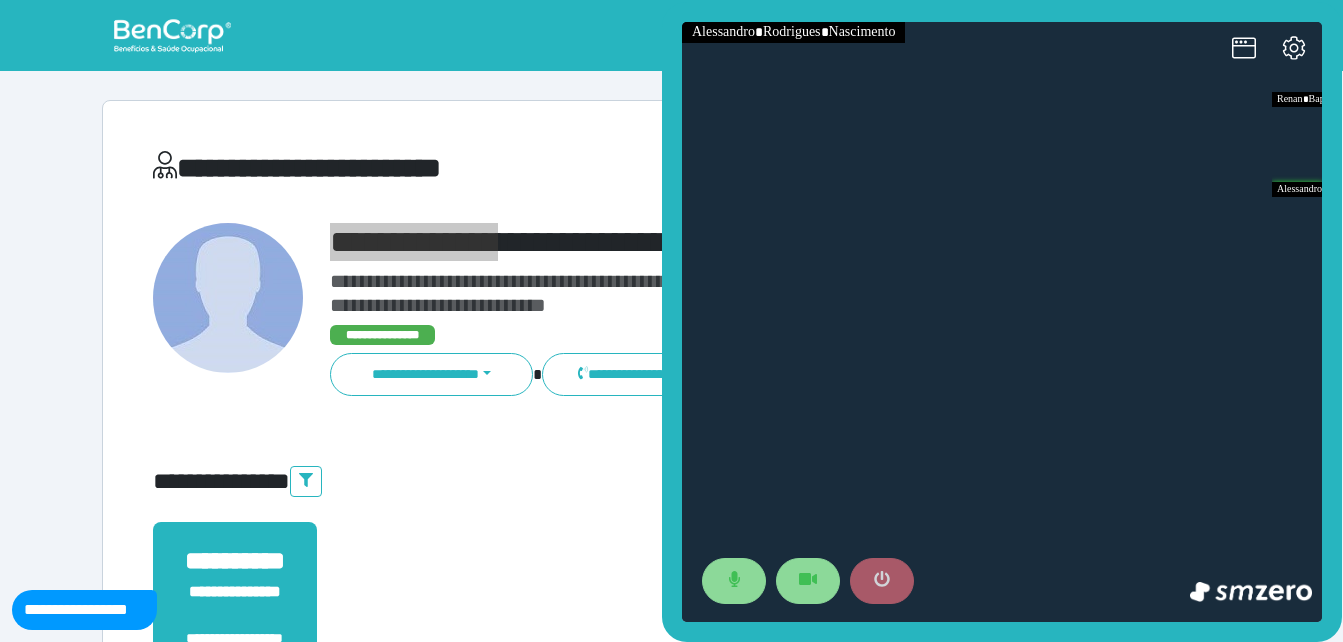 click 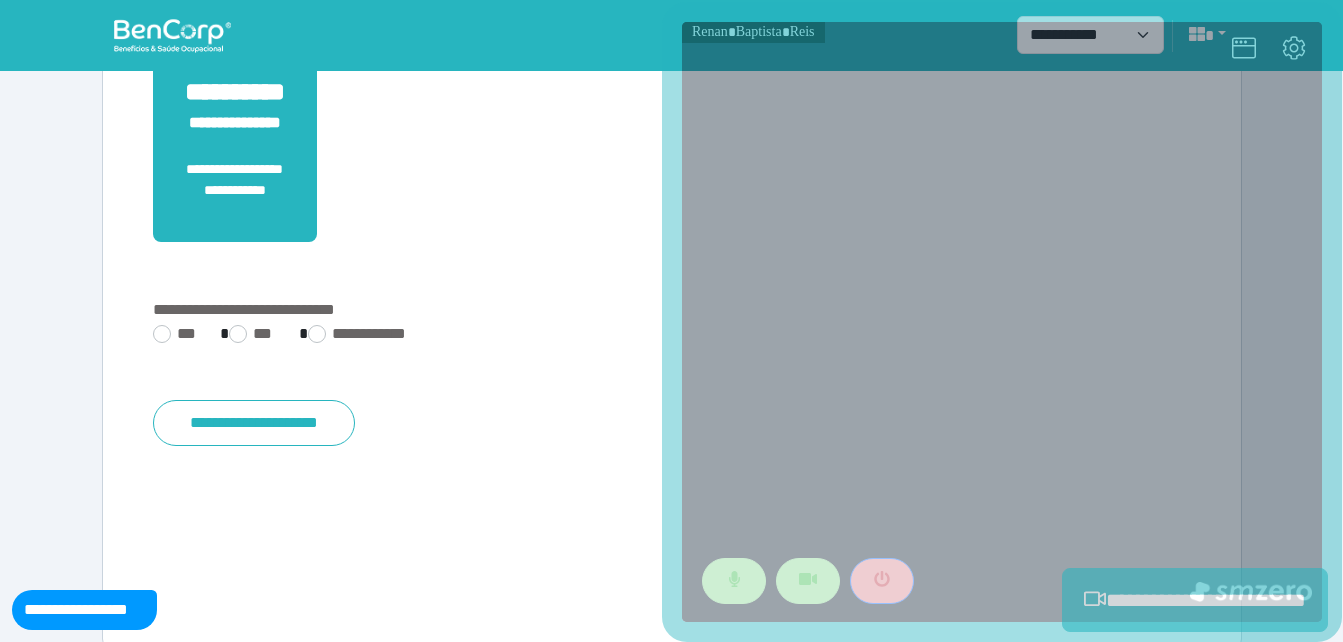 scroll, scrollTop: 494, scrollLeft: 0, axis: vertical 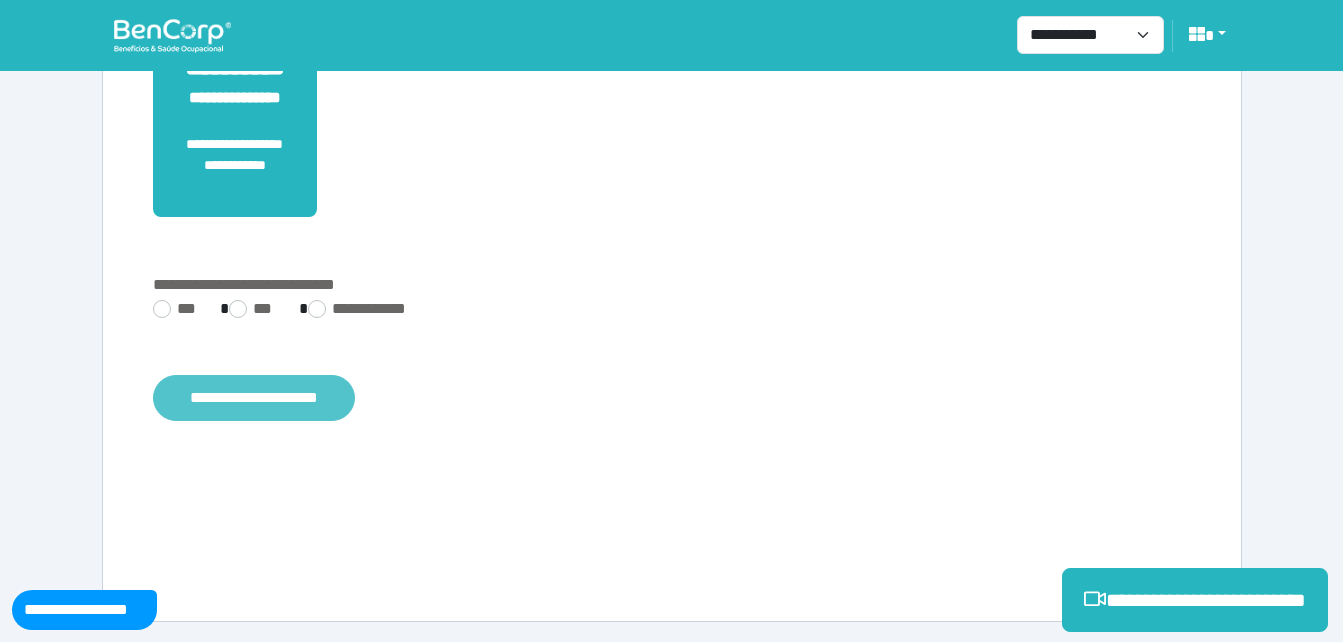 click on "**********" at bounding box center (254, 398) 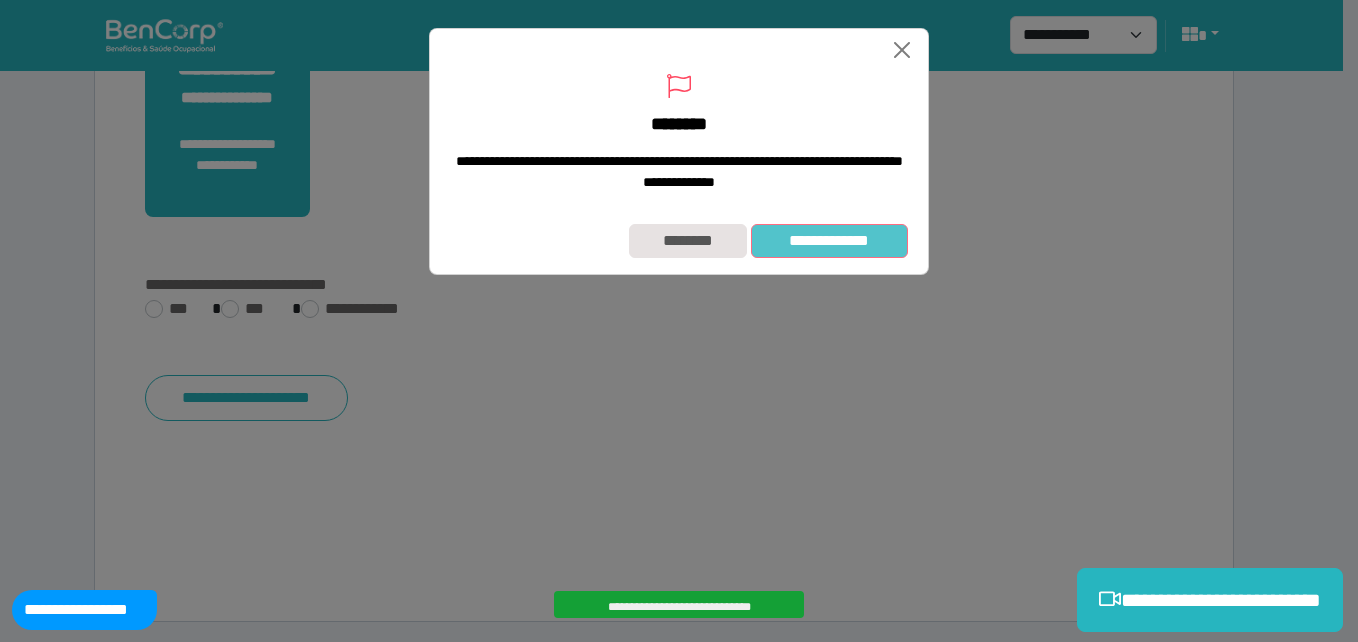 click on "**********" at bounding box center (829, 241) 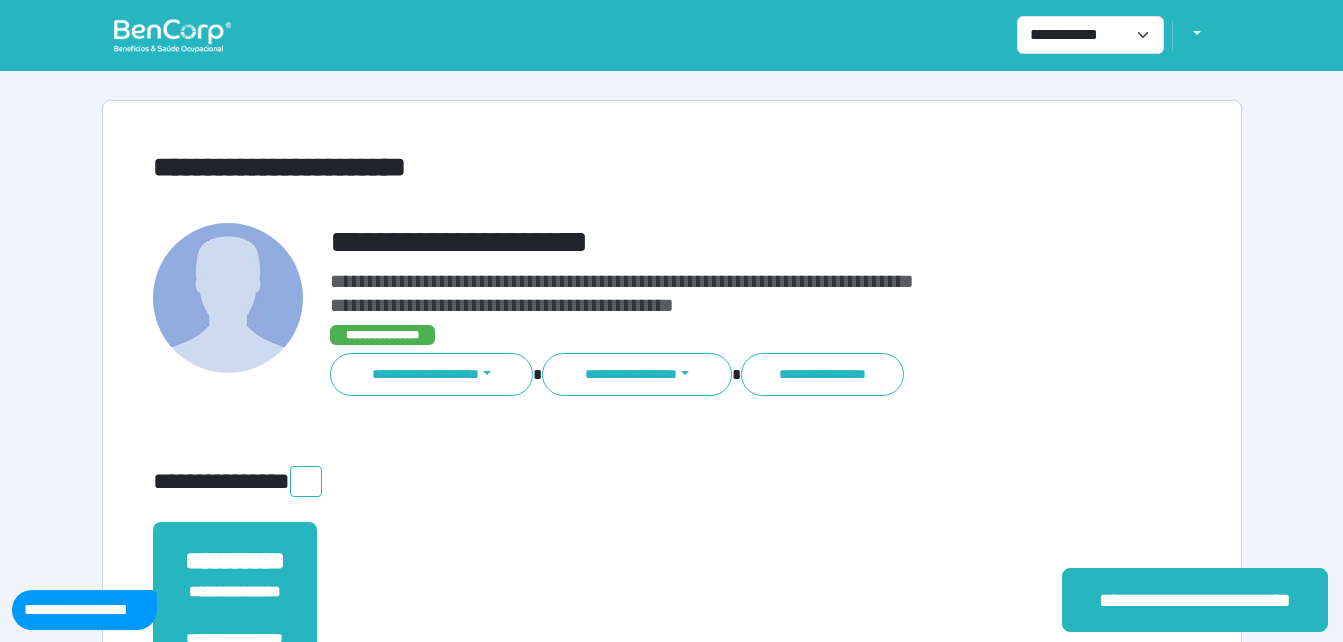 scroll, scrollTop: 0, scrollLeft: 0, axis: both 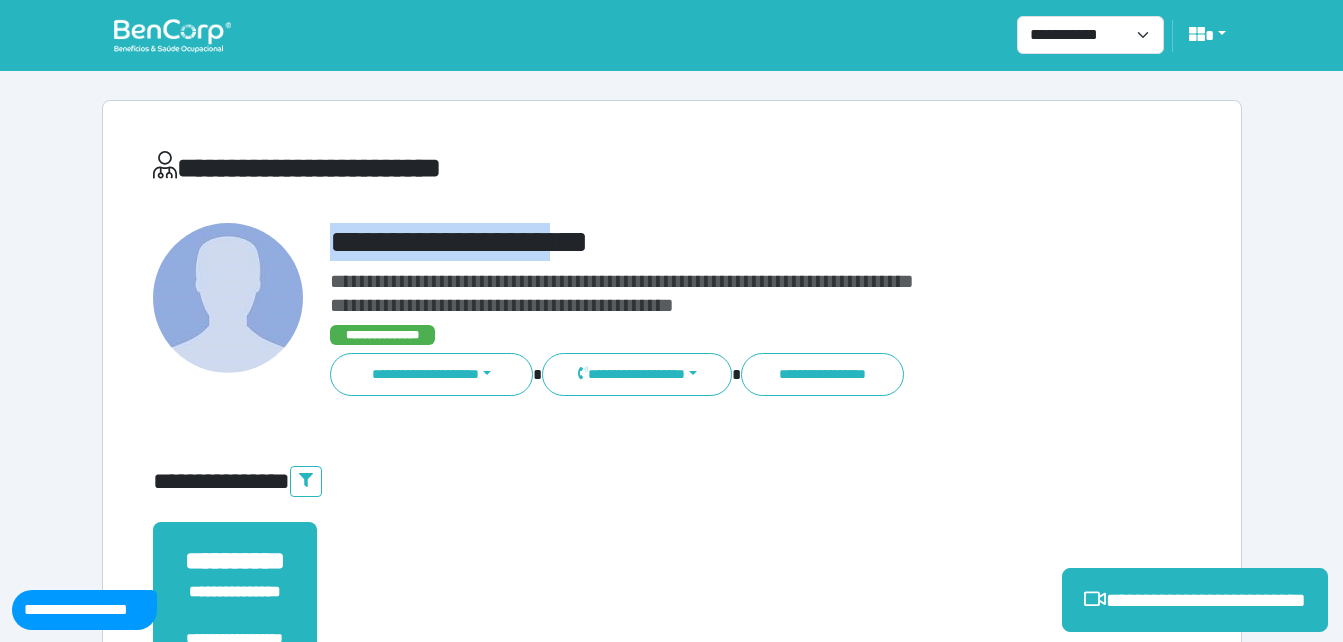 drag, startPoint x: 320, startPoint y: 237, endPoint x: 670, endPoint y: 237, distance: 350 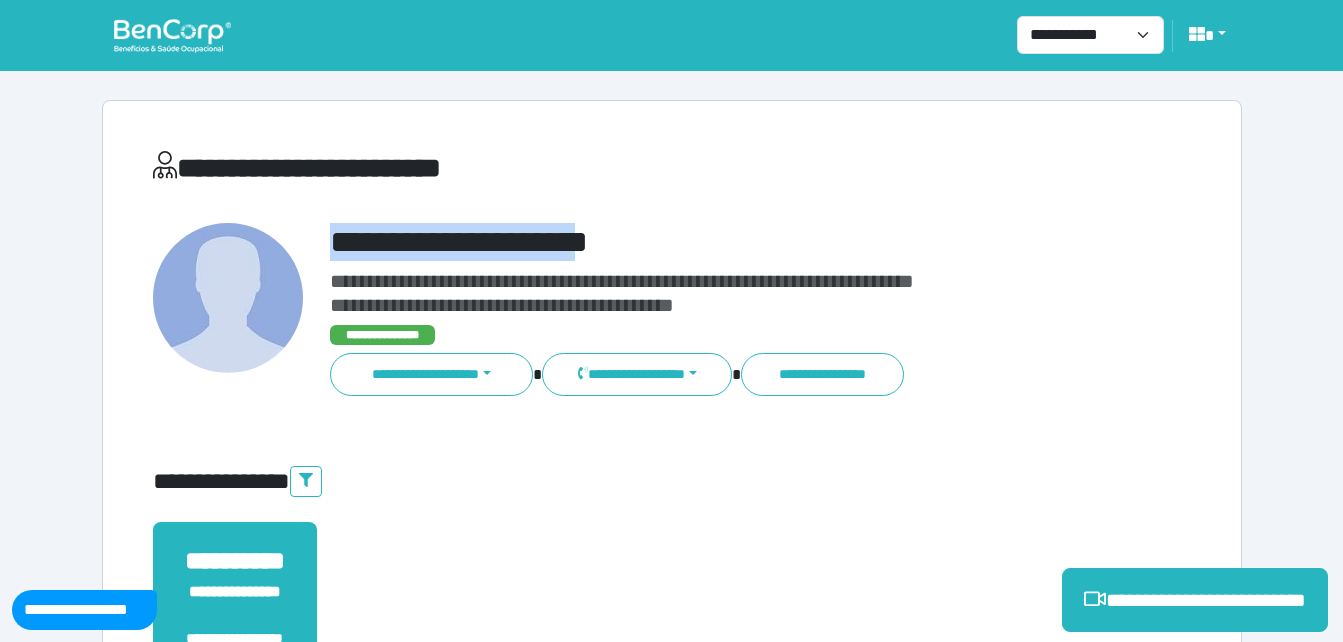 copy on "**********" 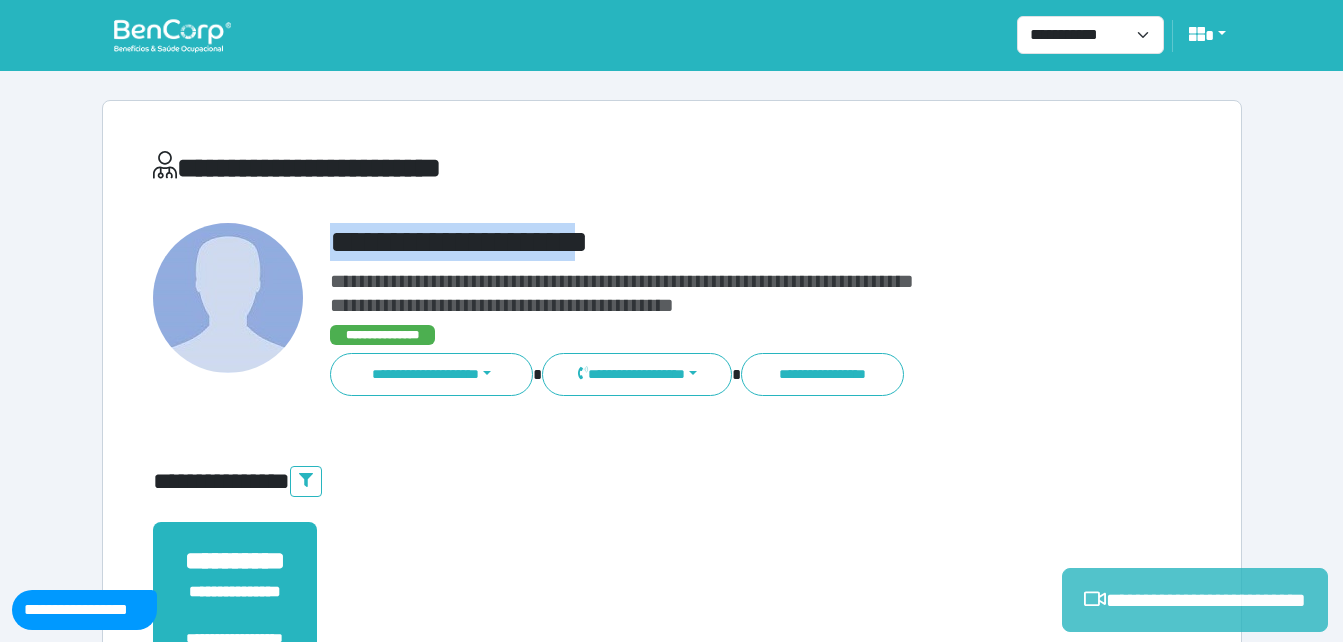 click on "**********" at bounding box center [1195, 600] 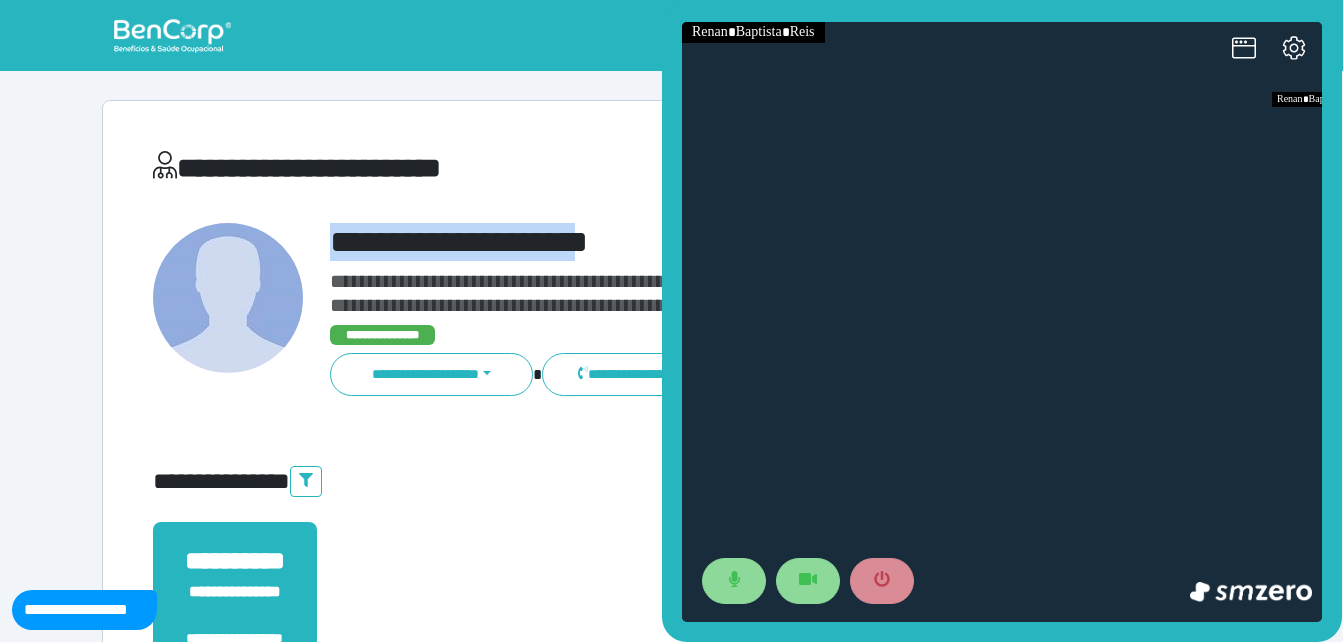 scroll, scrollTop: 0, scrollLeft: 0, axis: both 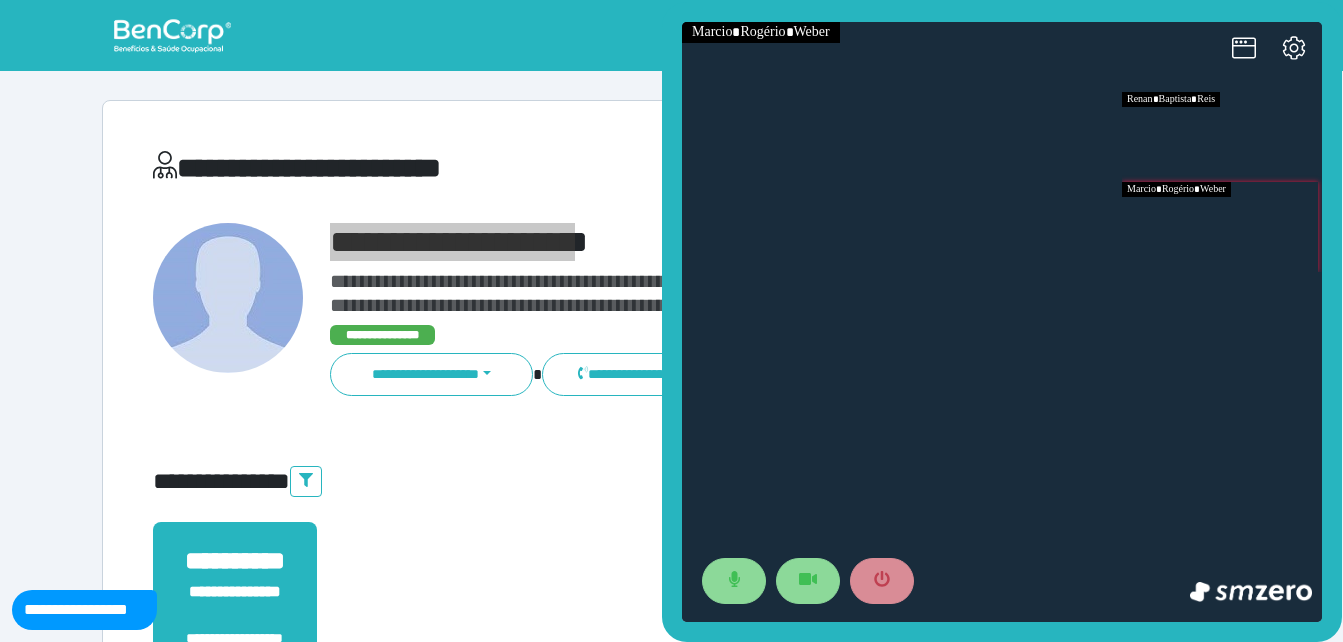 drag, startPoint x: 1301, startPoint y: 210, endPoint x: 1286, endPoint y: 214, distance: 15.524175 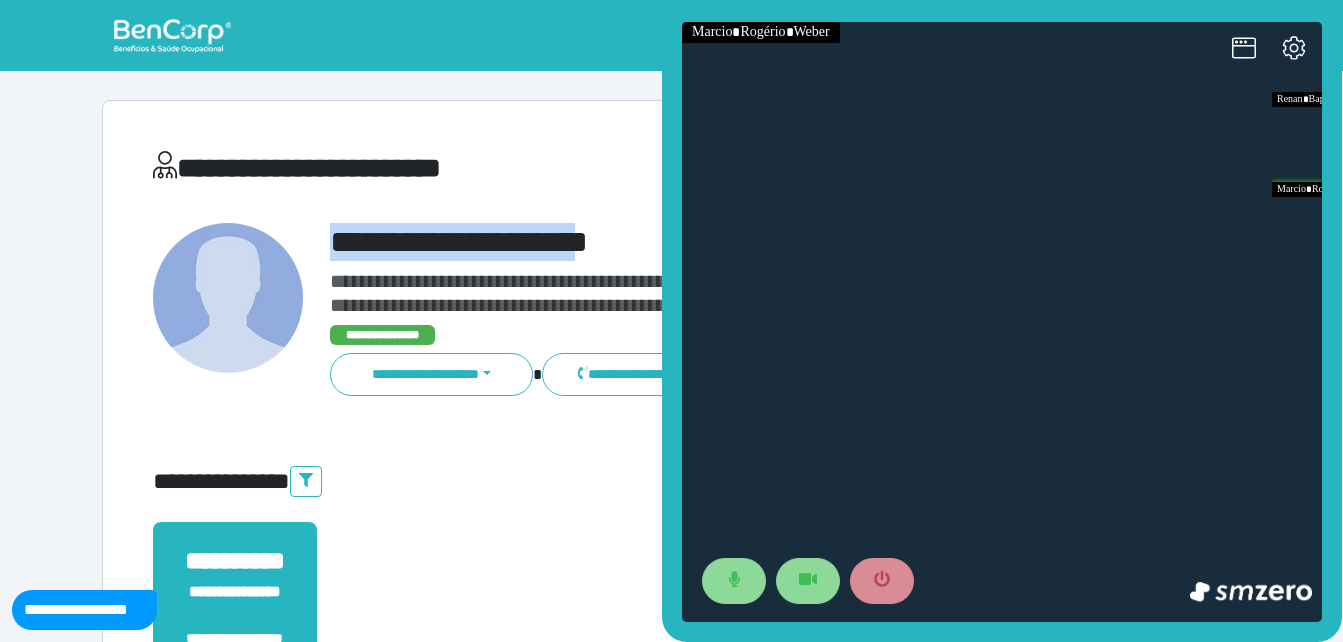 click on "**********" at bounding box center [716, 242] 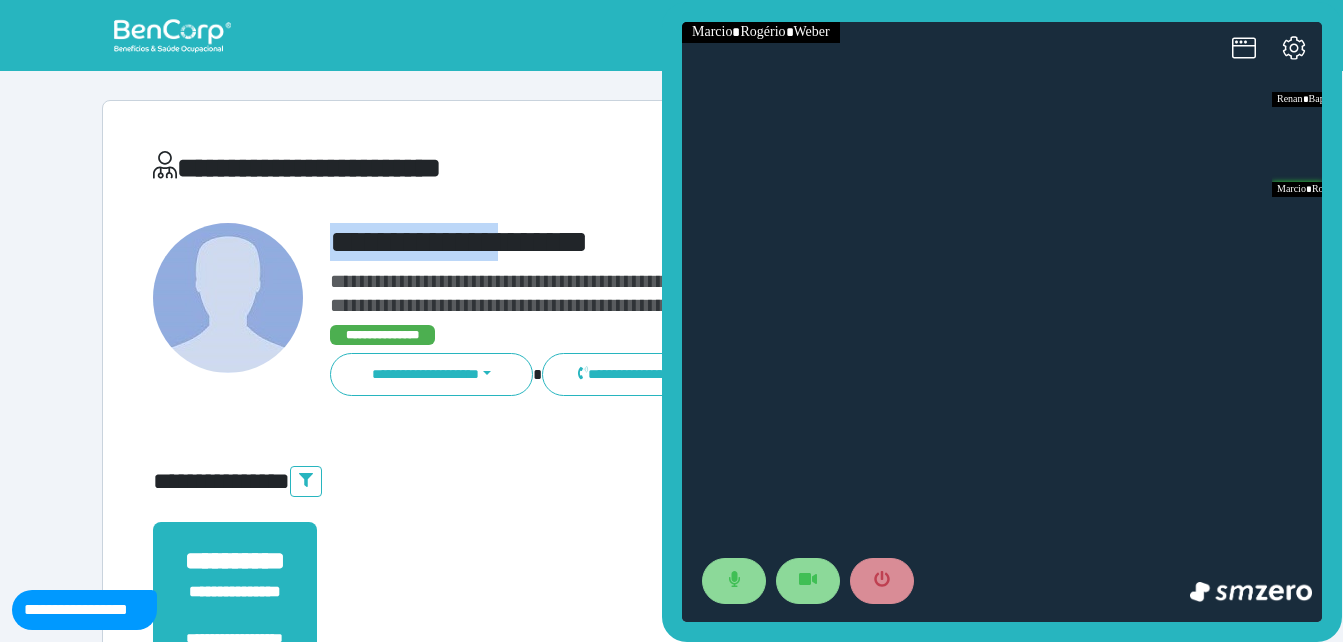 drag, startPoint x: 318, startPoint y: 245, endPoint x: 561, endPoint y: 231, distance: 243.40295 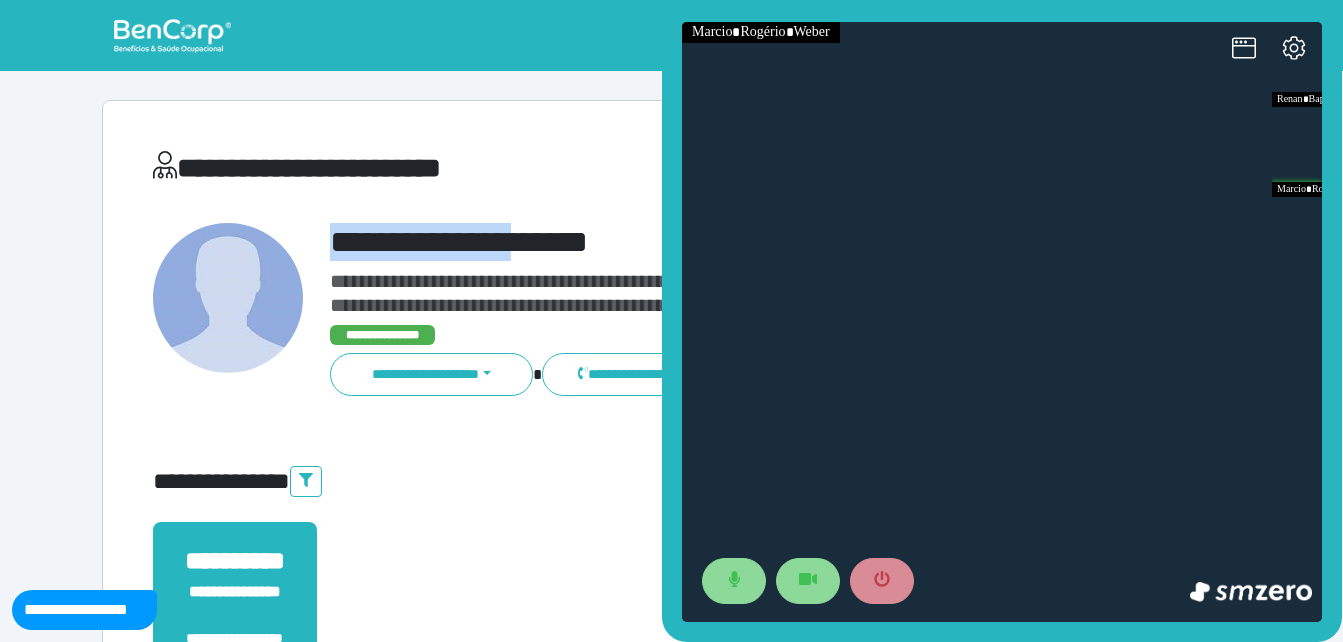 copy on "**********" 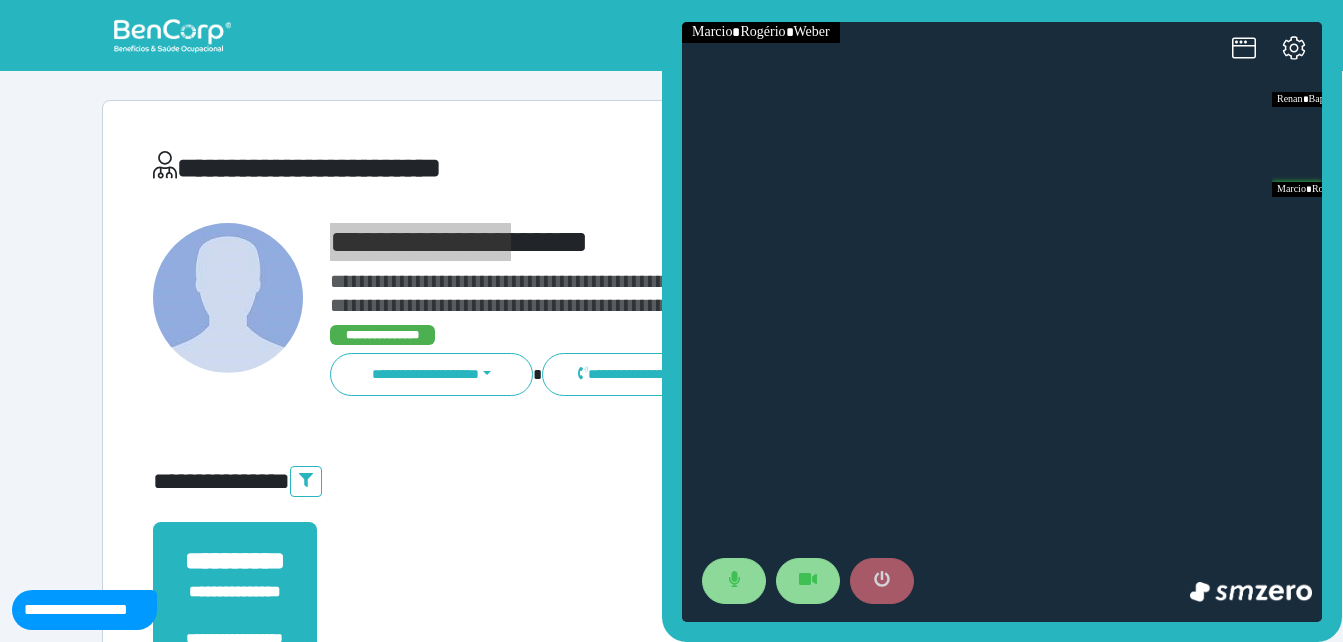 drag, startPoint x: 893, startPoint y: 583, endPoint x: 868, endPoint y: 585, distance: 25.079872 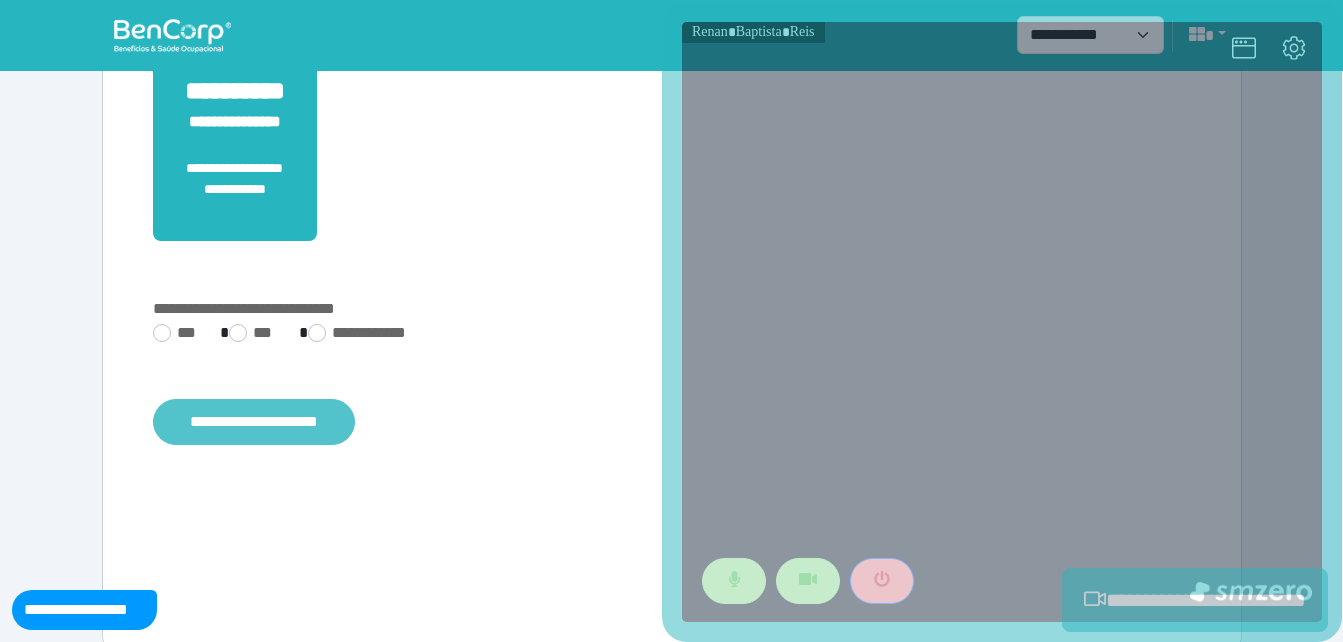 scroll, scrollTop: 494, scrollLeft: 0, axis: vertical 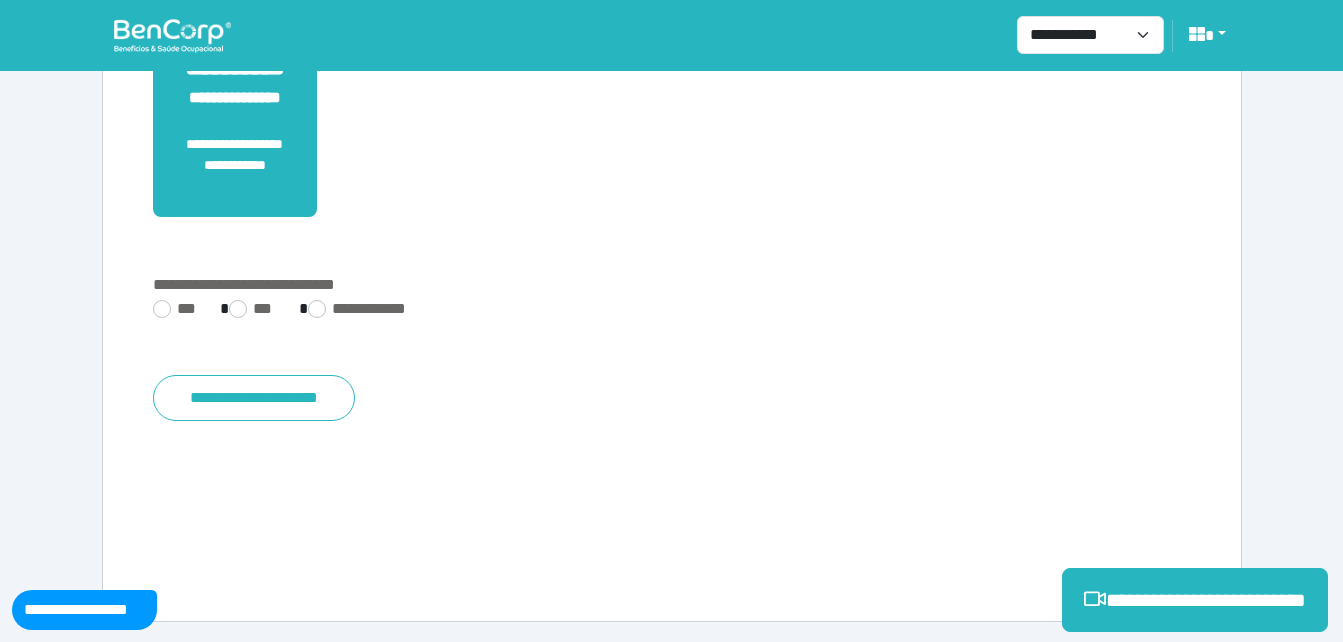 click on "**********" at bounding box center [672, 311] 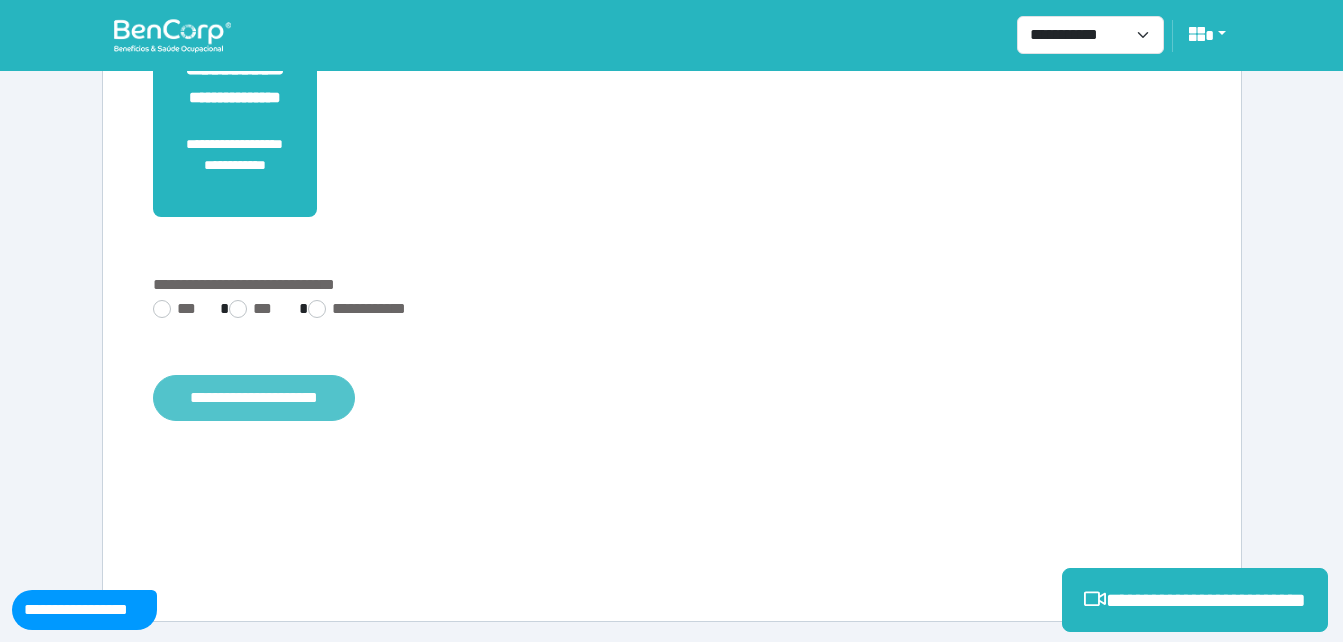click on "**********" at bounding box center (254, 398) 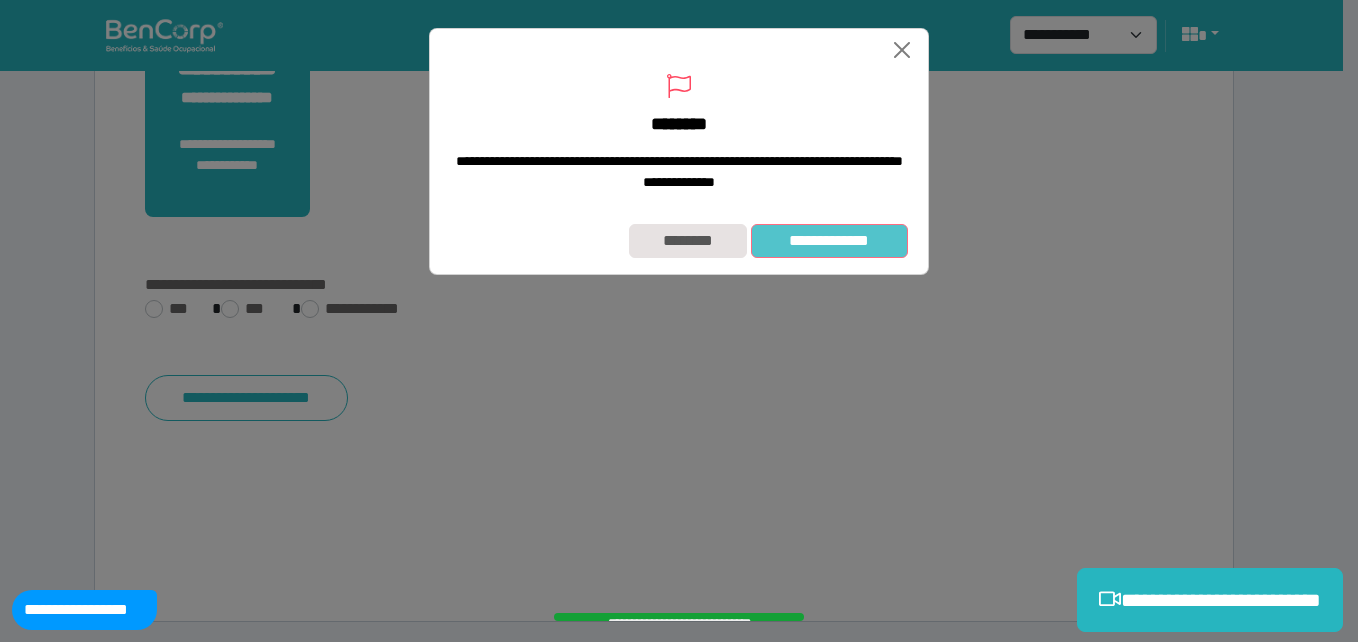 click on "**********" at bounding box center (829, 241) 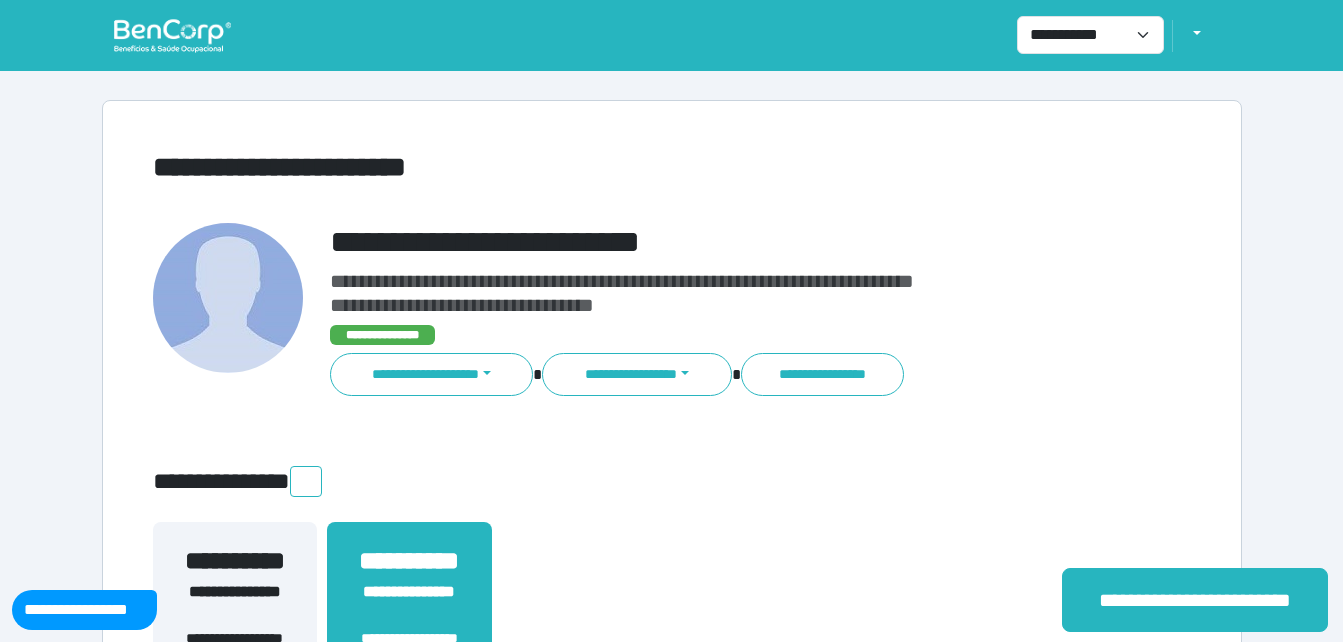 scroll, scrollTop: 0, scrollLeft: 0, axis: both 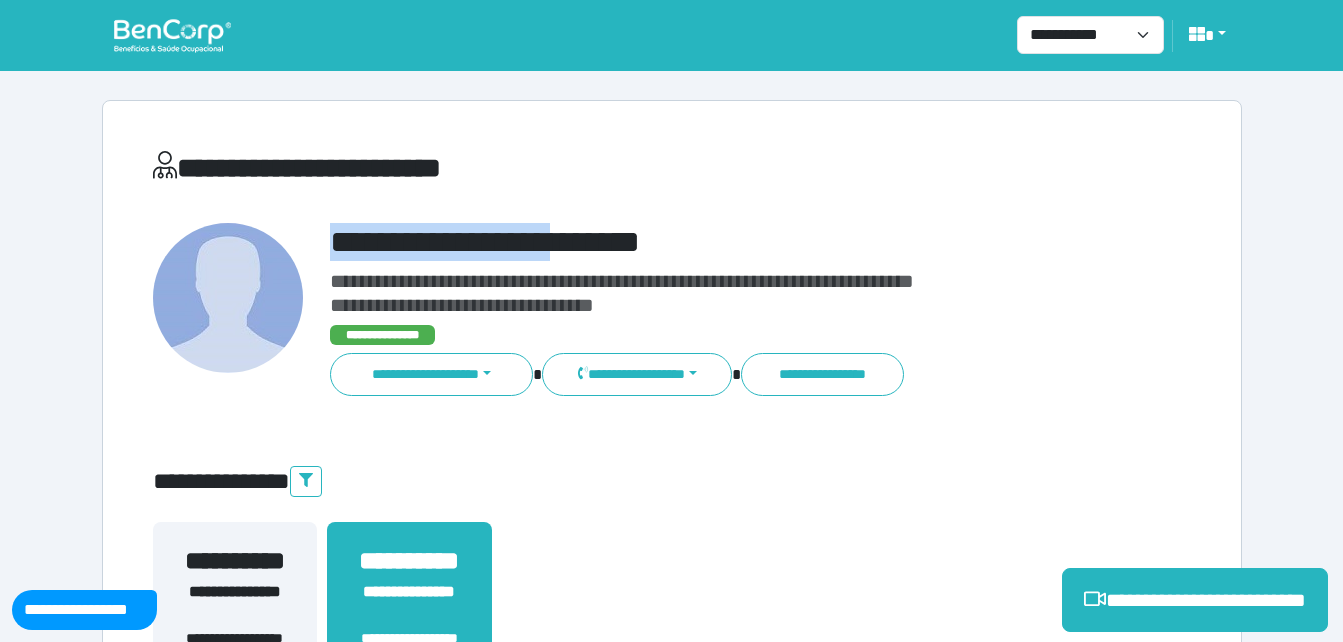 drag, startPoint x: 316, startPoint y: 238, endPoint x: 695, endPoint y: 216, distance: 379.638 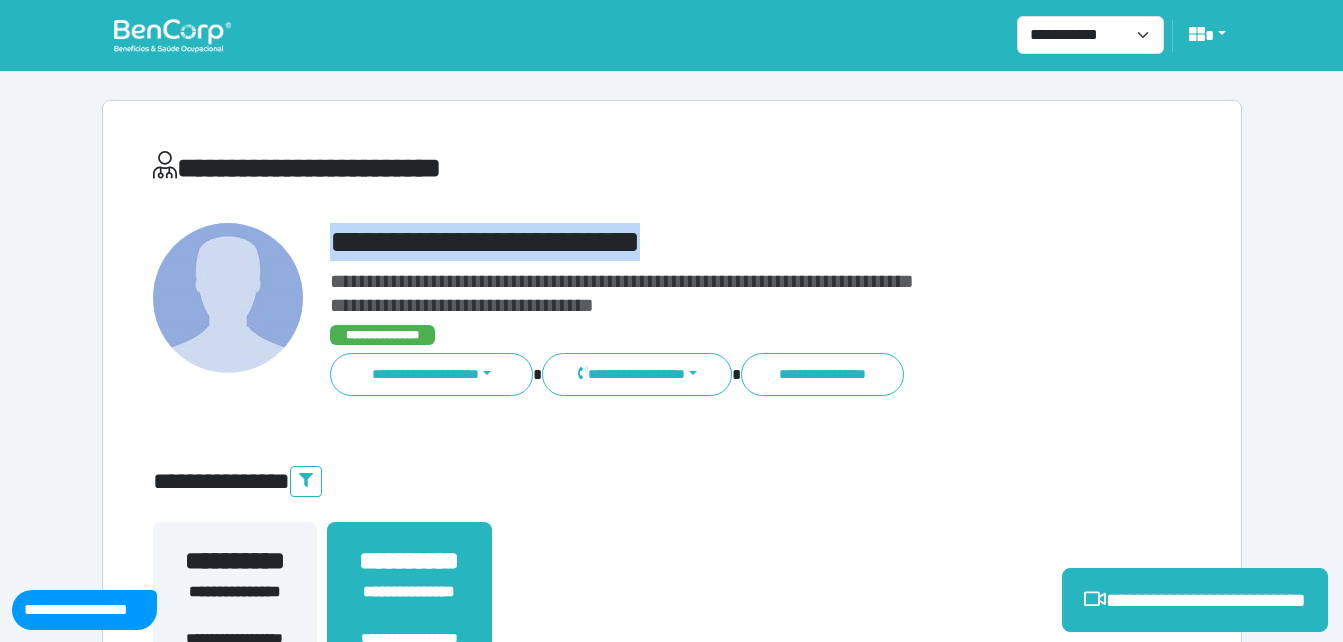 copy on "**********" 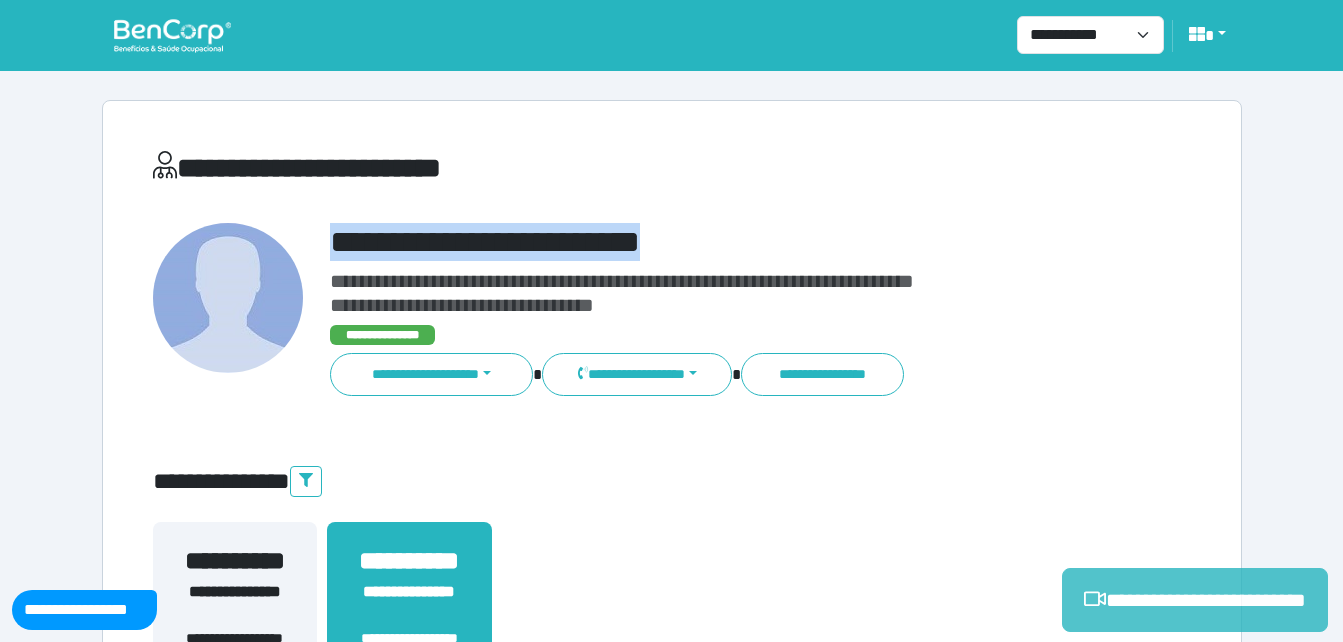 click on "**********" at bounding box center [1195, 600] 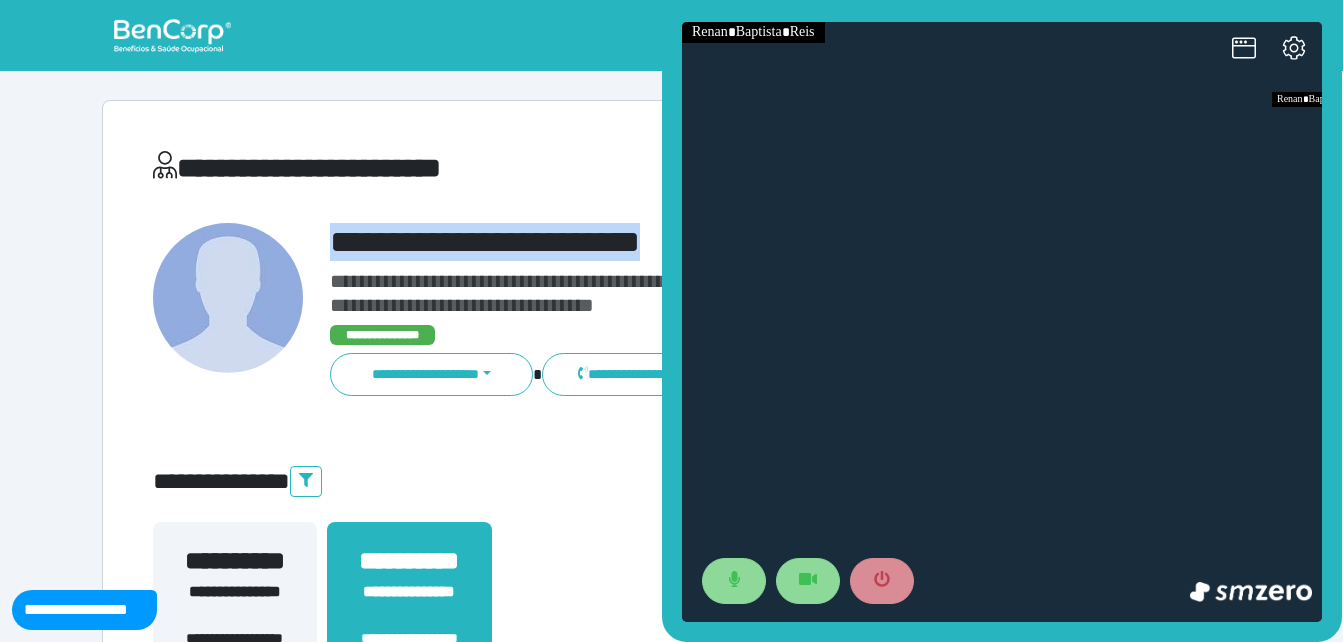 scroll, scrollTop: 0, scrollLeft: 0, axis: both 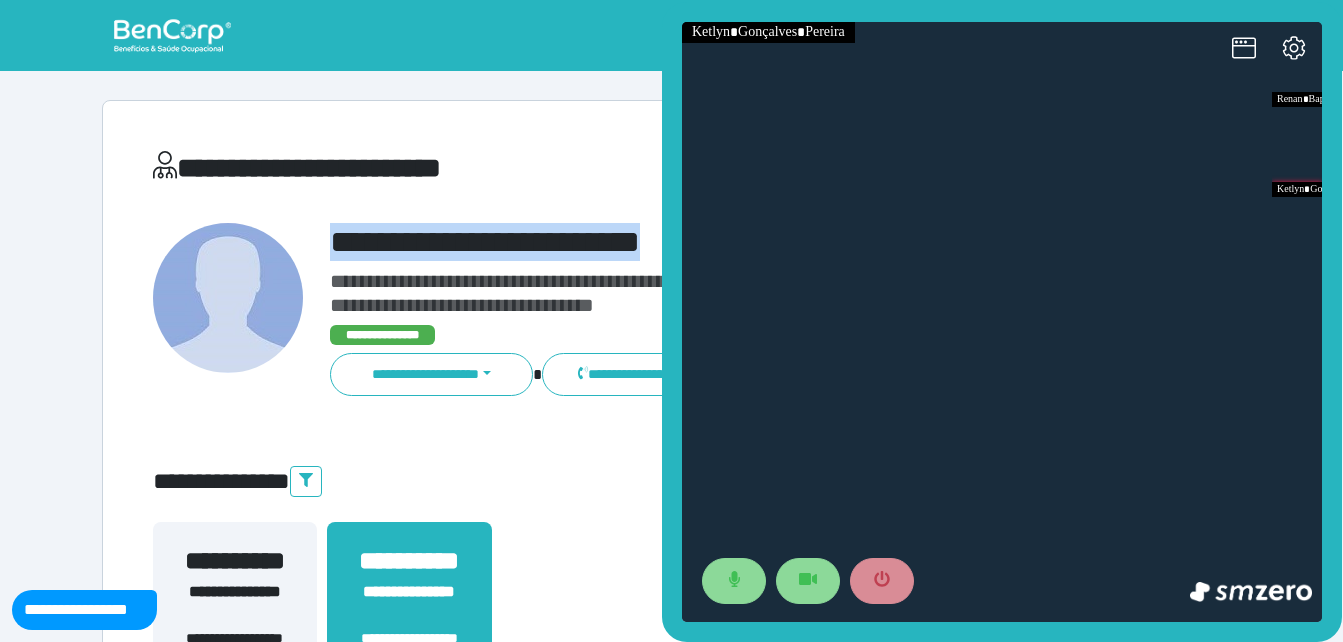 click on "**********" at bounding box center (716, 242) 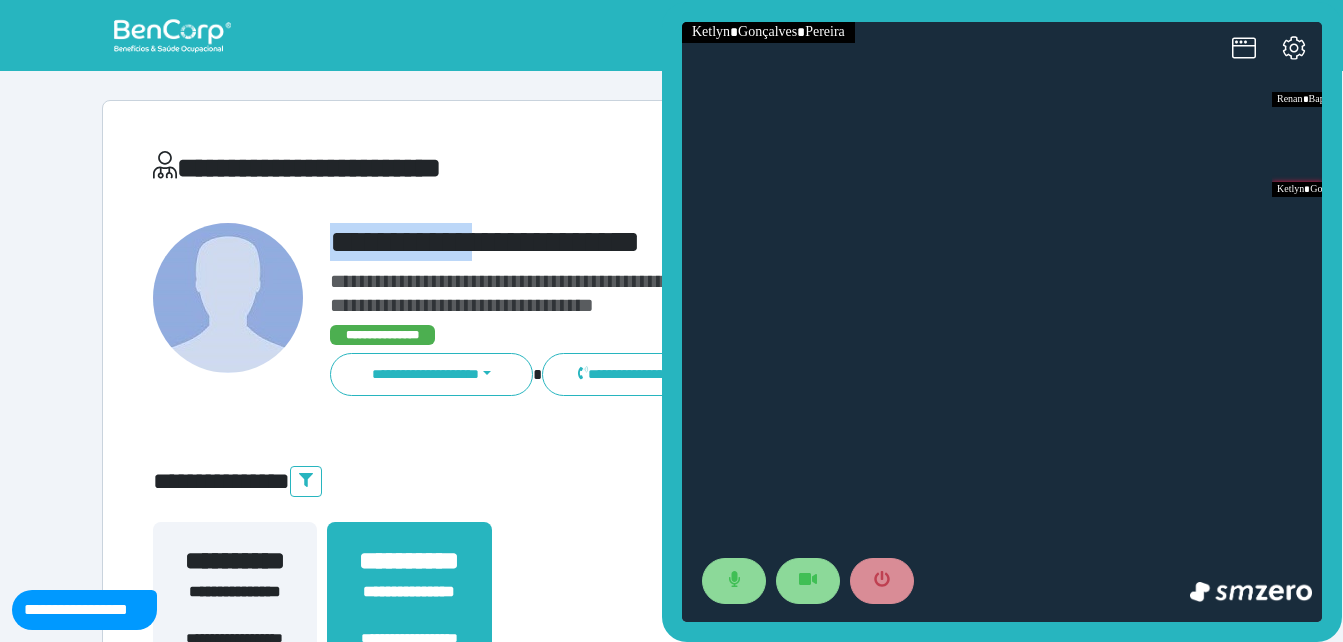 drag, startPoint x: 318, startPoint y: 237, endPoint x: 522, endPoint y: 229, distance: 204.1568 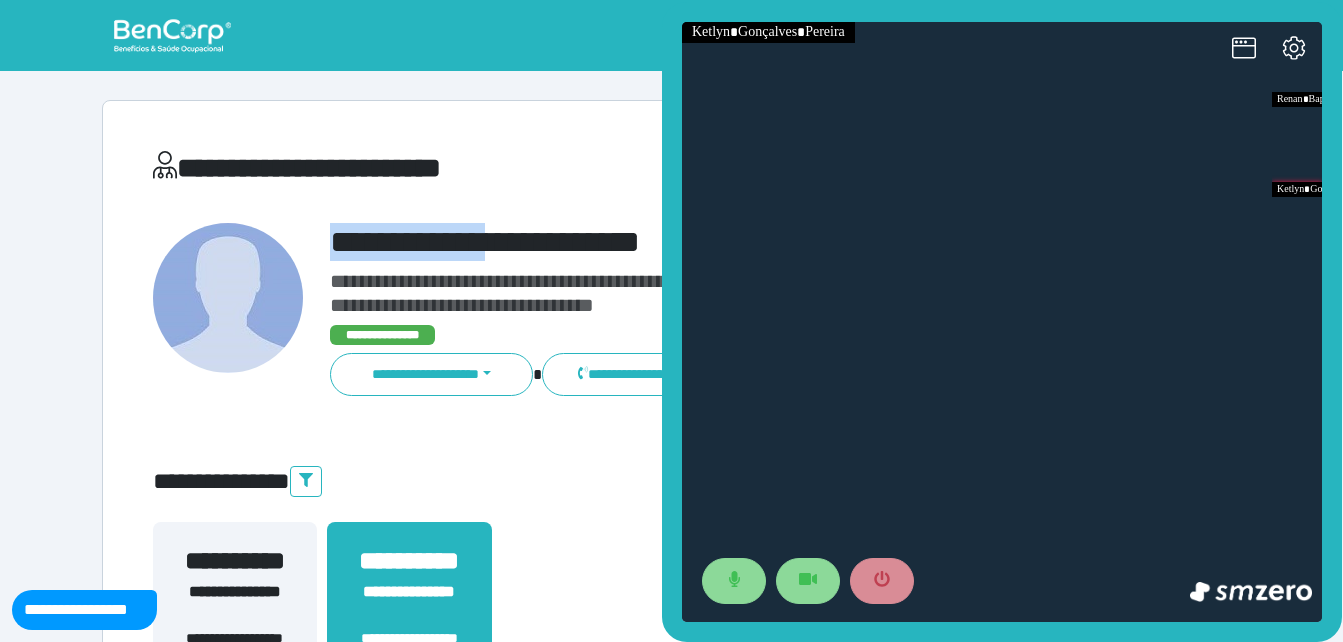 copy on "**********" 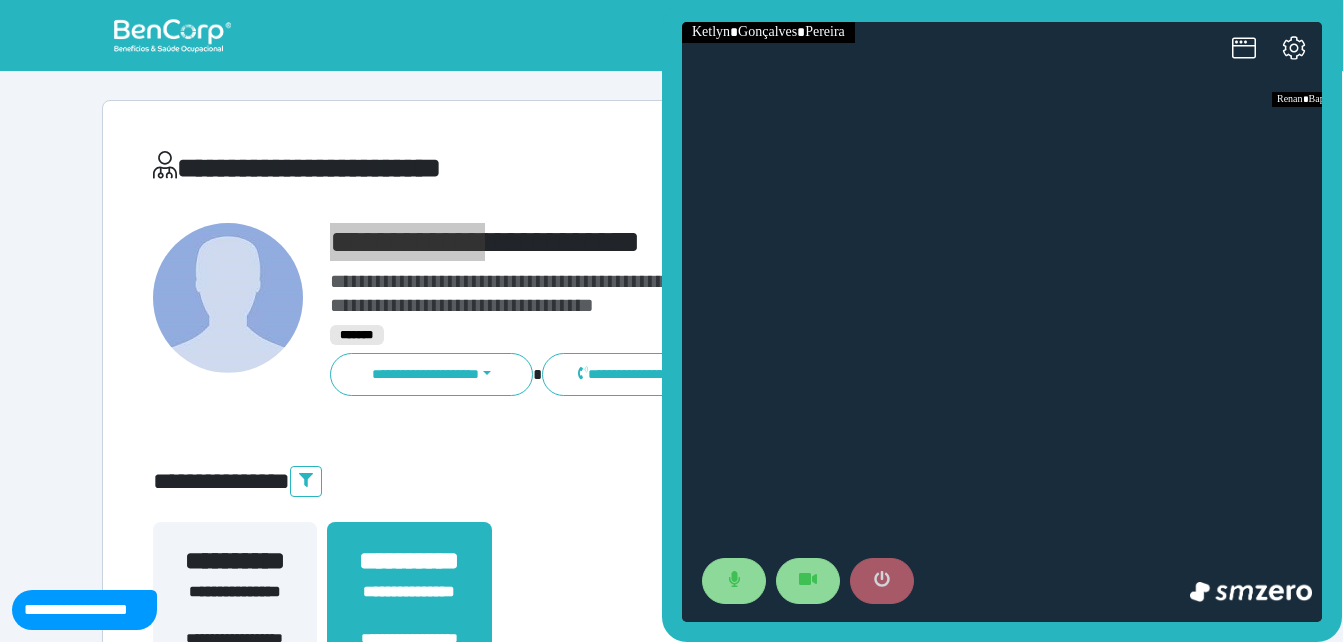 click 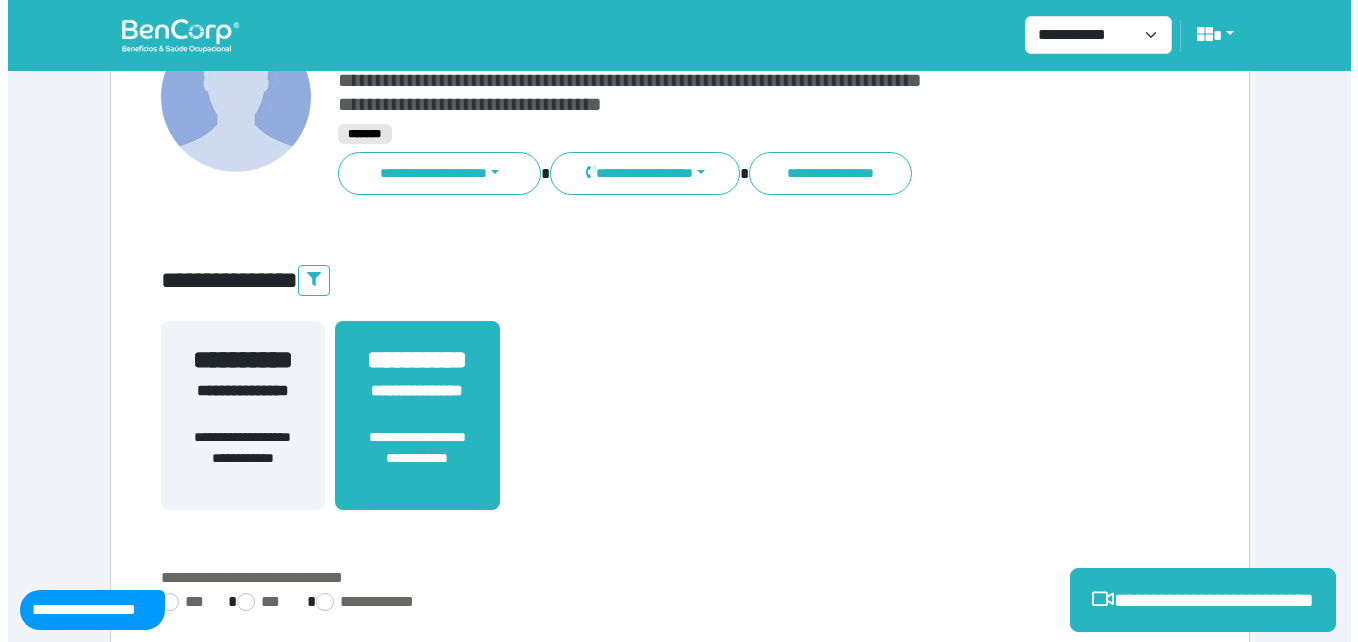 scroll, scrollTop: 200, scrollLeft: 0, axis: vertical 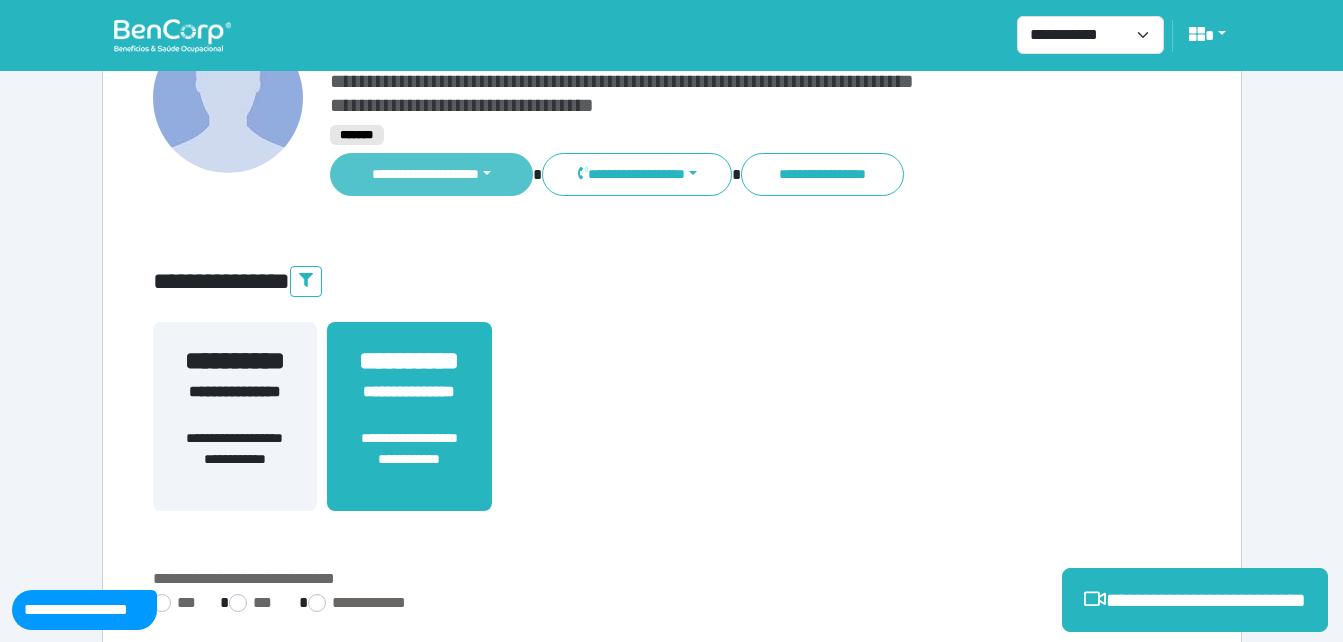 click on "**********" at bounding box center [432, 174] 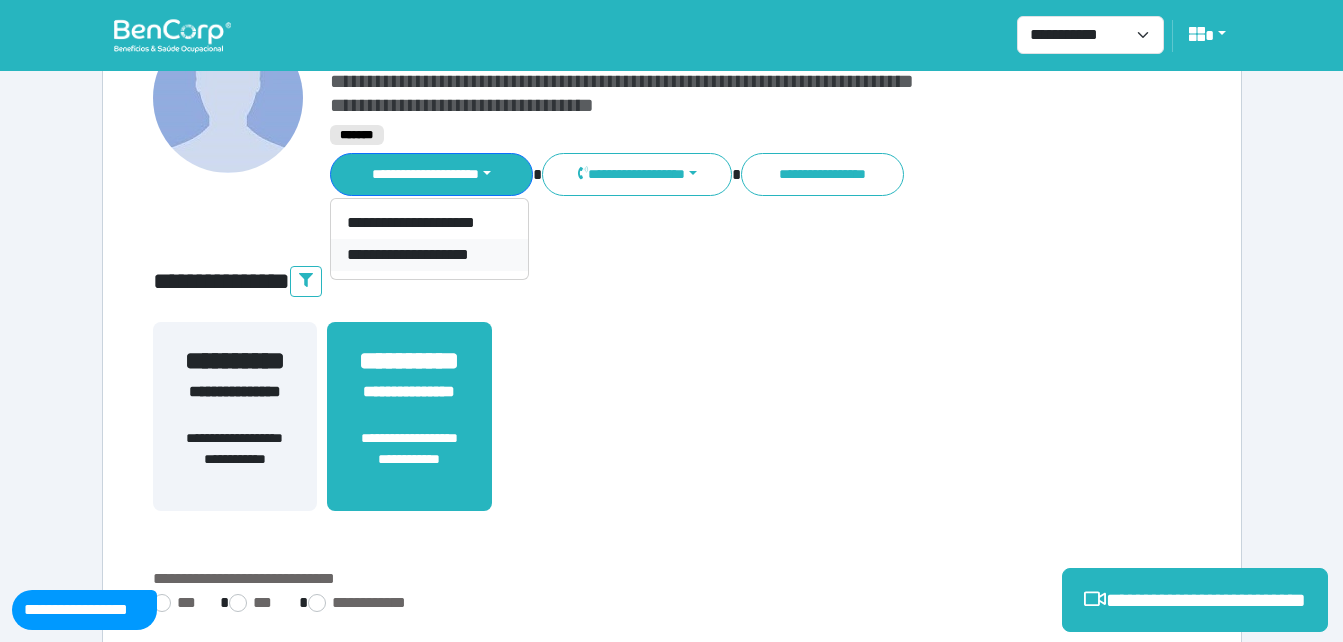 click on "**********" at bounding box center [429, 255] 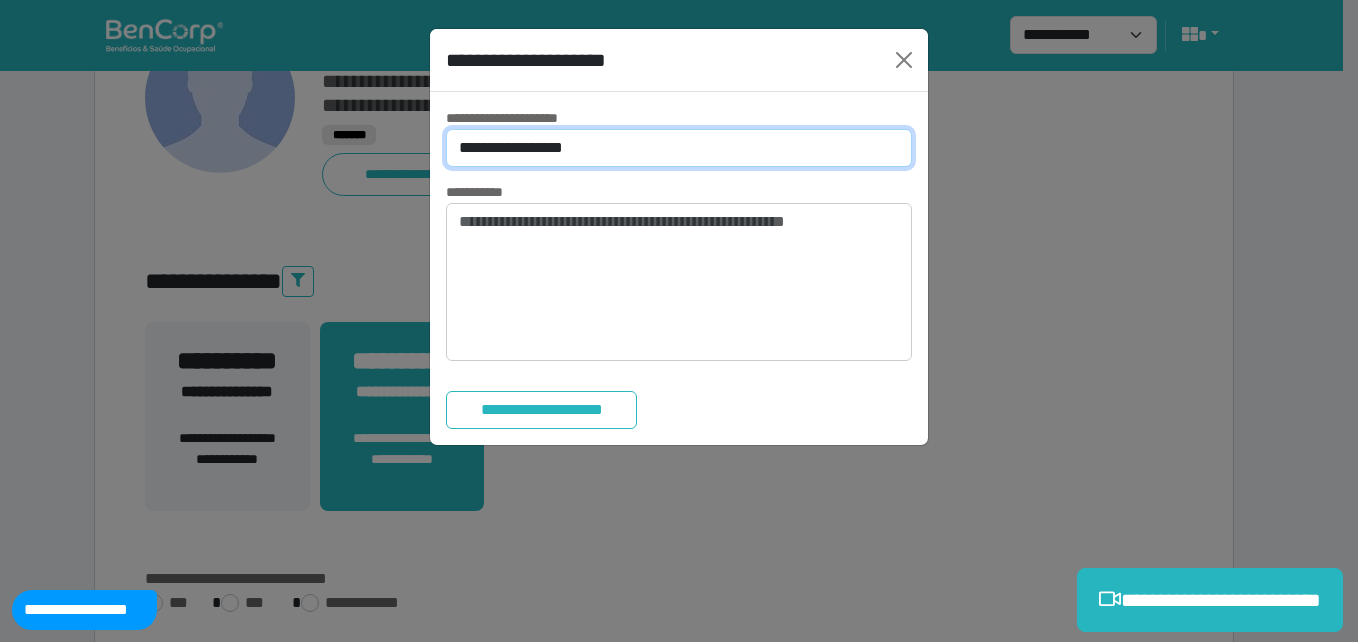 click on "**********" at bounding box center [679, 148] 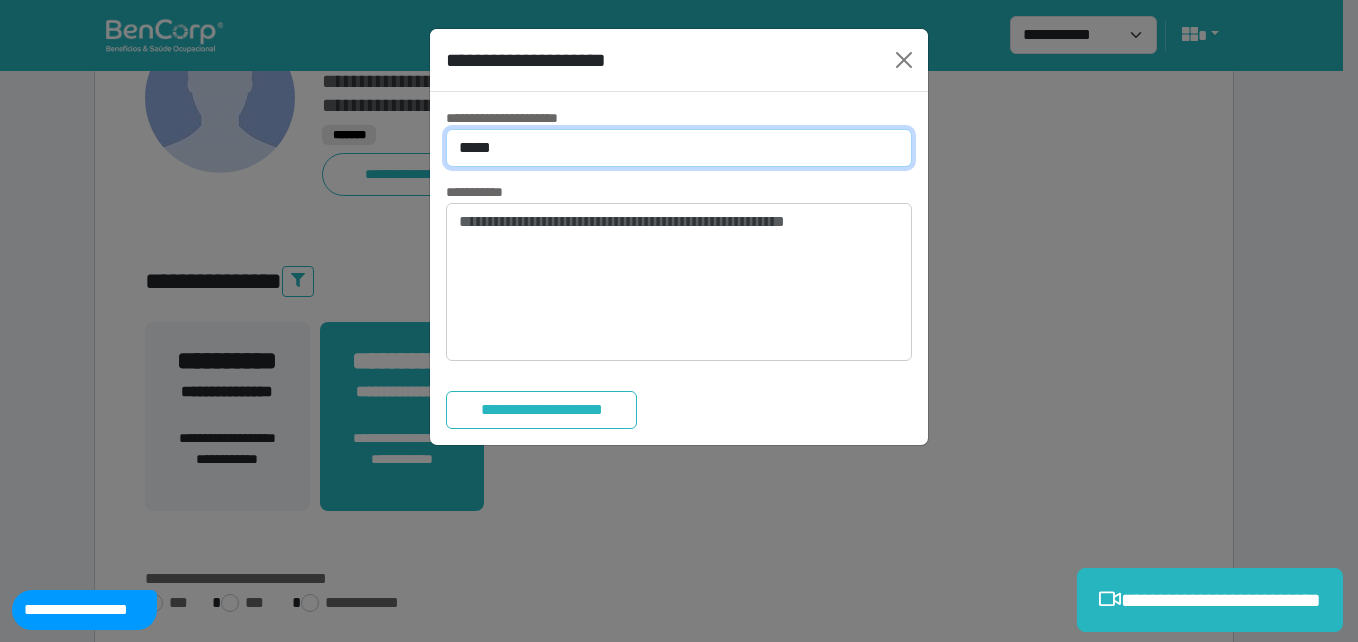 click on "**********" at bounding box center [679, 148] 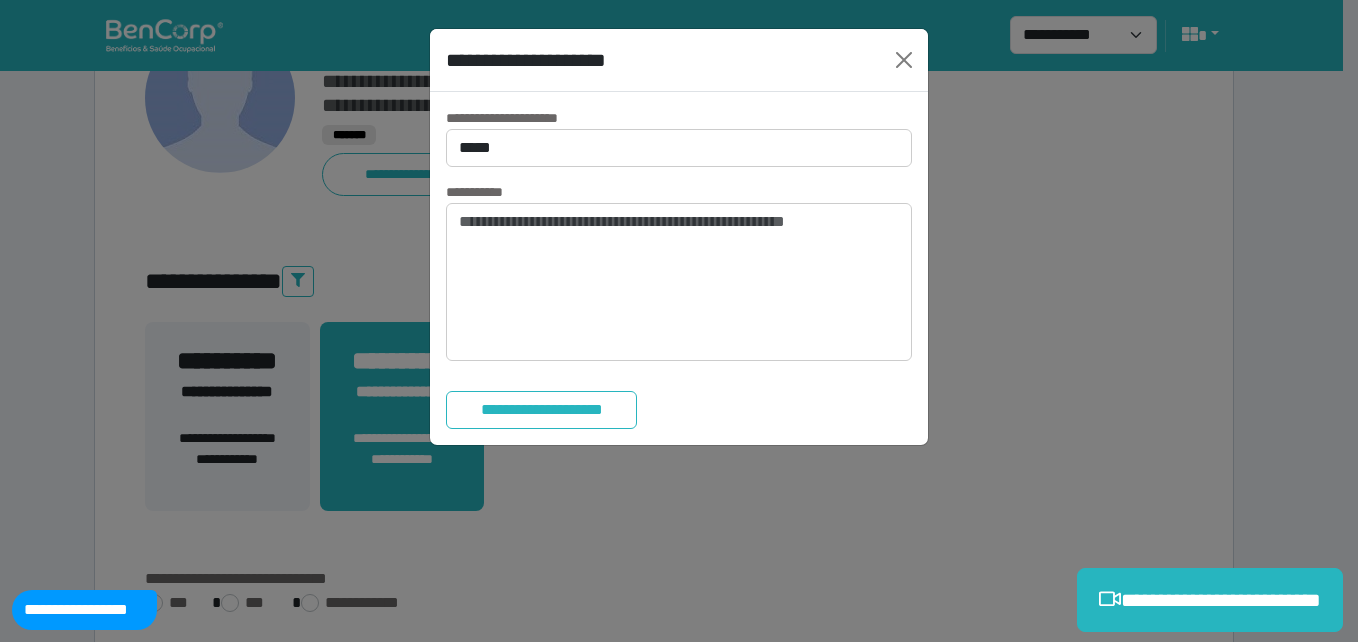 click on "**********" at bounding box center (679, 268) 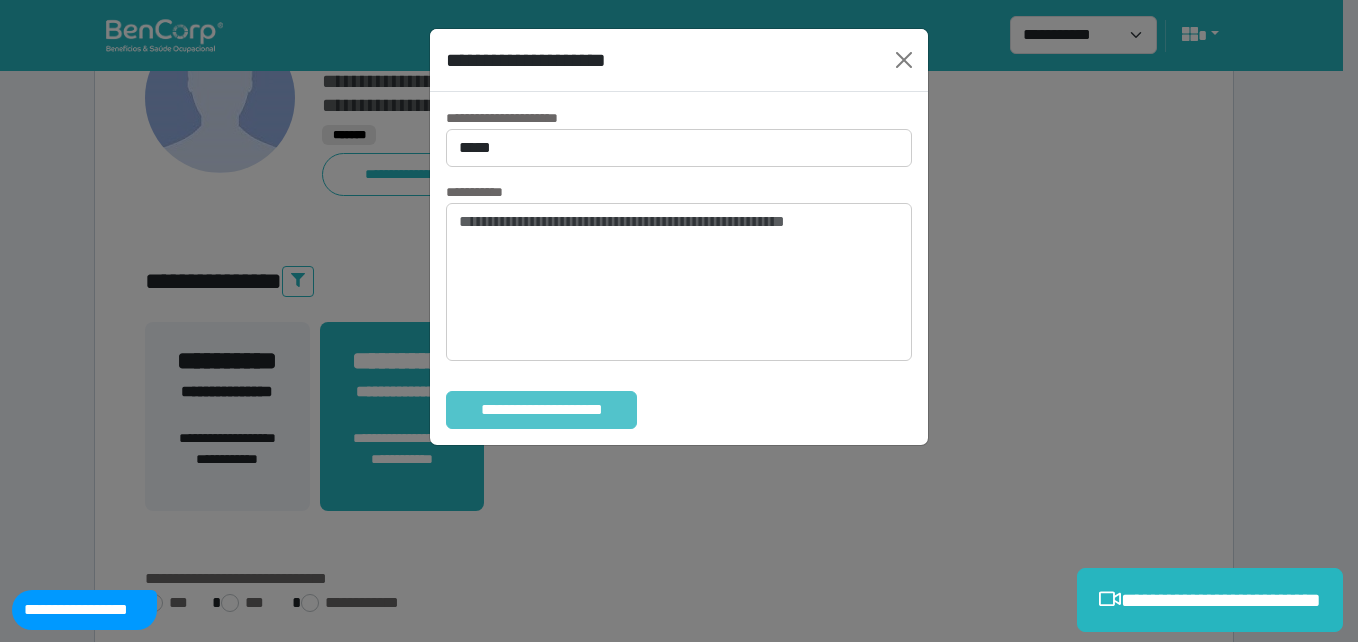 click on "**********" at bounding box center [541, 410] 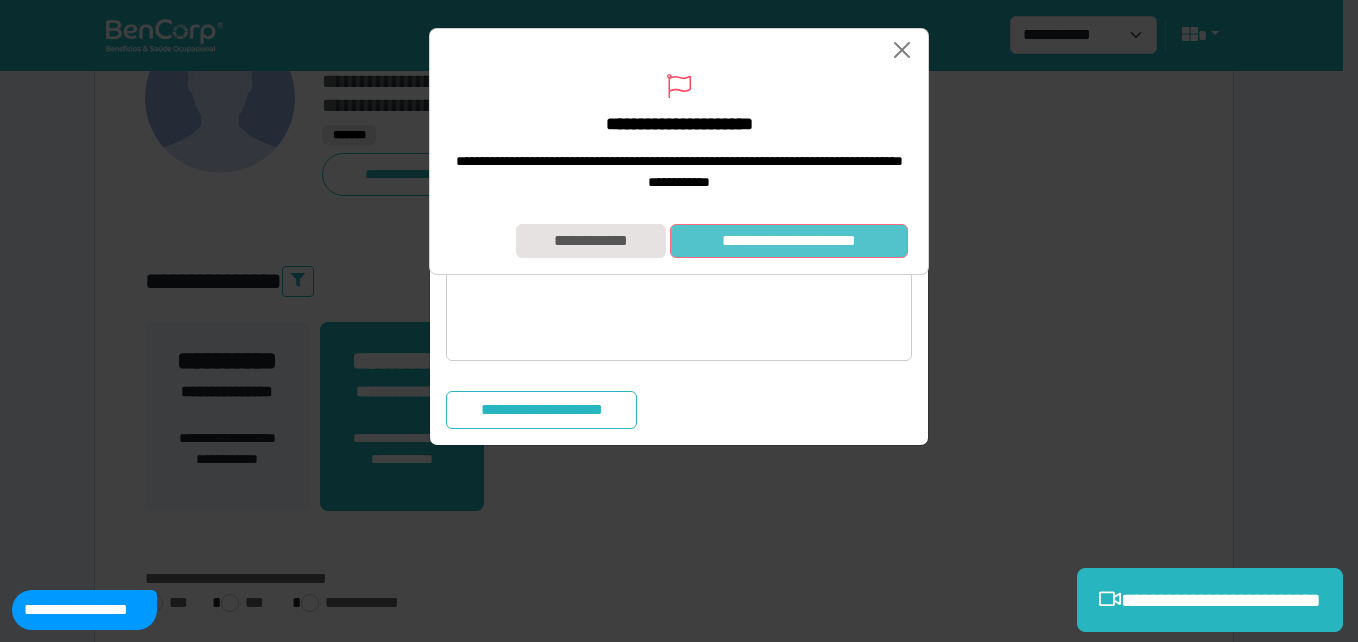 click on "**********" at bounding box center (679, 241) 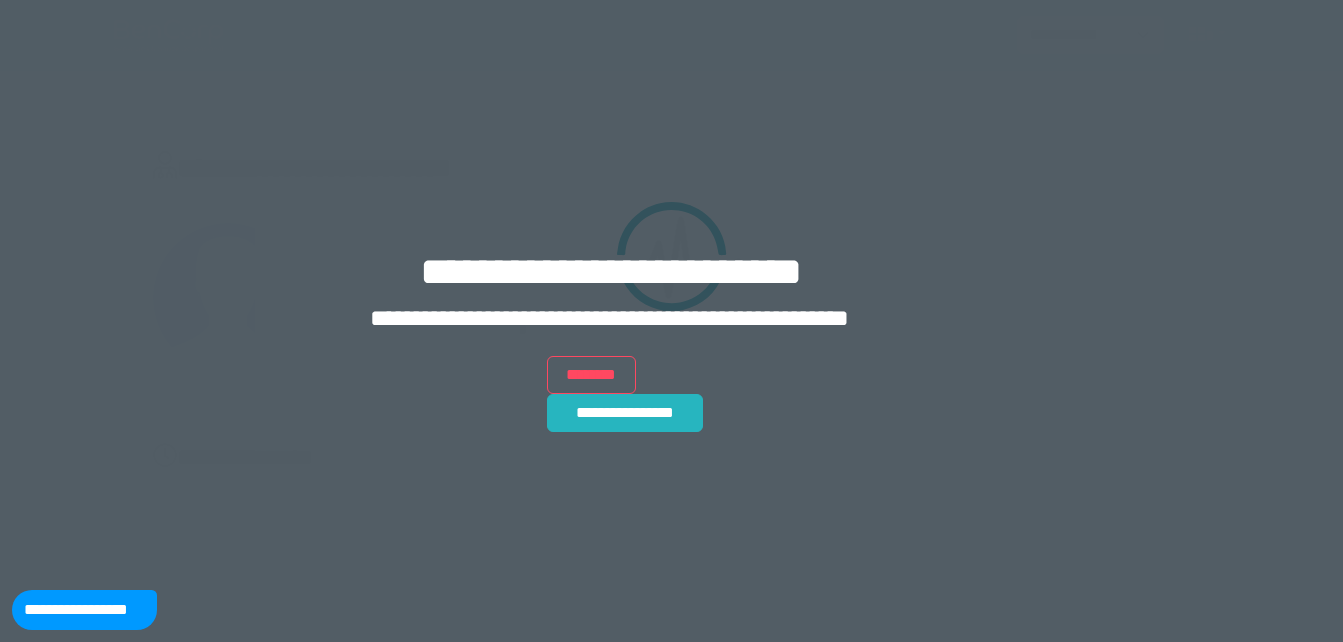 scroll, scrollTop: 0, scrollLeft: 0, axis: both 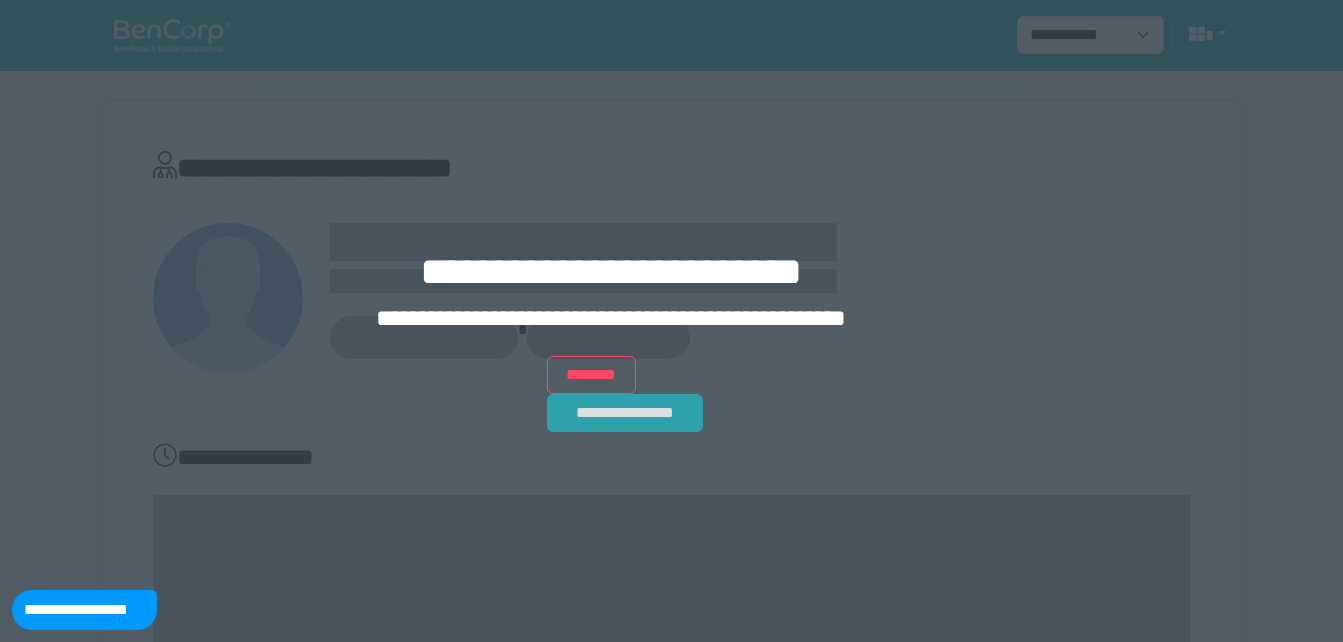 click on "**********" at bounding box center [625, 413] 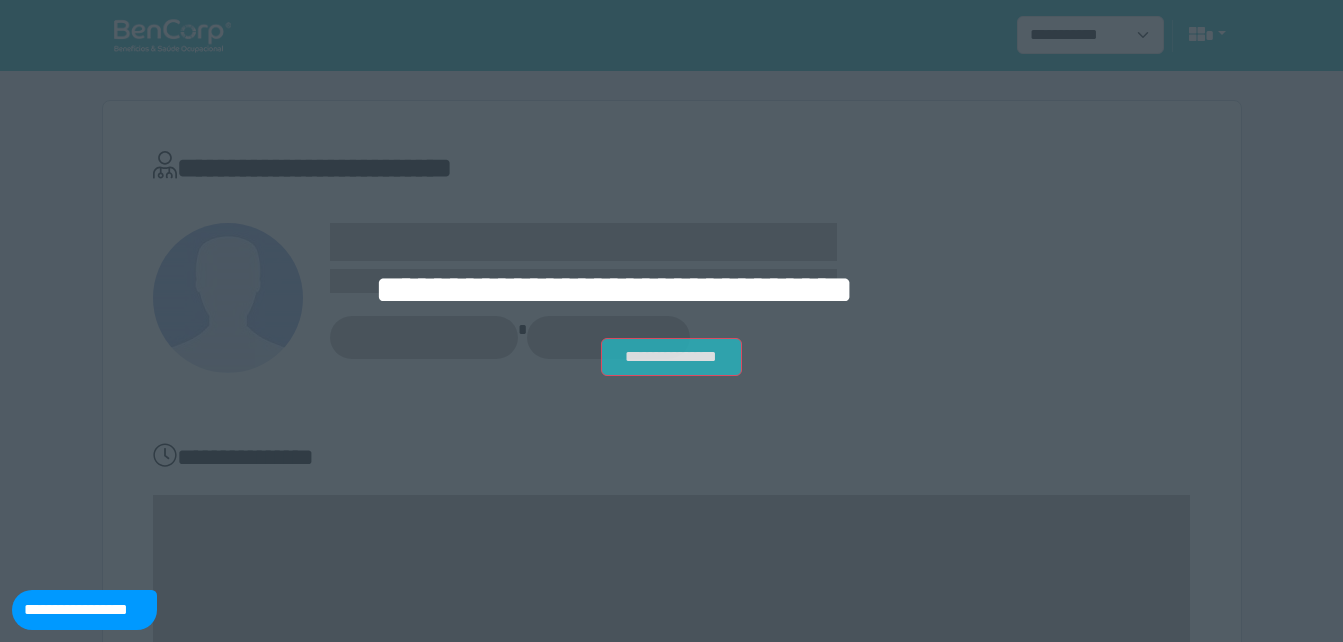 click on "**********" at bounding box center [671, 357] 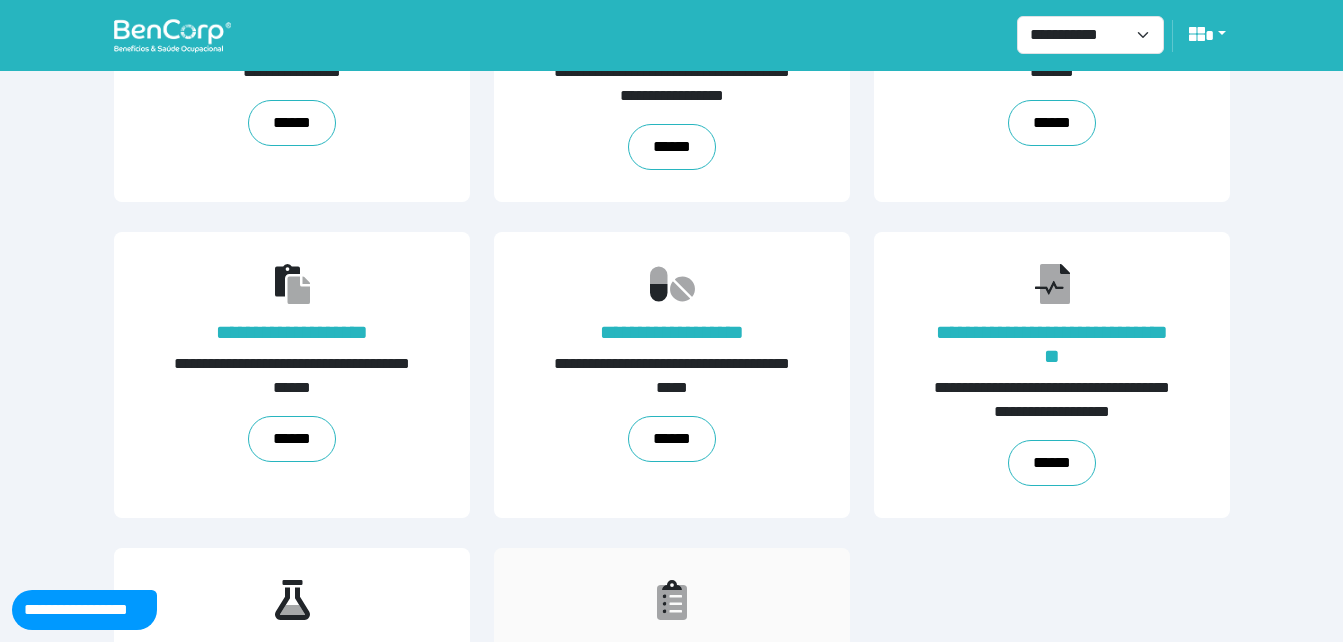 scroll, scrollTop: 454, scrollLeft: 0, axis: vertical 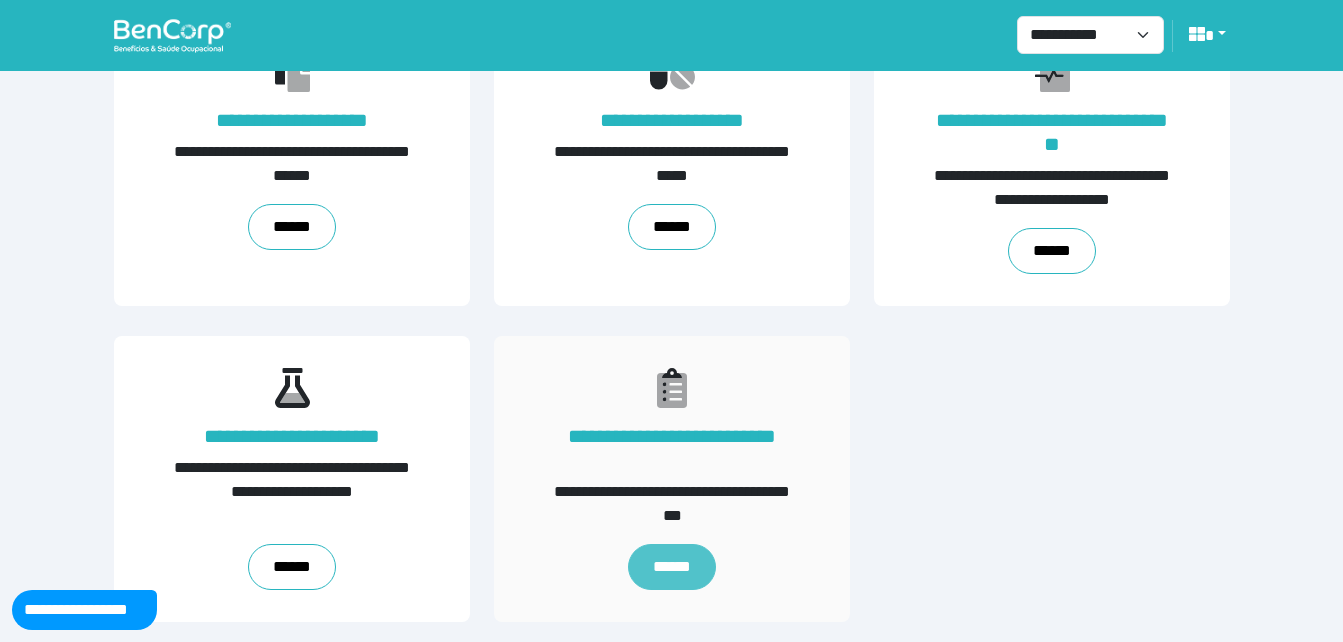 click on "******" at bounding box center [671, 567] 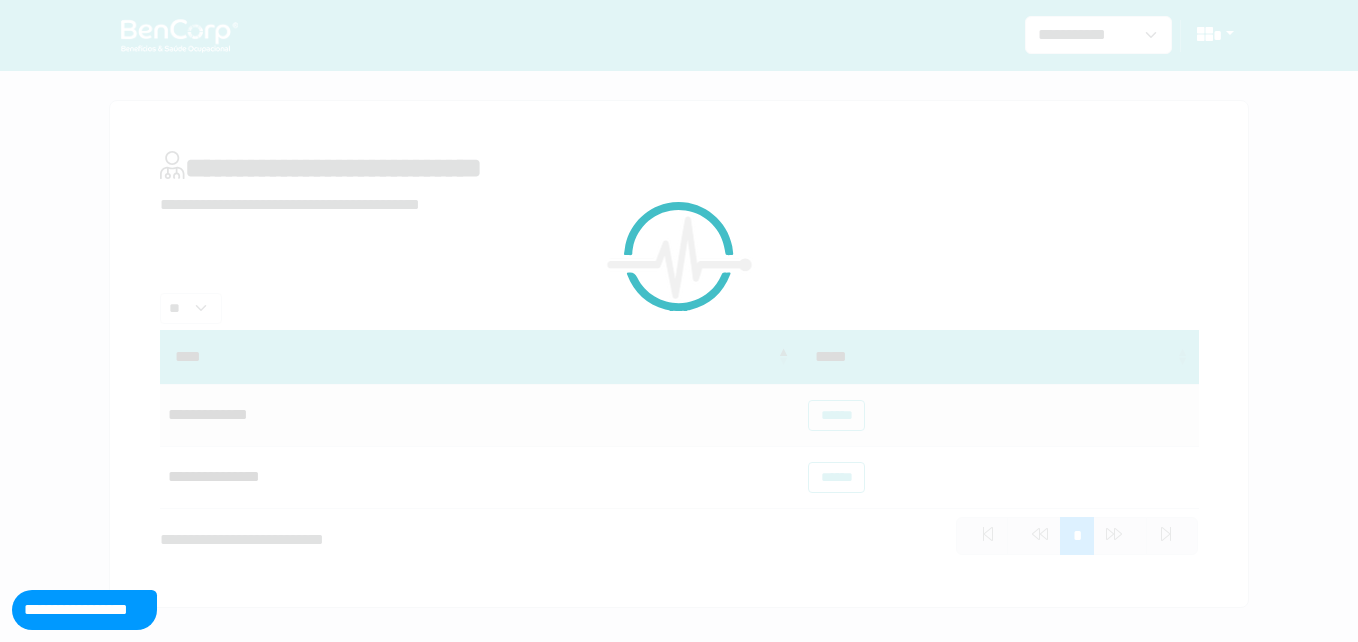 scroll, scrollTop: 0, scrollLeft: 0, axis: both 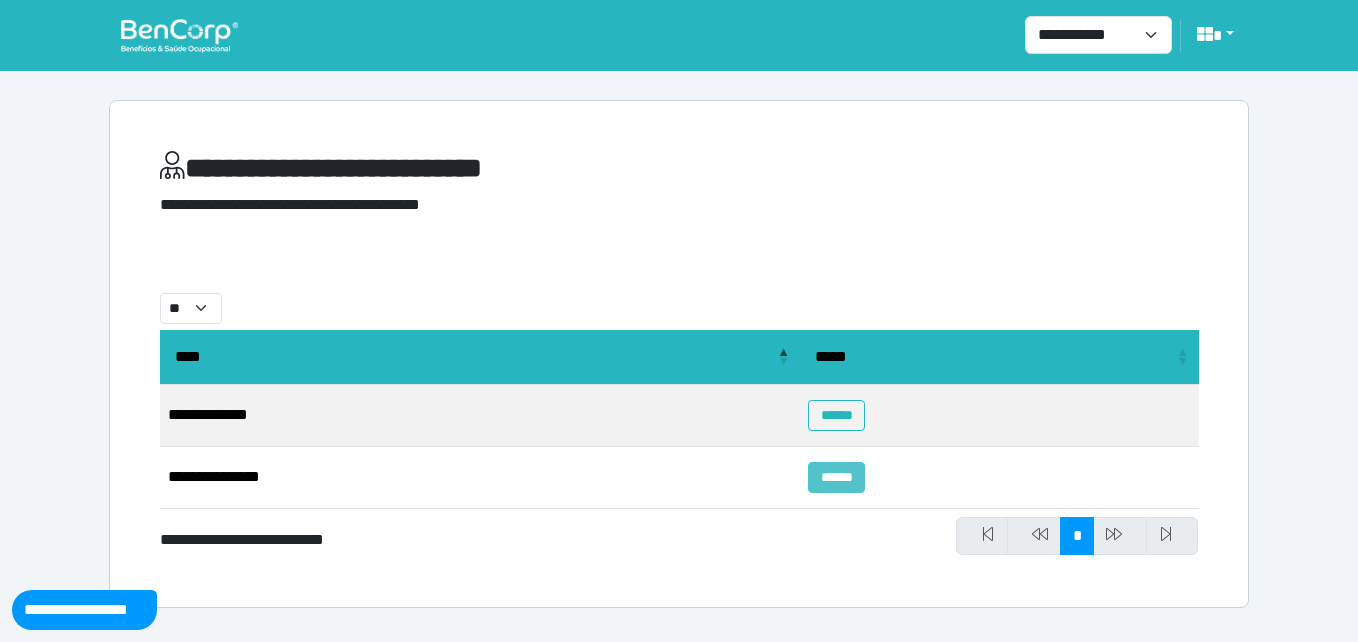 click on "******" at bounding box center [836, 477] 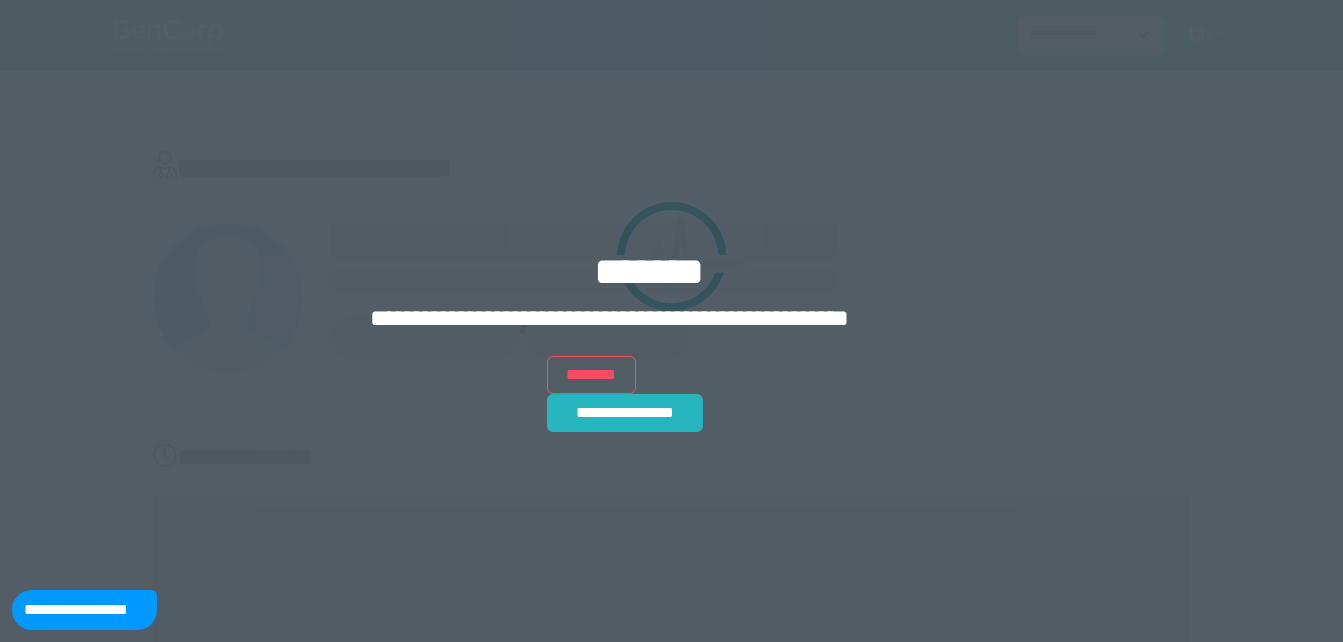 scroll, scrollTop: 0, scrollLeft: 0, axis: both 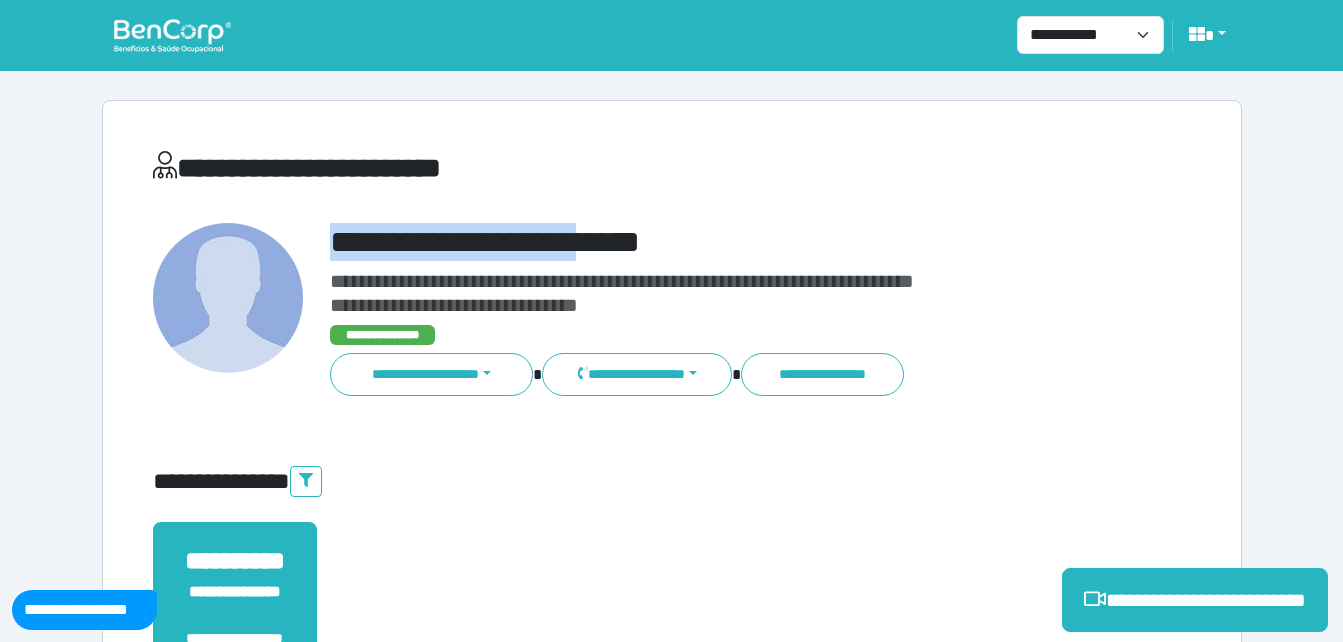 drag, startPoint x: 321, startPoint y: 250, endPoint x: 634, endPoint y: 217, distance: 314.7348 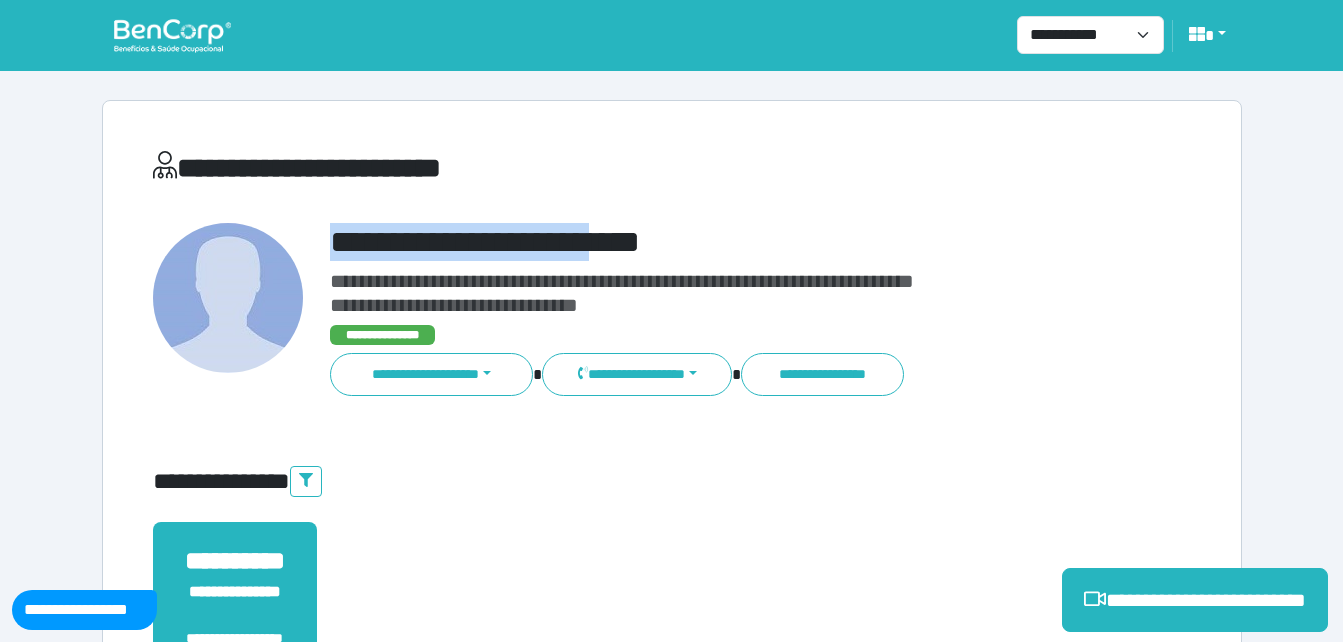 copy on "**********" 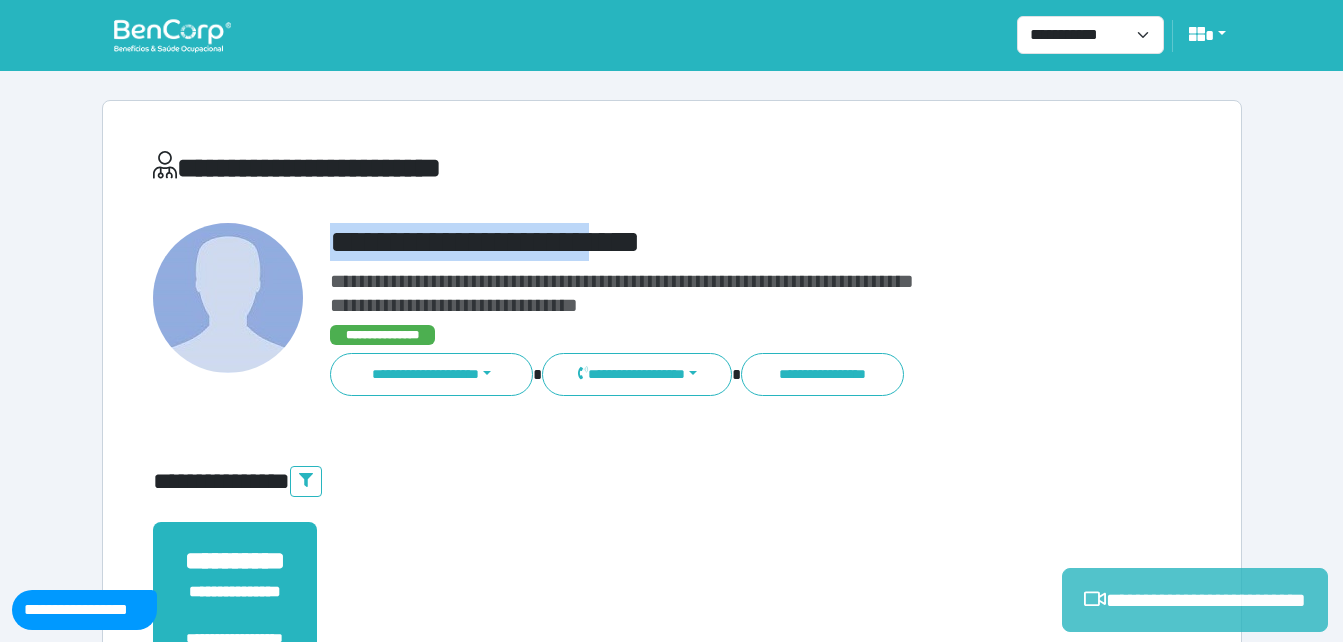 click on "**********" at bounding box center [1195, 600] 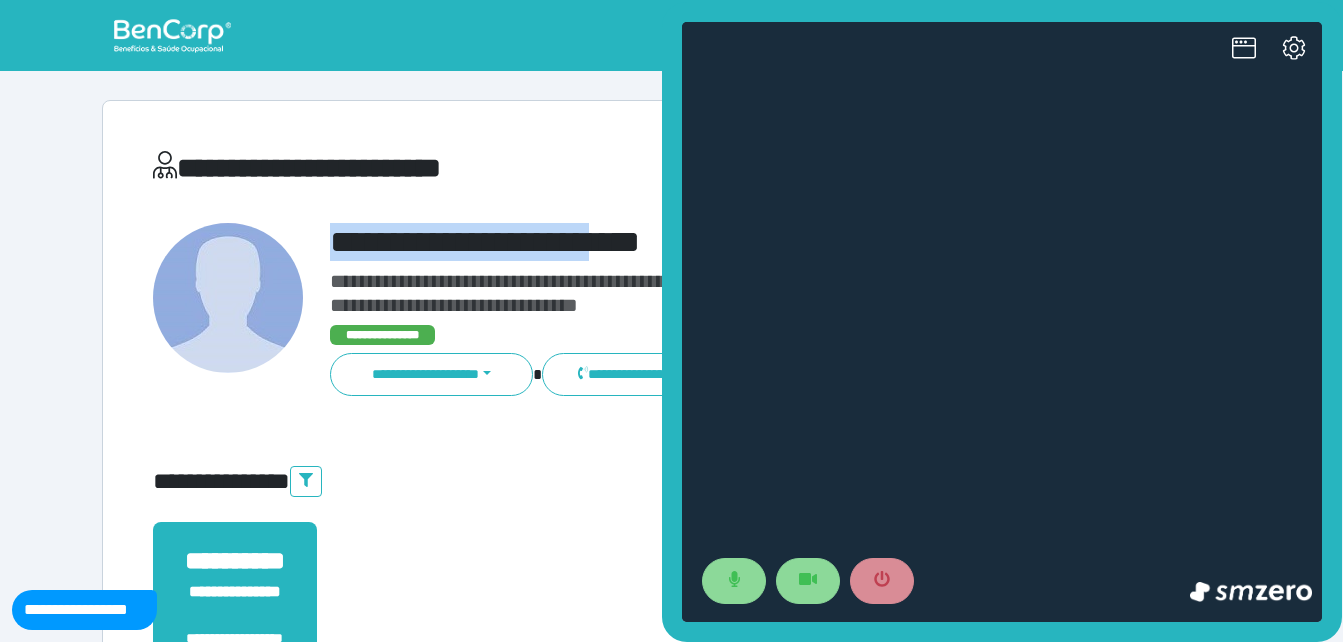 scroll, scrollTop: 0, scrollLeft: 0, axis: both 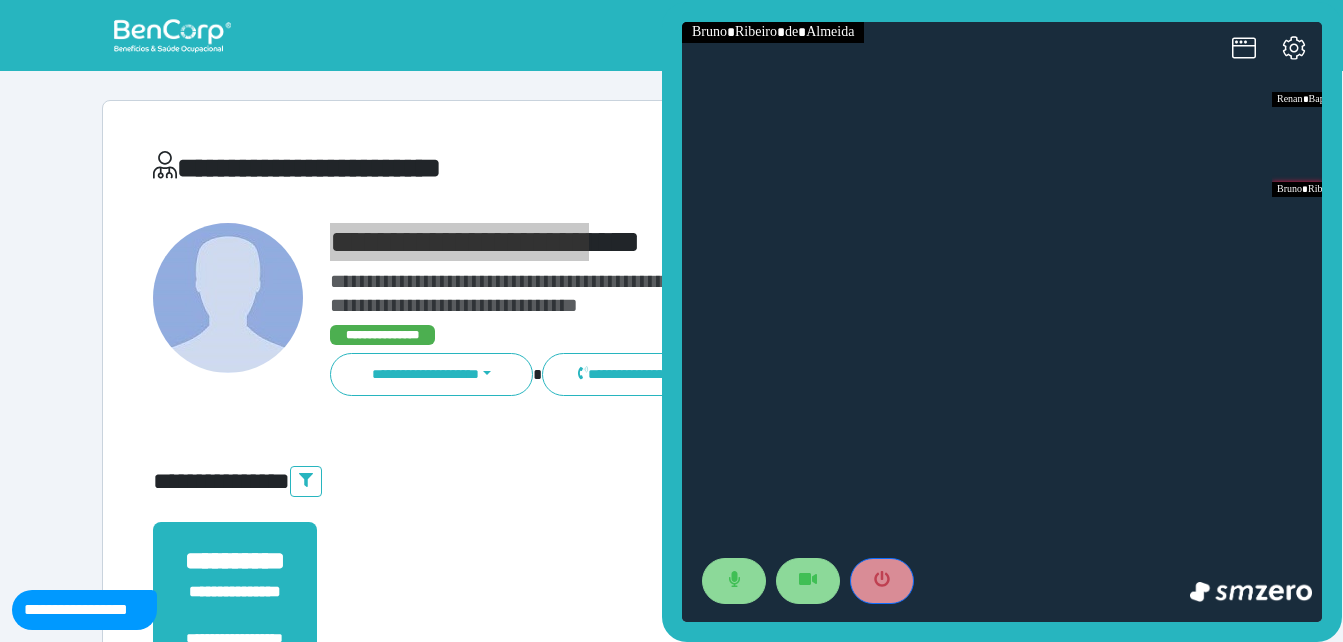 drag, startPoint x: 886, startPoint y: 588, endPoint x: 1155, endPoint y: 332, distance: 371.34485 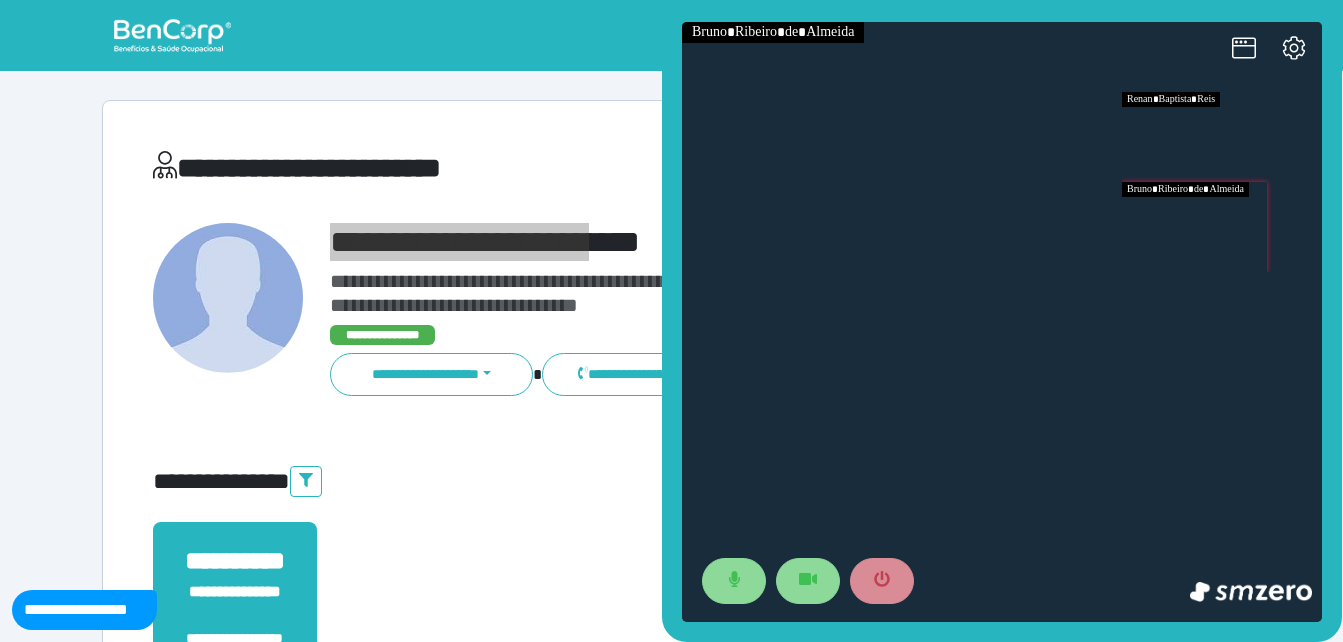 click at bounding box center (1222, 227) 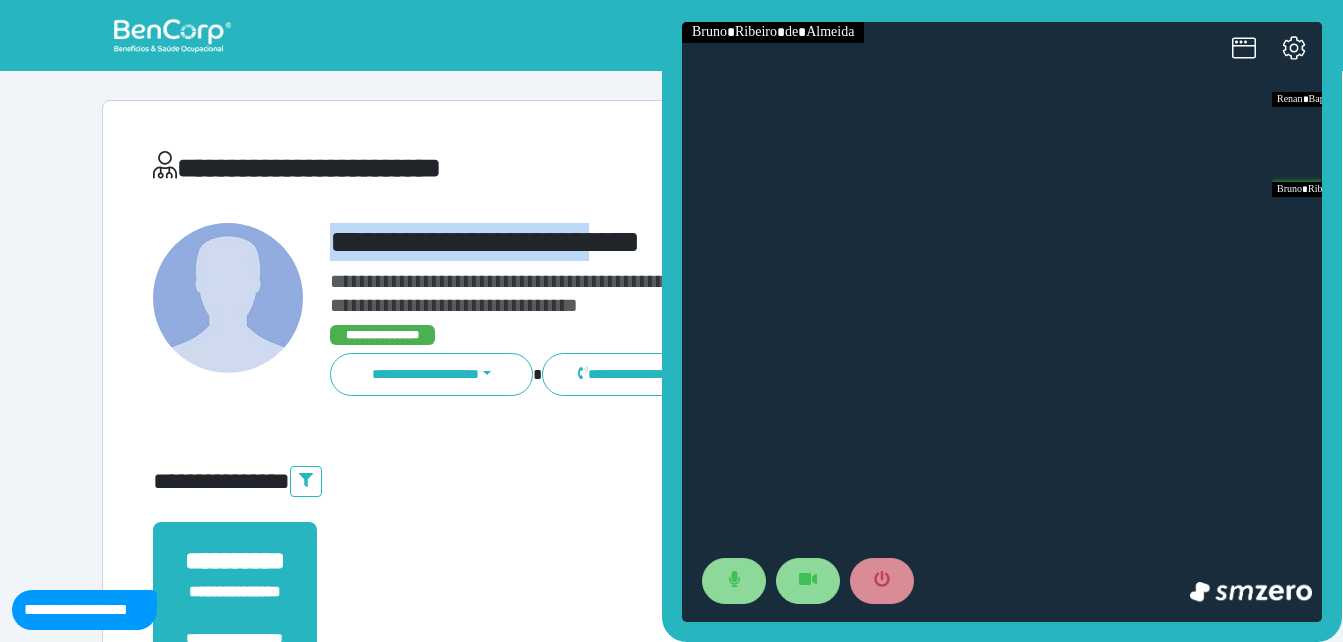 click on "**********" at bounding box center (716, 242) 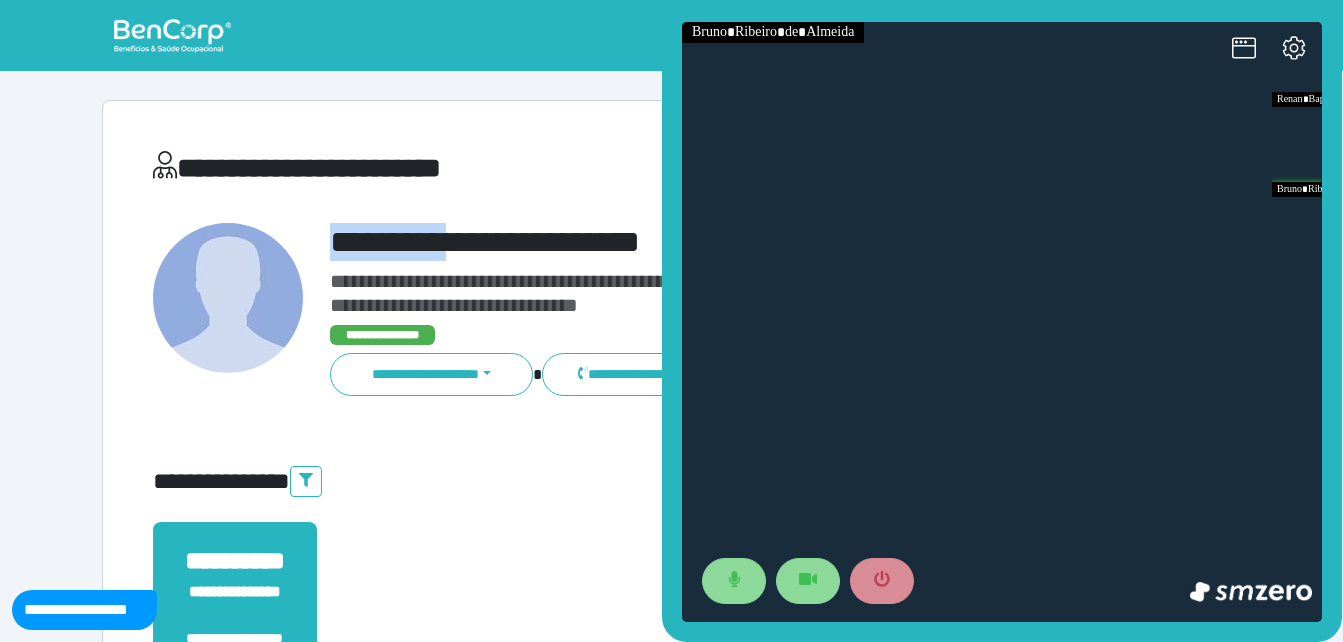 drag, startPoint x: 315, startPoint y: 238, endPoint x: 544, endPoint y: 248, distance: 229.21823 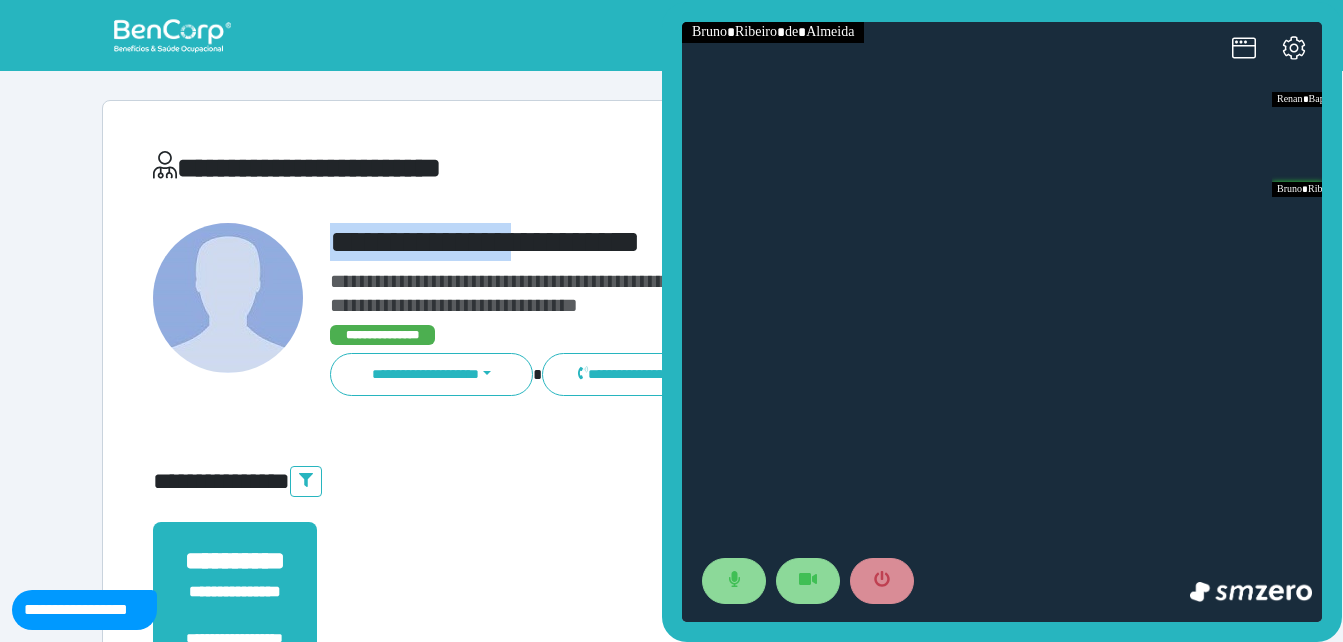 copy on "**********" 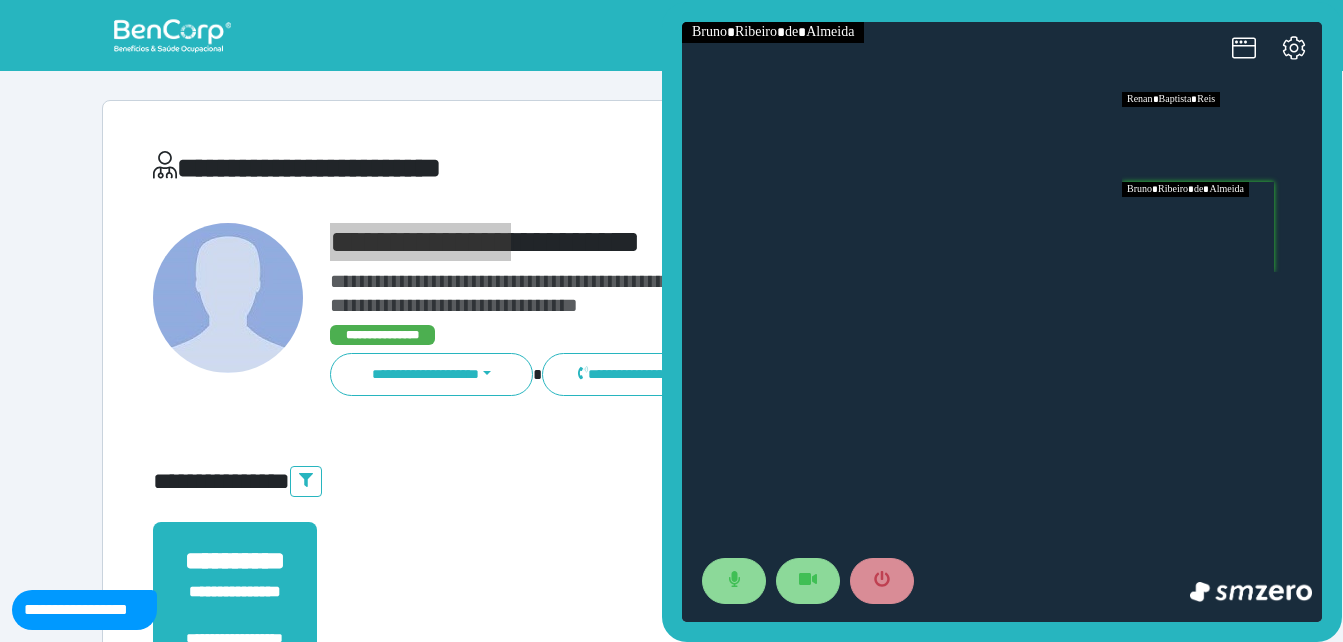 click at bounding box center [1222, 137] 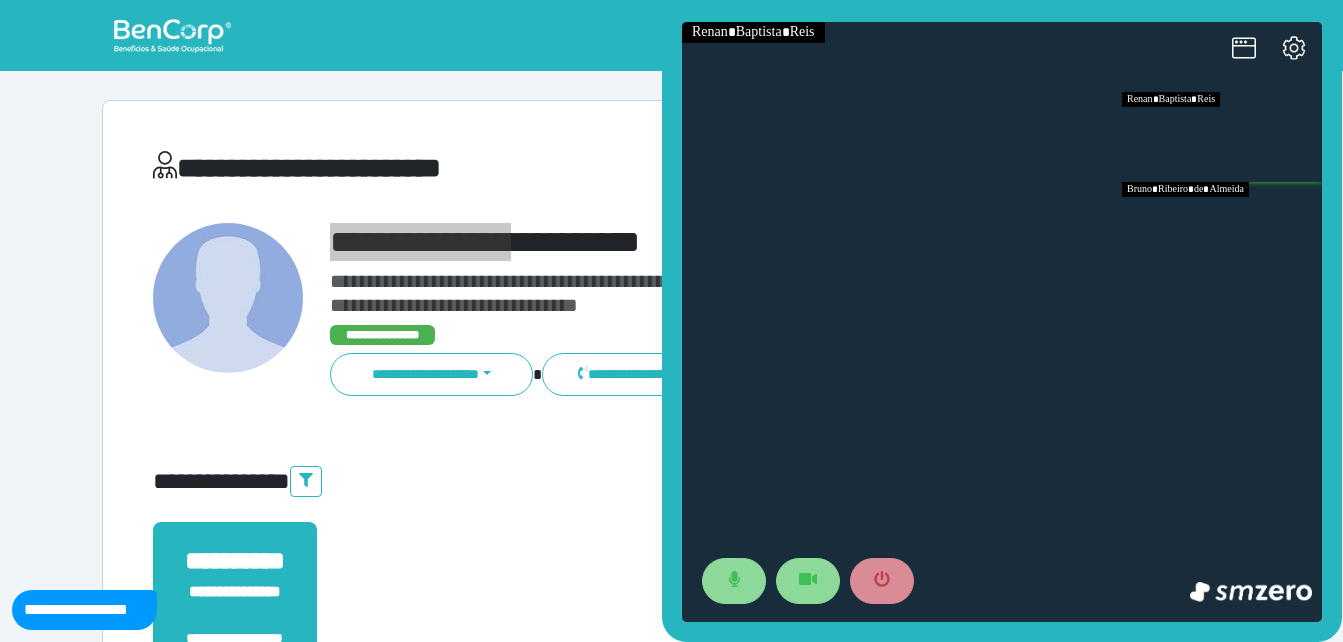 click at bounding box center (1222, 227) 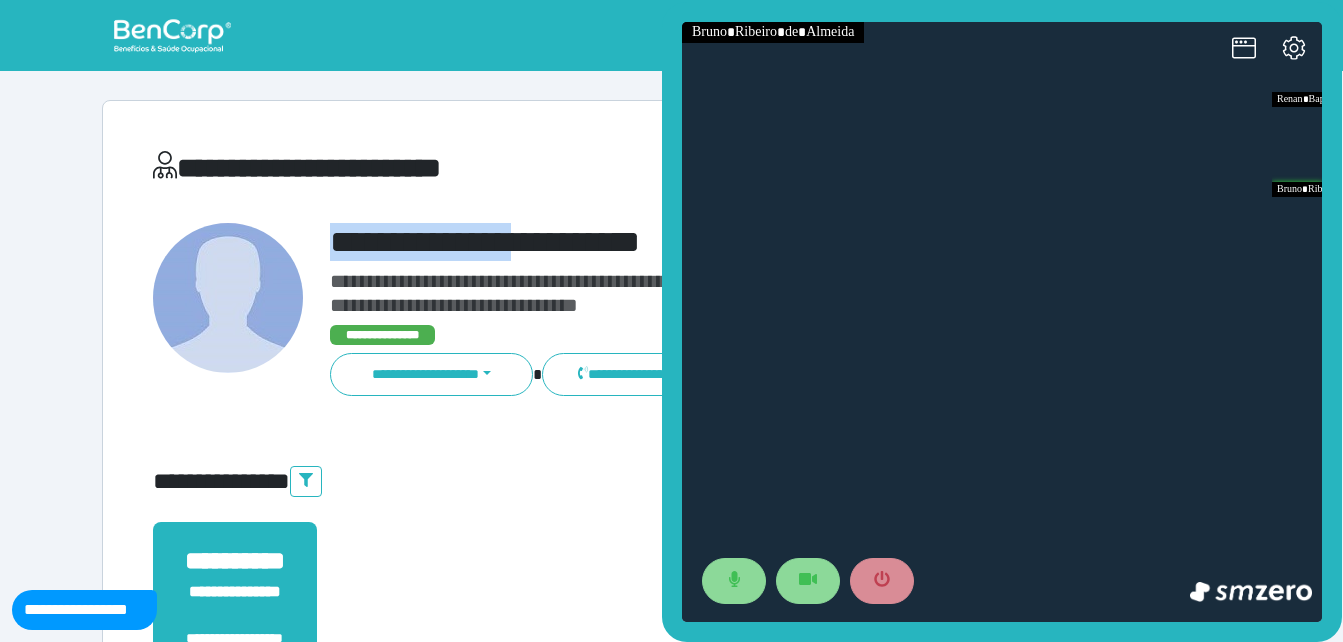 click on "**********" at bounding box center [716, 242] 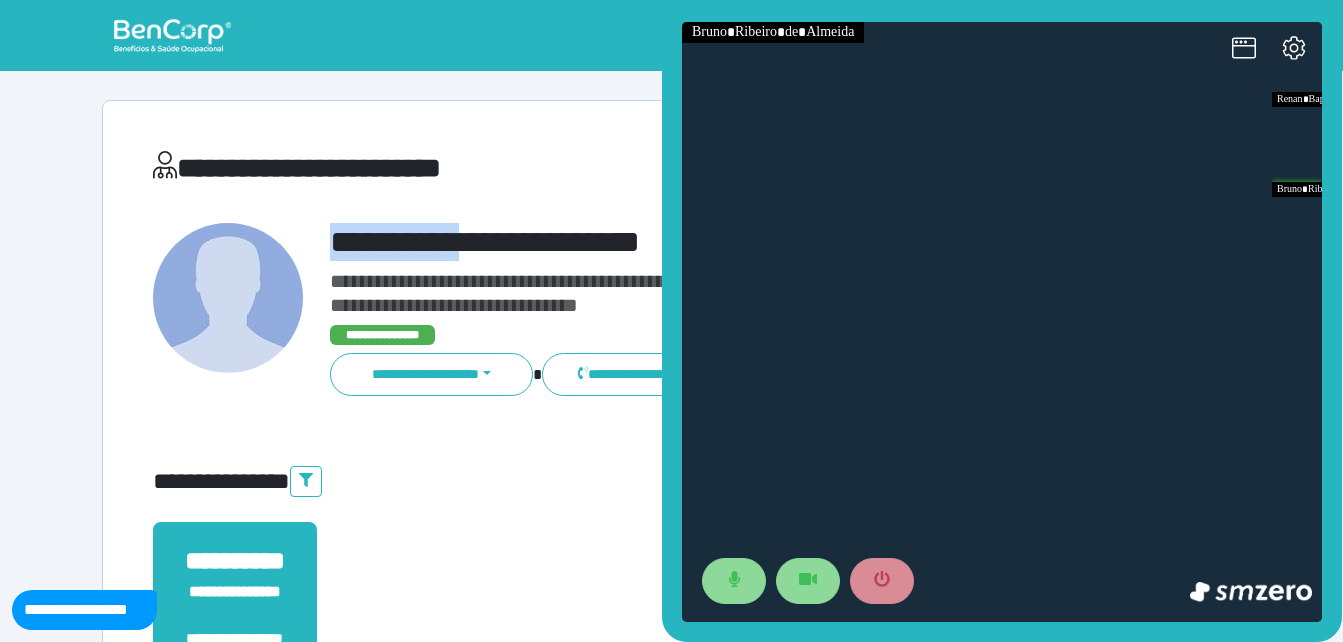 drag, startPoint x: 397, startPoint y: 238, endPoint x: 496, endPoint y: 229, distance: 99.40825 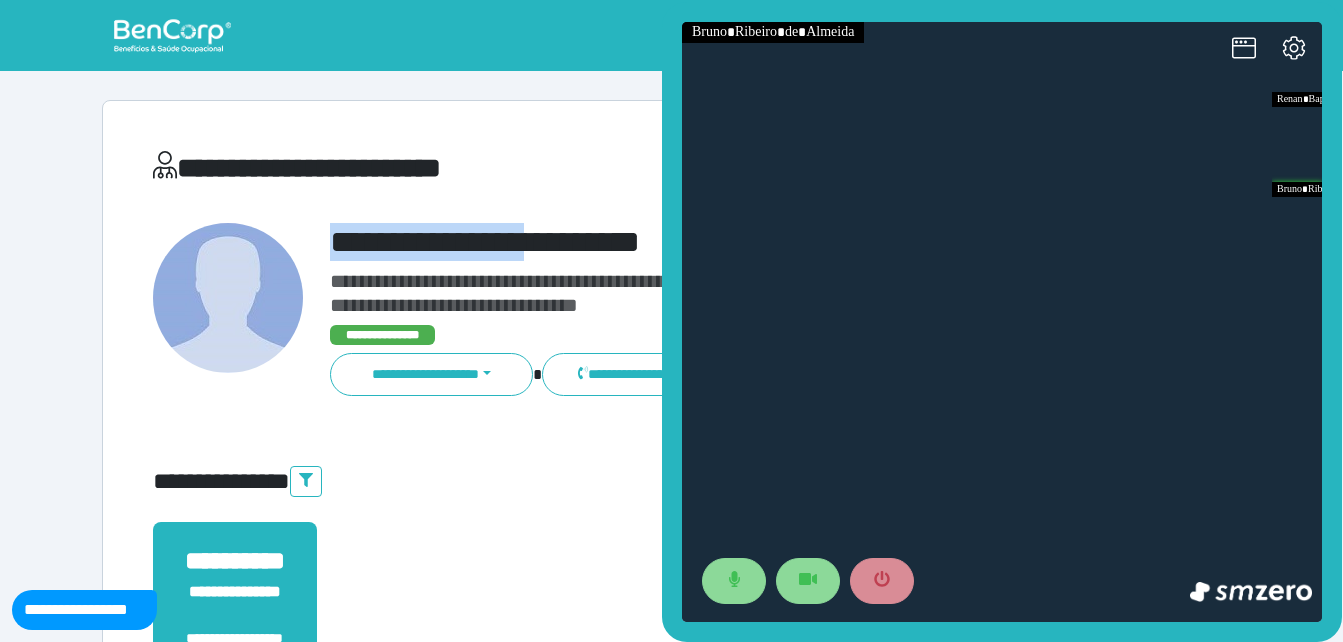 drag, startPoint x: 311, startPoint y: 241, endPoint x: 580, endPoint y: 240, distance: 269.00186 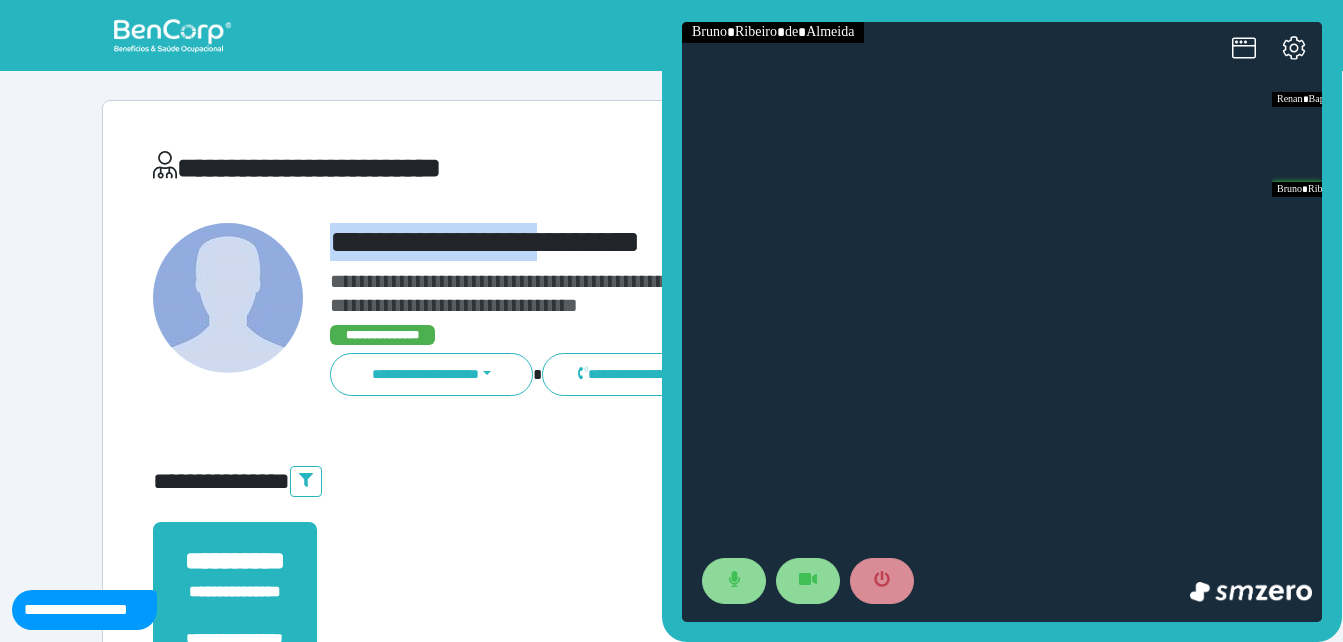 copy on "**********" 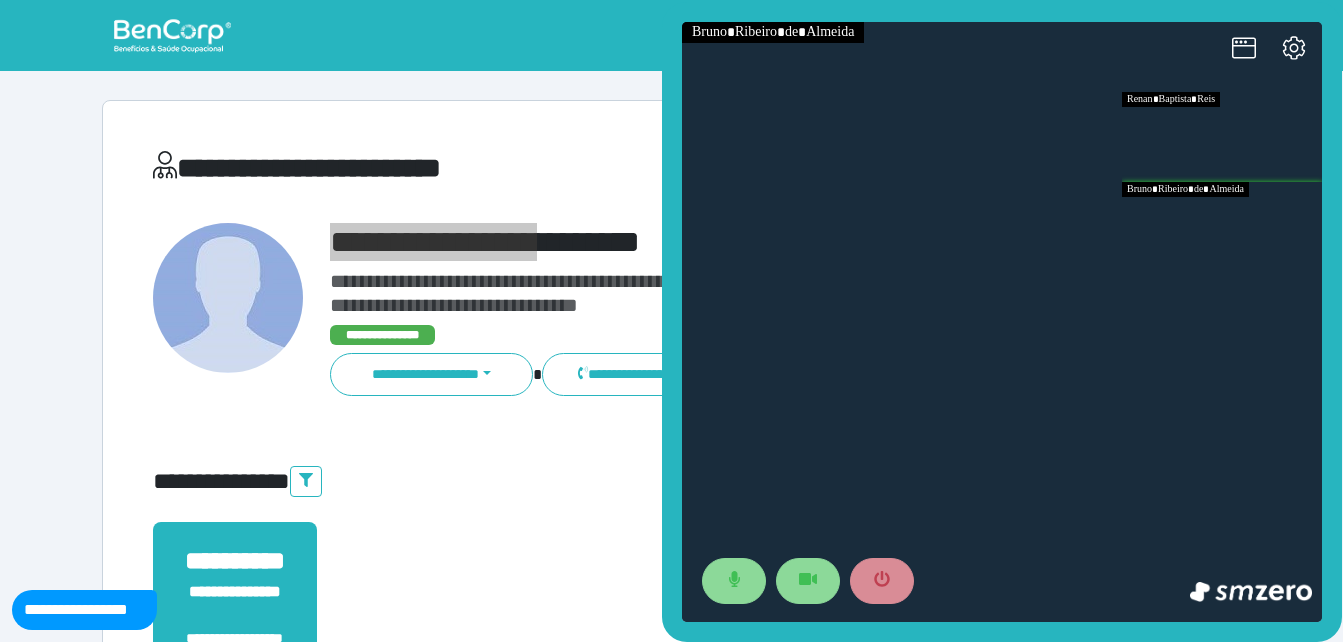 click at bounding box center [1222, 137] 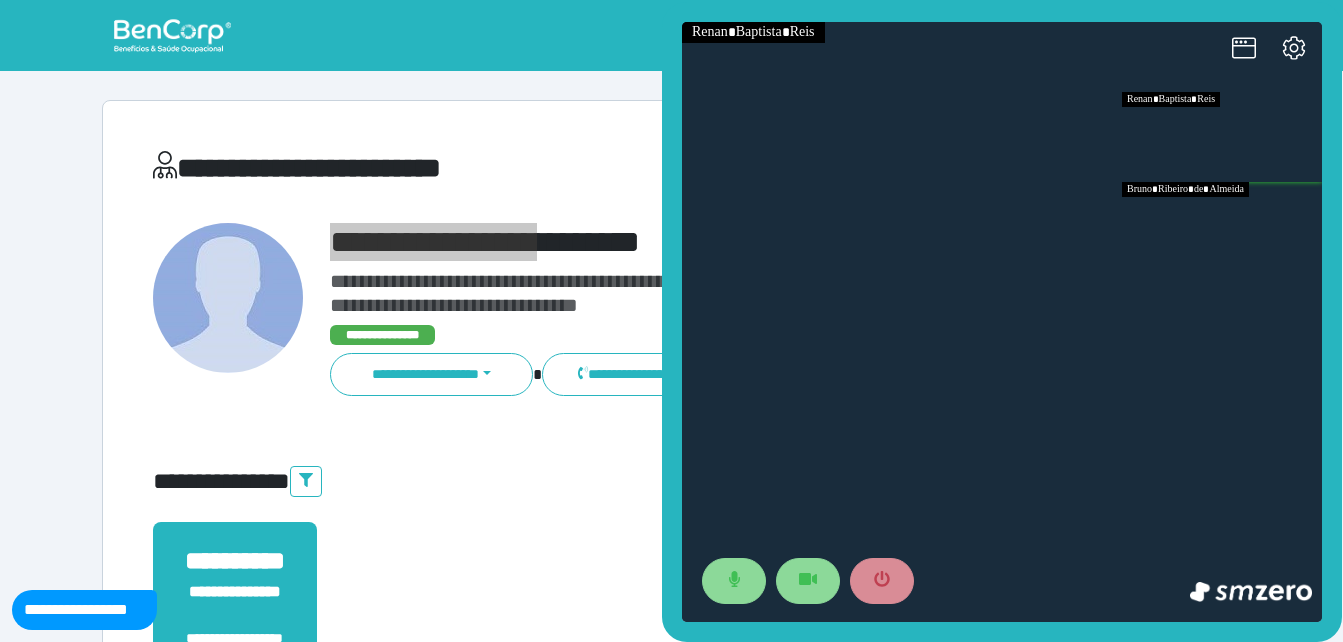 click at bounding box center [1222, 227] 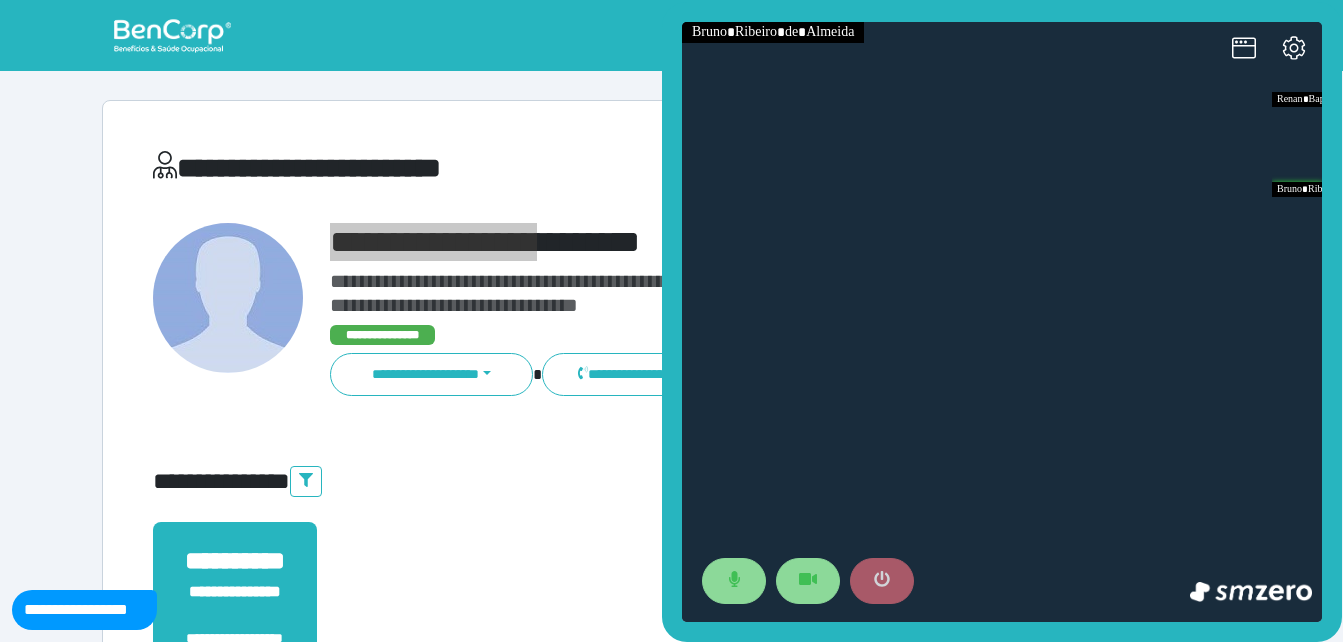 click at bounding box center (882, 581) 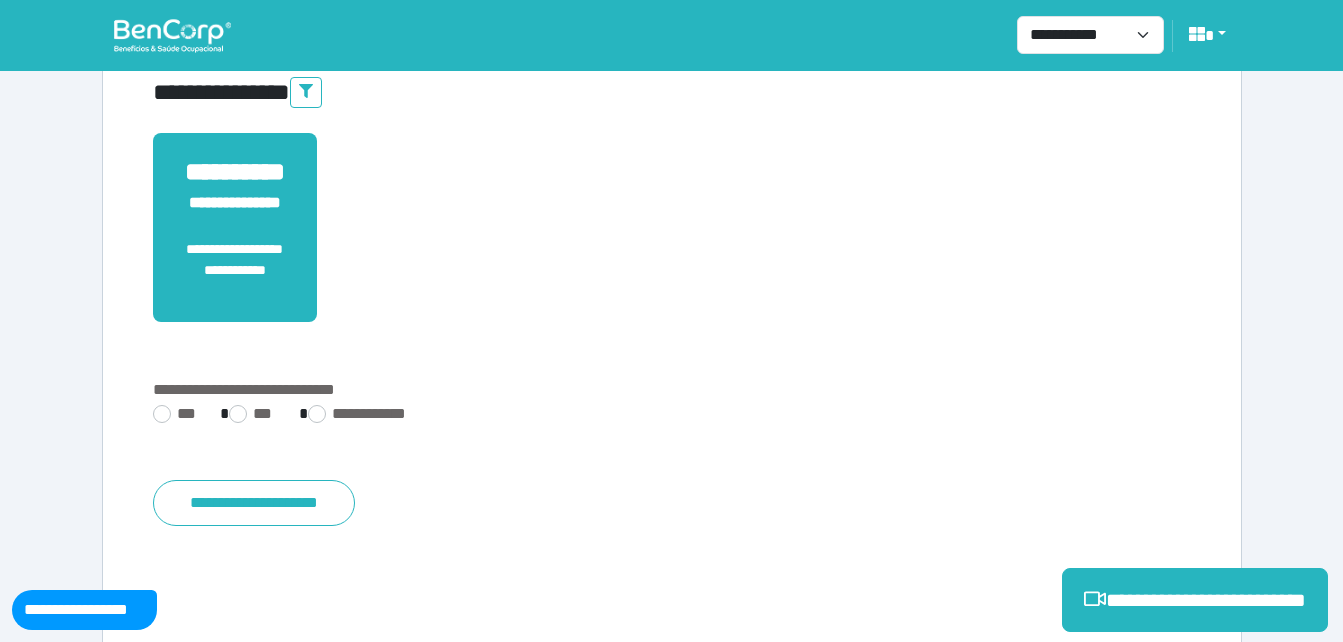 scroll, scrollTop: 494, scrollLeft: 0, axis: vertical 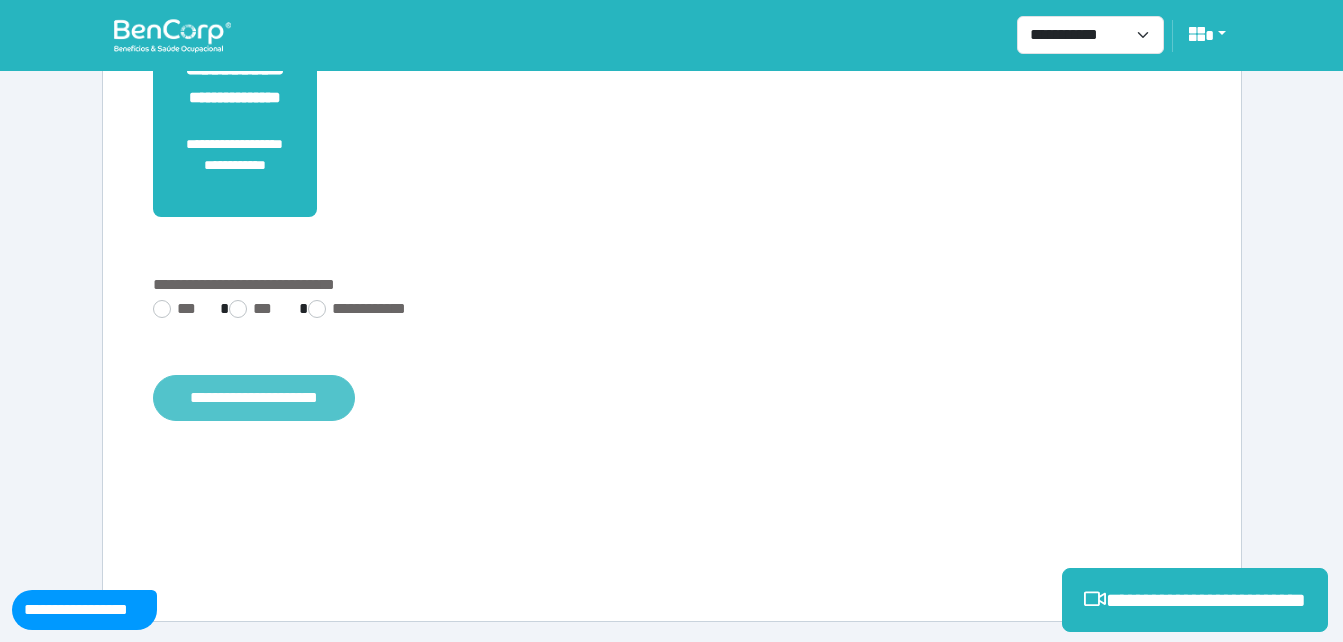 click on "**********" at bounding box center [254, 398] 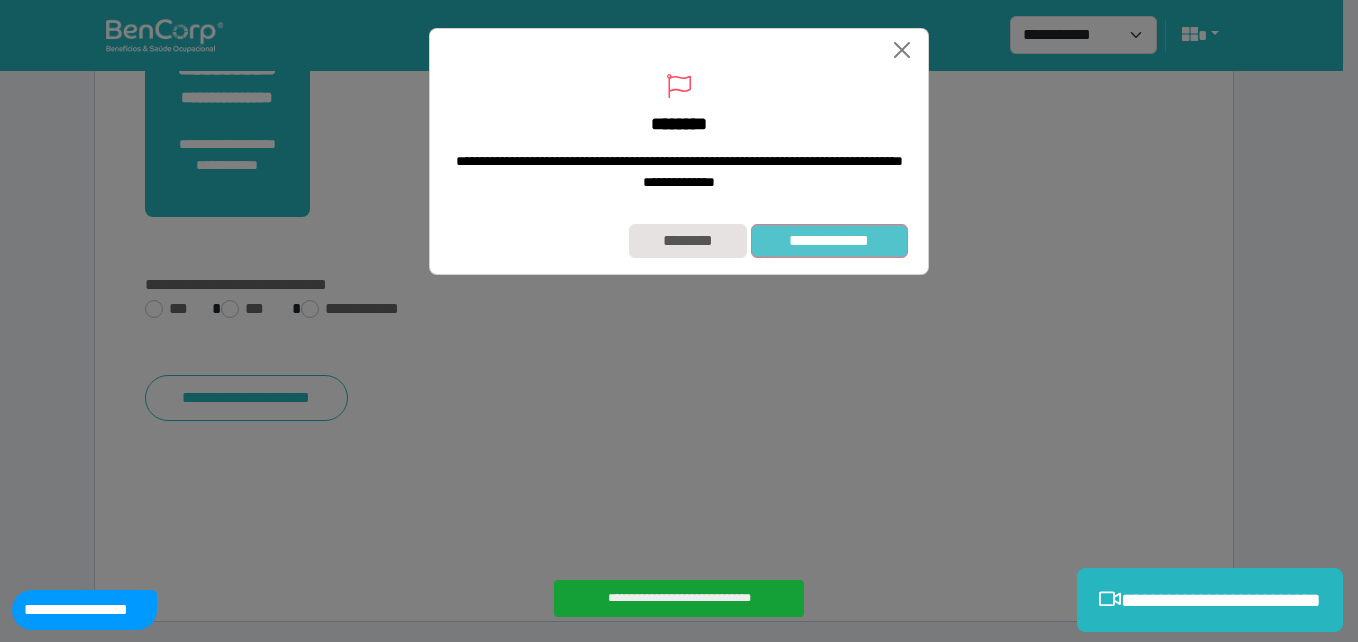 click on "**********" at bounding box center [829, 241] 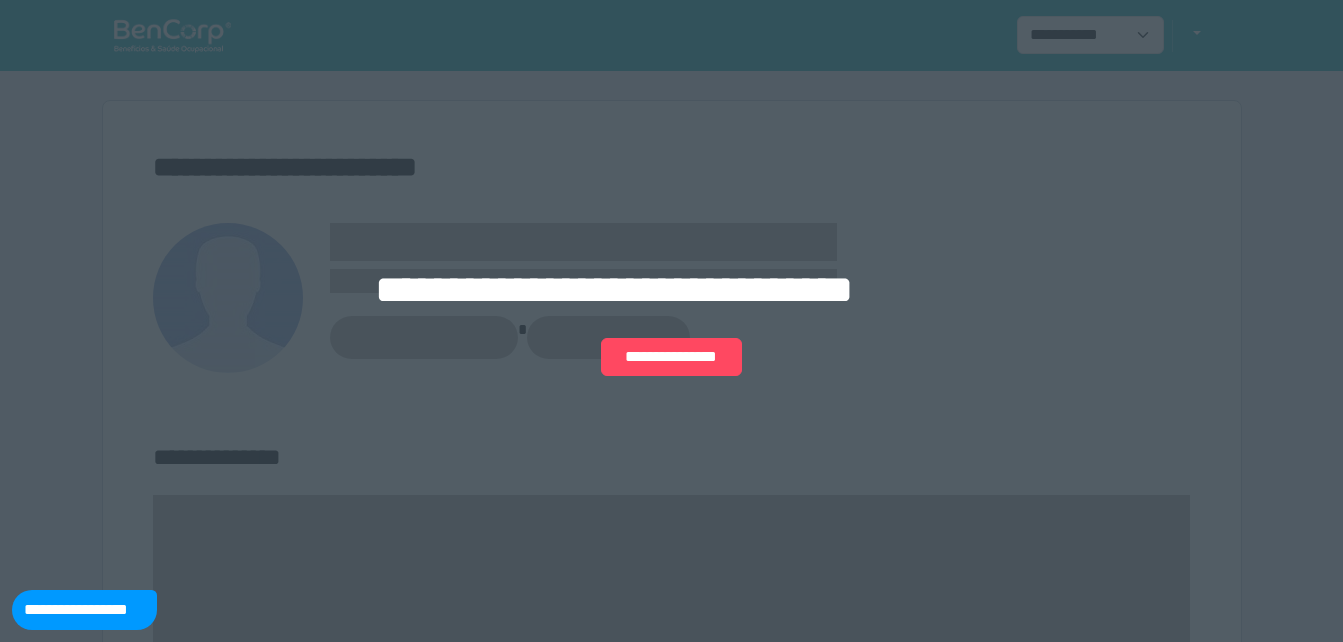 scroll, scrollTop: 0, scrollLeft: 0, axis: both 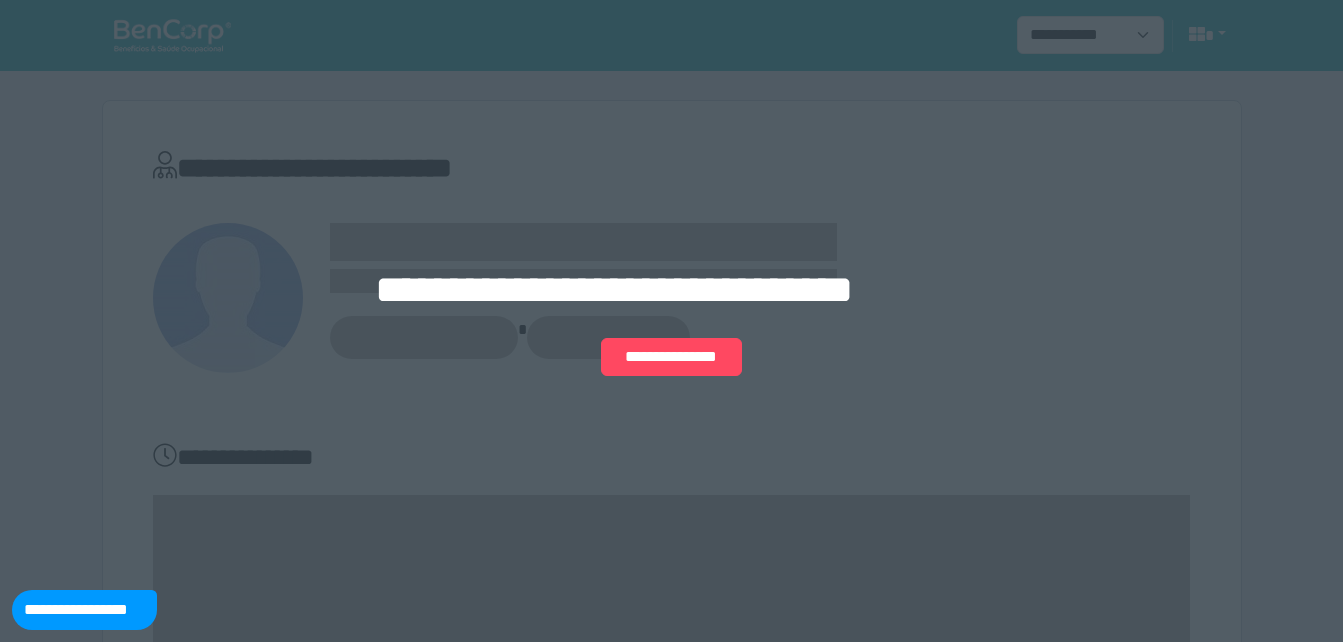 click on "**********" at bounding box center [671, 321] 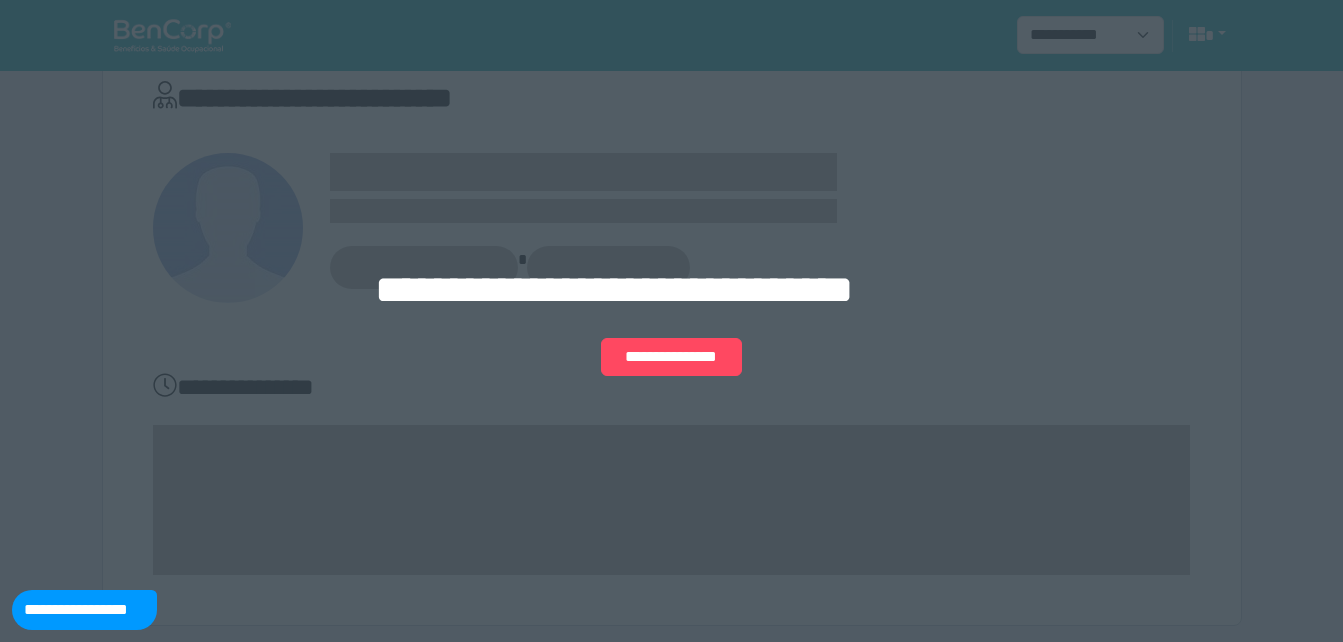 scroll, scrollTop: 74, scrollLeft: 0, axis: vertical 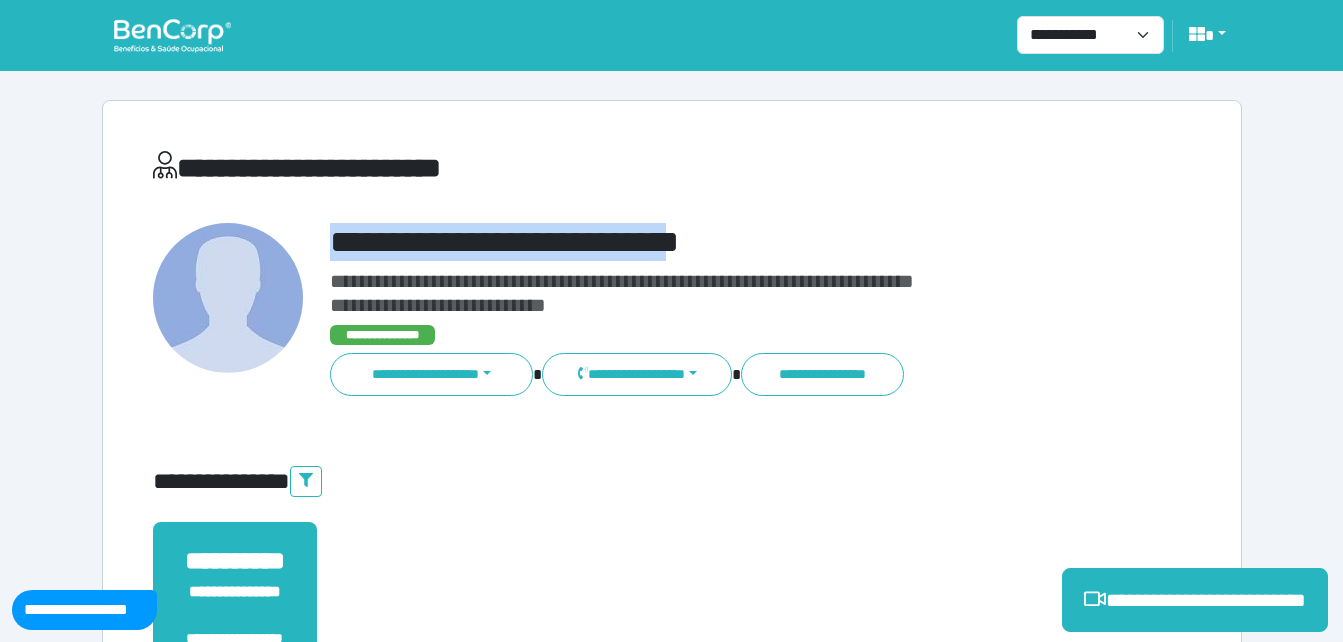drag, startPoint x: 324, startPoint y: 239, endPoint x: 736, endPoint y: 249, distance: 412.12134 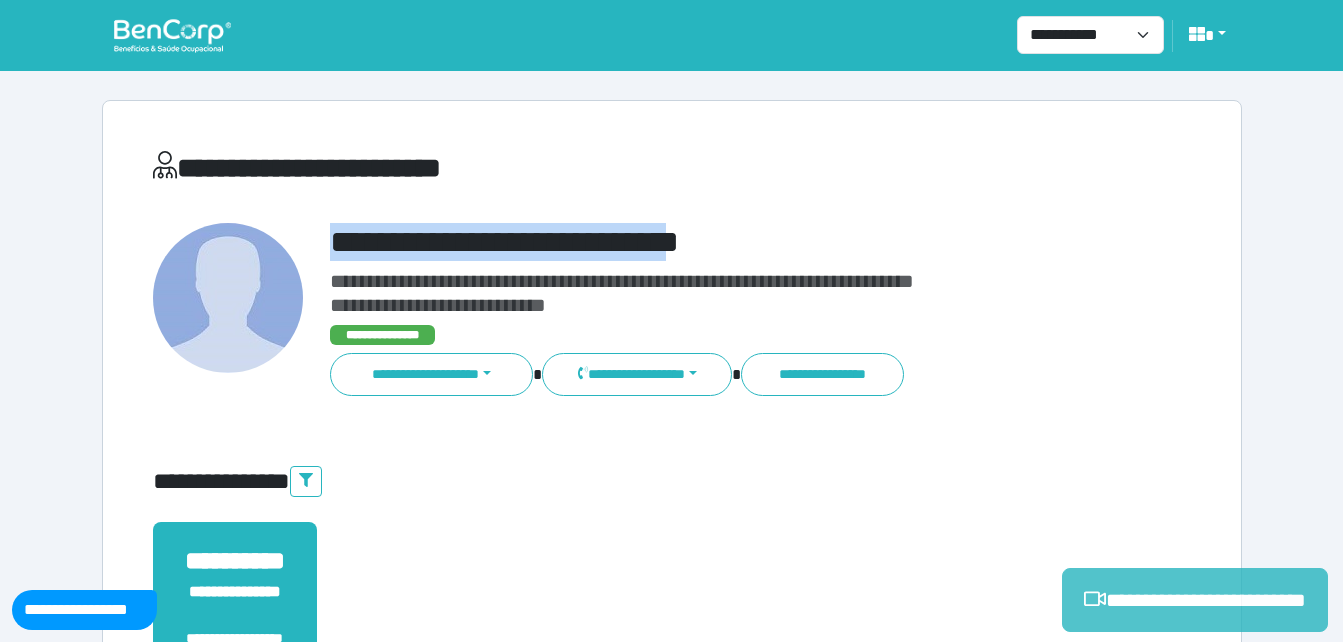 click on "**********" at bounding box center (1195, 600) 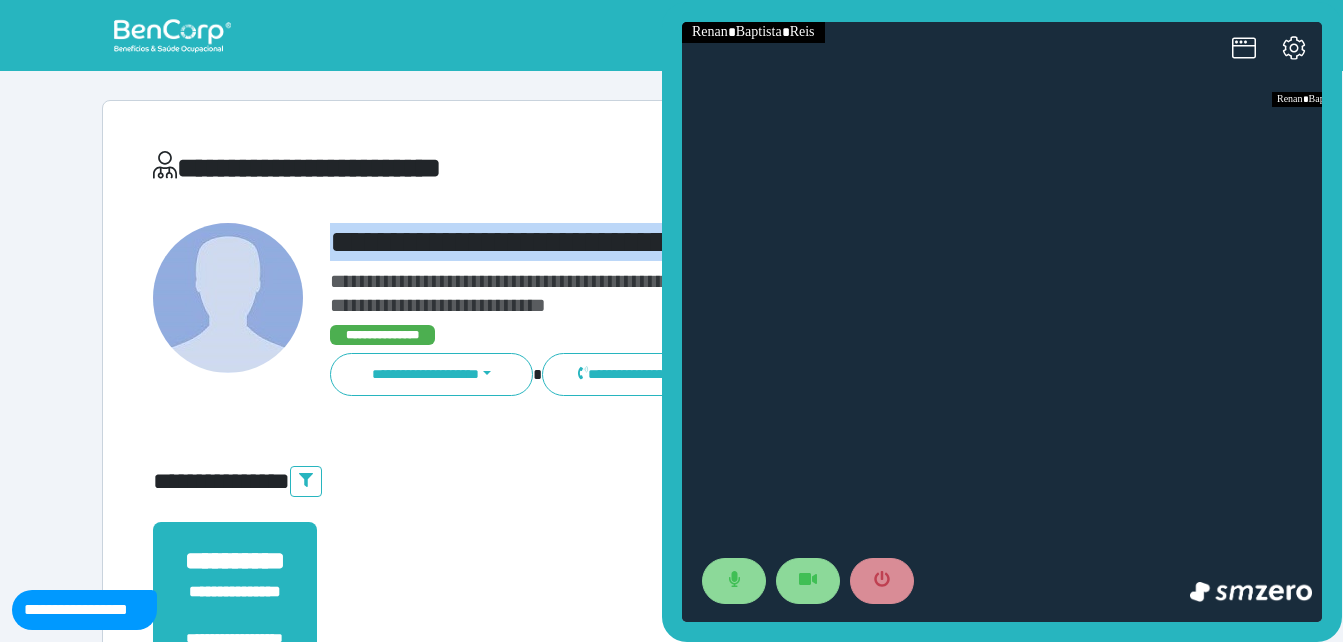 scroll, scrollTop: 0, scrollLeft: 0, axis: both 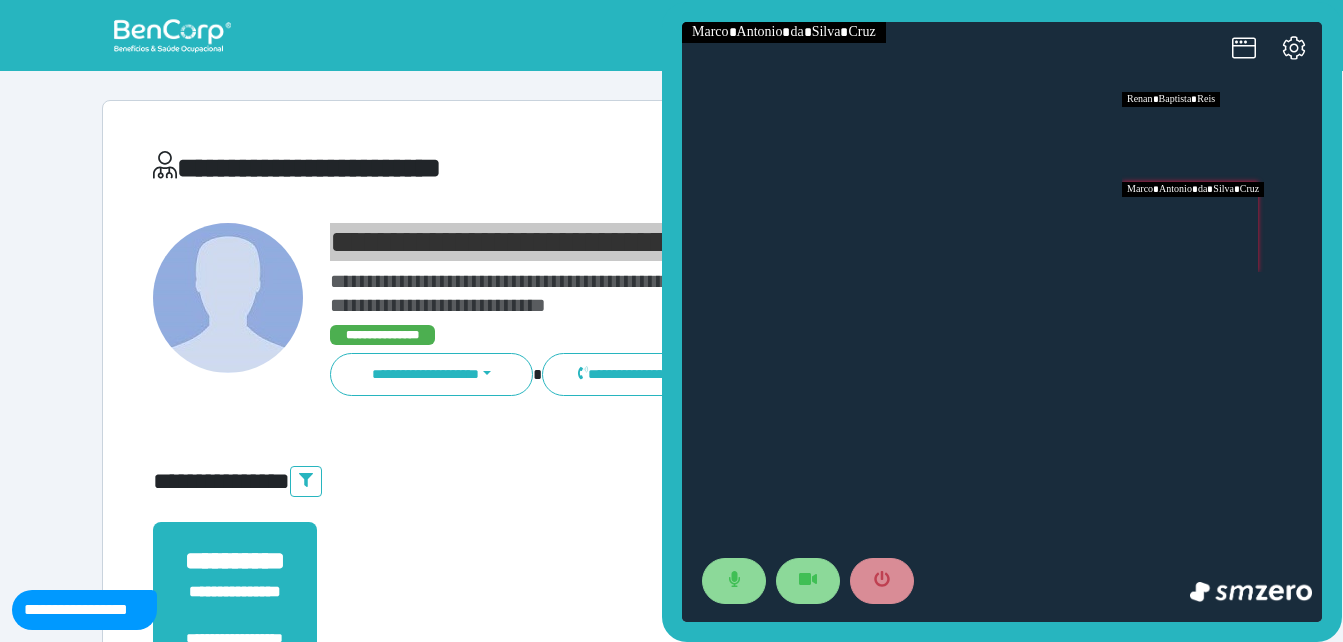 click at bounding box center (1222, 227) 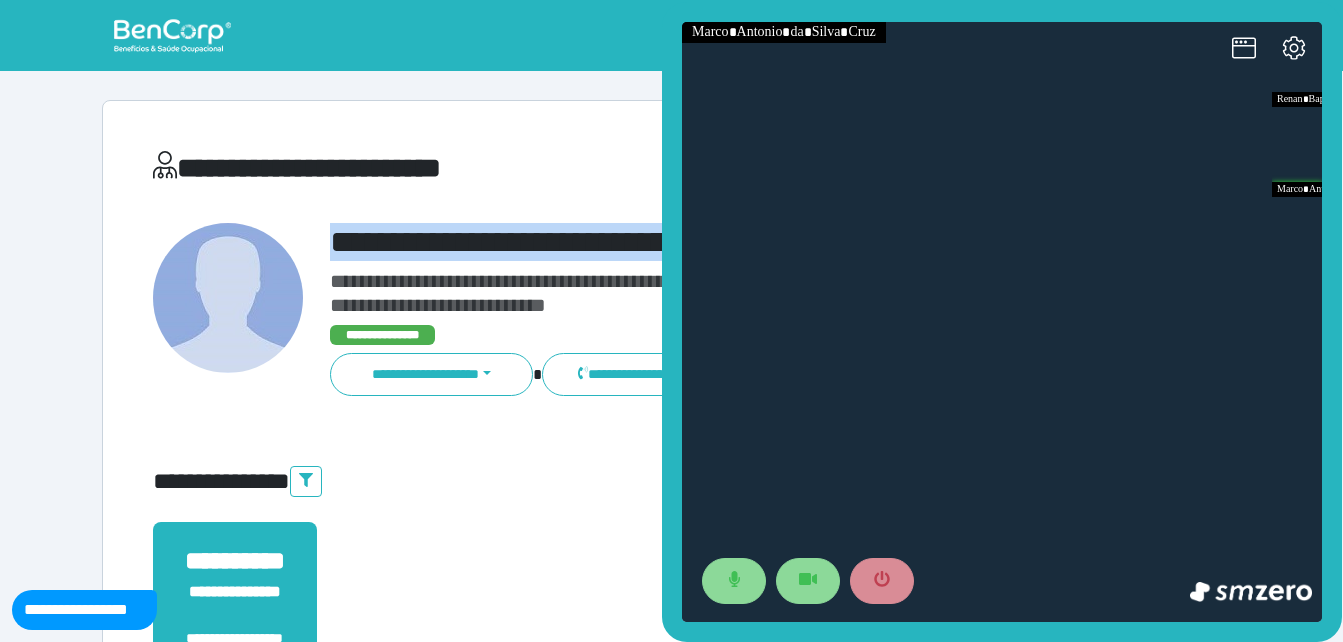 click on "**********" at bounding box center [672, 608] 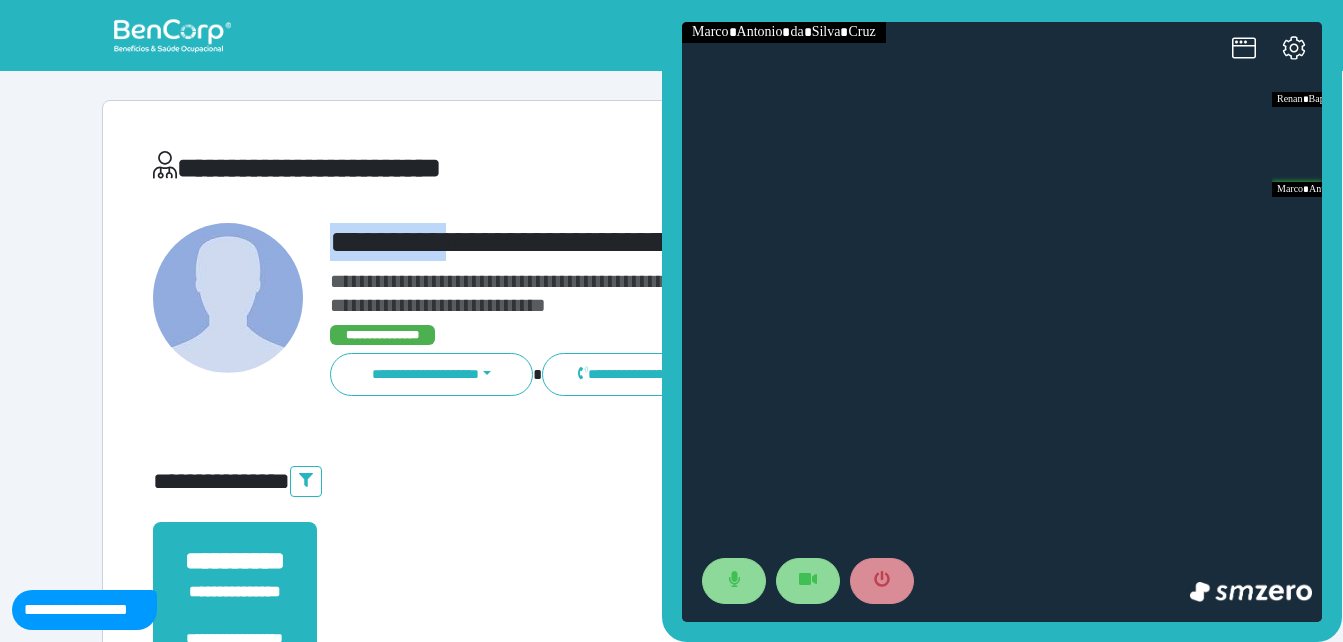 drag, startPoint x: 328, startPoint y: 233, endPoint x: 523, endPoint y: 224, distance: 195.20758 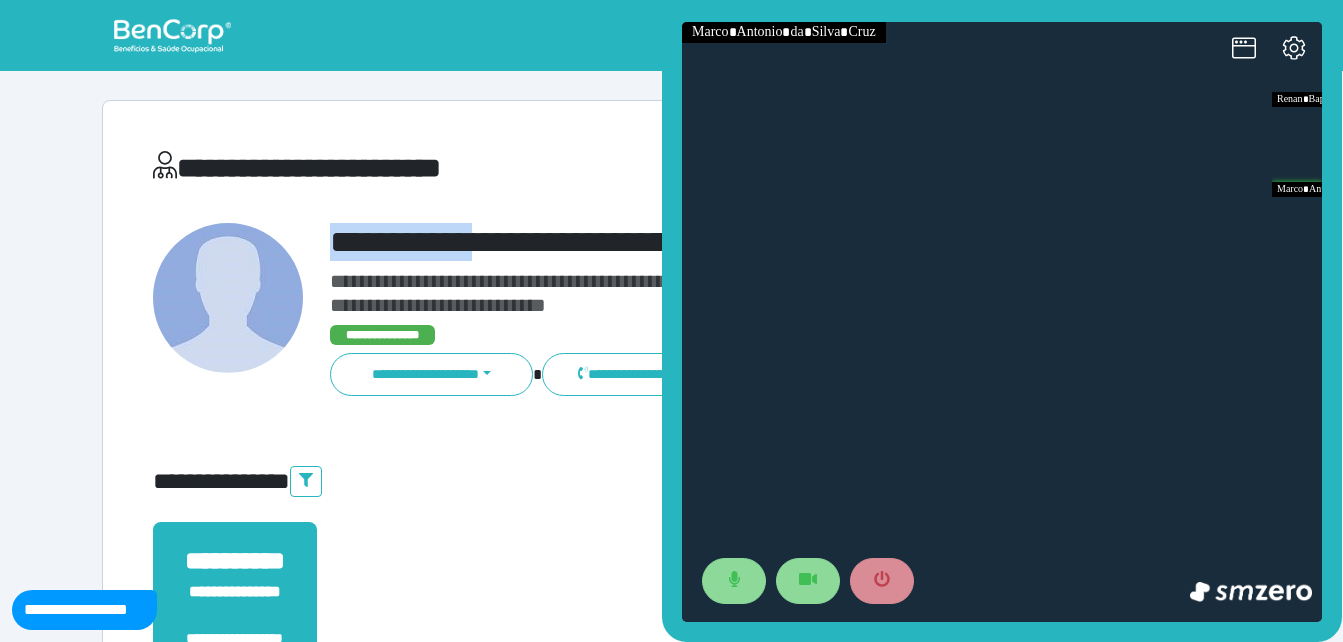 copy on "**********" 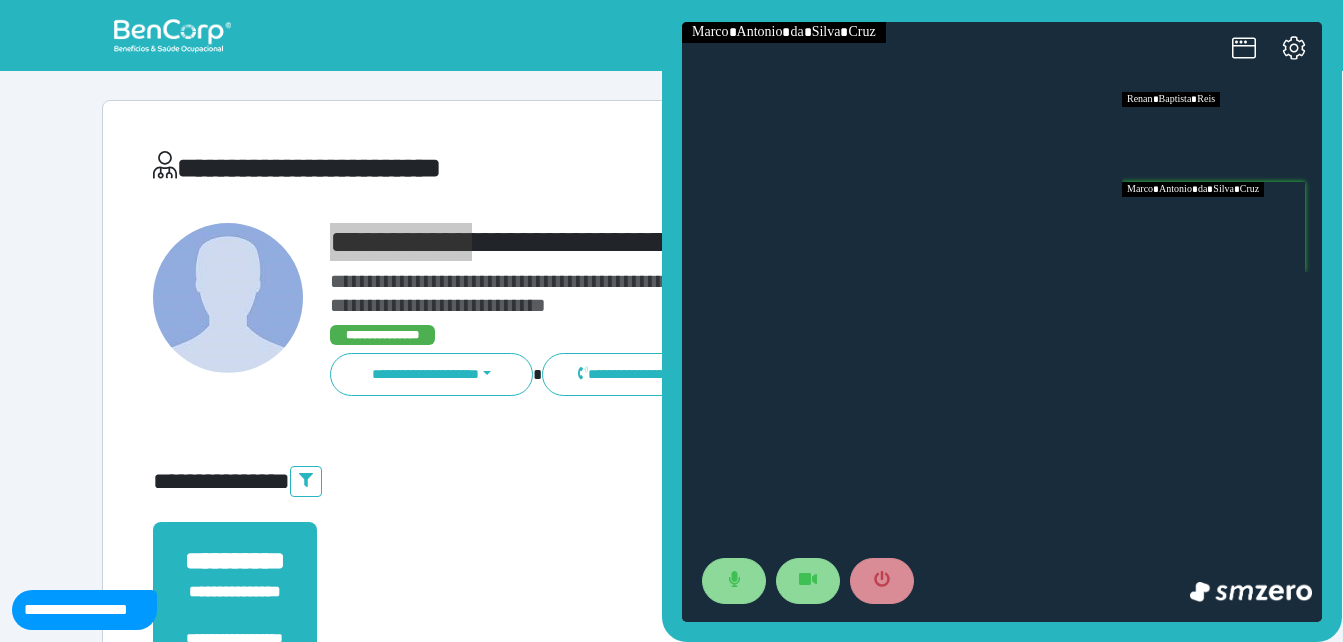 click at bounding box center [1222, 137] 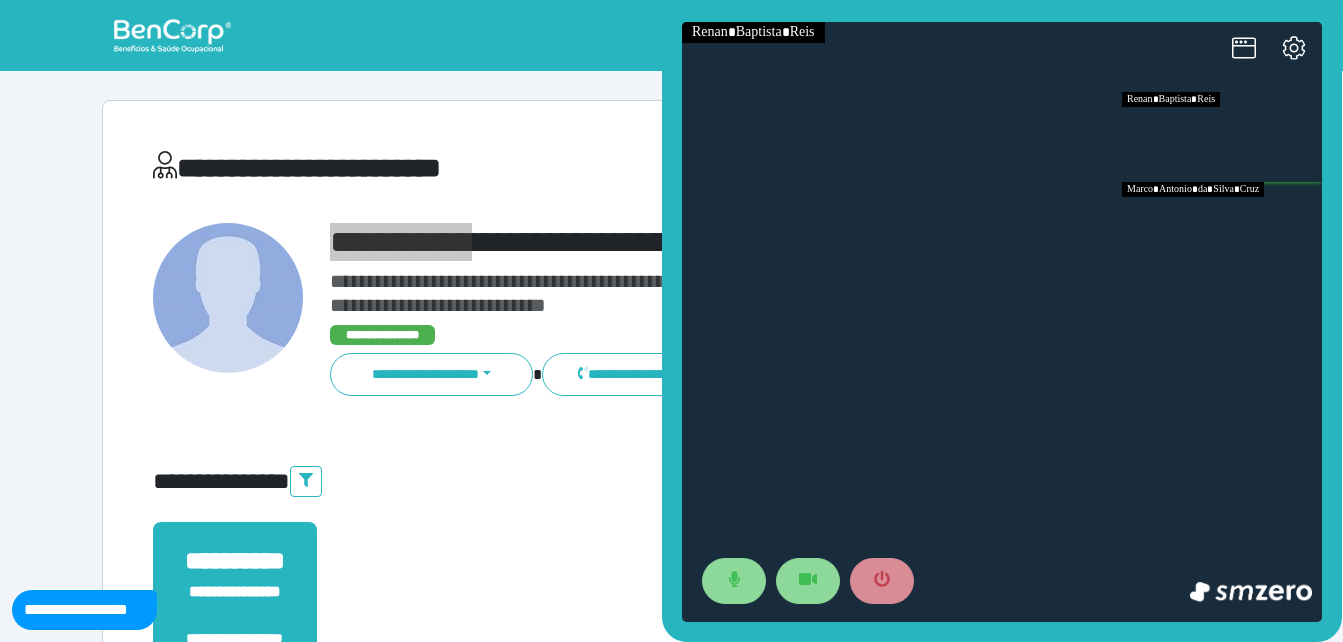 click at bounding box center (1222, 227) 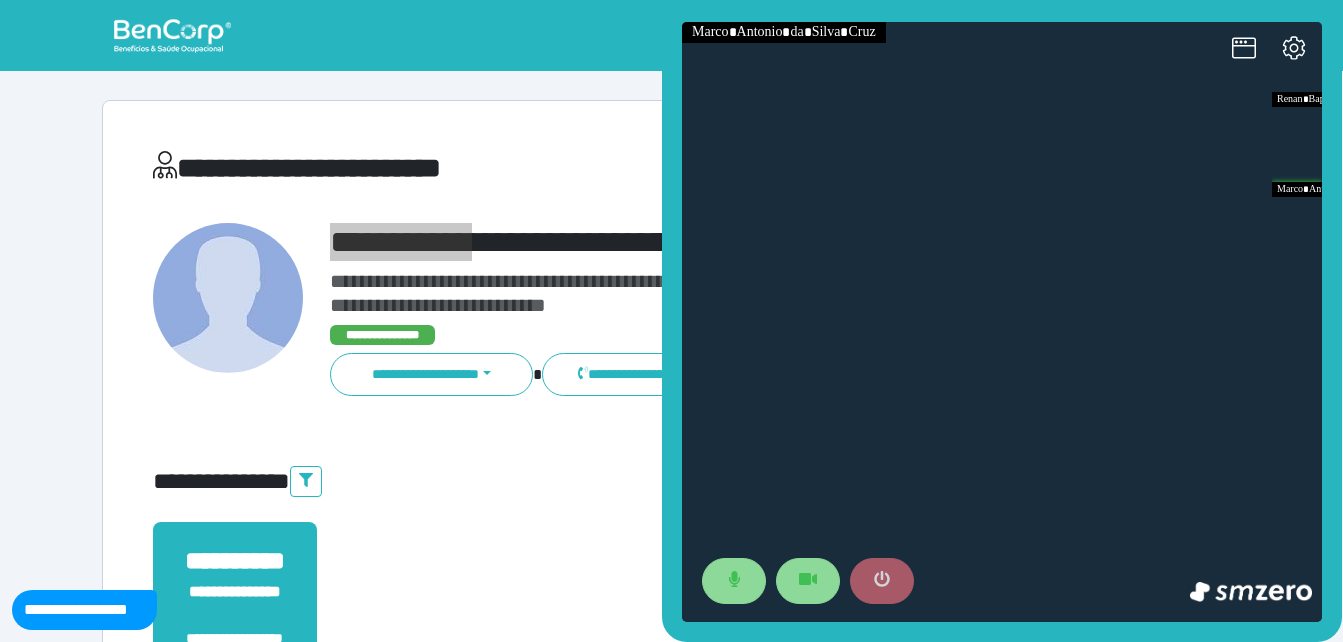 click at bounding box center [882, 581] 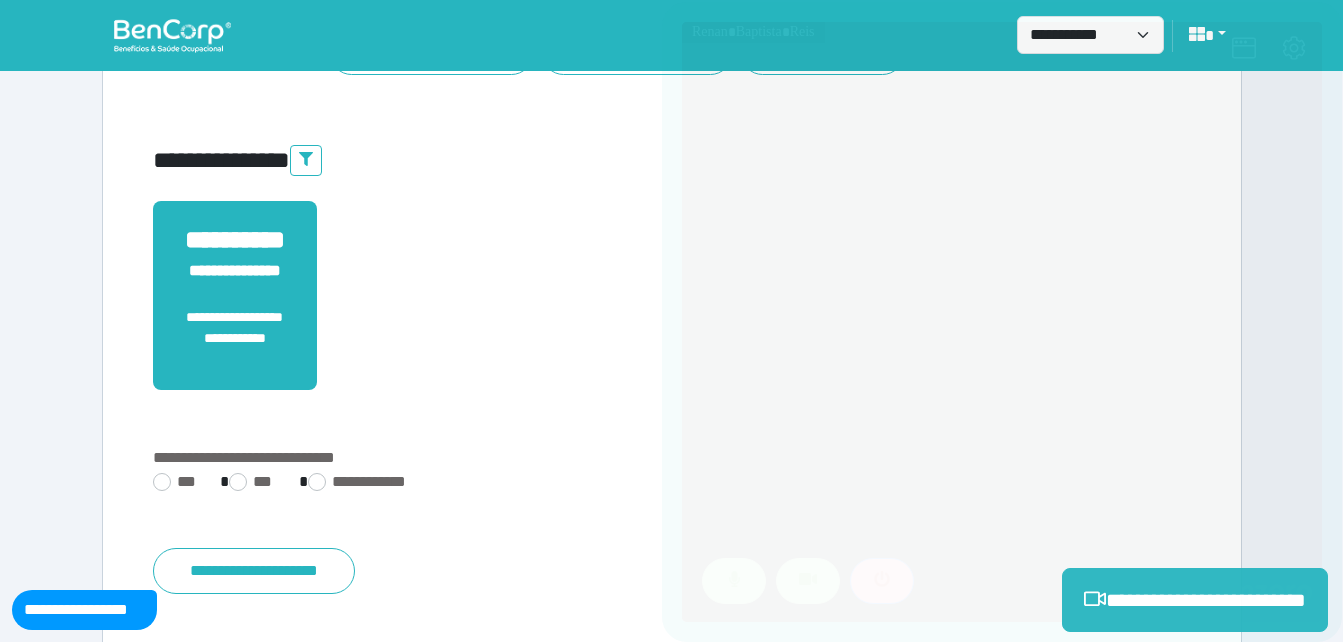 scroll, scrollTop: 400, scrollLeft: 0, axis: vertical 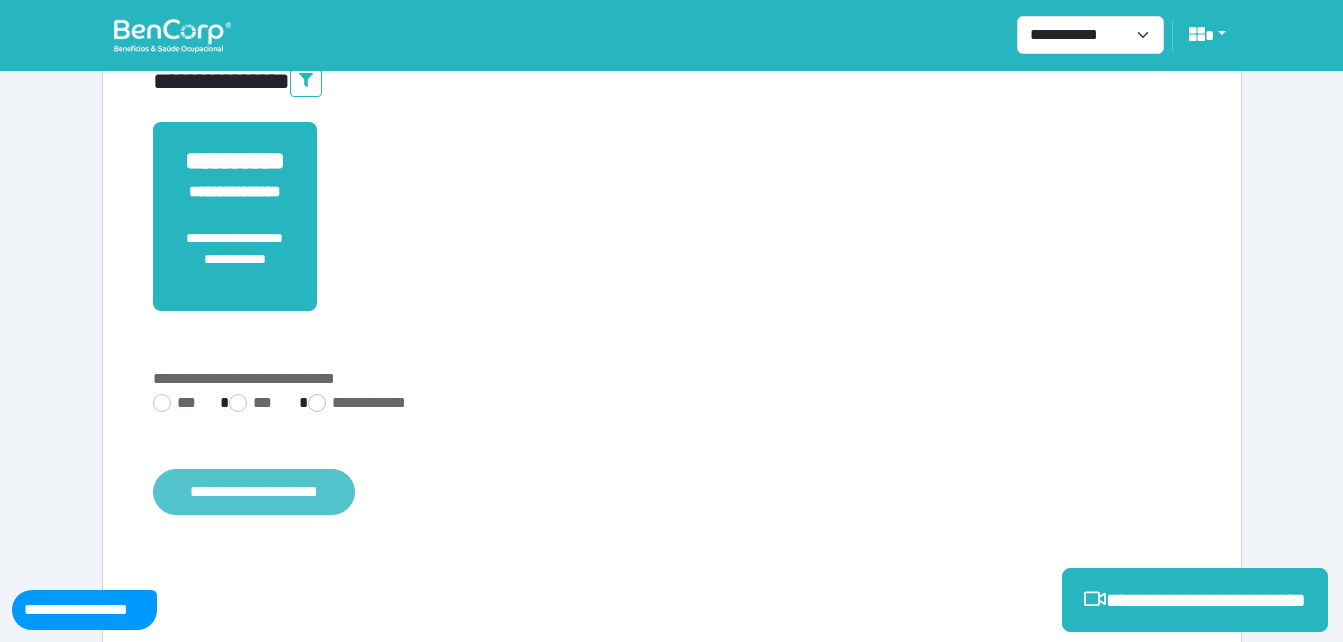click on "**********" at bounding box center [254, 492] 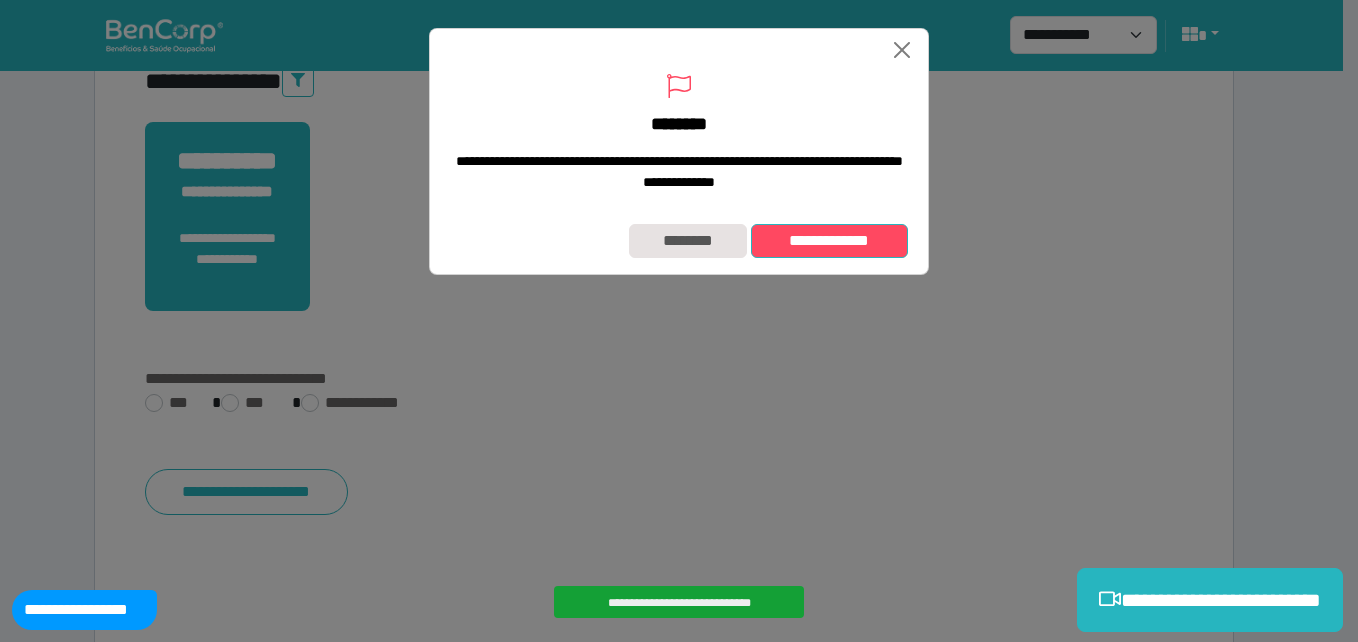 click on "**********" at bounding box center [829, 241] 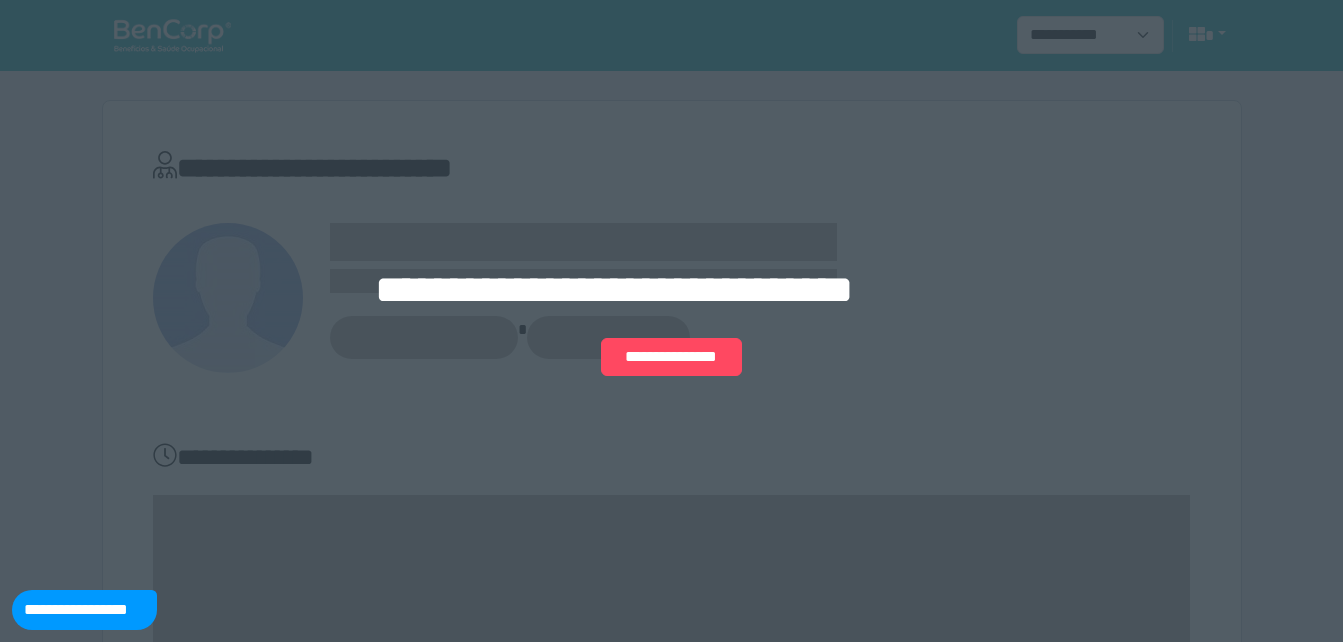 scroll, scrollTop: 0, scrollLeft: 0, axis: both 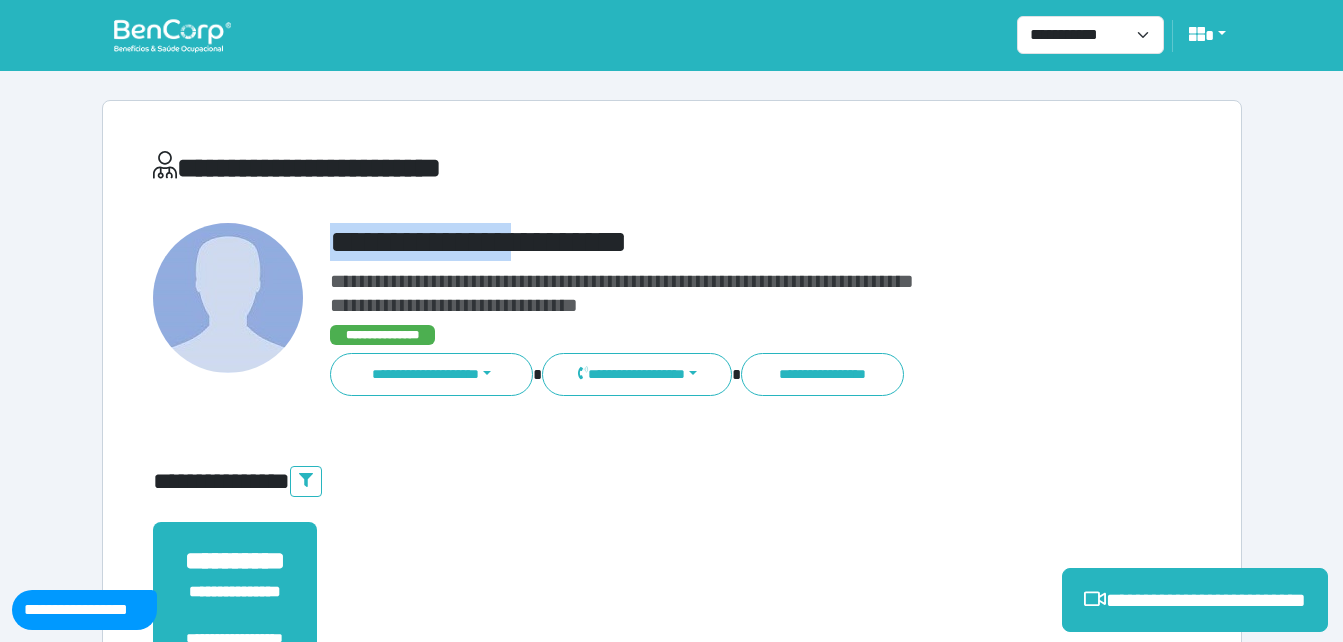 drag, startPoint x: 335, startPoint y: 245, endPoint x: 648, endPoint y: 215, distance: 314.43442 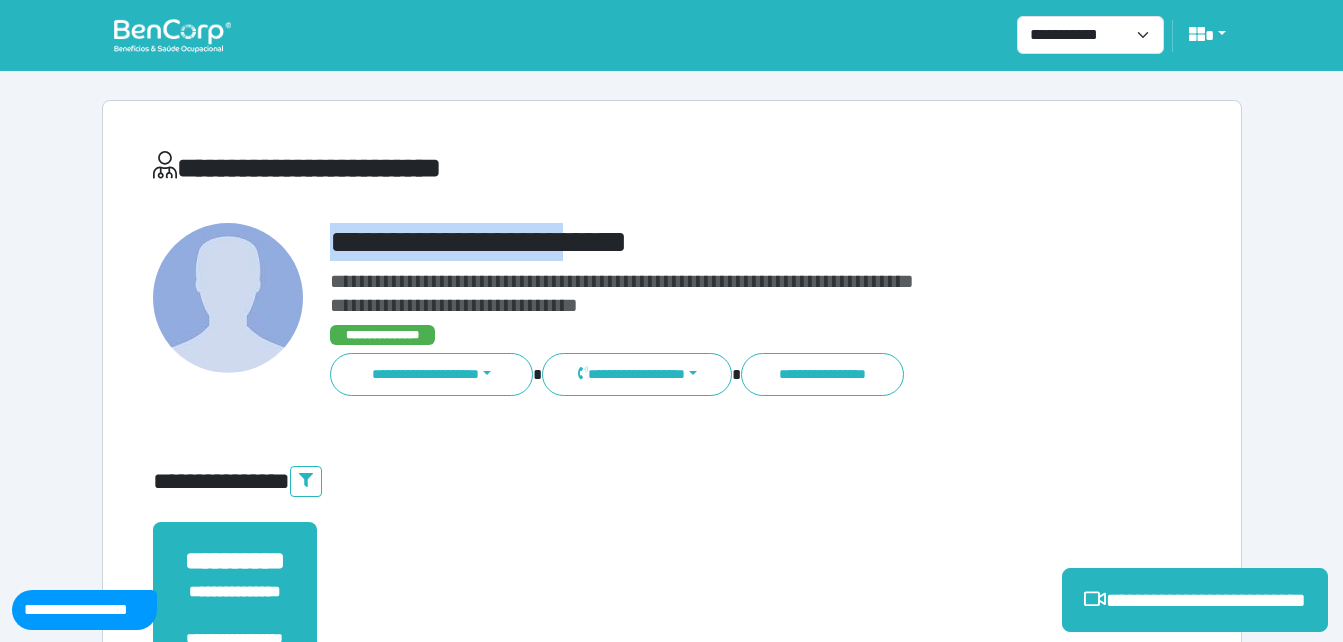 copy on "**********" 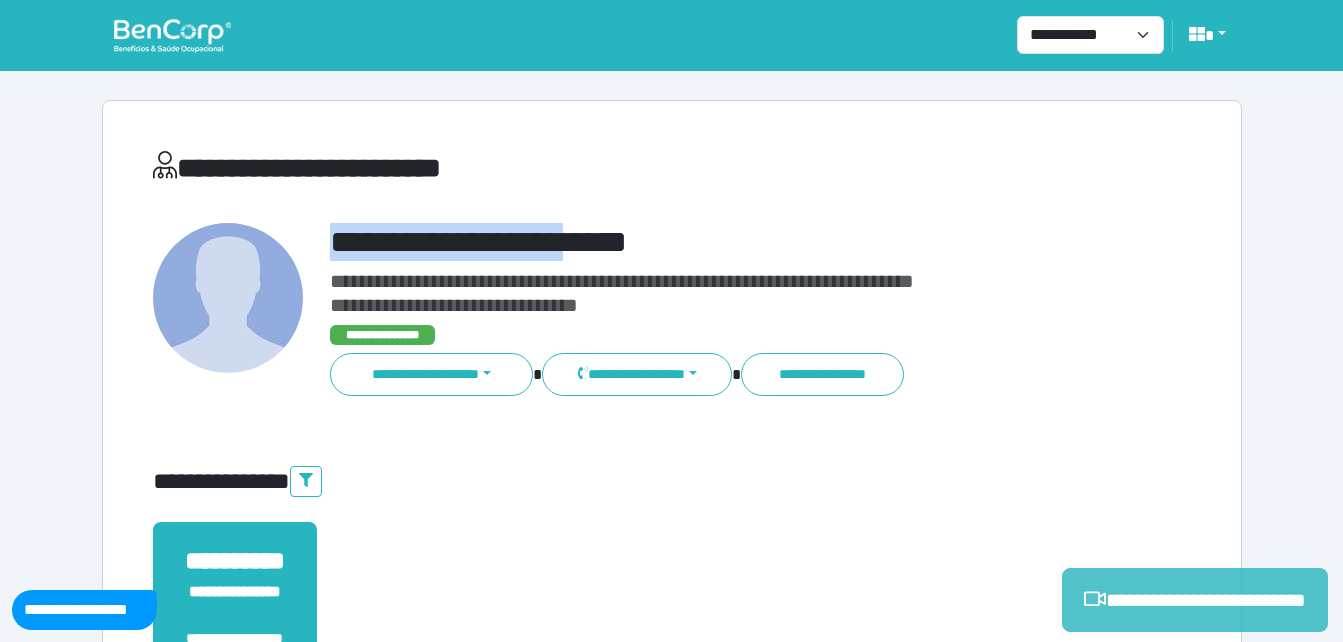 click on "**********" at bounding box center (1195, 600) 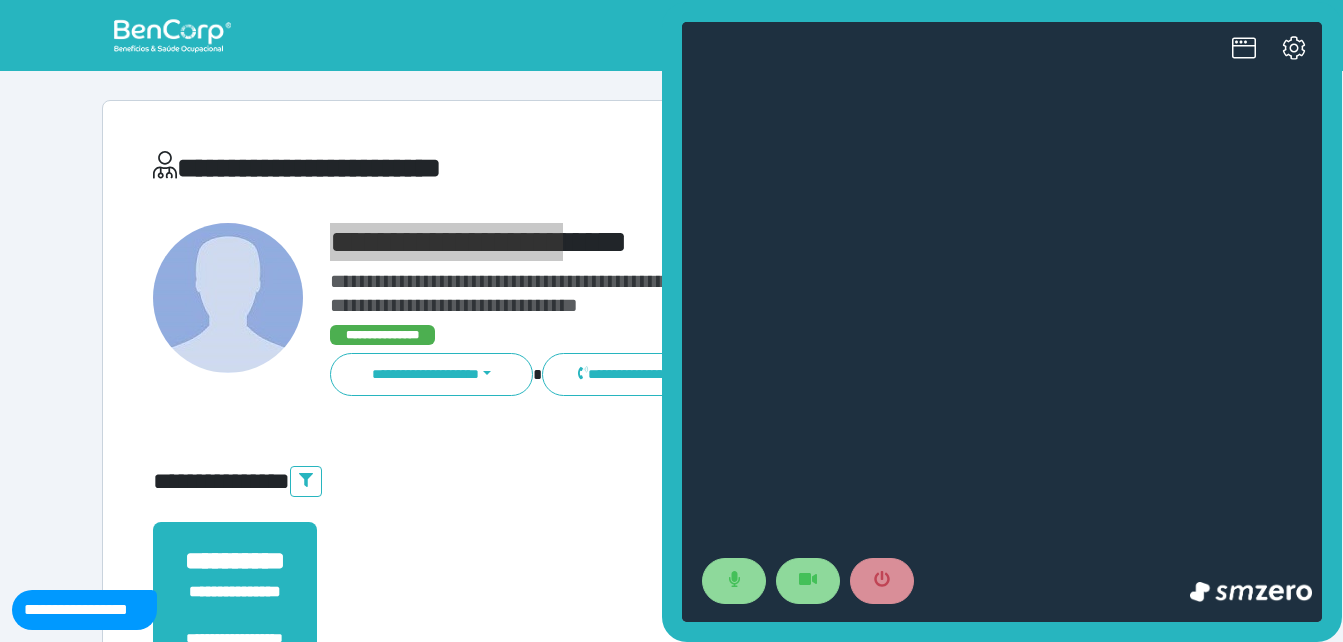 scroll, scrollTop: 0, scrollLeft: 0, axis: both 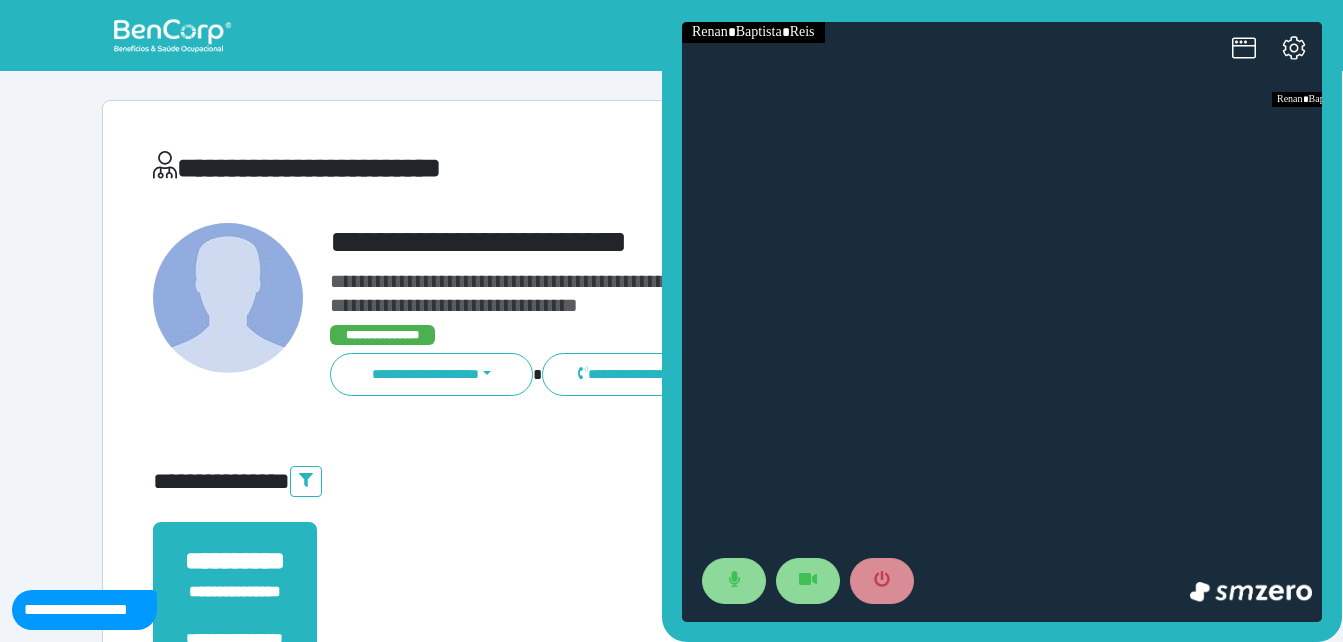 drag, startPoint x: 530, startPoint y: 474, endPoint x: 620, endPoint y: 525, distance: 103.44564 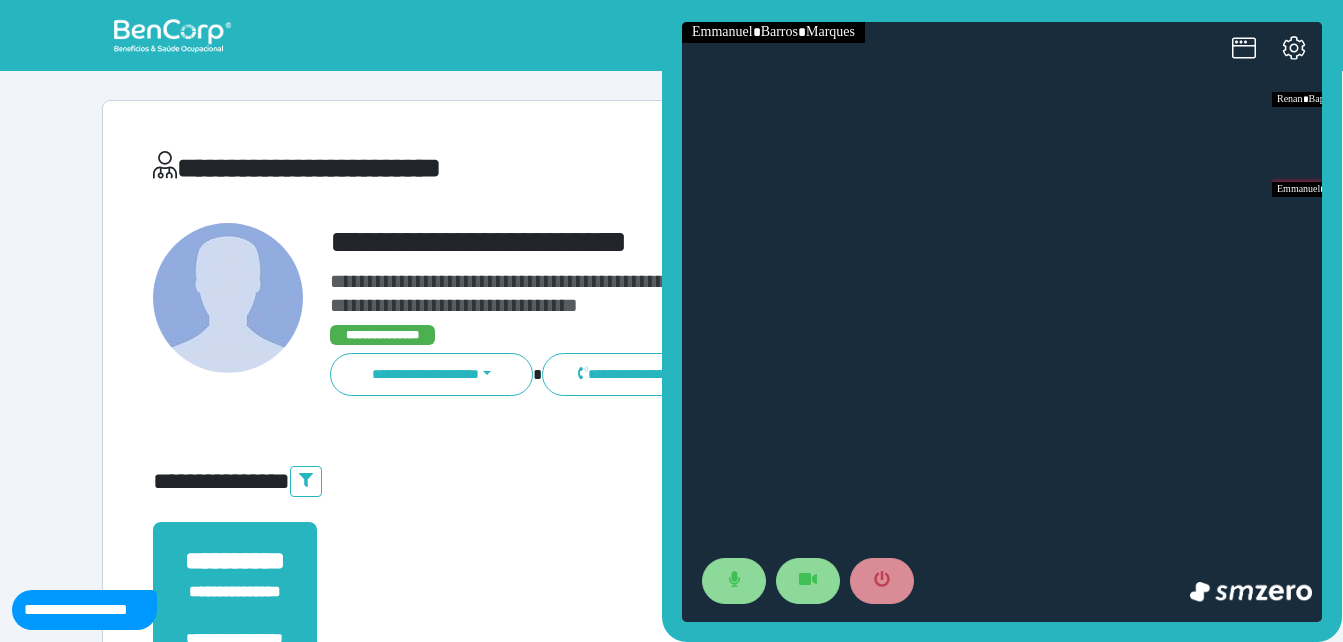 click on "**********" at bounding box center [672, 608] 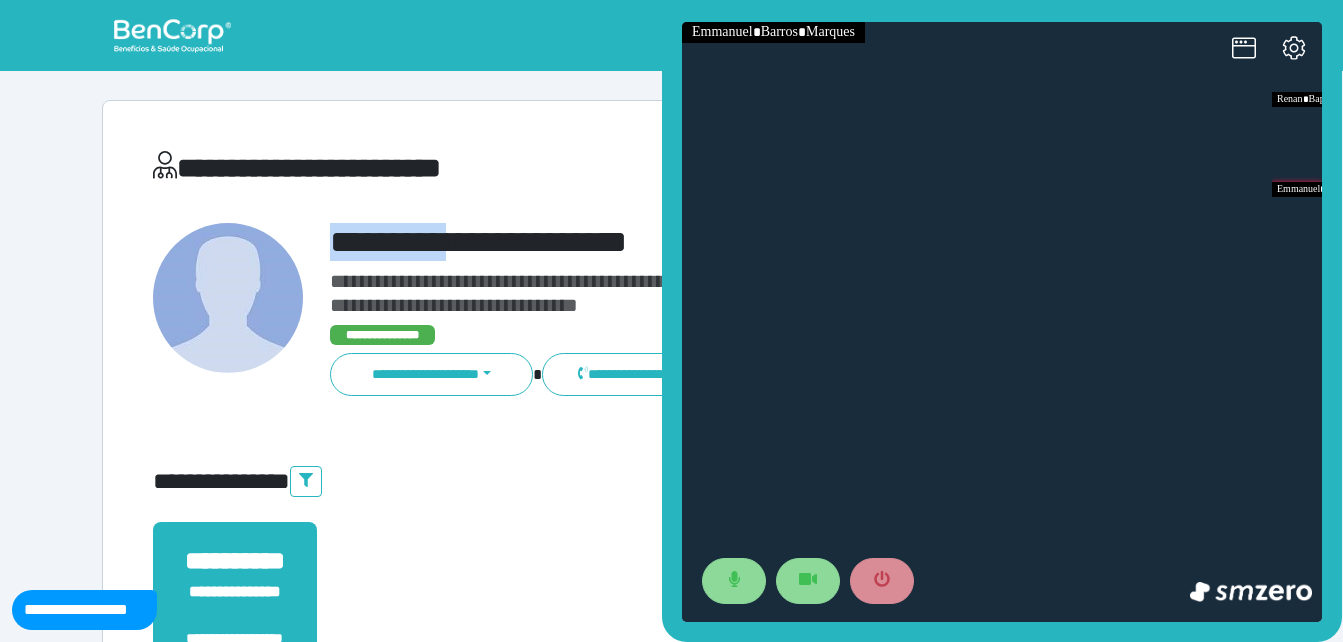 drag, startPoint x: 313, startPoint y: 231, endPoint x: 512, endPoint y: 228, distance: 199.02261 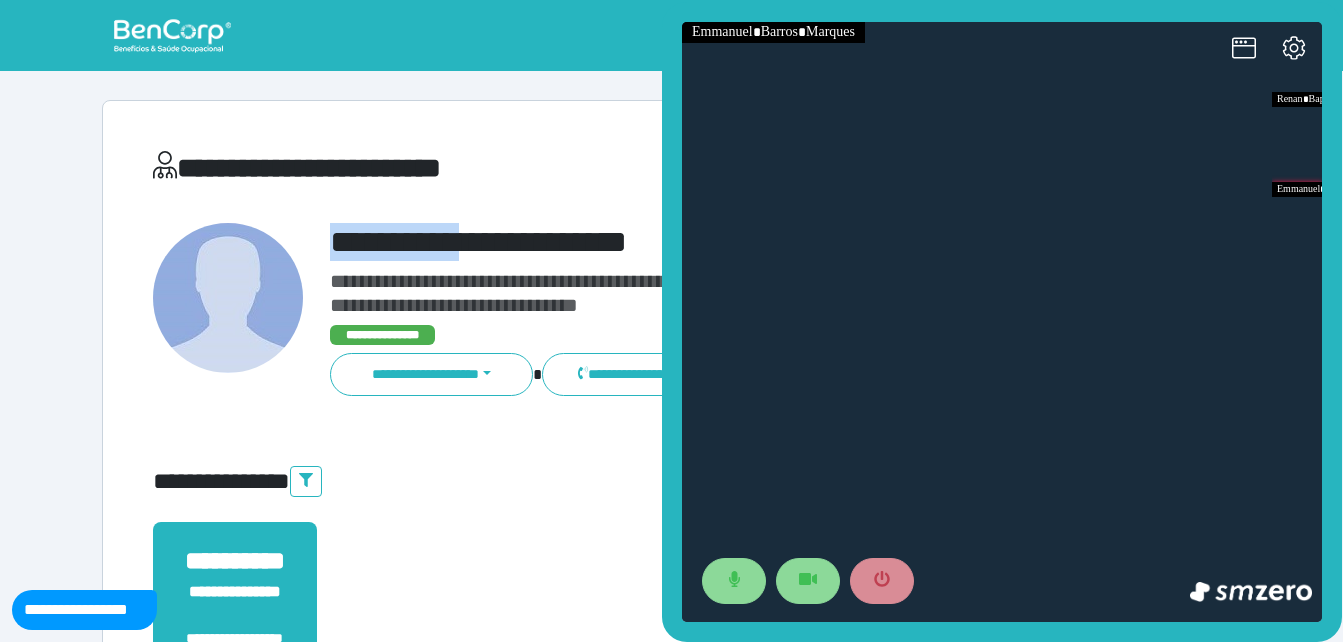 copy on "**********" 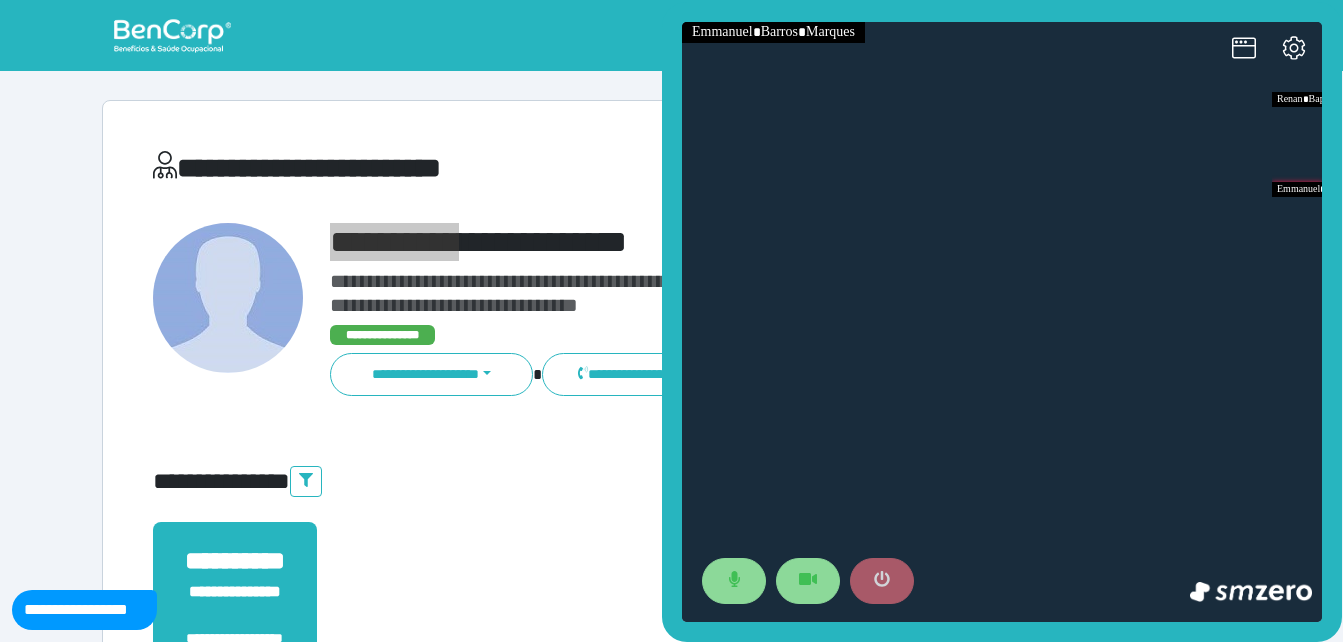 click 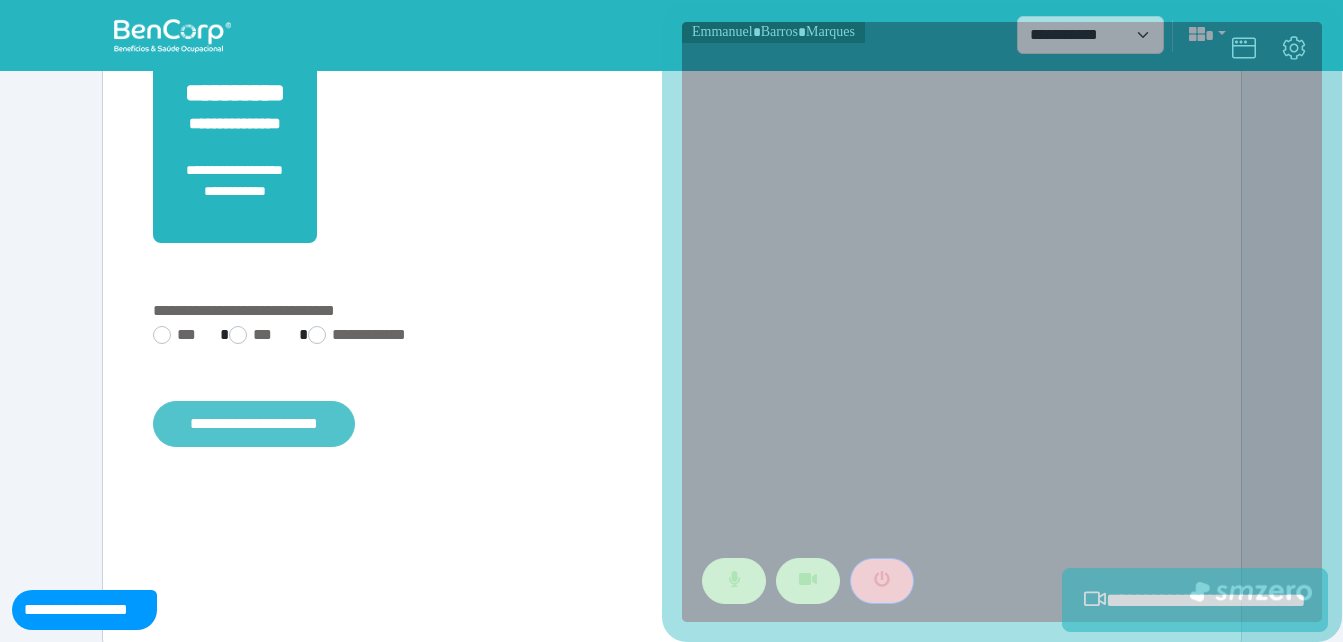 scroll, scrollTop: 494, scrollLeft: 0, axis: vertical 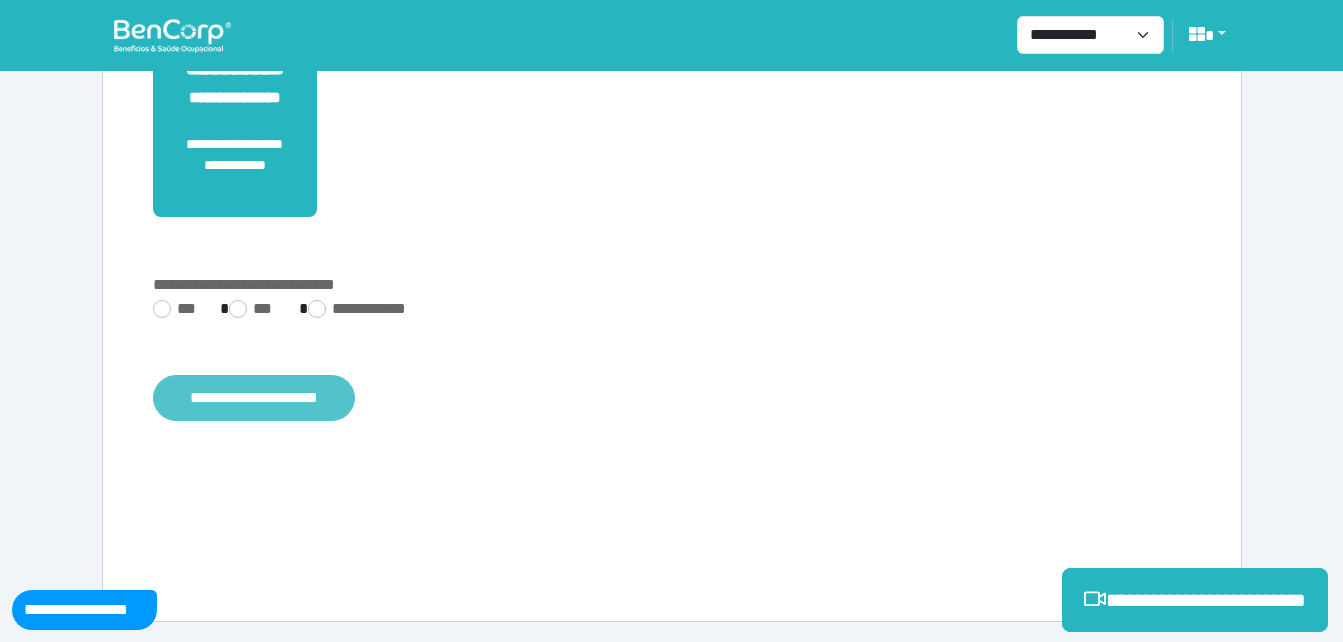 click on "**********" at bounding box center [672, 341] 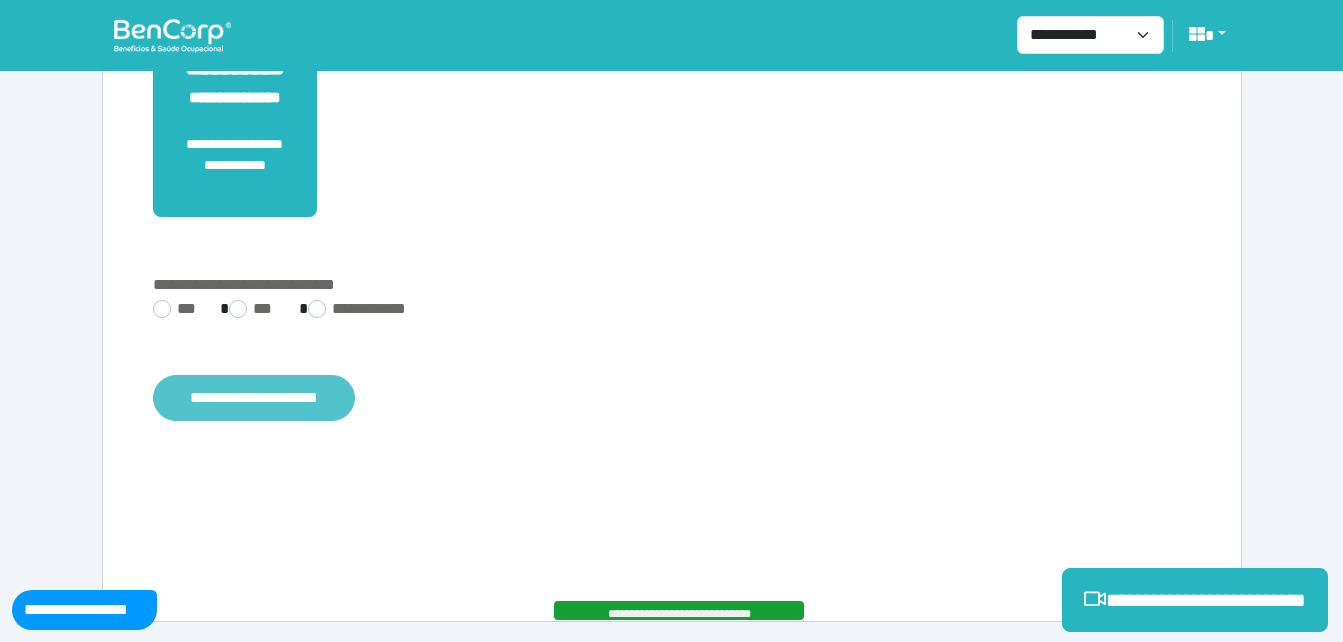 click on "**********" at bounding box center [254, 398] 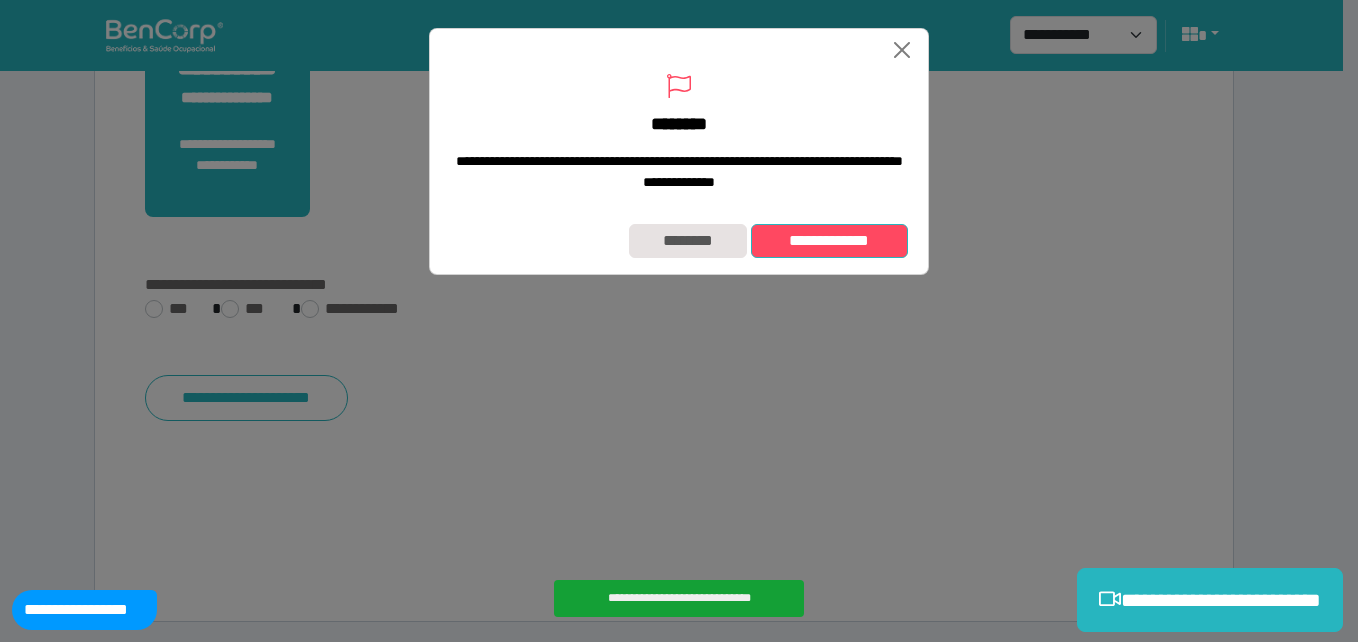 click on "**********" at bounding box center (829, 241) 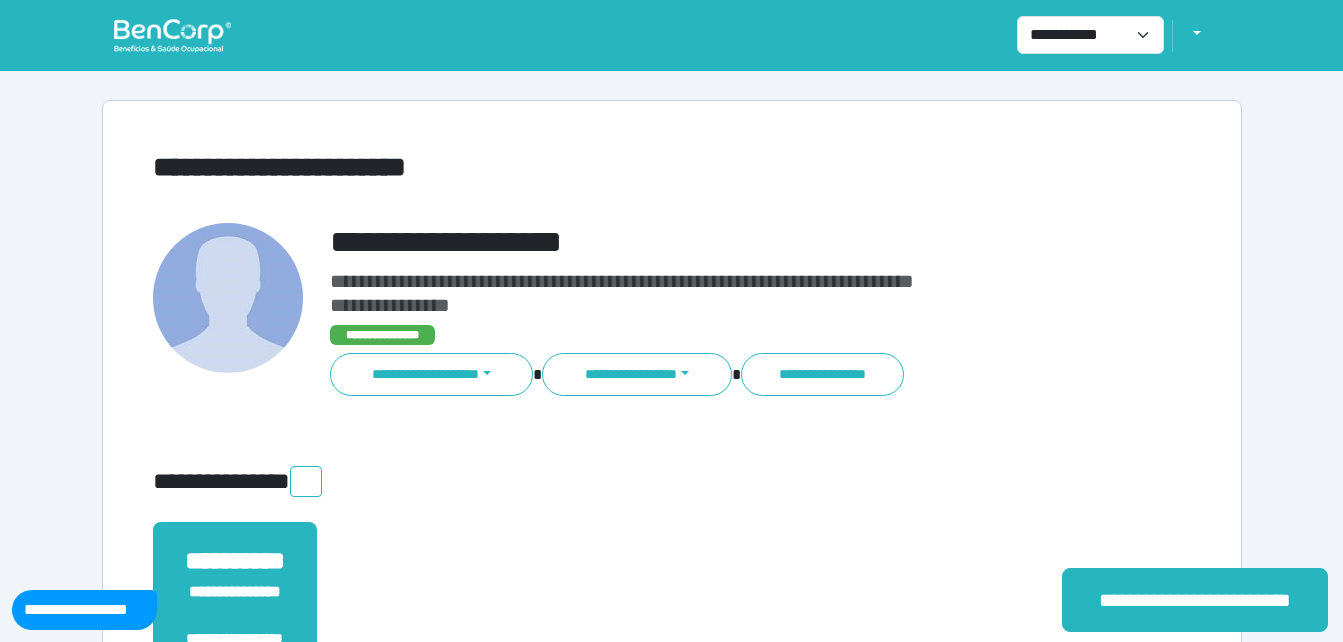 scroll, scrollTop: 0, scrollLeft: 0, axis: both 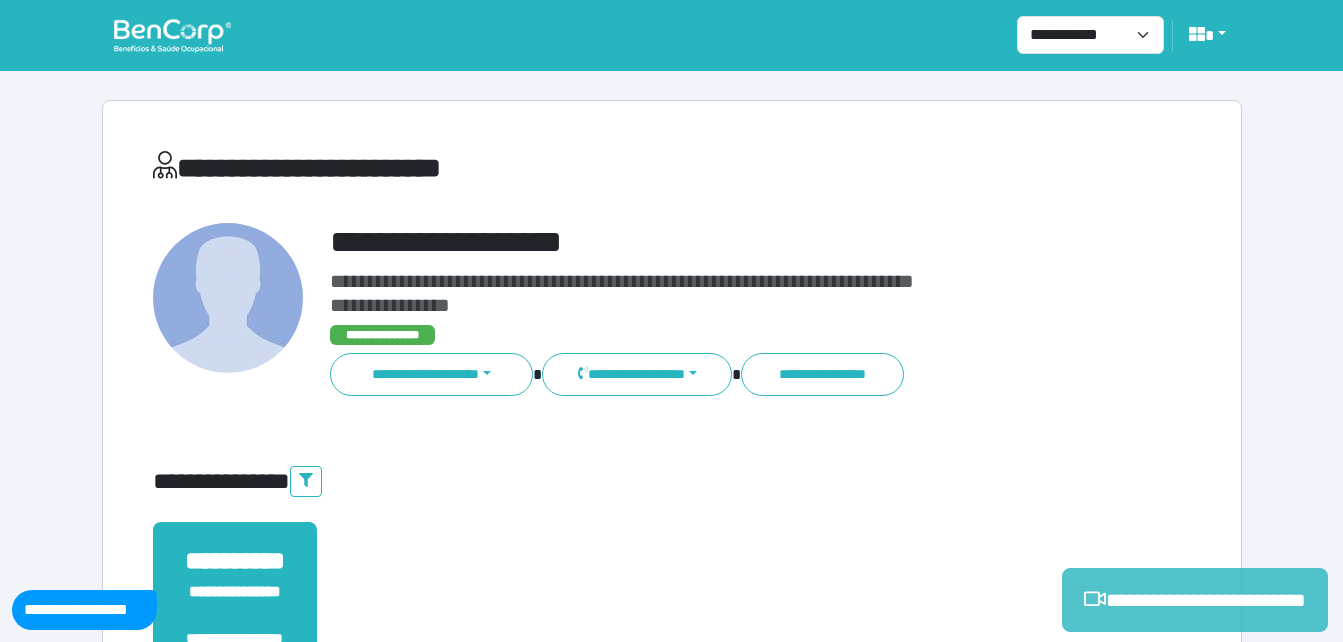 click on "**********" at bounding box center (1195, 600) 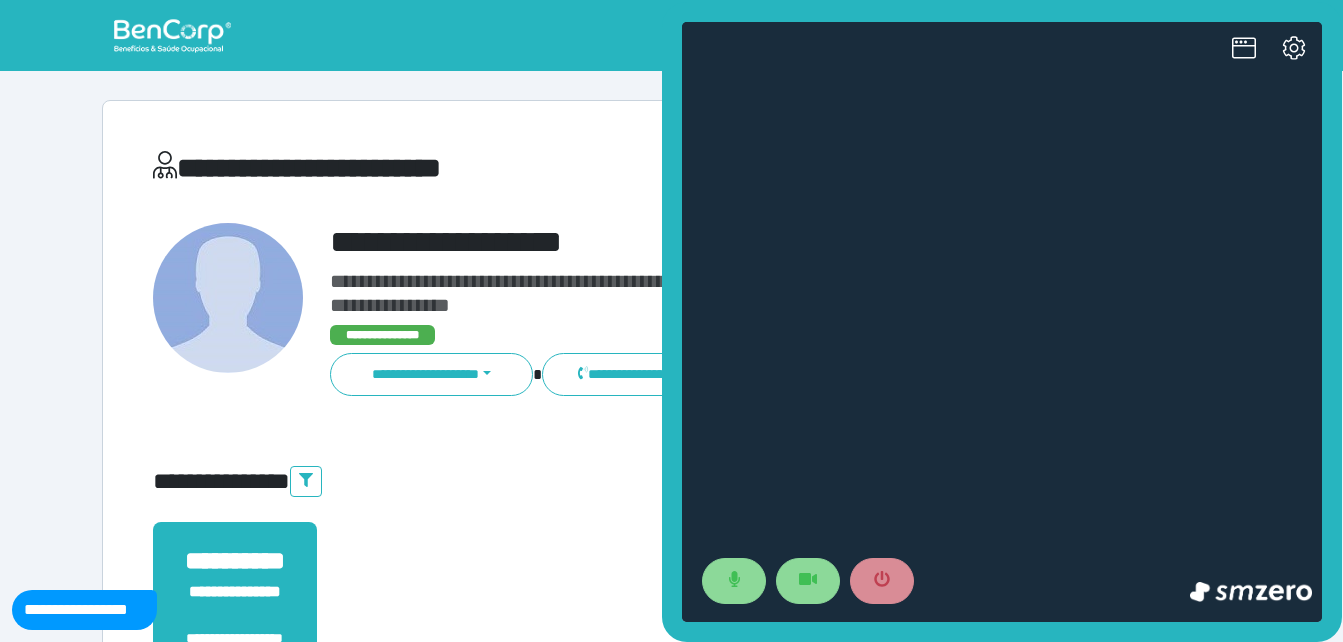 scroll, scrollTop: 0, scrollLeft: 0, axis: both 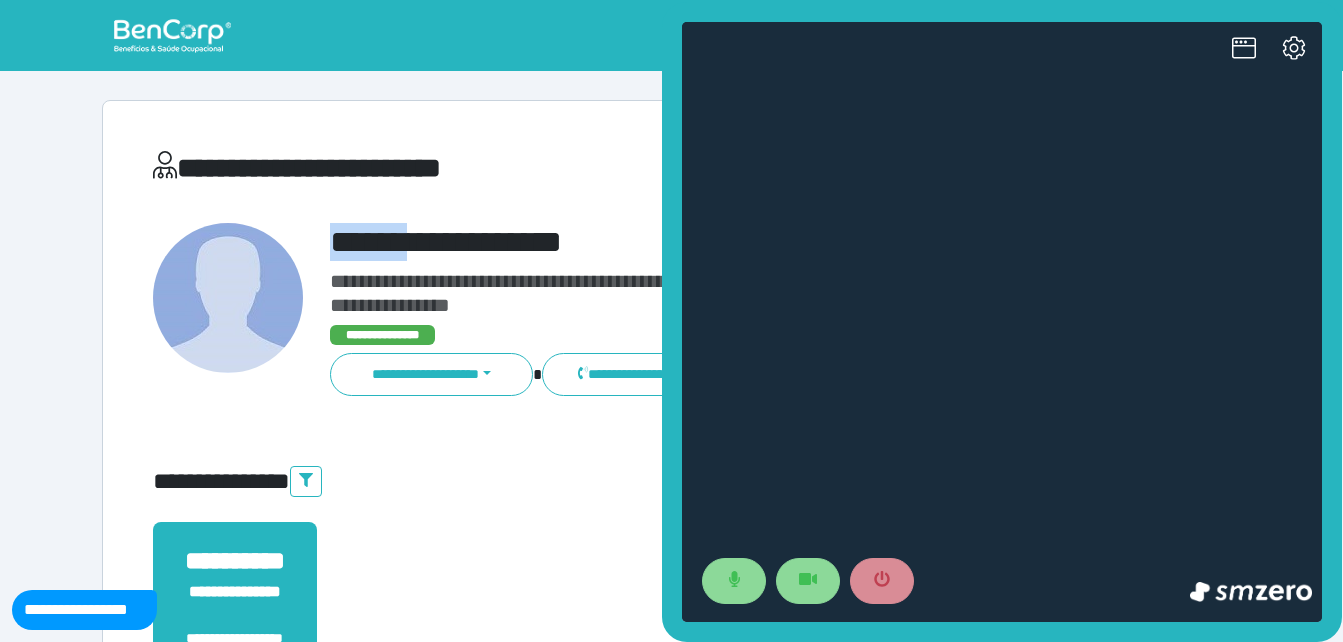 drag, startPoint x: 333, startPoint y: 235, endPoint x: 560, endPoint y: 235, distance: 227 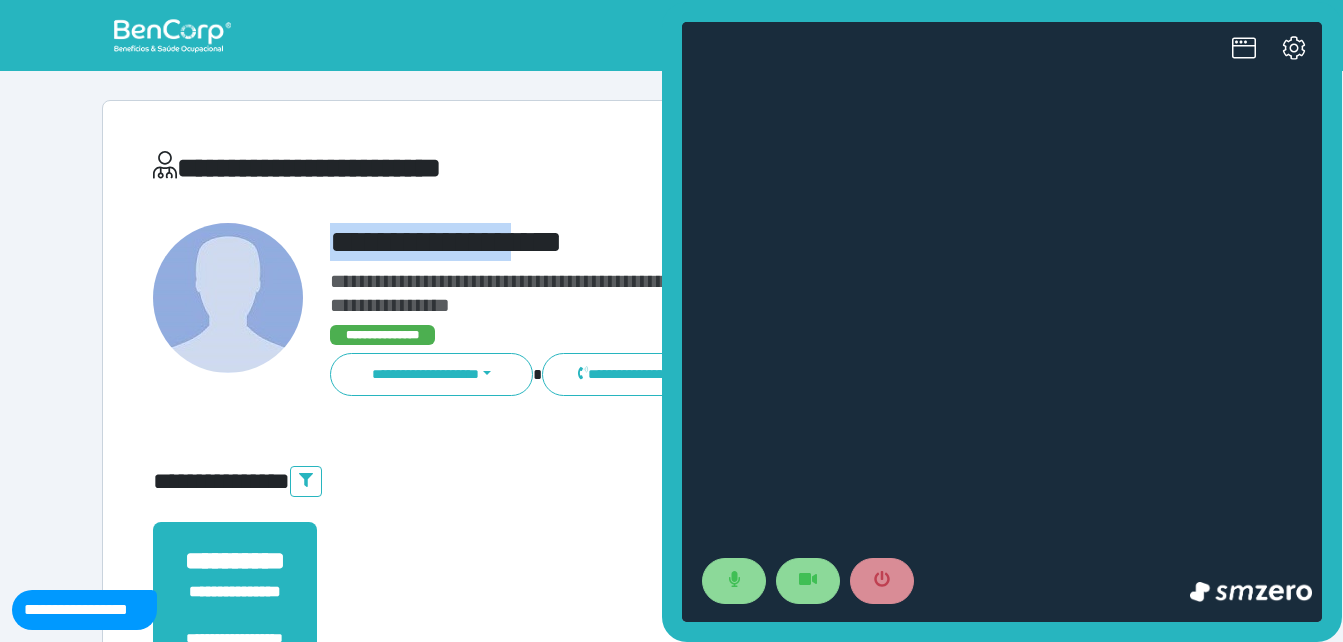 copy on "**********" 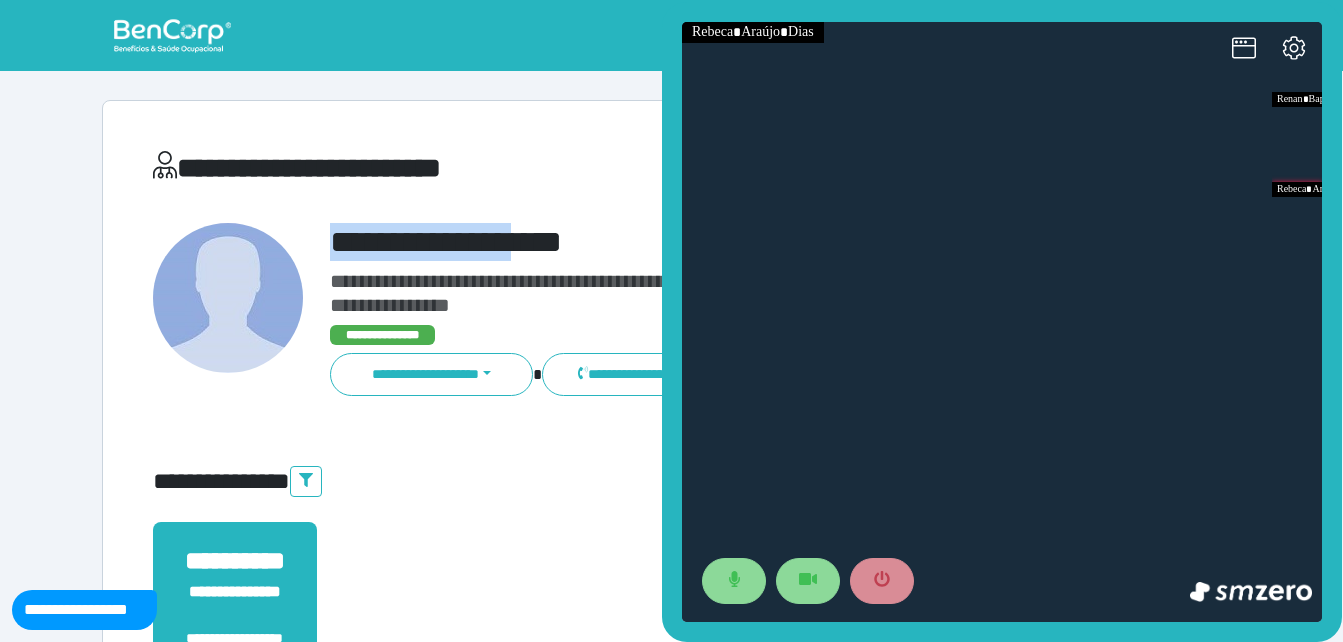 click on "**********" at bounding box center (716, 242) 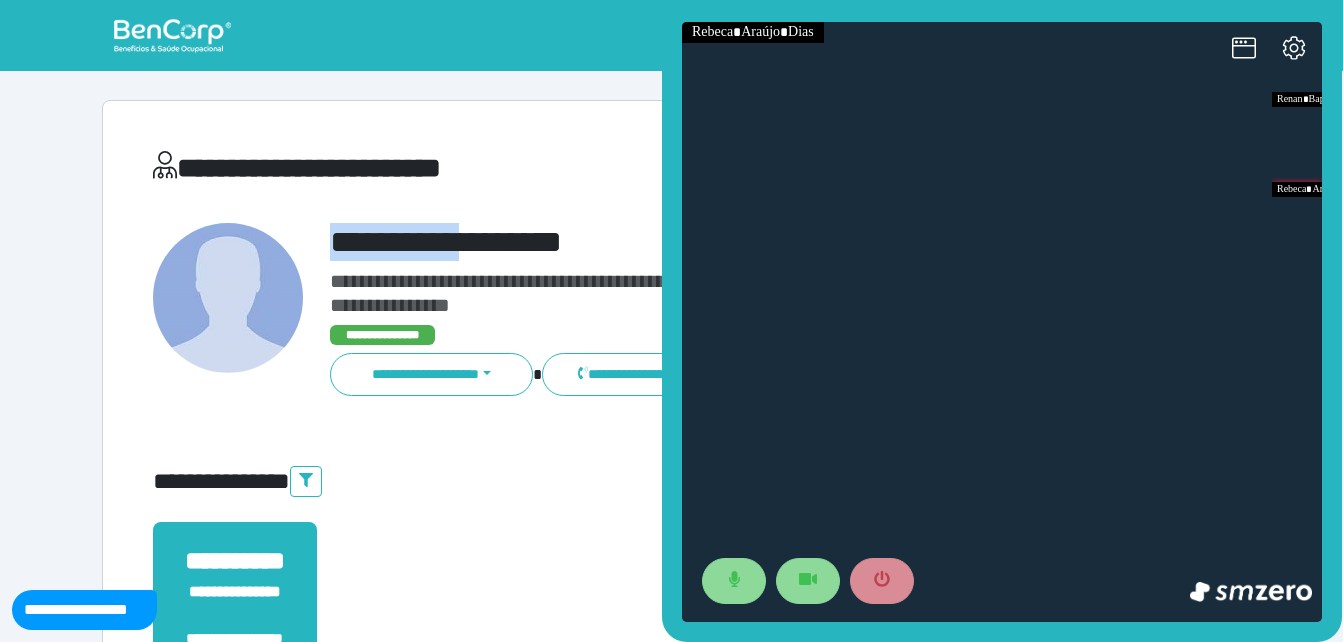 drag, startPoint x: 321, startPoint y: 234, endPoint x: 592, endPoint y: 226, distance: 271.11804 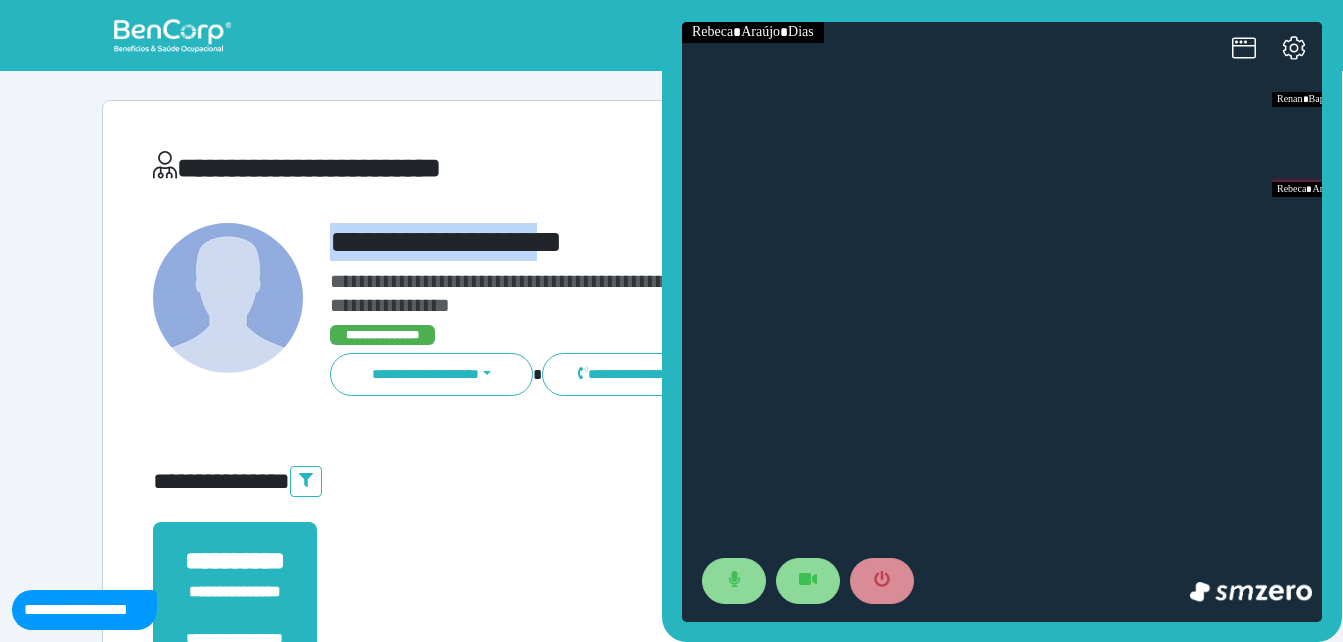 copy on "**********" 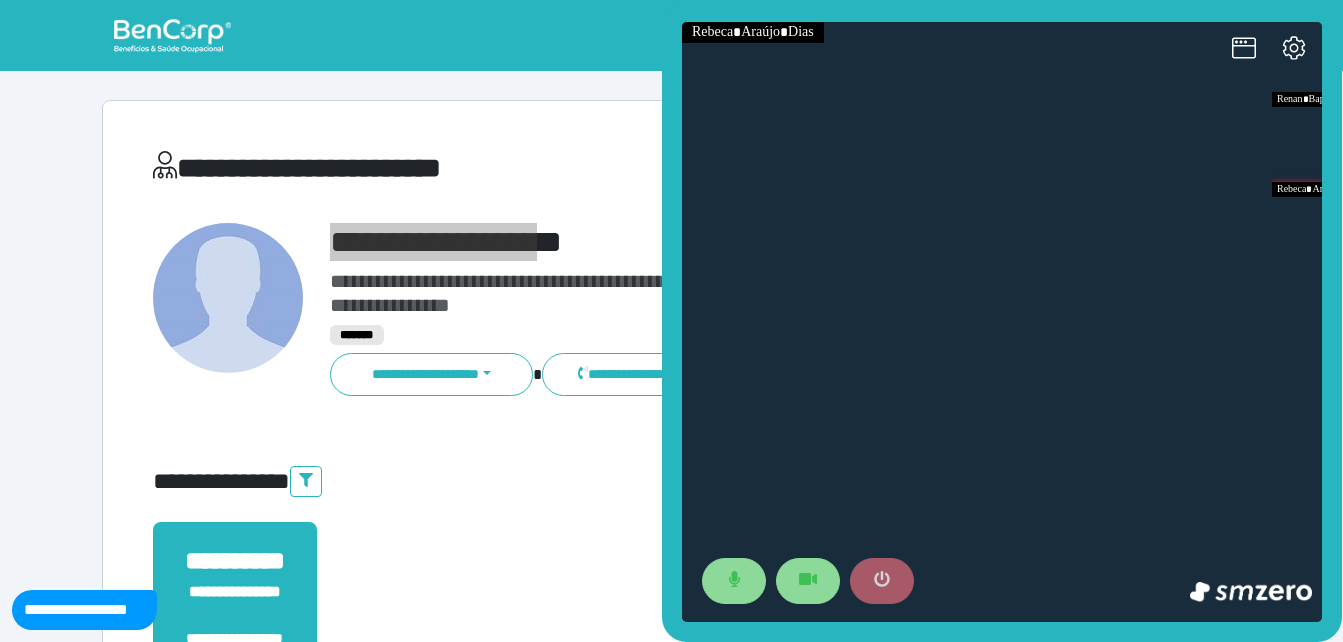 click at bounding box center [882, 581] 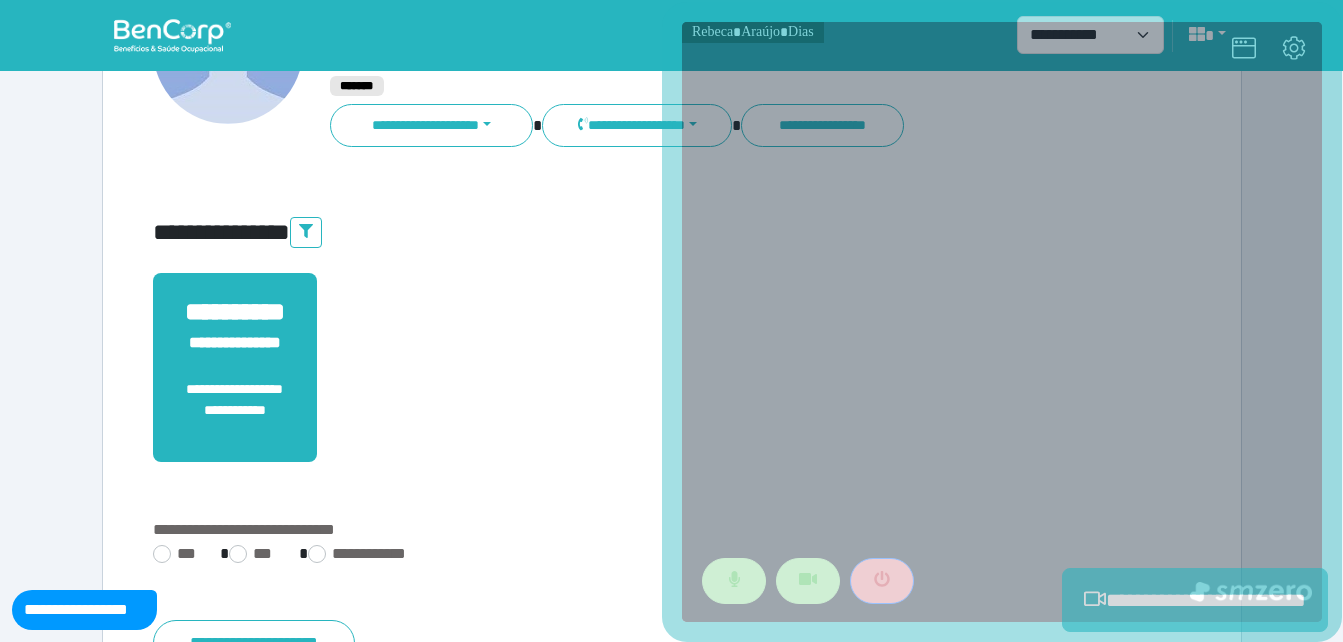 scroll, scrollTop: 494, scrollLeft: 0, axis: vertical 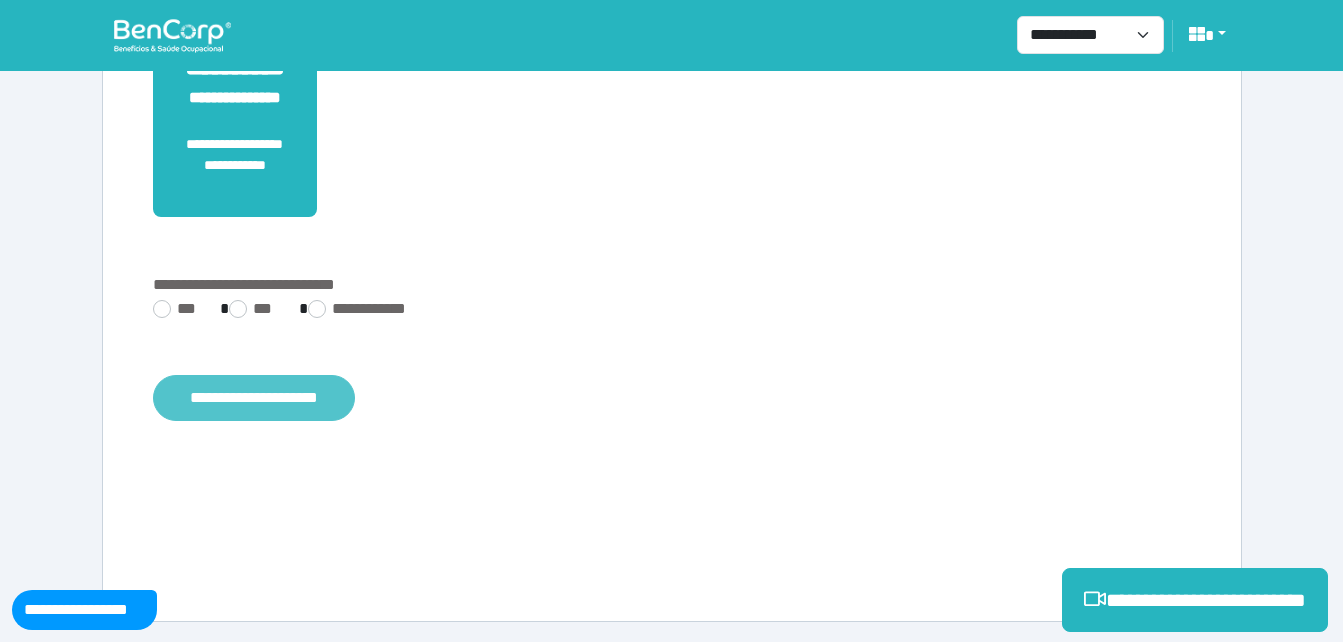 click on "**********" at bounding box center [254, 398] 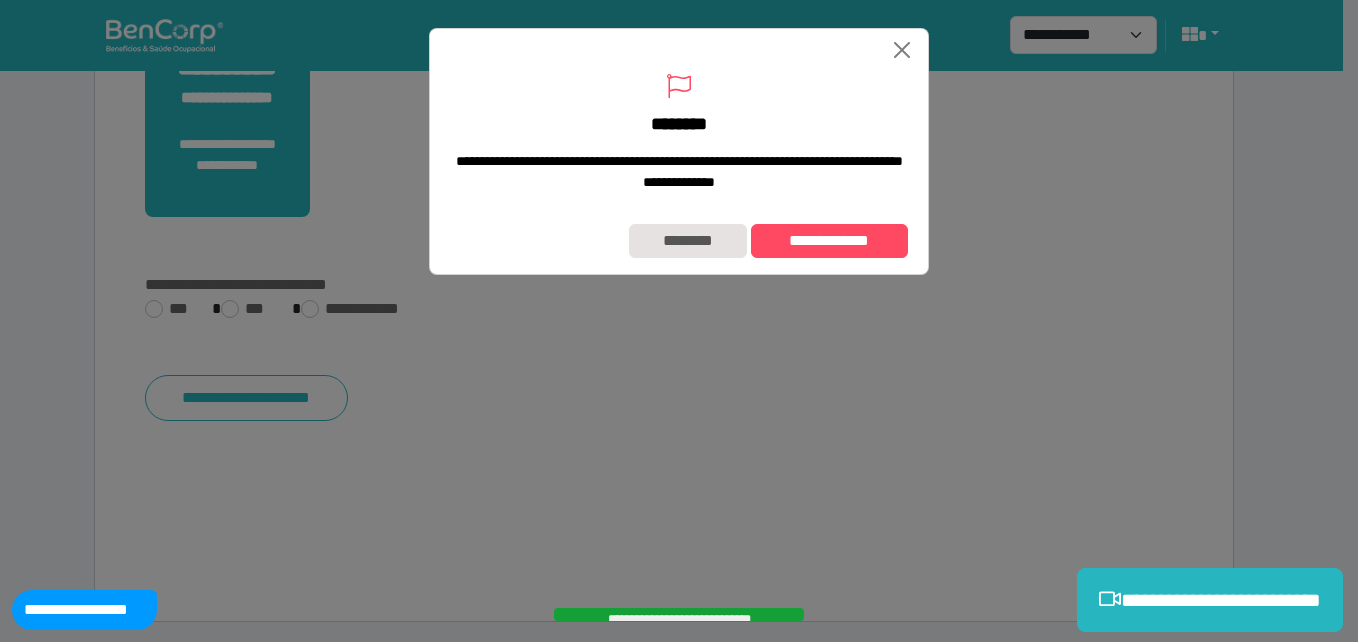 click on "**********" at bounding box center [679, 241] 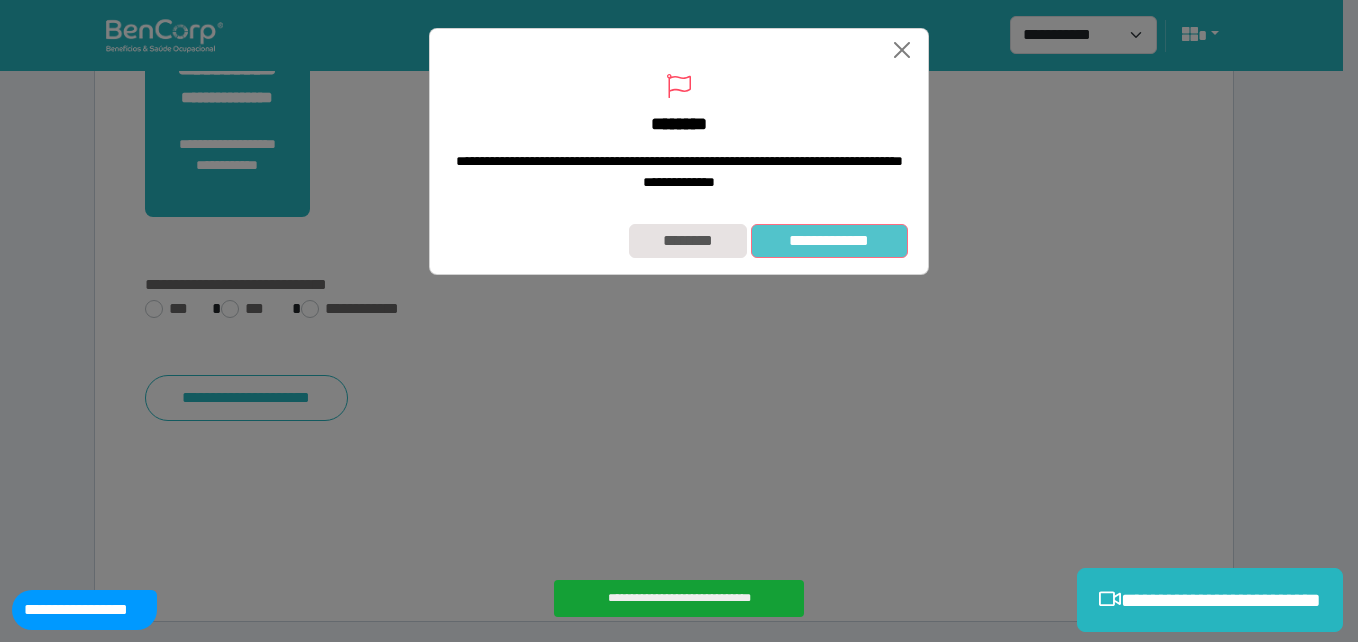 click on "**********" at bounding box center (829, 241) 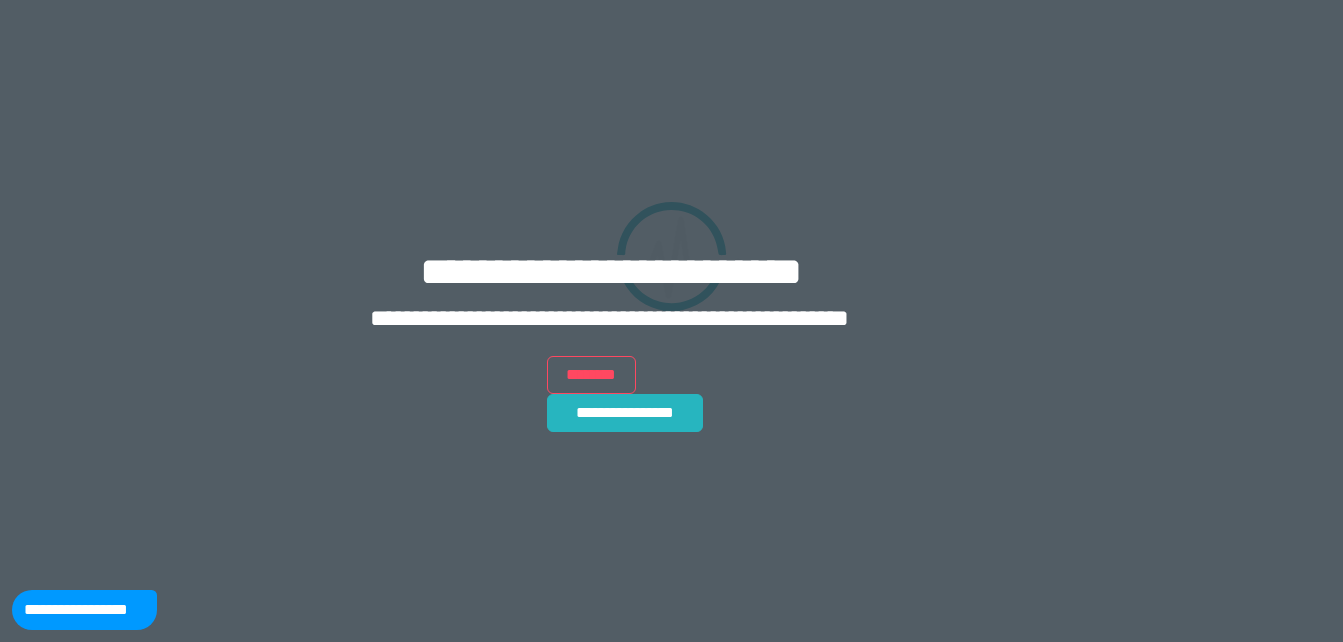 scroll, scrollTop: 0, scrollLeft: 0, axis: both 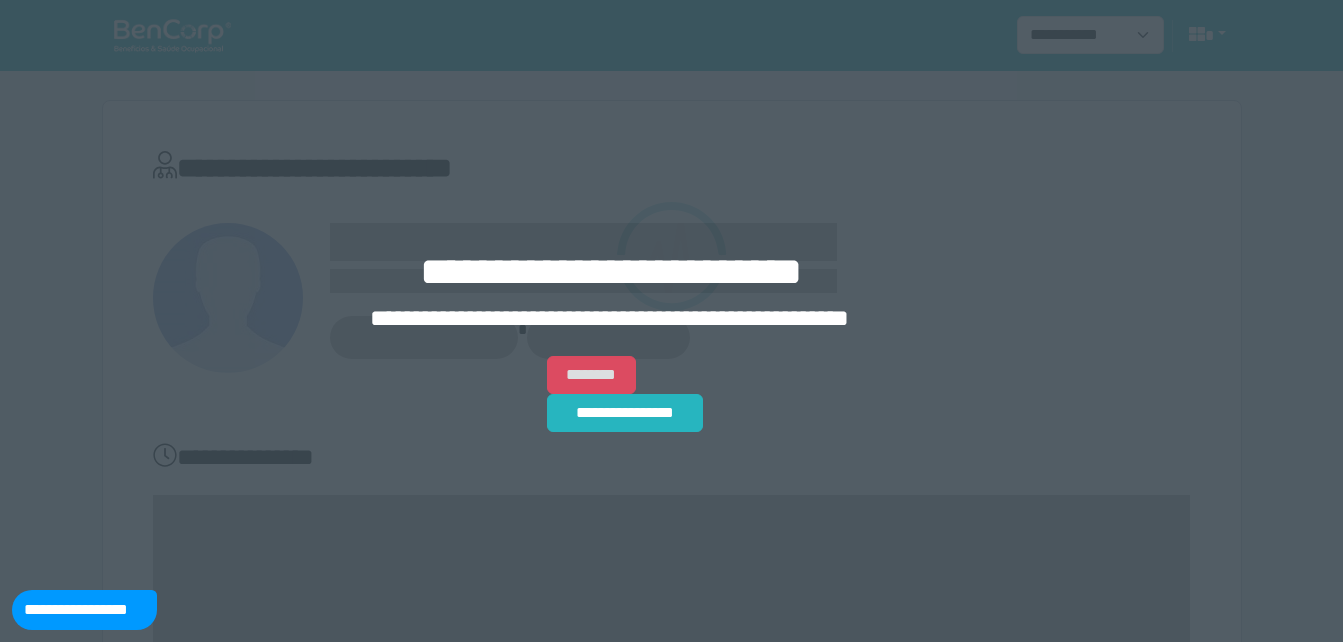 click on "********" at bounding box center [591, 375] 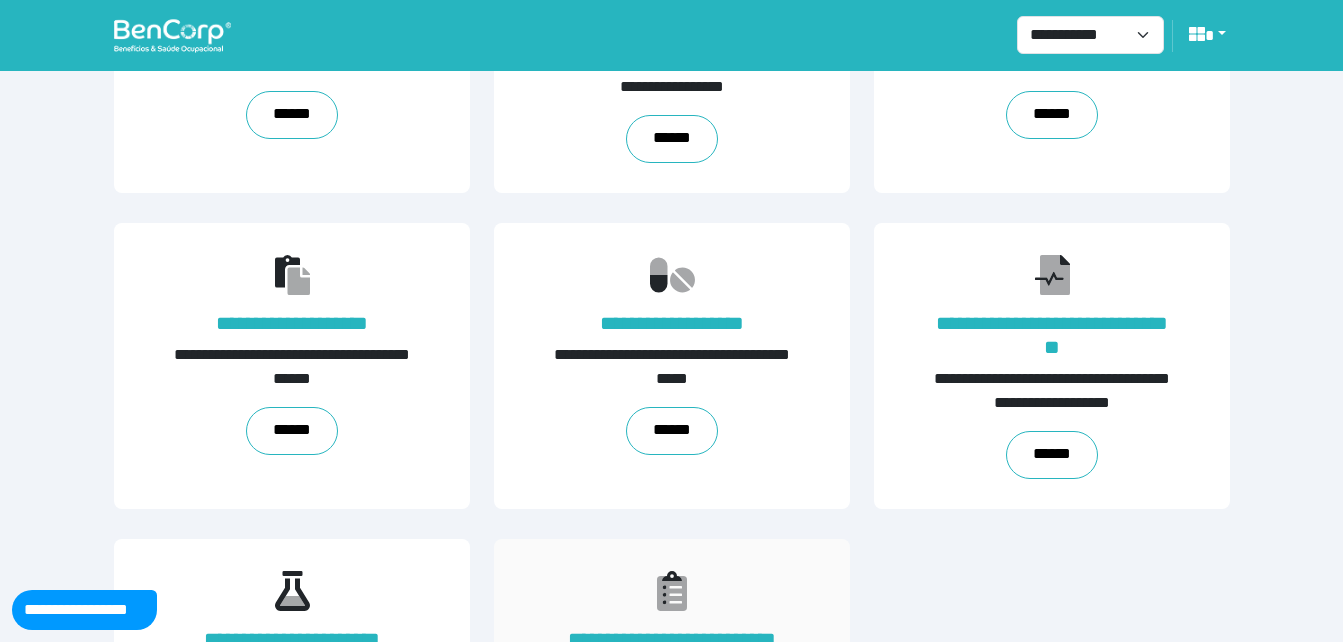 scroll, scrollTop: 454, scrollLeft: 0, axis: vertical 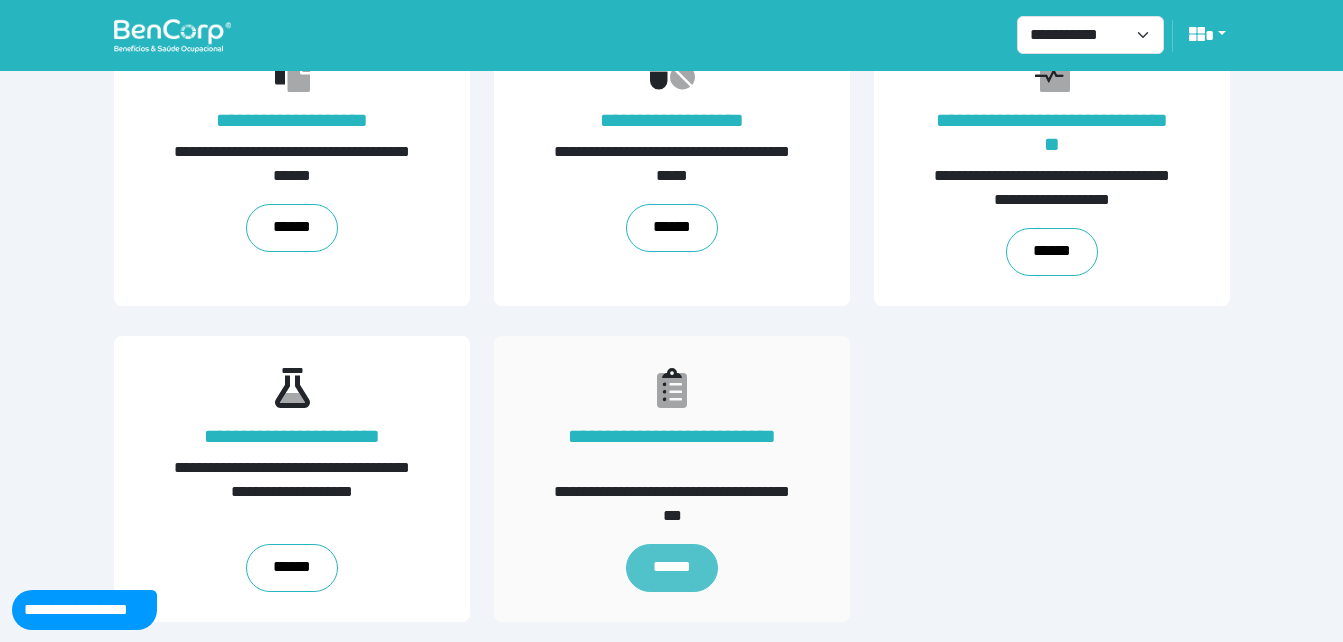 click on "******" at bounding box center (671, 568) 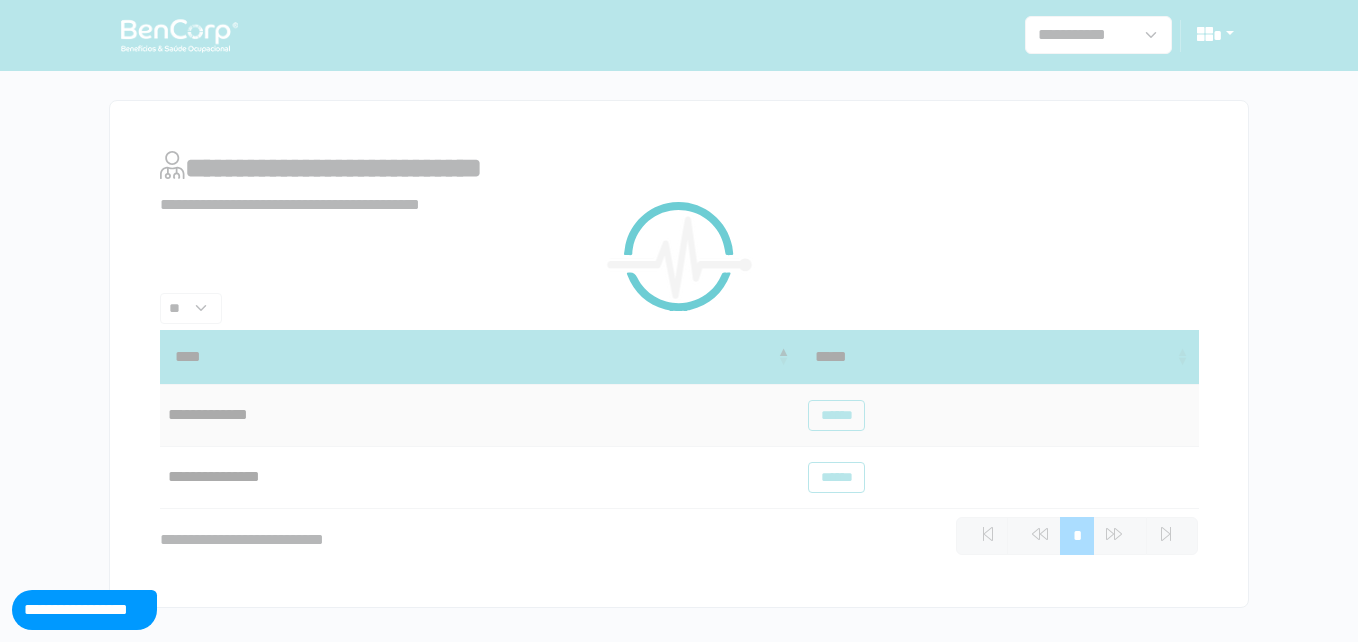 scroll, scrollTop: 0, scrollLeft: 0, axis: both 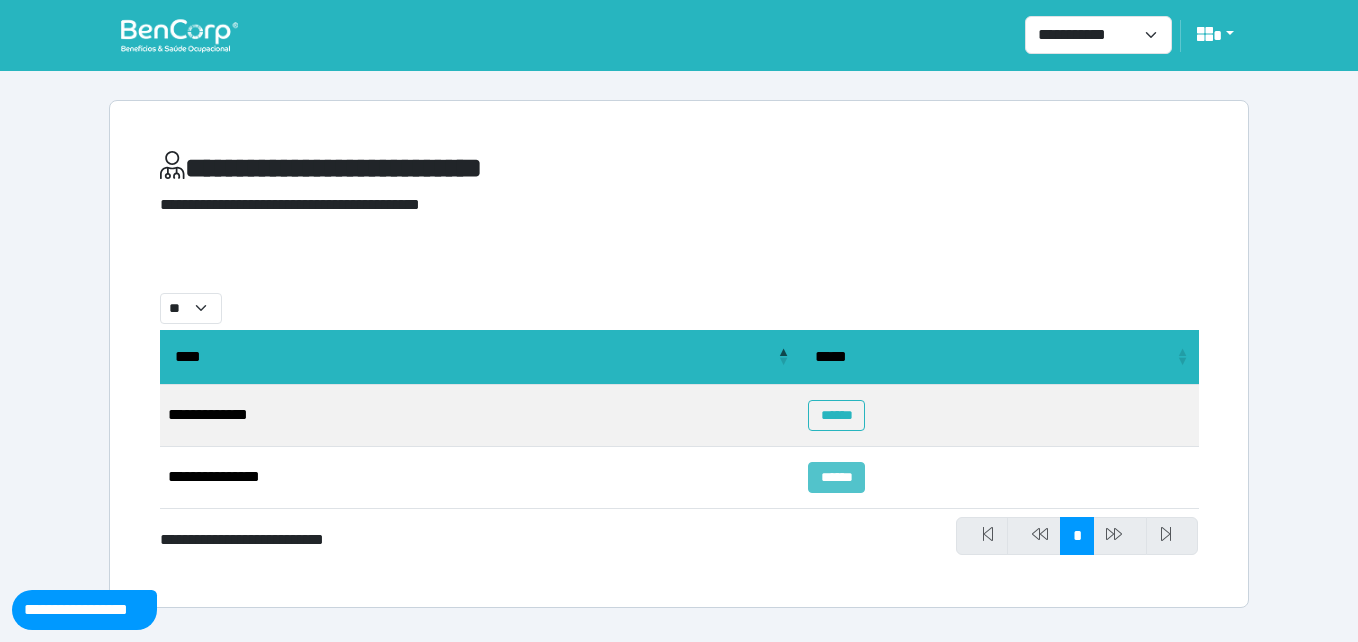 click on "******" at bounding box center [836, 477] 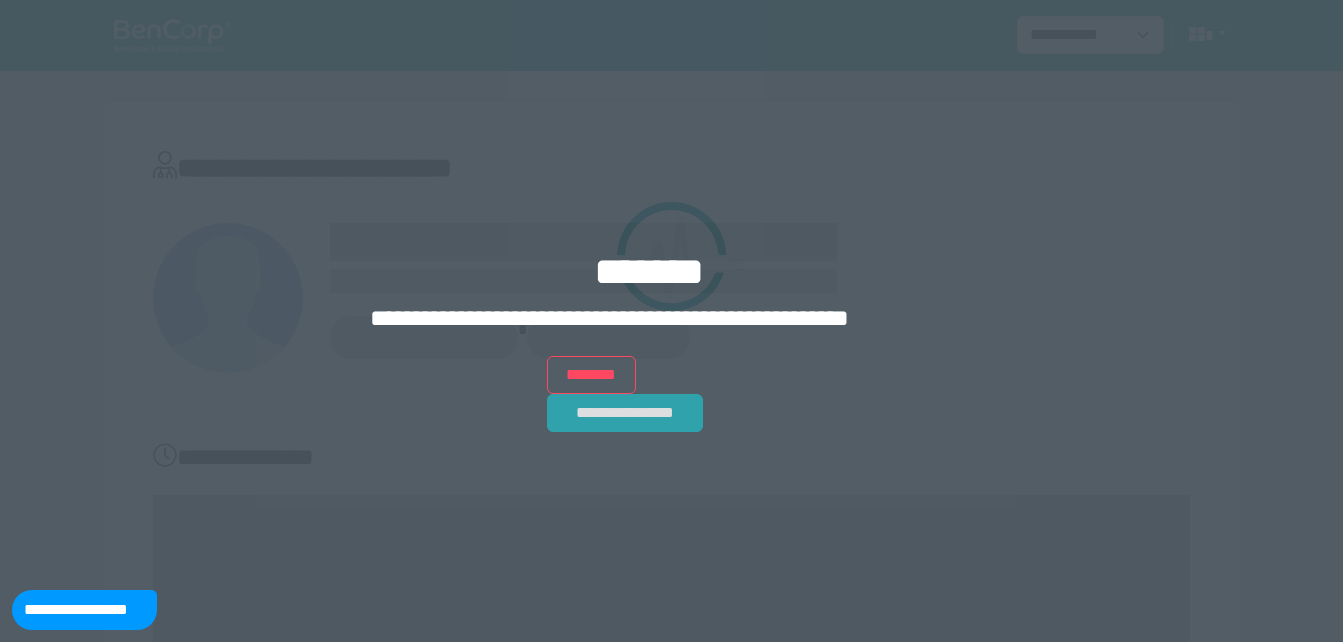 scroll, scrollTop: 0, scrollLeft: 0, axis: both 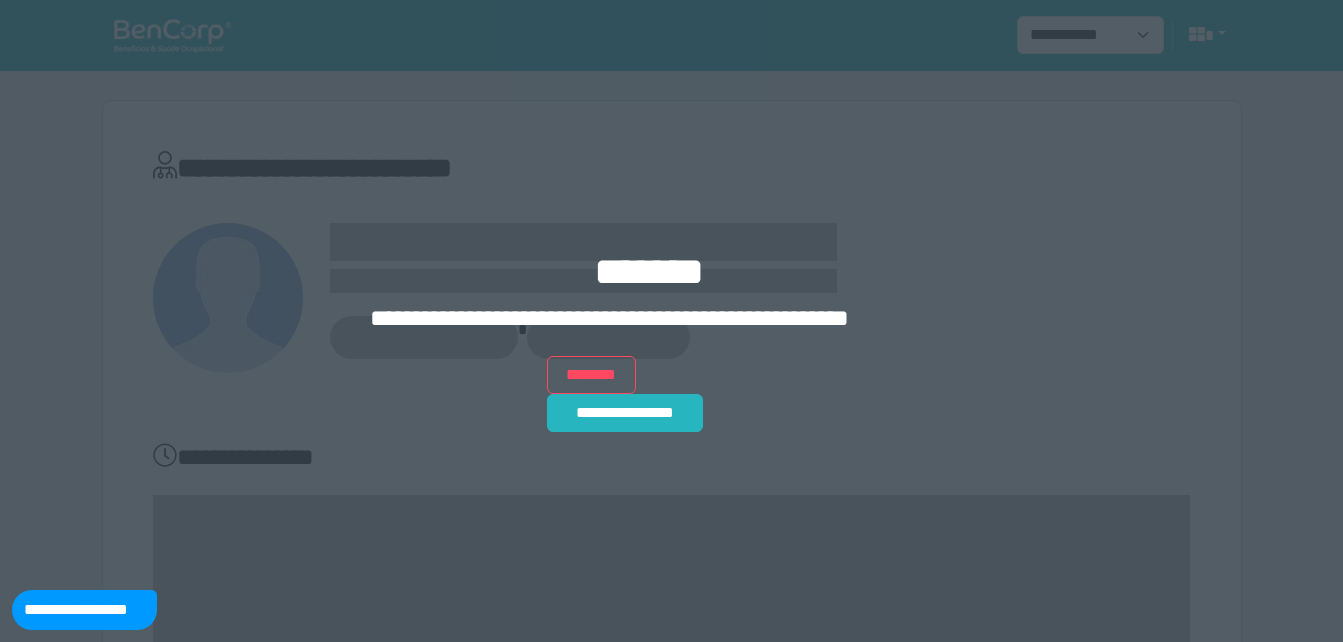 drag, startPoint x: 702, startPoint y: 369, endPoint x: 745, endPoint y: 398, distance: 51.86521 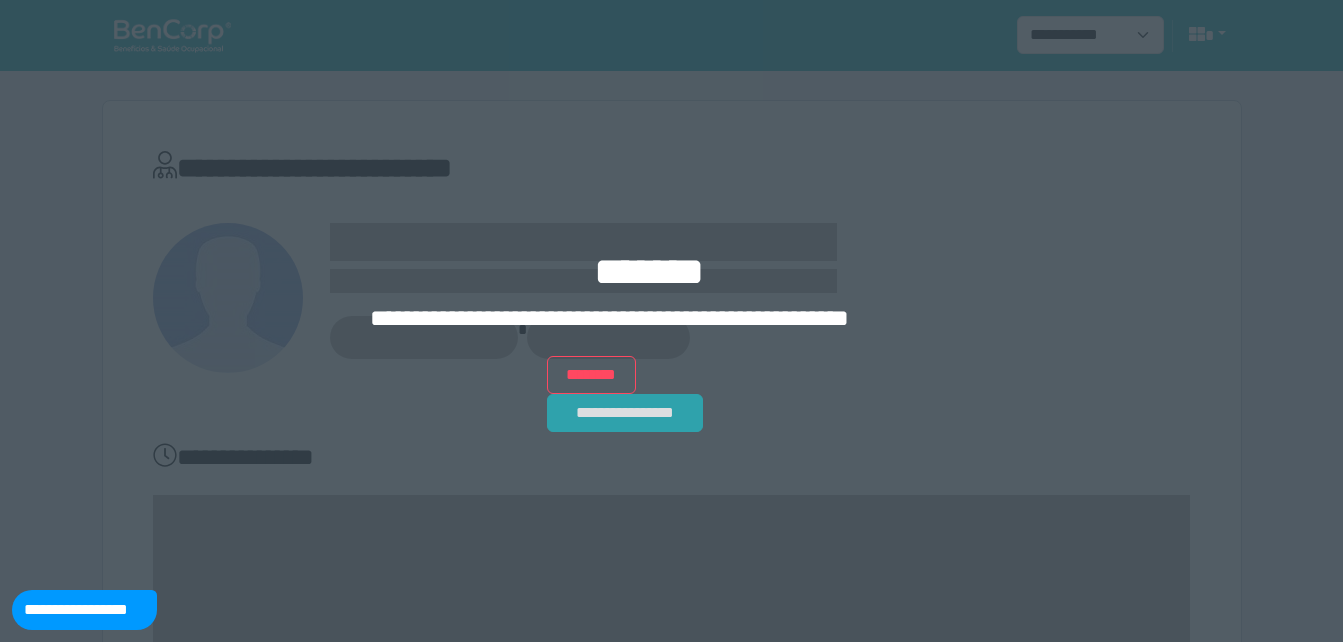 click on "**********" at bounding box center [625, 413] 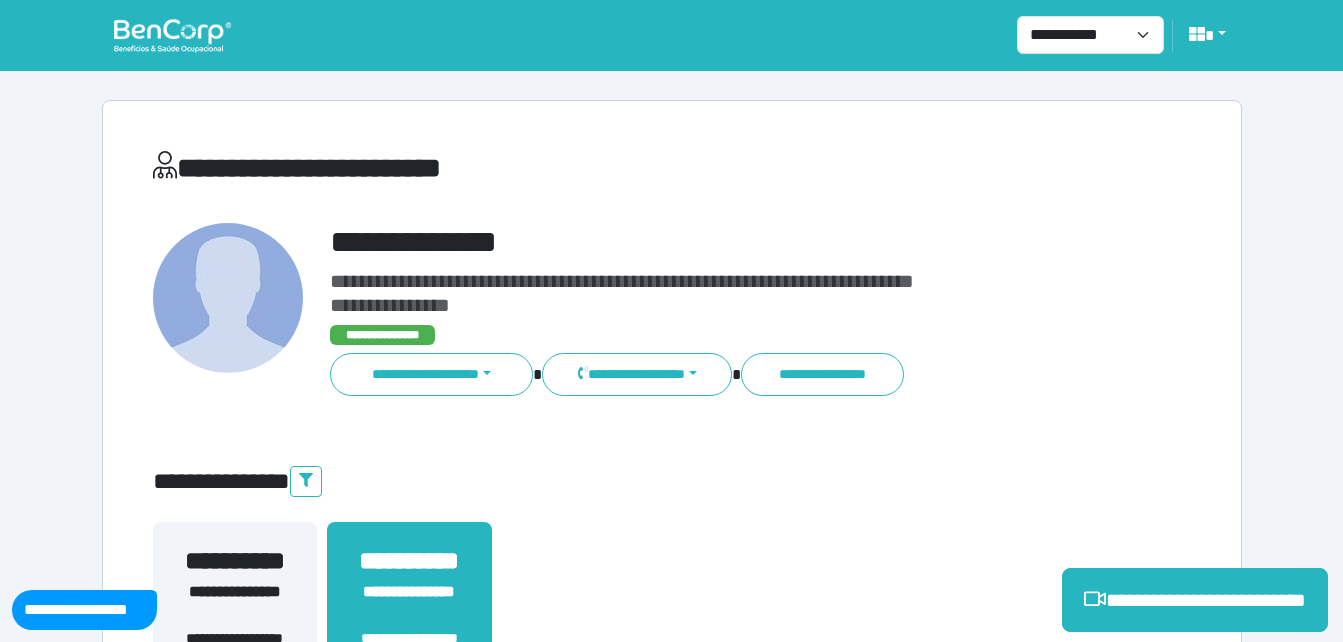 scroll, scrollTop: 0, scrollLeft: 0, axis: both 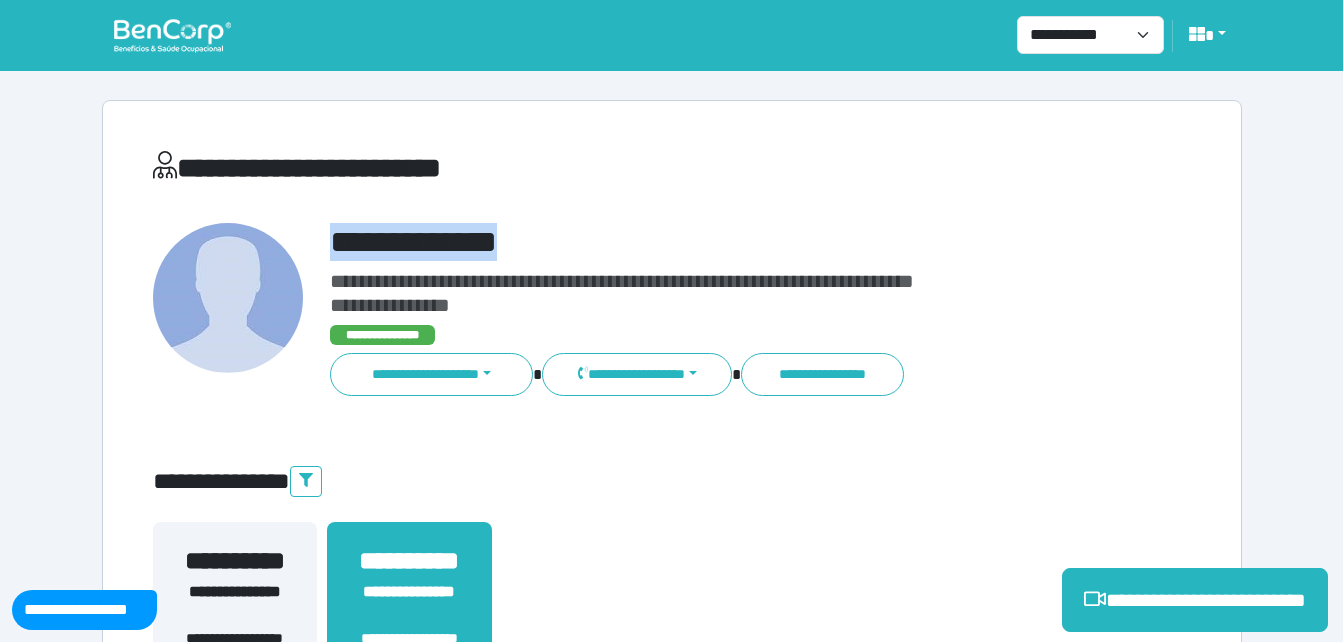 drag, startPoint x: 331, startPoint y: 240, endPoint x: 583, endPoint y: 239, distance: 252.00198 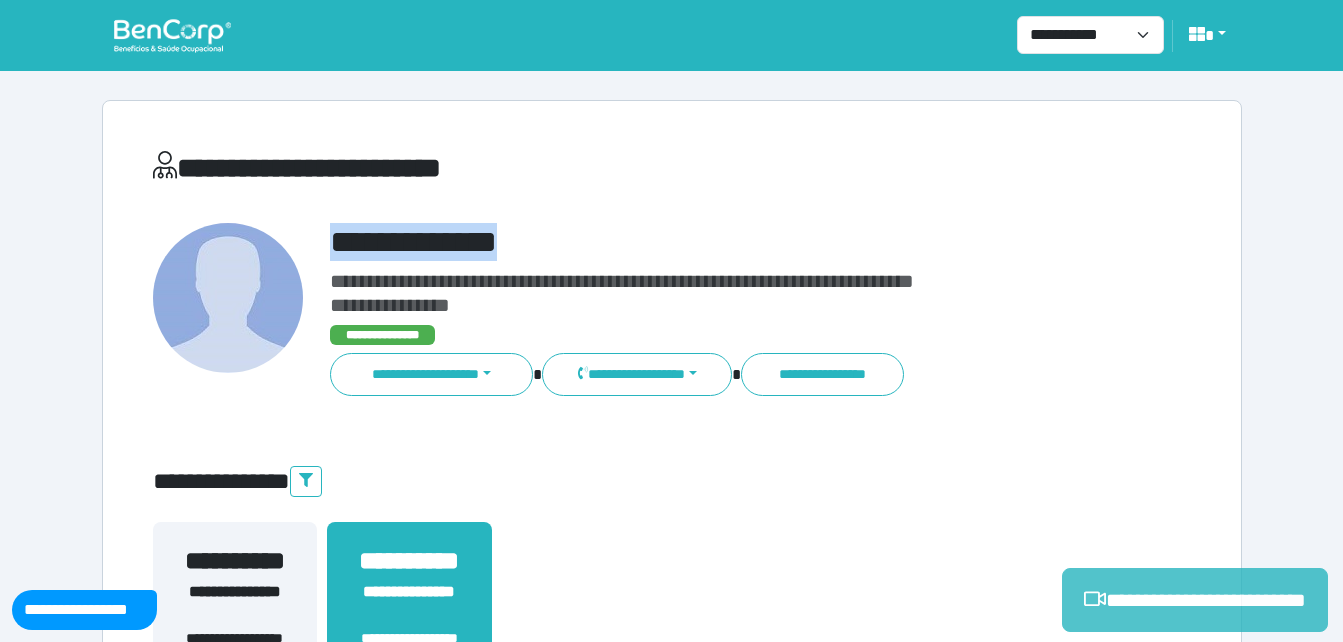 click on "**********" at bounding box center [1195, 600] 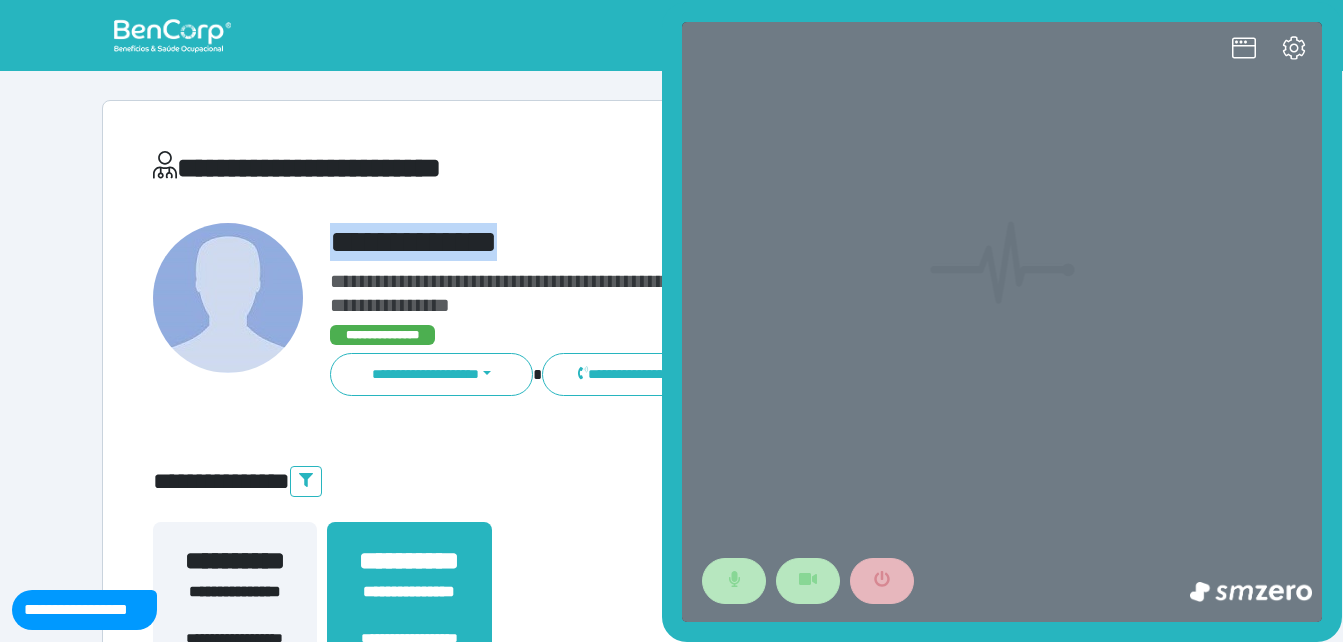 scroll, scrollTop: 0, scrollLeft: 0, axis: both 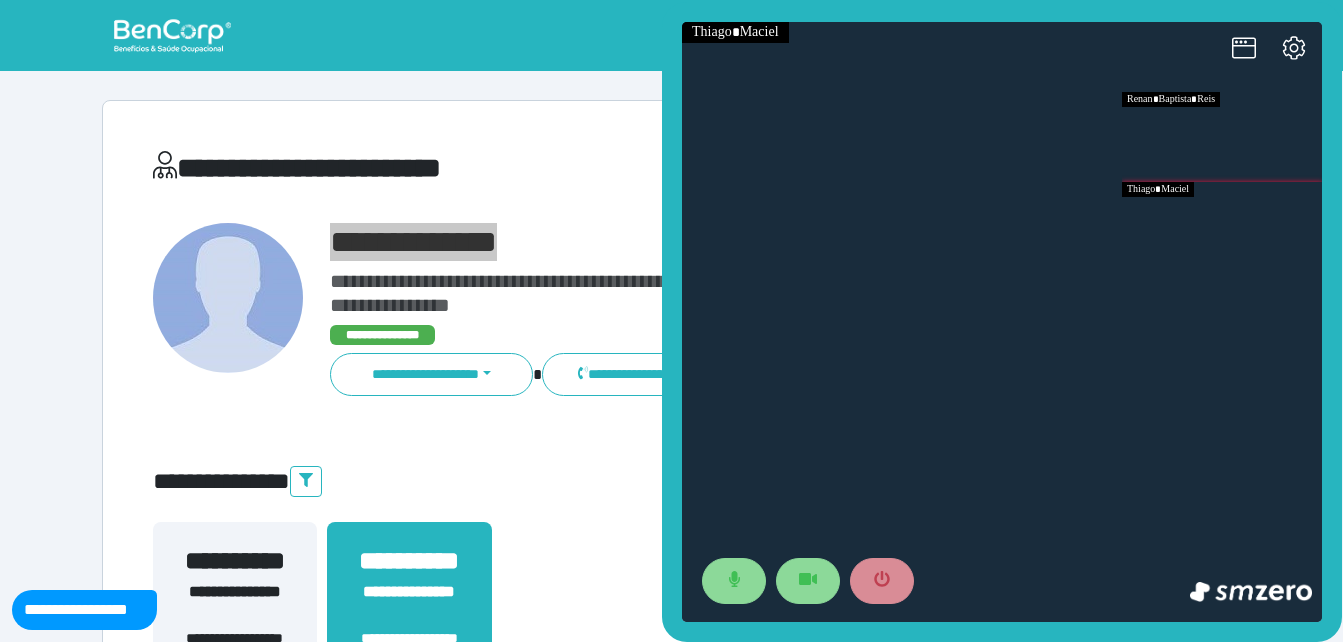 click at bounding box center [1222, 227] 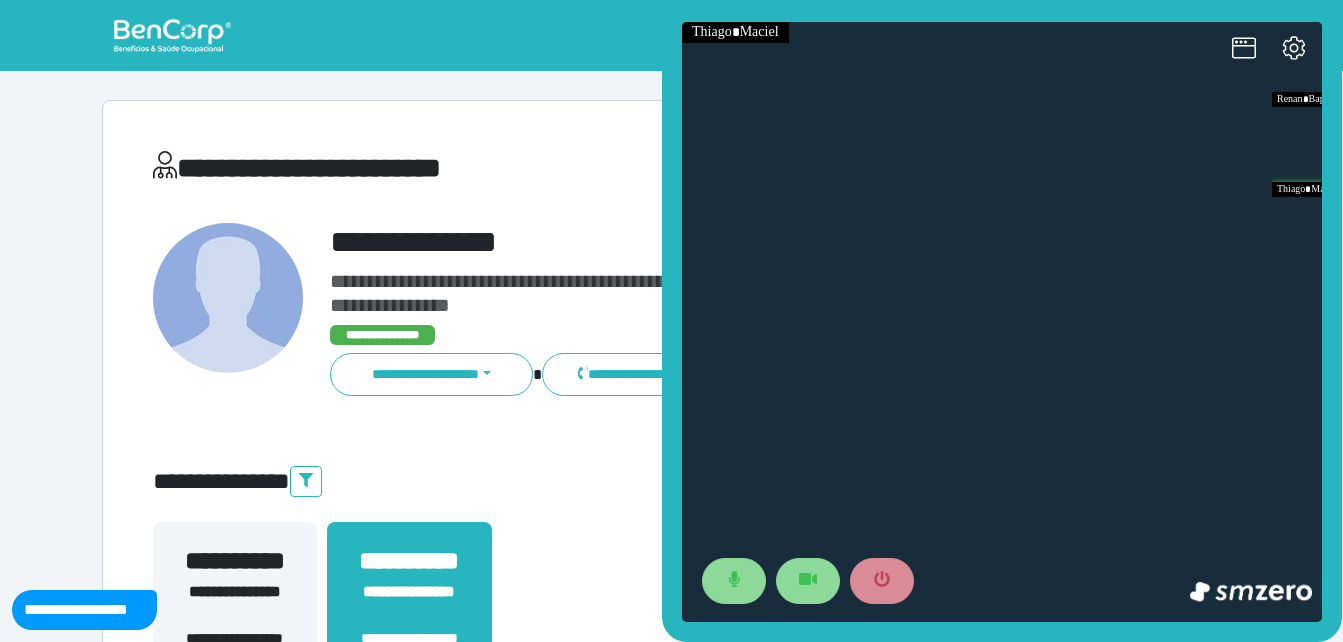 click on "**********" at bounding box center [672, 608] 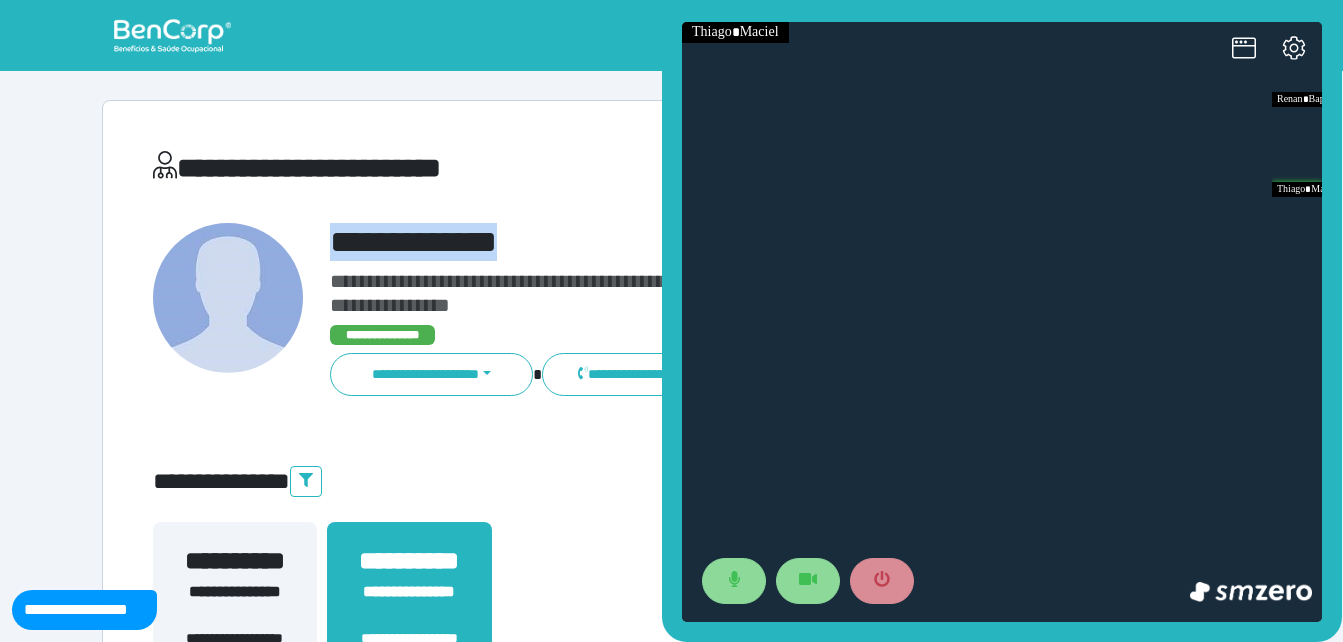 drag, startPoint x: 326, startPoint y: 229, endPoint x: 567, endPoint y: 221, distance: 241.13274 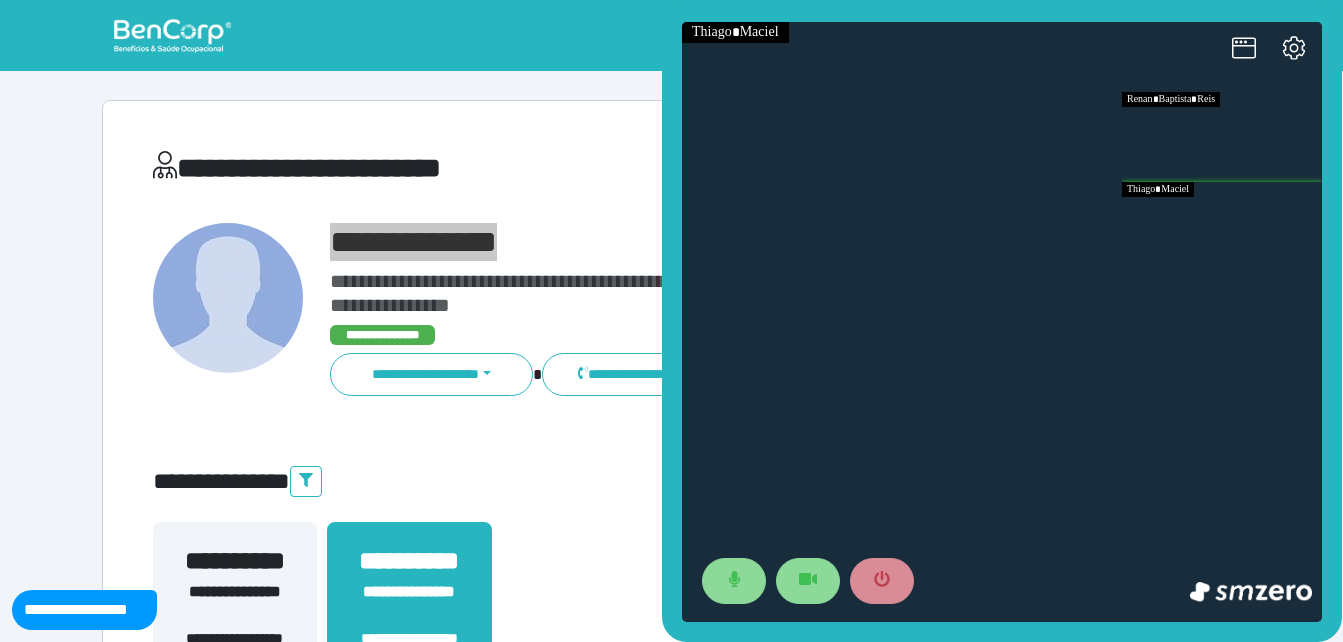 click at bounding box center (1222, 137) 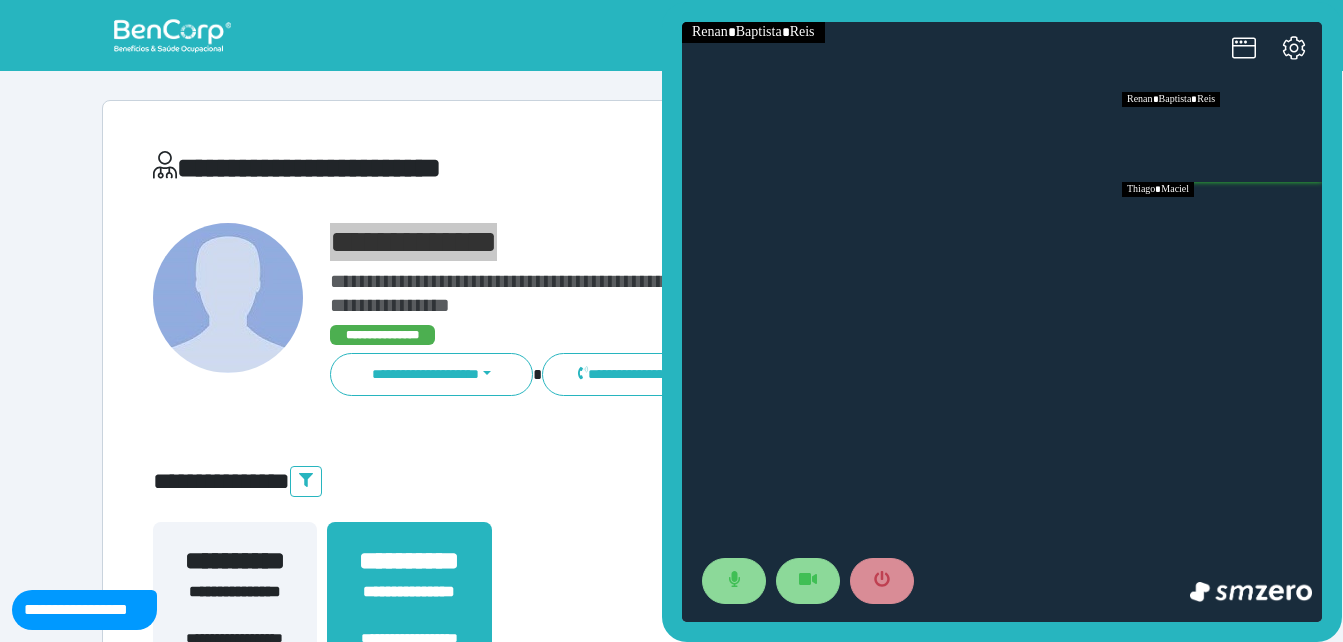 click at bounding box center [1222, 227] 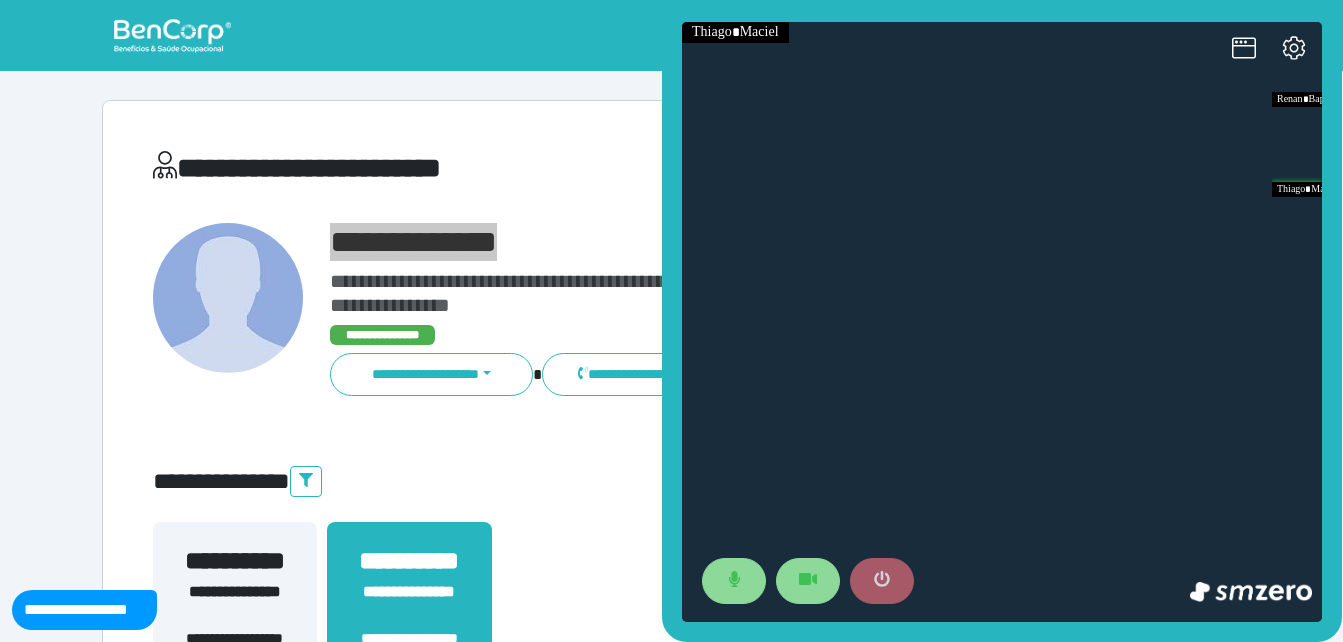 click 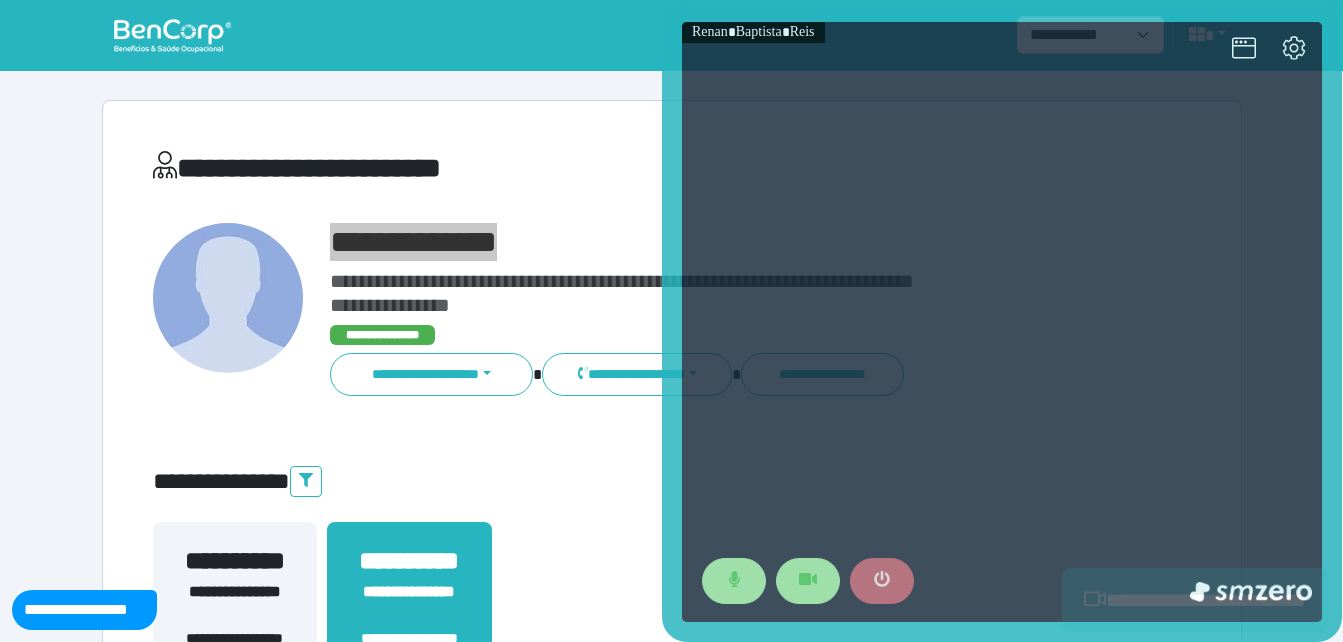 scroll, scrollTop: 494, scrollLeft: 0, axis: vertical 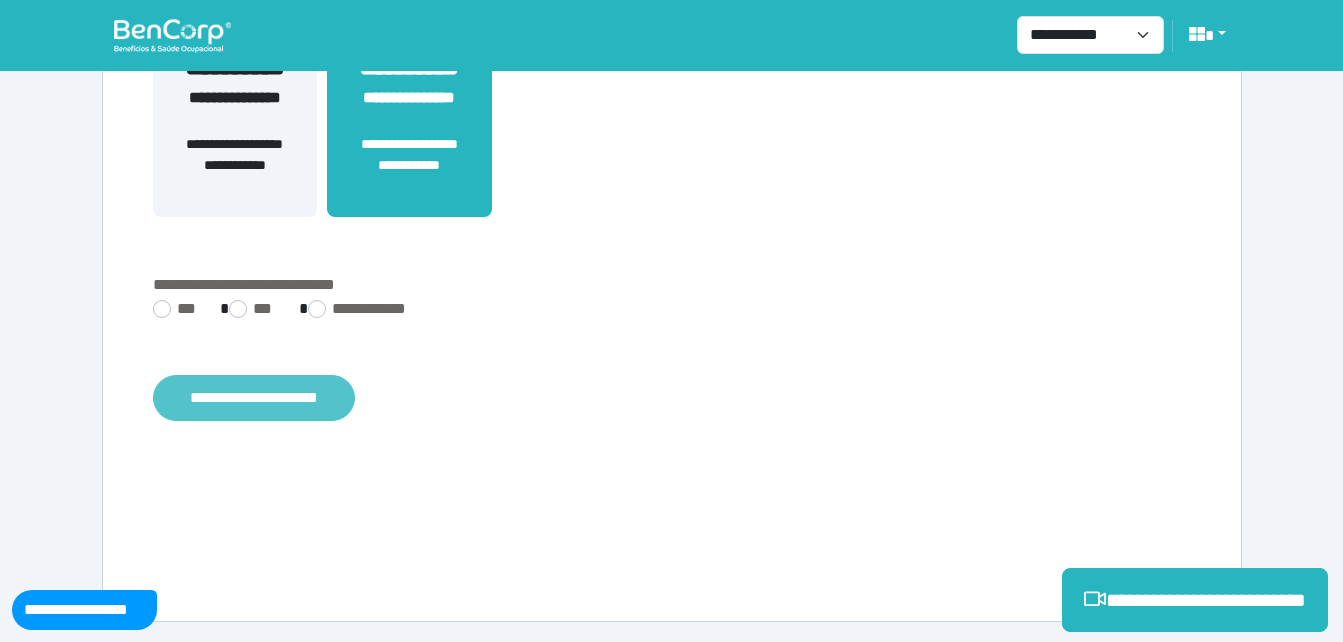 click on "**********" at bounding box center [254, 398] 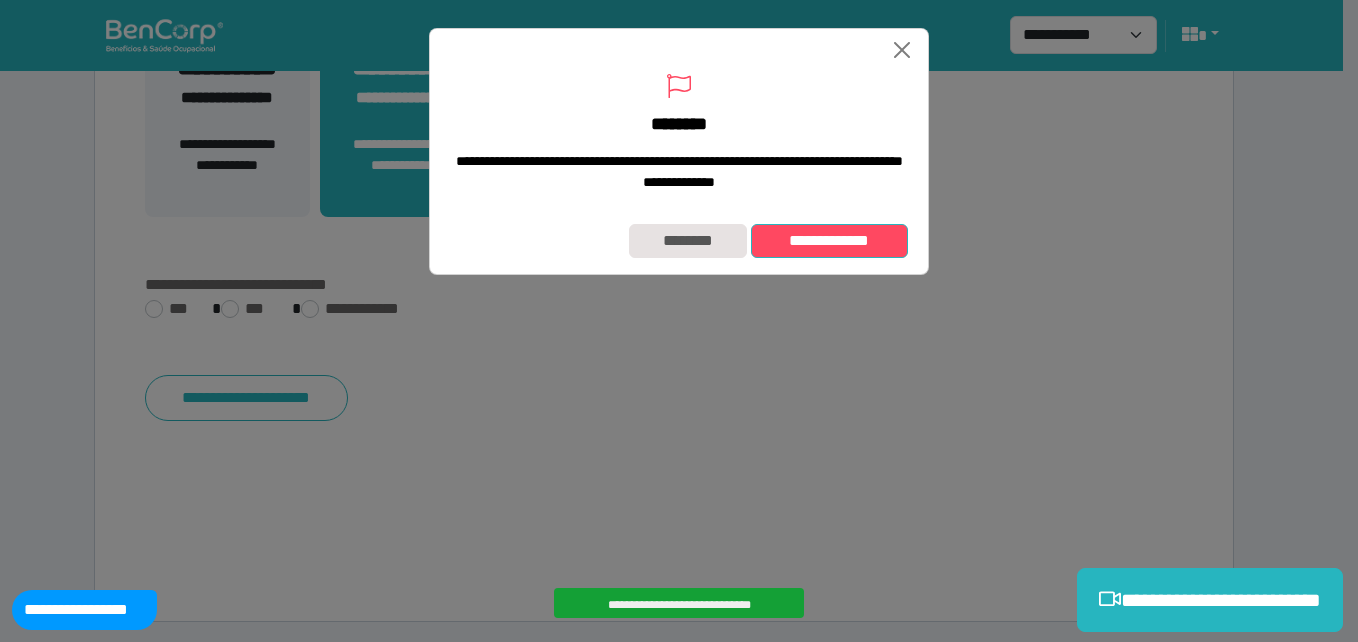 click on "**********" at bounding box center [829, 241] 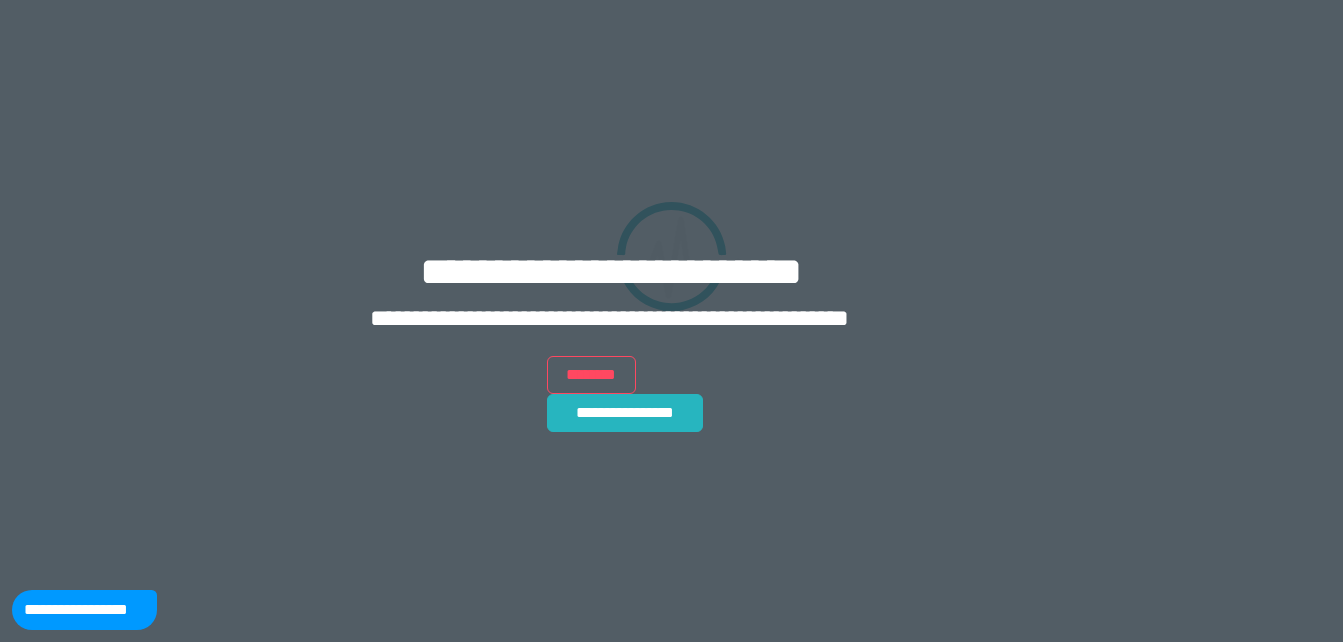 scroll, scrollTop: 0, scrollLeft: 0, axis: both 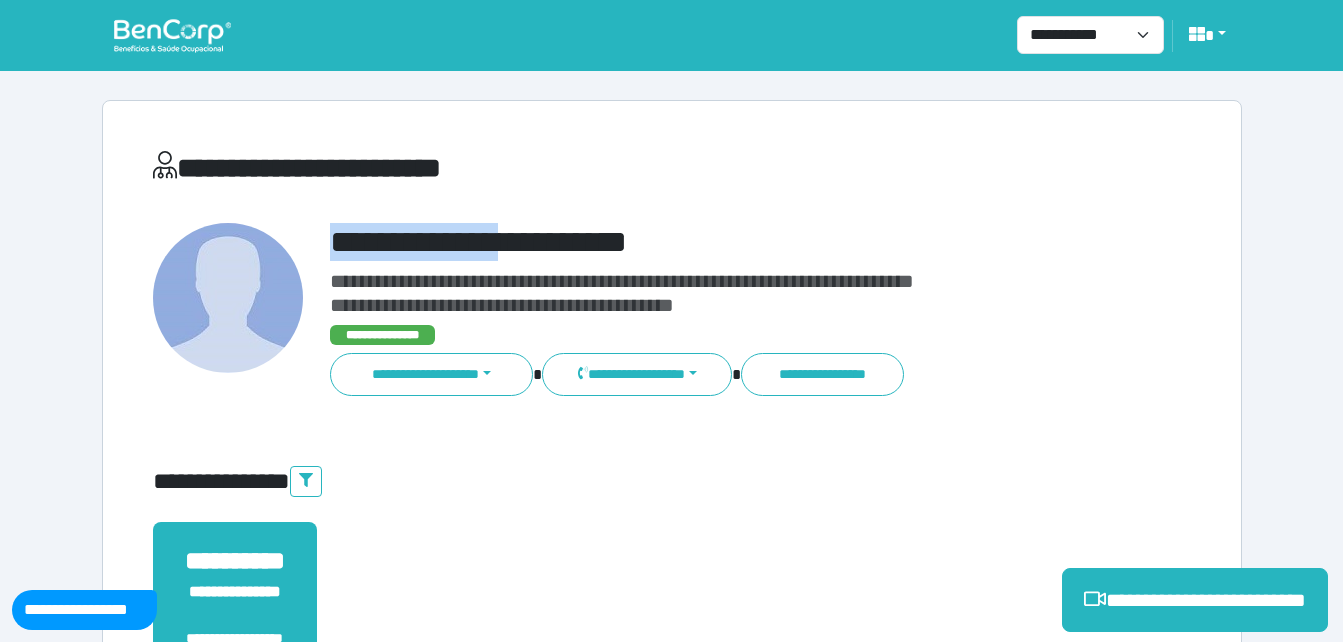 drag, startPoint x: 394, startPoint y: 236, endPoint x: 843, endPoint y: 236, distance: 449 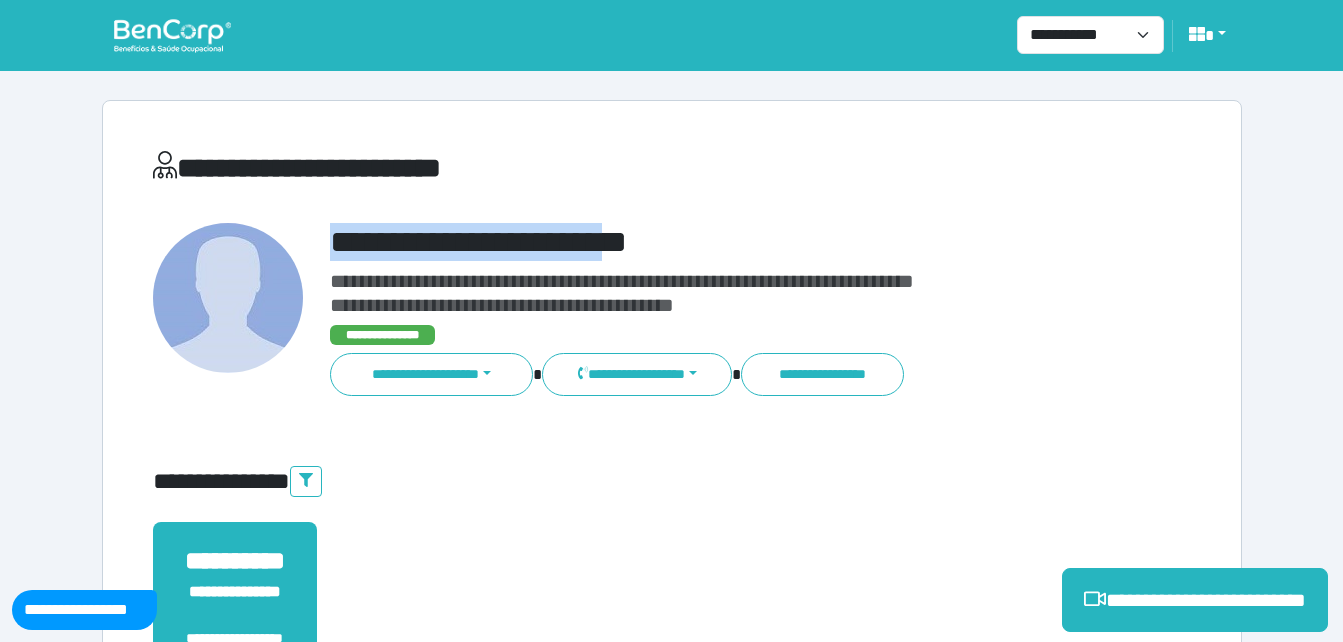 copy on "**********" 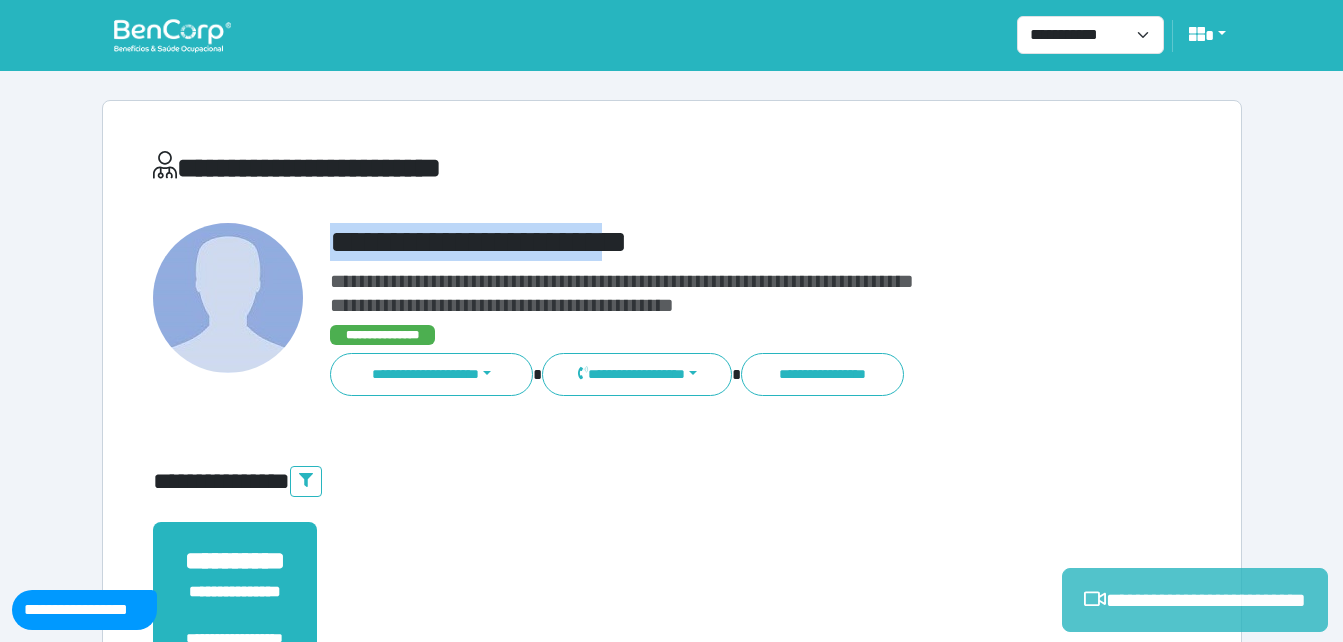 click on "**********" at bounding box center [1195, 600] 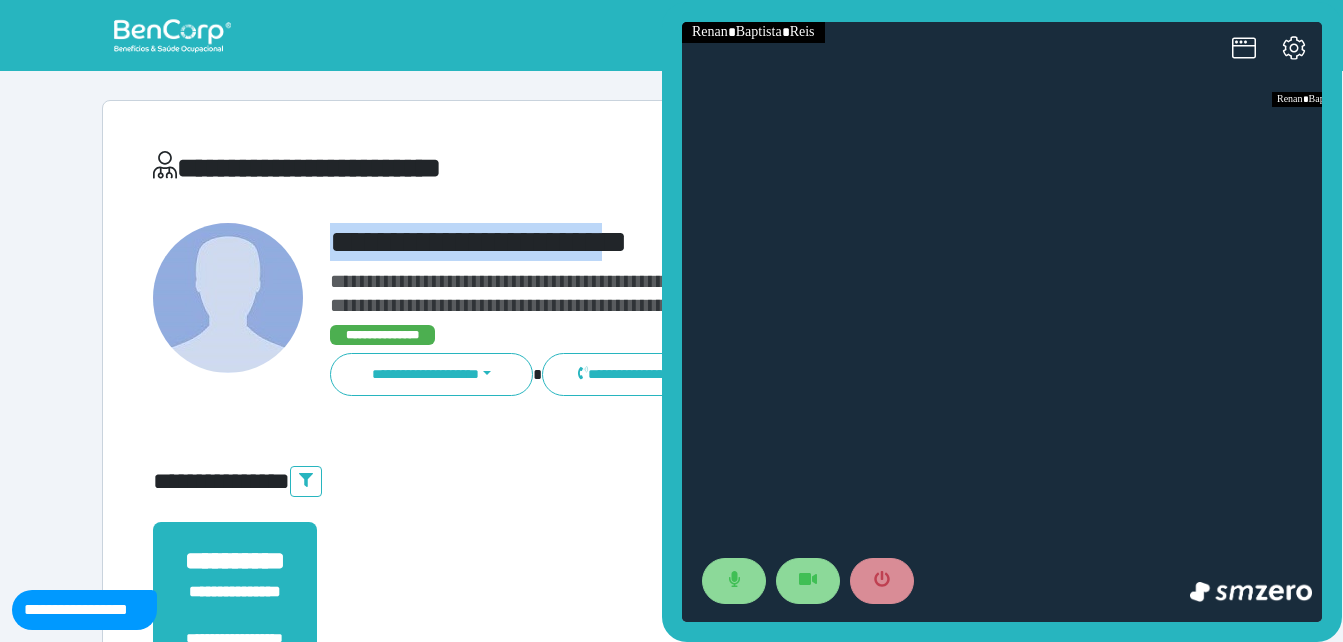 scroll, scrollTop: 0, scrollLeft: 0, axis: both 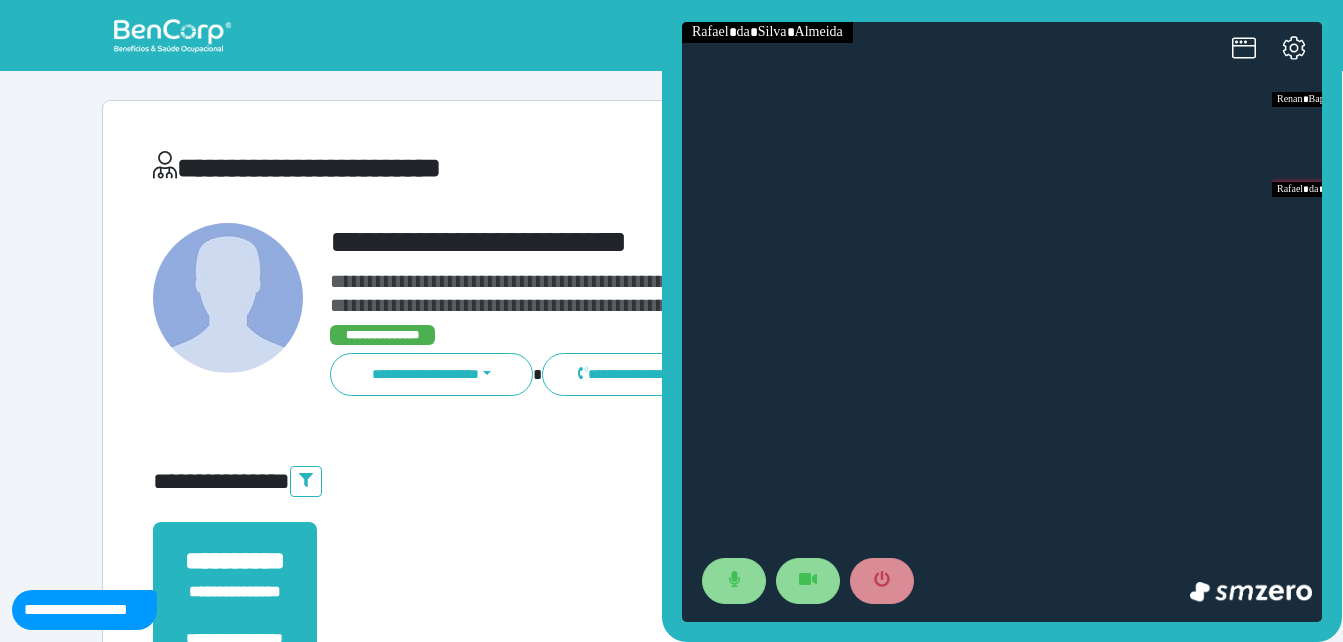 click on "**********" at bounding box center [495, 172] 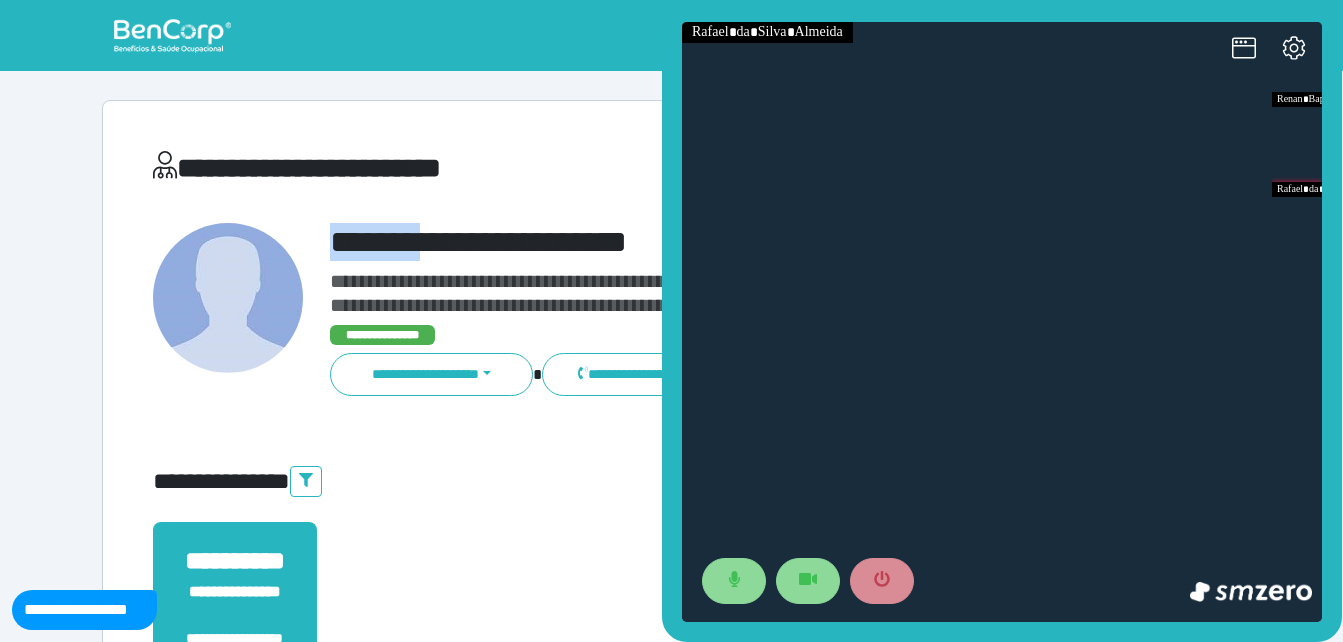 drag, startPoint x: 332, startPoint y: 256, endPoint x: 535, endPoint y: 246, distance: 203.24615 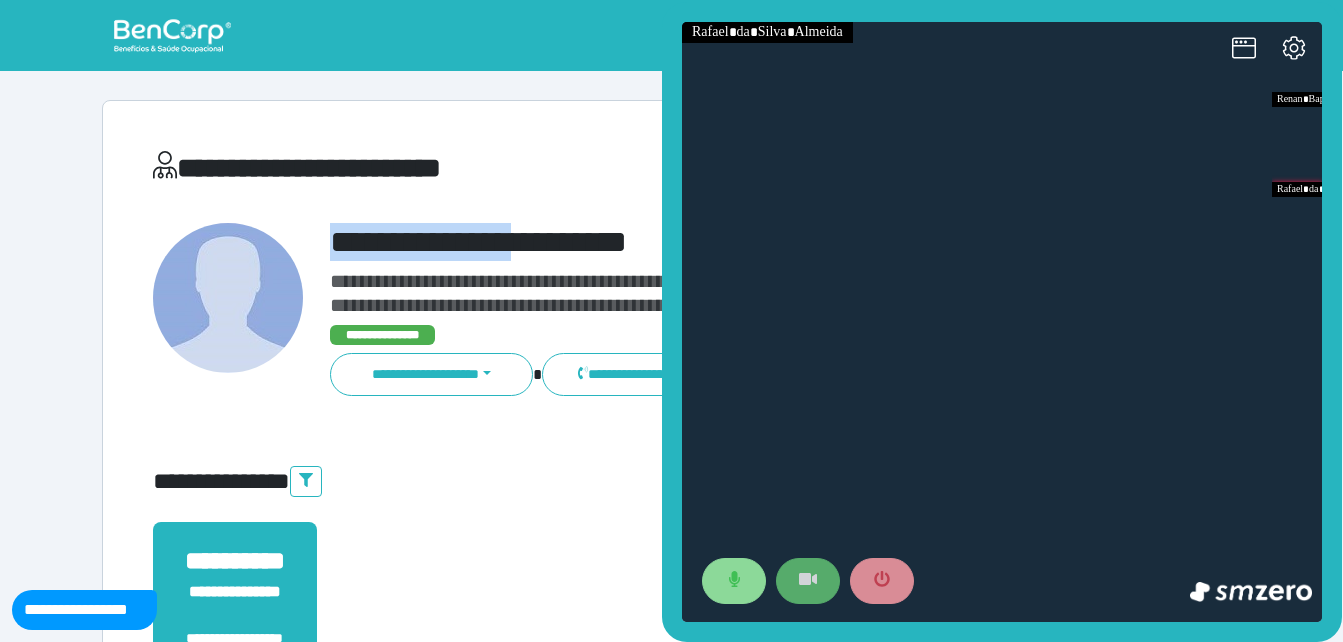copy on "**********" 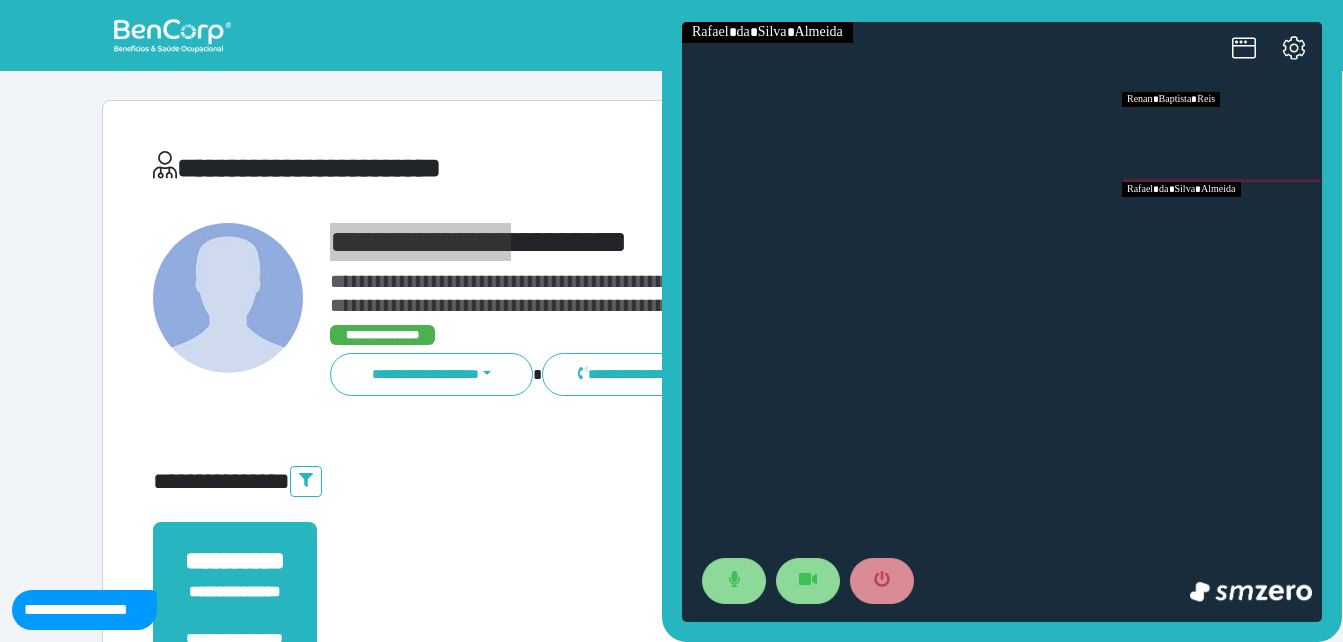 click at bounding box center [1222, 137] 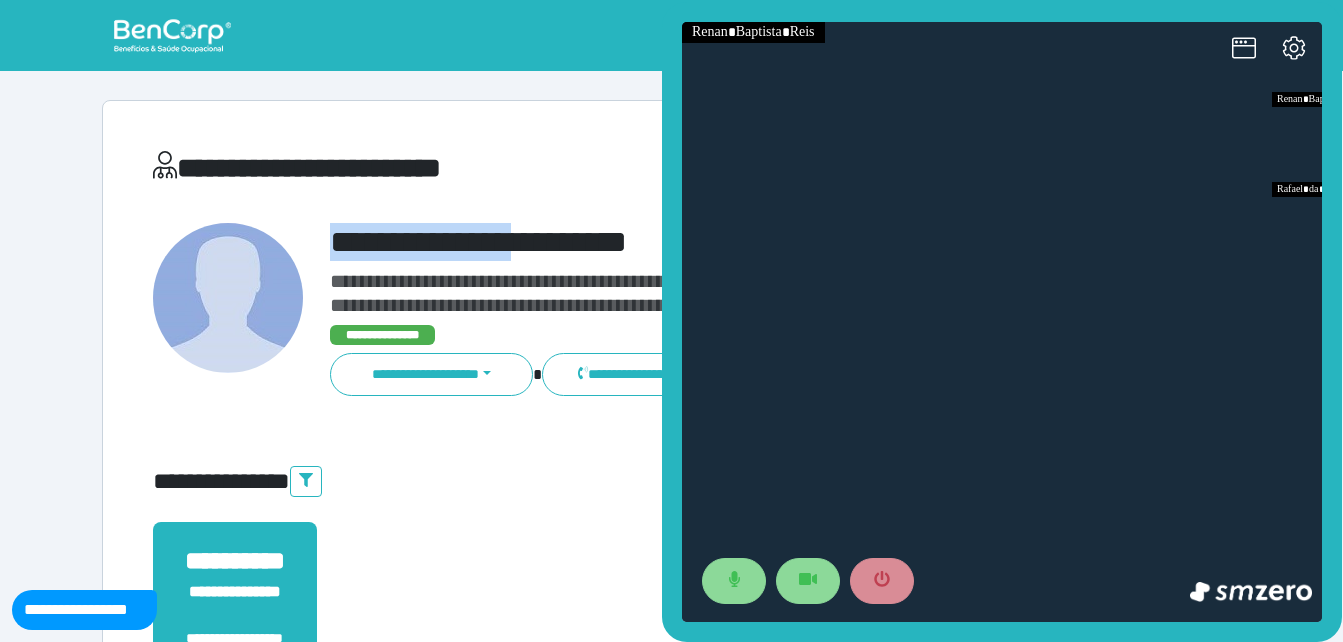 click at bounding box center (1002, 322) 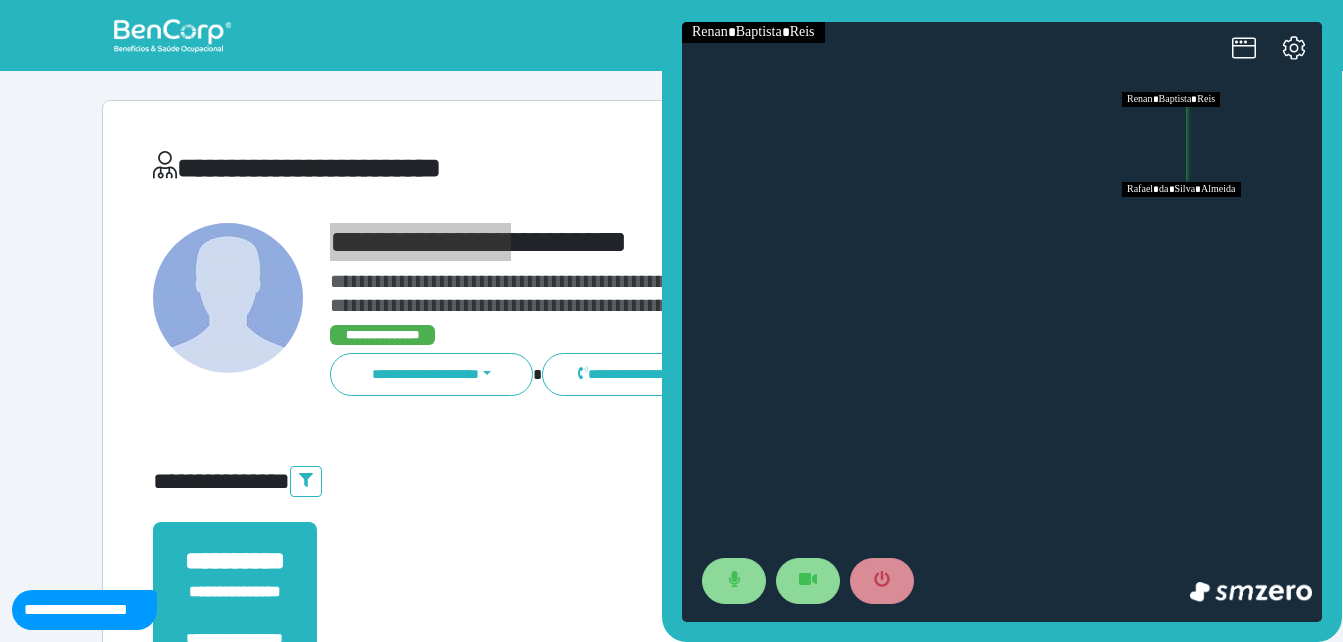 click at bounding box center [1222, 227] 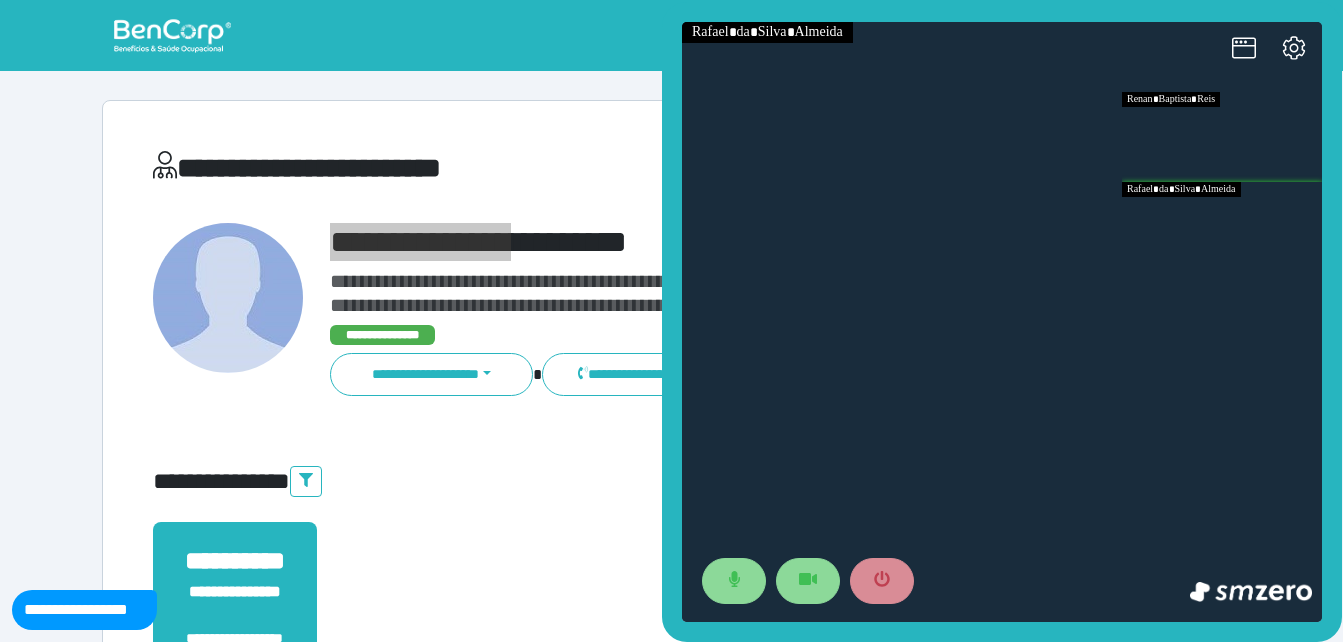 click at bounding box center [1222, 137] 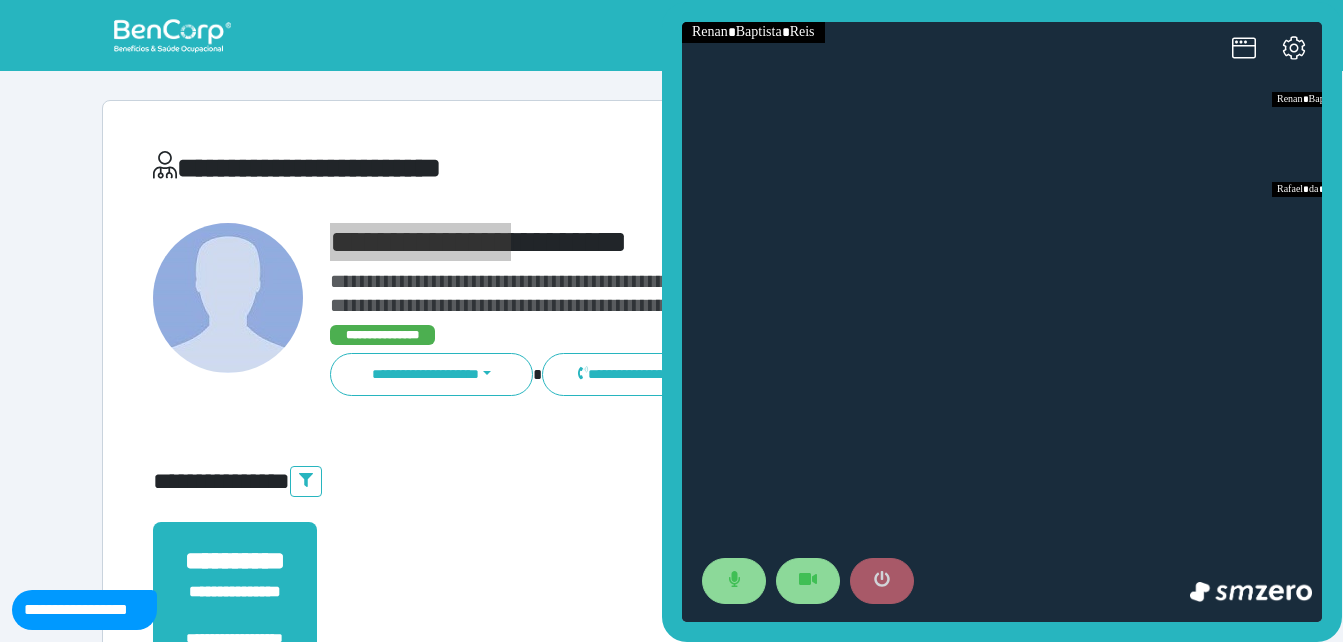 click 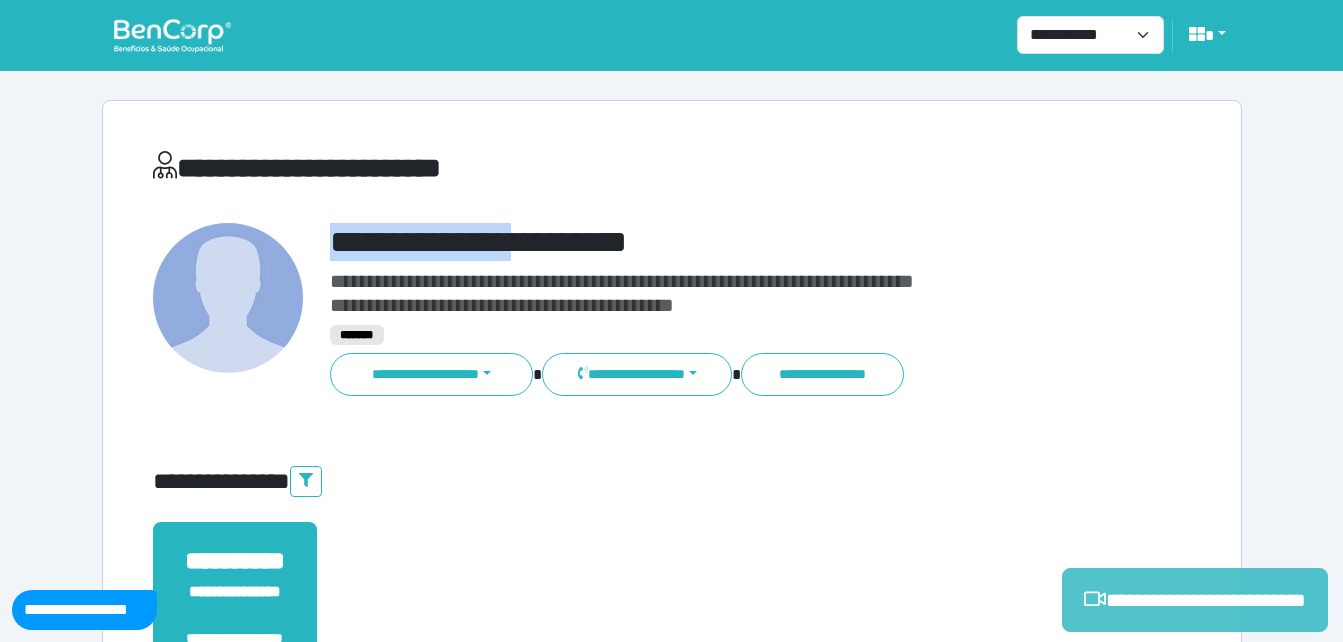 click 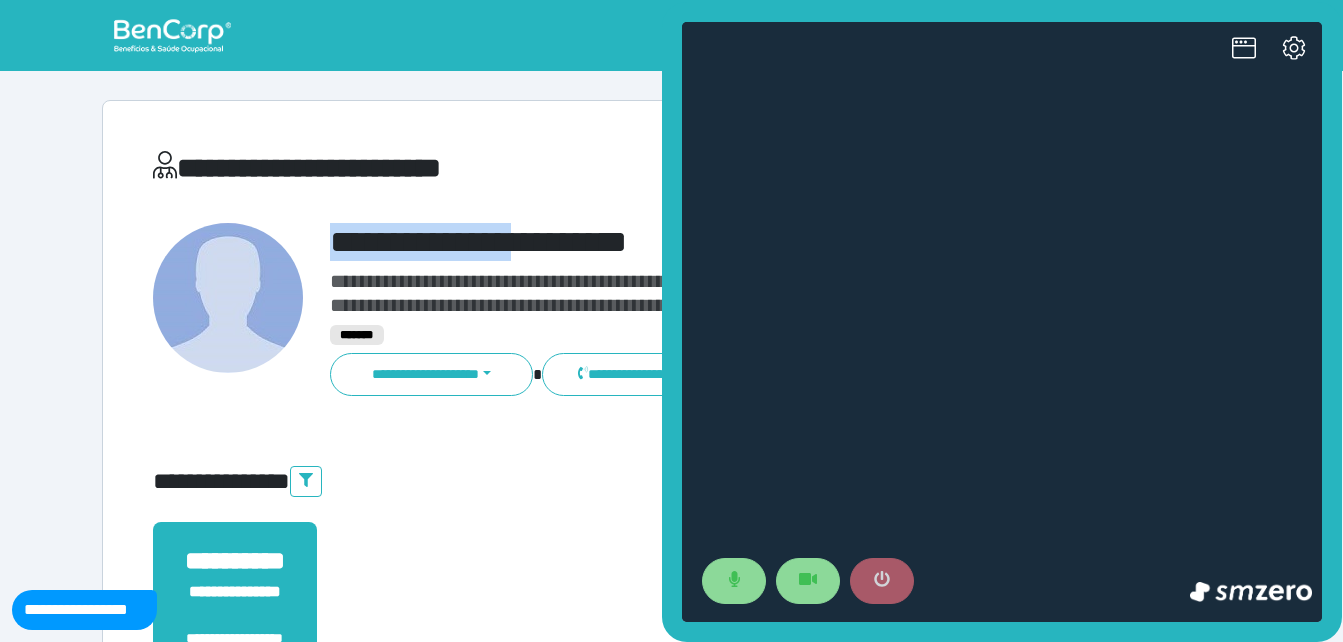 scroll, scrollTop: 0, scrollLeft: 0, axis: both 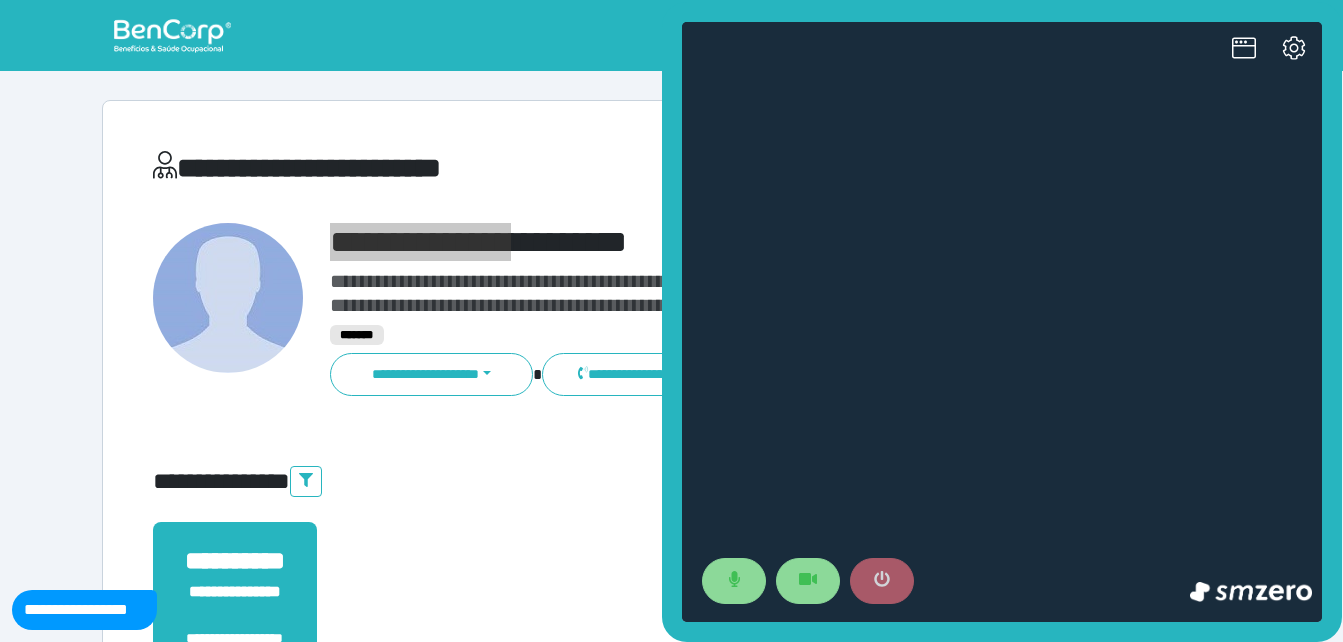 click at bounding box center (882, 581) 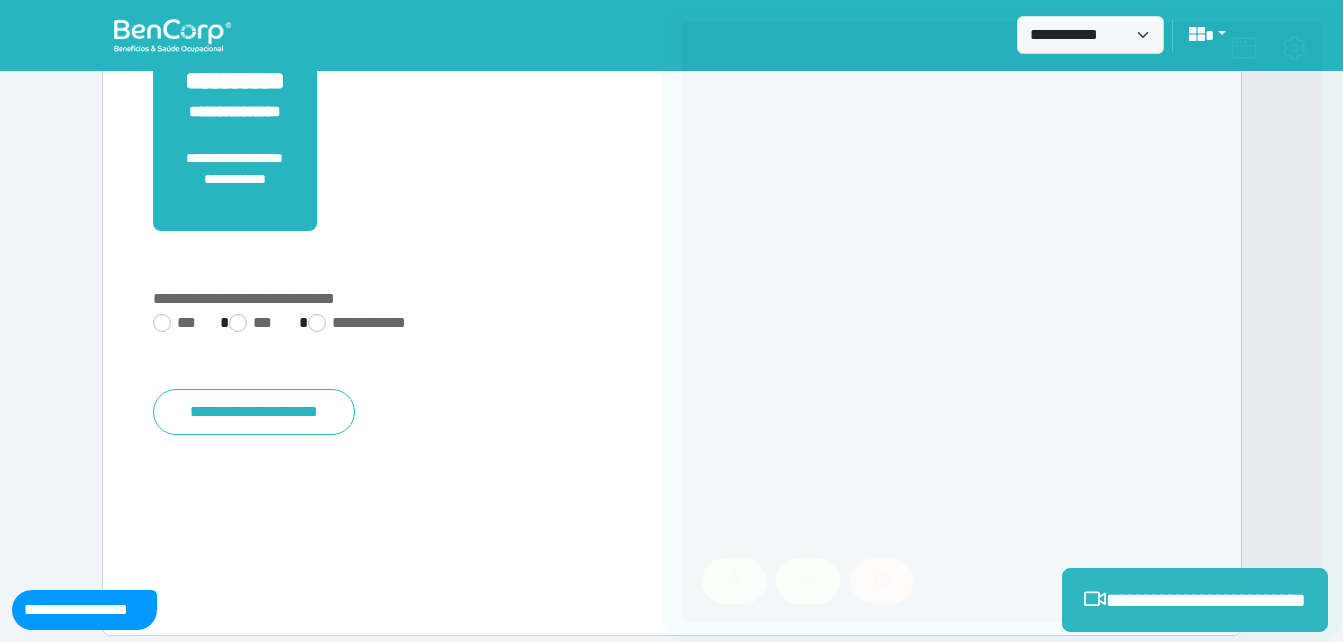 scroll, scrollTop: 494, scrollLeft: 0, axis: vertical 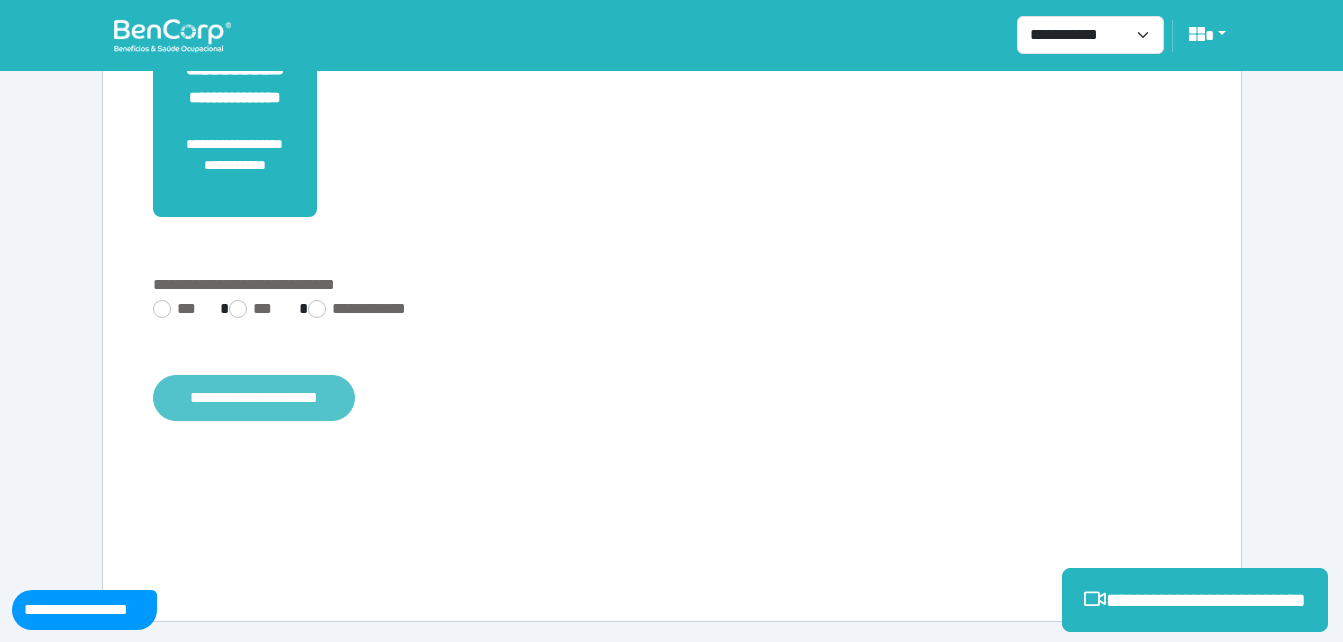 click on "**********" at bounding box center (254, 398) 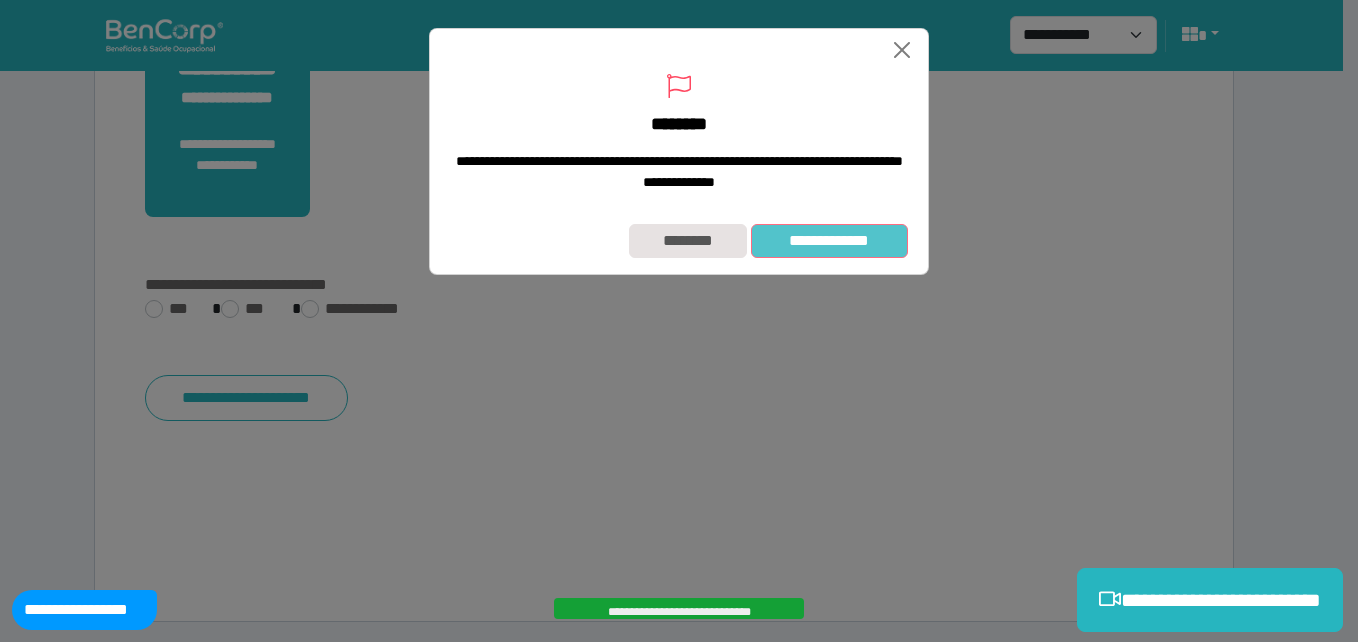 click on "**********" at bounding box center [829, 241] 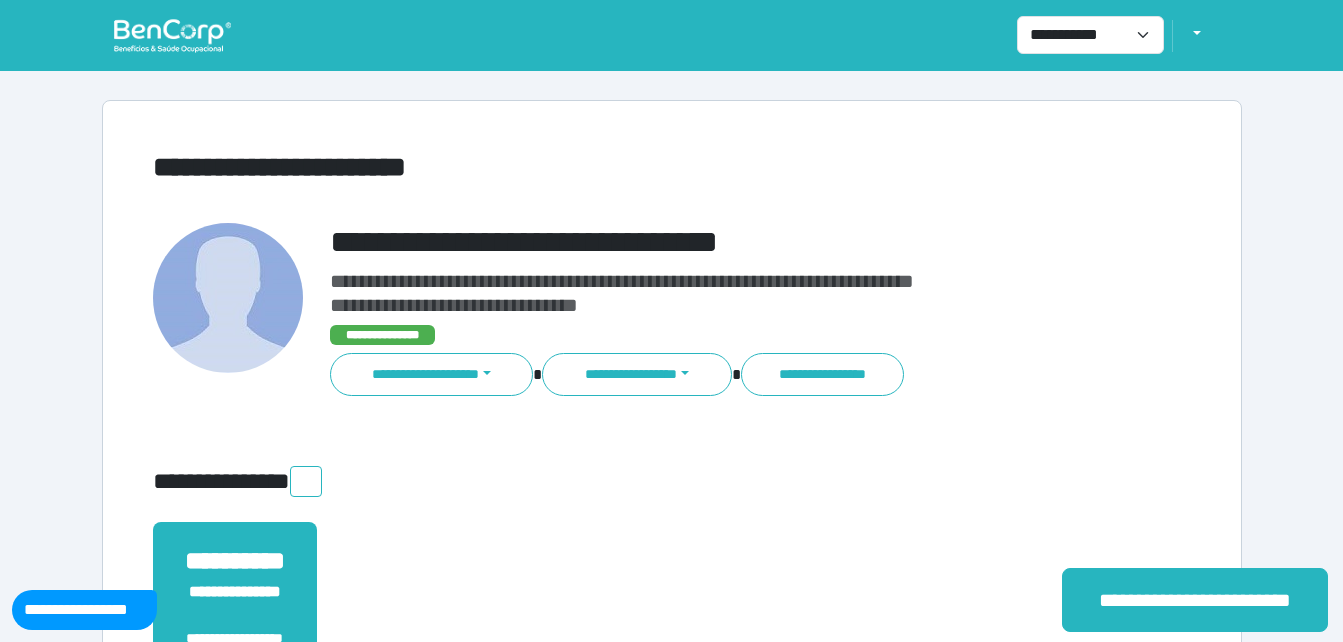 scroll, scrollTop: 0, scrollLeft: 0, axis: both 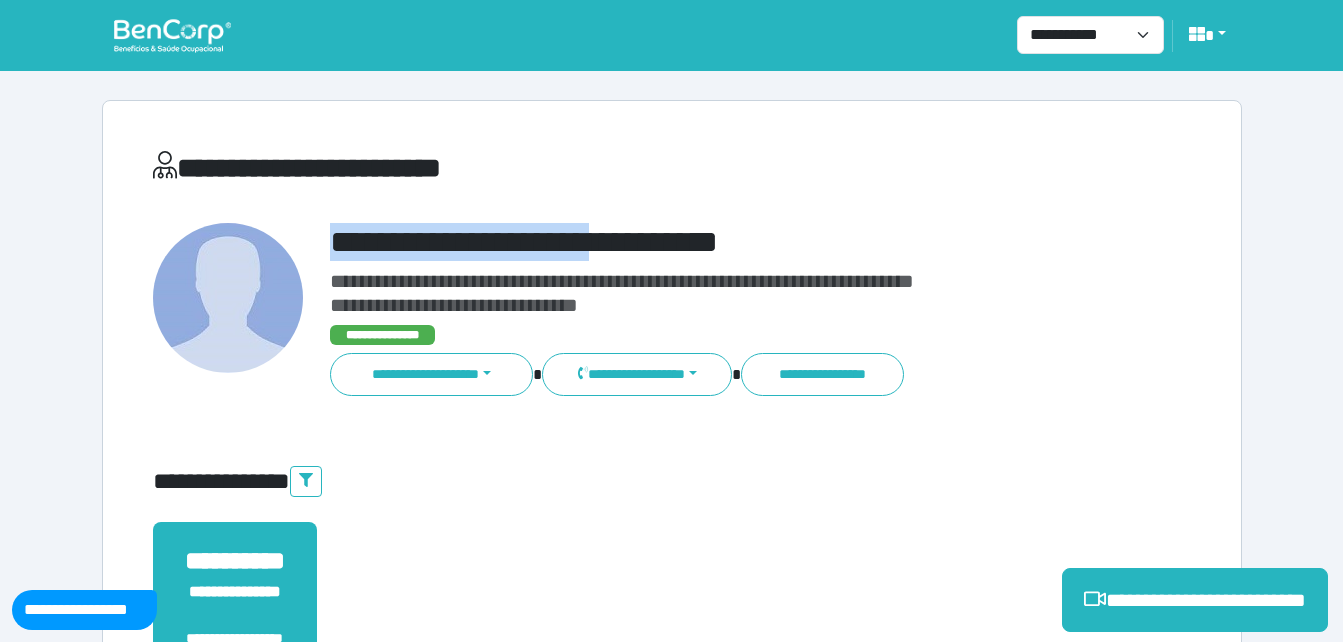 drag, startPoint x: 333, startPoint y: 229, endPoint x: 807, endPoint y: 213, distance: 474.26996 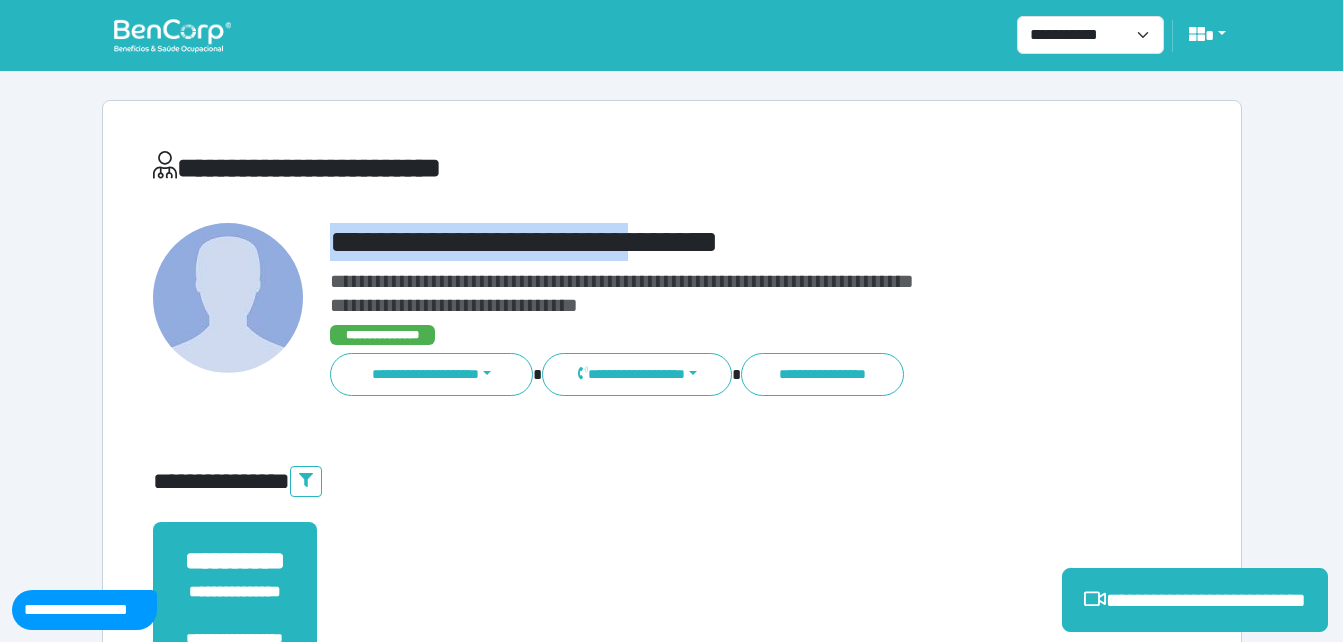 copy on "**********" 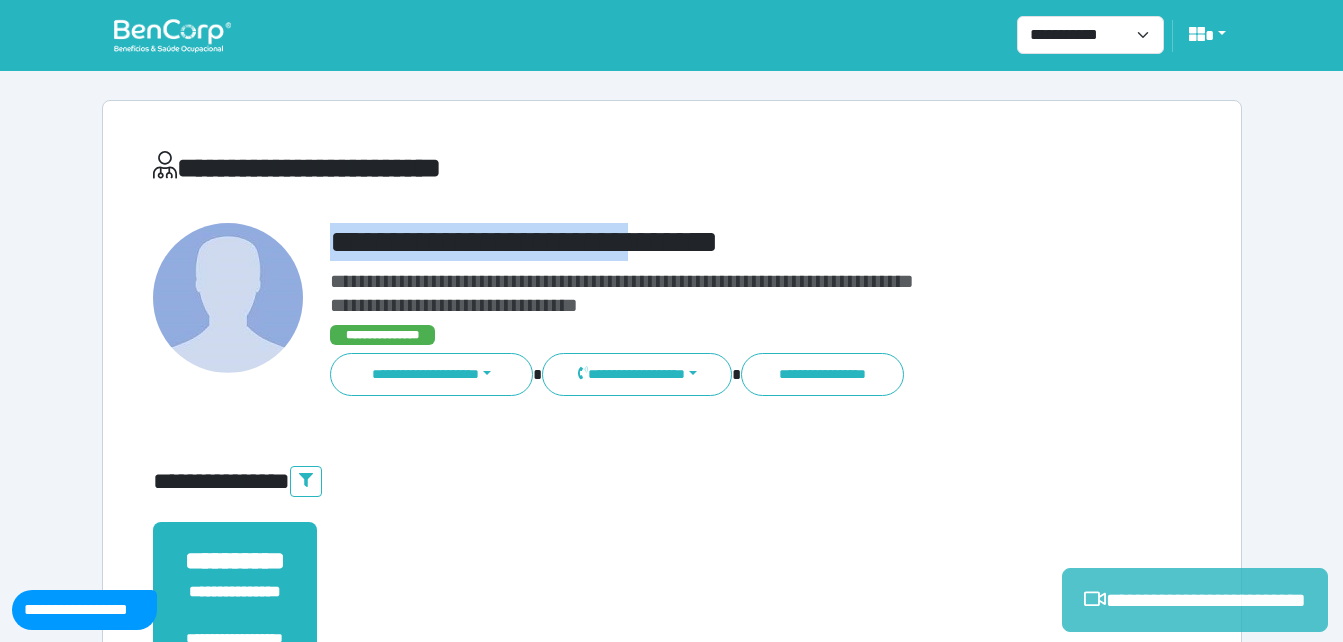 click on "**********" at bounding box center (1195, 600) 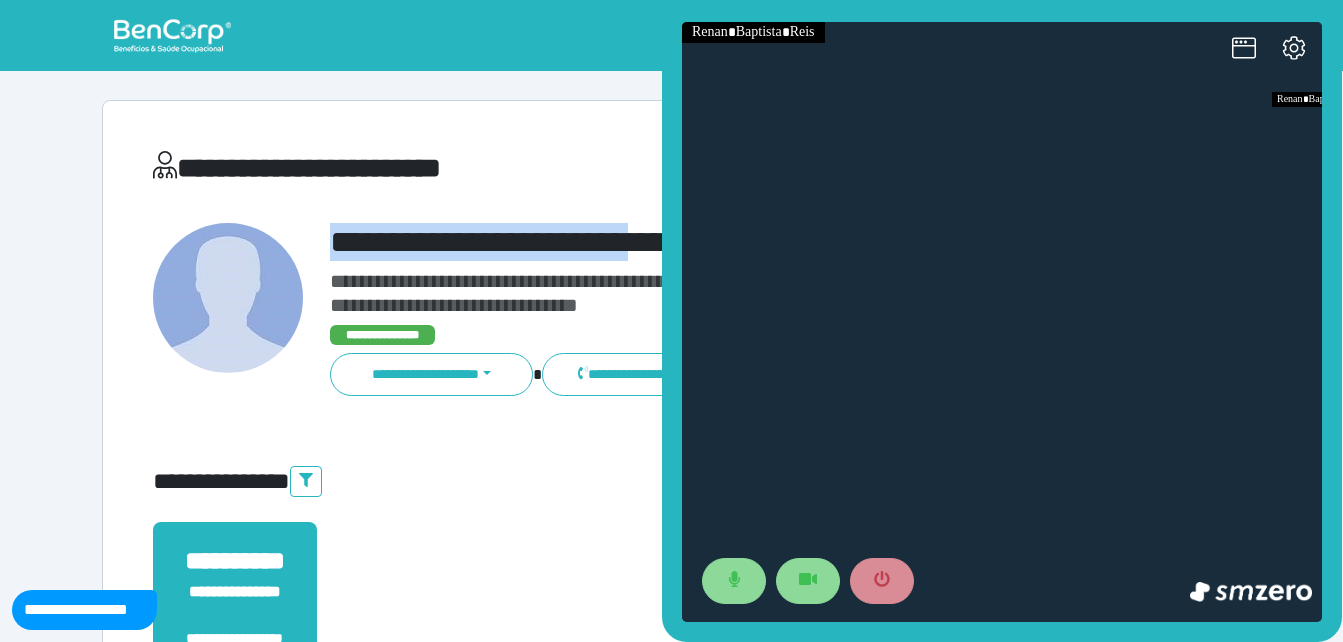 scroll, scrollTop: 0, scrollLeft: 0, axis: both 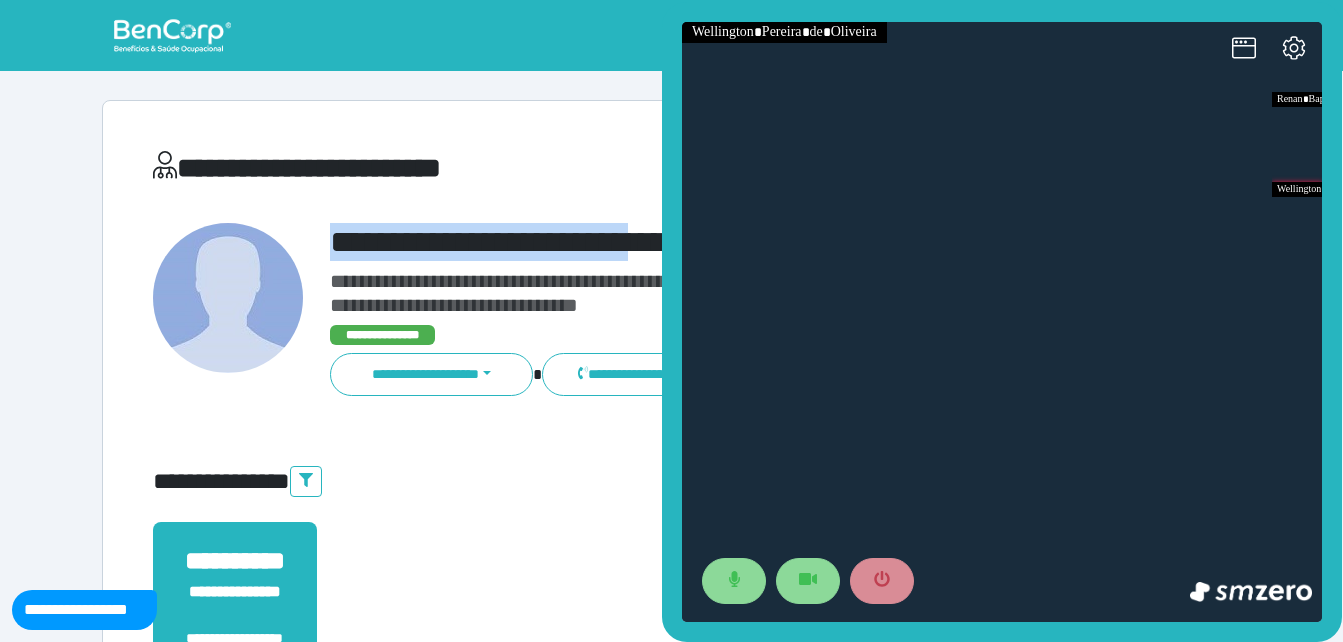 drag, startPoint x: 351, startPoint y: 247, endPoint x: 312, endPoint y: 246, distance: 39.012817 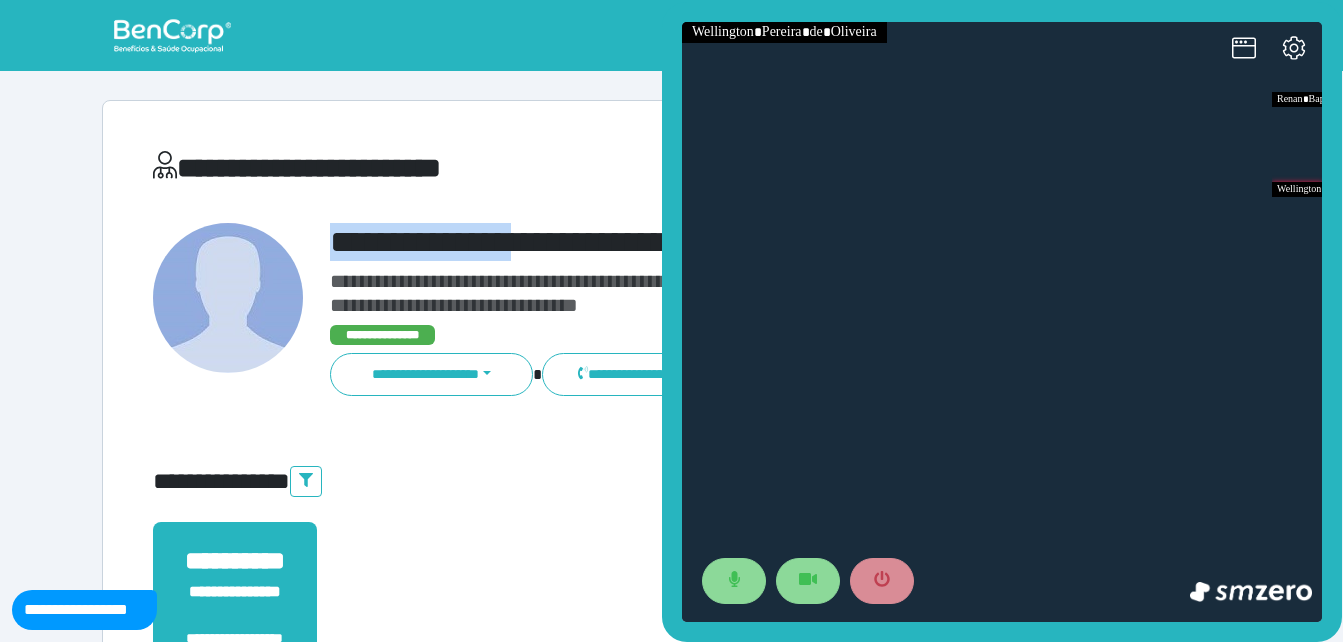 drag, startPoint x: 357, startPoint y: 239, endPoint x: 550, endPoint y: 224, distance: 193.58203 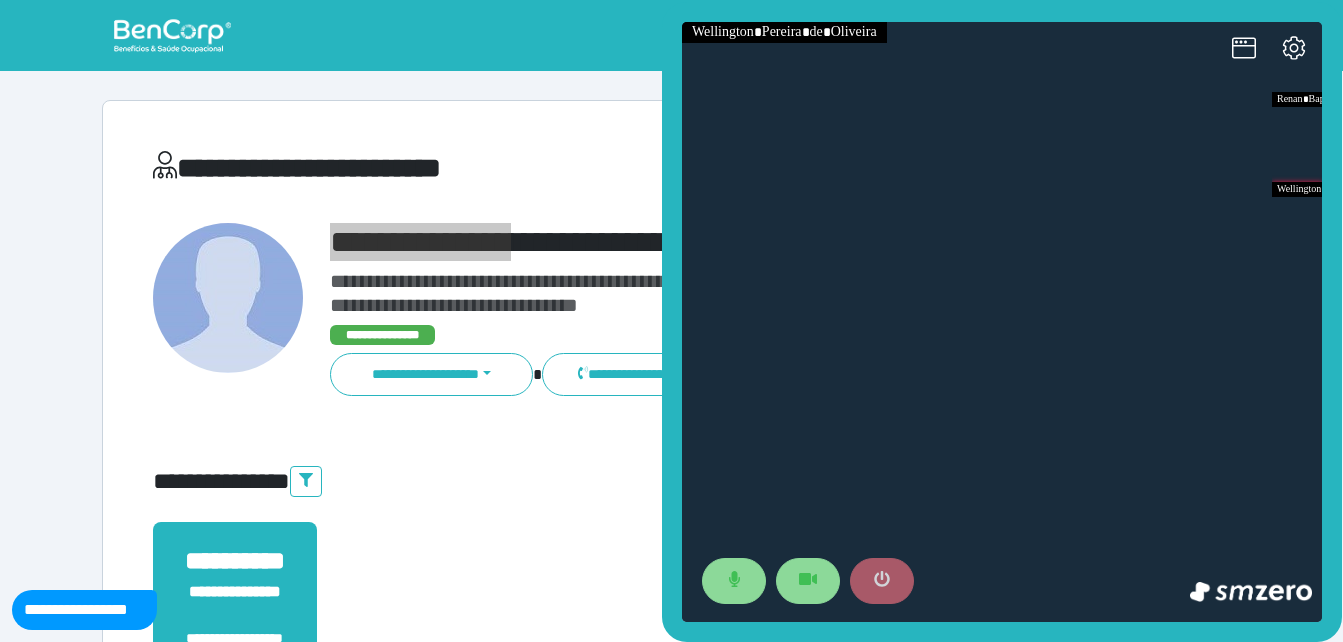 click at bounding box center (882, 581) 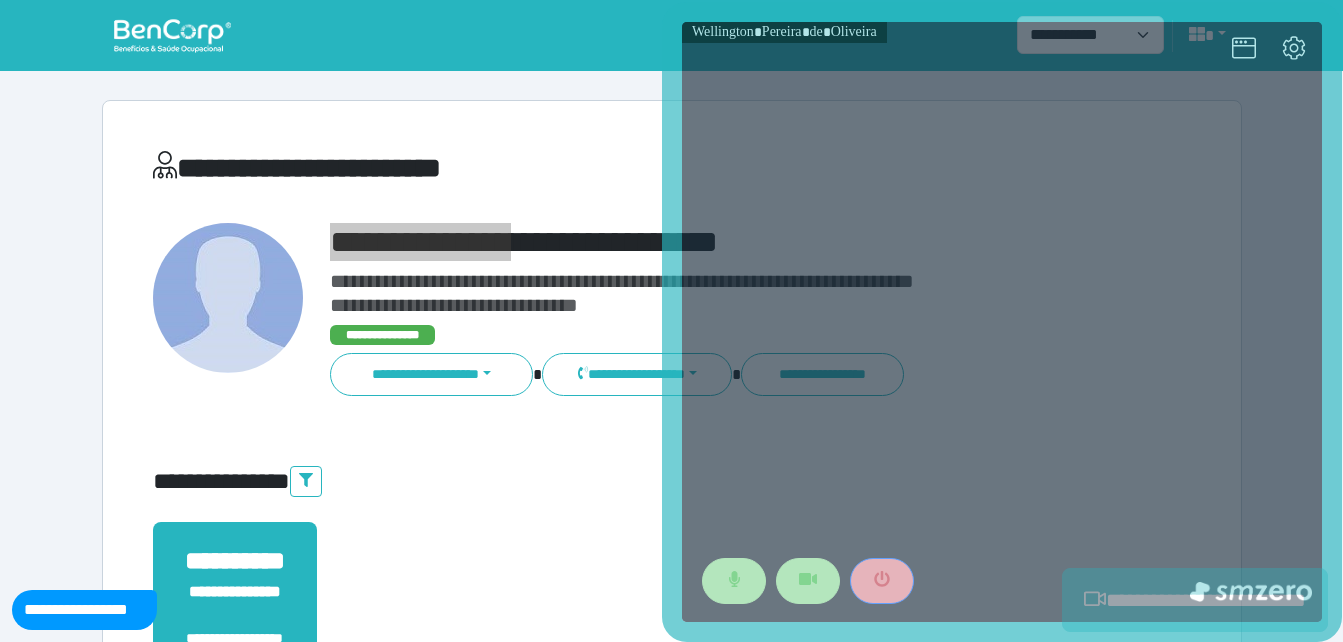 scroll, scrollTop: 494, scrollLeft: 0, axis: vertical 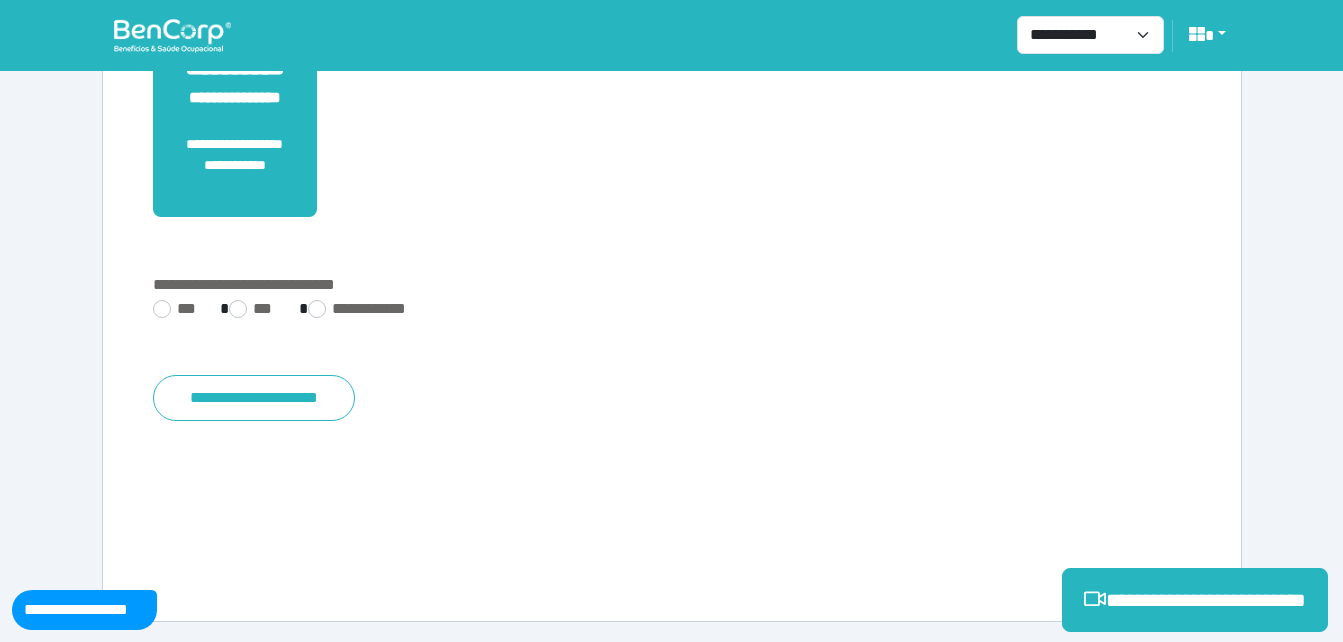 click on "**********" at bounding box center (672, 311) 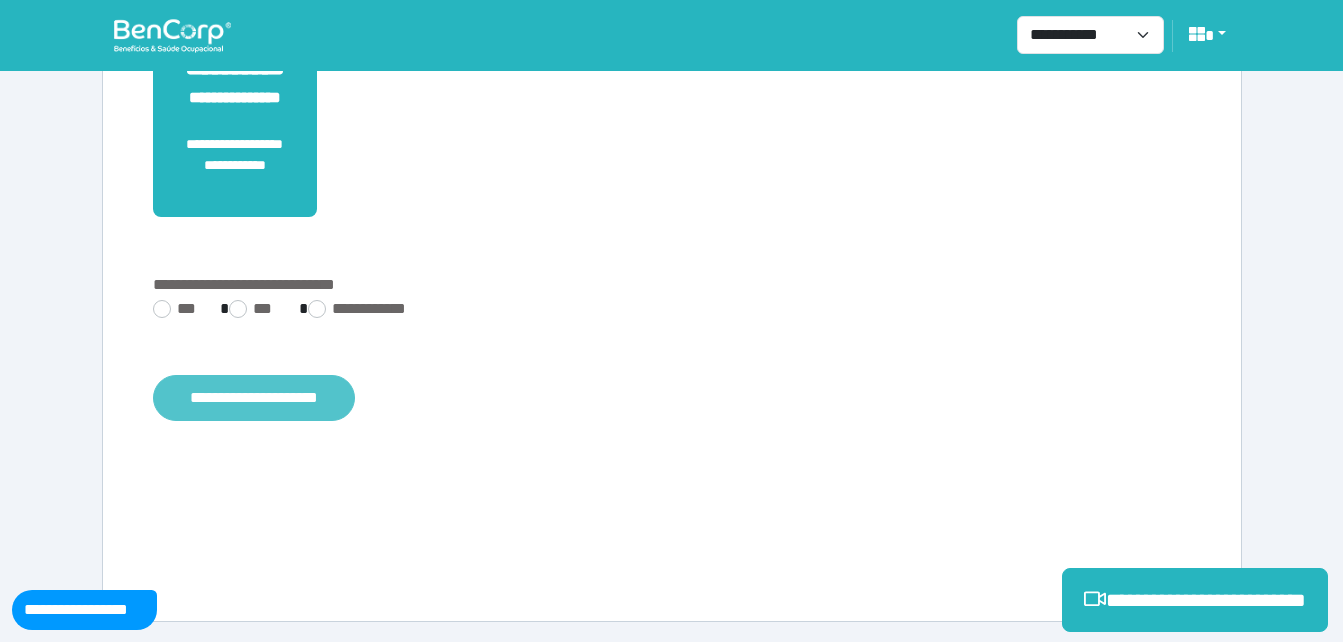 click on "**********" at bounding box center [254, 398] 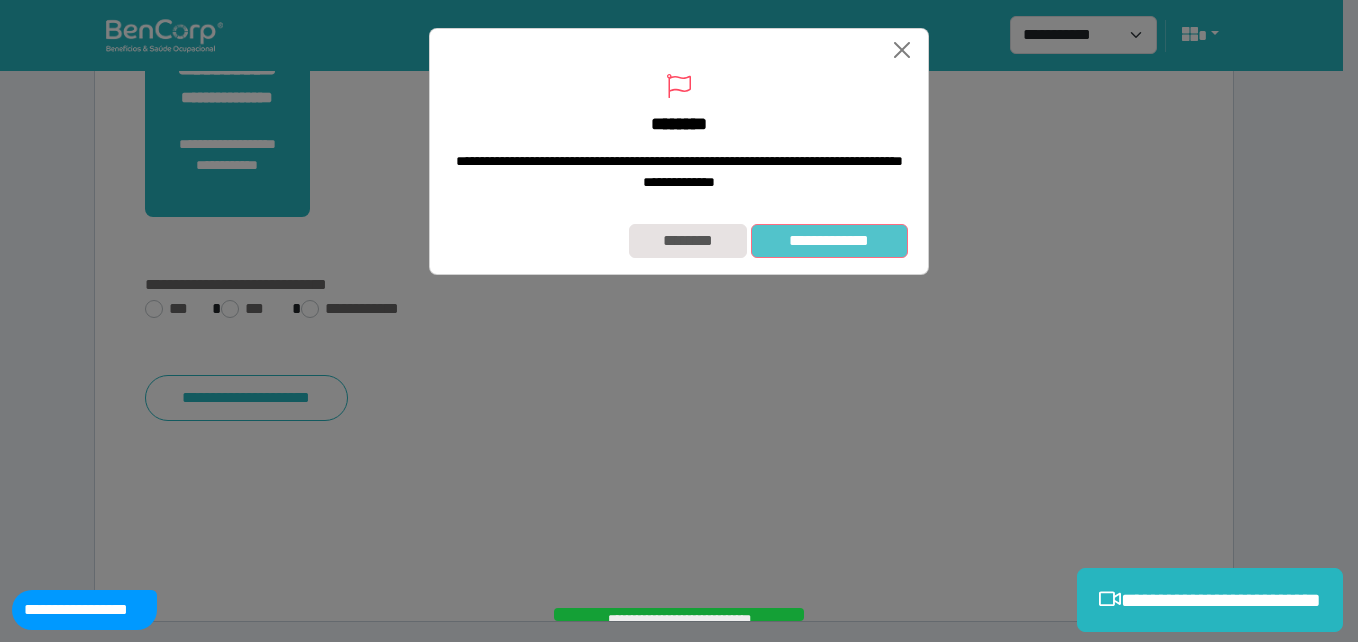 click on "**********" at bounding box center (829, 241) 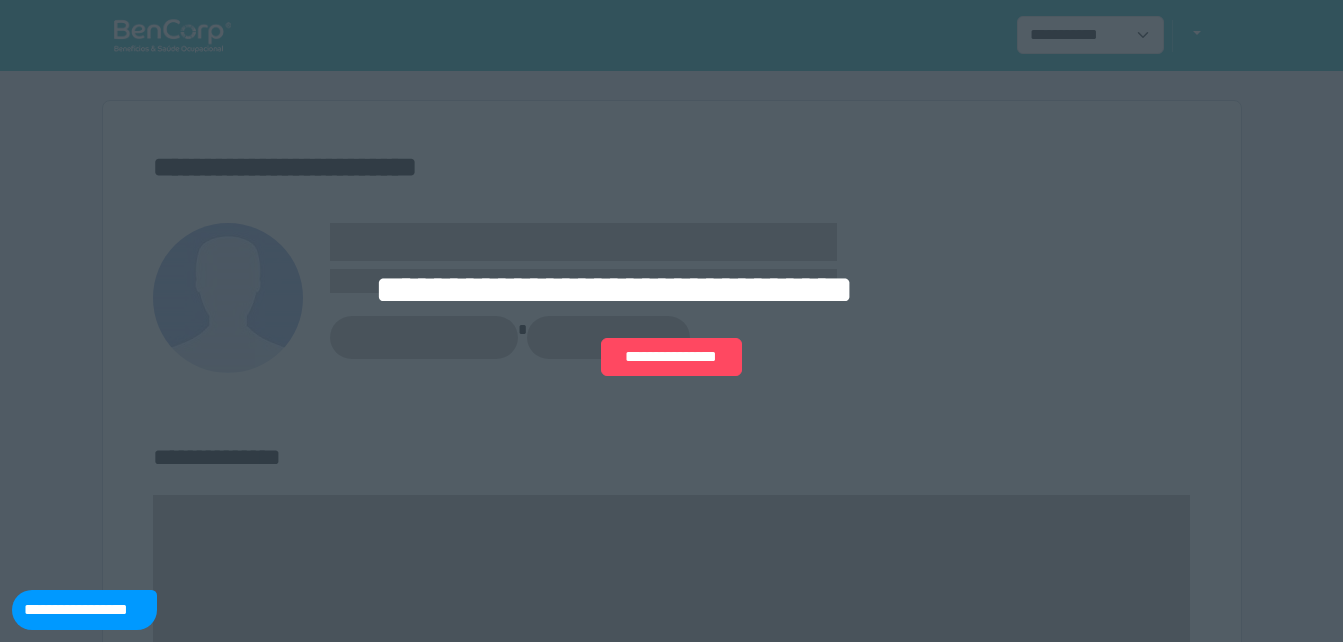 scroll, scrollTop: 0, scrollLeft: 0, axis: both 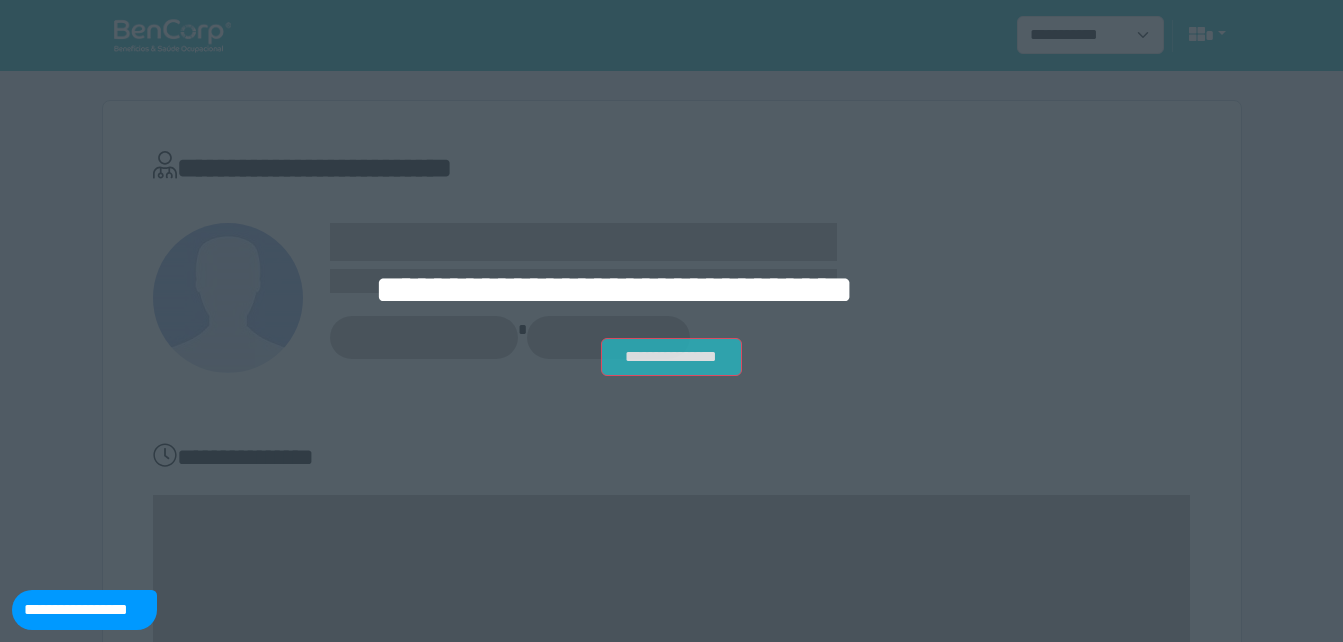 click on "**********" at bounding box center [671, 357] 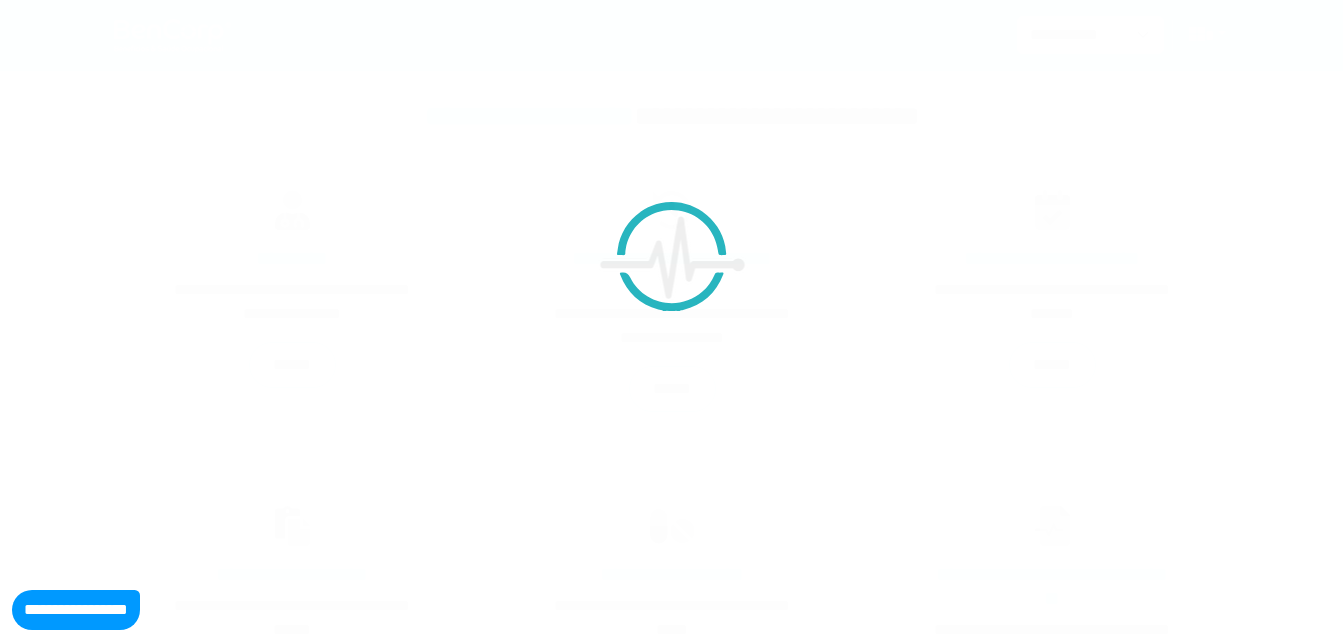 scroll, scrollTop: 0, scrollLeft: 0, axis: both 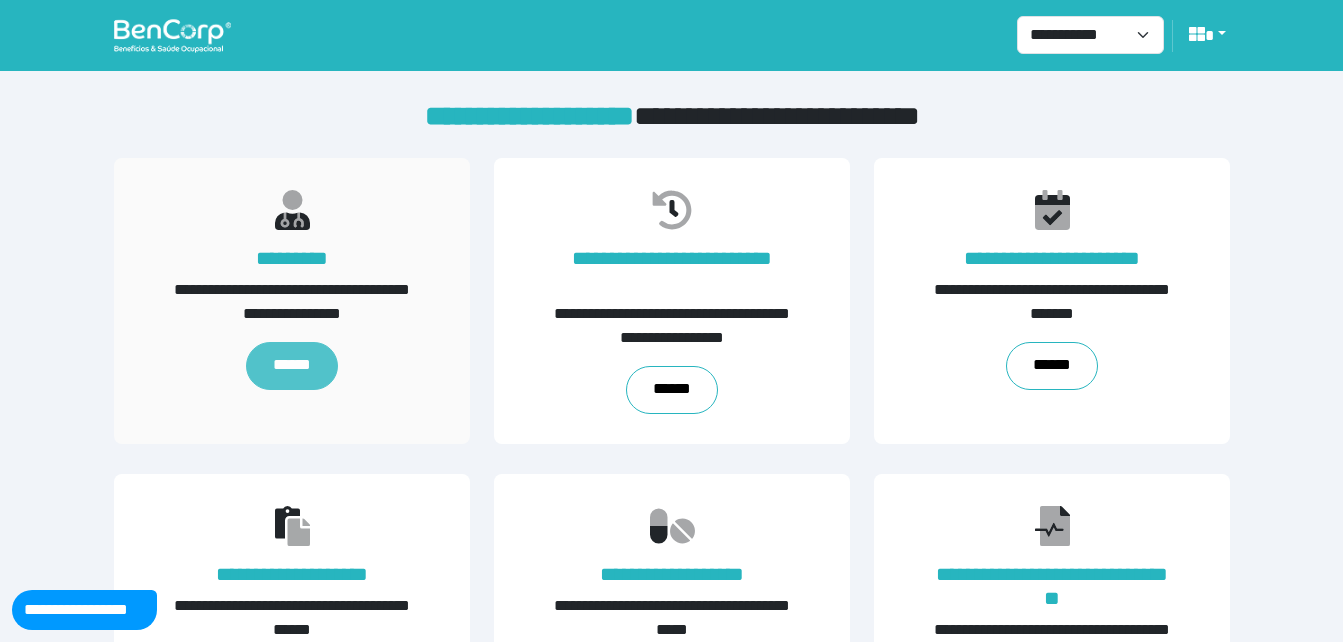 click on "******" at bounding box center [291, 366] 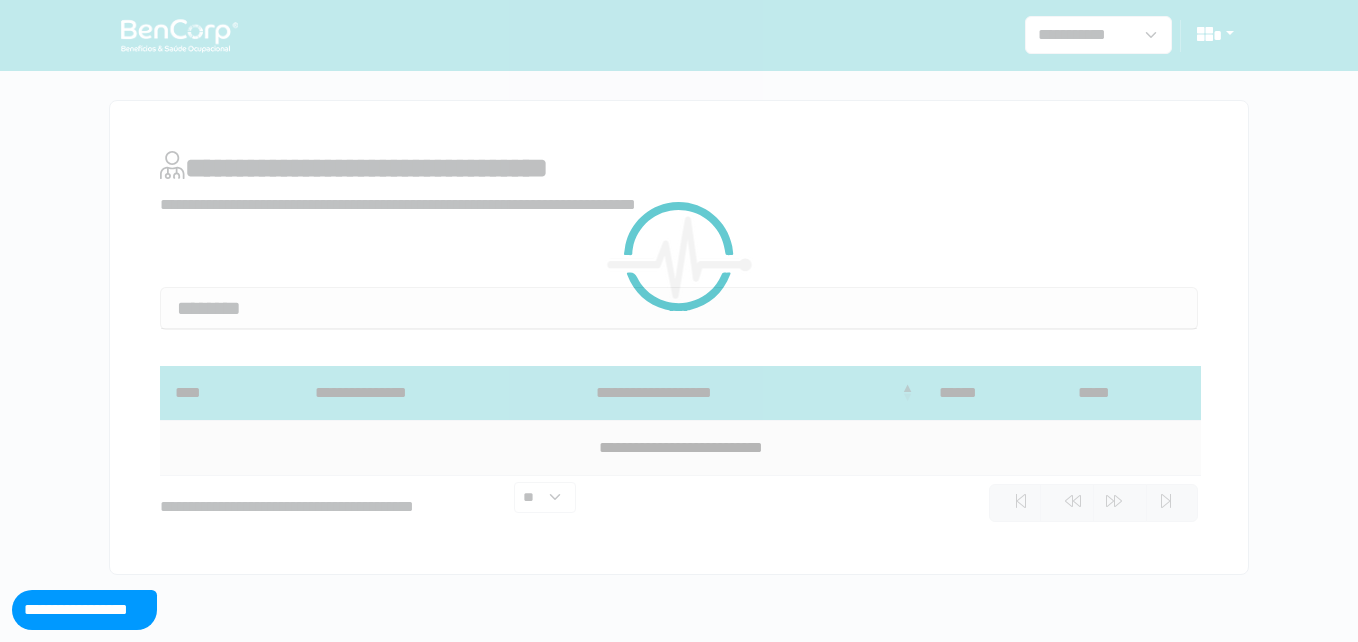 scroll, scrollTop: 0, scrollLeft: 0, axis: both 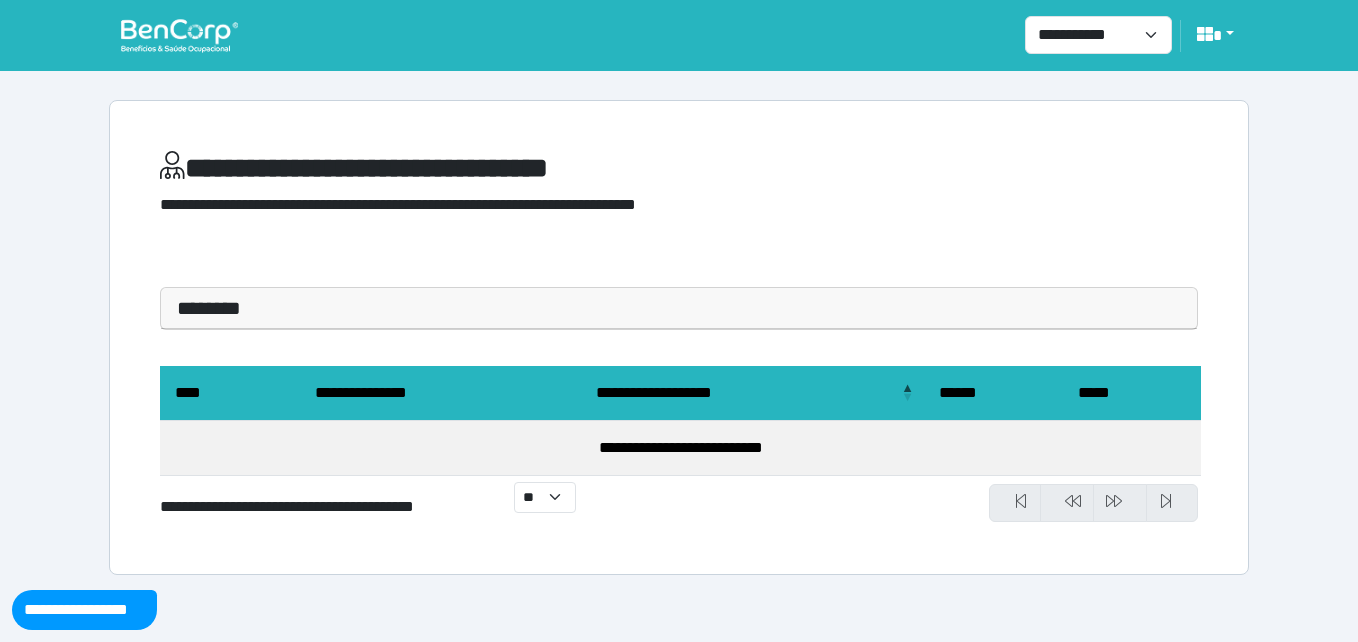 click at bounding box center (179, 35) 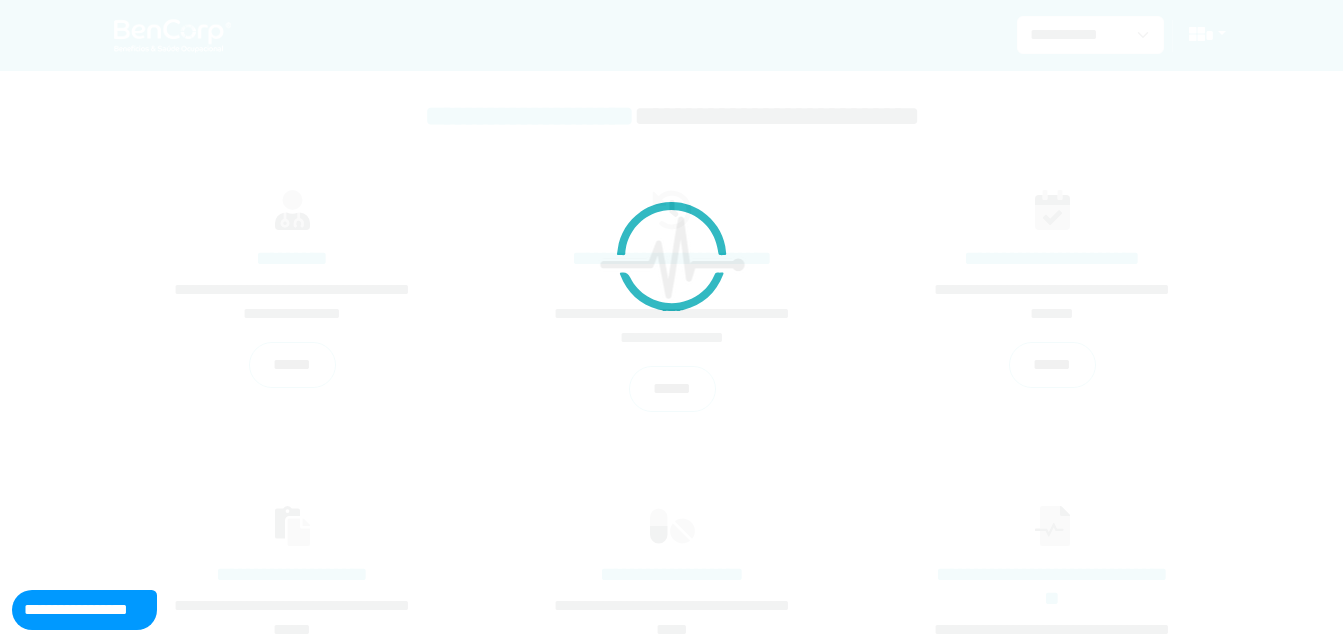 scroll, scrollTop: 0, scrollLeft: 0, axis: both 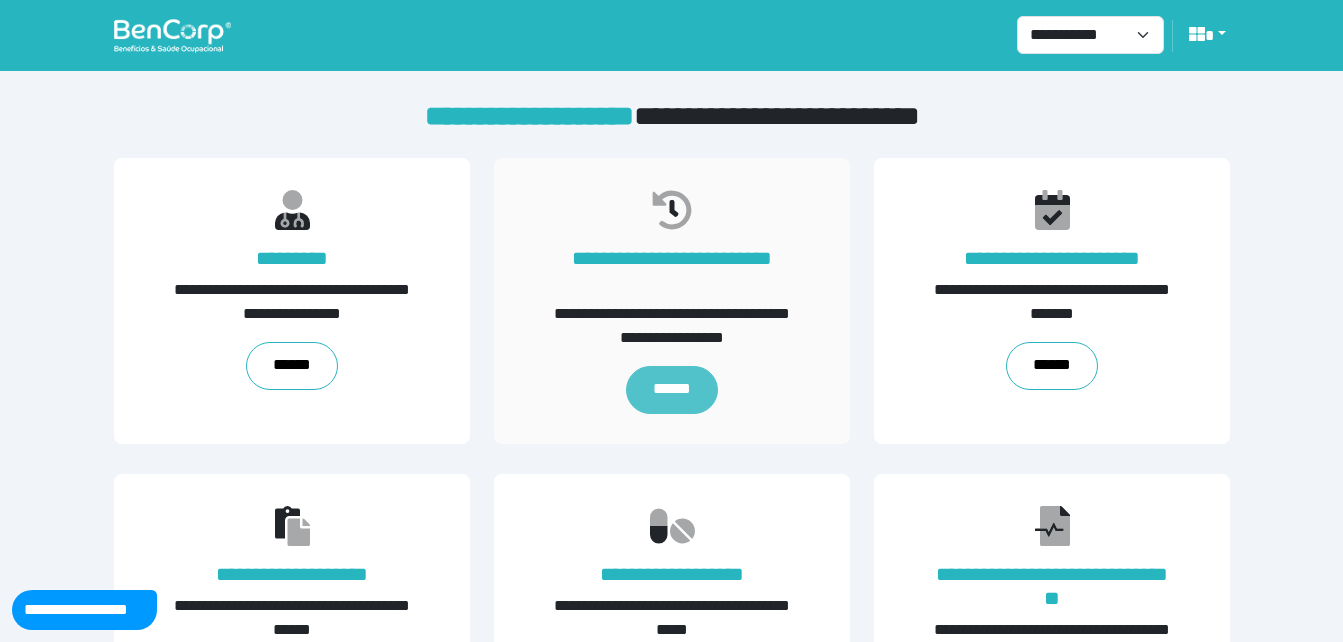 click on "******" at bounding box center (671, 390) 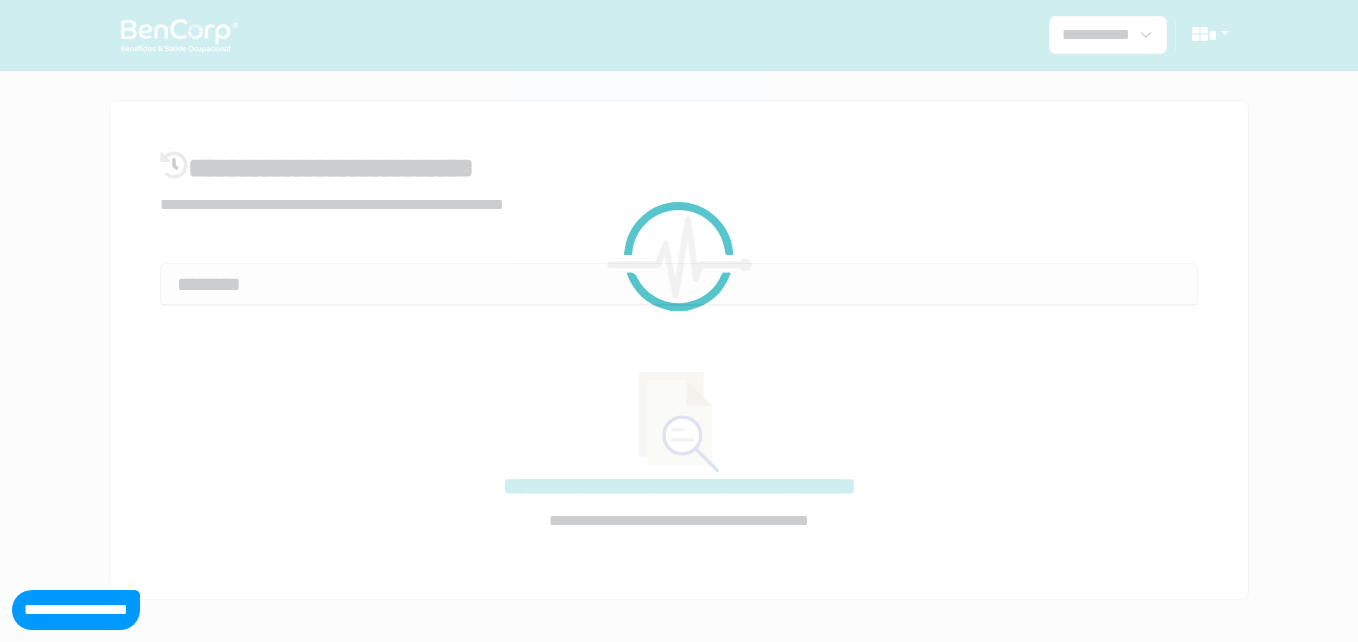select on "**" 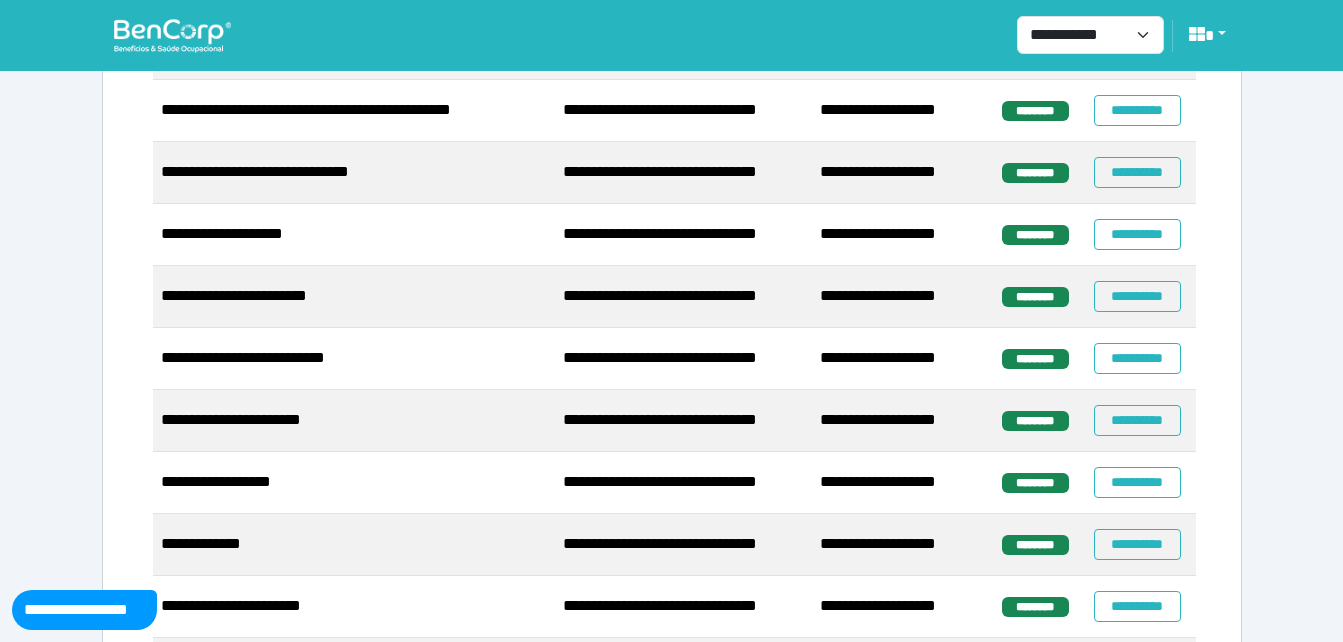 scroll, scrollTop: 975, scrollLeft: 0, axis: vertical 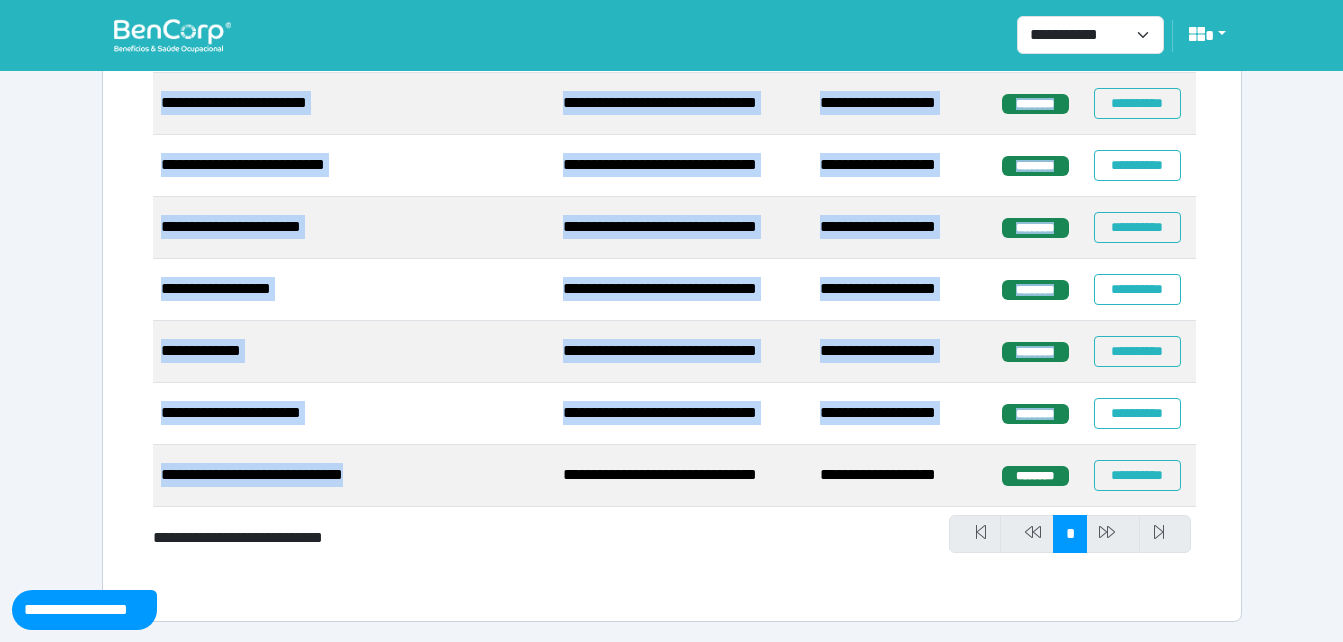 drag, startPoint x: 501, startPoint y: 471, endPoint x: 130, endPoint y: 472, distance: 371.00134 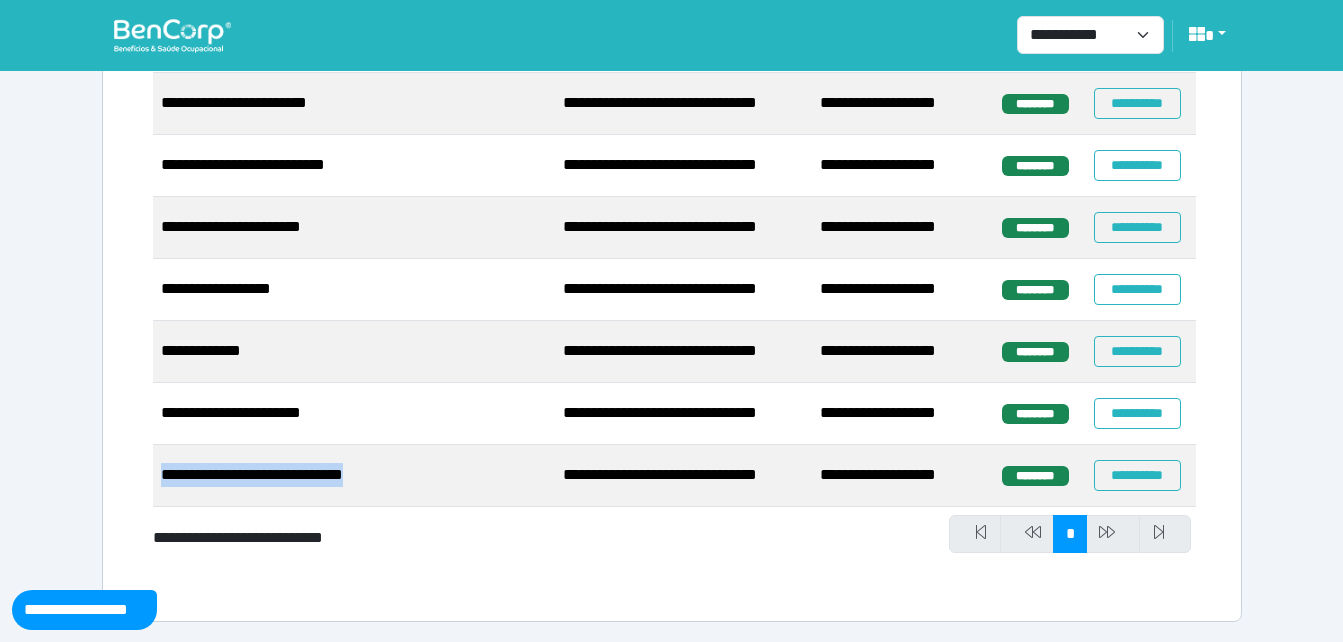 click on "**********" at bounding box center [354, 476] 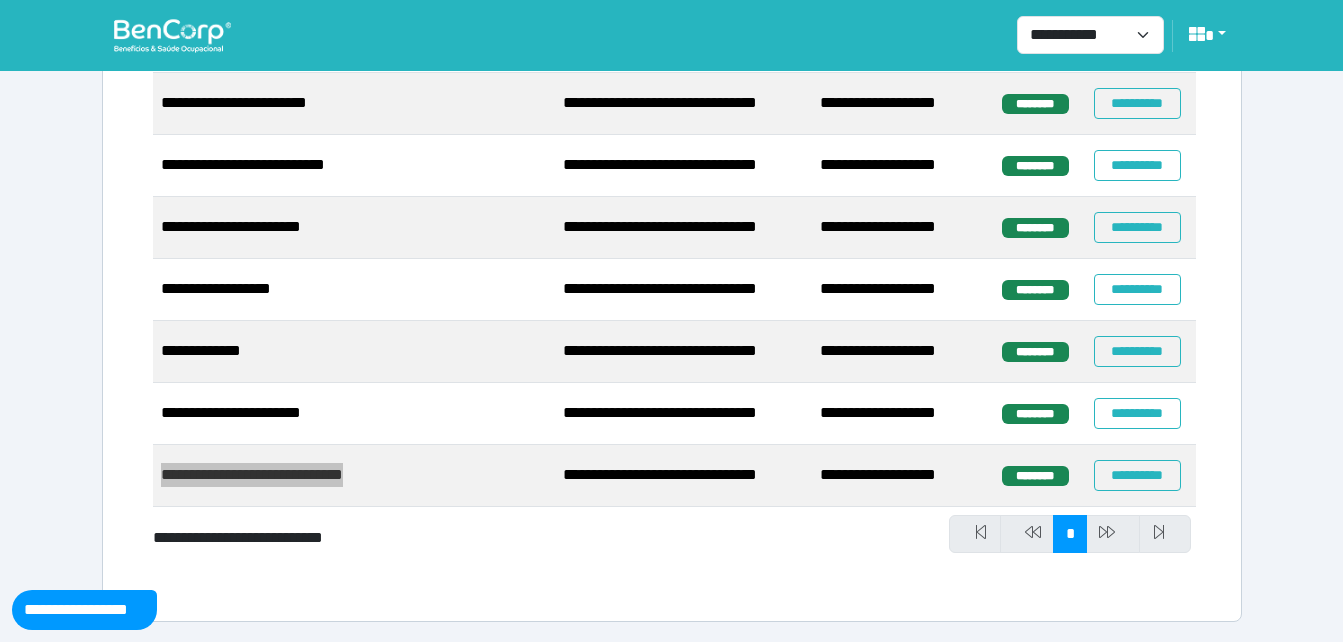 select on "**" 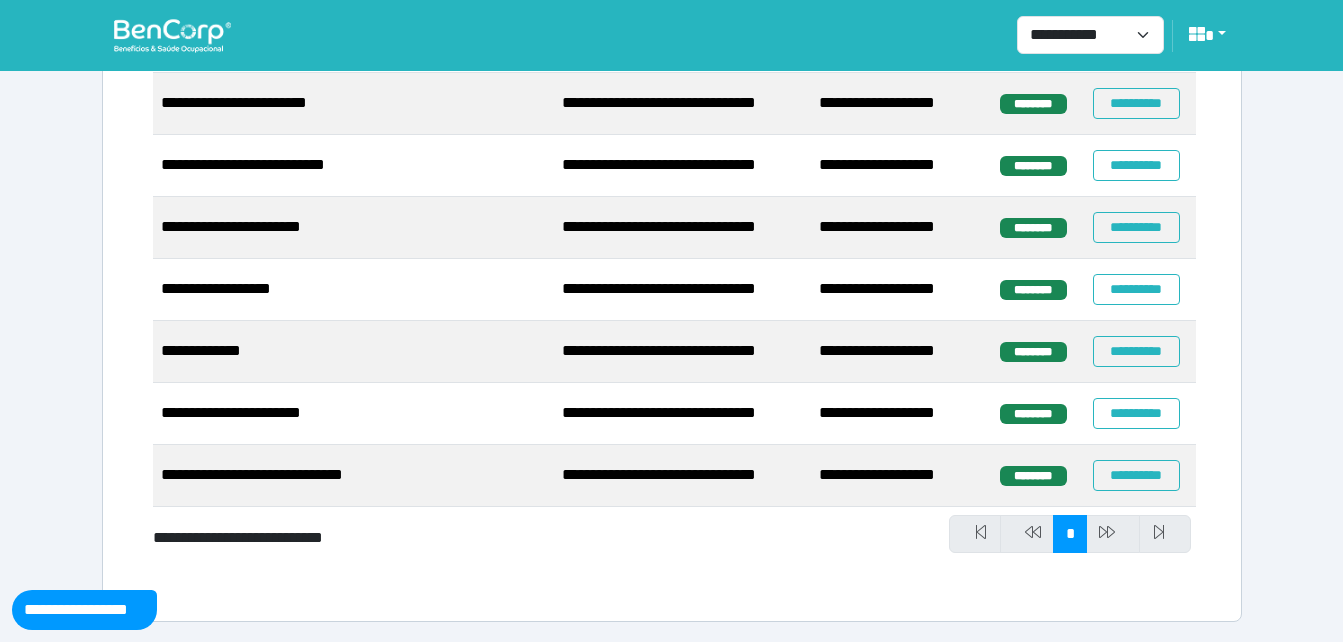 scroll, scrollTop: 0, scrollLeft: 0, axis: both 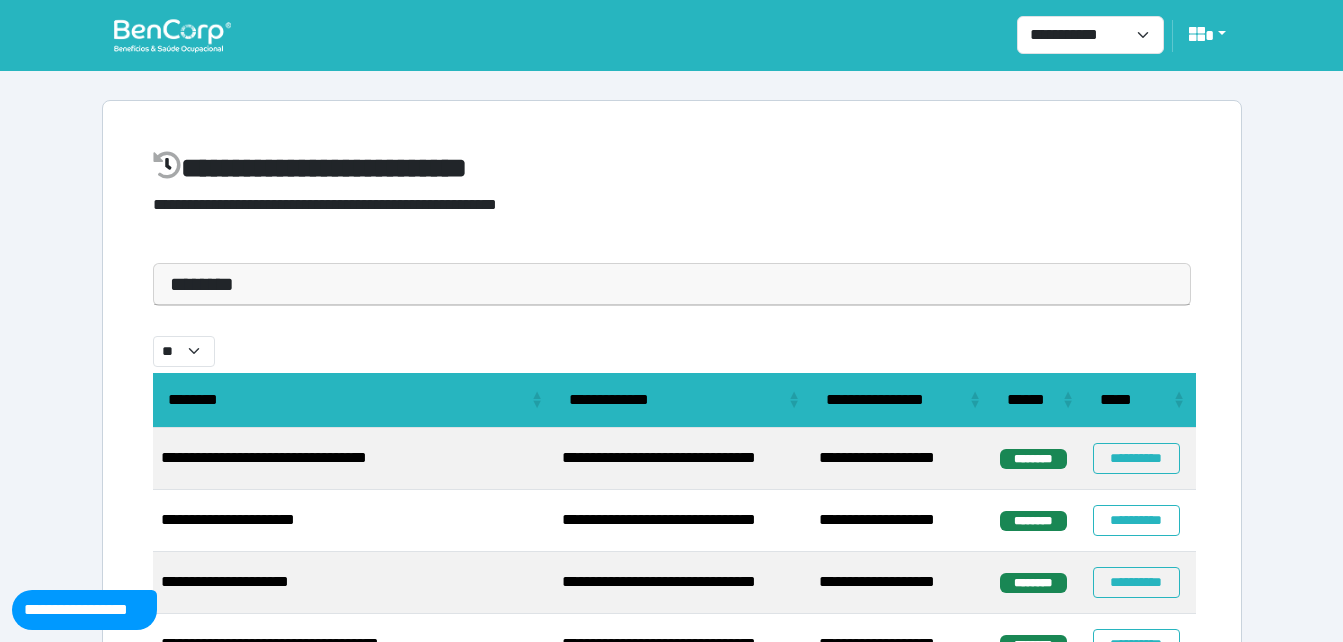 click at bounding box center [172, 35] 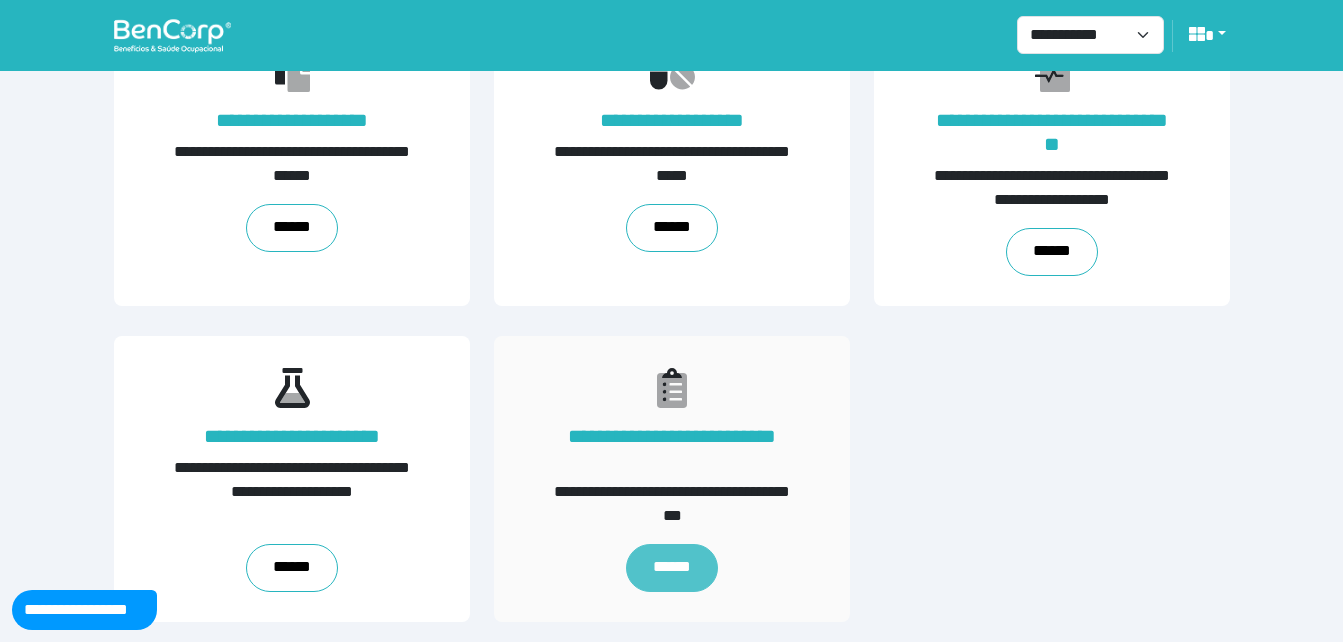 scroll, scrollTop: 454, scrollLeft: 0, axis: vertical 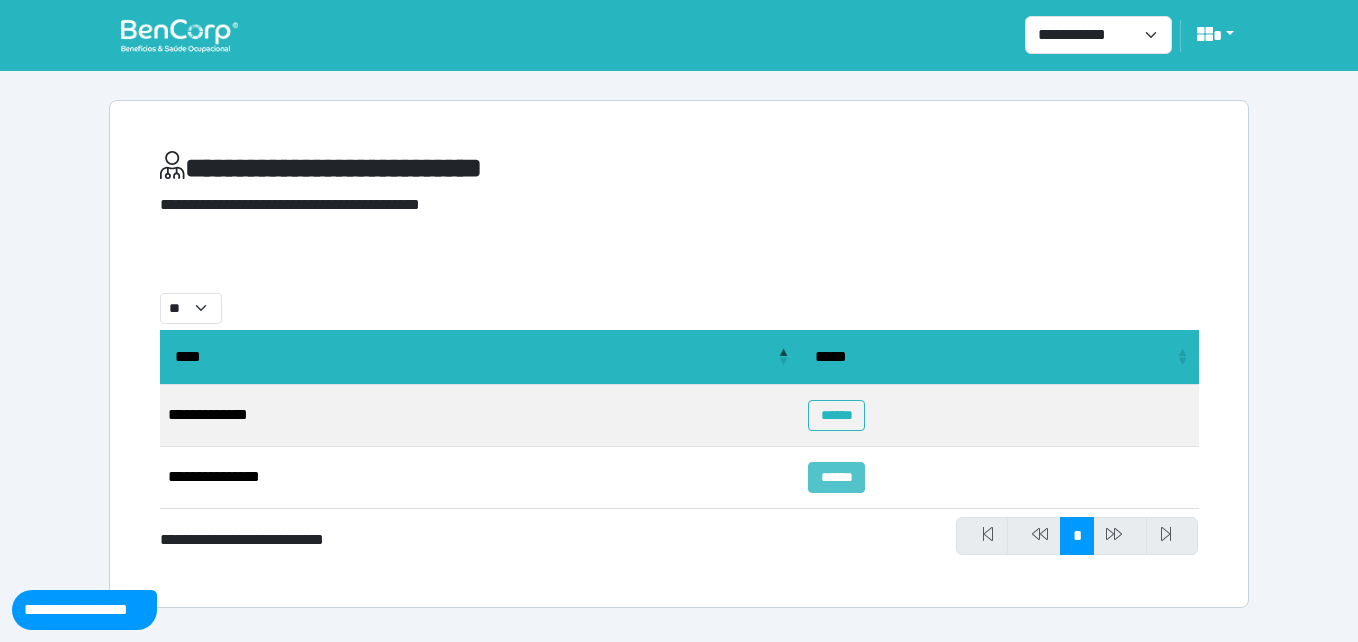 click on "******" at bounding box center [836, 477] 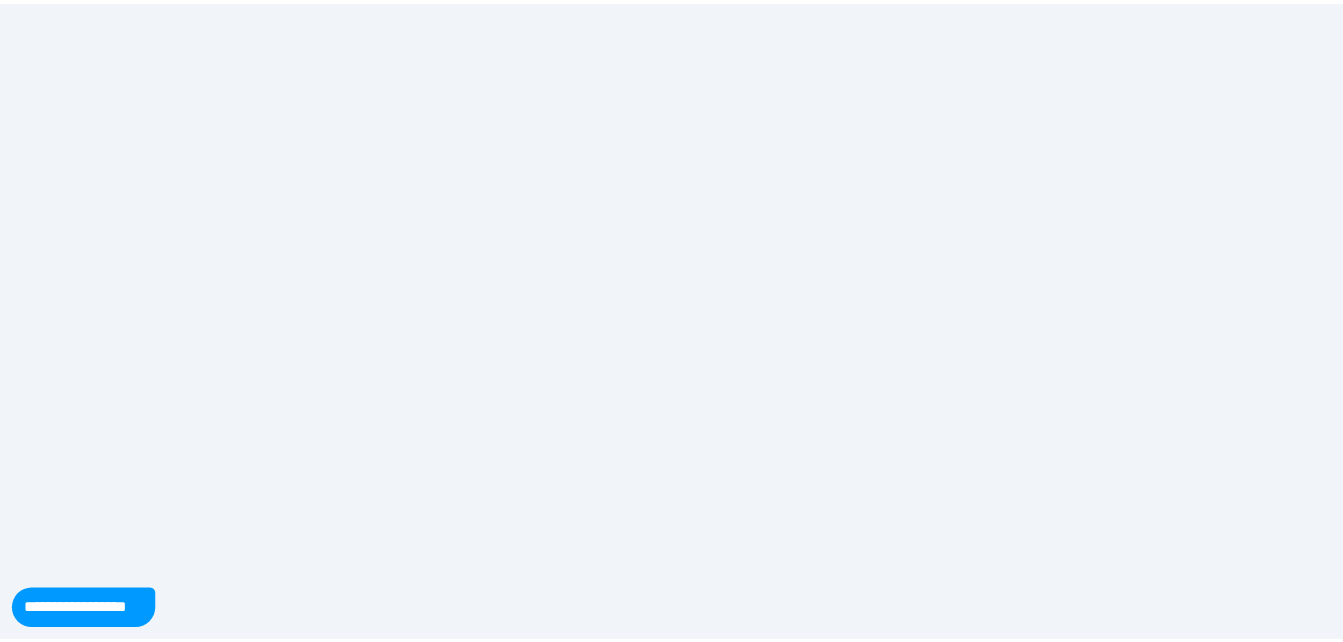 scroll, scrollTop: 0, scrollLeft: 0, axis: both 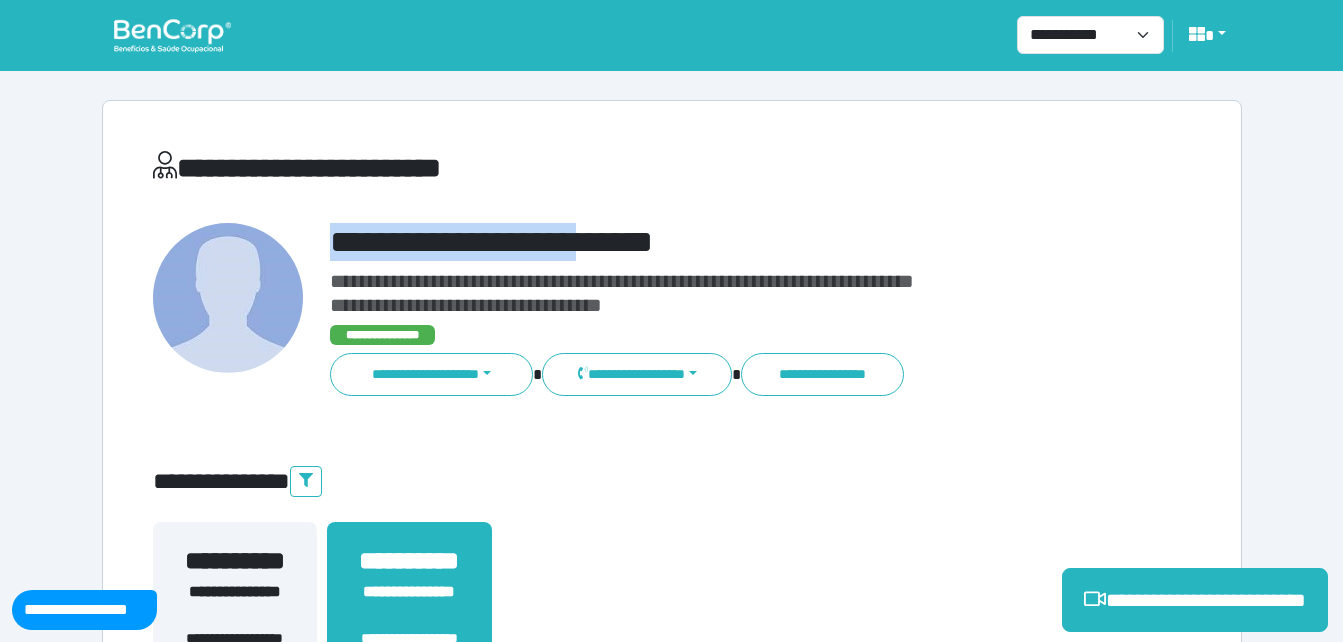 drag, startPoint x: 324, startPoint y: 234, endPoint x: 663, endPoint y: 237, distance: 339.01328 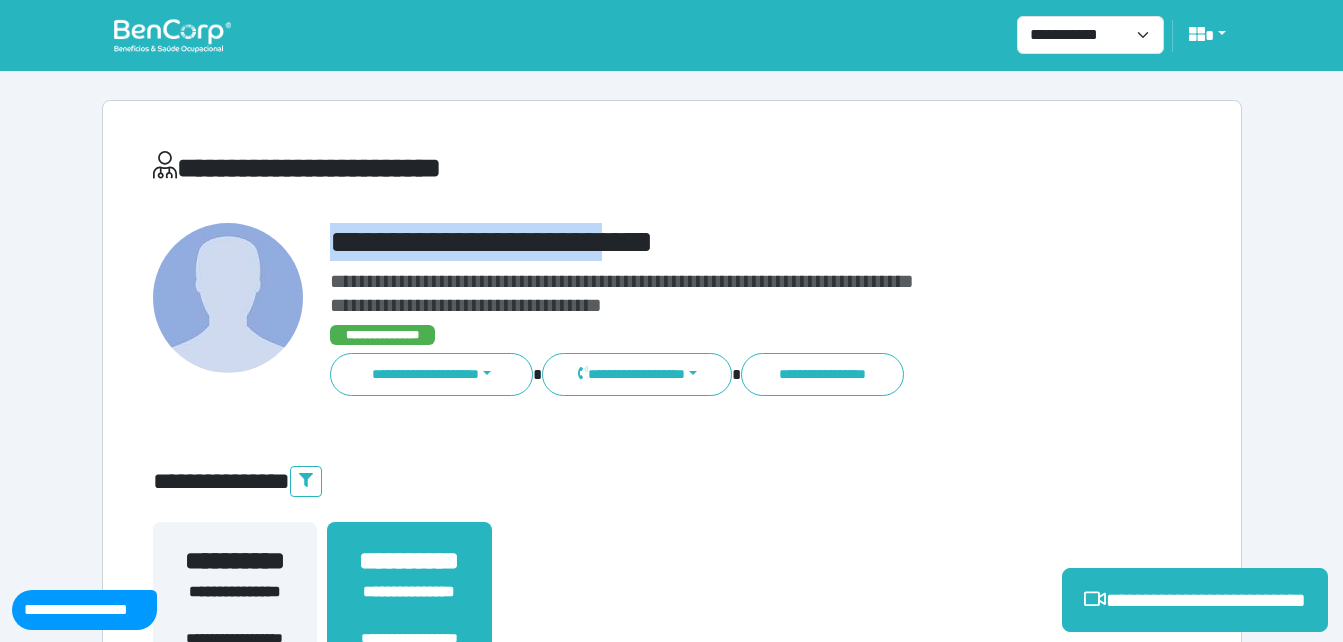 copy on "**********" 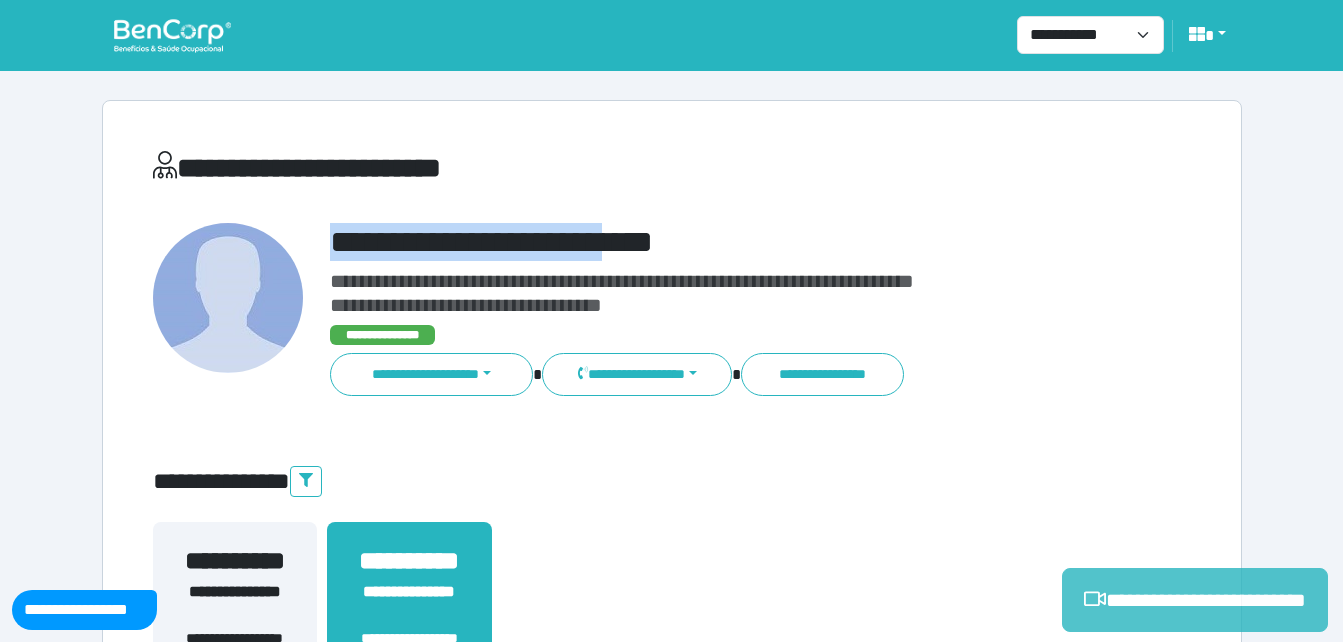 click on "**********" at bounding box center [1195, 600] 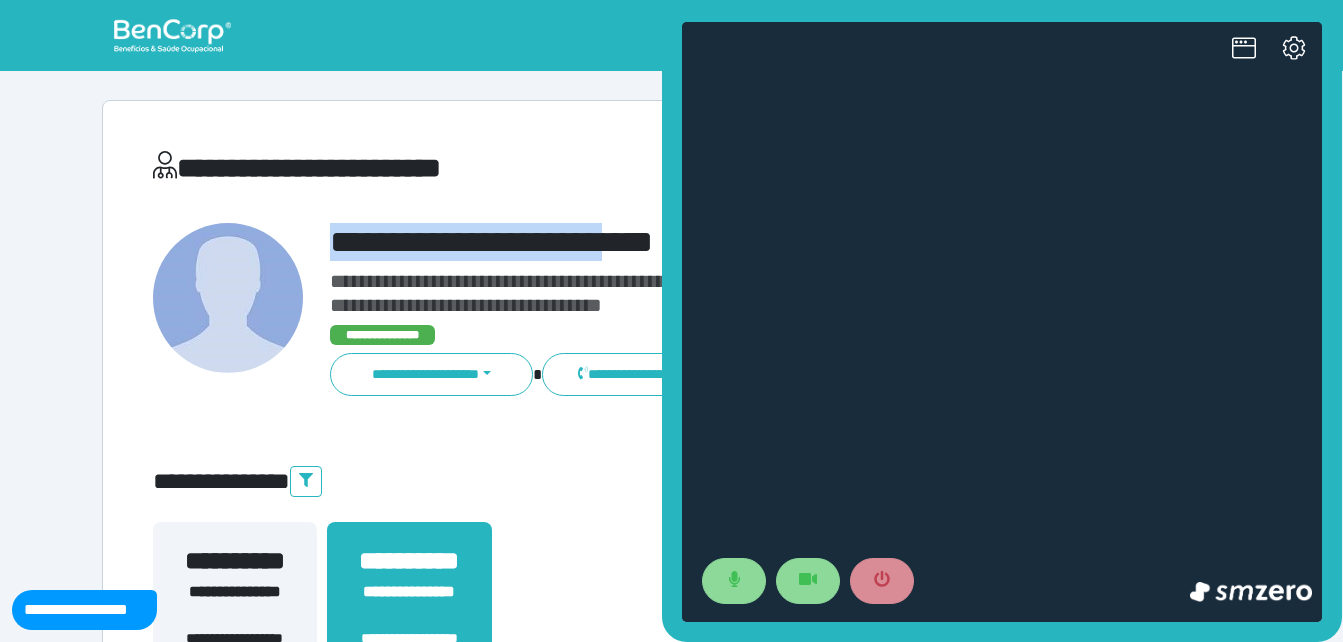 scroll, scrollTop: 0, scrollLeft: 0, axis: both 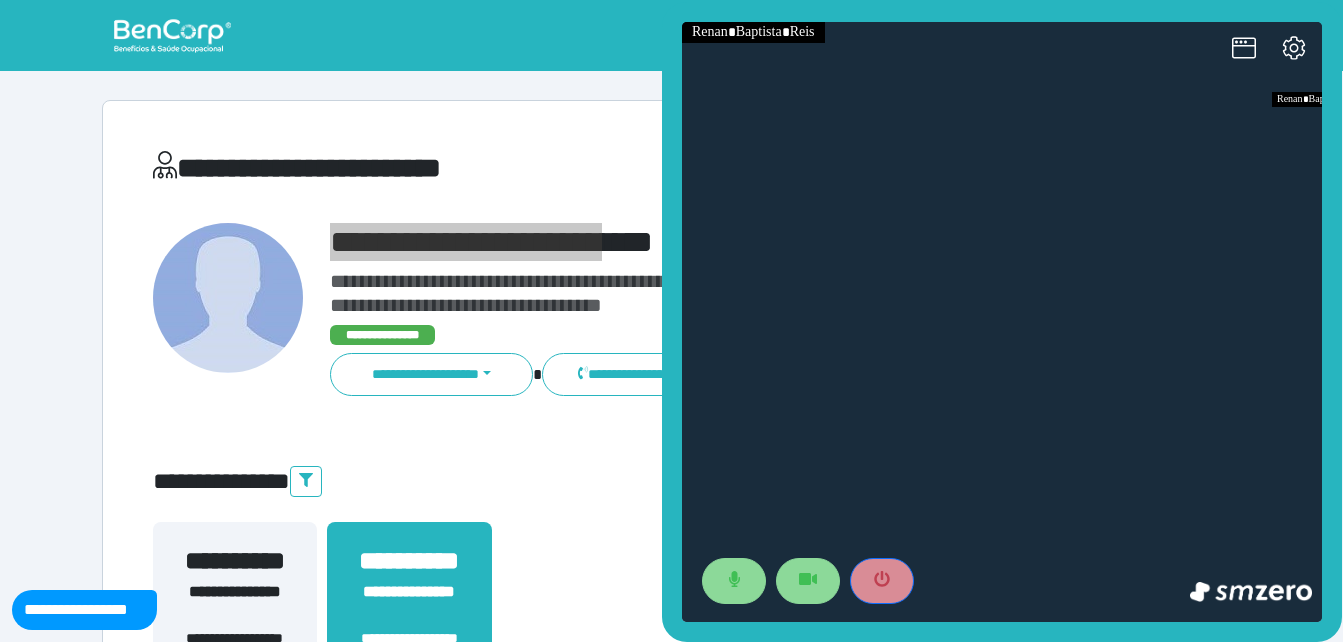 click at bounding box center [882, 581] 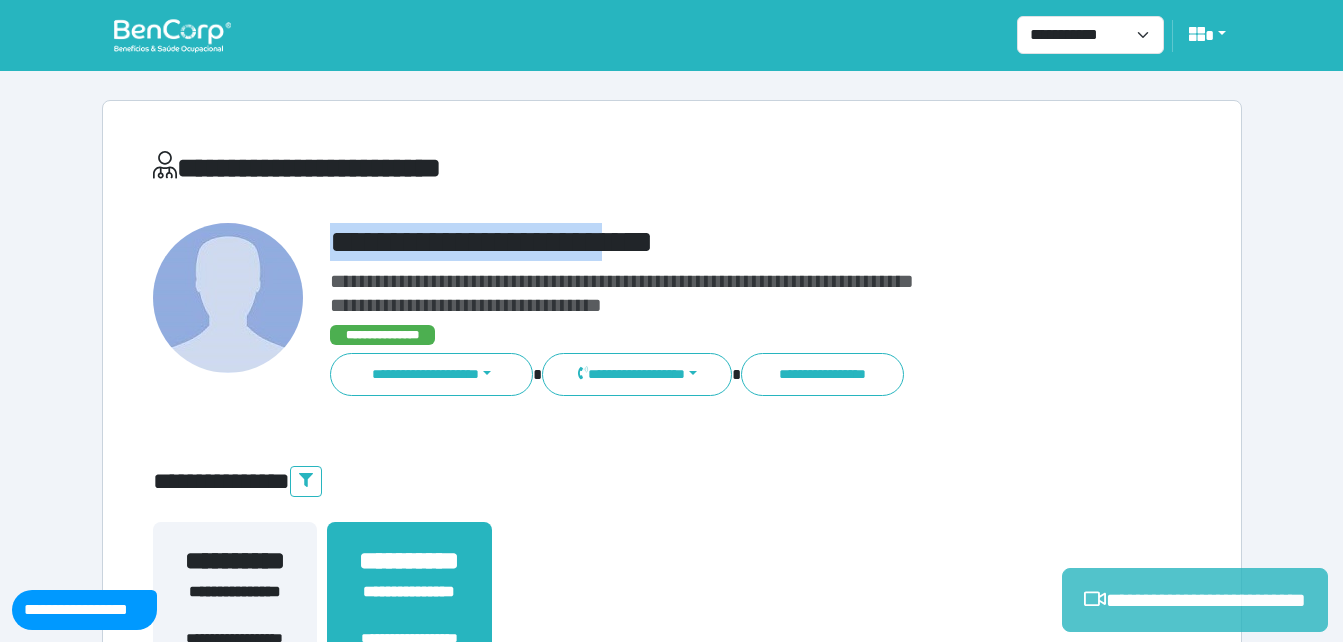 click on "**********" at bounding box center (1195, 600) 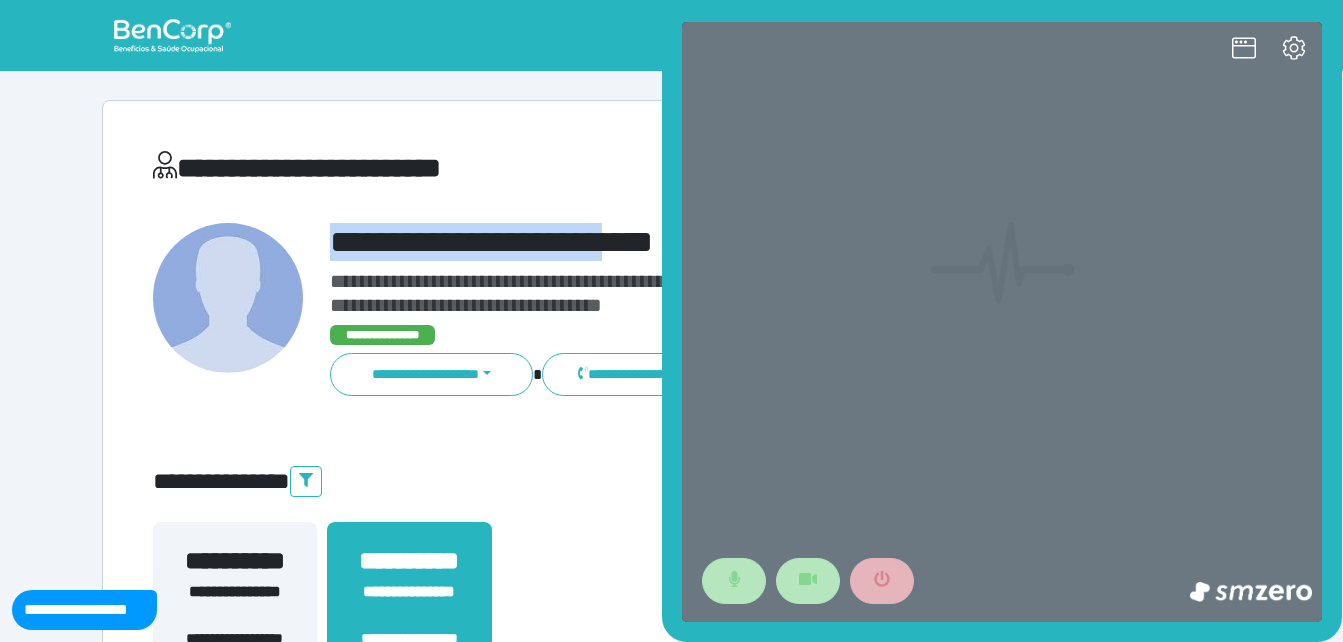 scroll, scrollTop: 0, scrollLeft: 0, axis: both 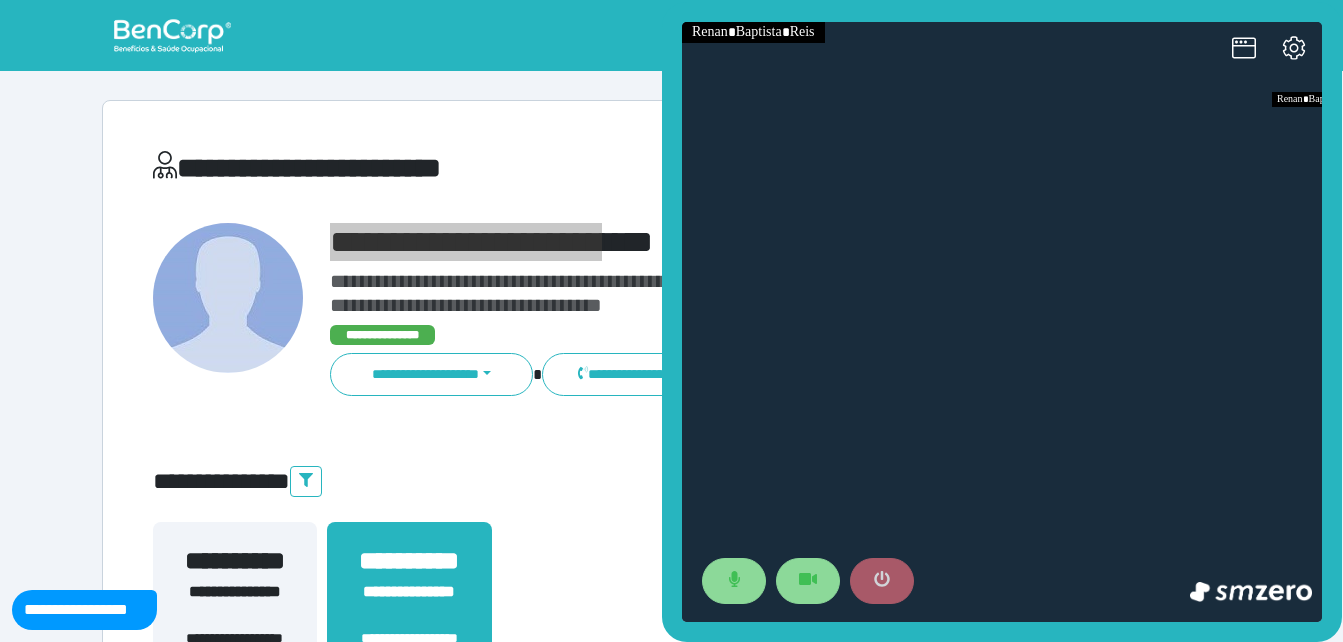 click at bounding box center (882, 581) 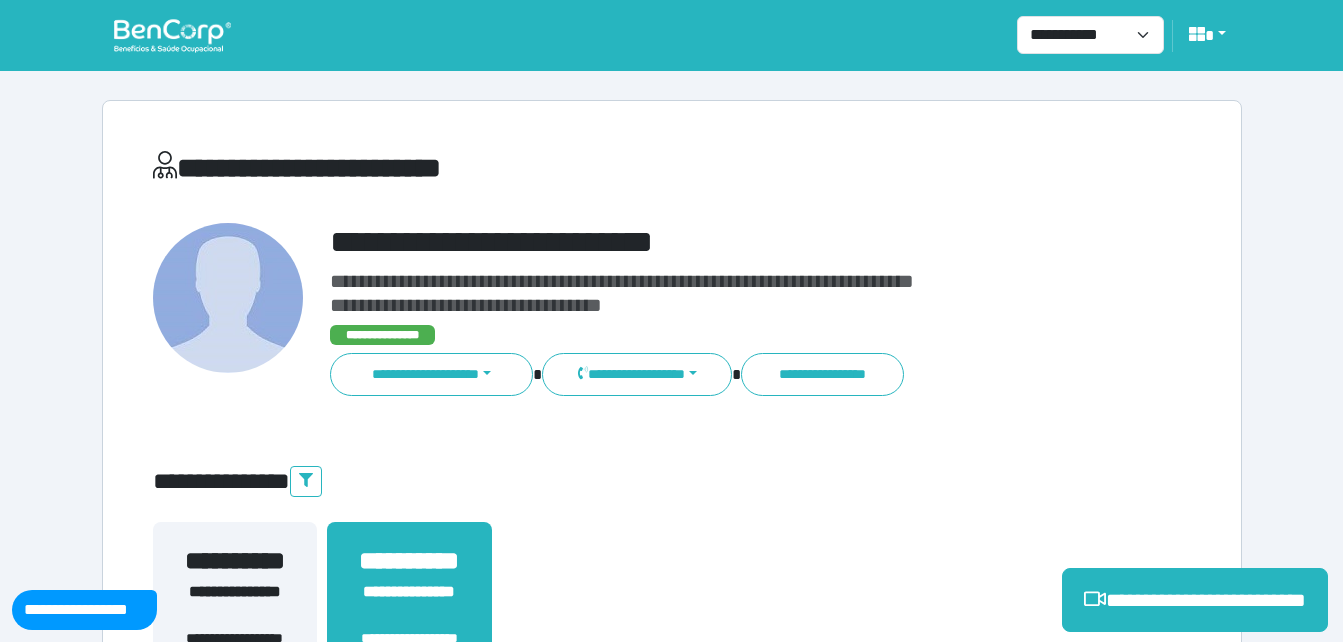 click on "**********" at bounding box center (383, 335) 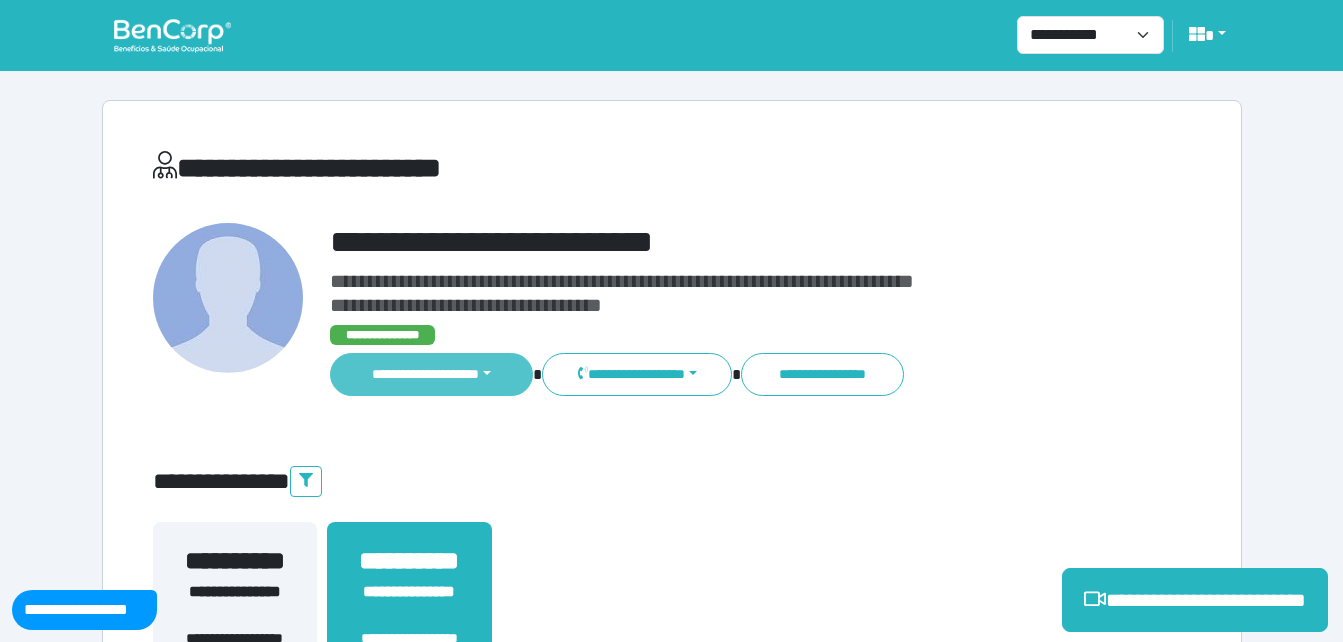 drag, startPoint x: 429, startPoint y: 376, endPoint x: 428, endPoint y: 392, distance: 16.03122 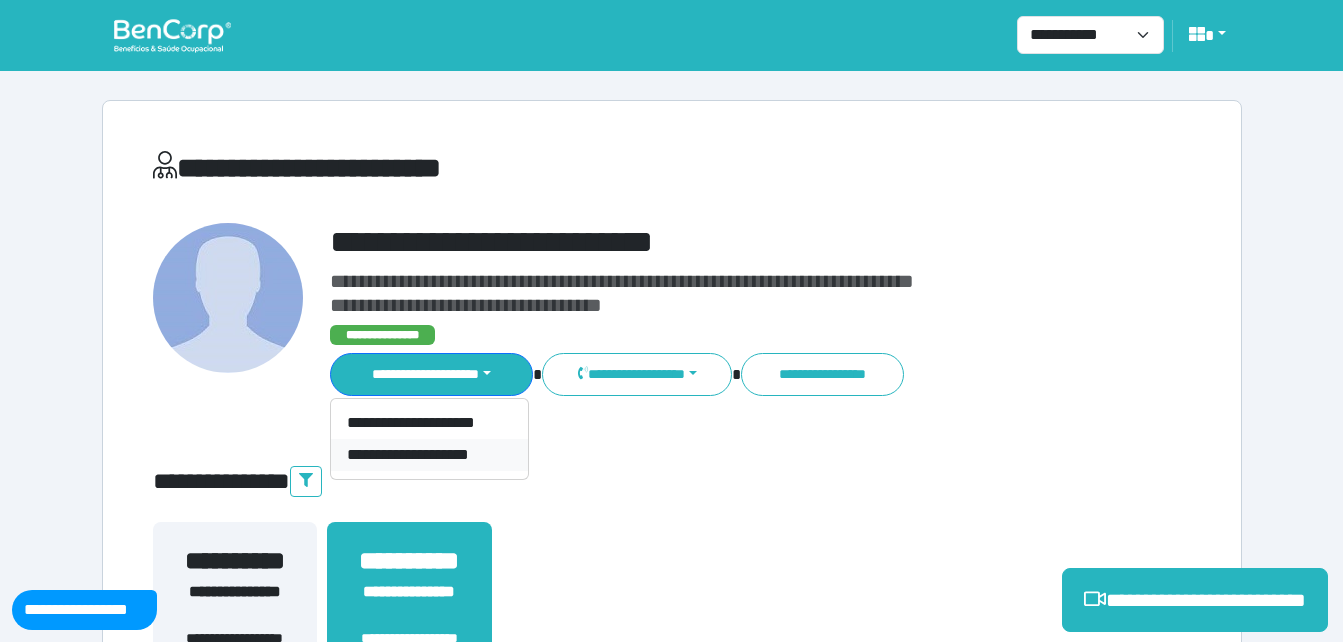 click on "**********" at bounding box center (429, 455) 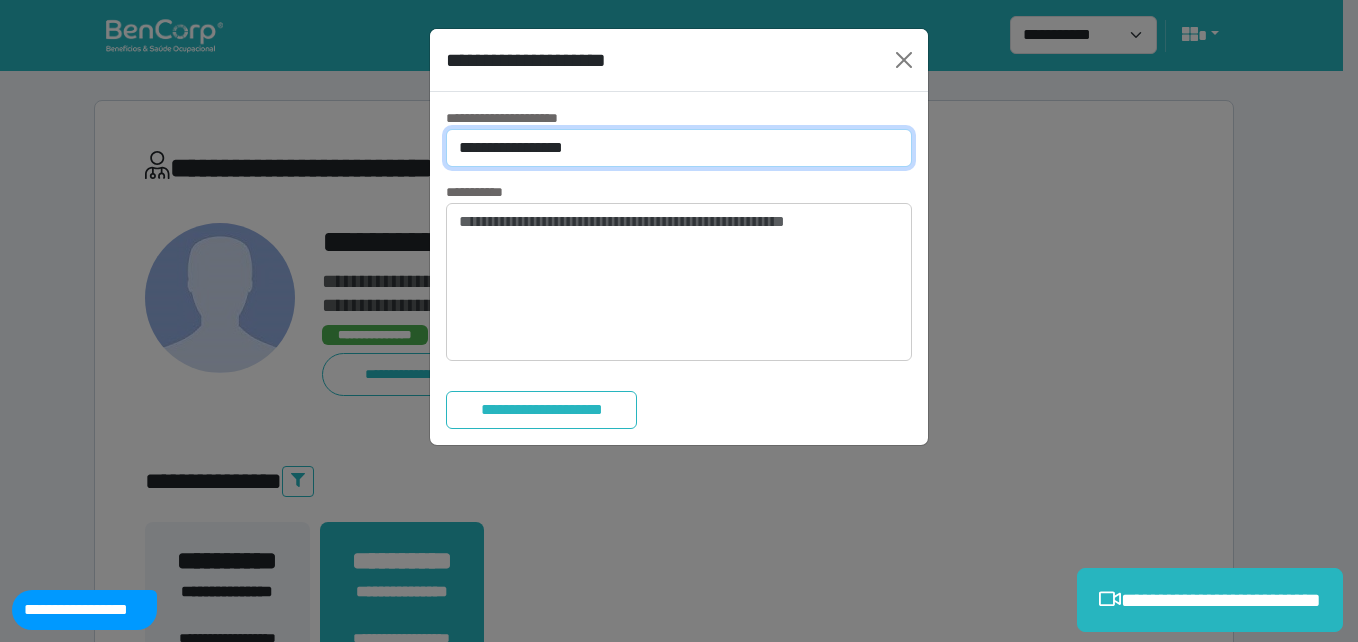 click on "**********" at bounding box center (679, 148) 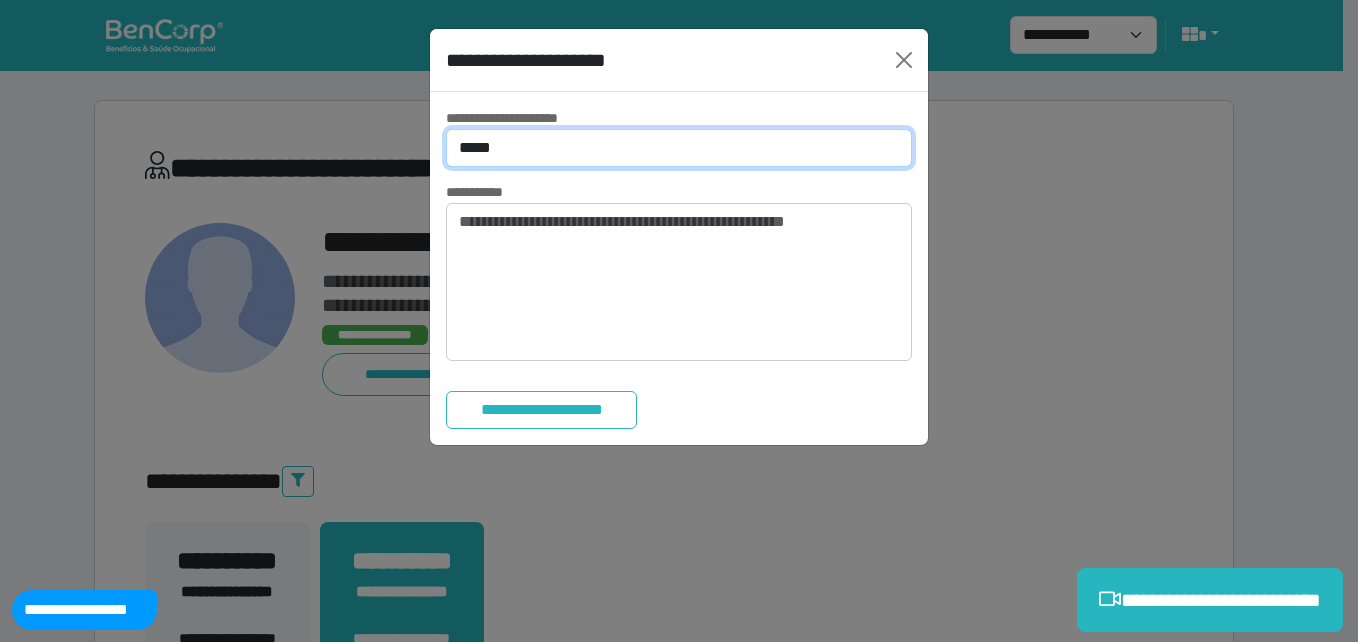 click on "**********" at bounding box center [679, 148] 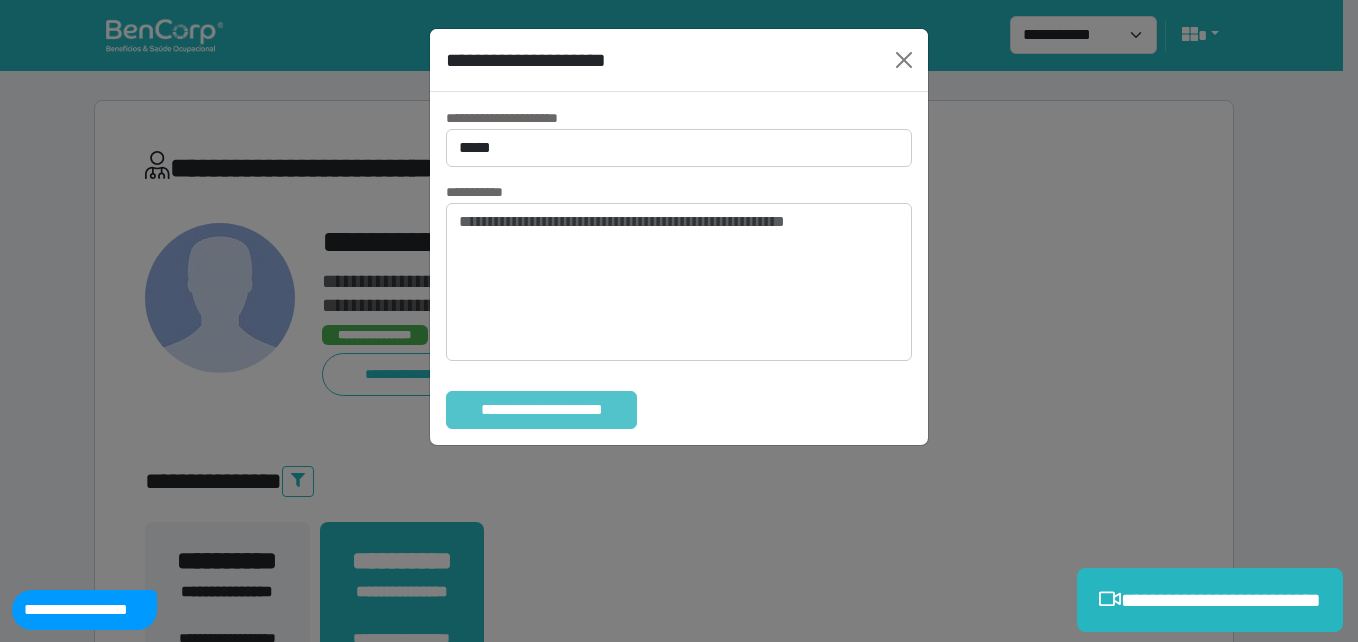 click on "**********" at bounding box center (541, 410) 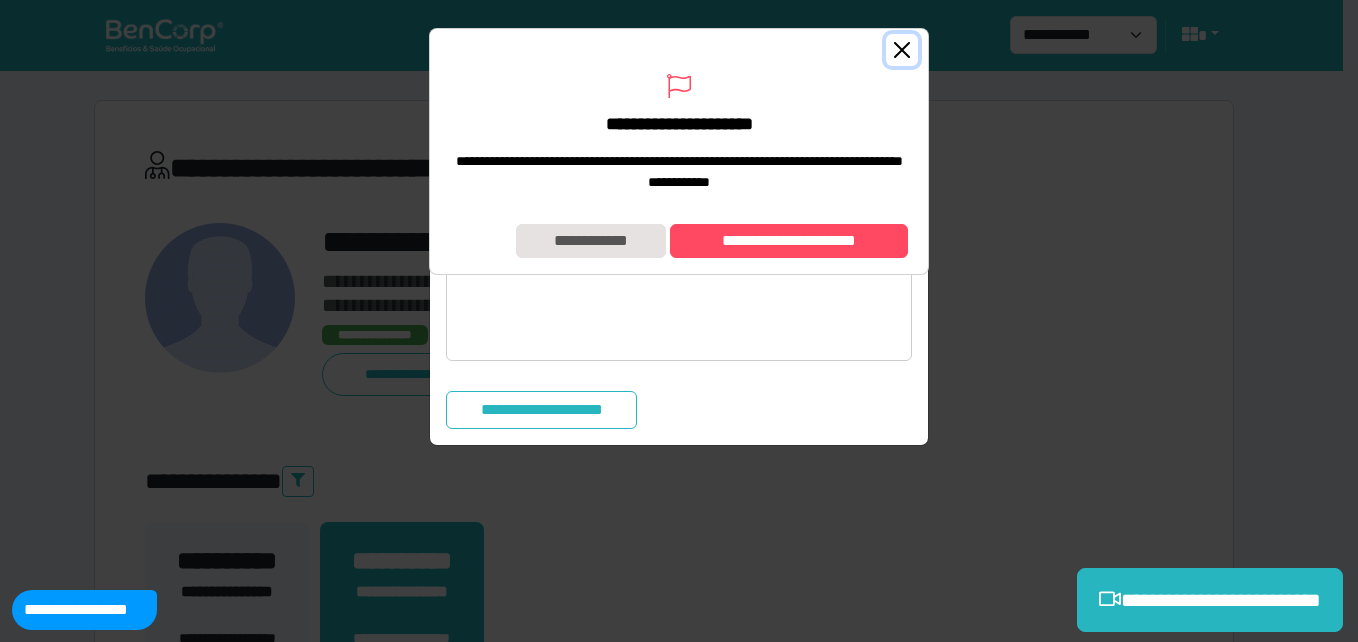 click at bounding box center [902, 50] 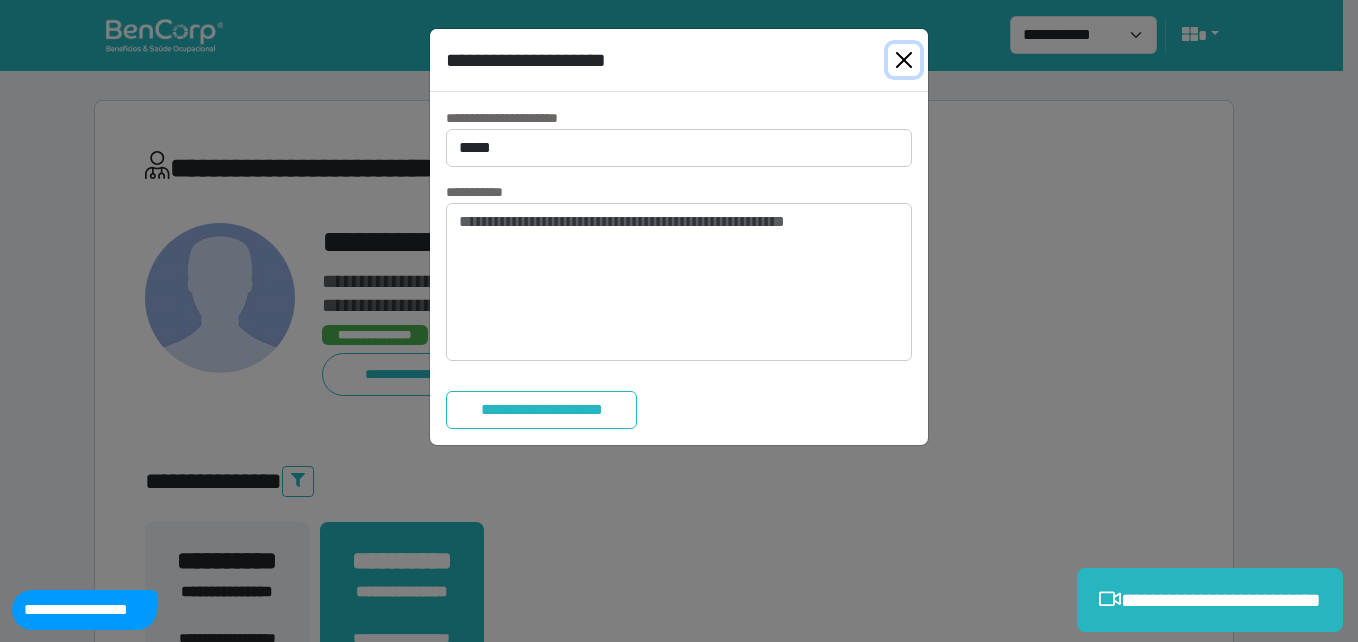 click at bounding box center (904, 60) 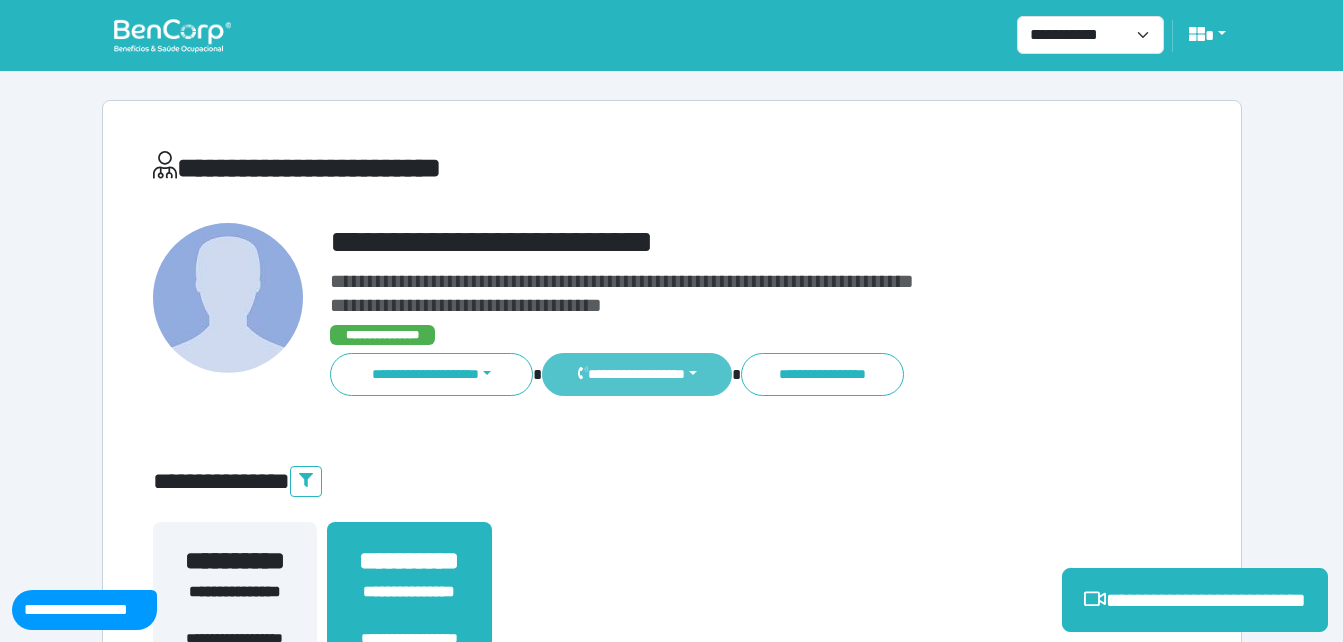 click on "**********" at bounding box center [636, 374] 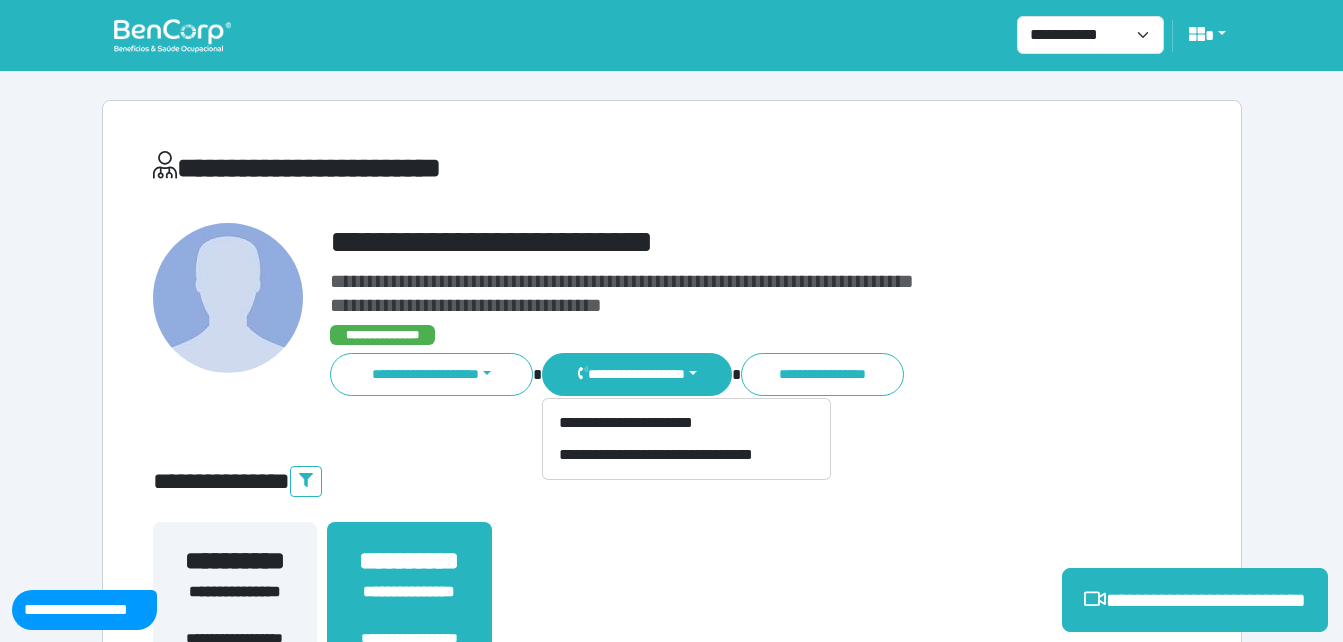 type 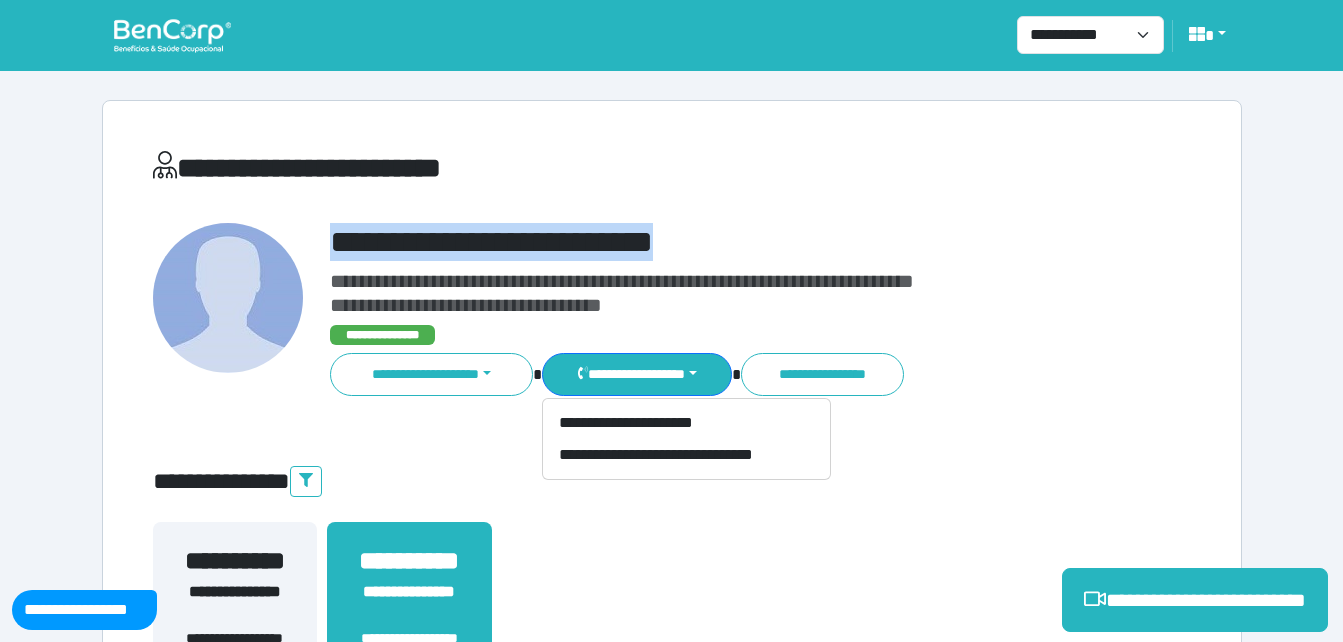 drag, startPoint x: 331, startPoint y: 243, endPoint x: 748, endPoint y: 226, distance: 417.34637 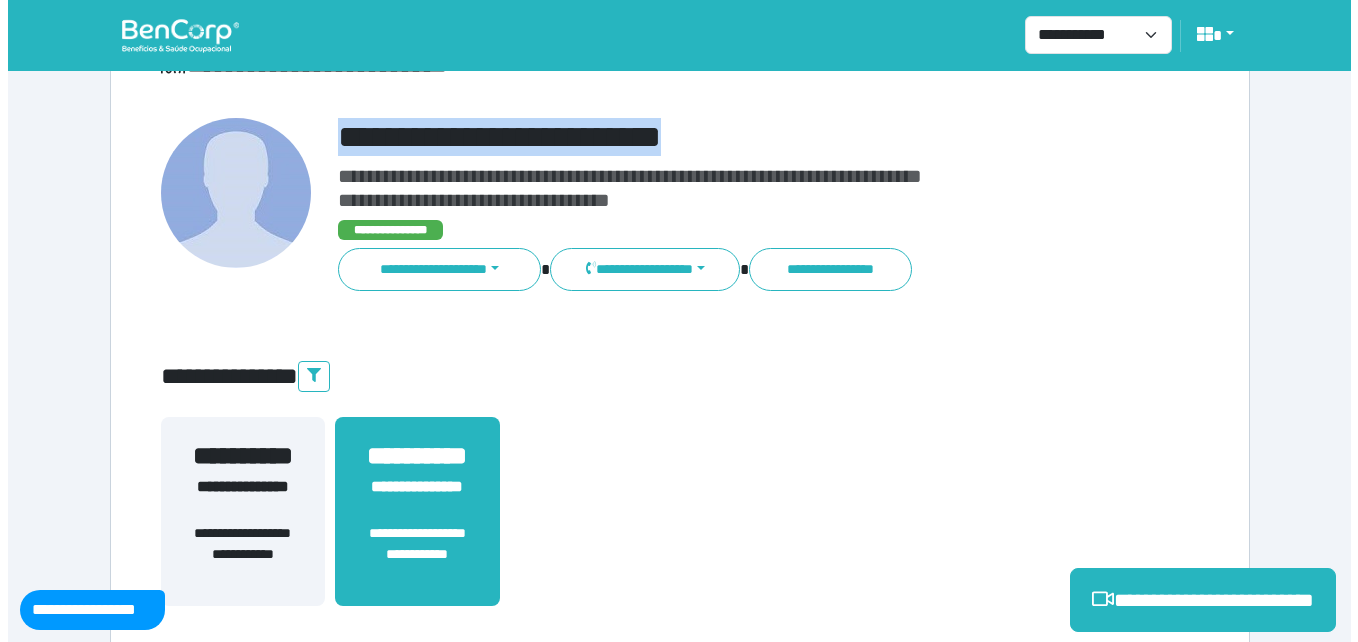 scroll, scrollTop: 94, scrollLeft: 0, axis: vertical 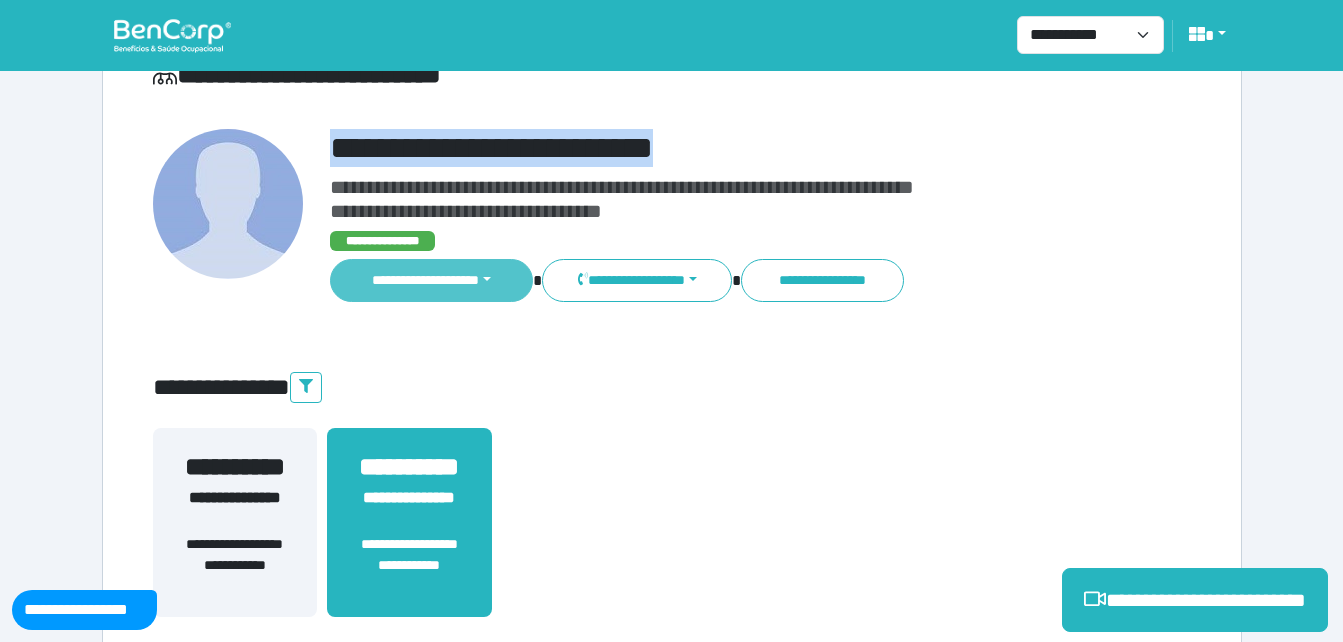 click on "**********" at bounding box center (432, 280) 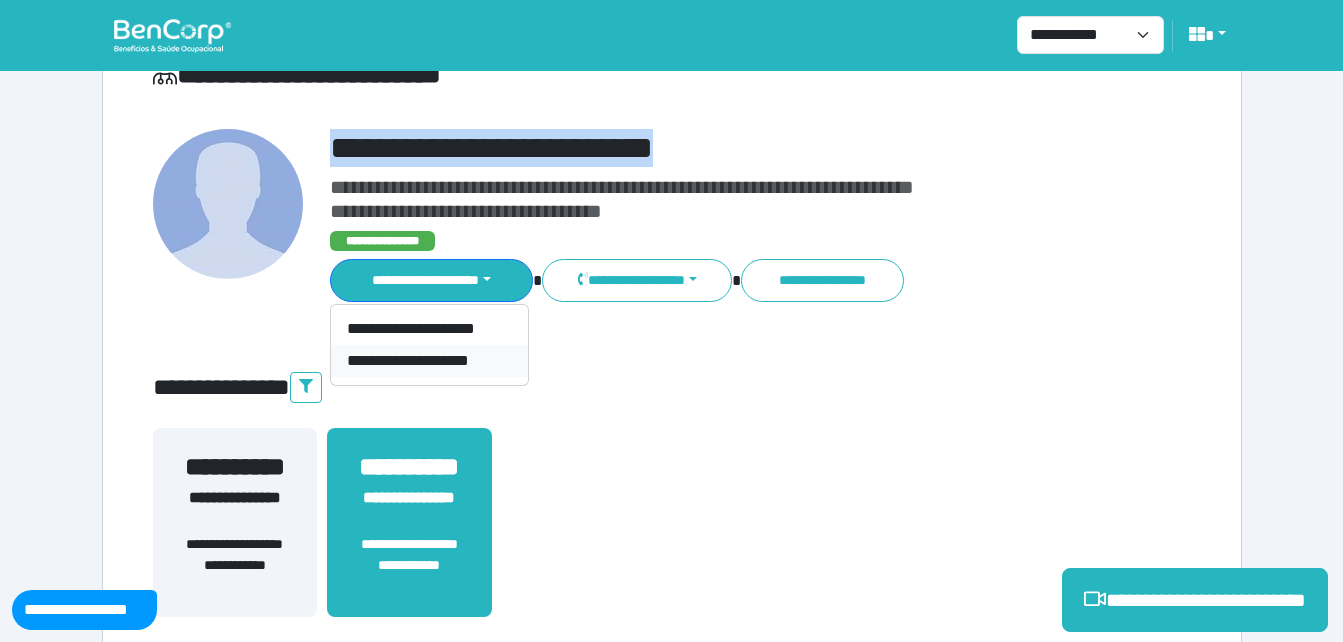 click on "**********" at bounding box center [429, 361] 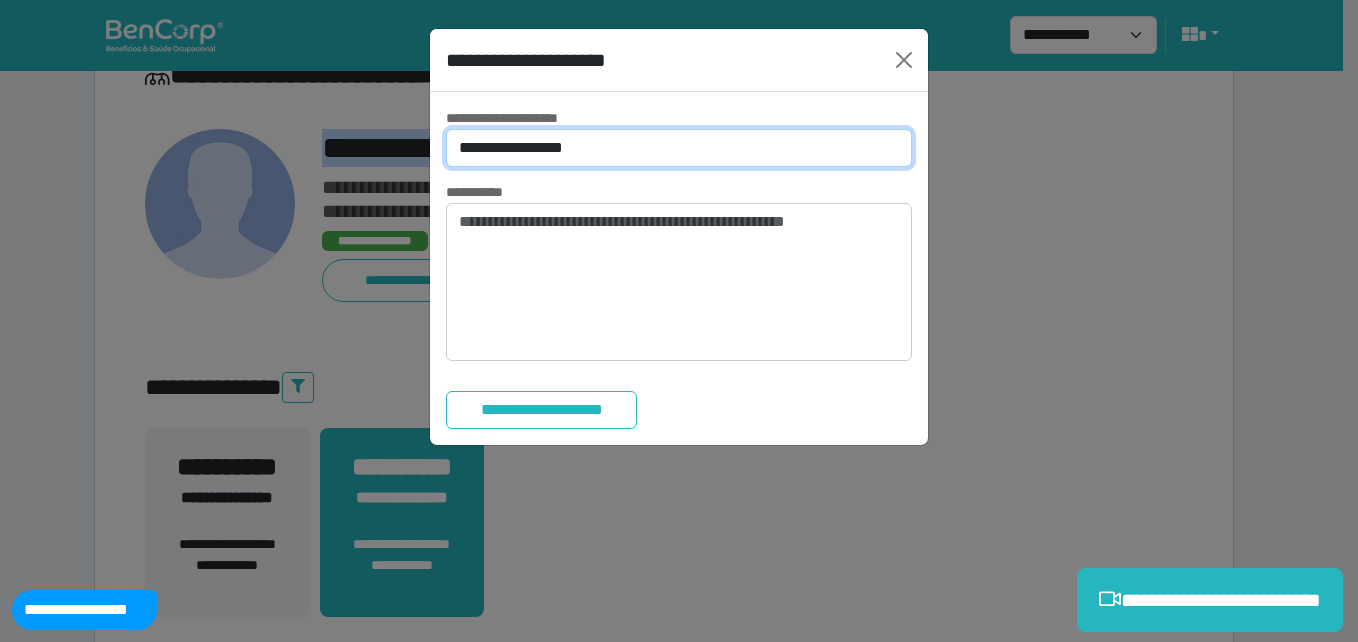 click on "**********" at bounding box center [679, 148] 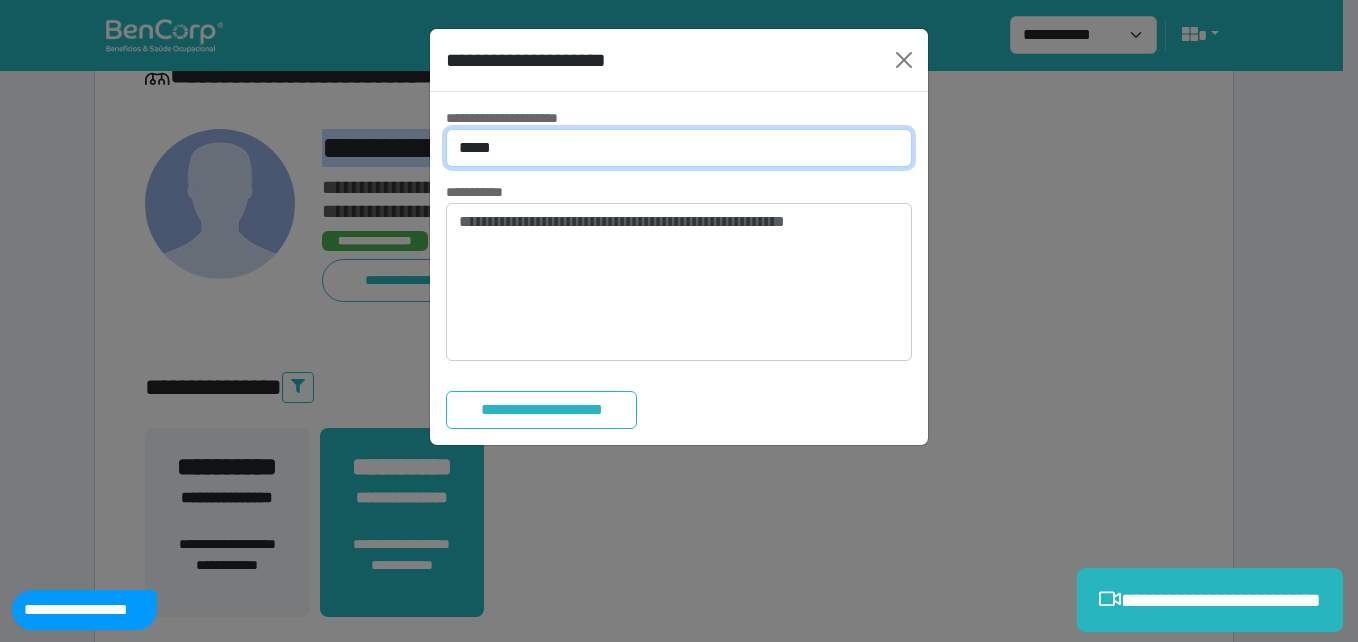 click on "**********" at bounding box center (679, 148) 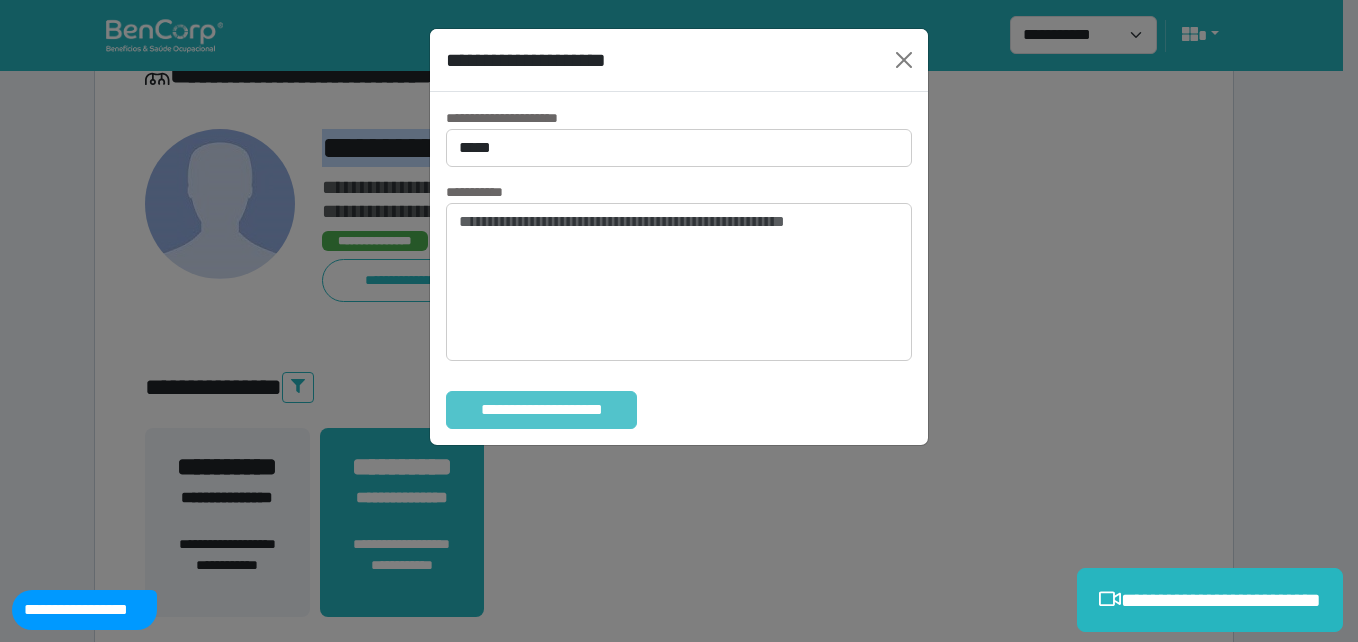 click on "**********" at bounding box center [541, 410] 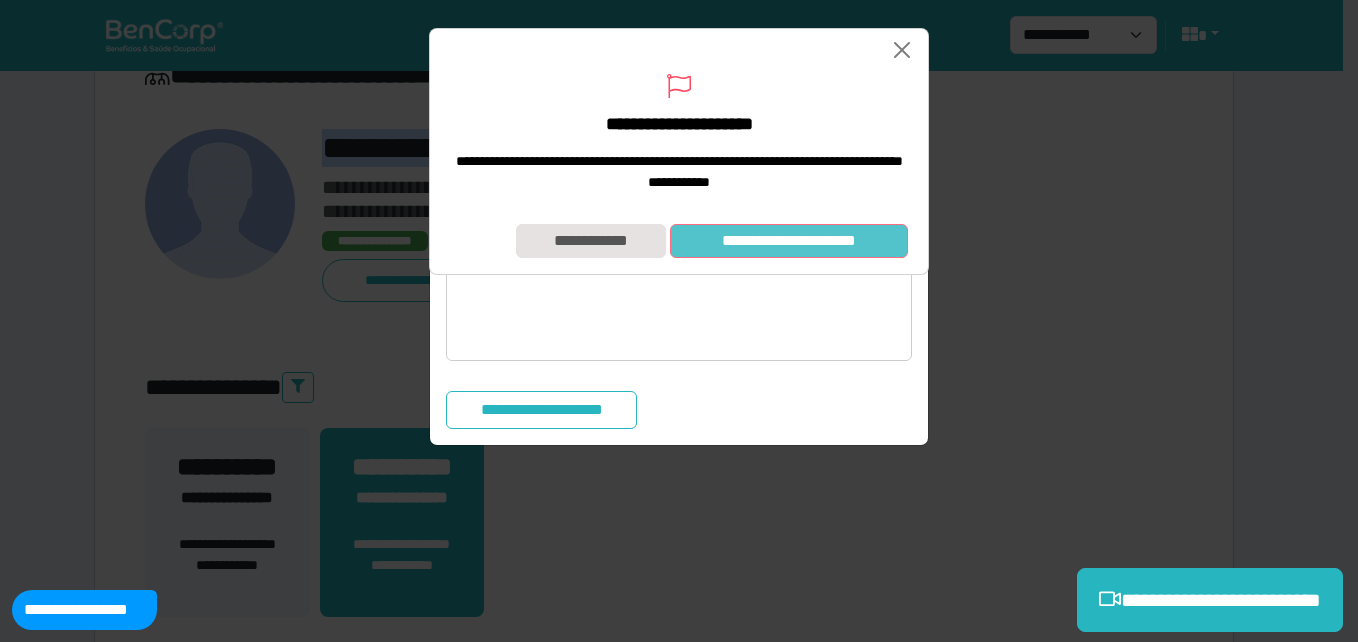 click on "**********" at bounding box center [789, 241] 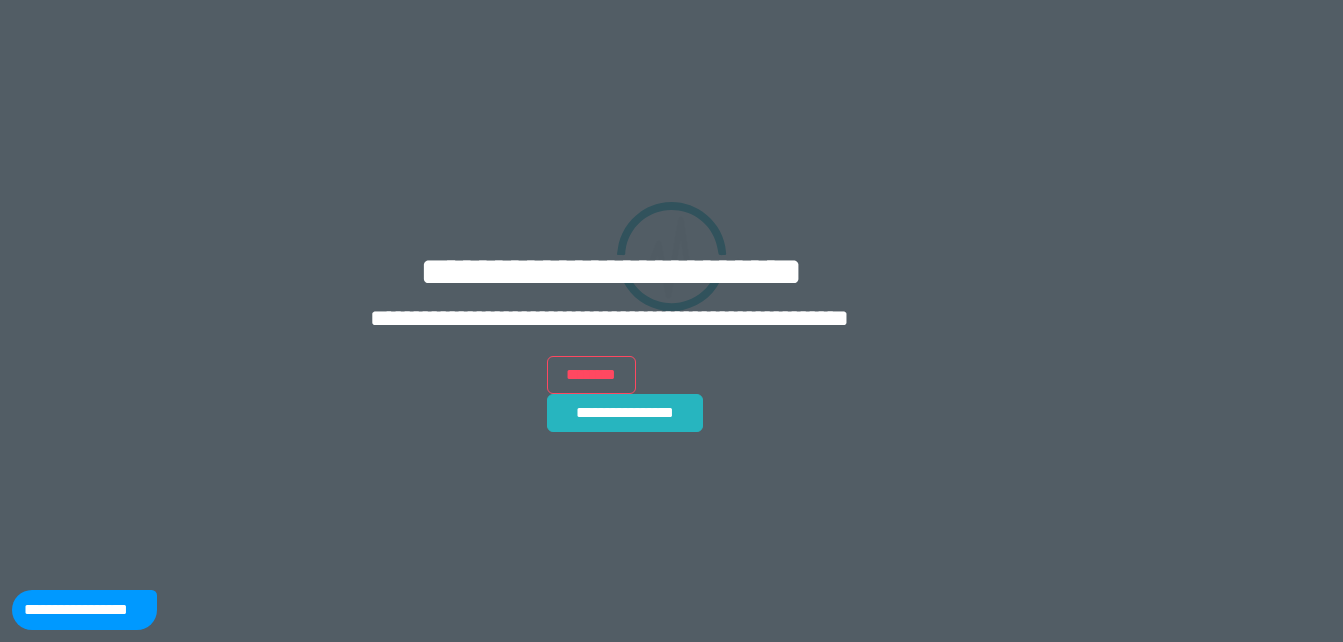 scroll, scrollTop: 0, scrollLeft: 0, axis: both 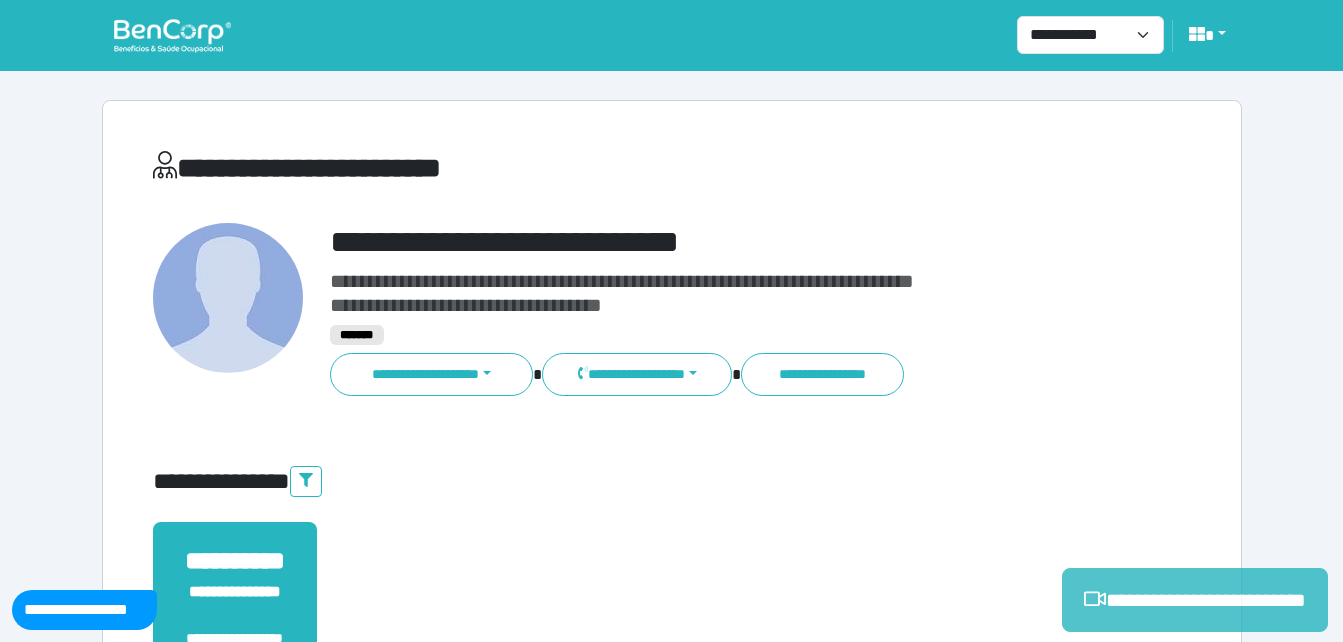 click on "**********" at bounding box center (1195, 600) 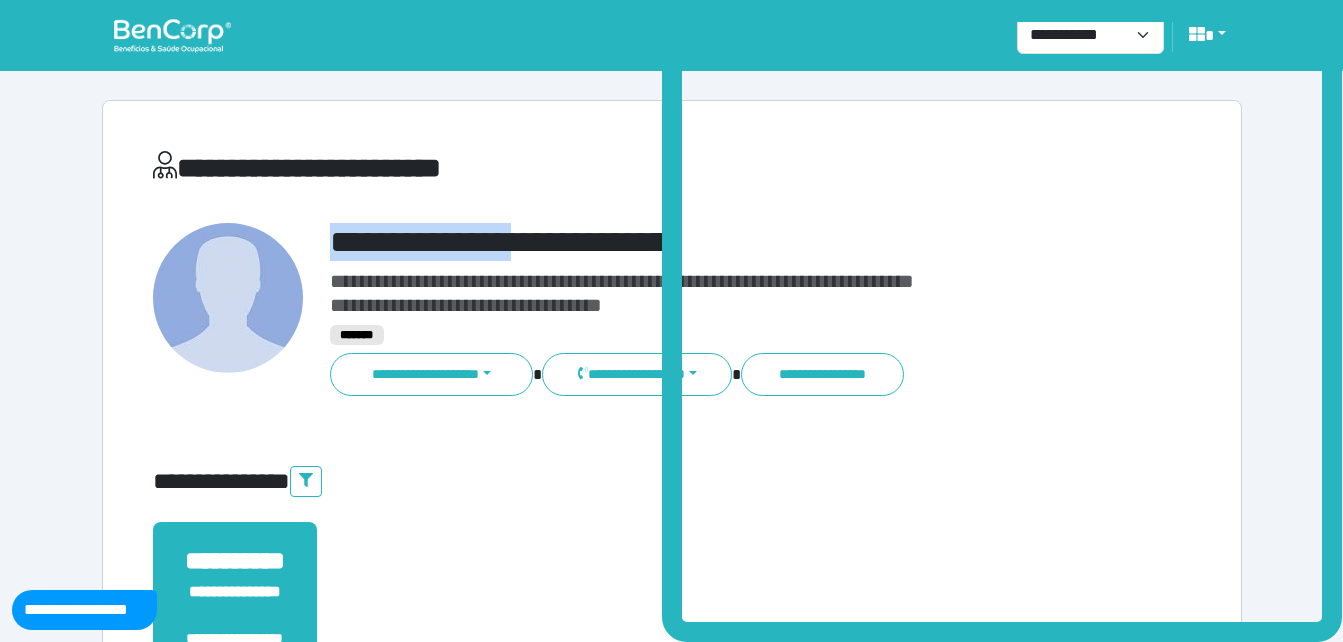 drag, startPoint x: 327, startPoint y: 237, endPoint x: 568, endPoint y: 208, distance: 242.73854 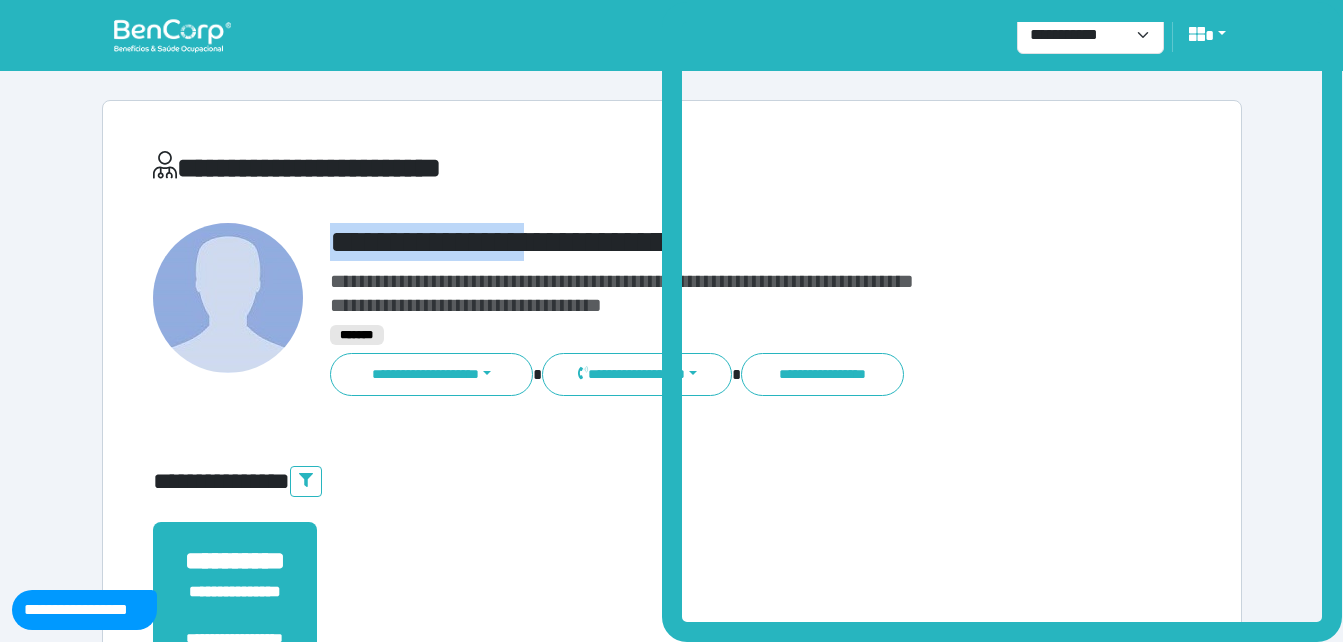 copy on "**********" 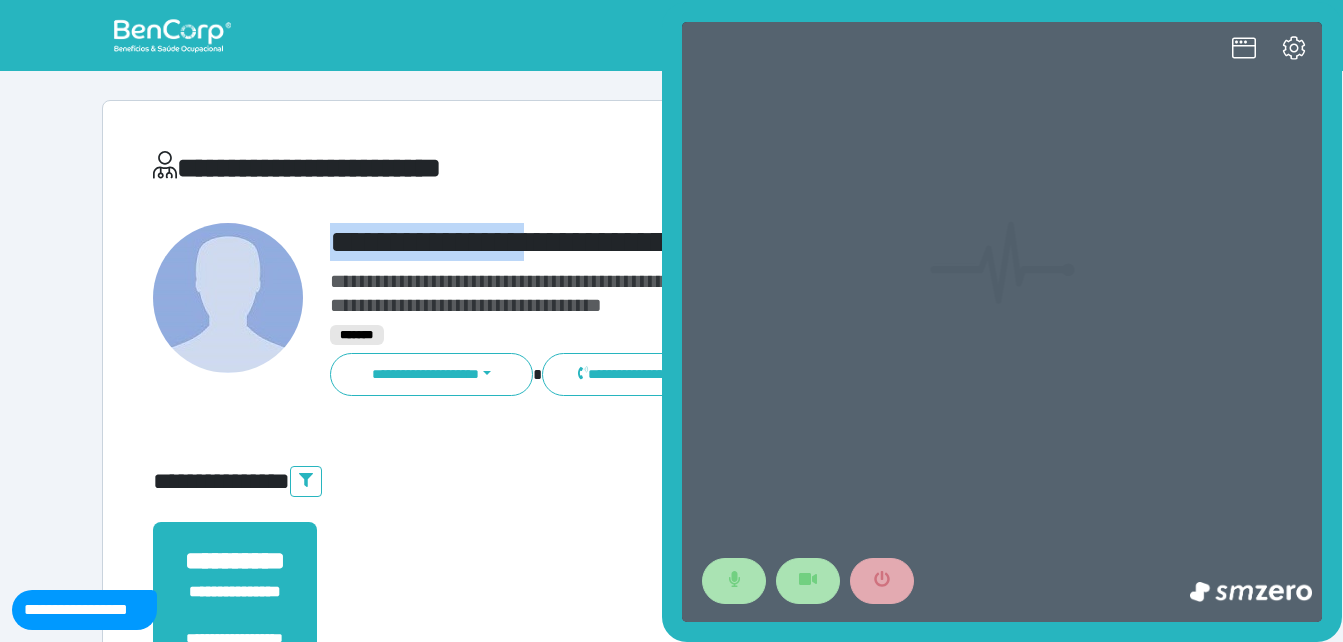 scroll, scrollTop: 0, scrollLeft: 0, axis: both 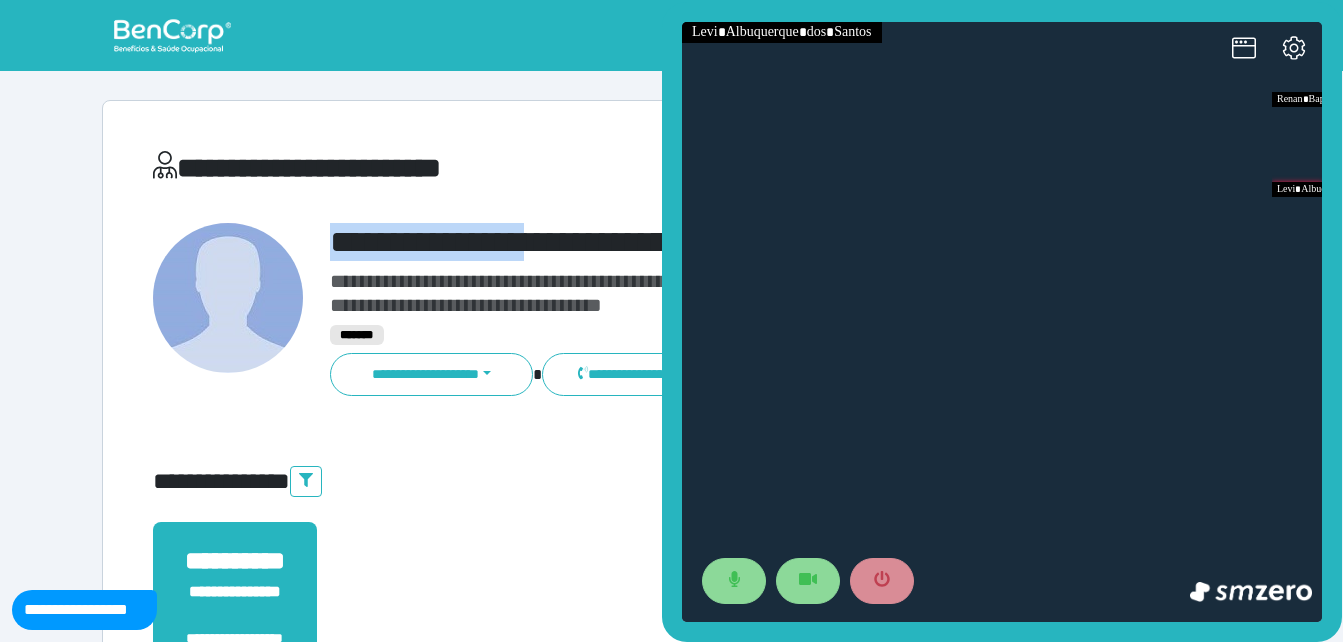click on "**********" at bounding box center [716, 242] 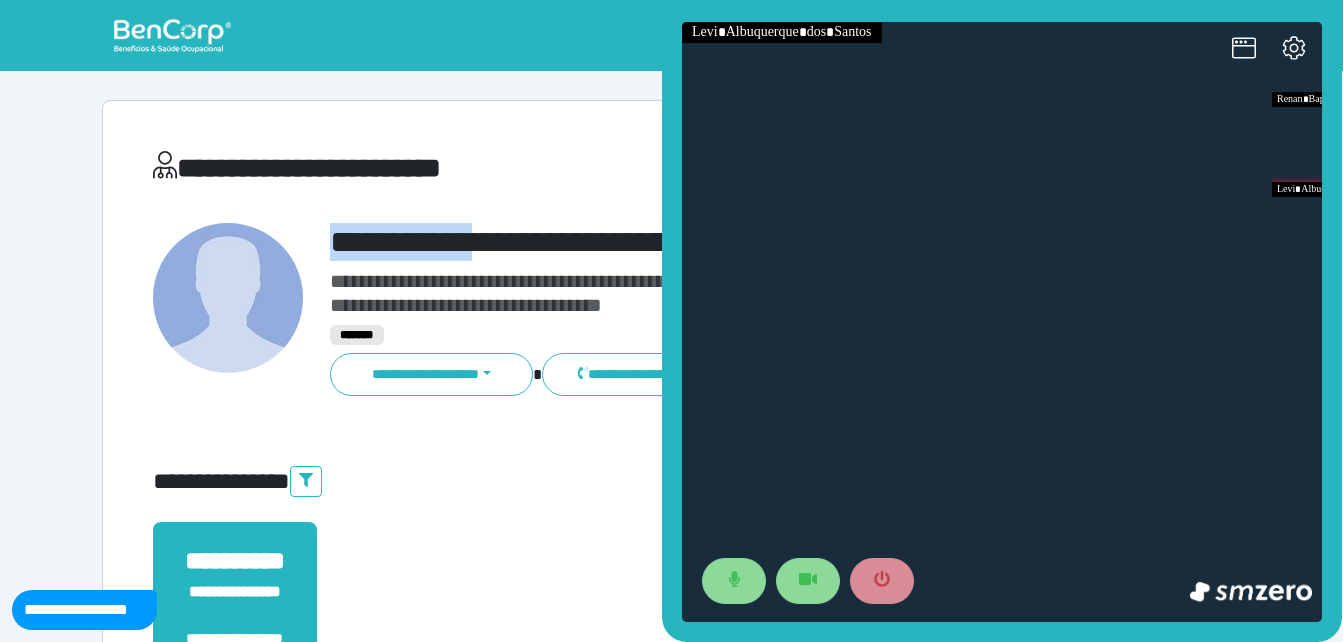 drag, startPoint x: 332, startPoint y: 233, endPoint x: 505, endPoint y: 226, distance: 173.14156 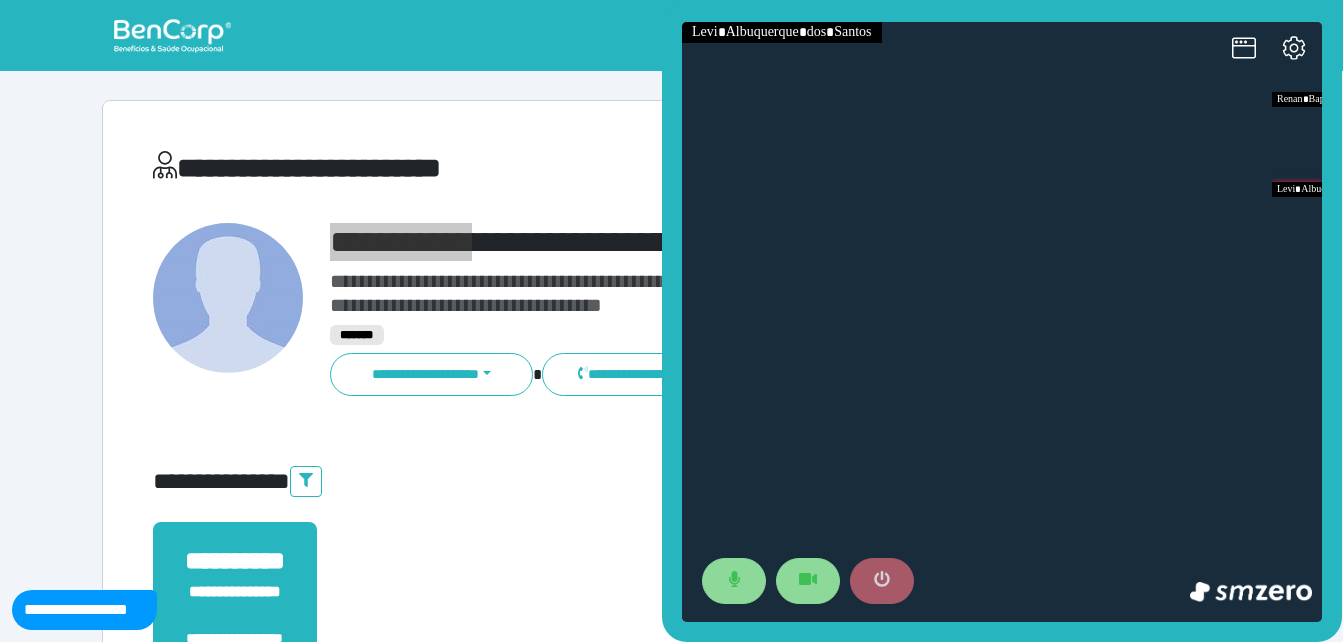 click 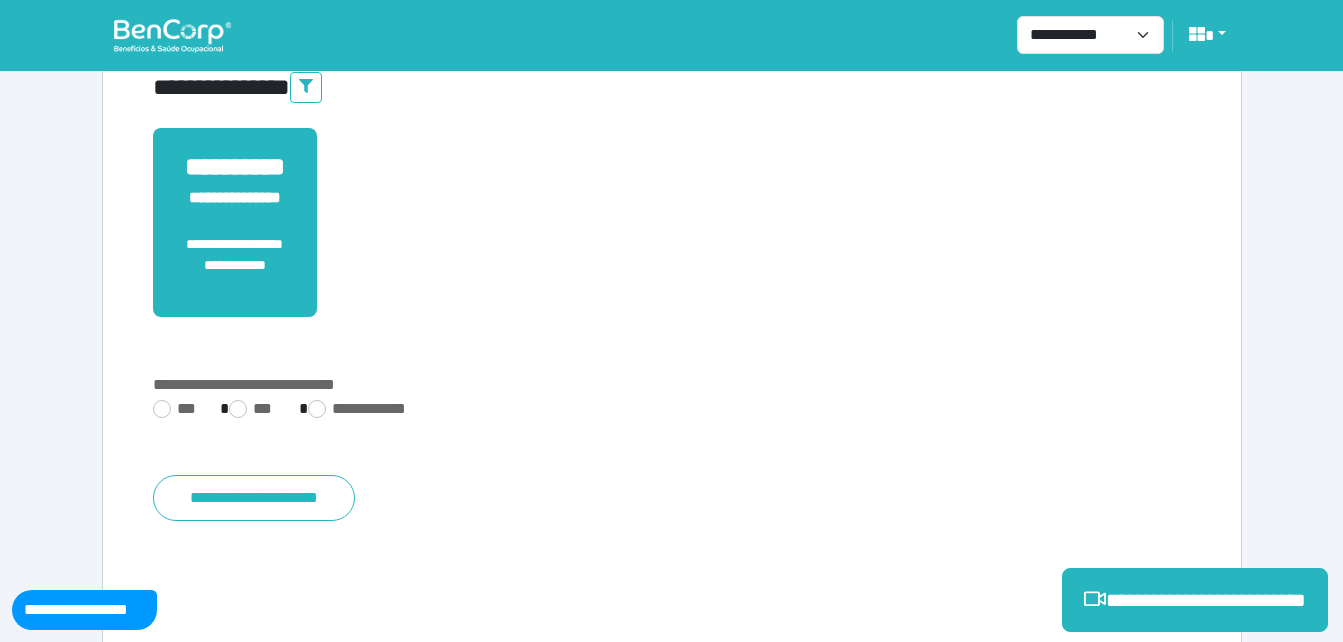 scroll, scrollTop: 494, scrollLeft: 0, axis: vertical 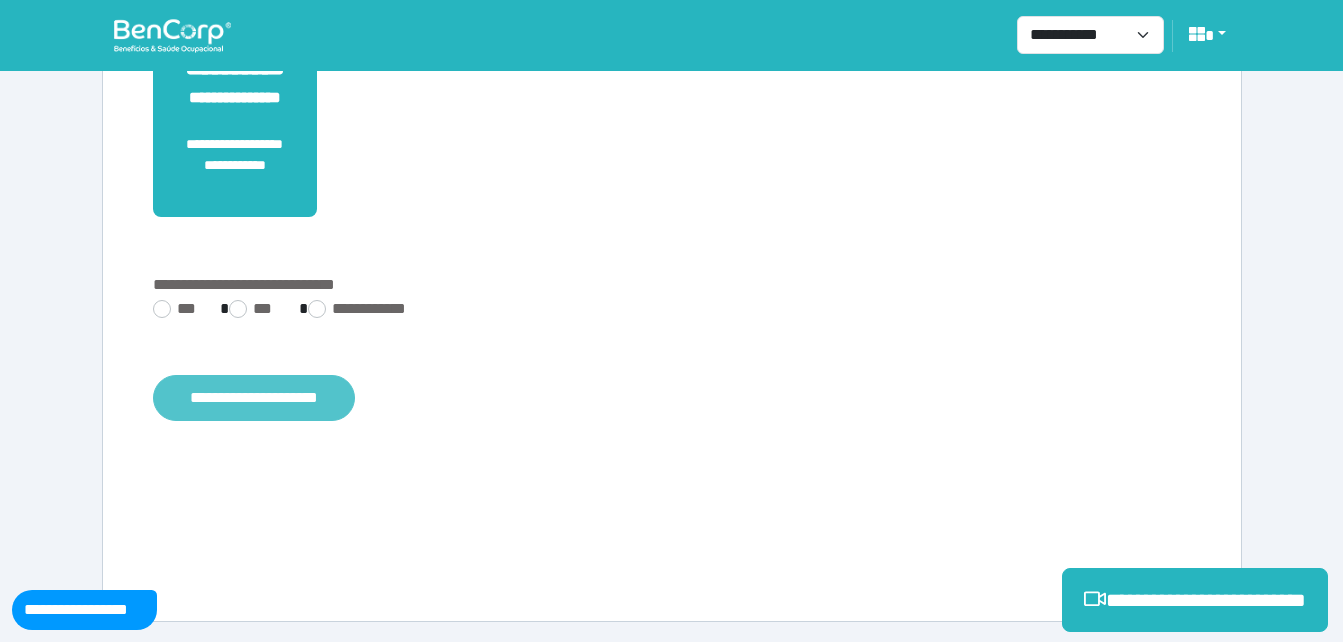 click on "**********" at bounding box center [254, 398] 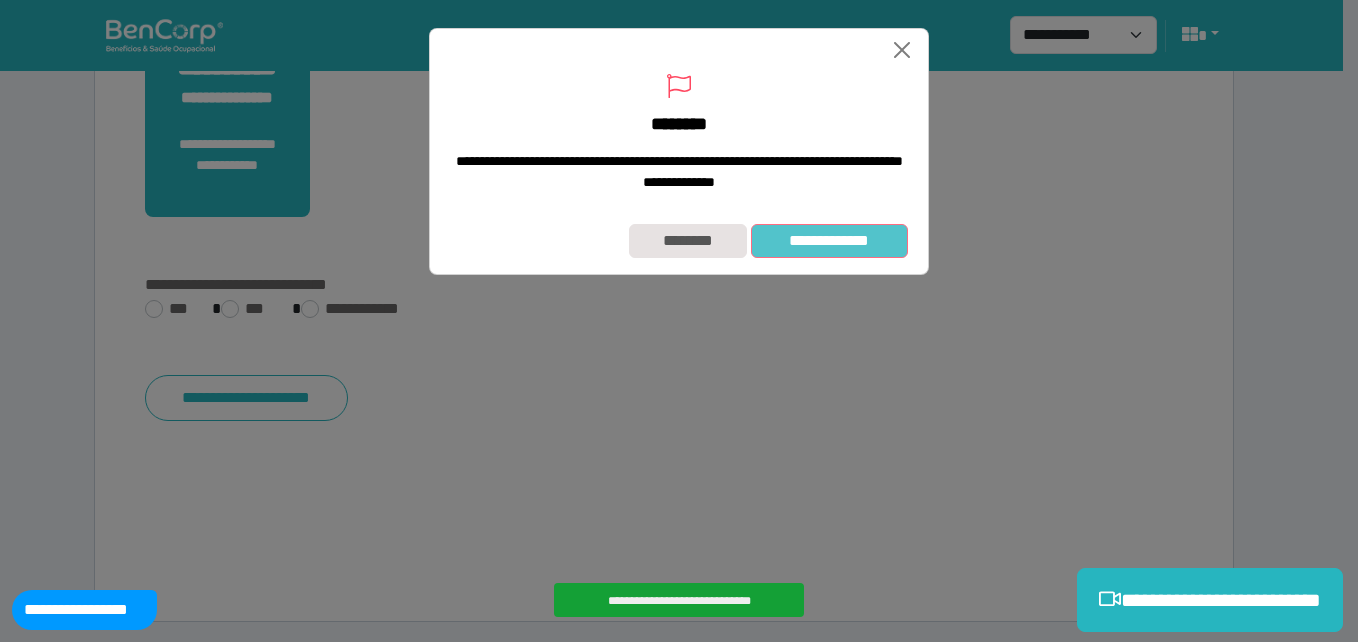 click on "**********" at bounding box center (679, 241) 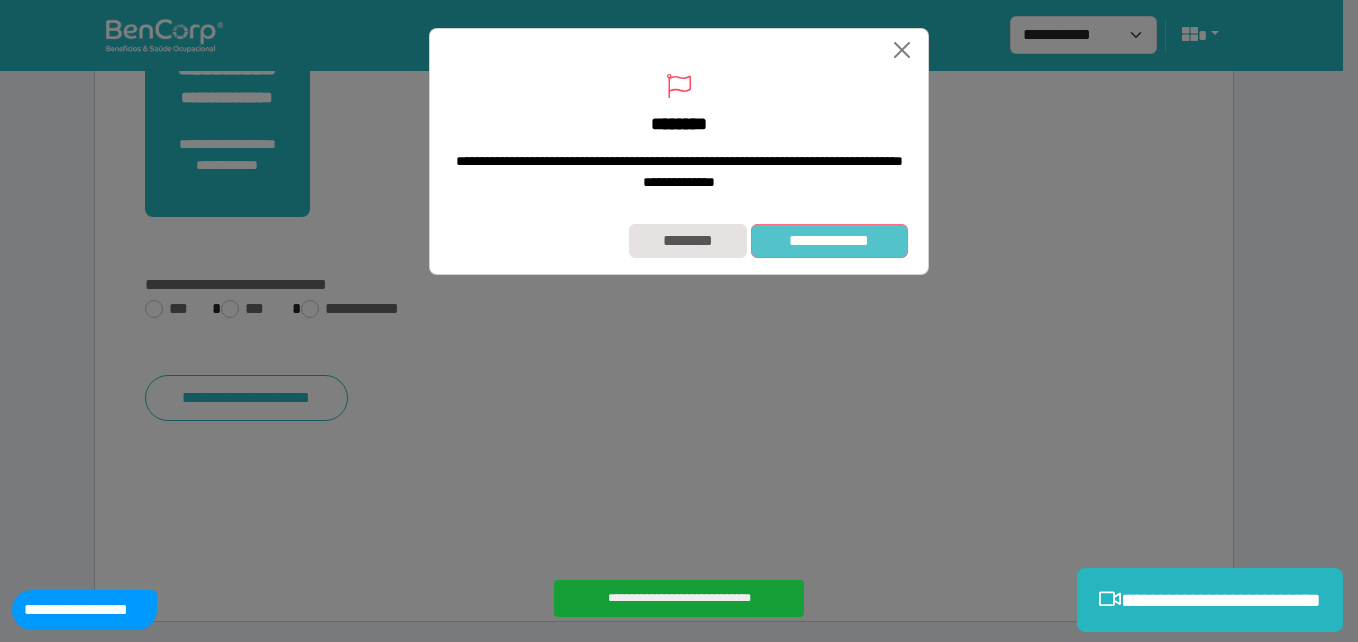 click on "**********" at bounding box center (829, 241) 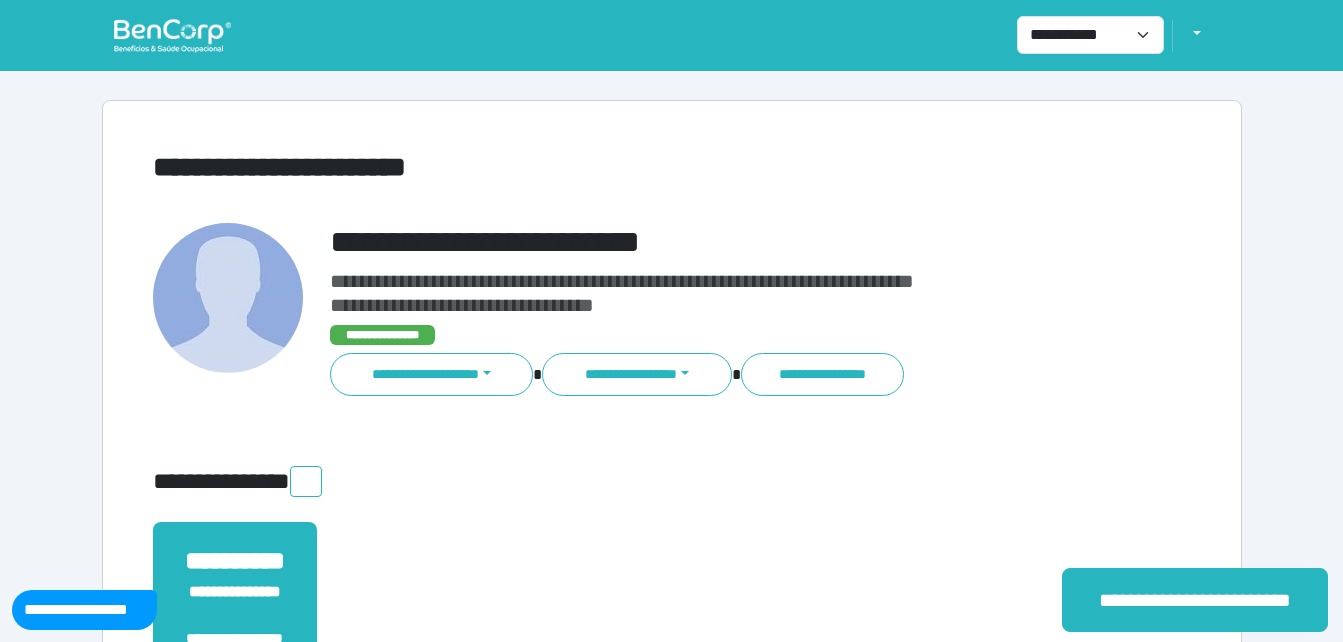 scroll, scrollTop: 0, scrollLeft: 0, axis: both 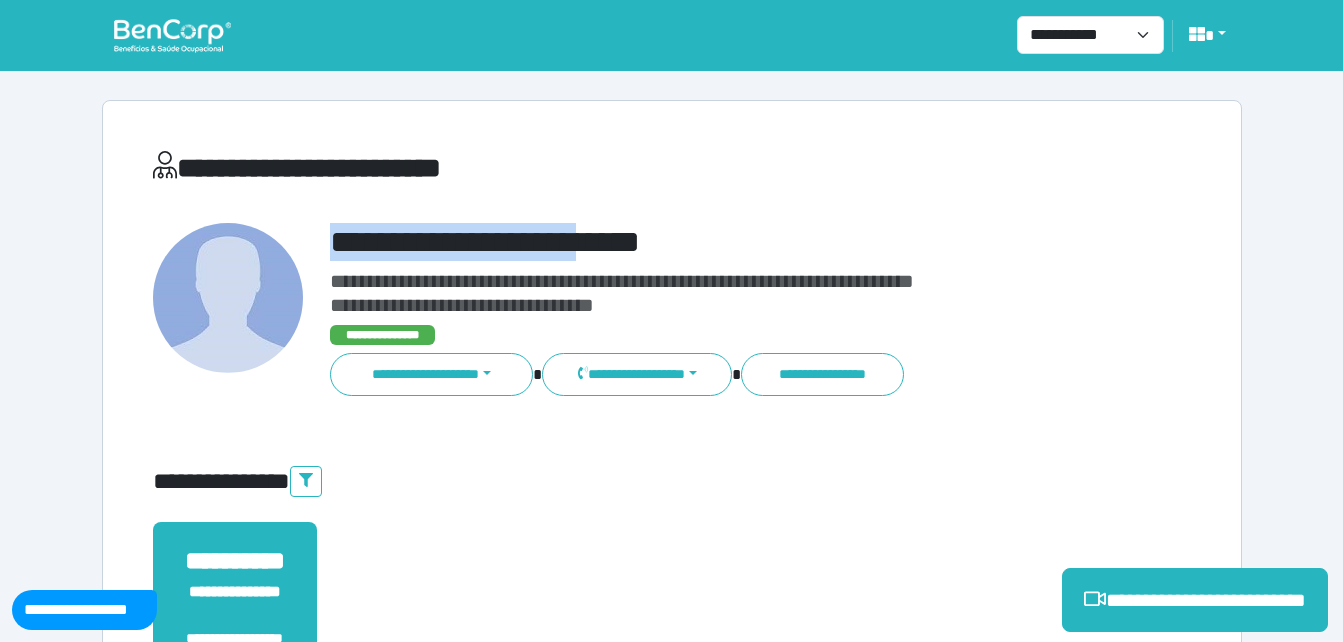 drag, startPoint x: 326, startPoint y: 223, endPoint x: 654, endPoint y: 235, distance: 328.21945 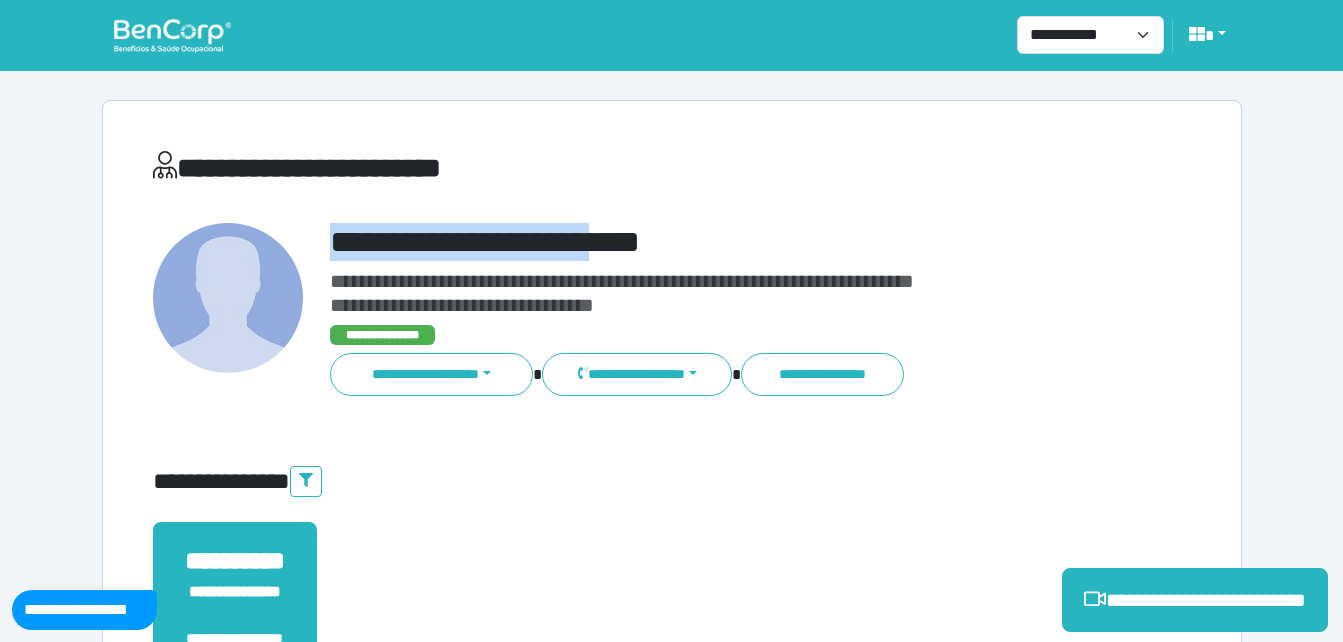 copy on "**********" 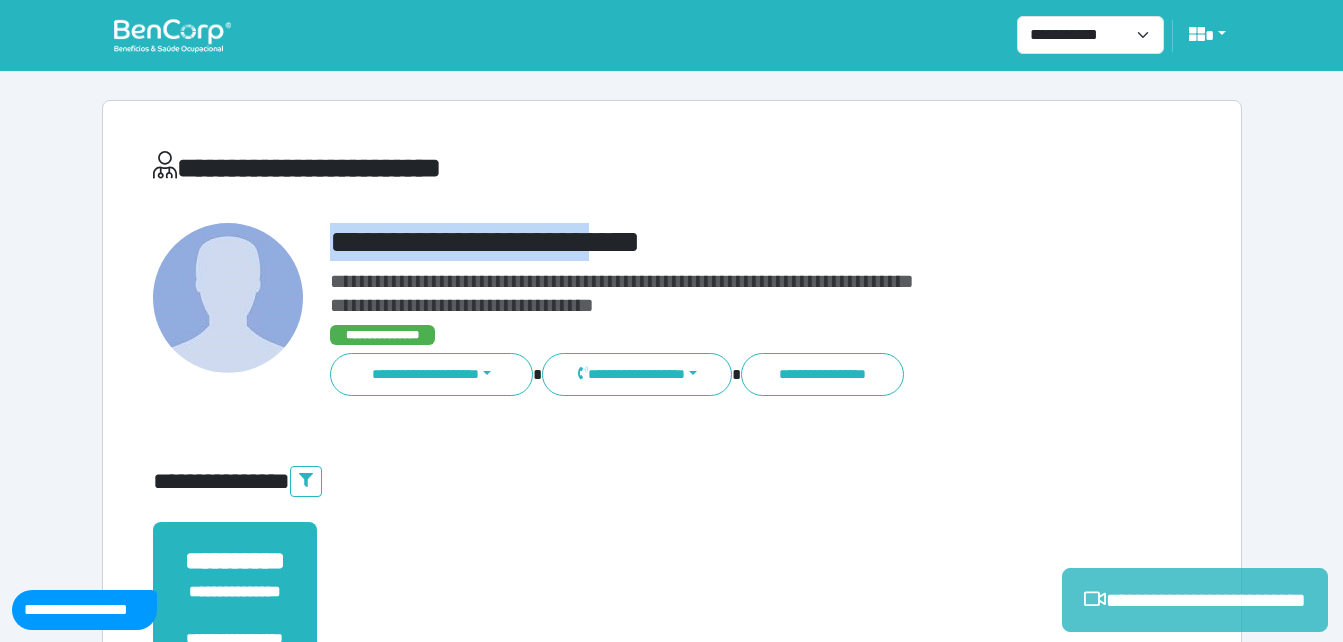 click on "**********" at bounding box center [1195, 600] 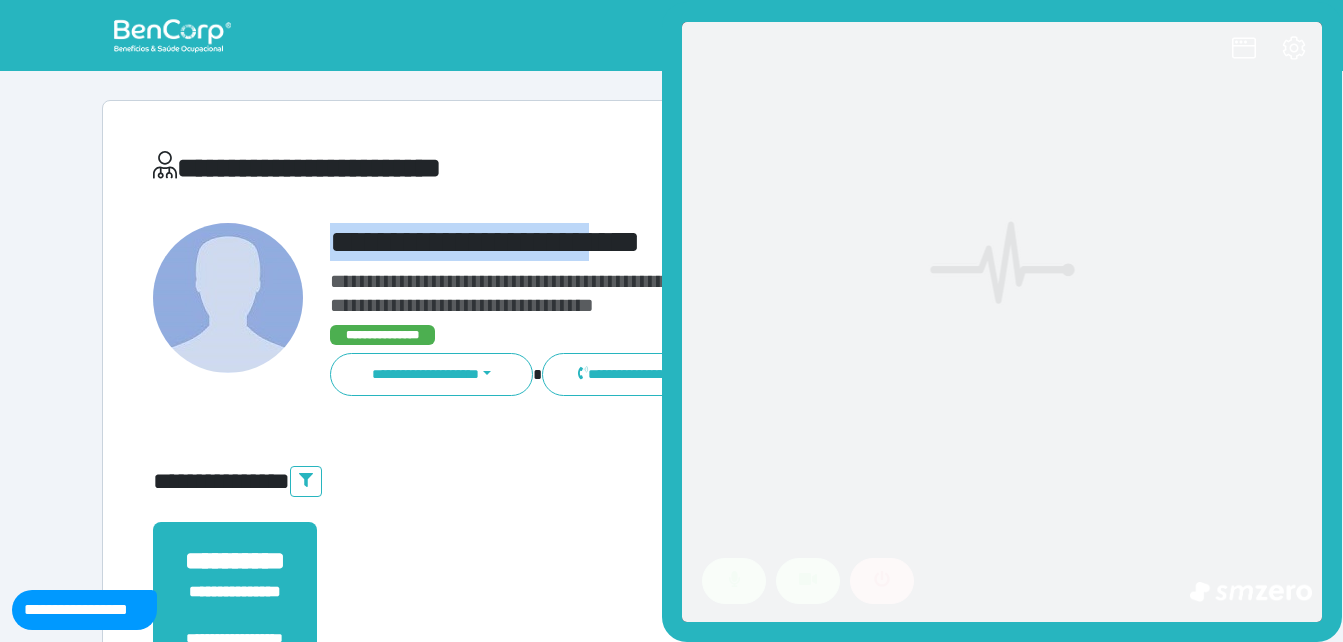 scroll, scrollTop: 0, scrollLeft: 0, axis: both 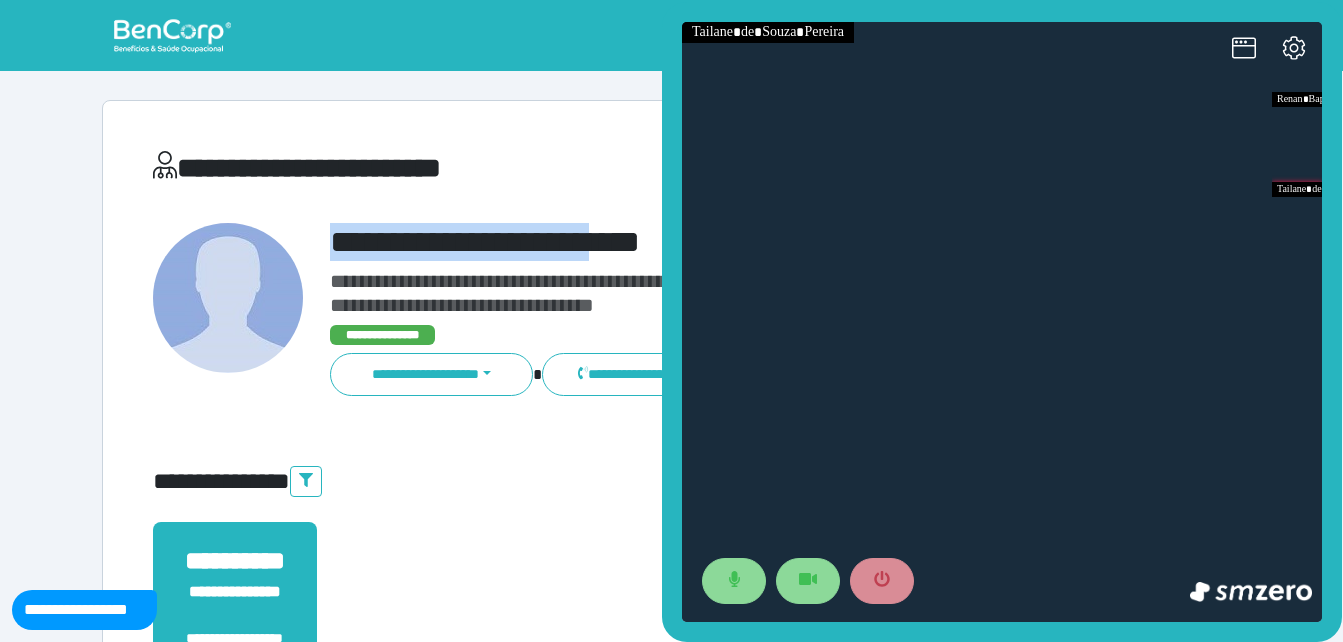 click on "**********" at bounding box center [716, 242] 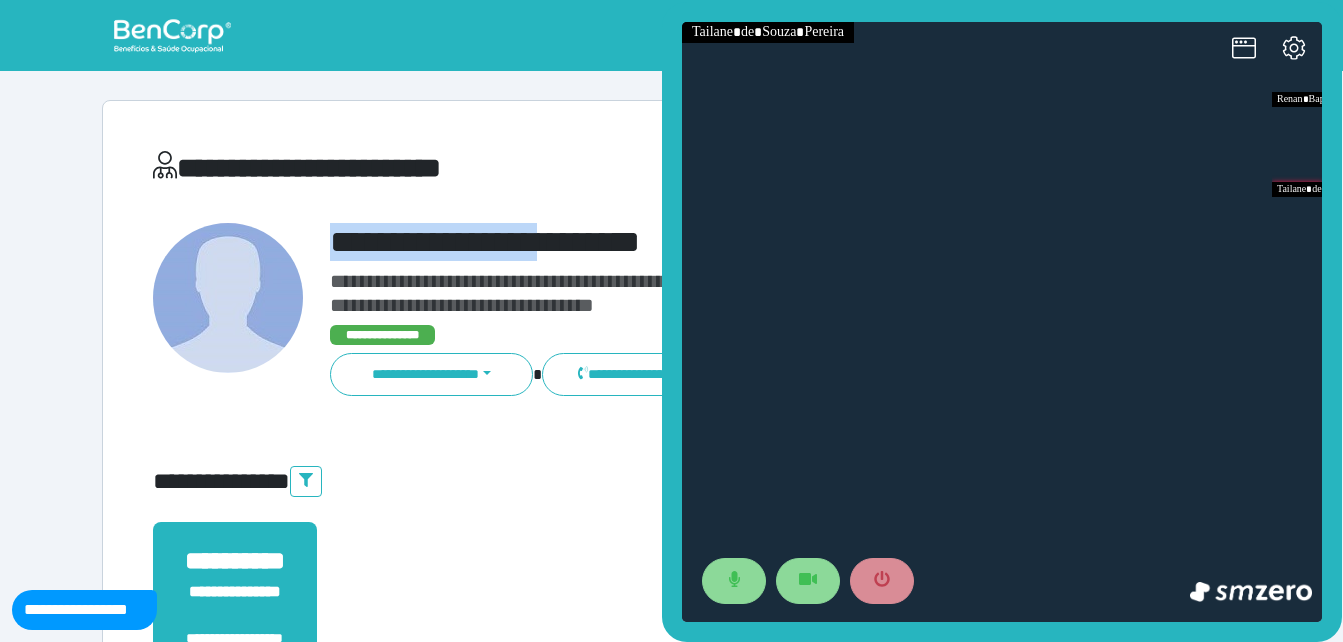 drag, startPoint x: 318, startPoint y: 235, endPoint x: 580, endPoint y: 228, distance: 262.0935 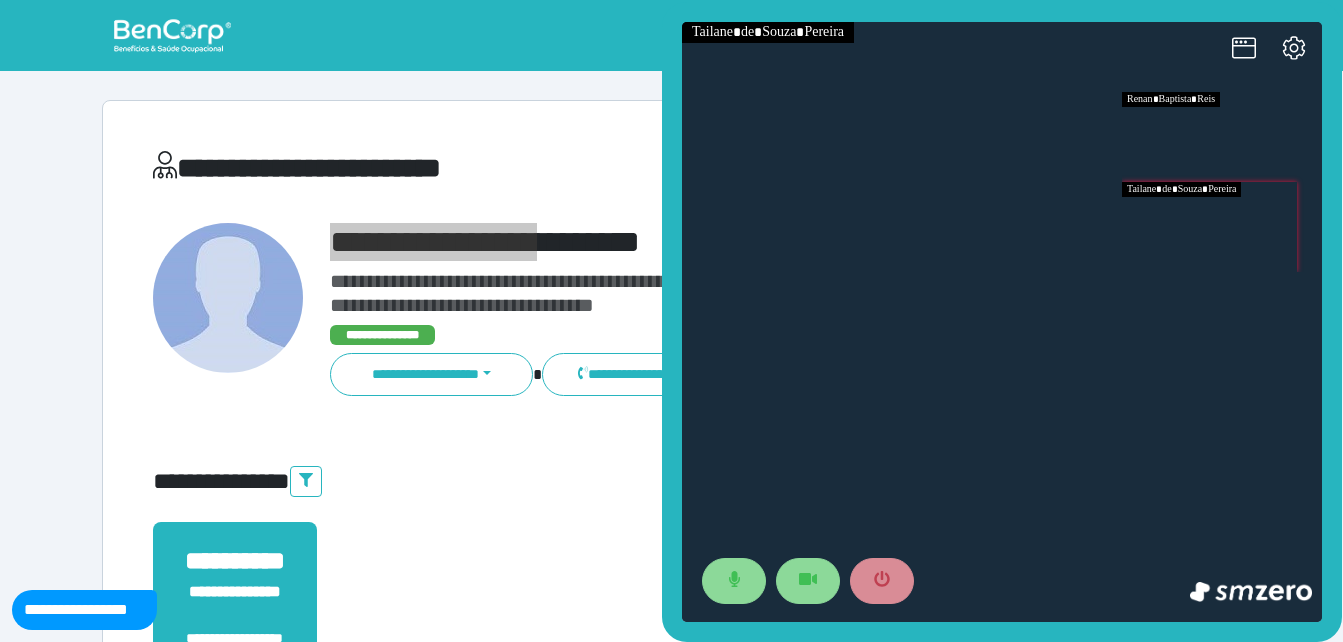click at bounding box center (1222, 137) 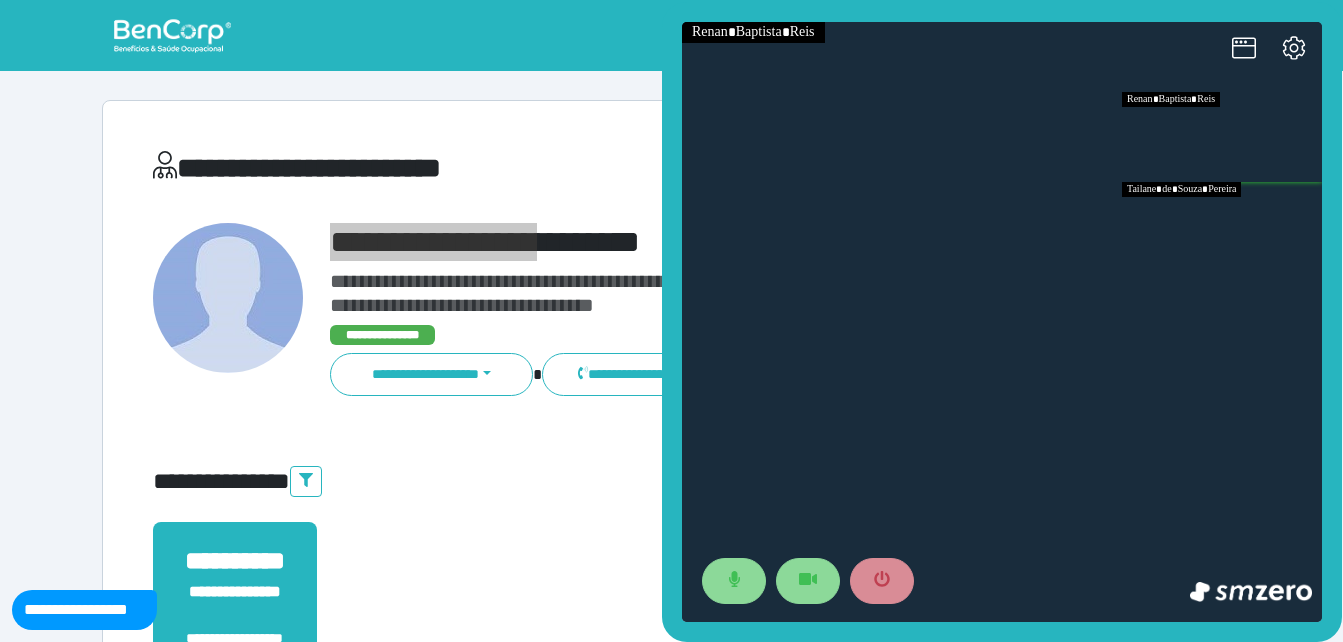 click at bounding box center (1222, 227) 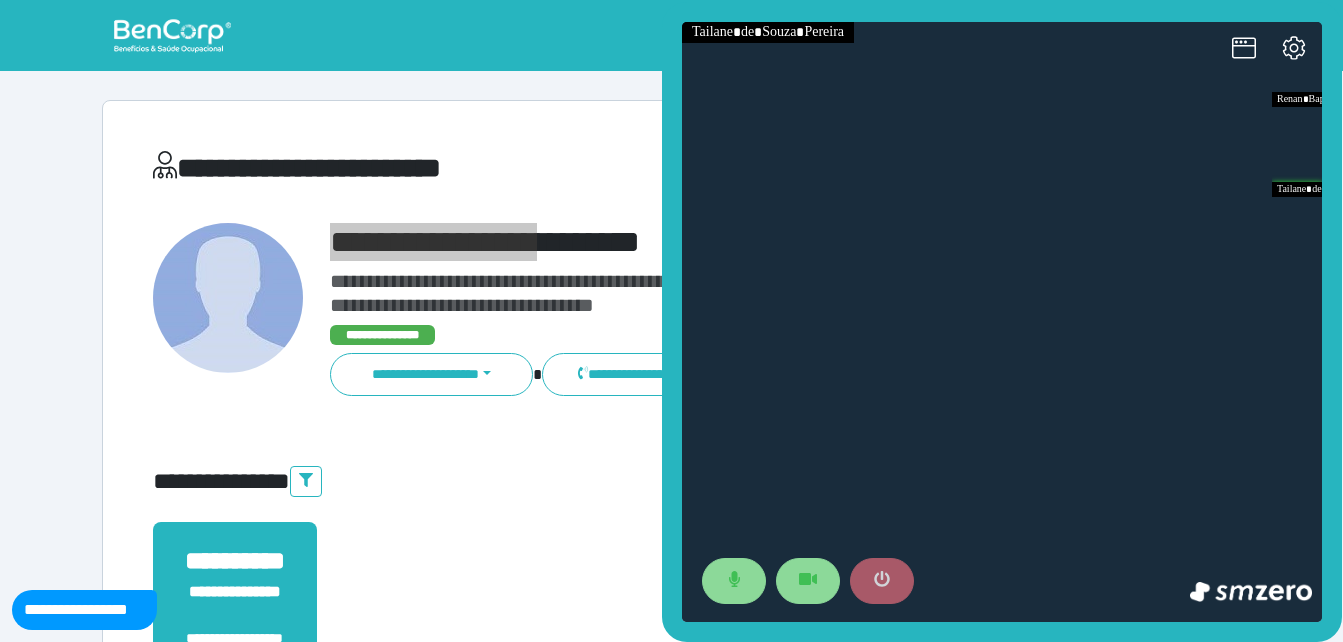 click at bounding box center (882, 581) 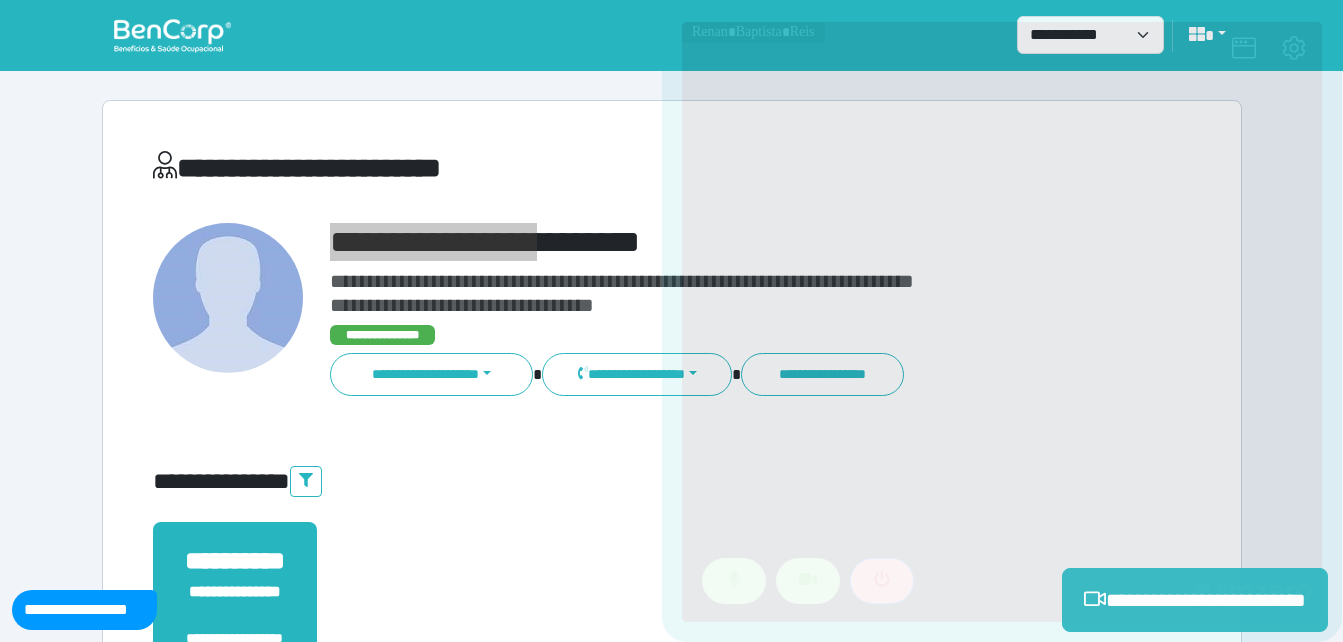 scroll, scrollTop: 494, scrollLeft: 0, axis: vertical 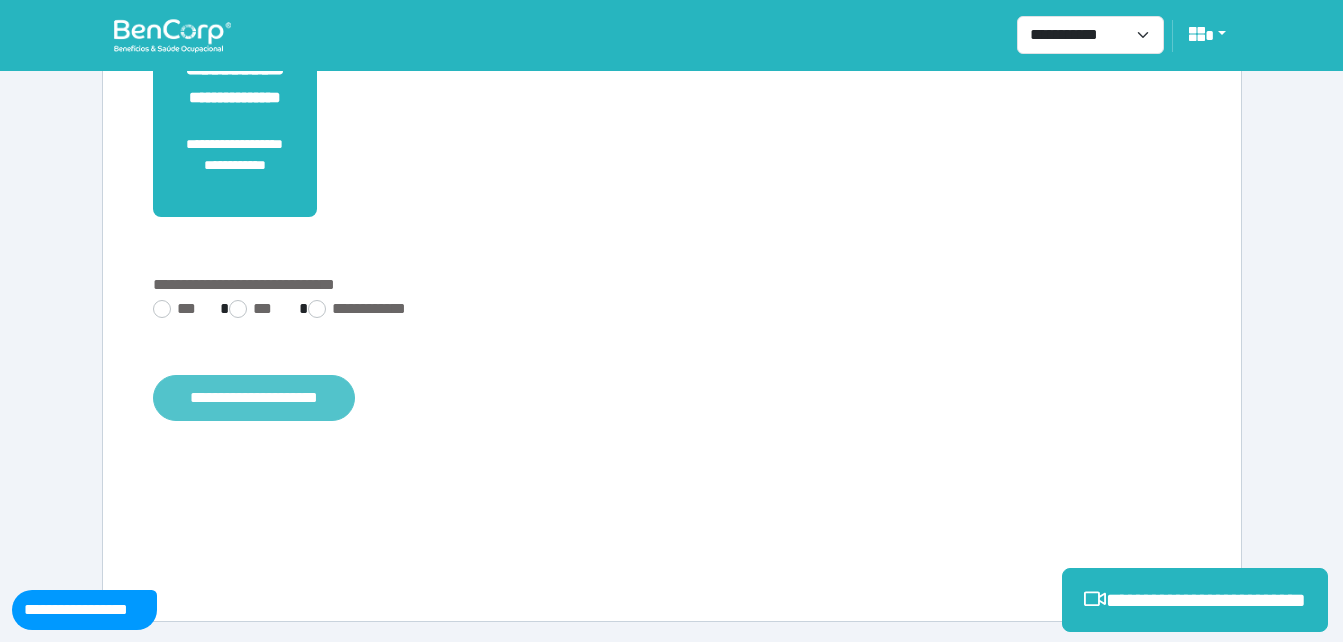 click on "**********" at bounding box center (254, 398) 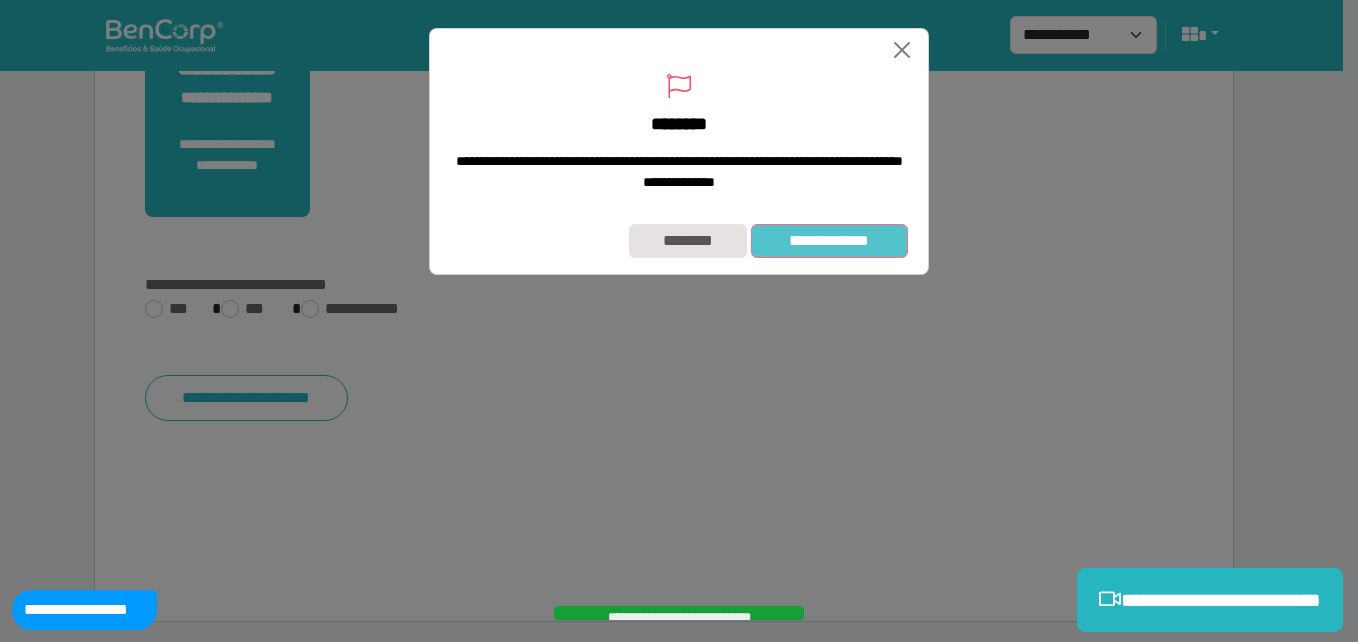 drag, startPoint x: 867, startPoint y: 280, endPoint x: 868, endPoint y: 266, distance: 14.035668 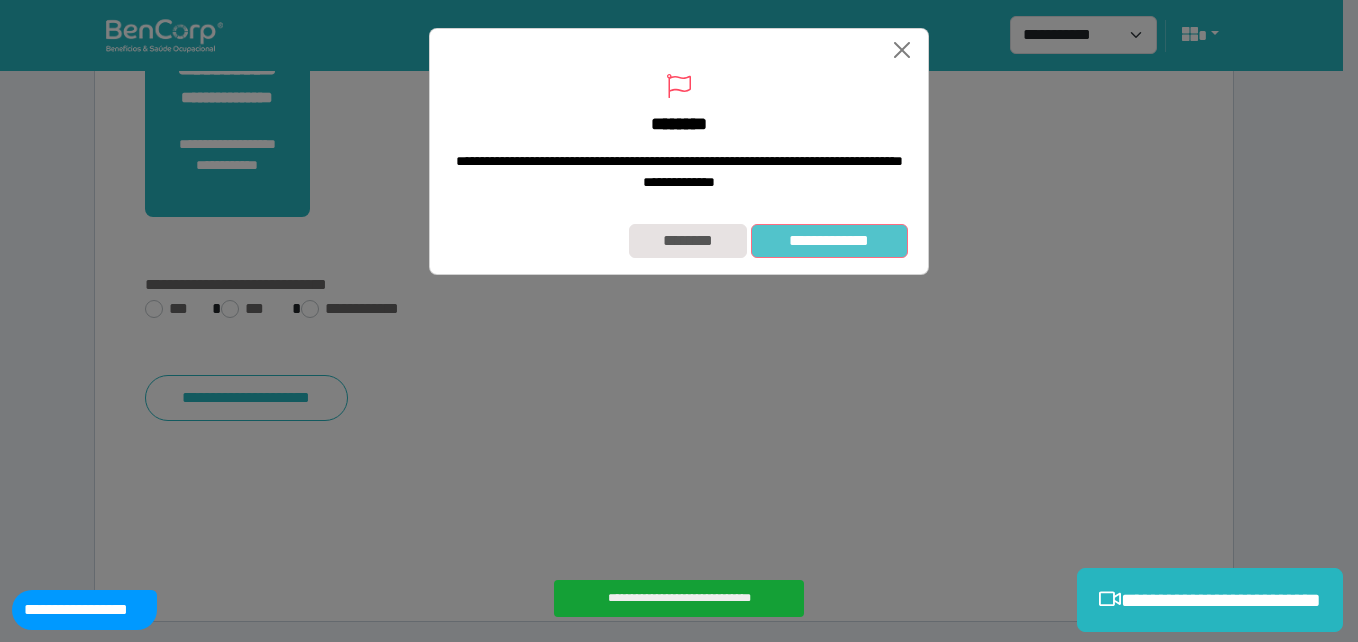 click on "**********" at bounding box center (829, 241) 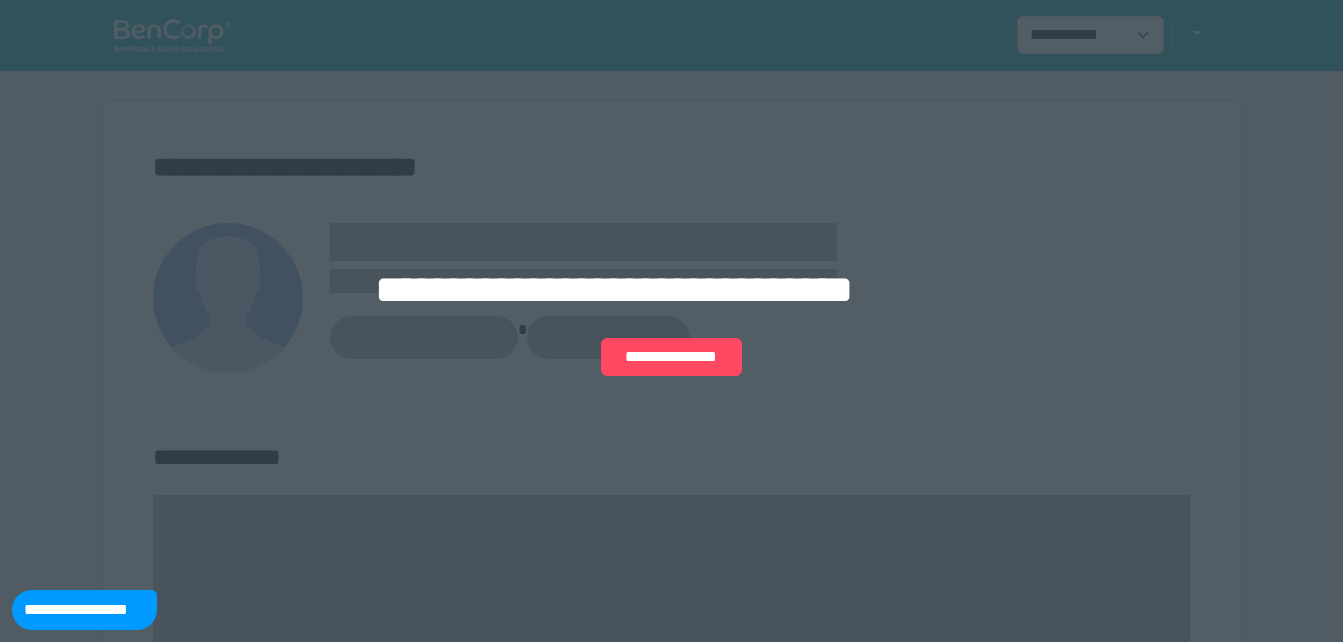 scroll, scrollTop: 0, scrollLeft: 0, axis: both 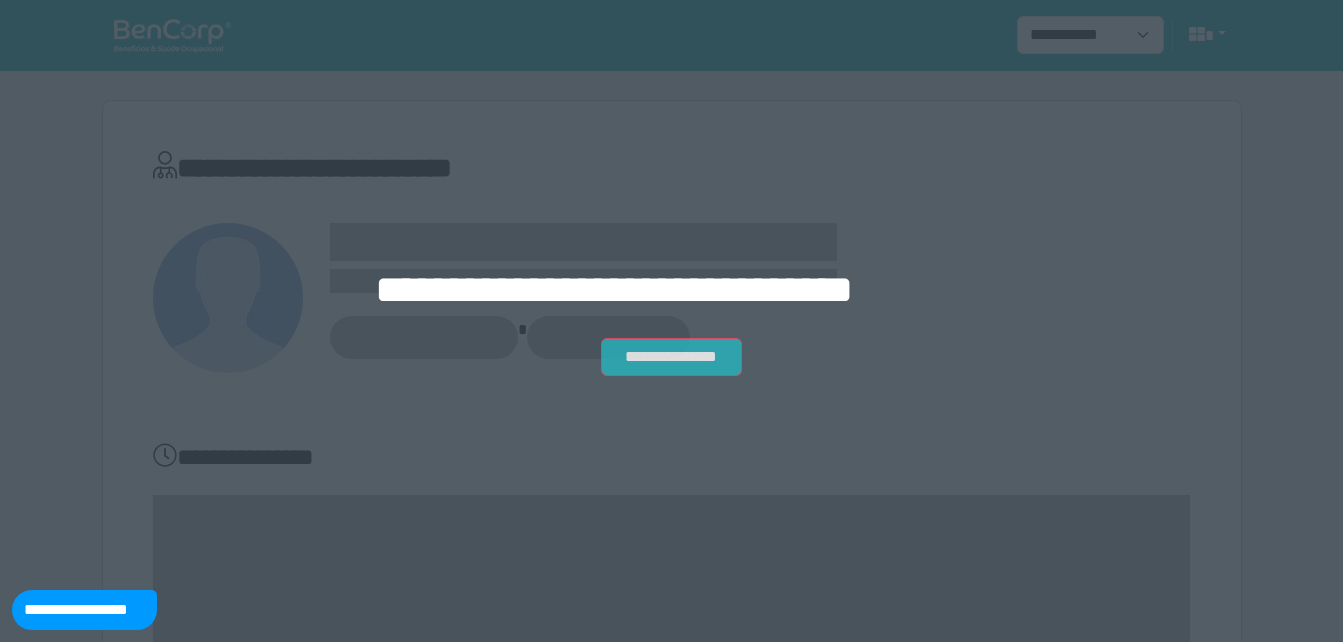 click on "**********" at bounding box center (671, 357) 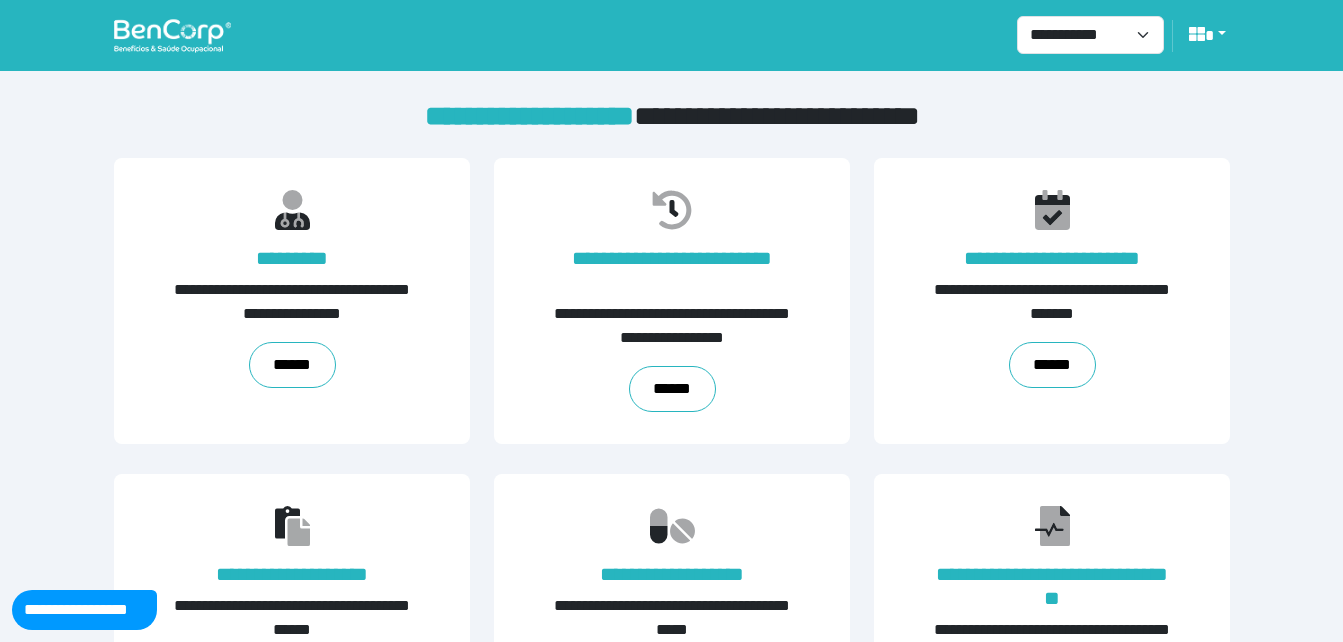 scroll, scrollTop: 454, scrollLeft: 0, axis: vertical 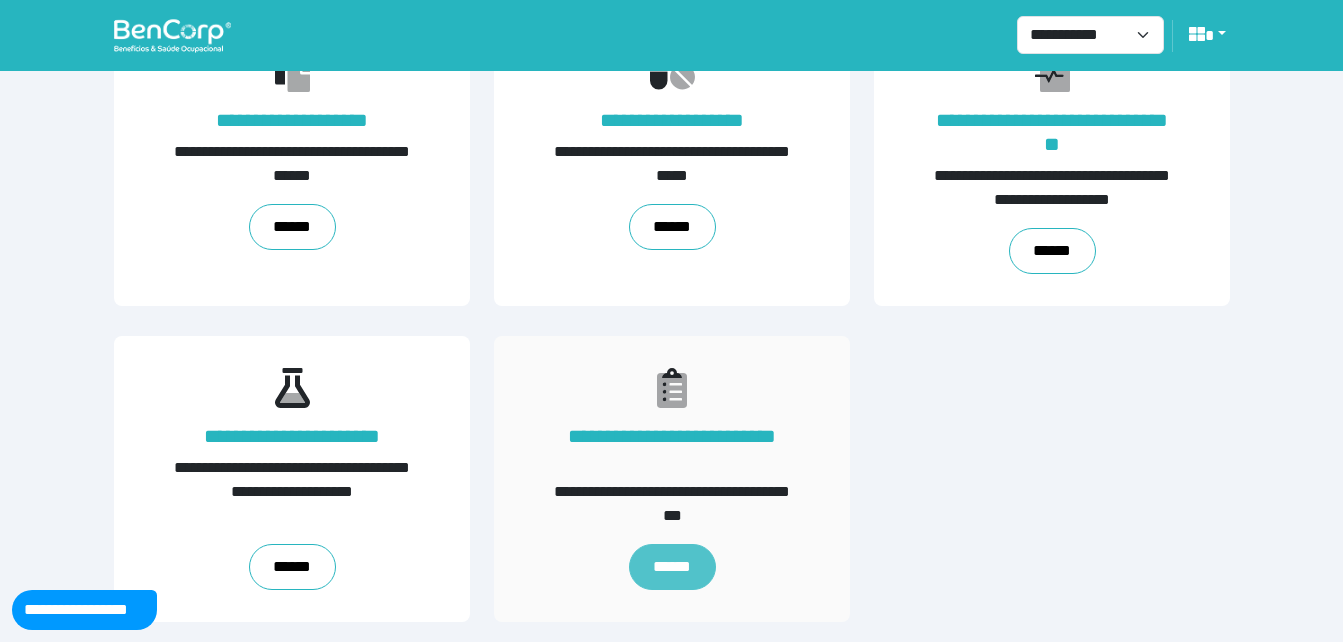 click on "******" at bounding box center (671, 567) 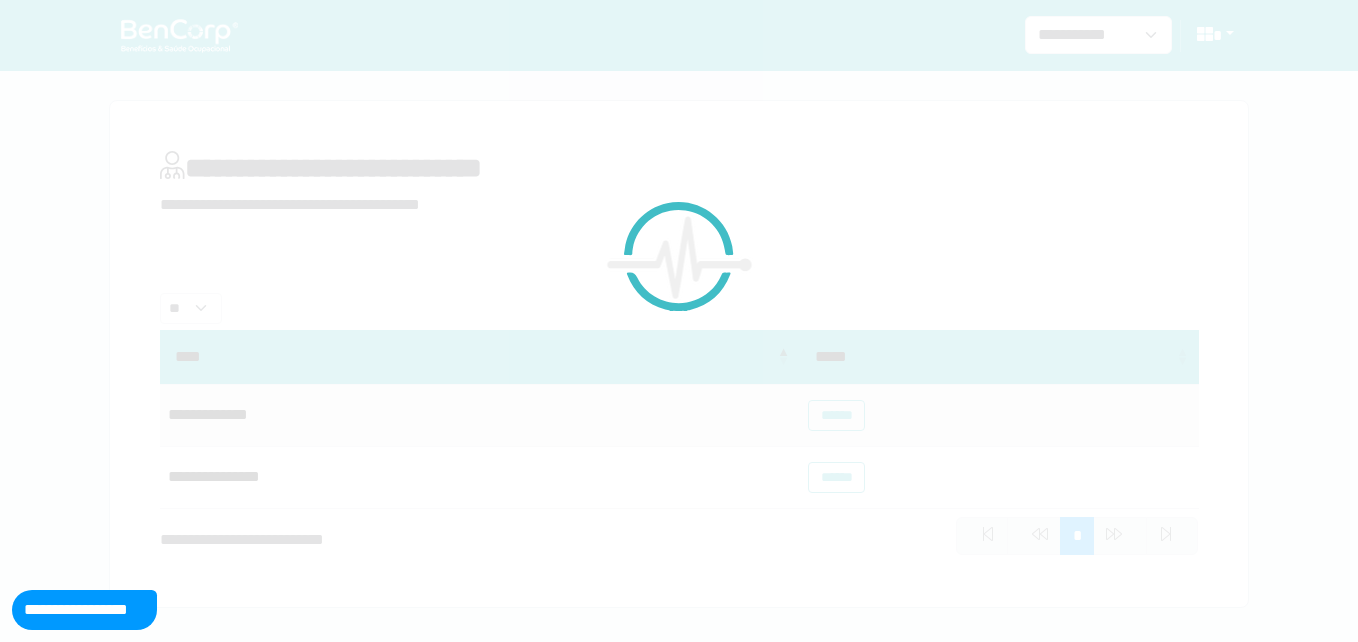 scroll, scrollTop: 0, scrollLeft: 0, axis: both 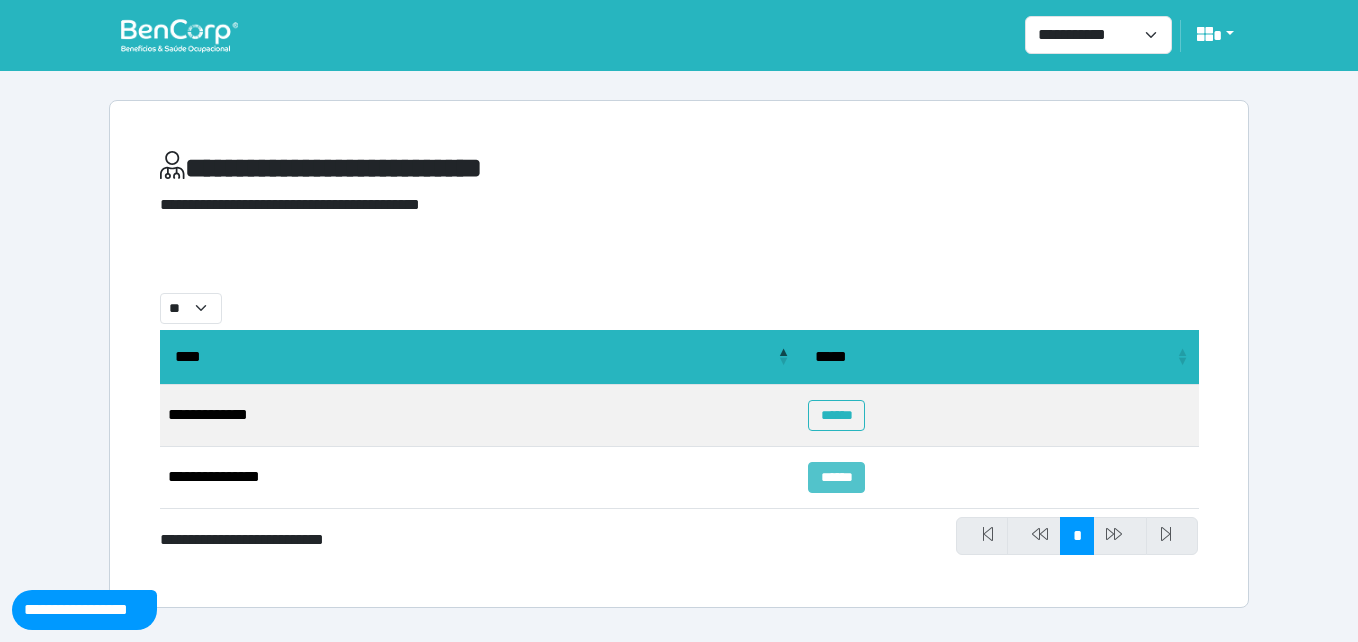 click on "******" at bounding box center [836, 477] 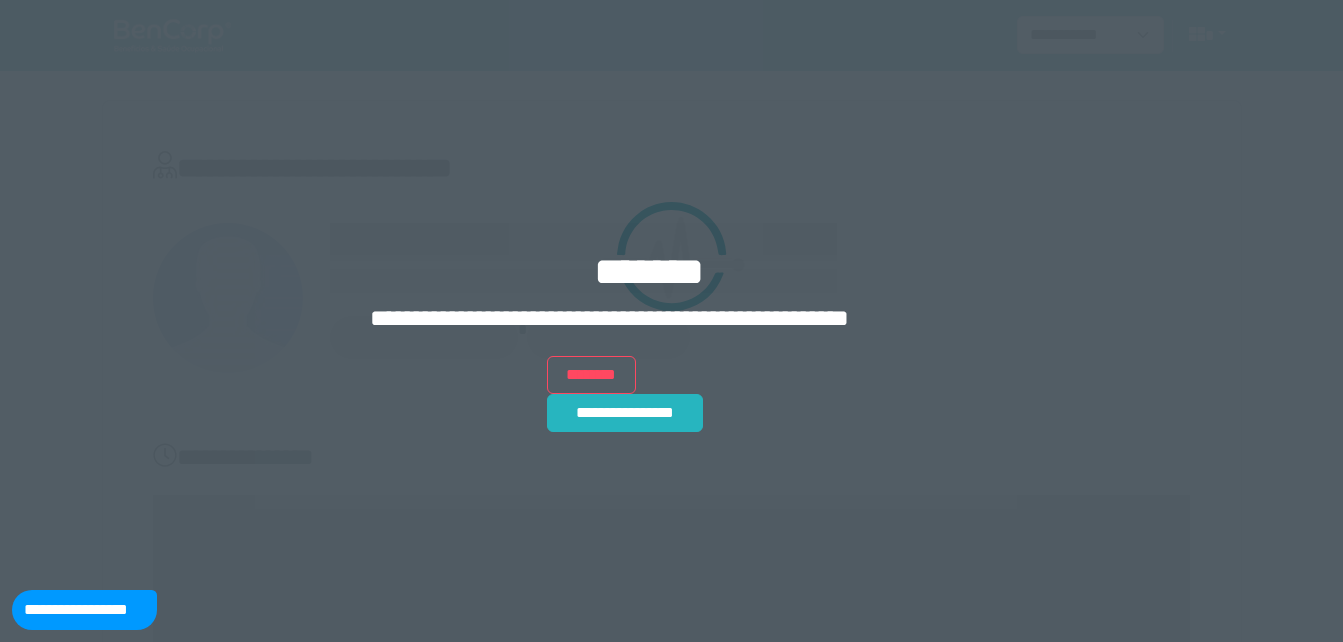 scroll, scrollTop: 0, scrollLeft: 0, axis: both 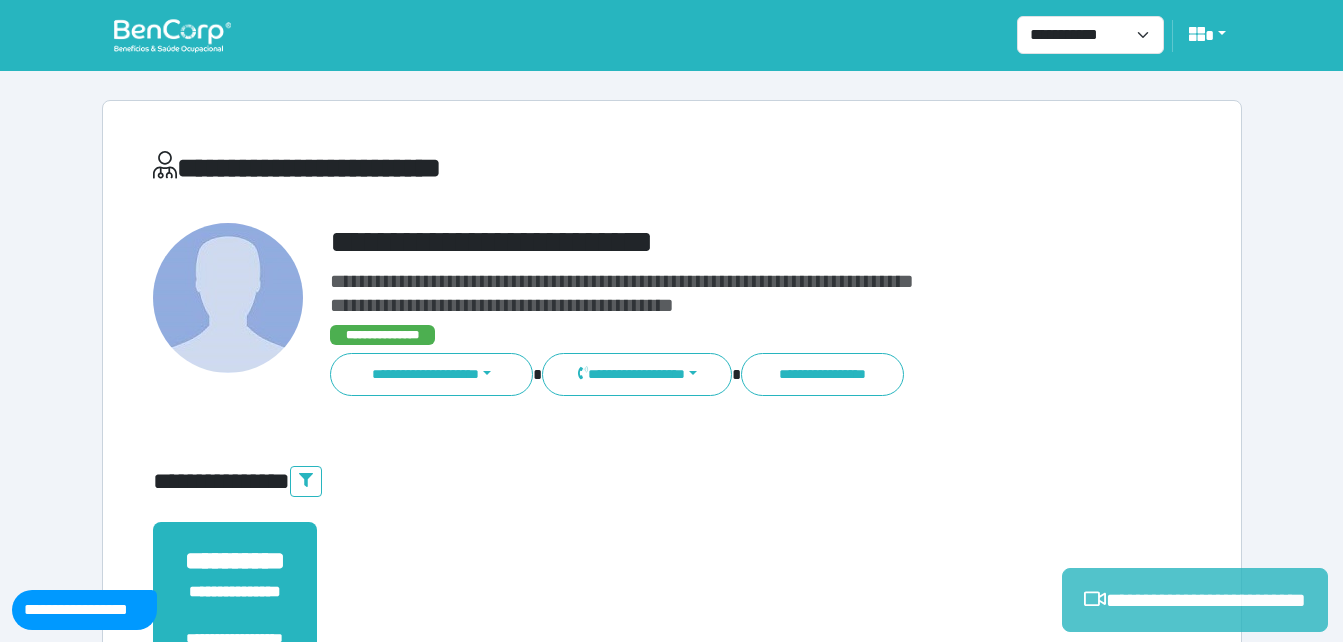 click on "**********" at bounding box center (1195, 600) 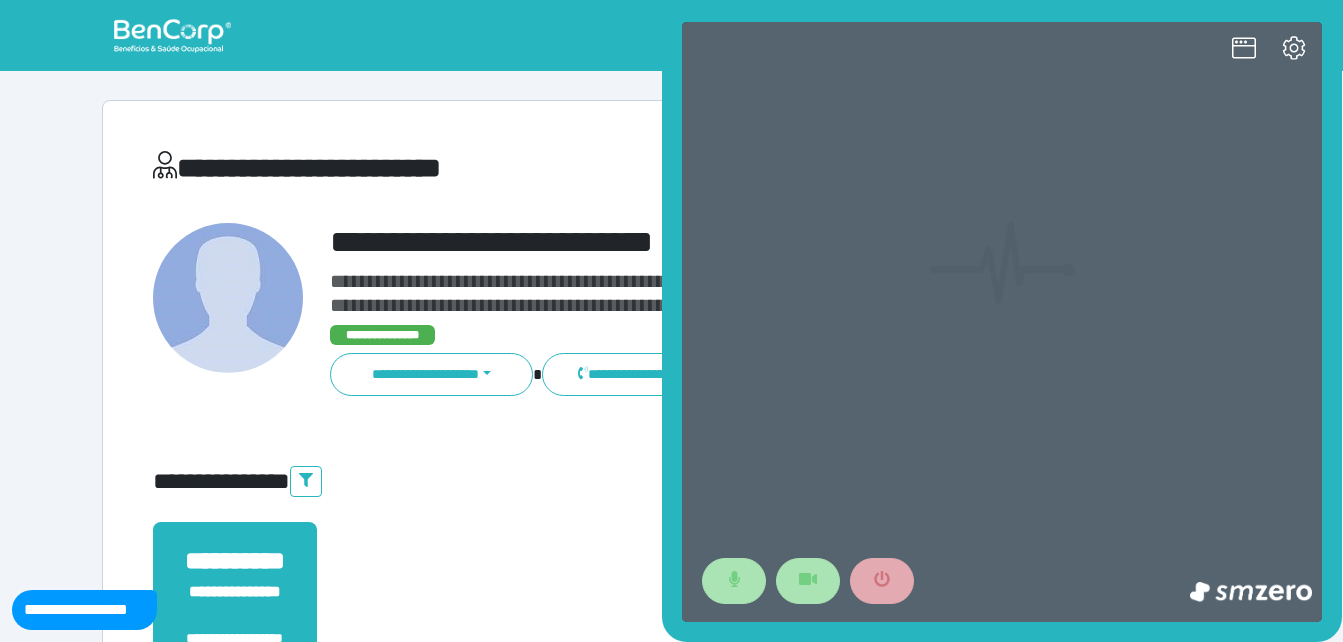 scroll, scrollTop: 0, scrollLeft: 0, axis: both 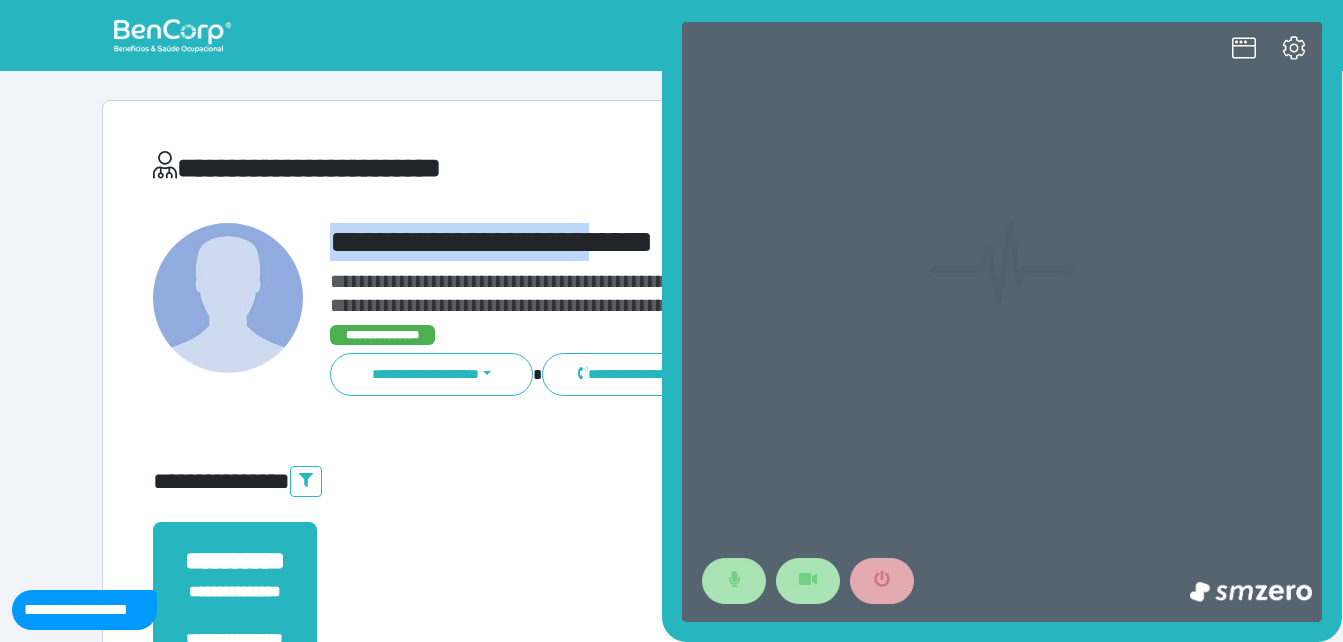 drag, startPoint x: 330, startPoint y: 243, endPoint x: 623, endPoint y: 252, distance: 293.13818 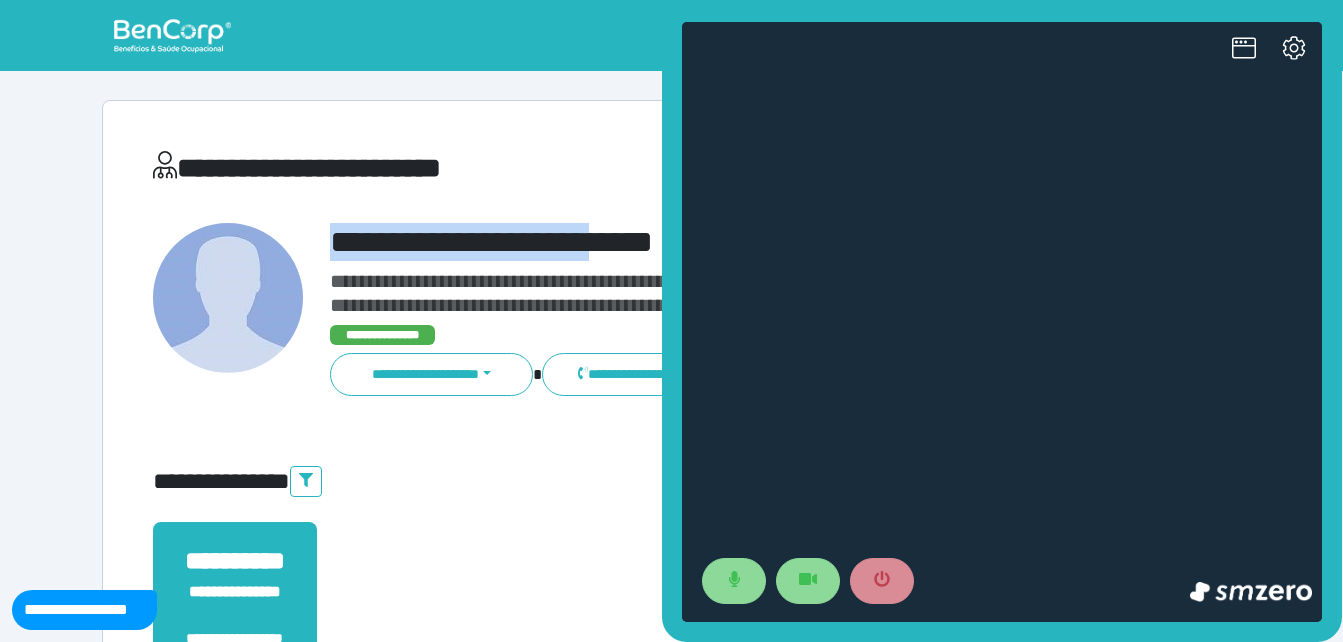 copy on "**********" 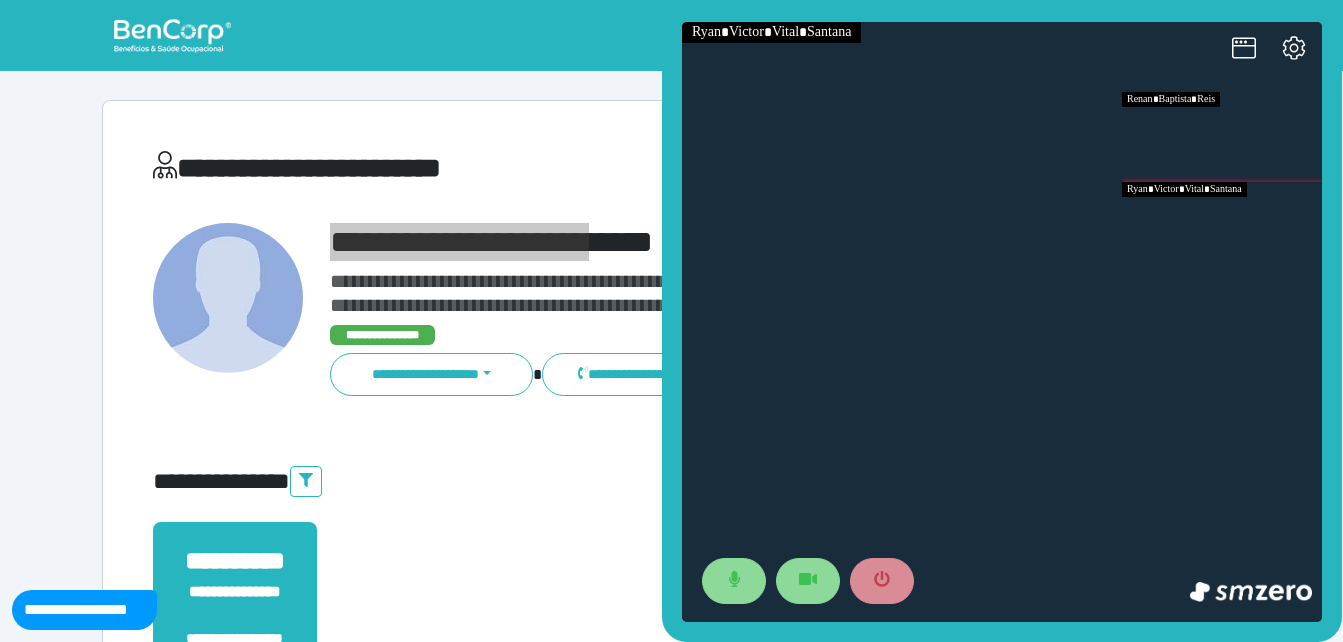 click at bounding box center [1222, 227] 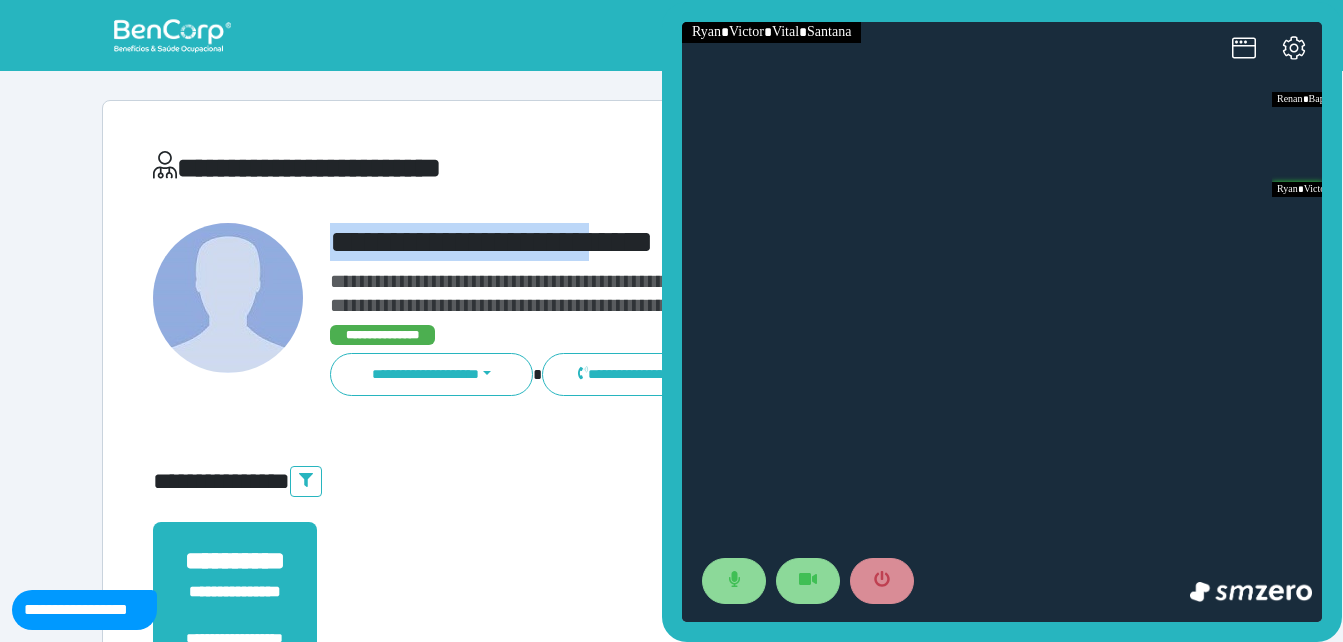 click on "**********" at bounding box center (716, 242) 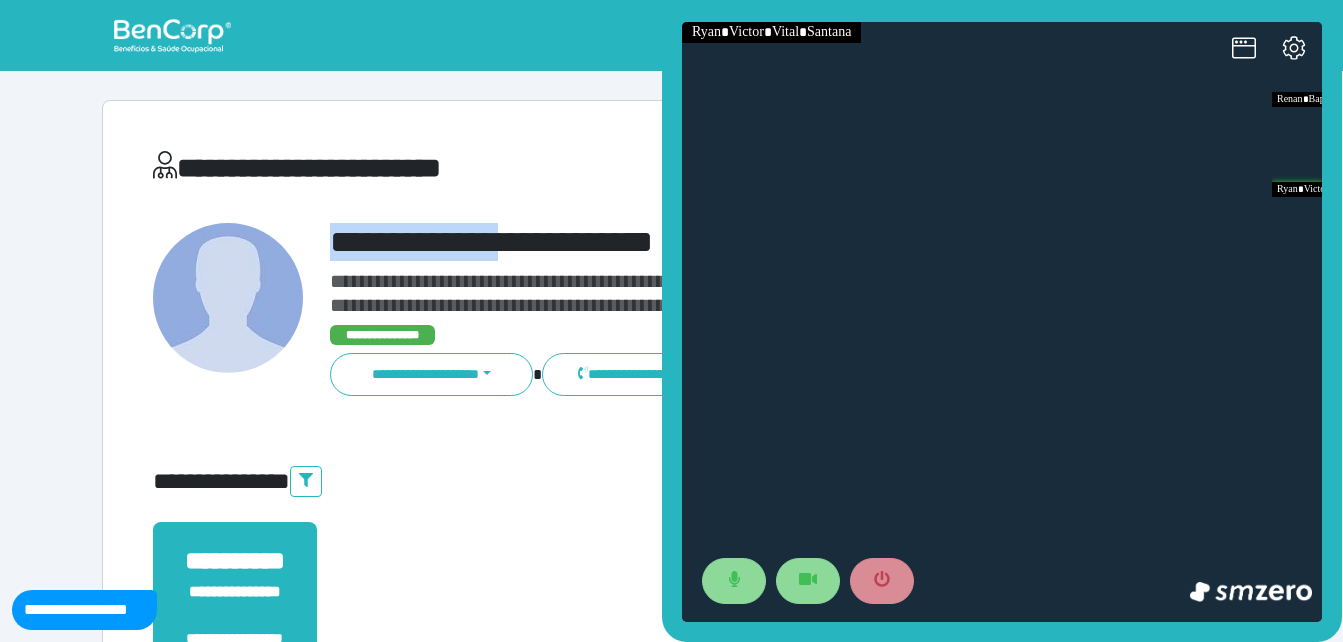 drag, startPoint x: 311, startPoint y: 246, endPoint x: 550, endPoint y: 234, distance: 239.30107 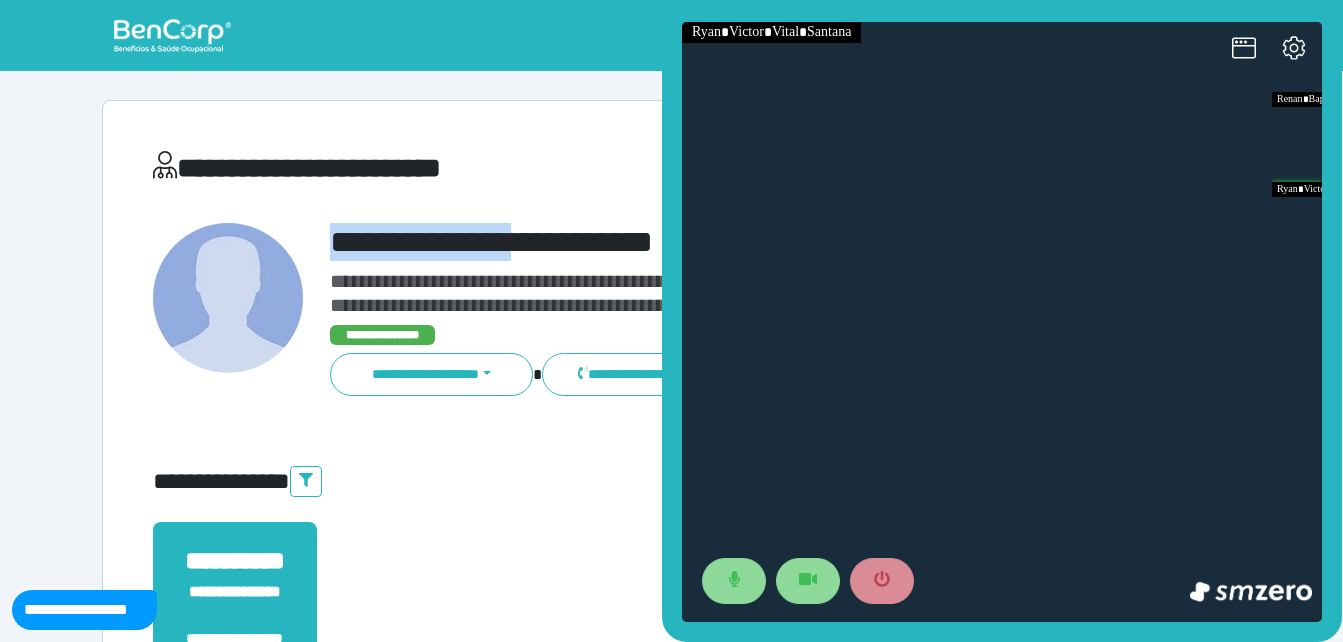 copy on "**********" 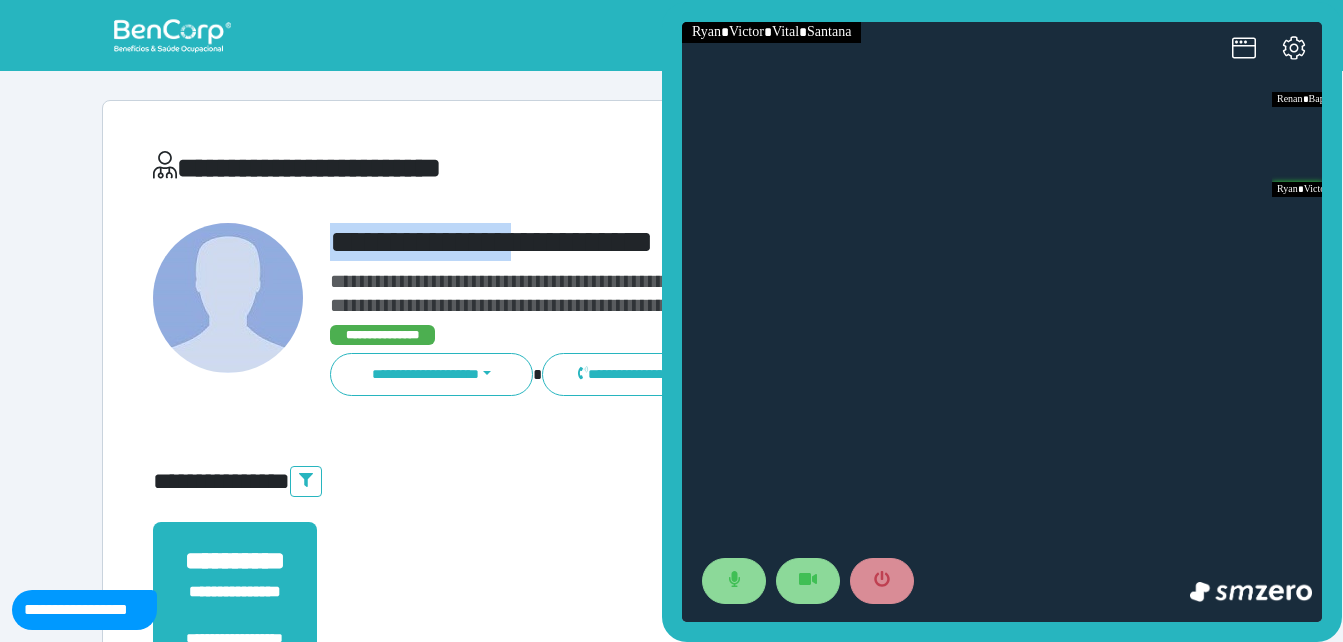 click on "**********" at bounding box center (716, 242) 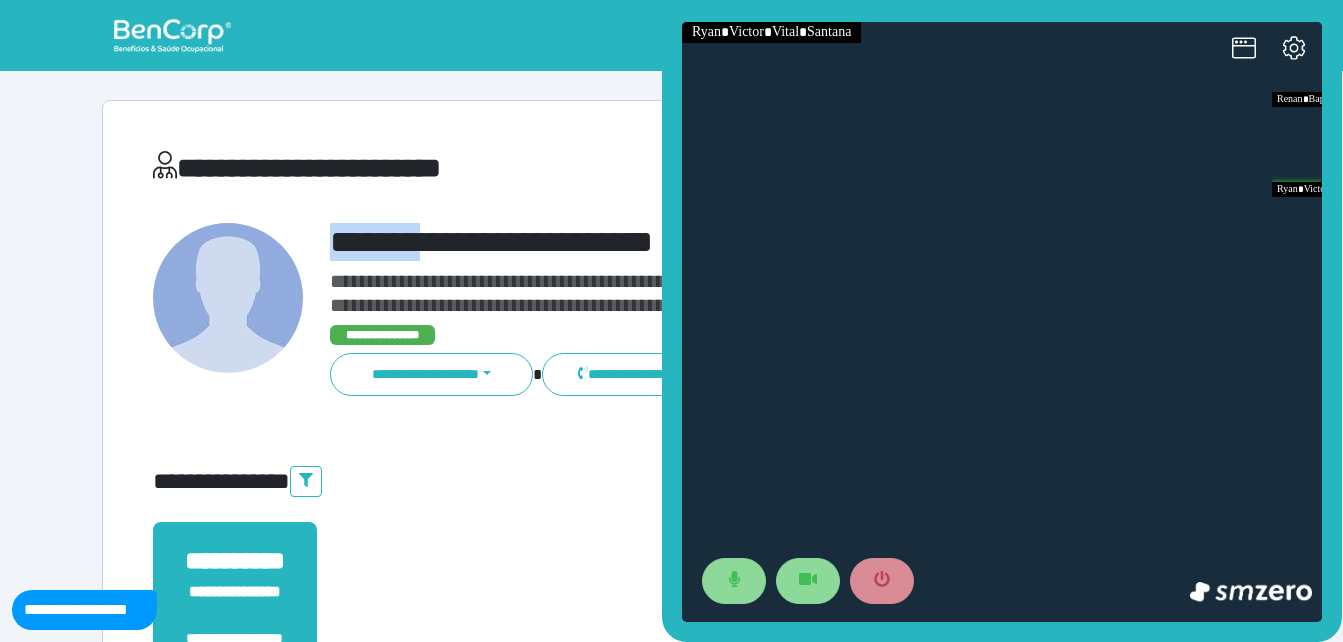 drag, startPoint x: 334, startPoint y: 233, endPoint x: 445, endPoint y: 235, distance: 111.01801 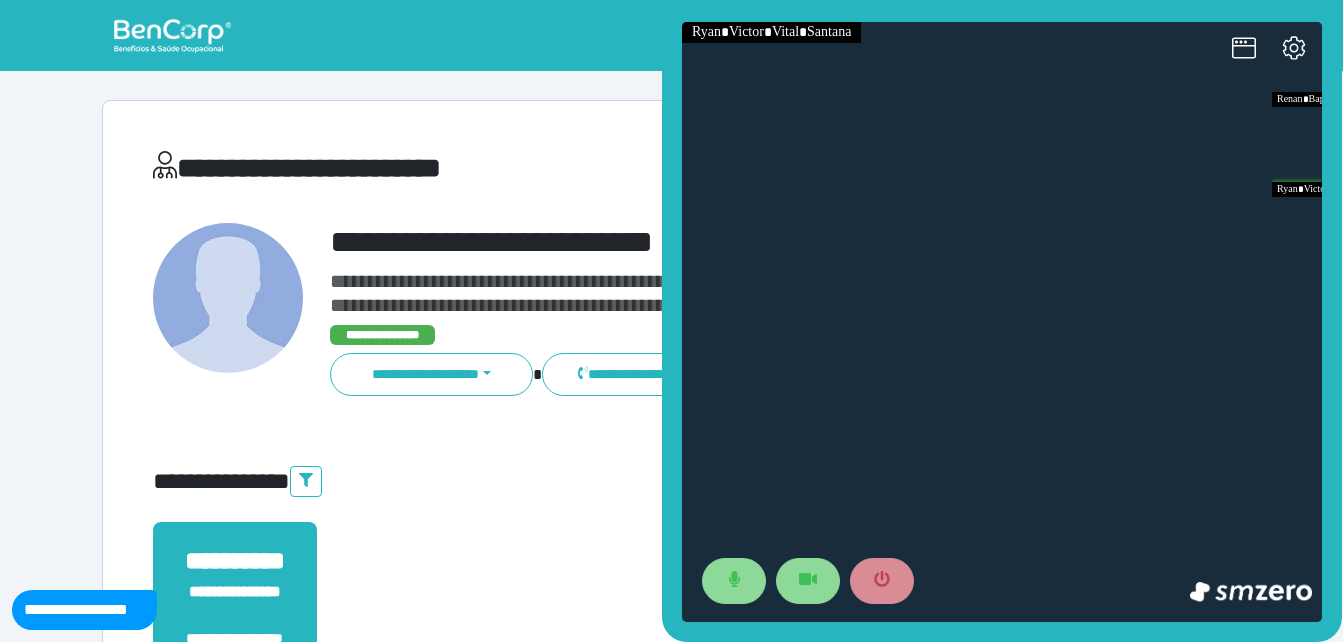 drag, startPoint x: 445, startPoint y: 235, endPoint x: 488, endPoint y: 236, distance: 43.011627 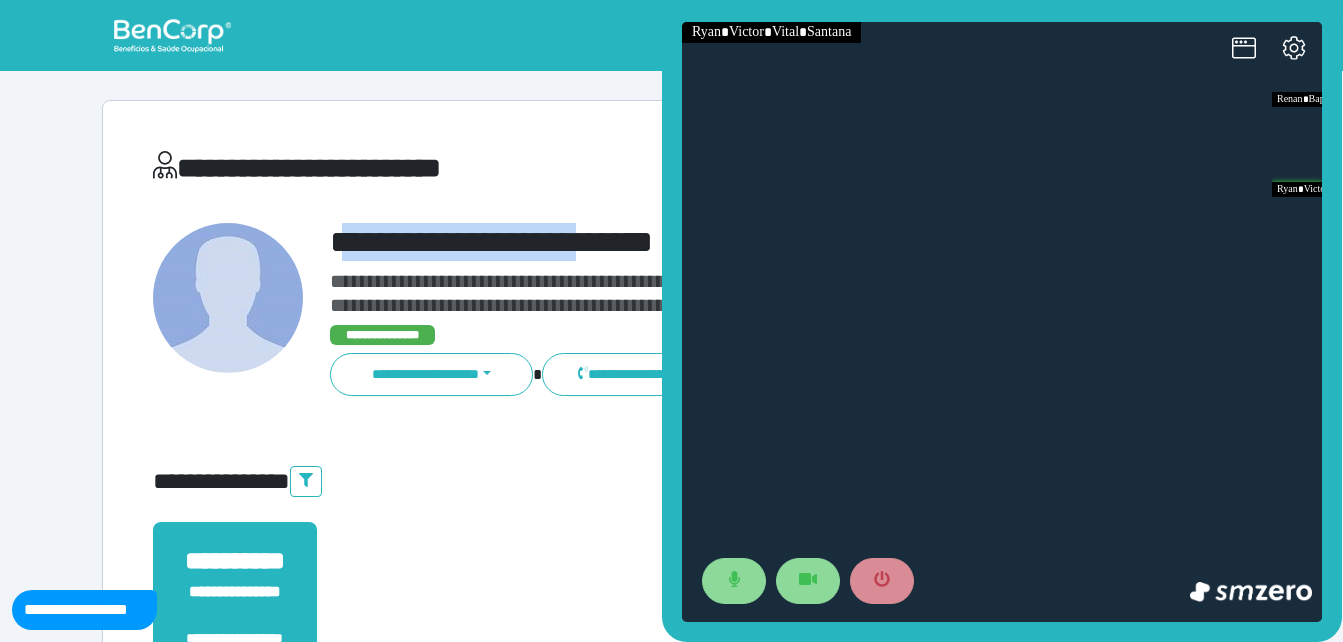 drag, startPoint x: 598, startPoint y: 240, endPoint x: 347, endPoint y: 233, distance: 251.0976 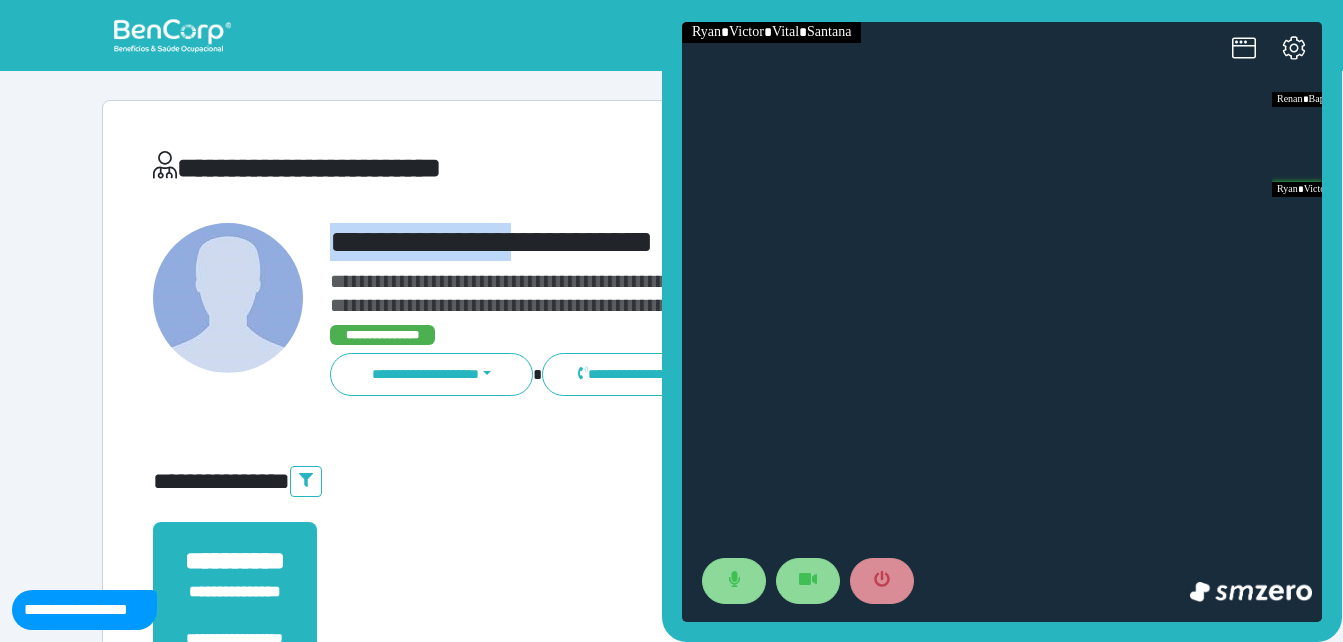 drag, startPoint x: 331, startPoint y: 233, endPoint x: 548, endPoint y: 233, distance: 217 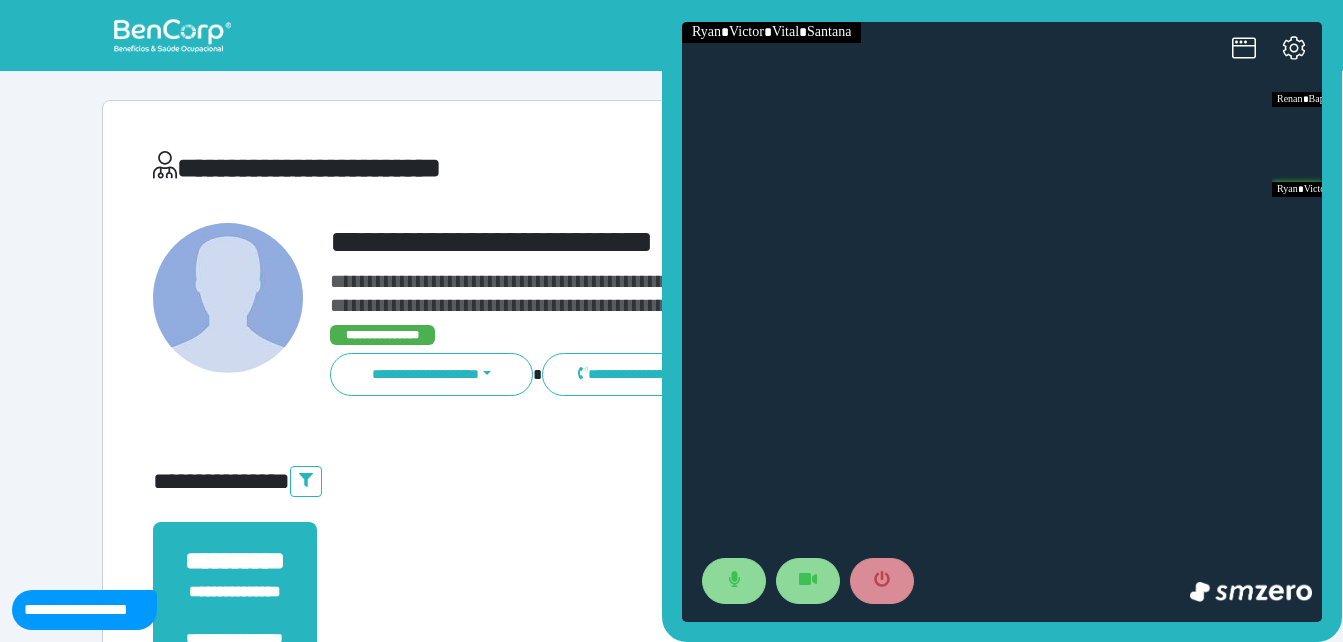 drag, startPoint x: 548, startPoint y: 233, endPoint x: 577, endPoint y: 241, distance: 30.083218 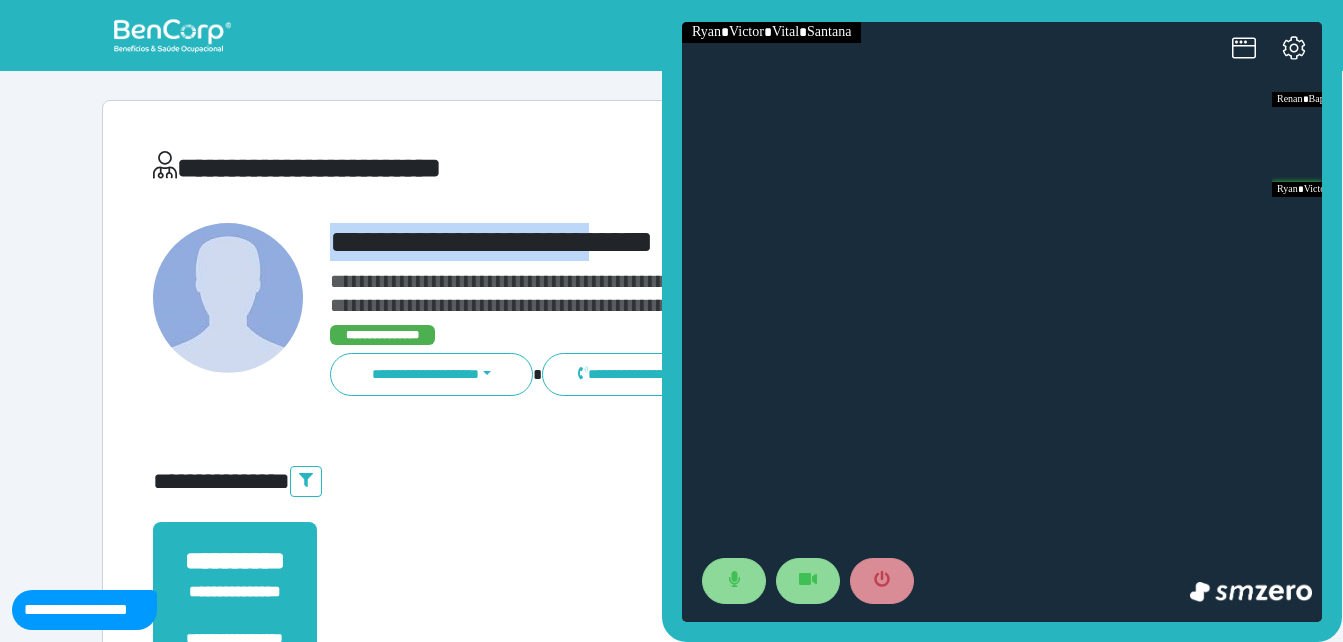 drag, startPoint x: 608, startPoint y: 244, endPoint x: 323, endPoint y: 249, distance: 285.04385 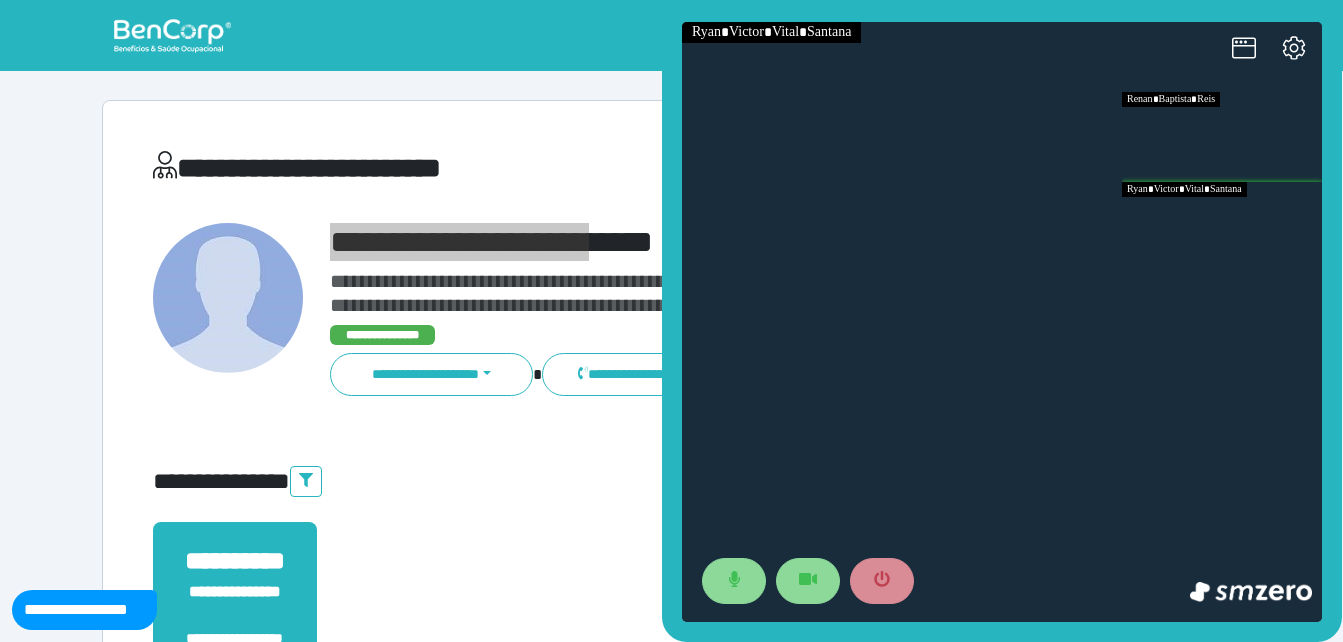 click at bounding box center (1222, 227) 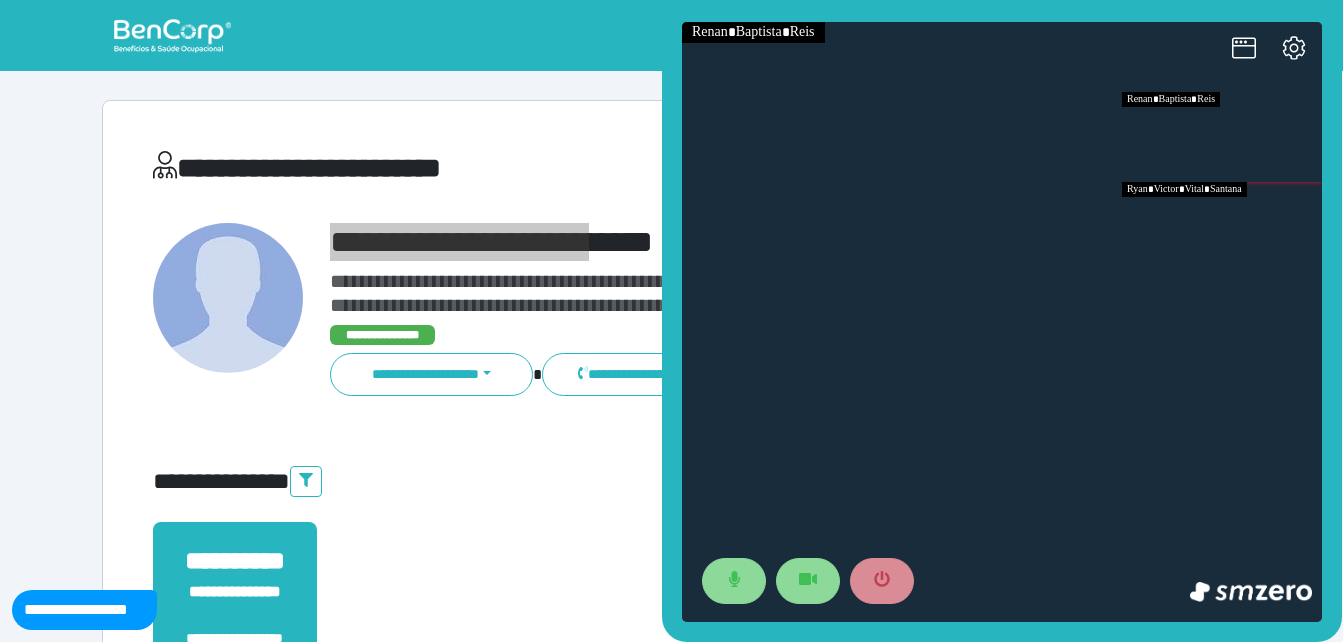 click at bounding box center (1222, 137) 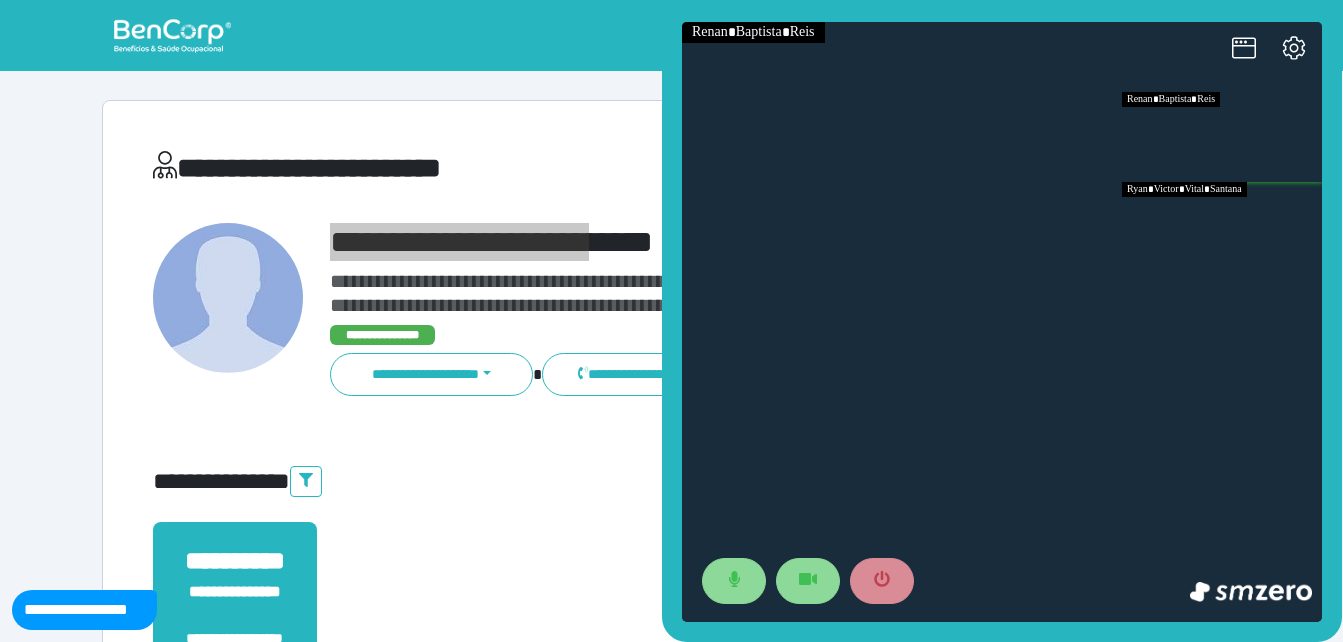 click at bounding box center [1222, 227] 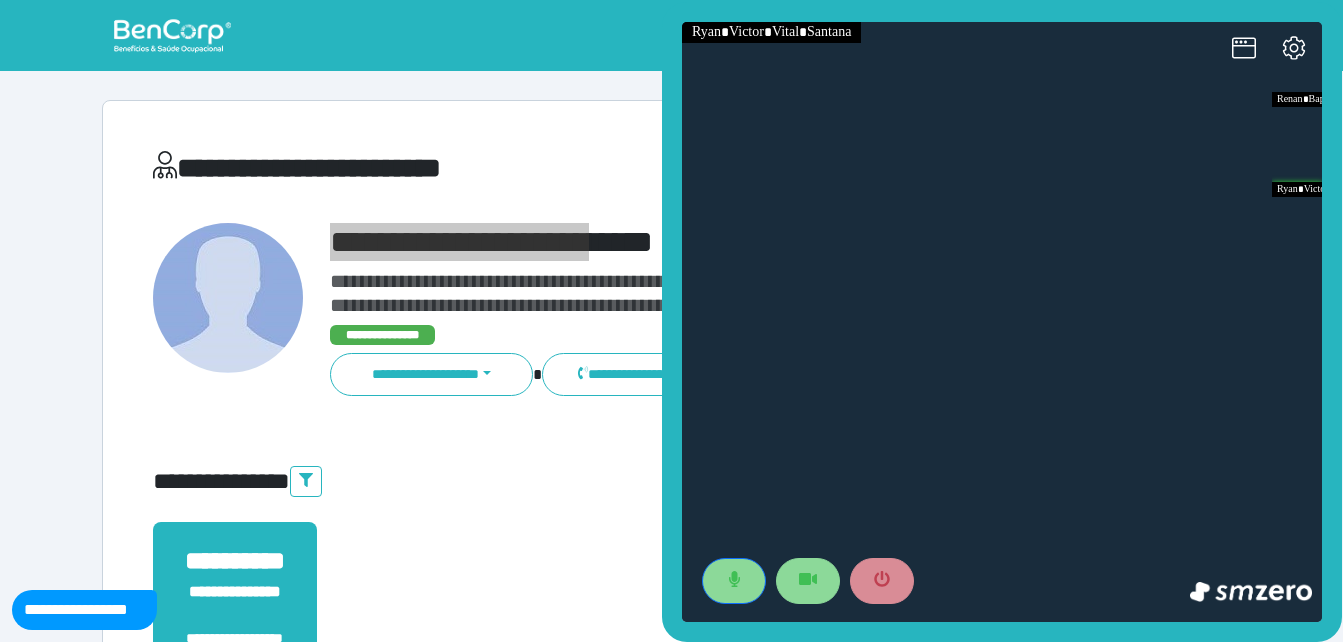 type 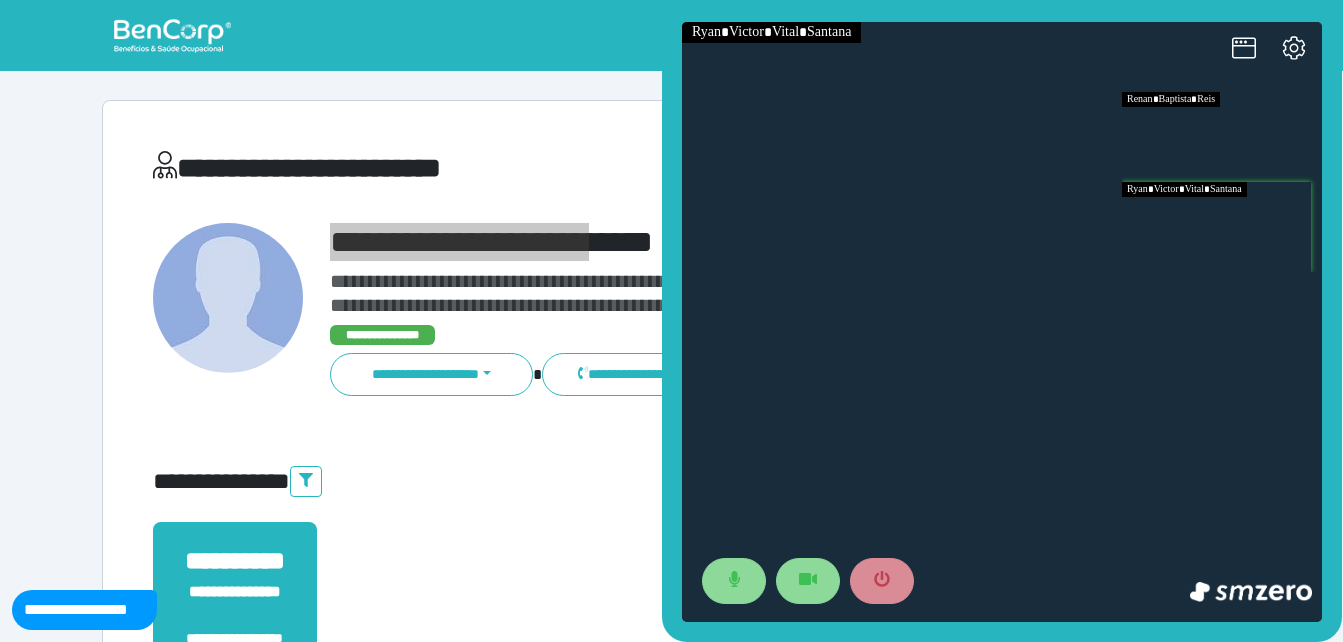 click at bounding box center (1222, 137) 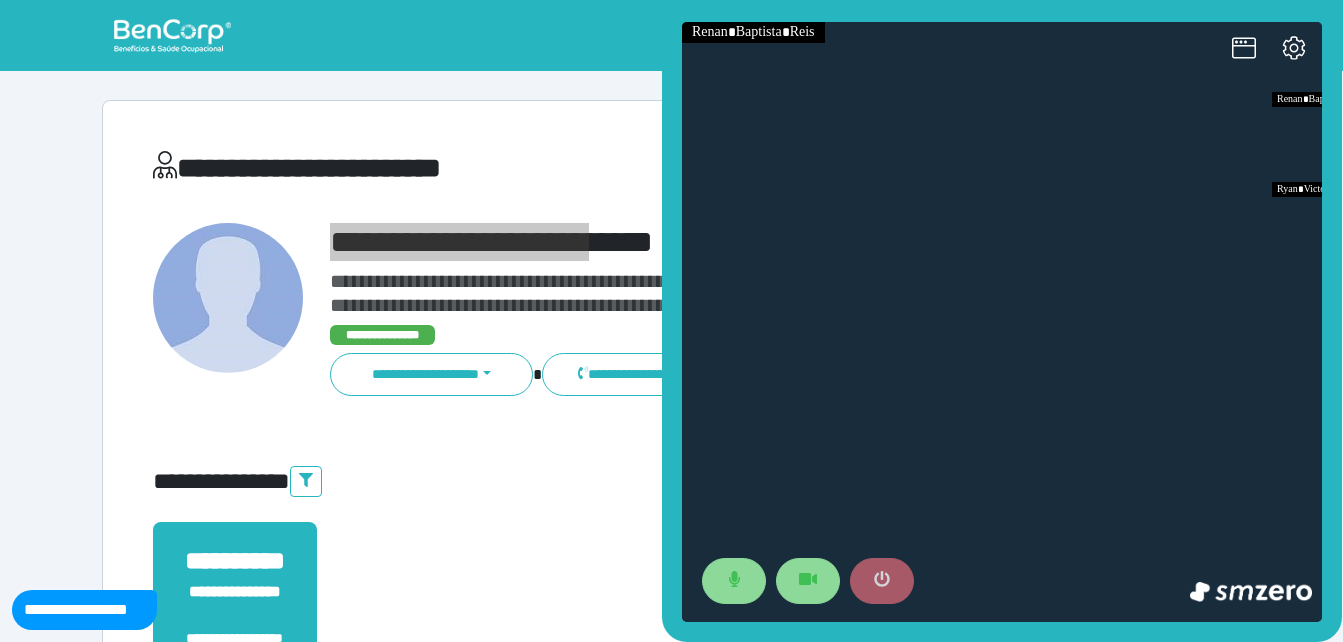 click at bounding box center [882, 581] 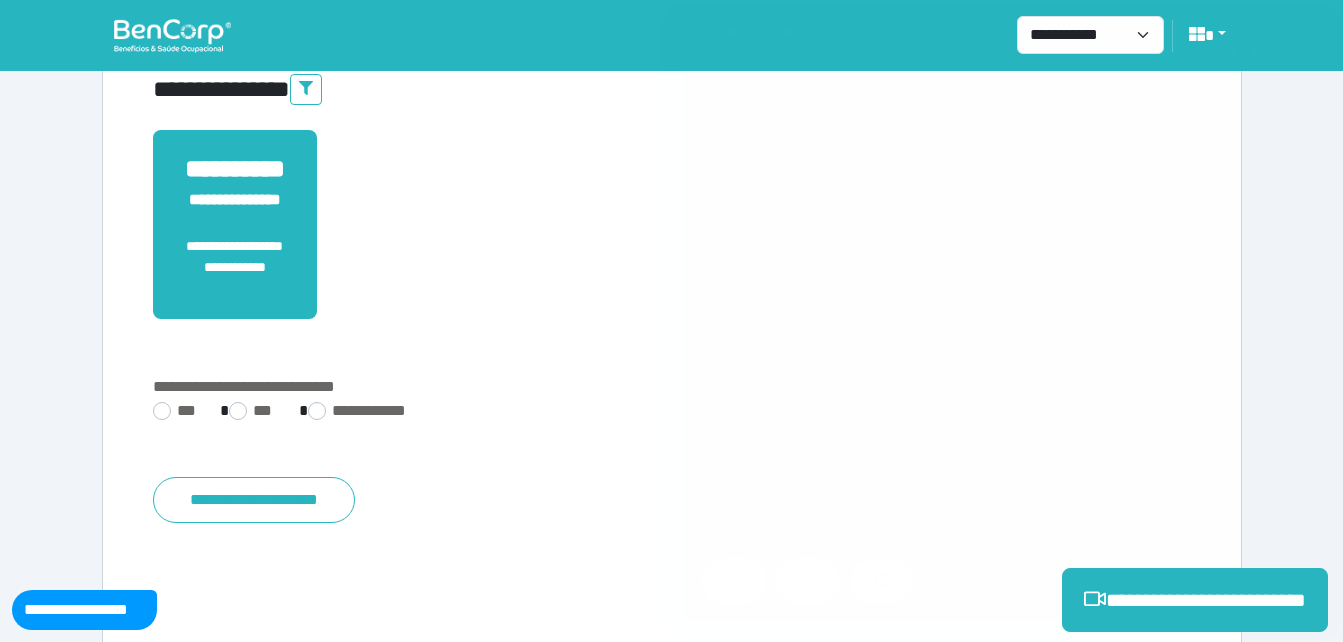 scroll, scrollTop: 494, scrollLeft: 0, axis: vertical 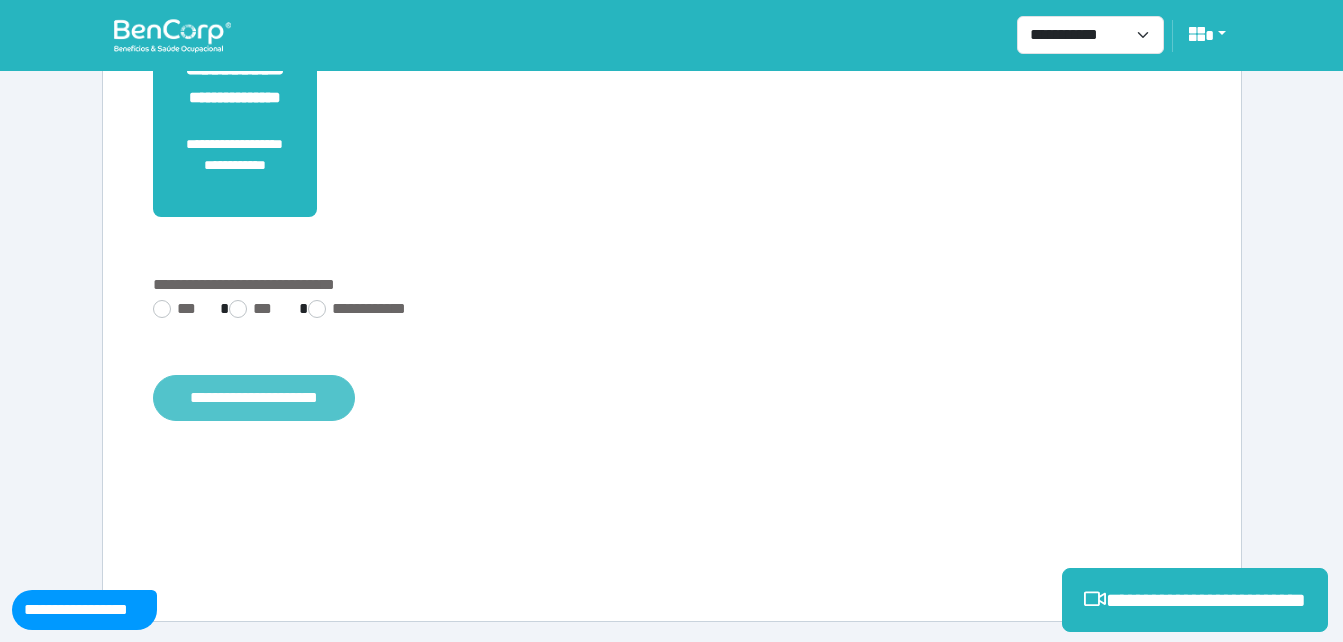 click on "**********" at bounding box center [254, 398] 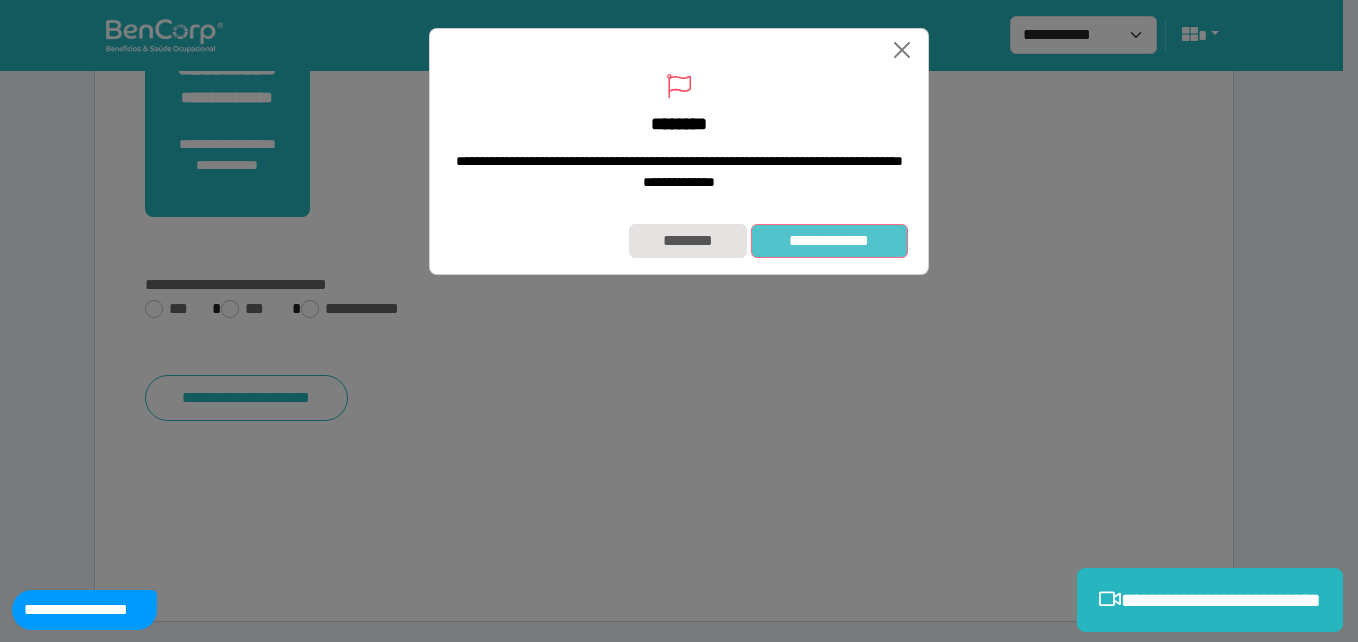 click on "**********" at bounding box center [829, 241] 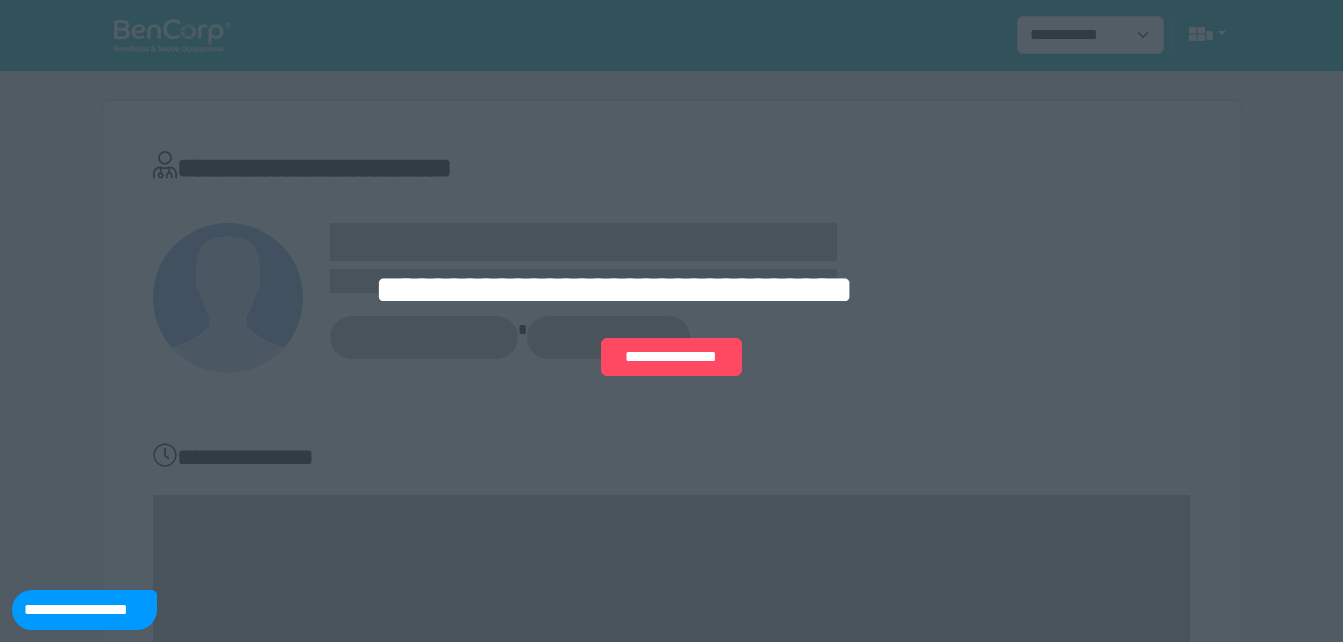 scroll, scrollTop: 0, scrollLeft: 0, axis: both 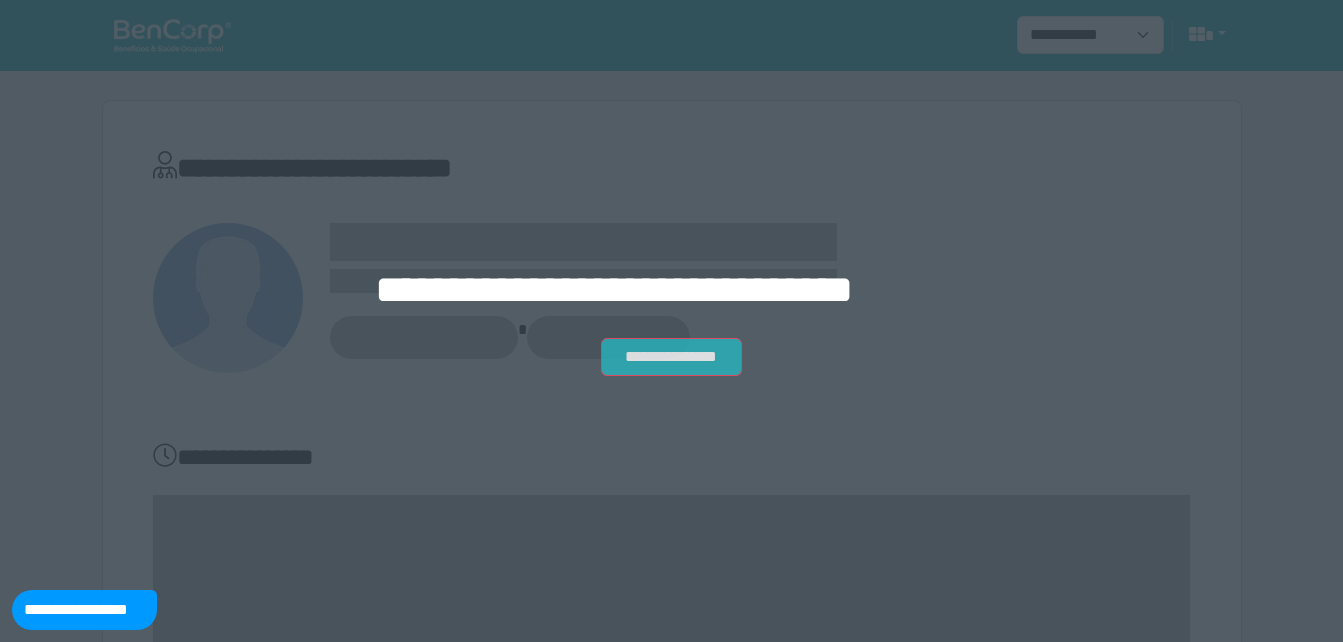 click on "**********" at bounding box center [671, 357] 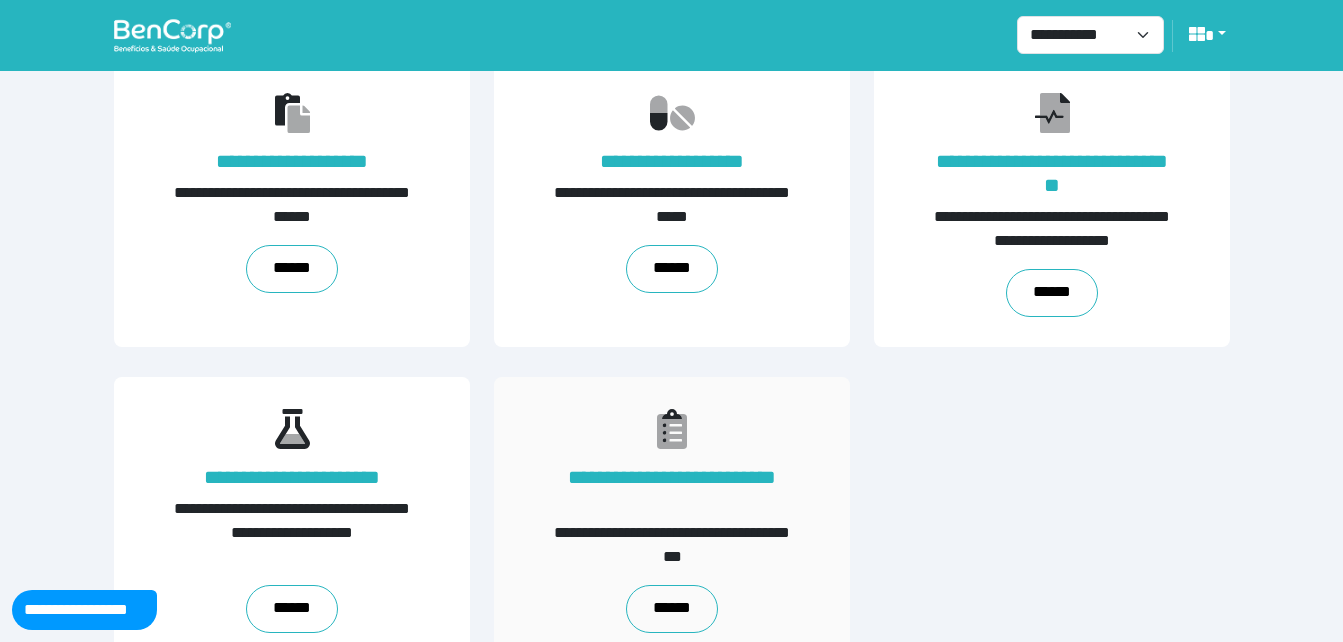 scroll, scrollTop: 454, scrollLeft: 0, axis: vertical 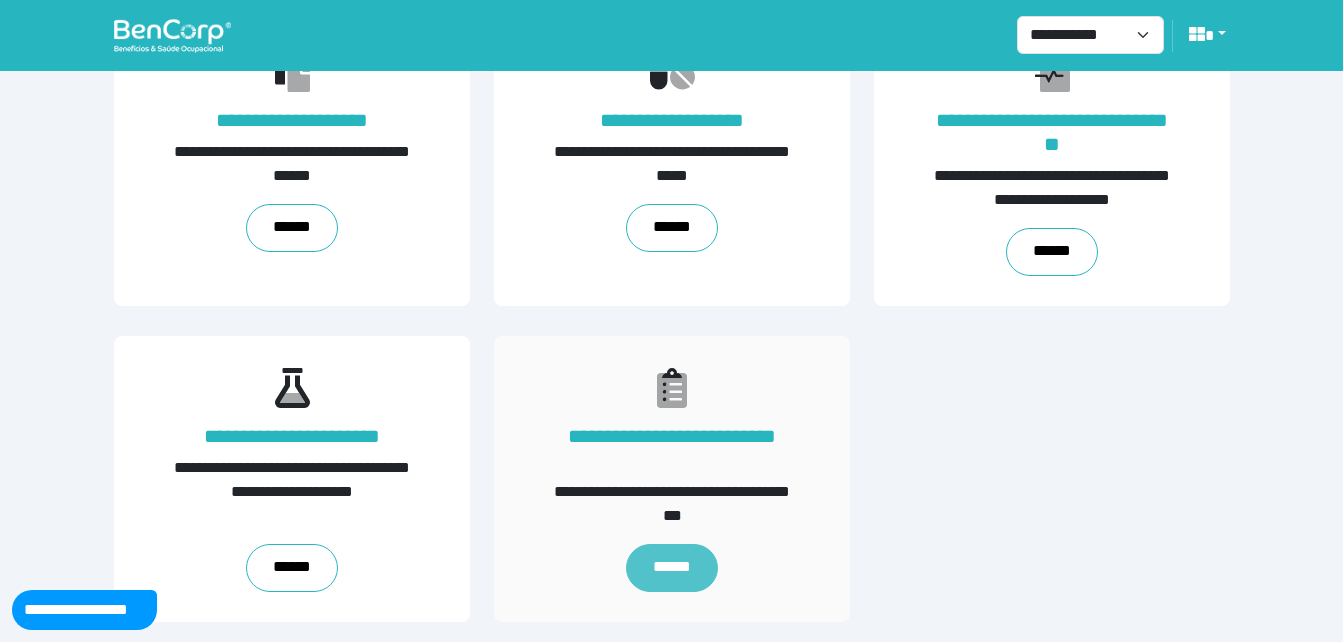 click on "******" at bounding box center [671, 568] 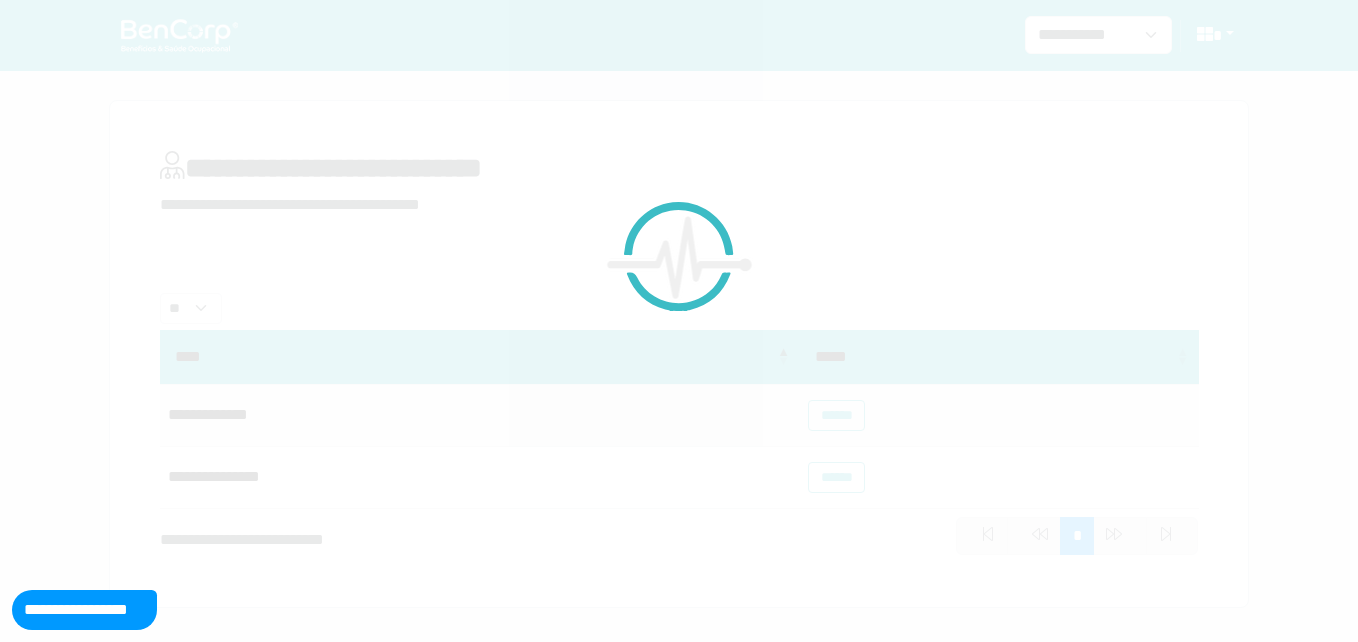 scroll, scrollTop: 0, scrollLeft: 0, axis: both 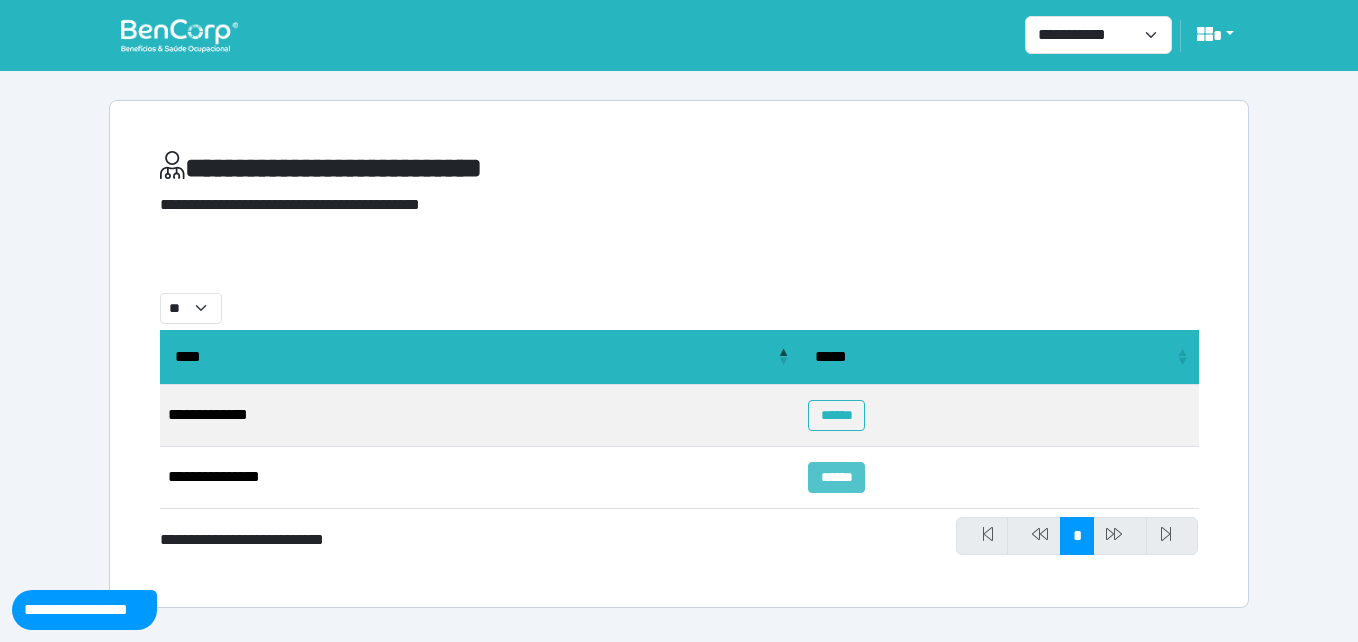 click on "******" at bounding box center [836, 477] 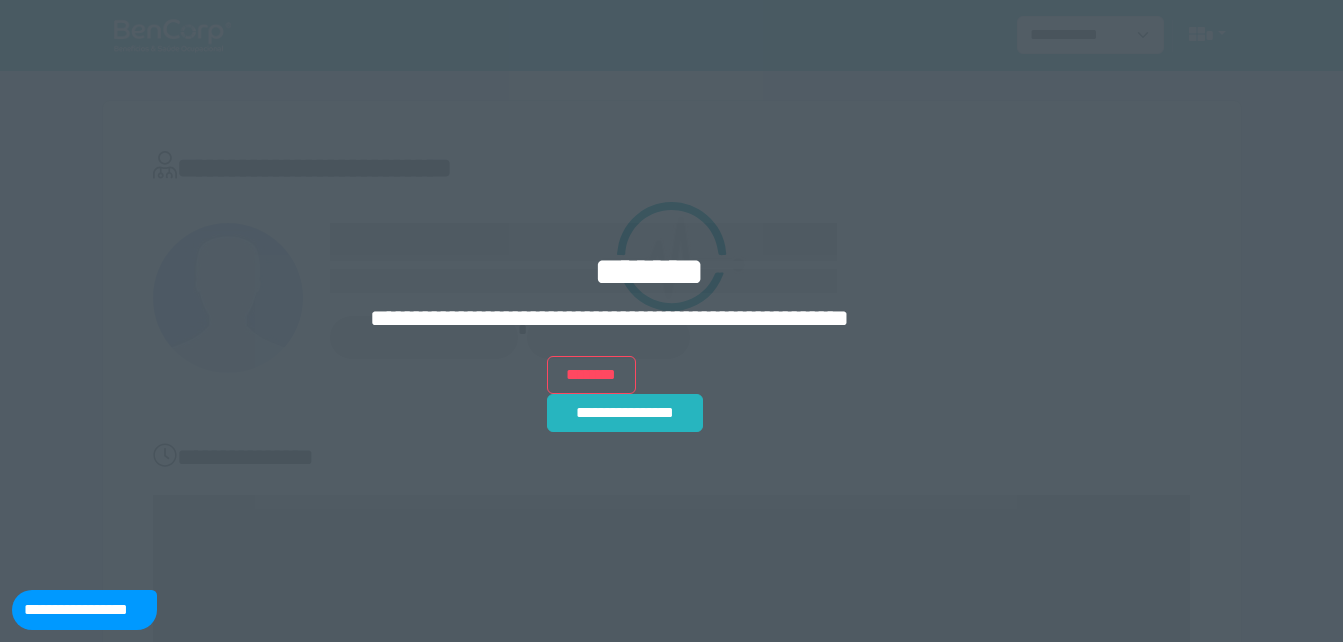 scroll, scrollTop: 0, scrollLeft: 0, axis: both 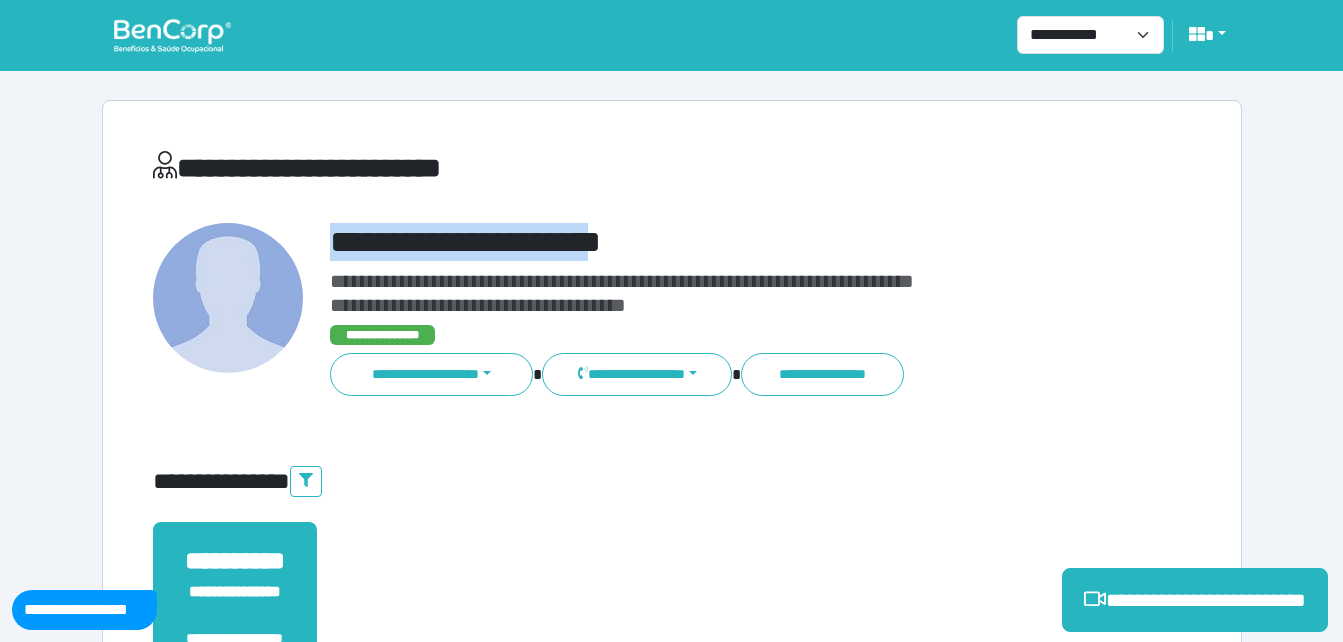 drag, startPoint x: 318, startPoint y: 238, endPoint x: 658, endPoint y: 239, distance: 340.00146 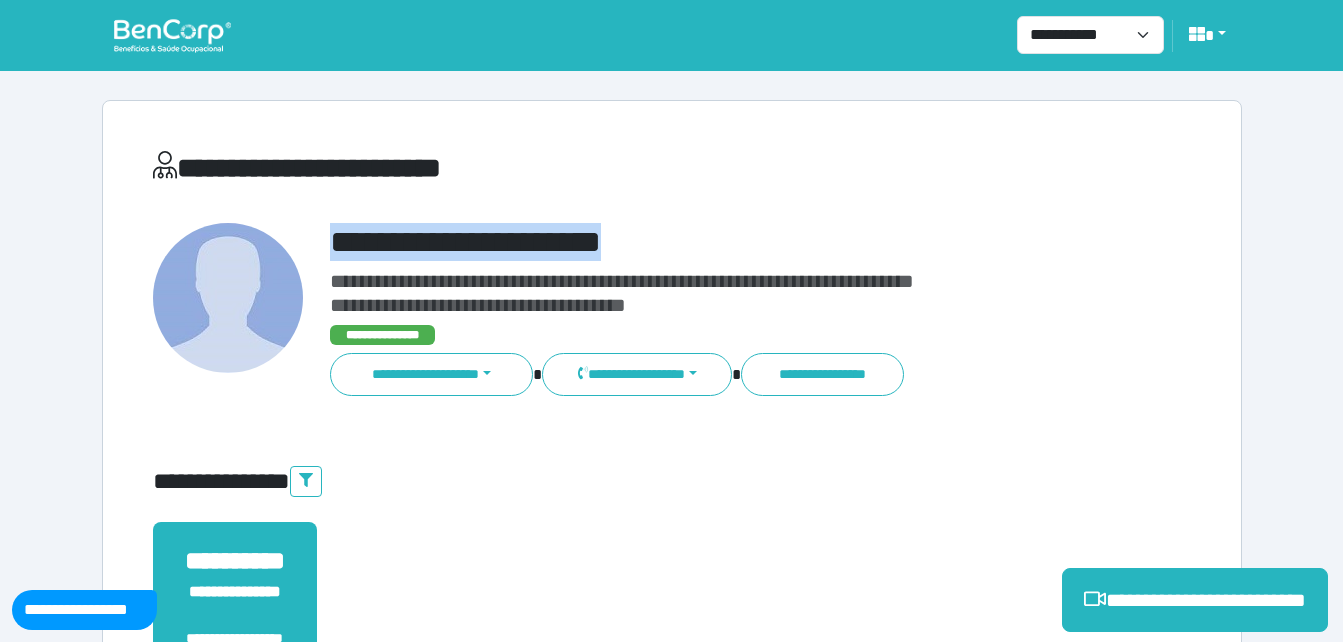 copy on "**********" 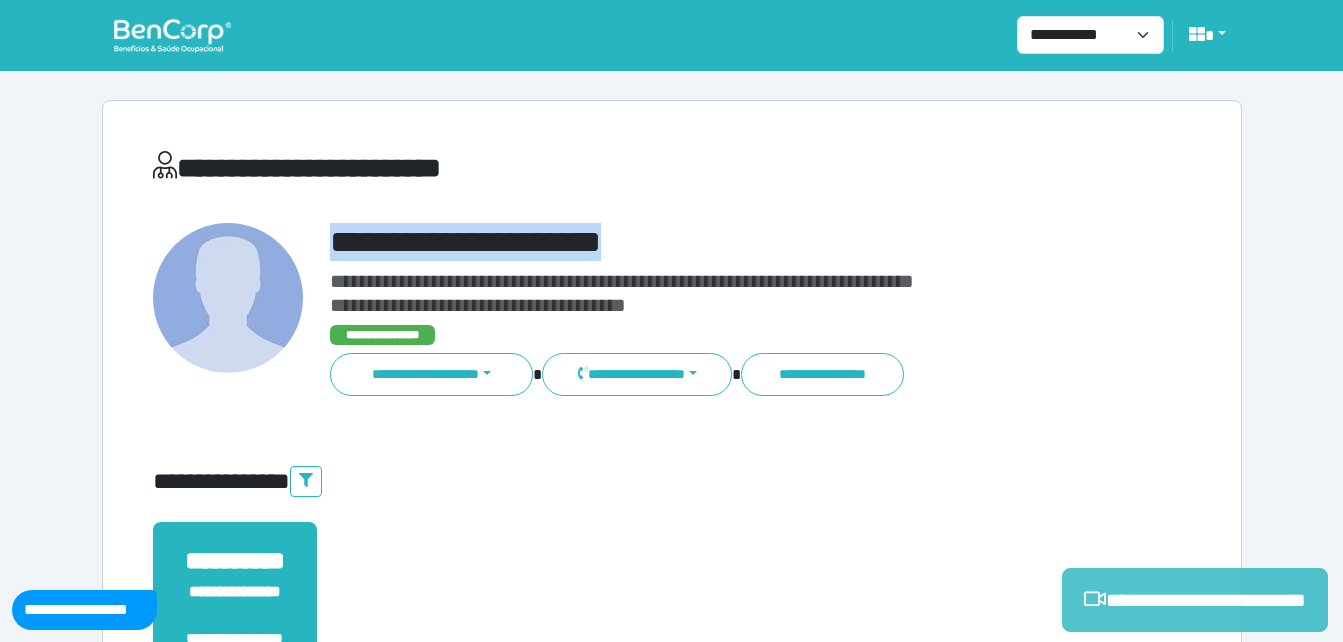 click on "**********" at bounding box center (1195, 600) 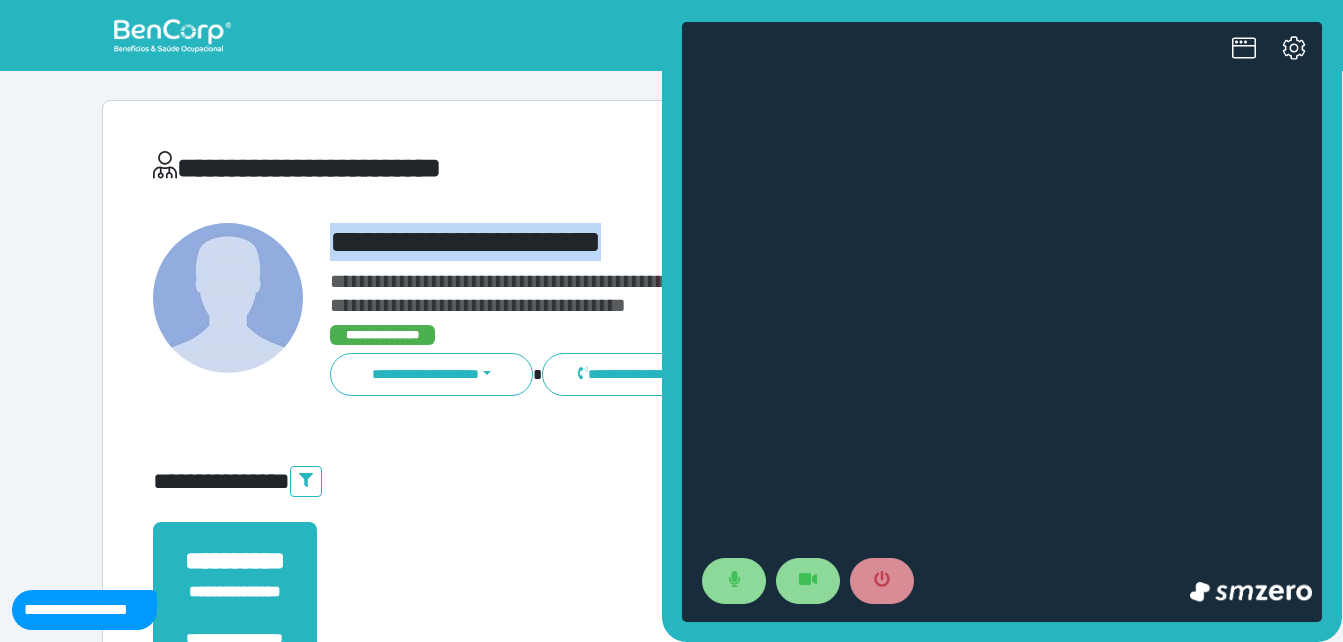 scroll, scrollTop: 0, scrollLeft: 0, axis: both 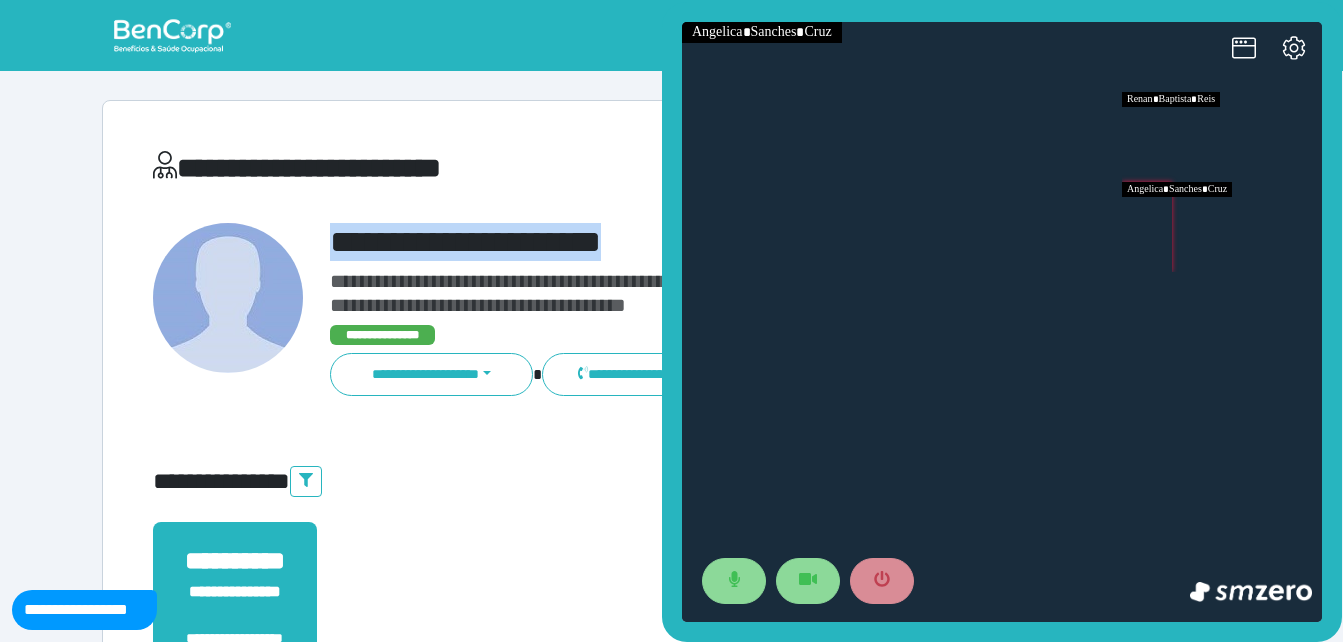 copy on "**********" 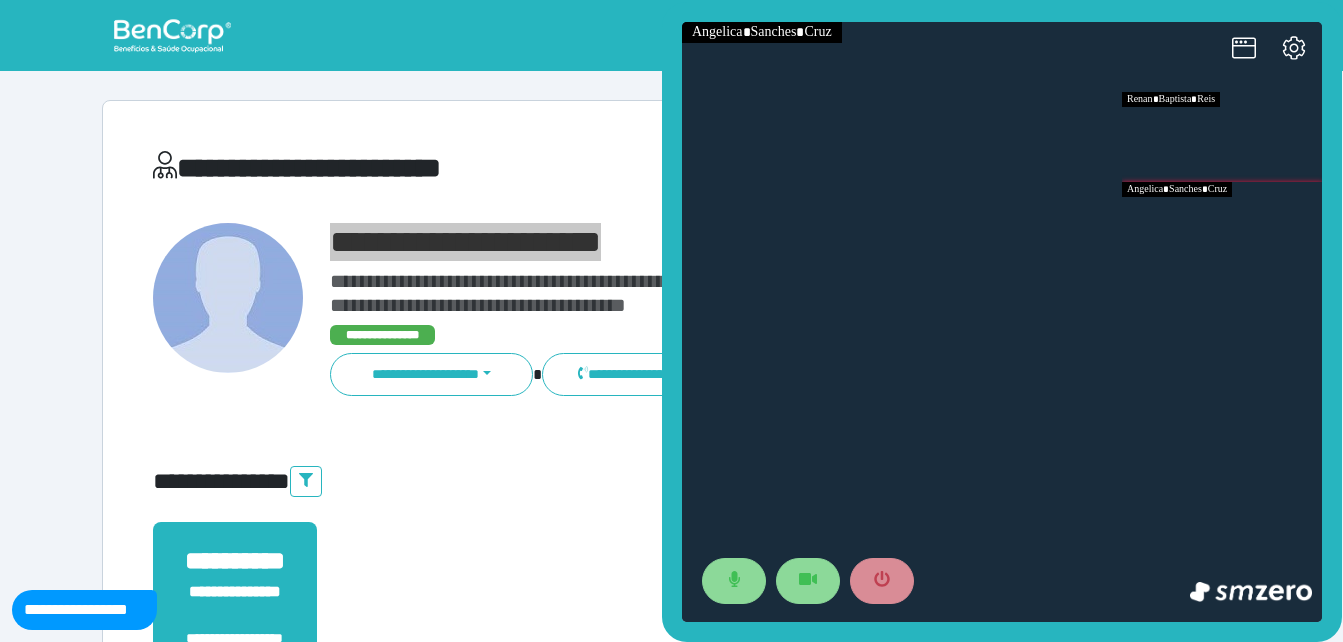 click at bounding box center [1222, 137] 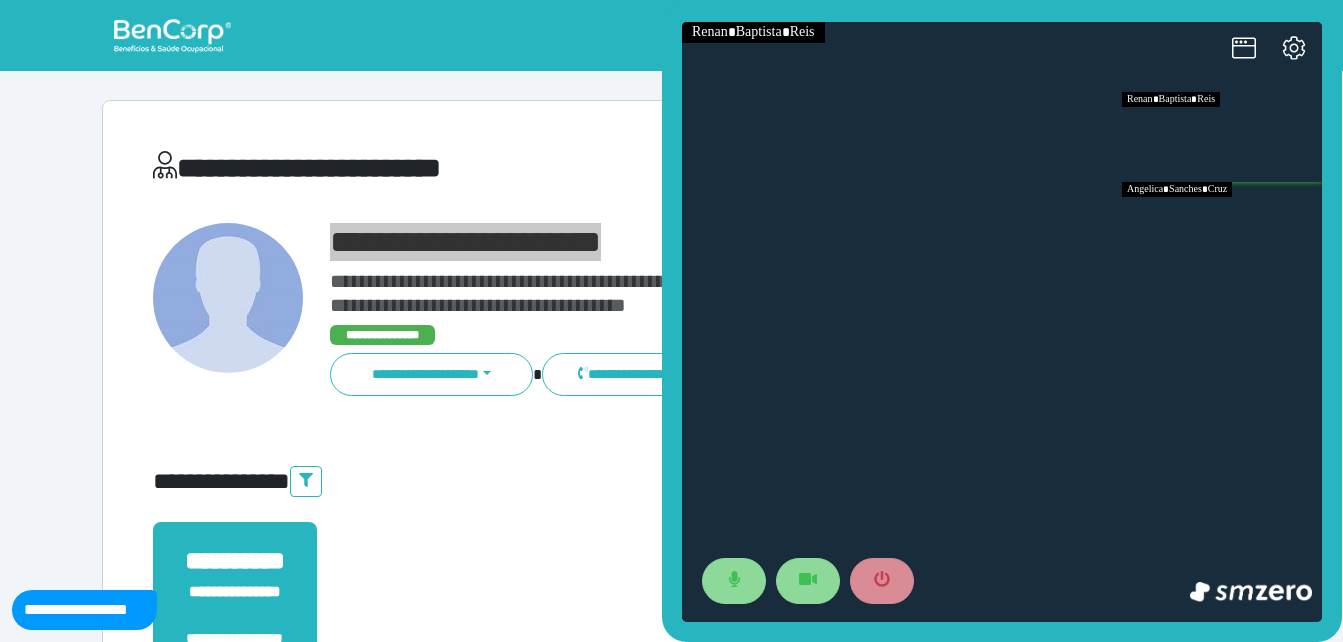 click at bounding box center (1222, 227) 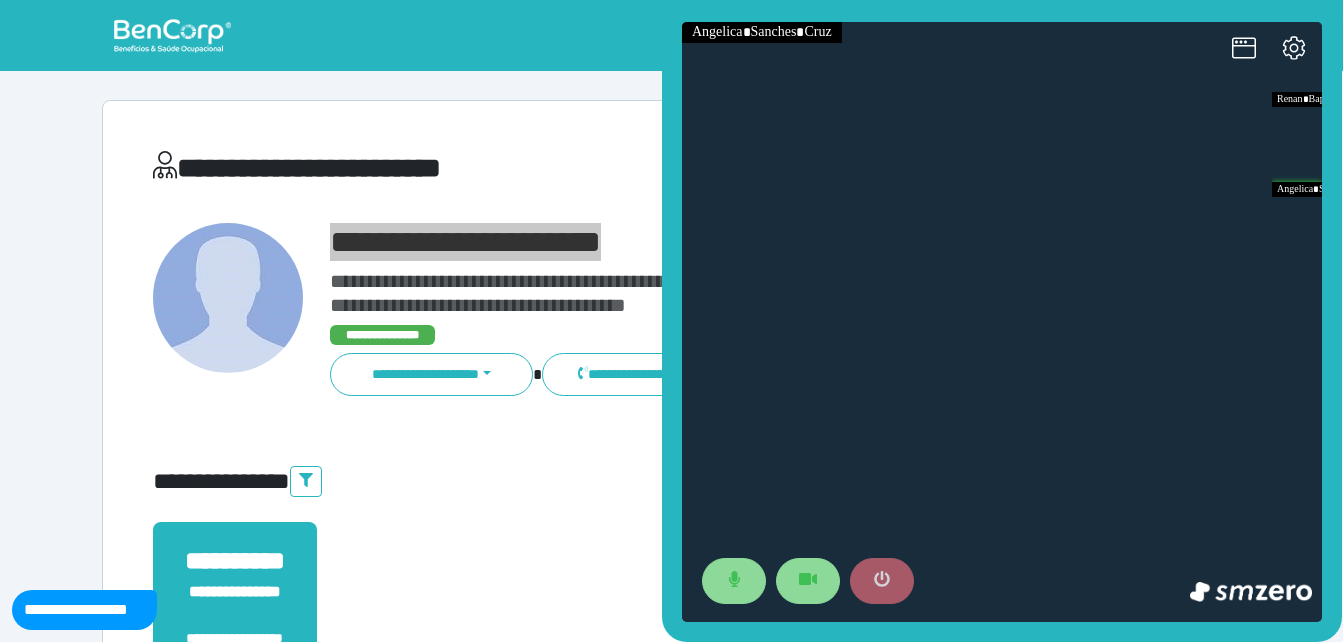 click at bounding box center [882, 581] 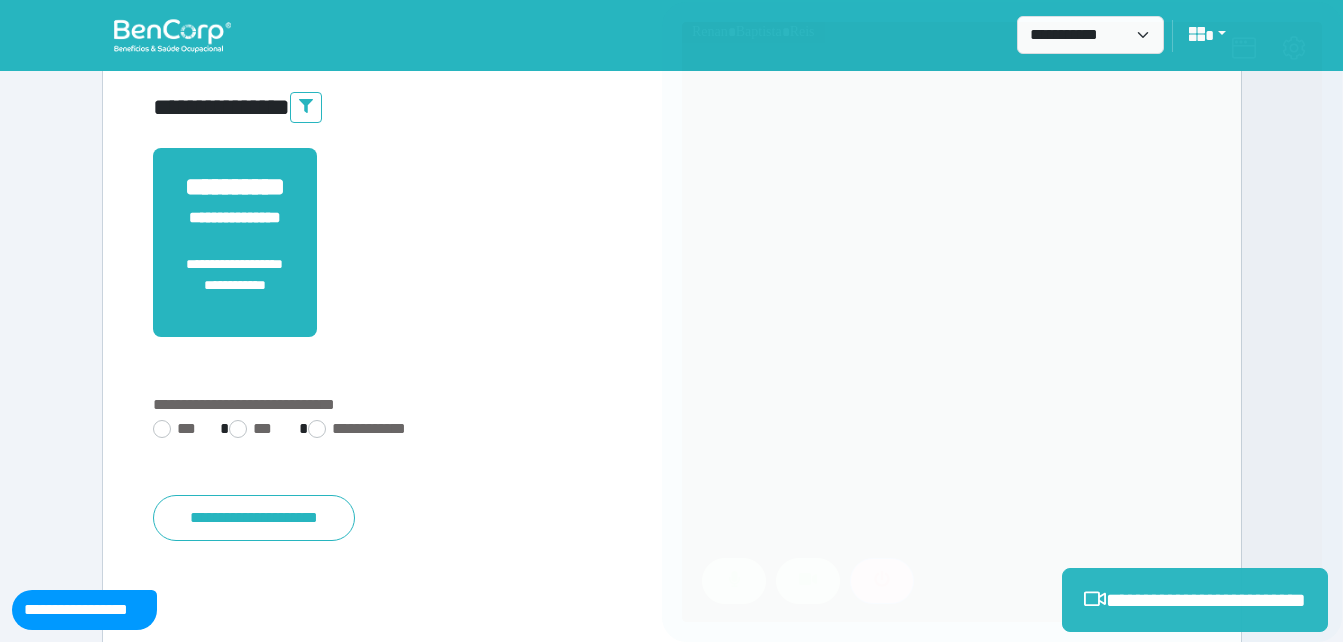 scroll, scrollTop: 400, scrollLeft: 0, axis: vertical 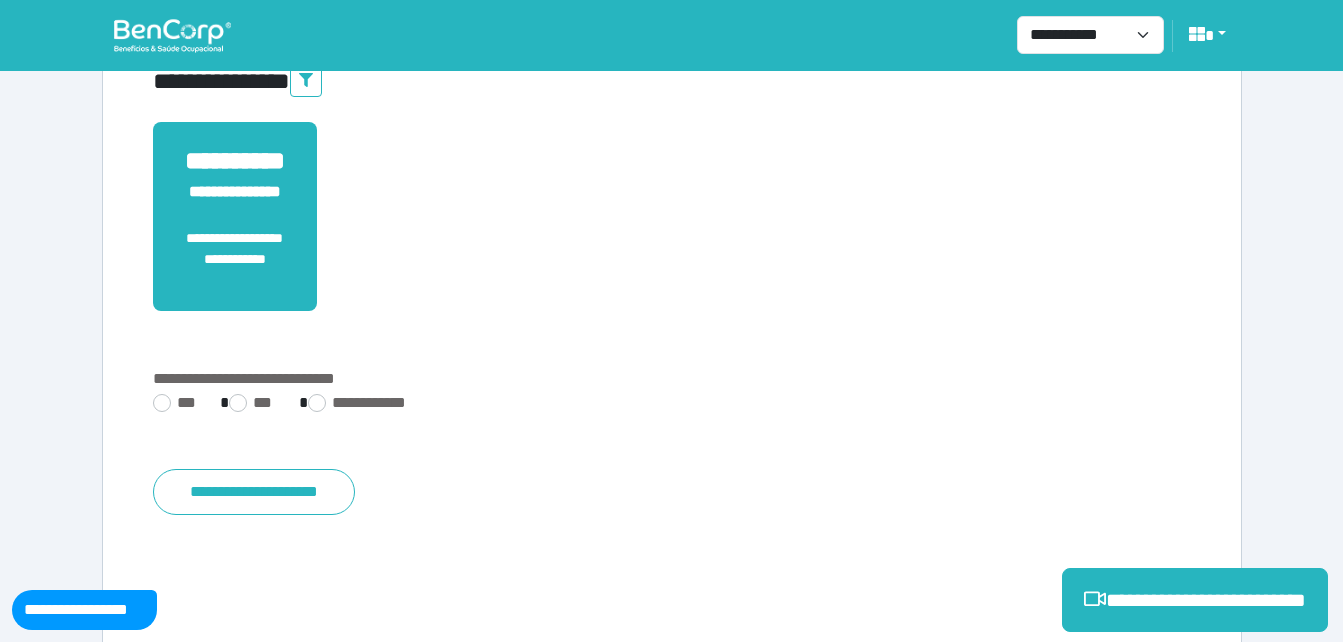 click on "**********" at bounding box center [672, 435] 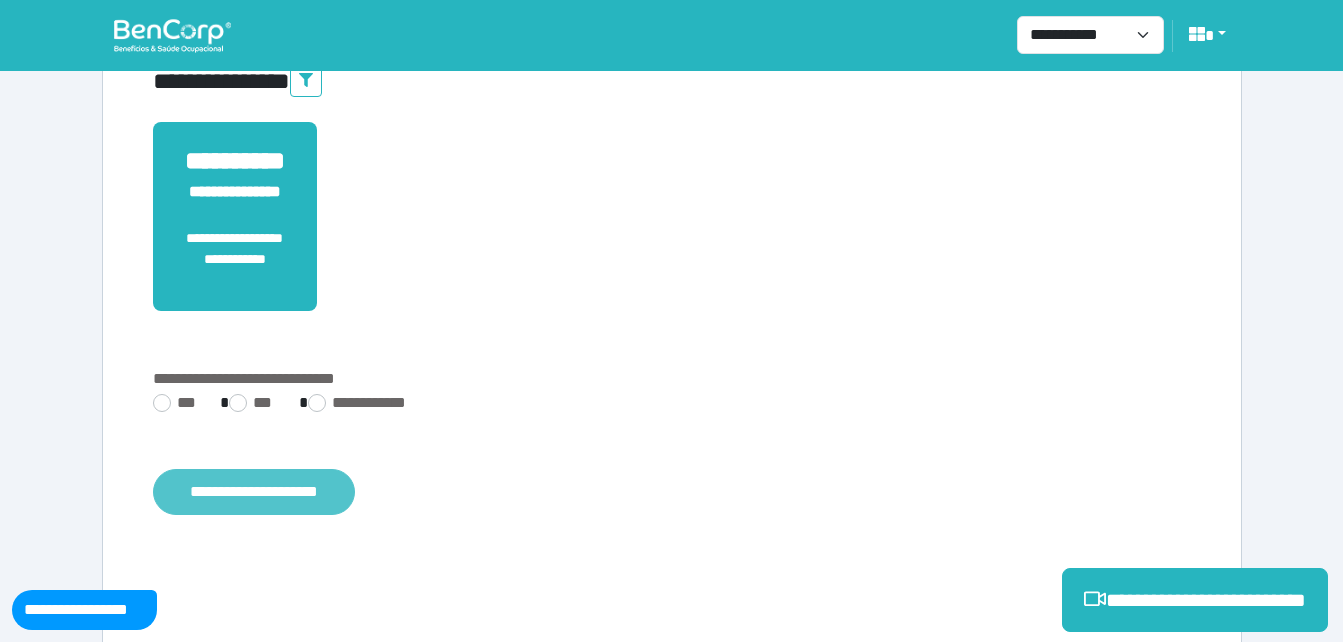 click on "**********" at bounding box center [254, 492] 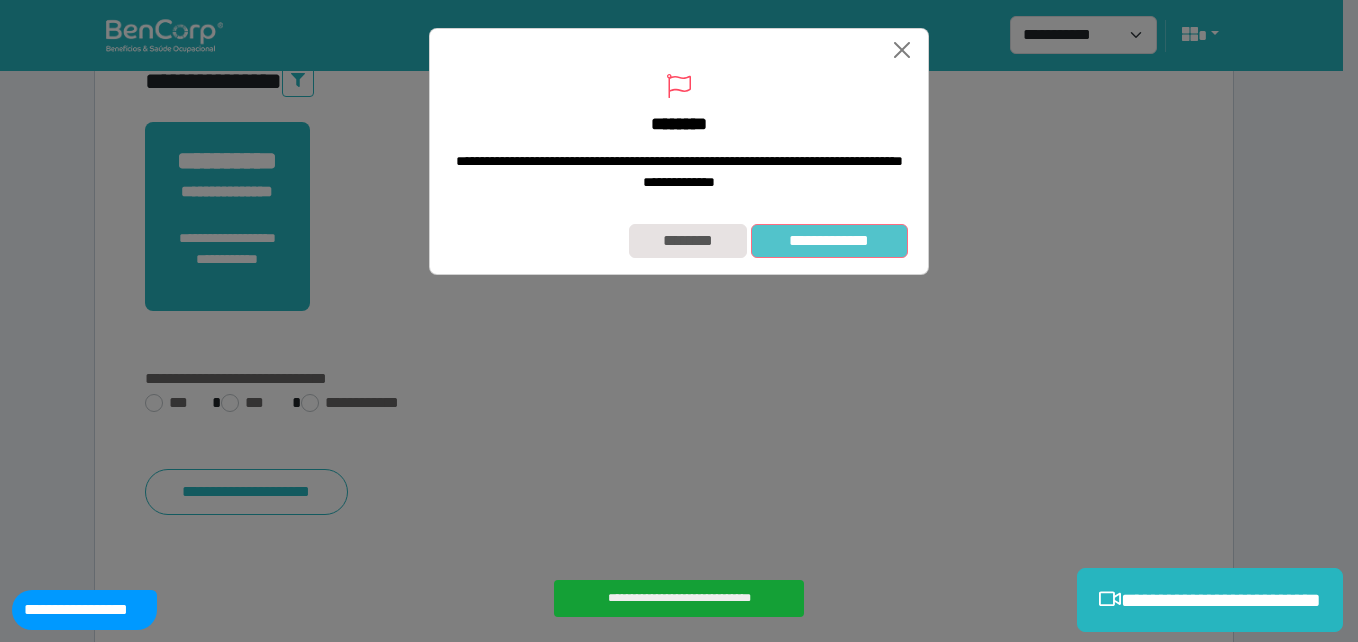 click on "**********" at bounding box center (829, 241) 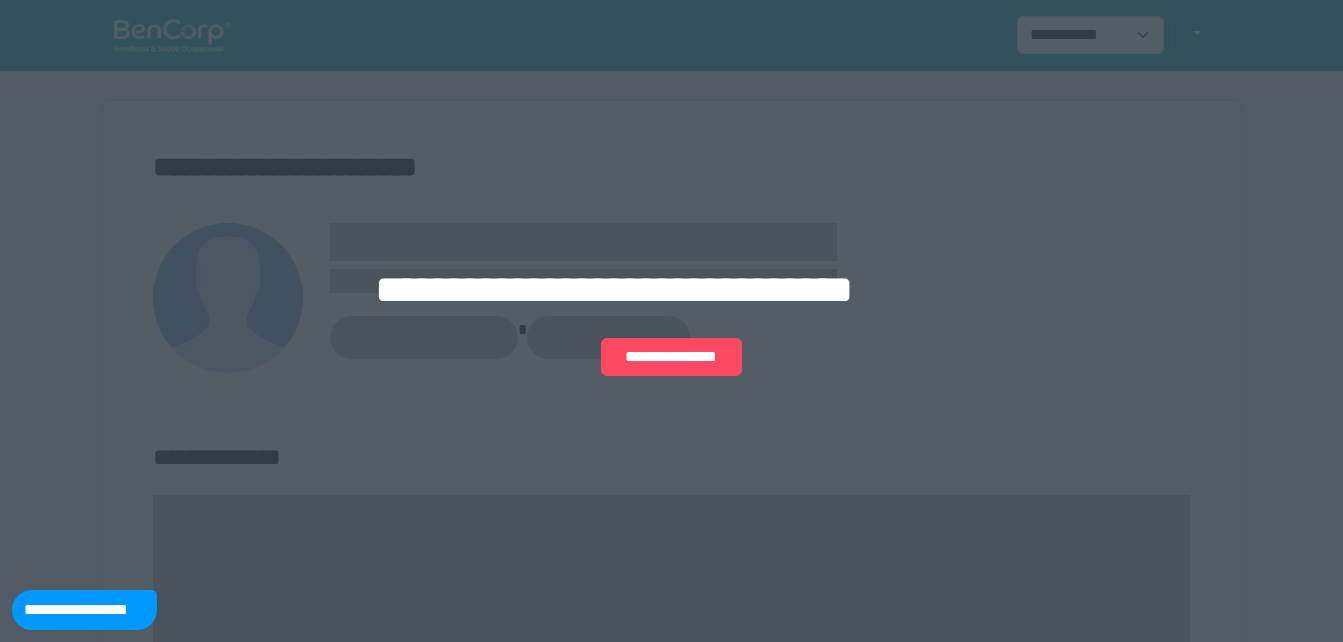 scroll, scrollTop: 0, scrollLeft: 0, axis: both 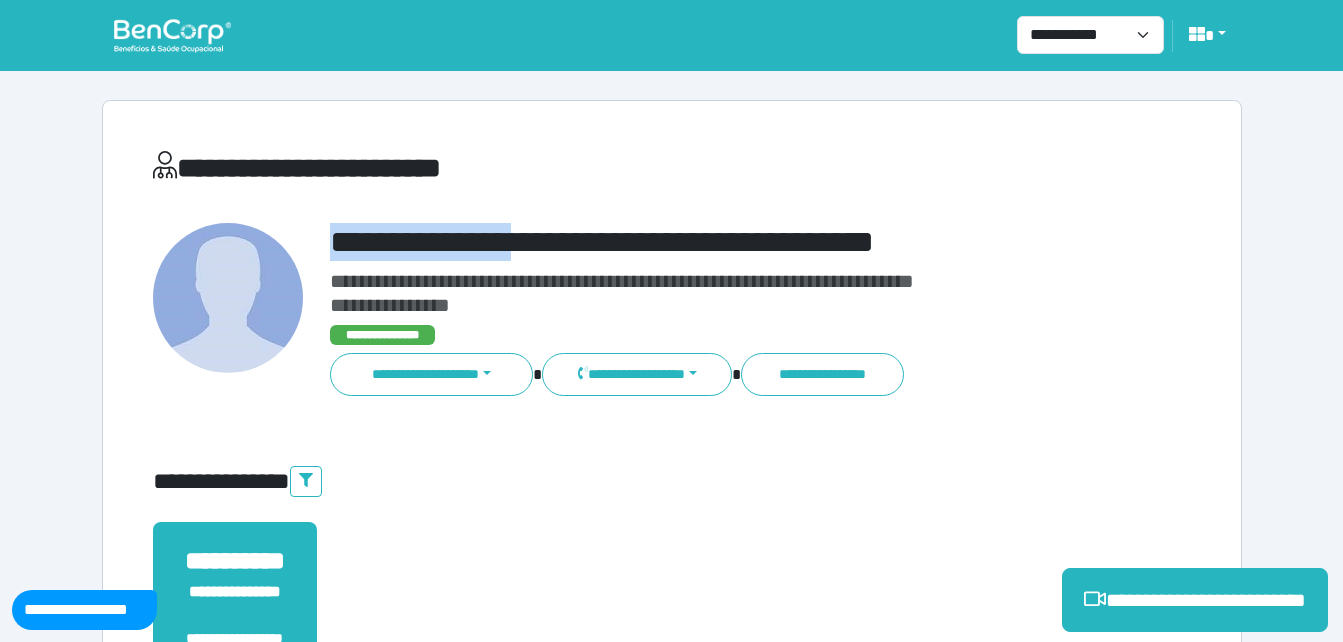 drag, startPoint x: 347, startPoint y: 244, endPoint x: 664, endPoint y: 239, distance: 317.03943 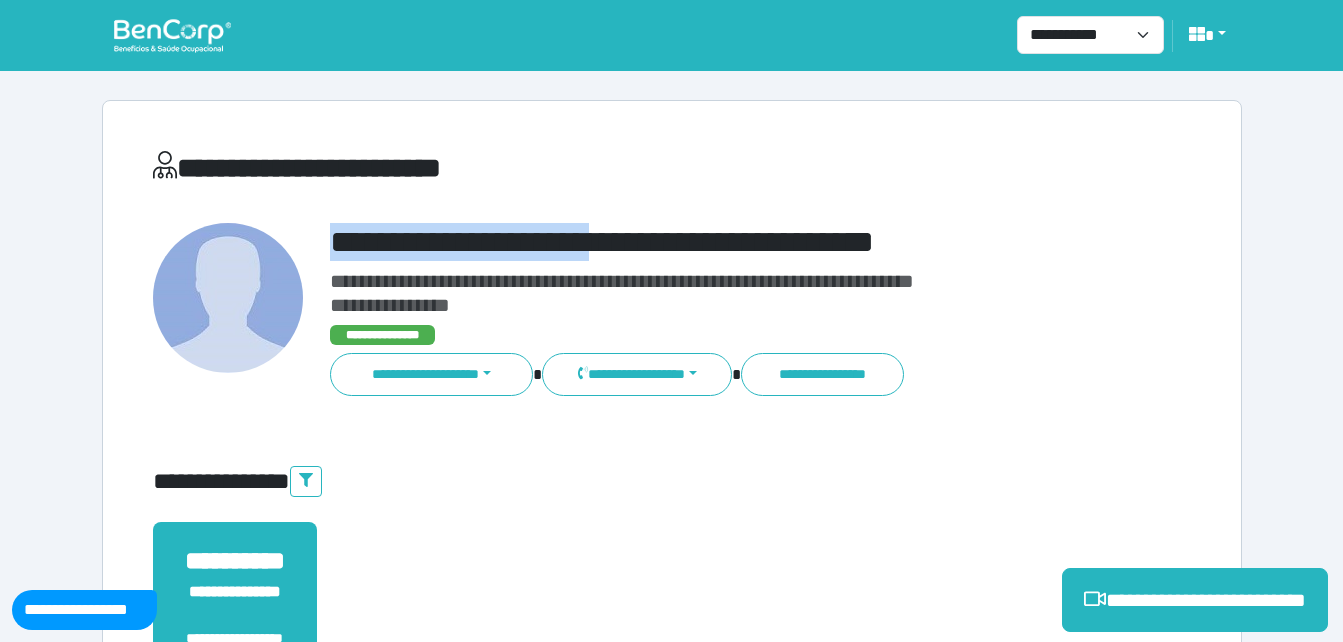 copy on "**********" 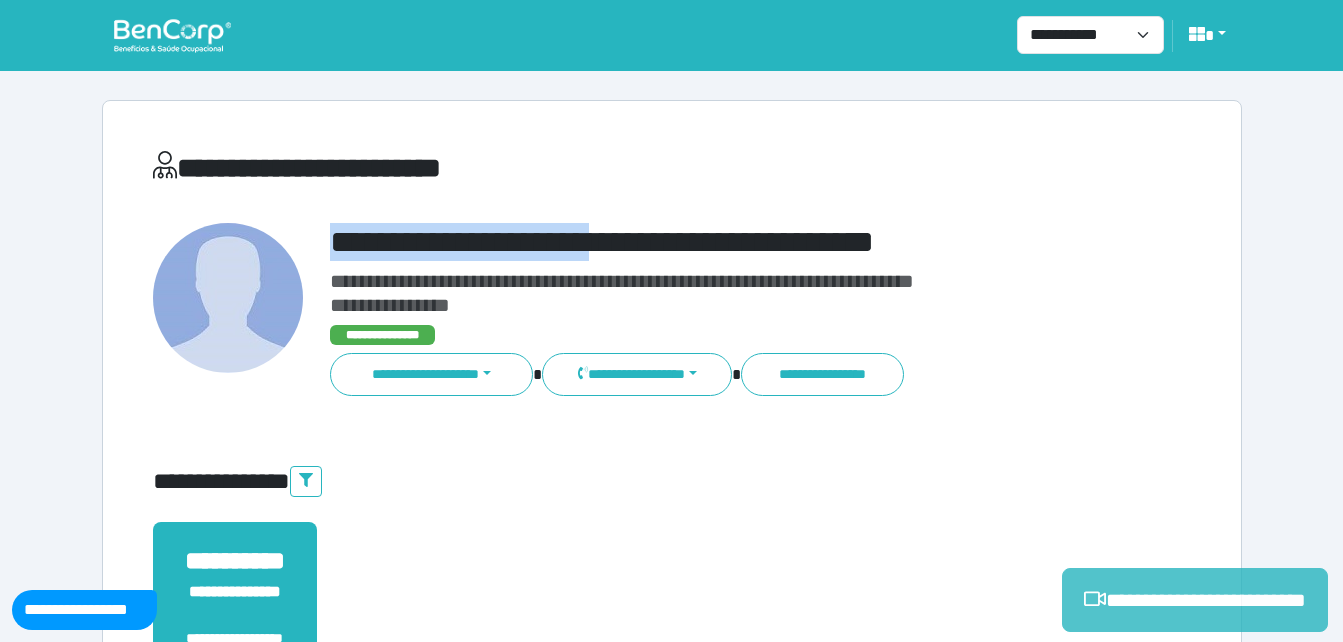 drag, startPoint x: 1195, startPoint y: 615, endPoint x: 1148, endPoint y: 607, distance: 47.67599 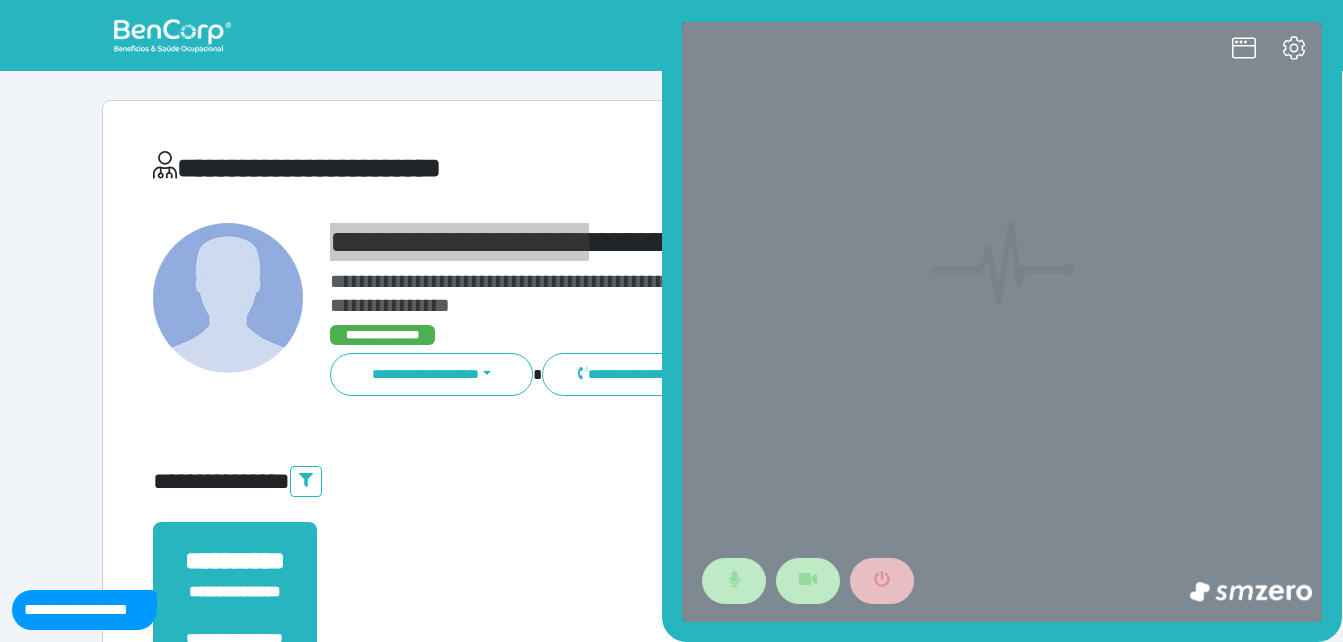 scroll, scrollTop: 0, scrollLeft: 0, axis: both 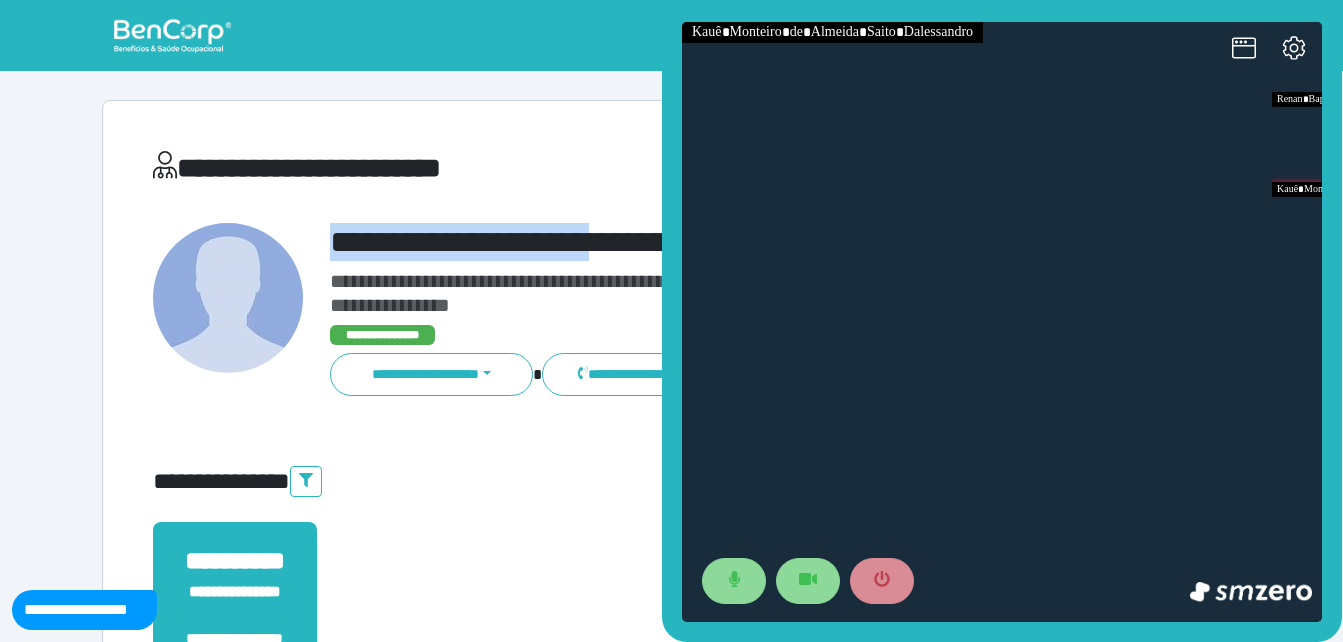click on "**********" at bounding box center [672, 608] 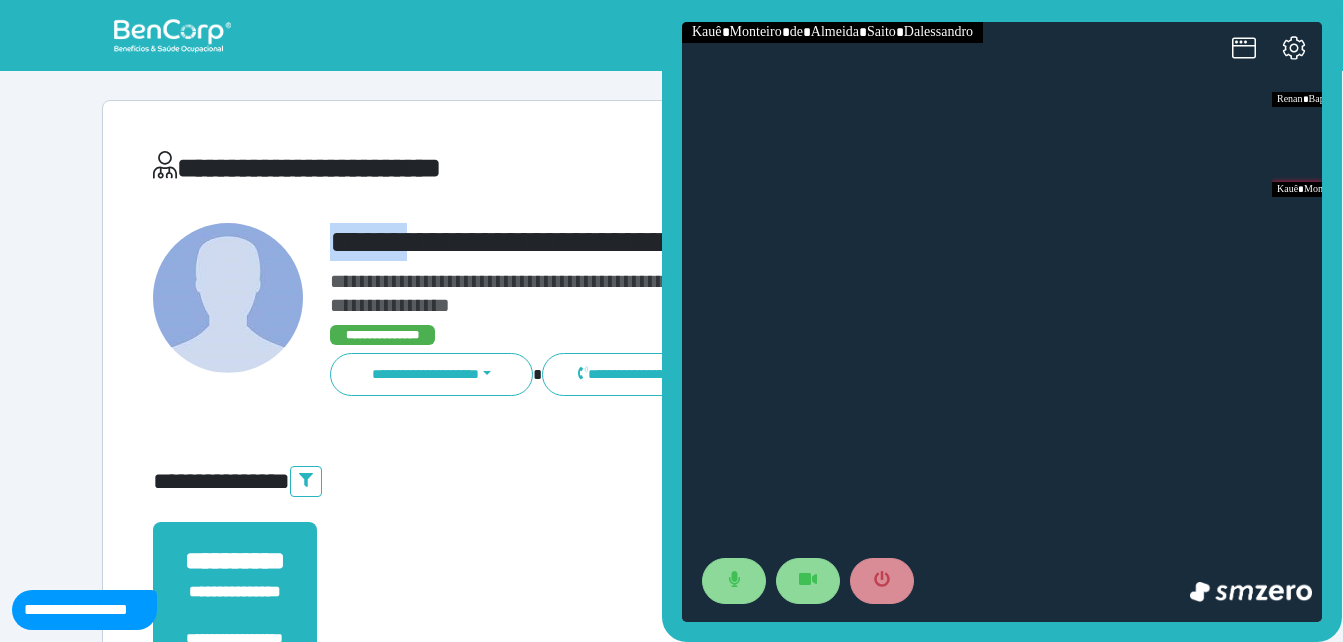 drag, startPoint x: 326, startPoint y: 227, endPoint x: 571, endPoint y: 231, distance: 245.03265 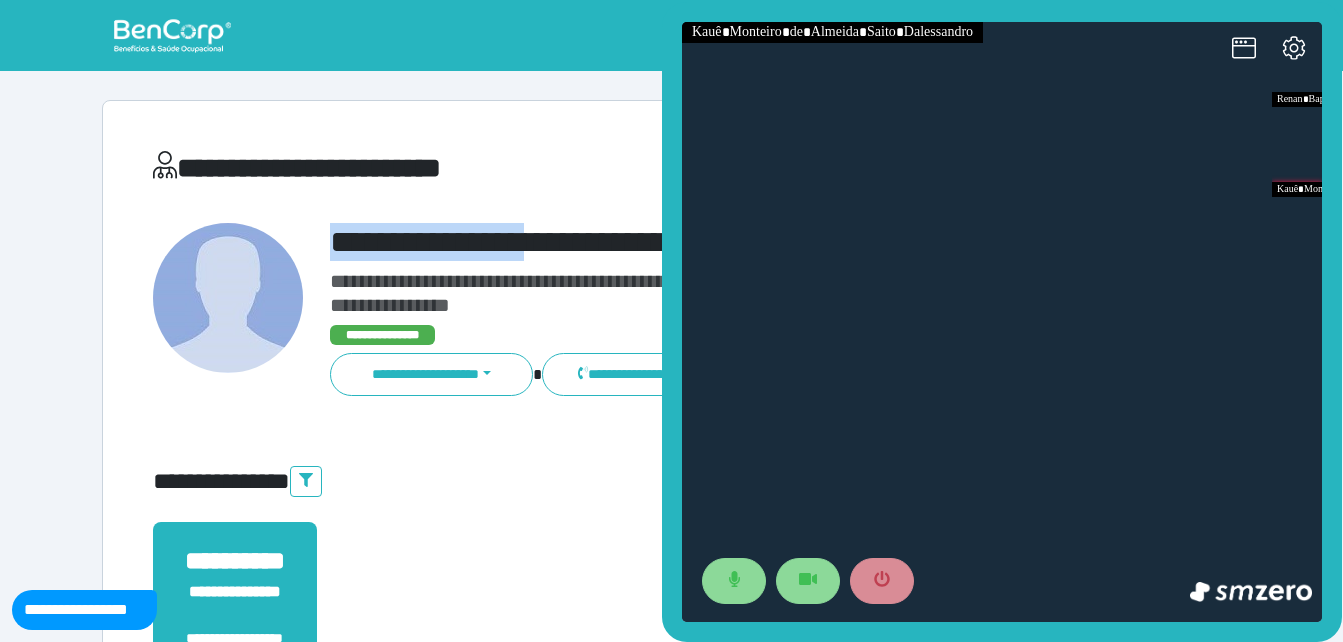 copy on "**********" 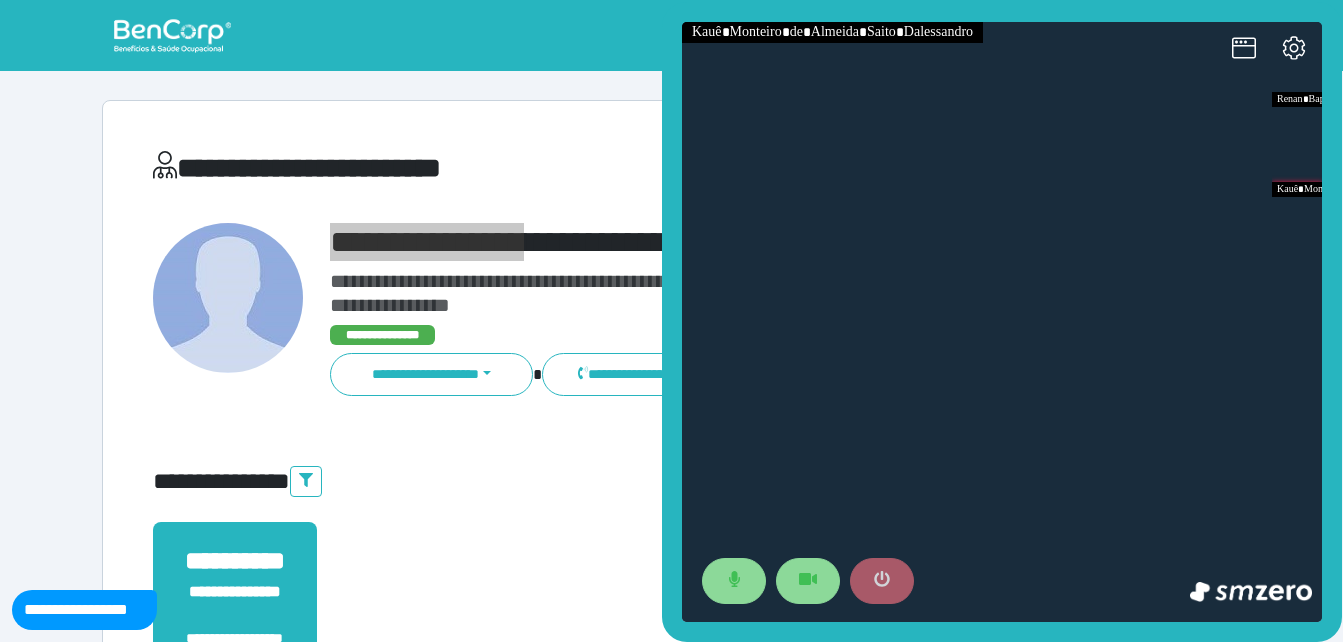 click at bounding box center (882, 581) 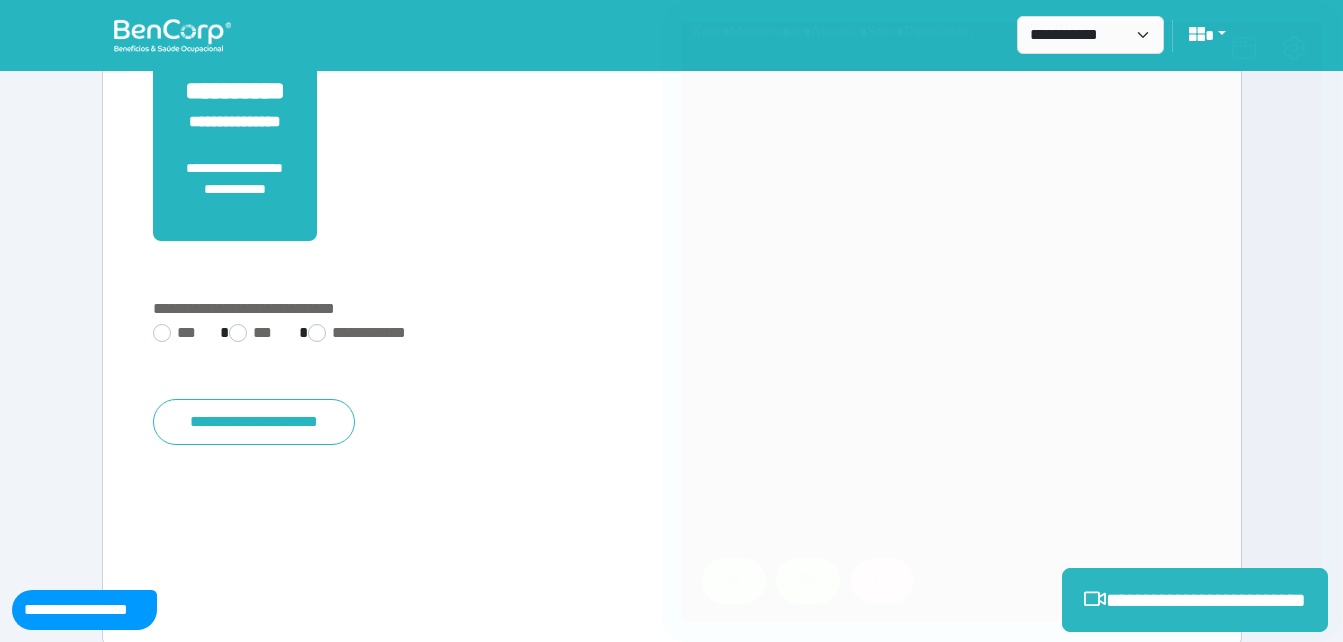 scroll, scrollTop: 494, scrollLeft: 0, axis: vertical 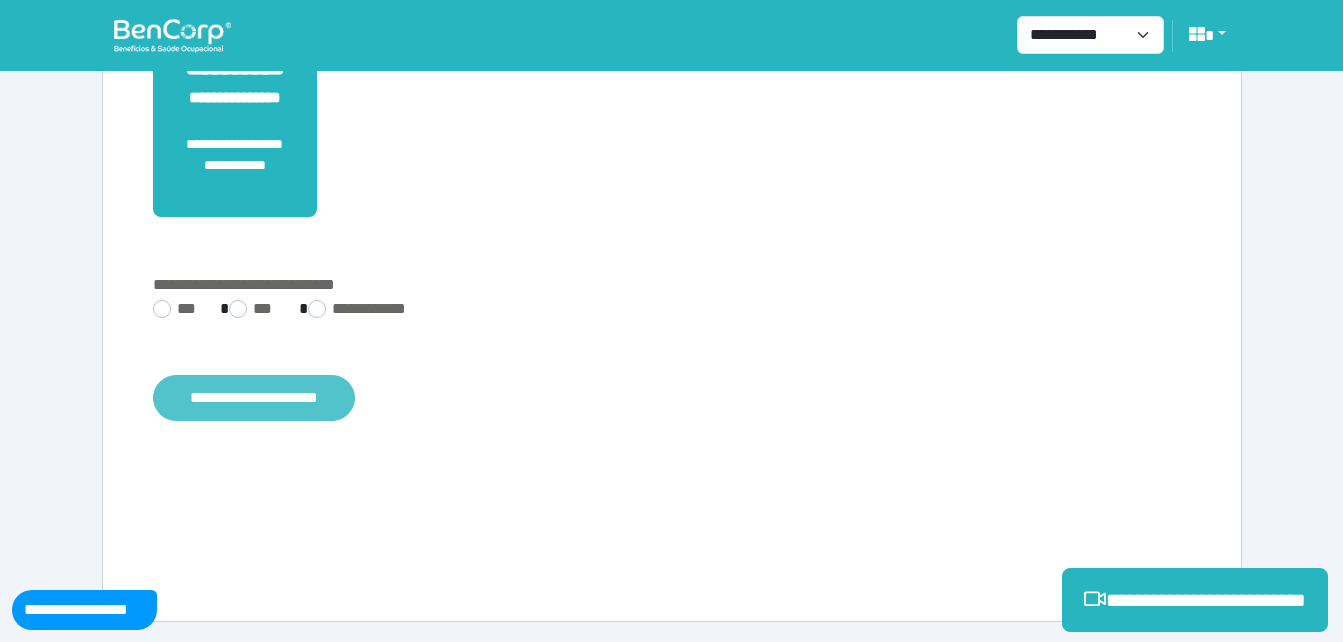 click on "**********" at bounding box center (254, 398) 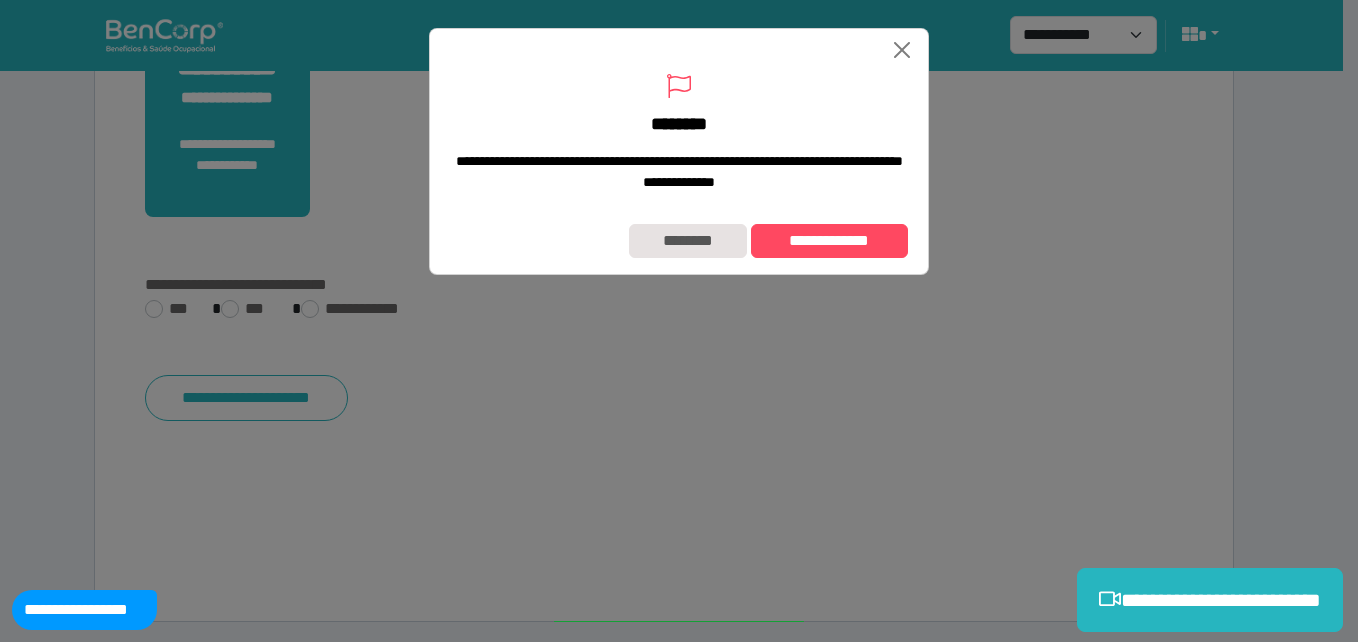click on "**********" at bounding box center (679, 241) 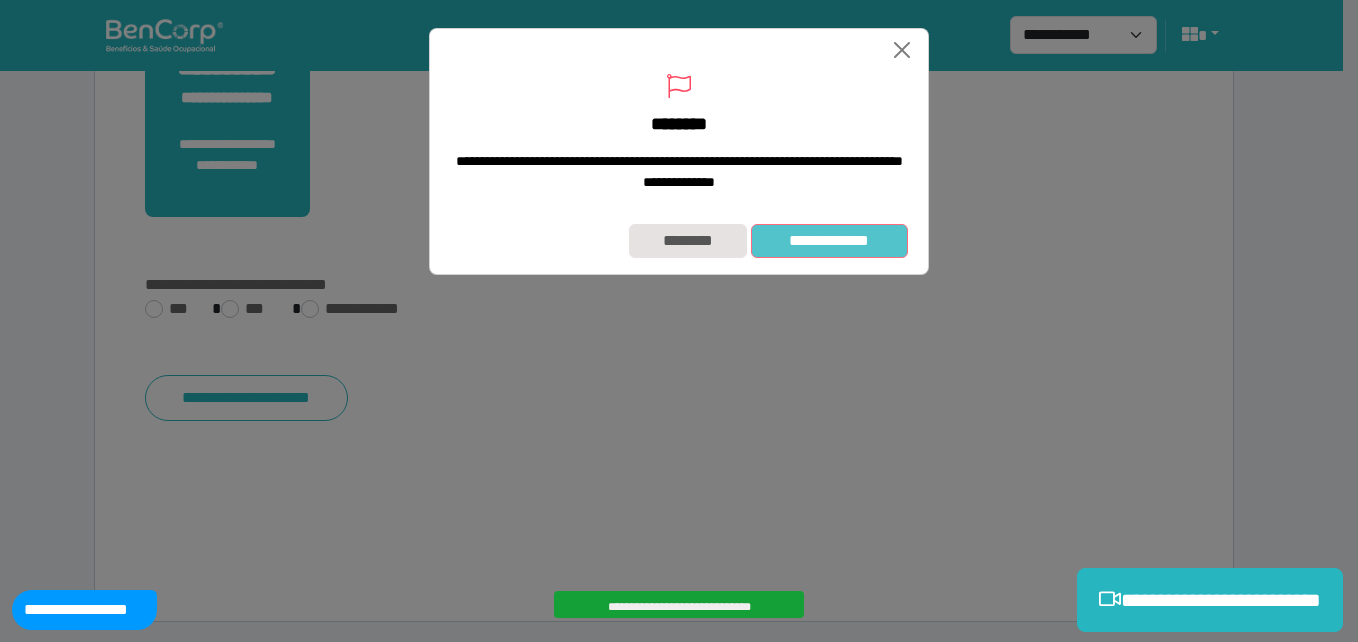 click on "**********" at bounding box center (829, 241) 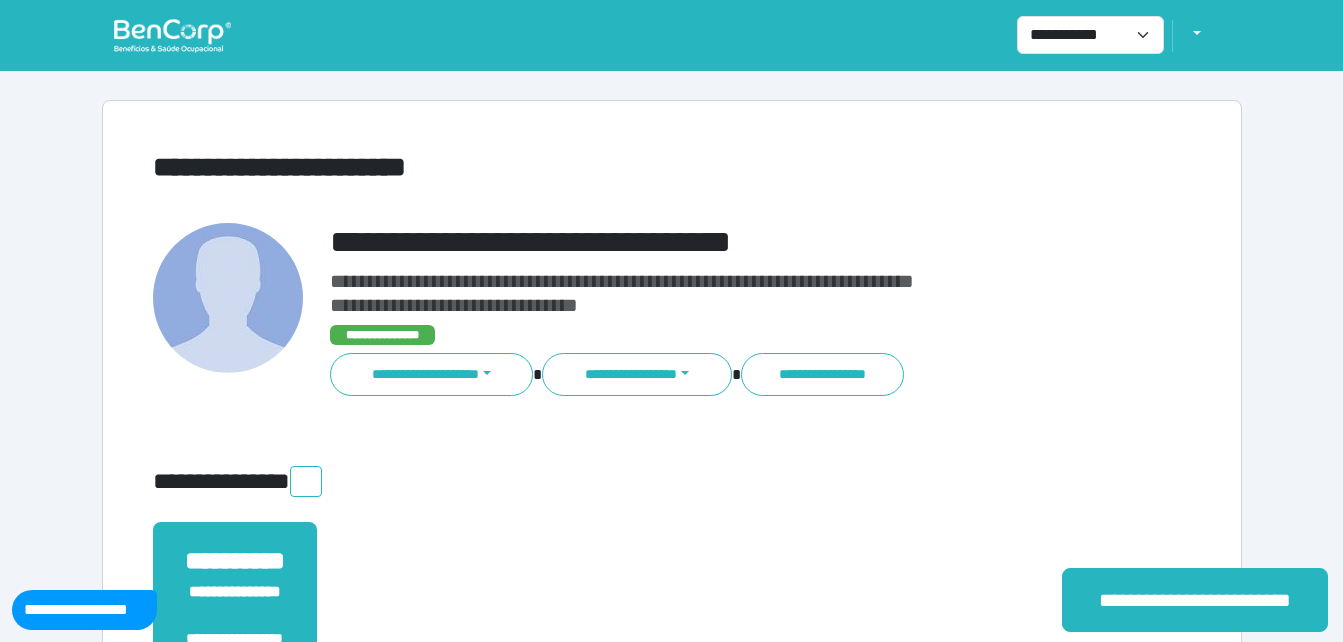 scroll, scrollTop: 0, scrollLeft: 0, axis: both 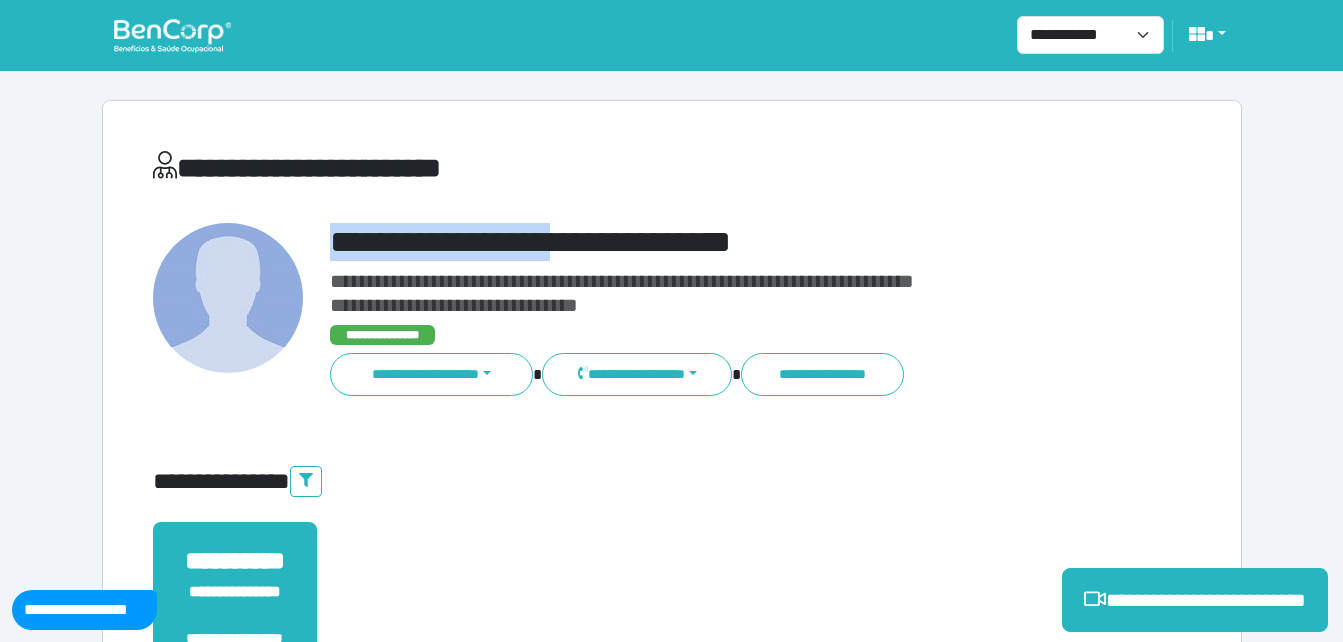 drag, startPoint x: 334, startPoint y: 224, endPoint x: 768, endPoint y: 257, distance: 435.2528 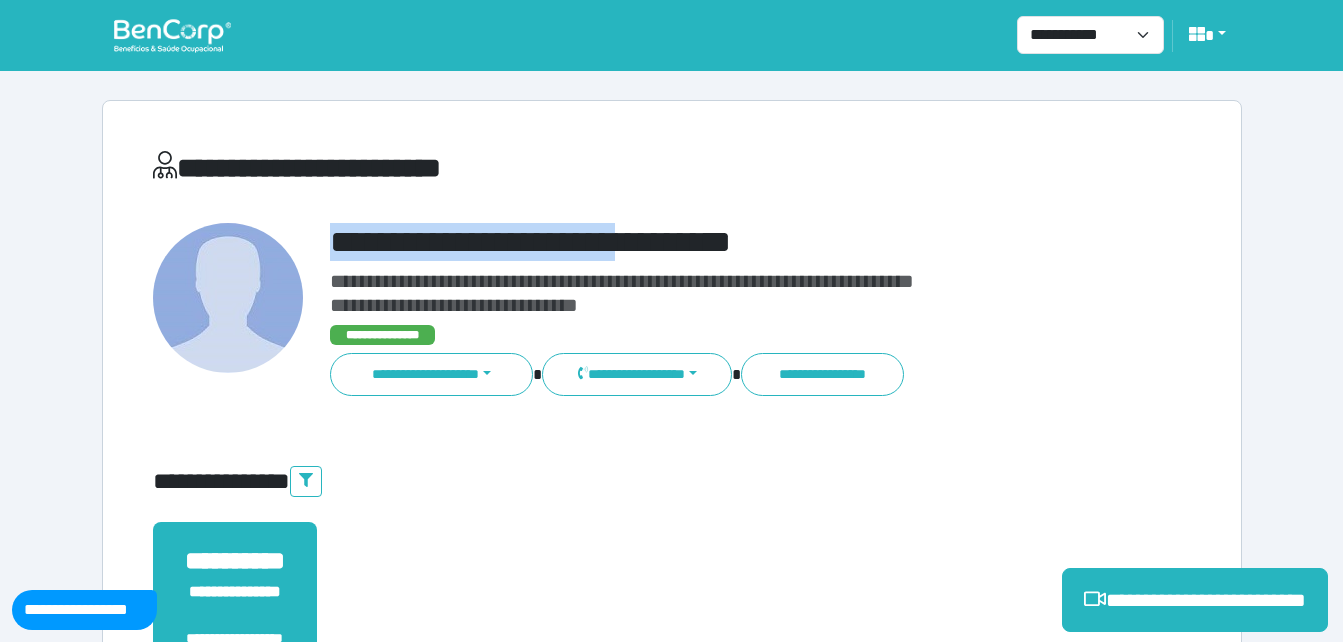 copy on "**********" 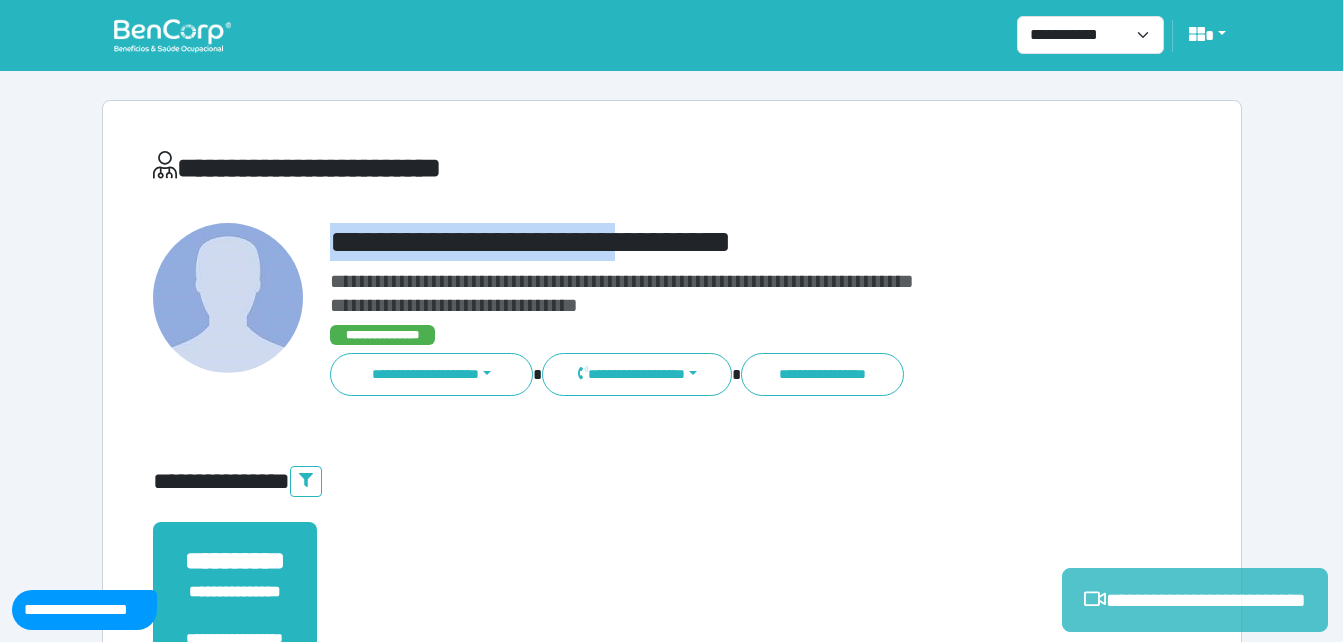 click on "**********" at bounding box center (1195, 600) 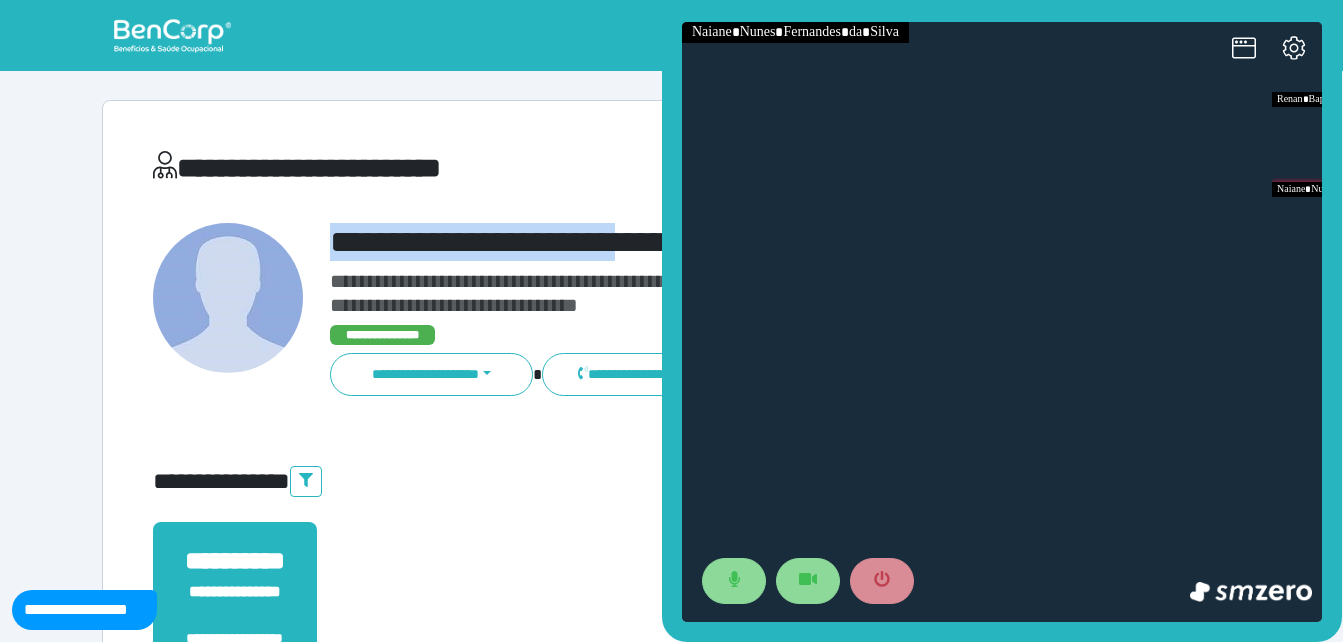 scroll, scrollTop: 0, scrollLeft: 0, axis: both 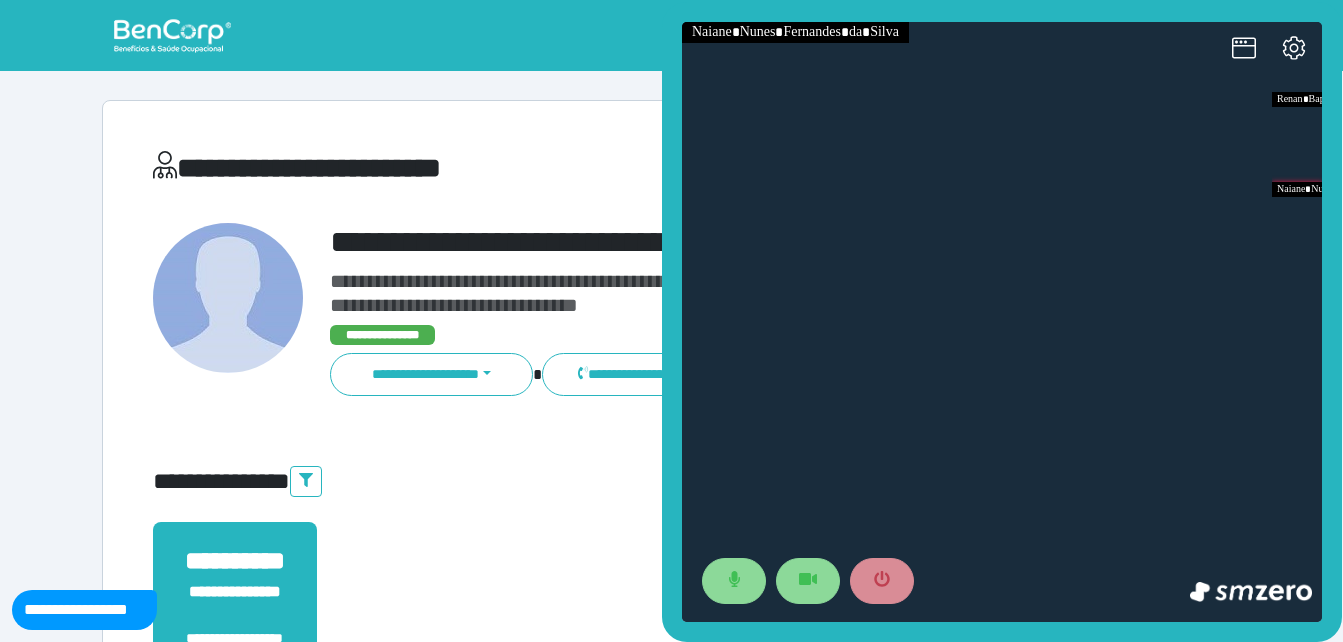 click on "**********" at bounding box center [716, 310] 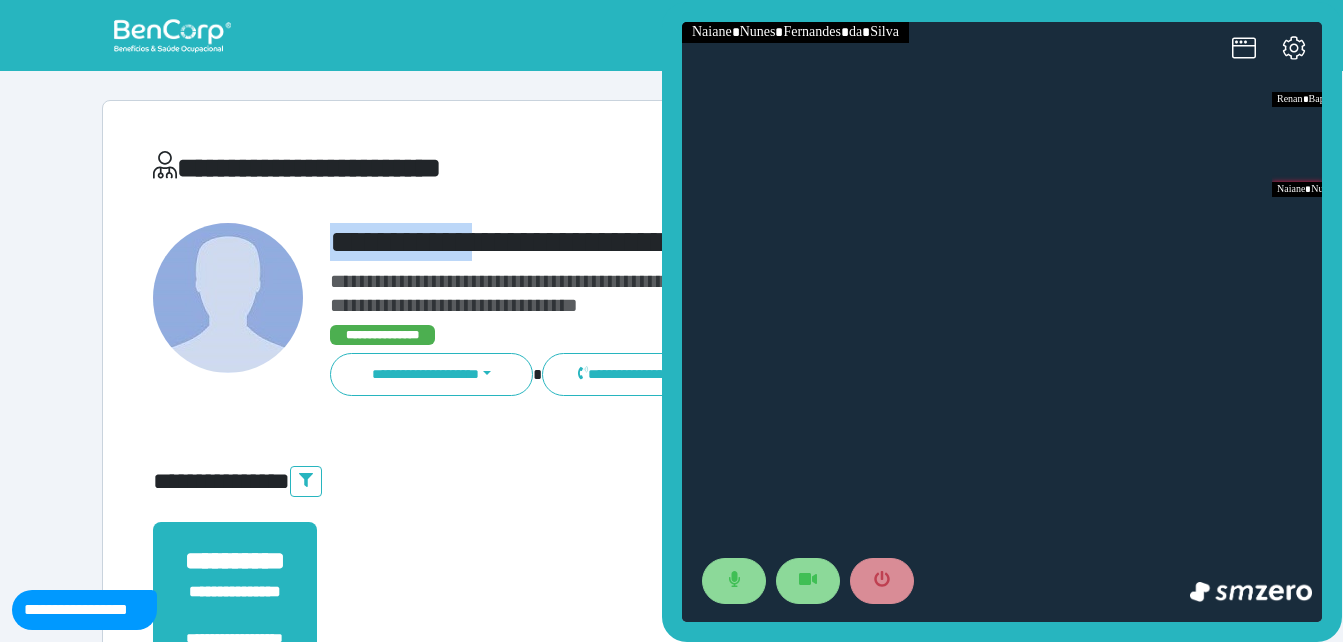drag, startPoint x: 313, startPoint y: 241, endPoint x: 536, endPoint y: 235, distance: 223.0807 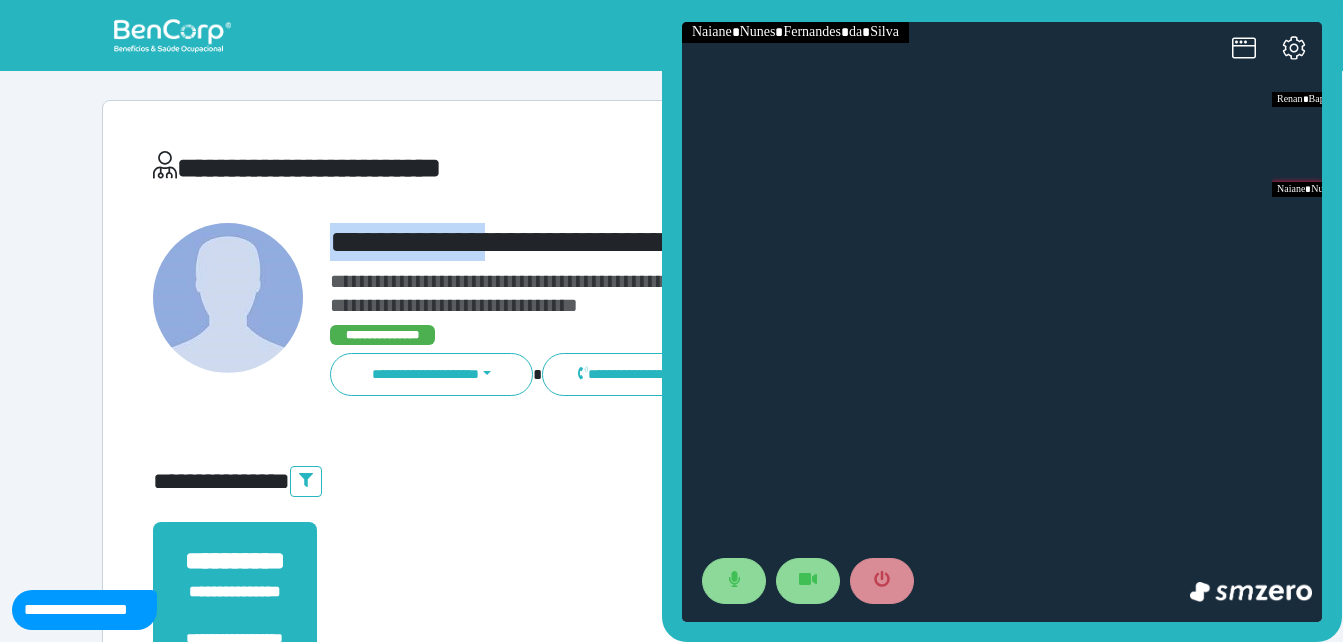 copy on "**********" 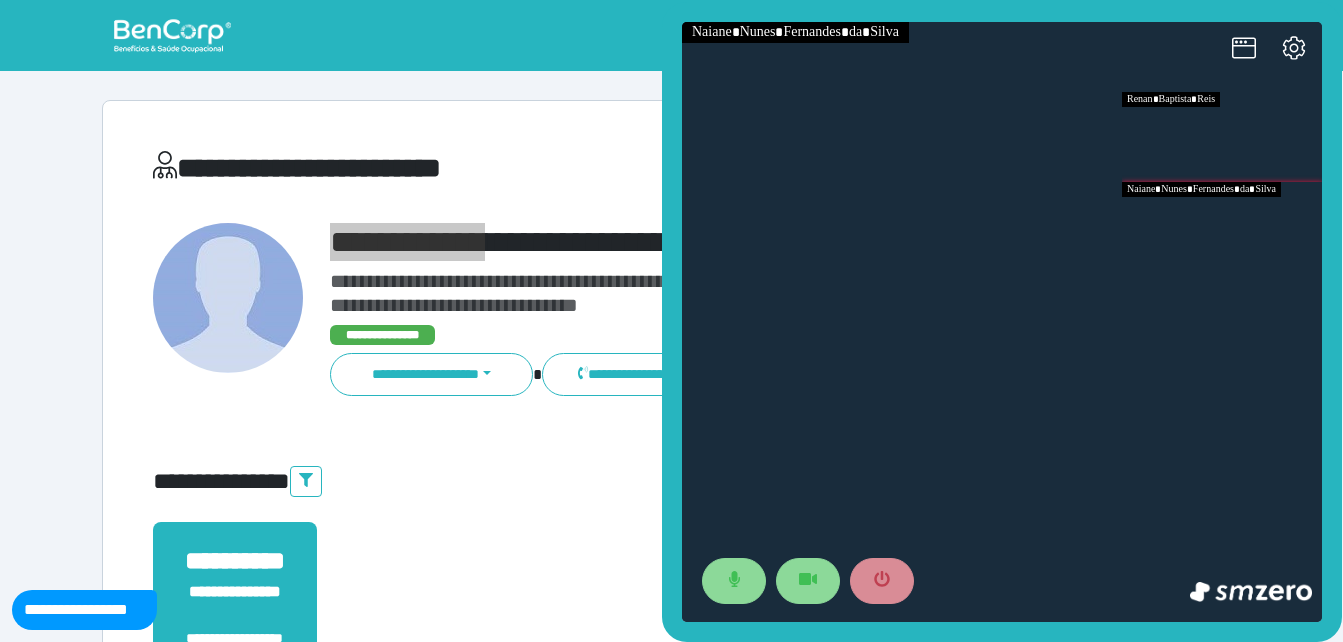 click at bounding box center (1222, 137) 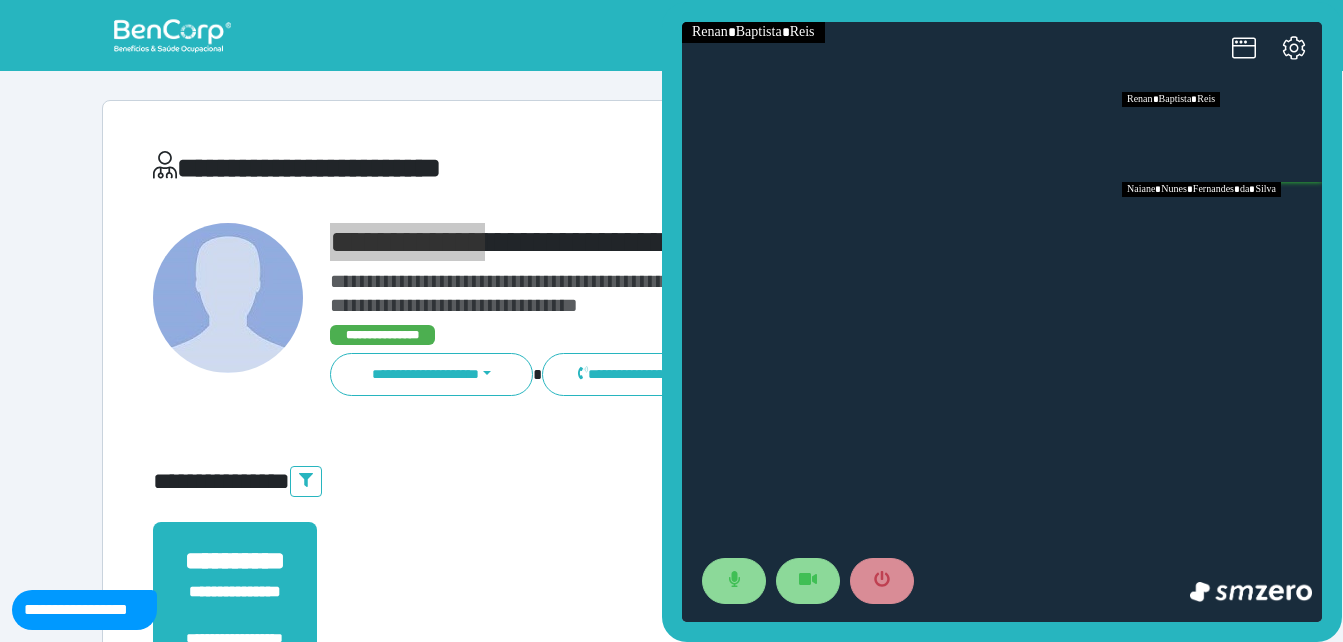 click at bounding box center (1222, 227) 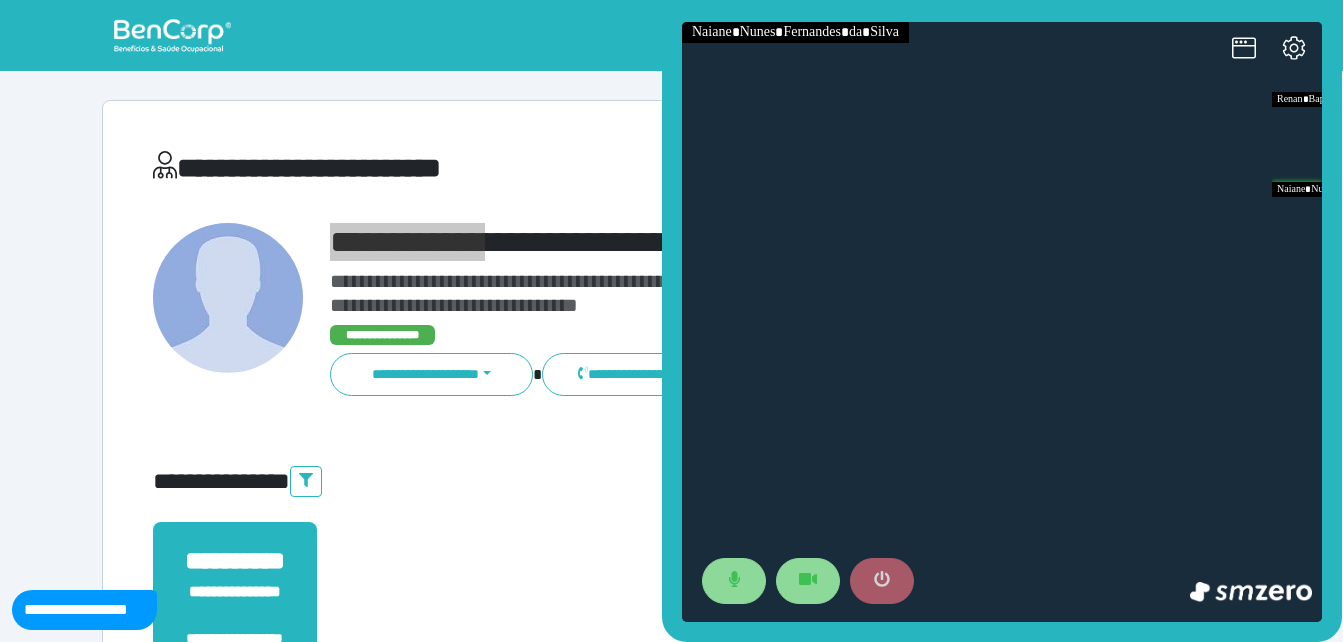 click 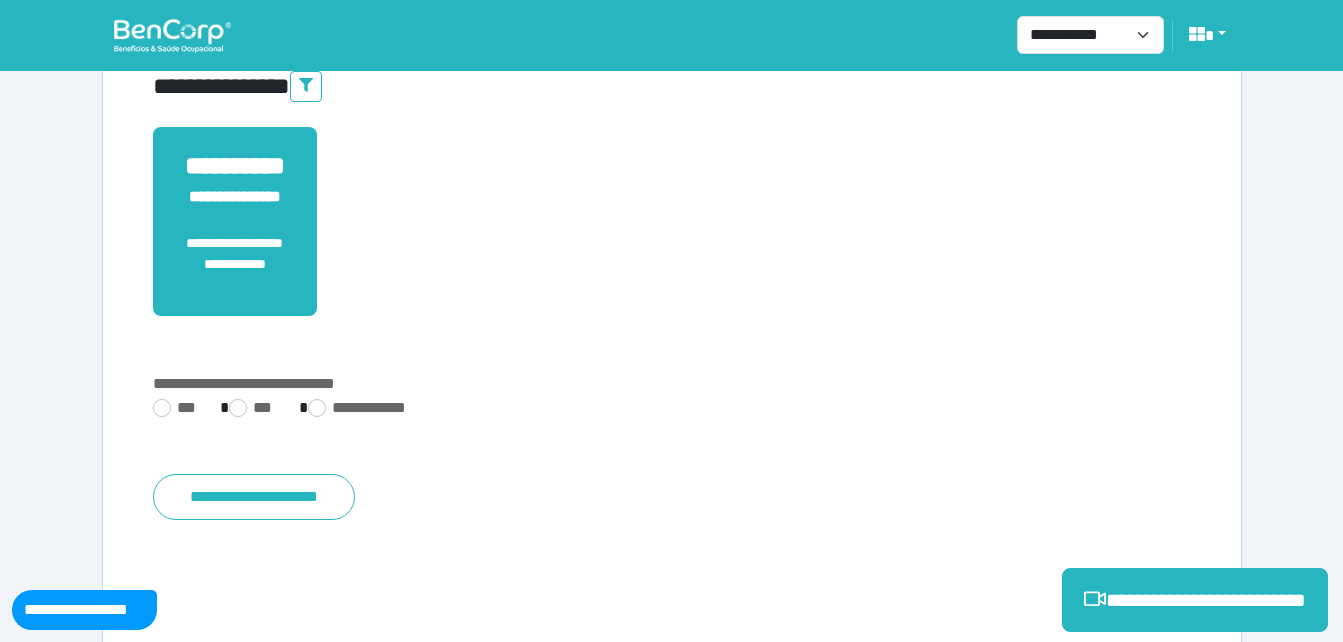scroll, scrollTop: 494, scrollLeft: 0, axis: vertical 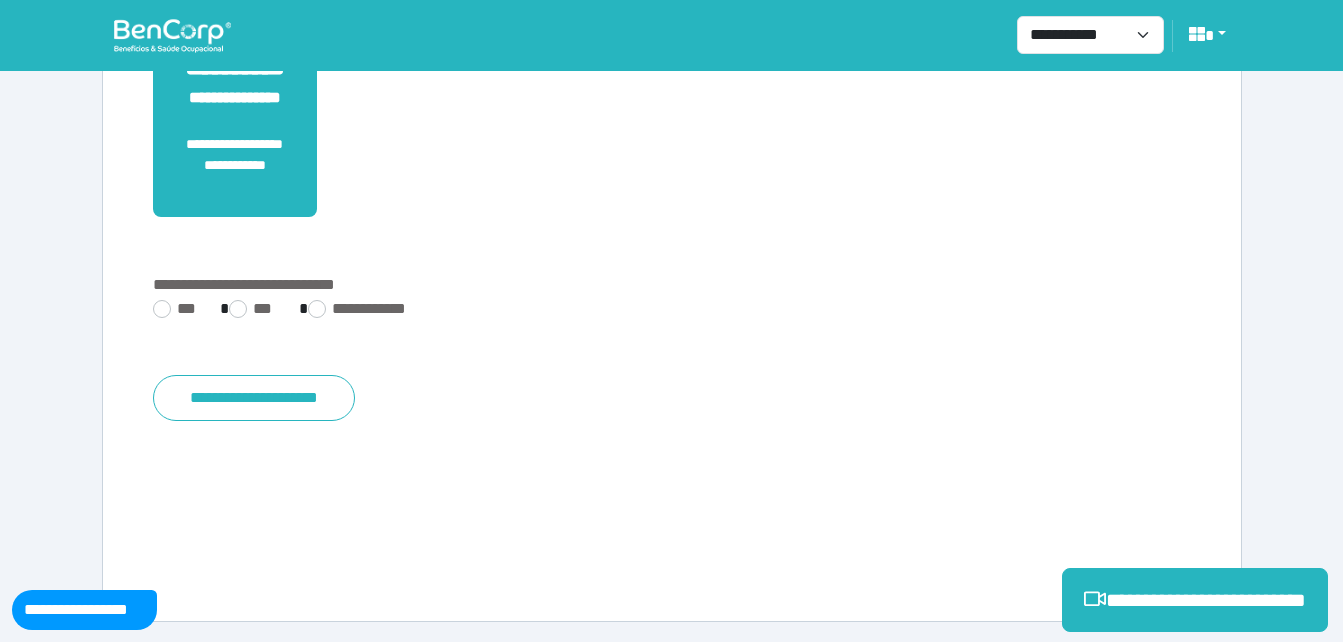 click on "***" at bounding box center [178, 309] 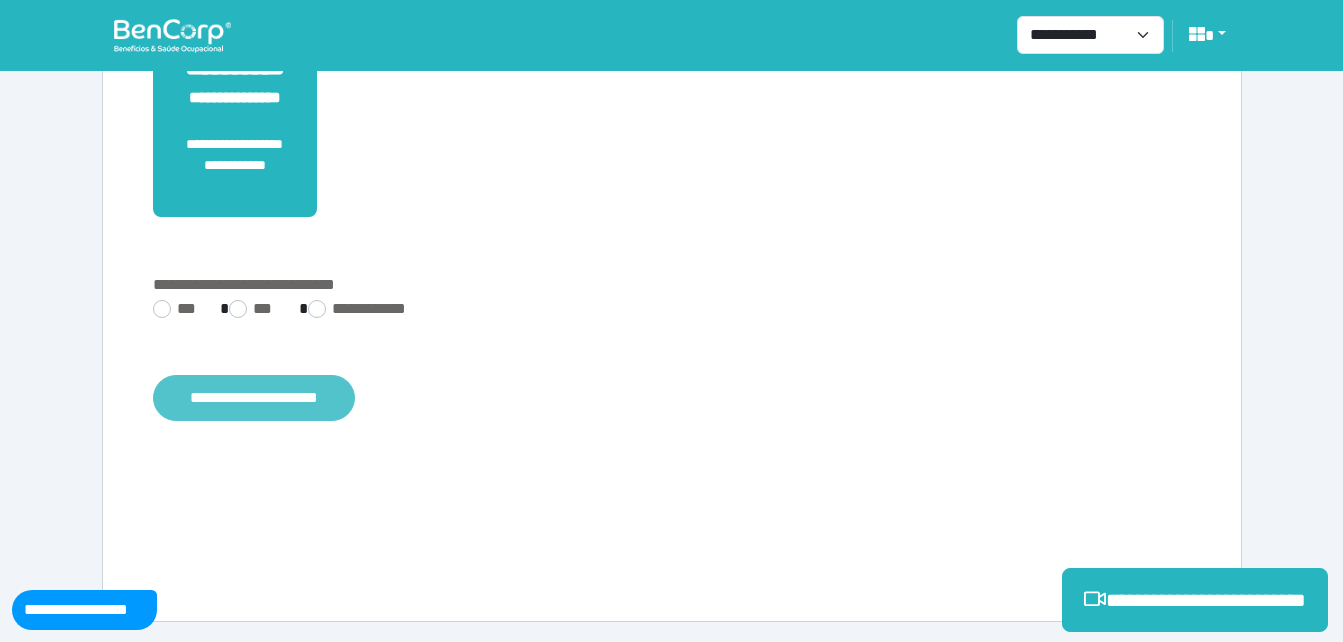 click on "**********" at bounding box center (254, 398) 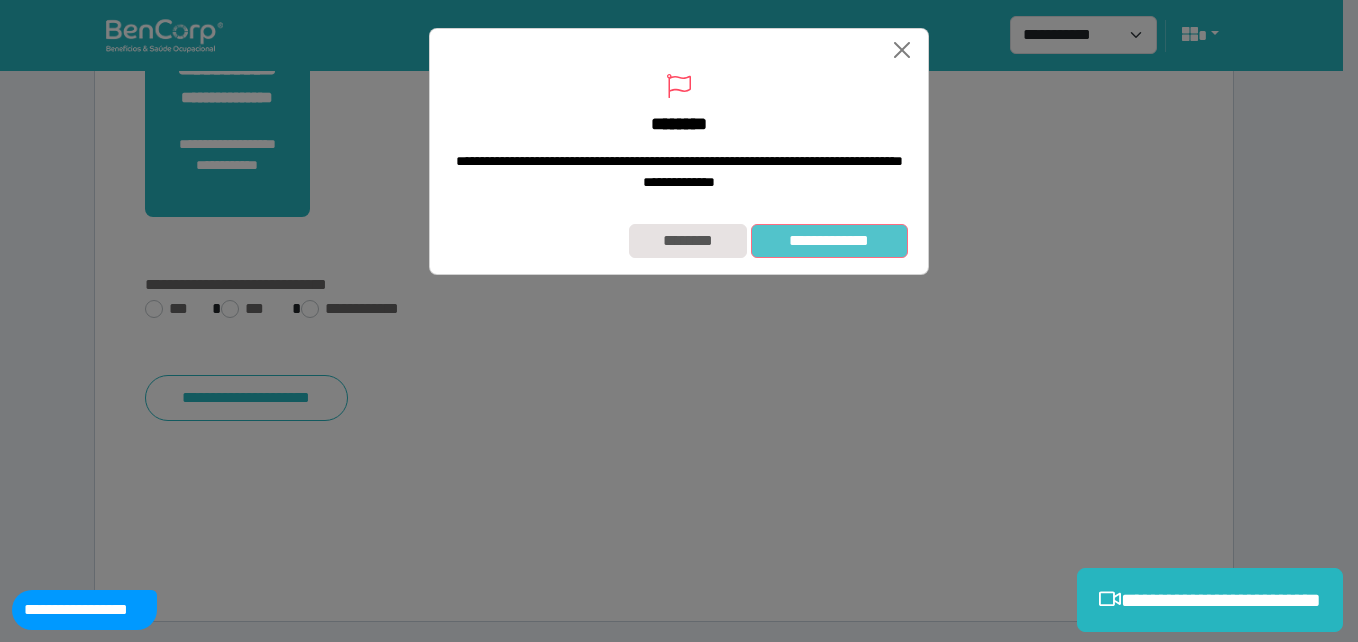 click on "**********" at bounding box center (829, 241) 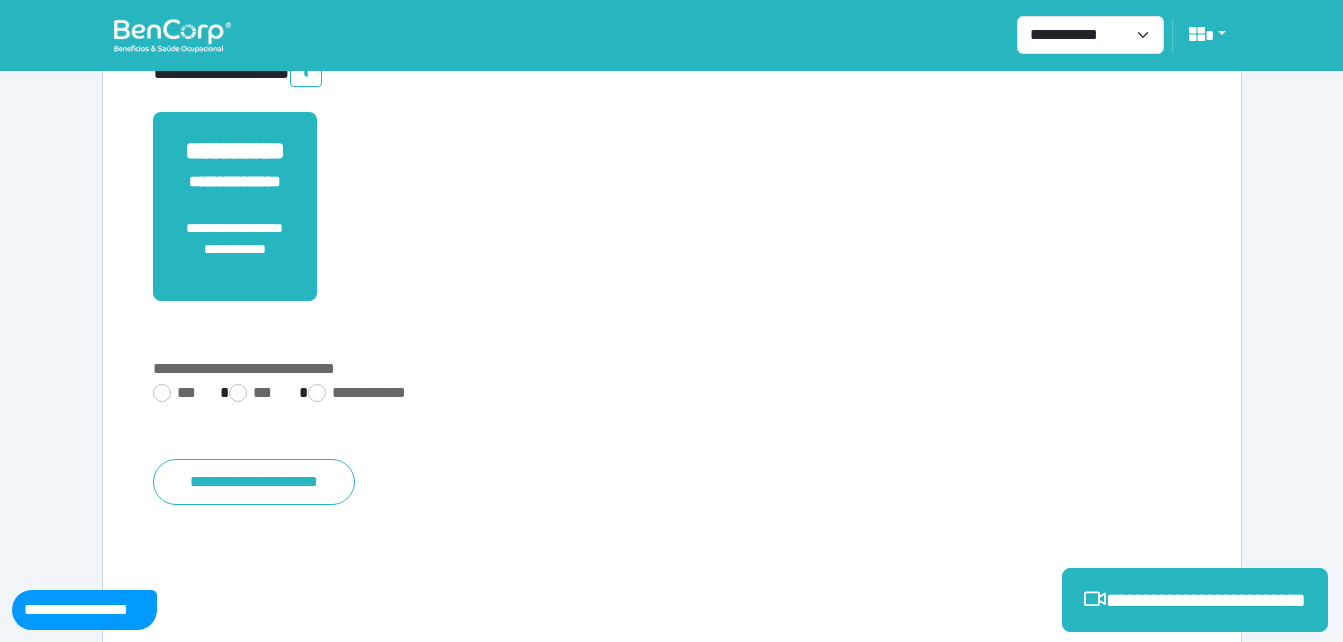 scroll, scrollTop: 294, scrollLeft: 0, axis: vertical 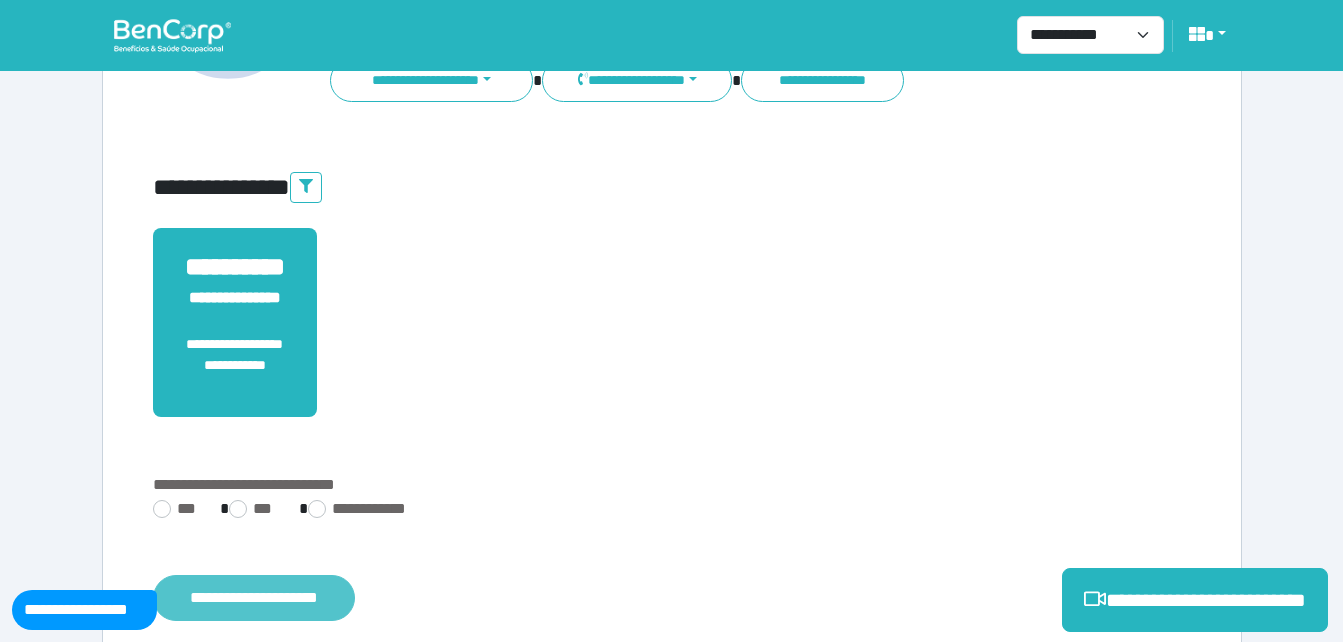 click on "**********" at bounding box center (254, 598) 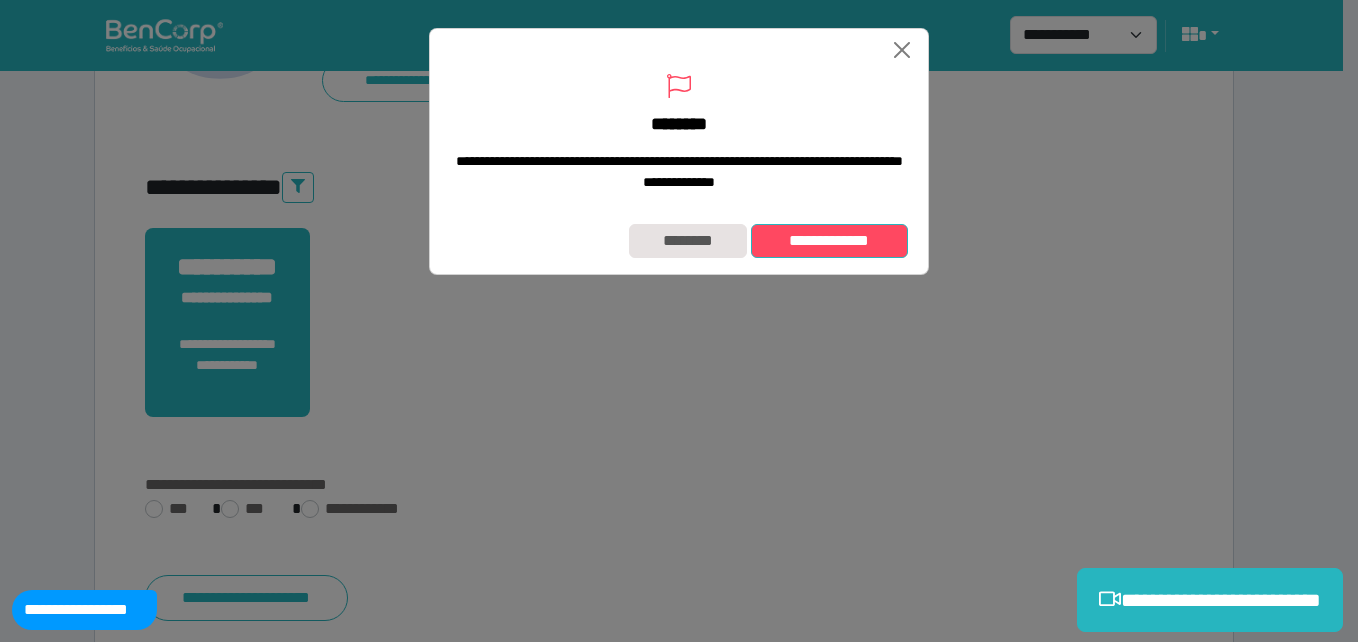 click on "**********" at bounding box center (829, 241) 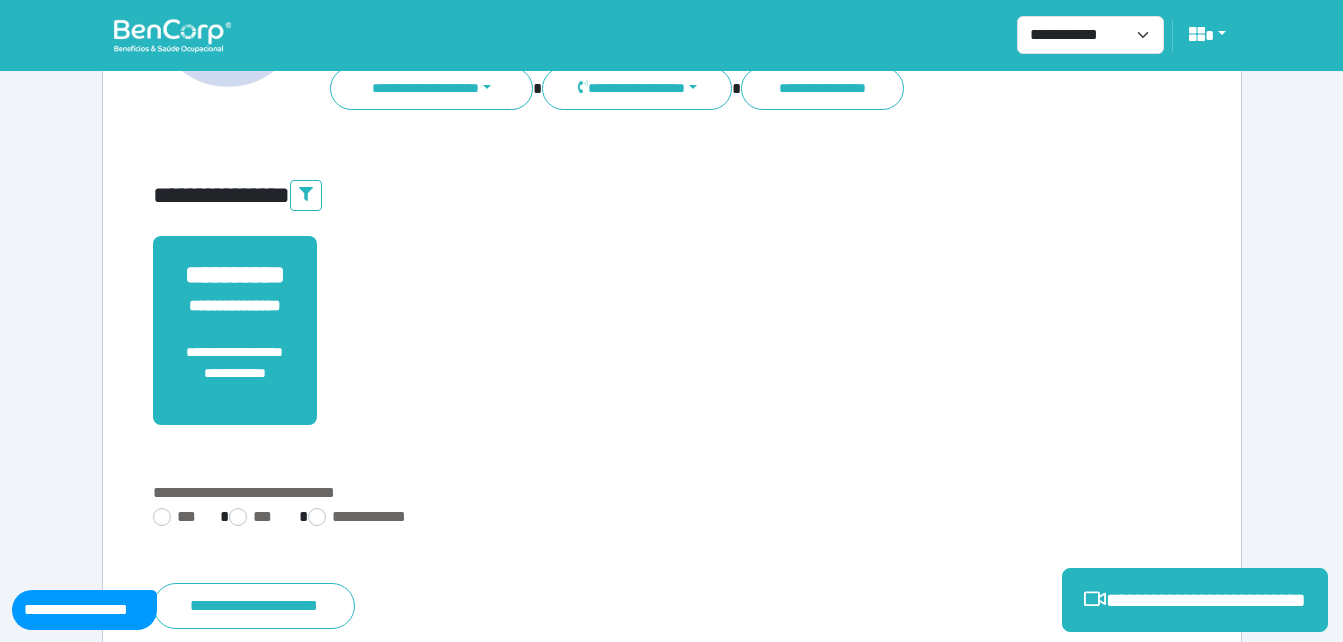 scroll, scrollTop: 494, scrollLeft: 0, axis: vertical 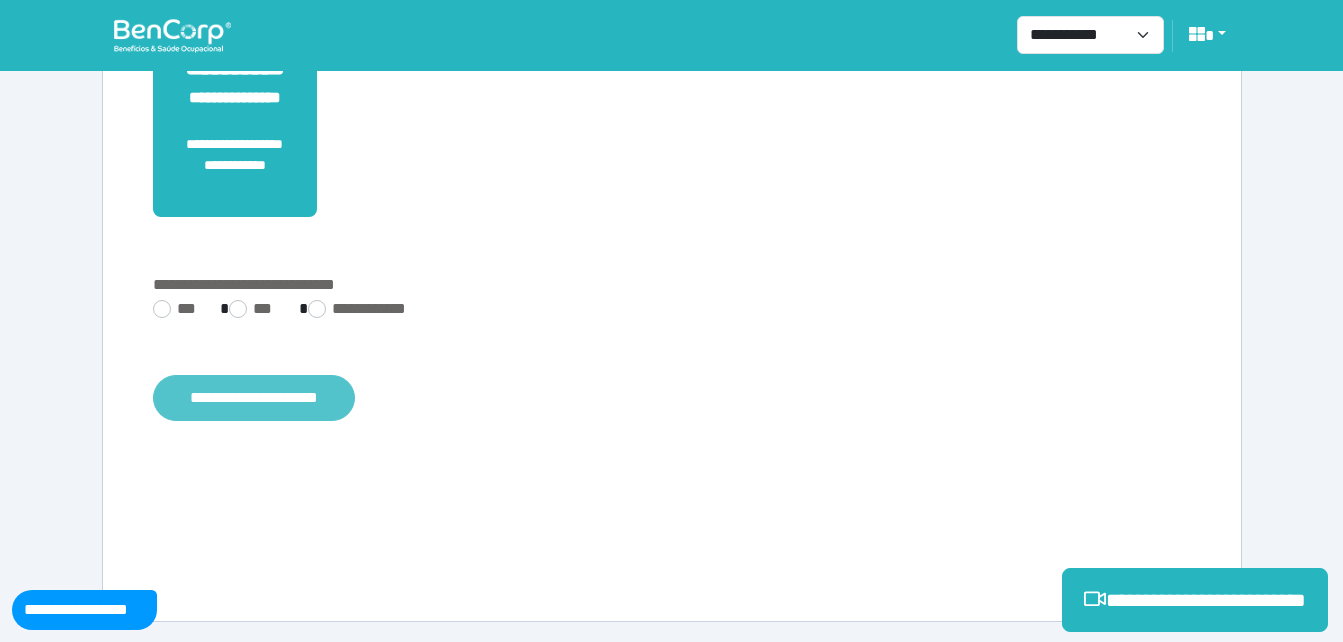 click on "**********" at bounding box center [254, 398] 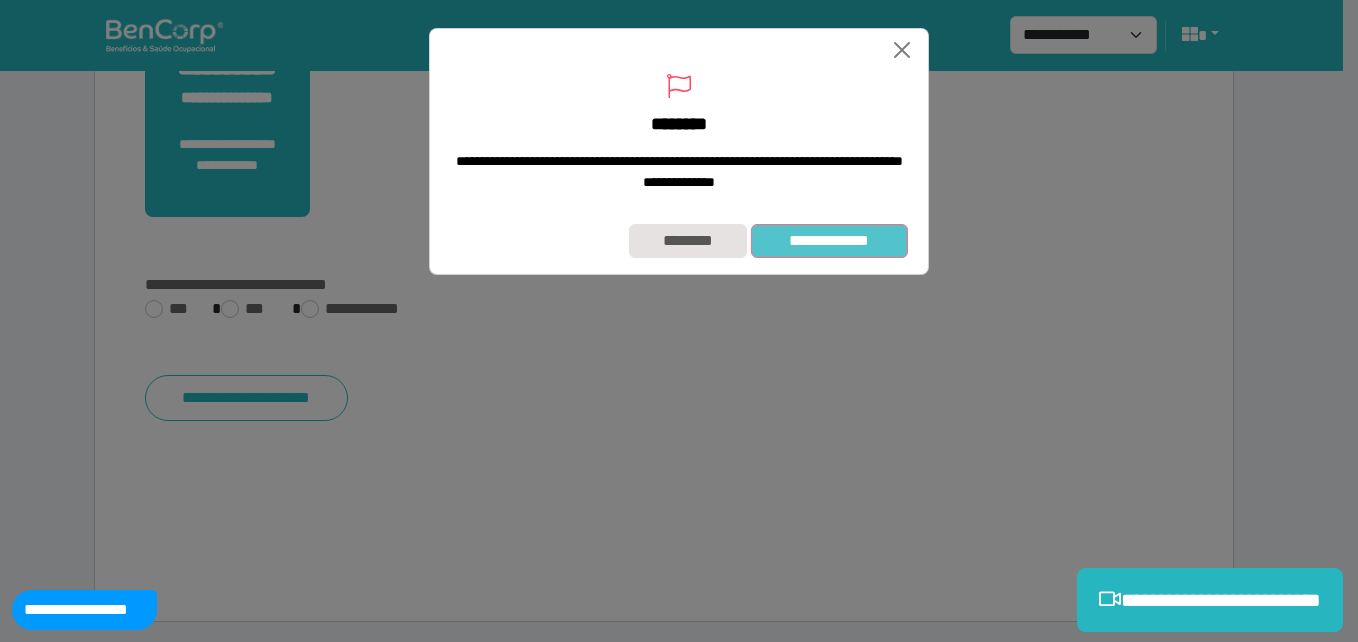click on "**********" at bounding box center [829, 241] 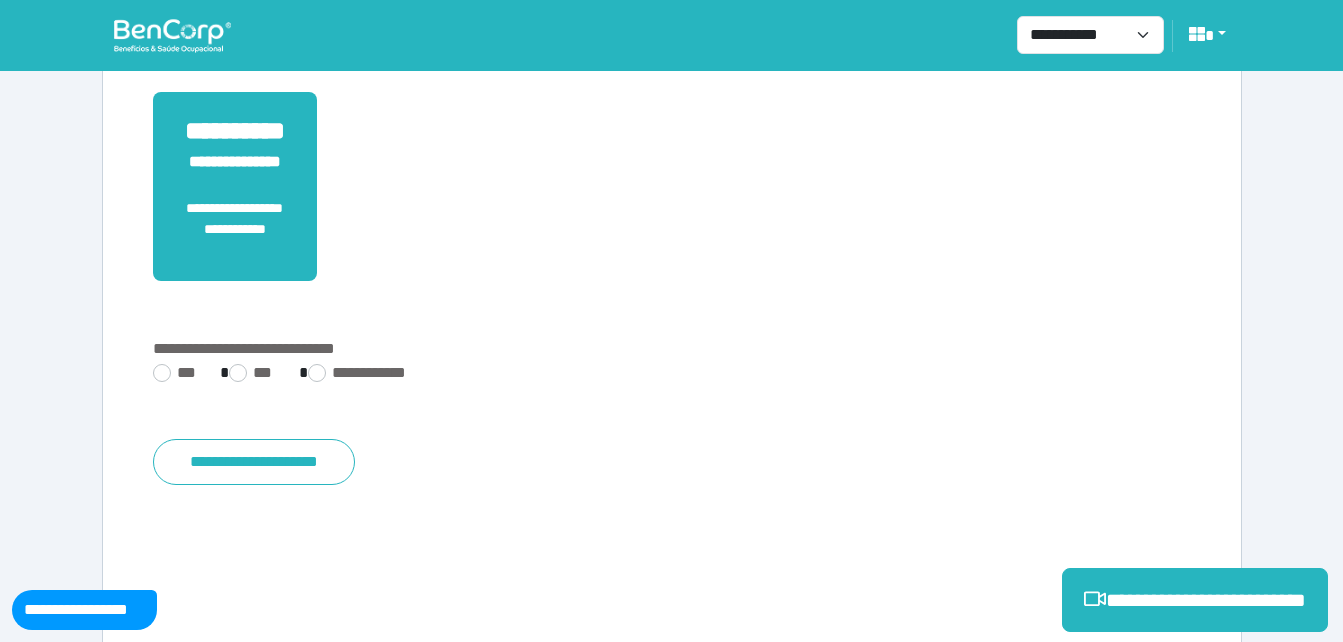 scroll, scrollTop: 394, scrollLeft: 0, axis: vertical 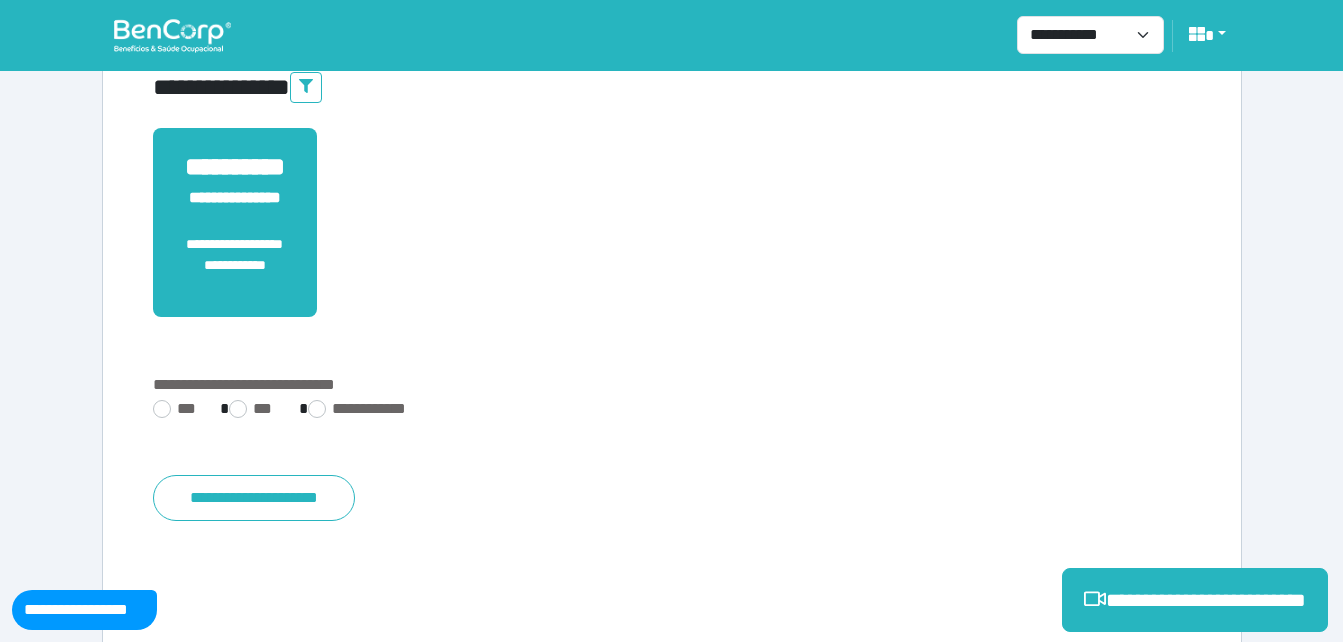 click at bounding box center [172, 35] 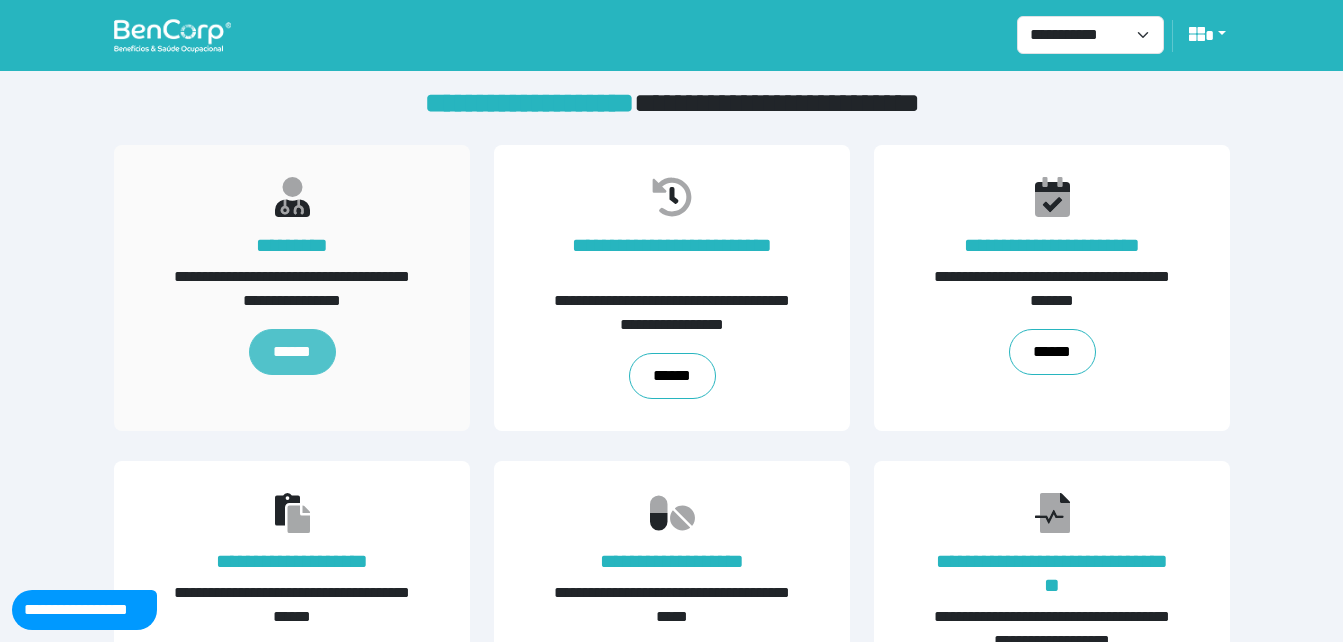 scroll, scrollTop: 0, scrollLeft: 0, axis: both 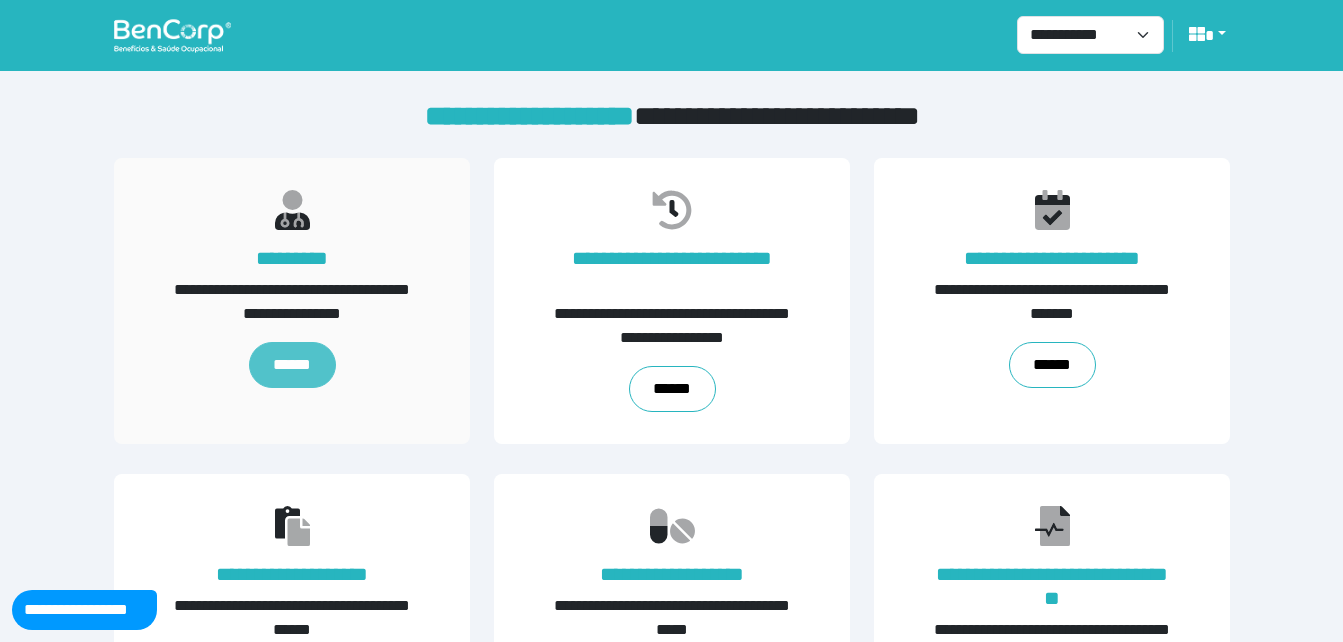 click on "******" at bounding box center (291, 365) 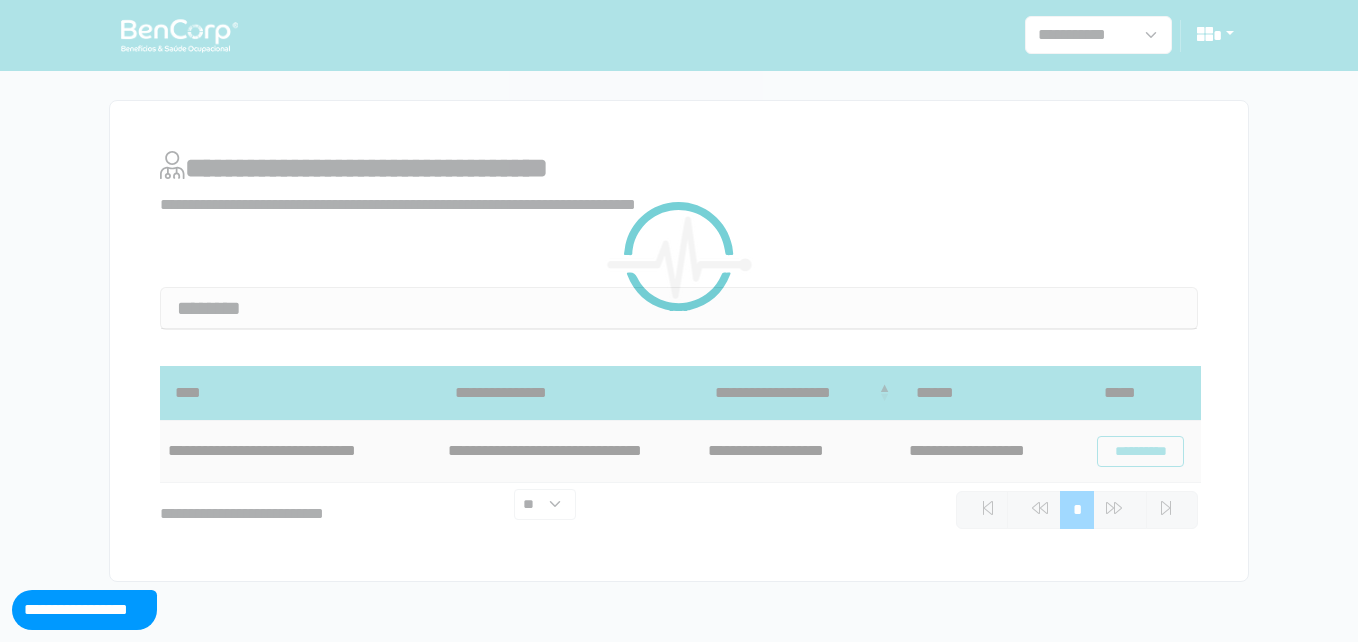 scroll, scrollTop: 0, scrollLeft: 0, axis: both 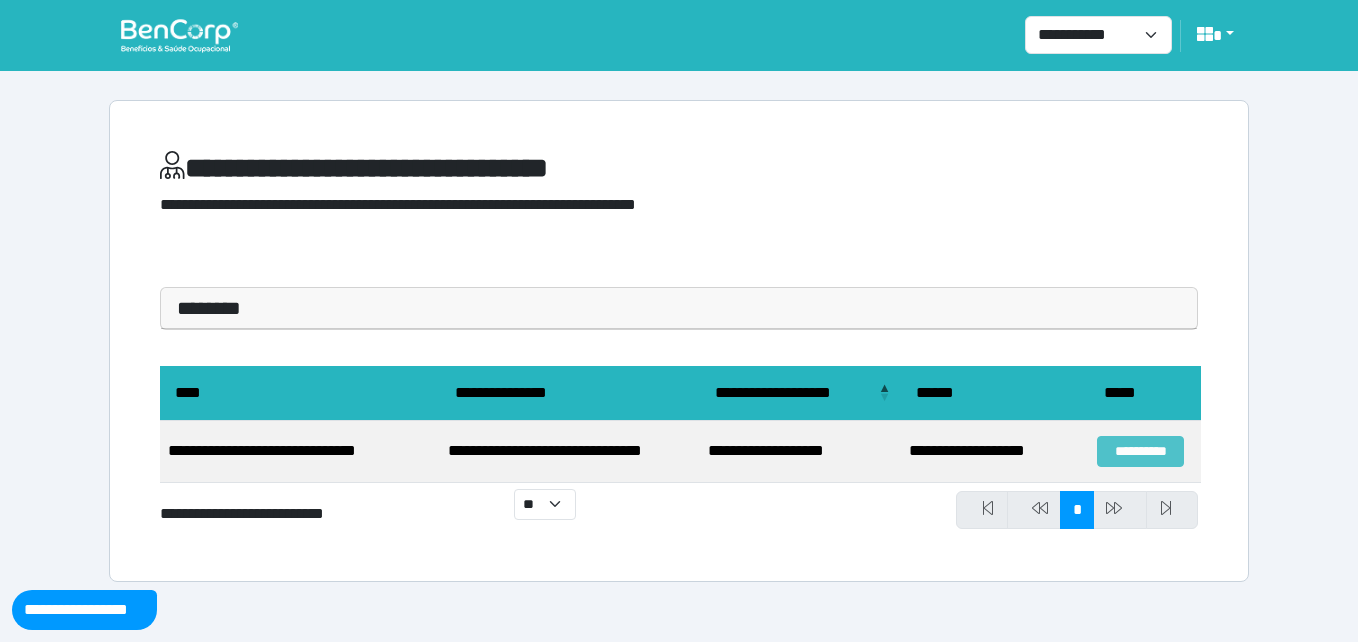 click on "**********" at bounding box center (1140, 451) 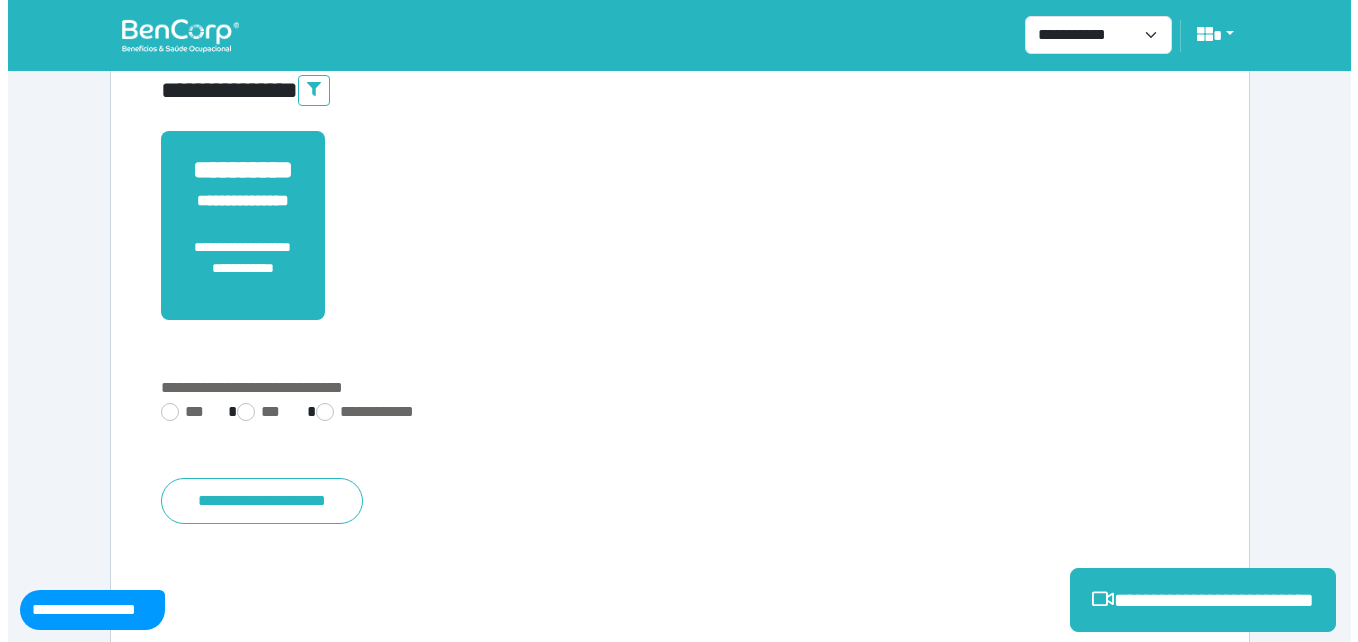 scroll, scrollTop: 494, scrollLeft: 0, axis: vertical 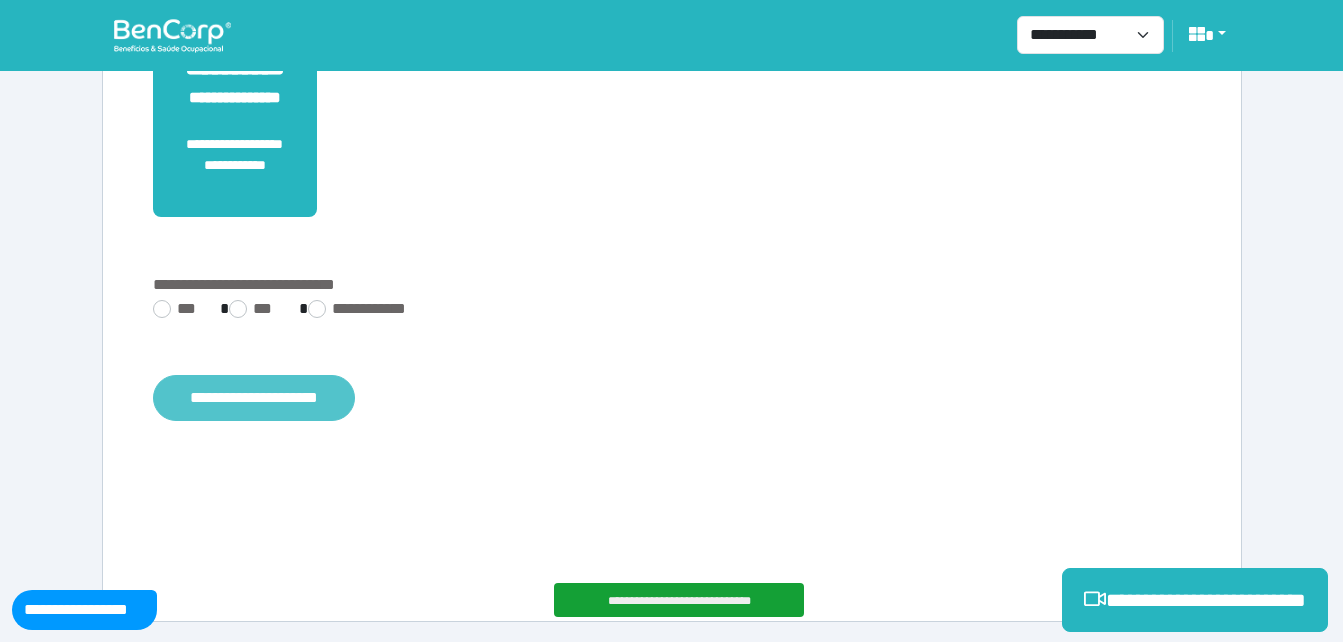click on "**********" at bounding box center (254, 398) 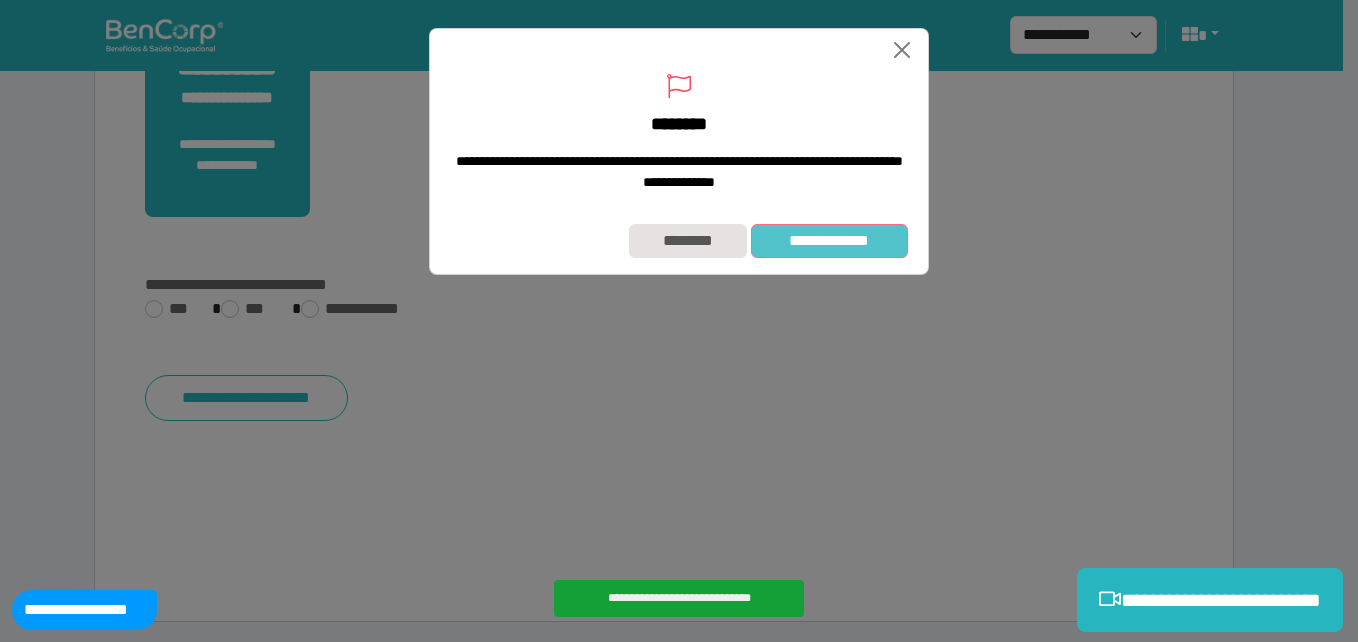 click on "**********" at bounding box center (829, 241) 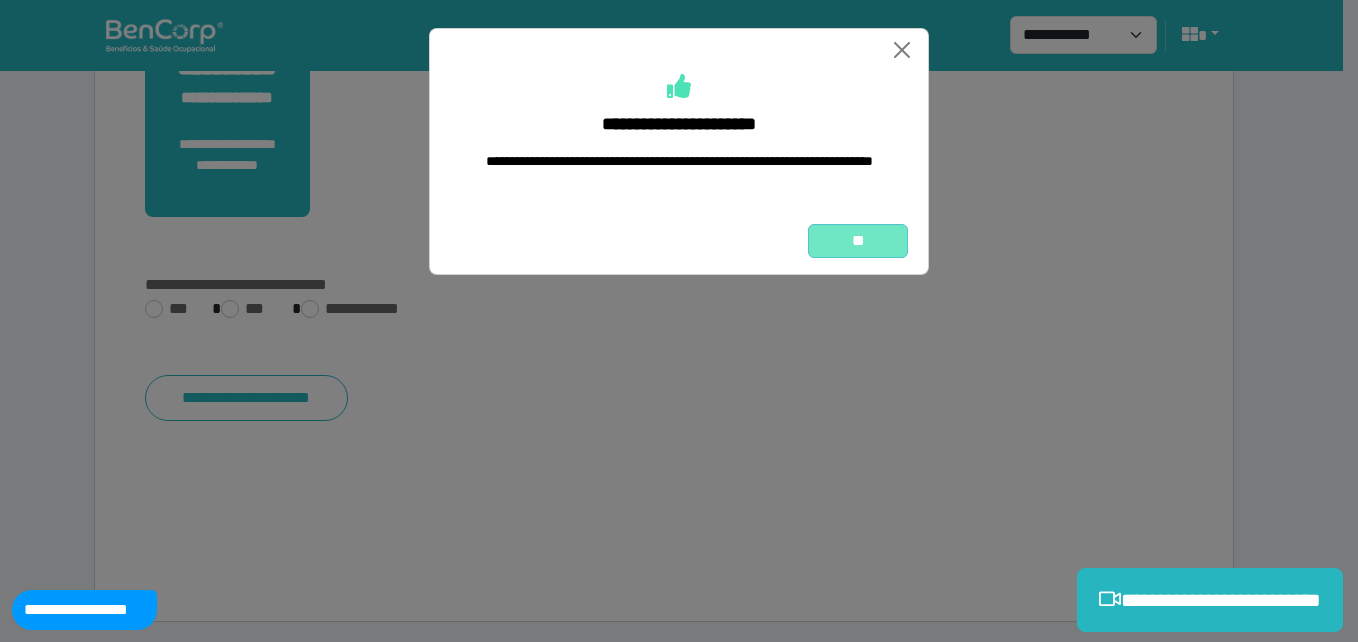 click on "**" at bounding box center (858, 241) 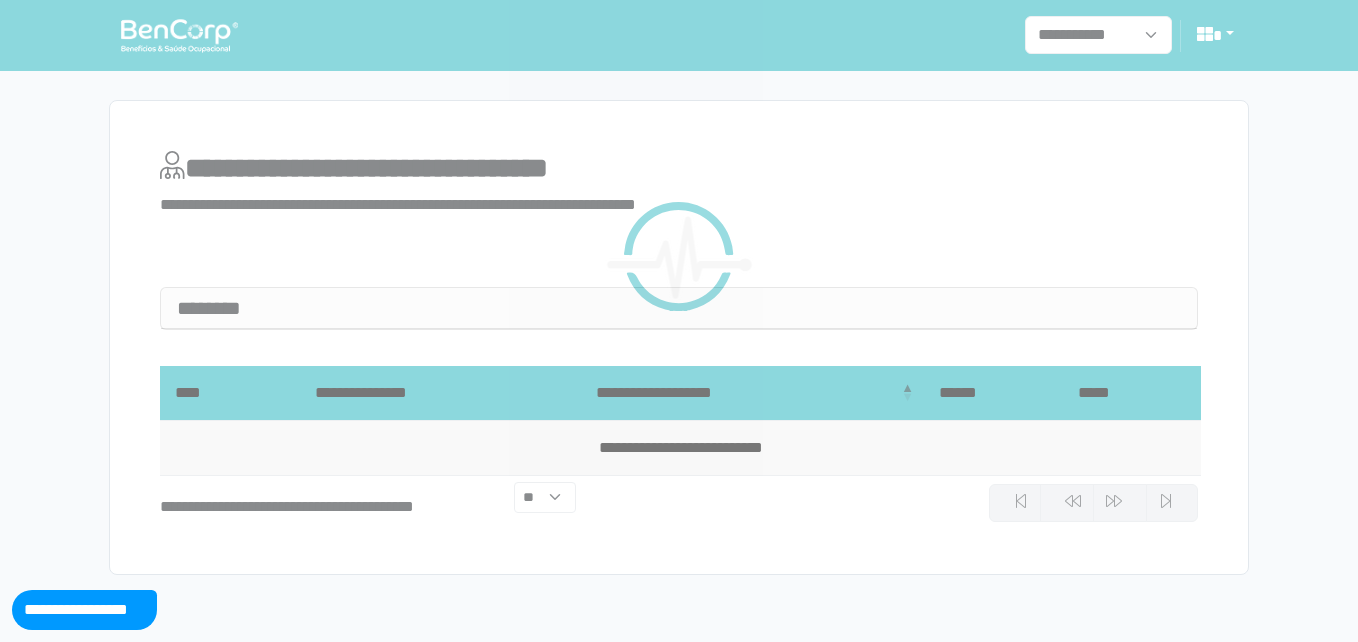 scroll, scrollTop: 0, scrollLeft: 0, axis: both 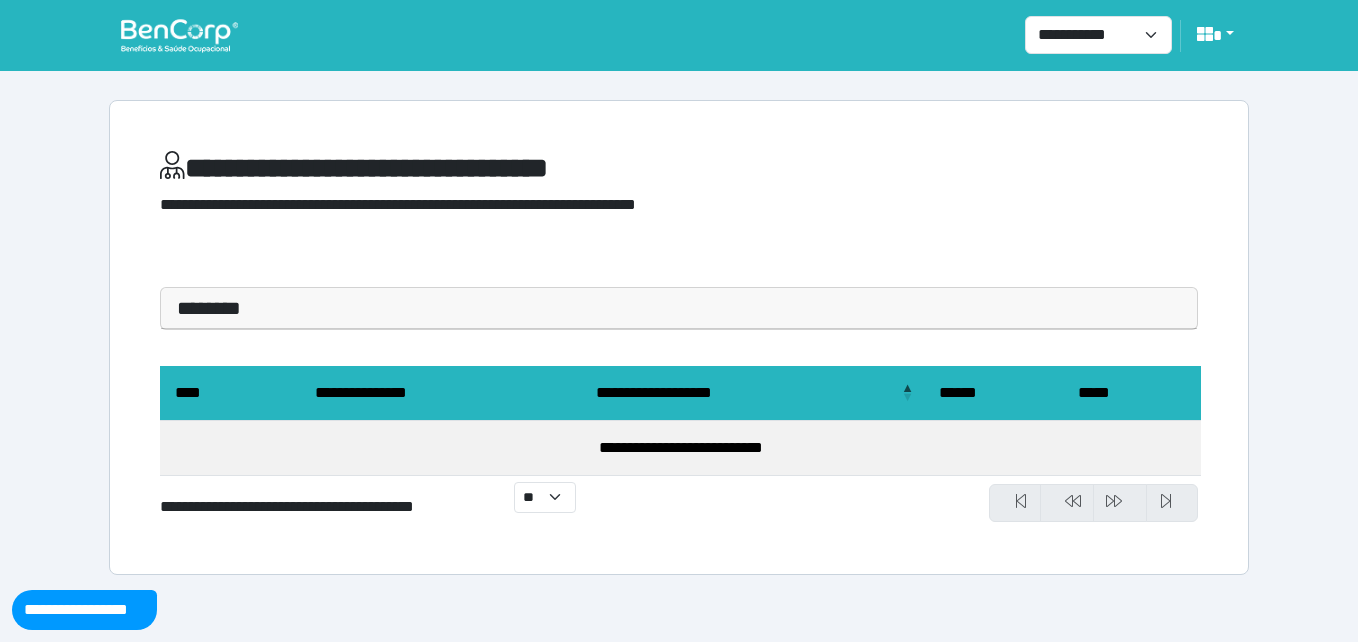 click at bounding box center (179, 35) 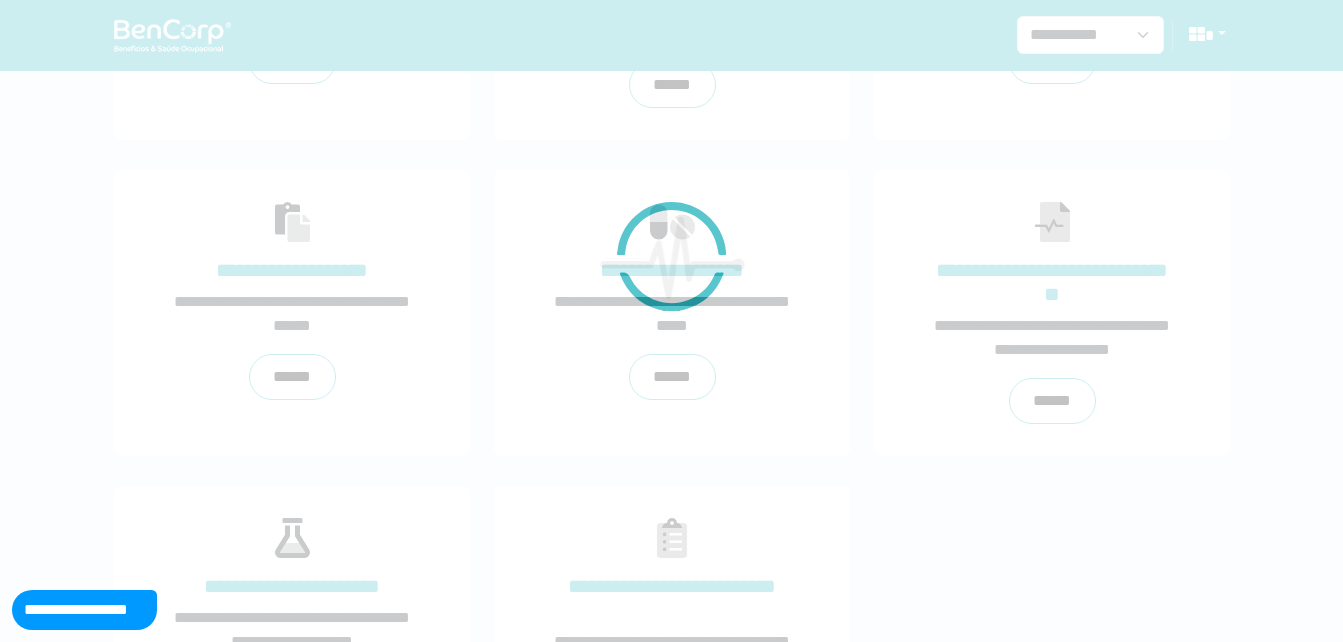 scroll, scrollTop: 454, scrollLeft: 0, axis: vertical 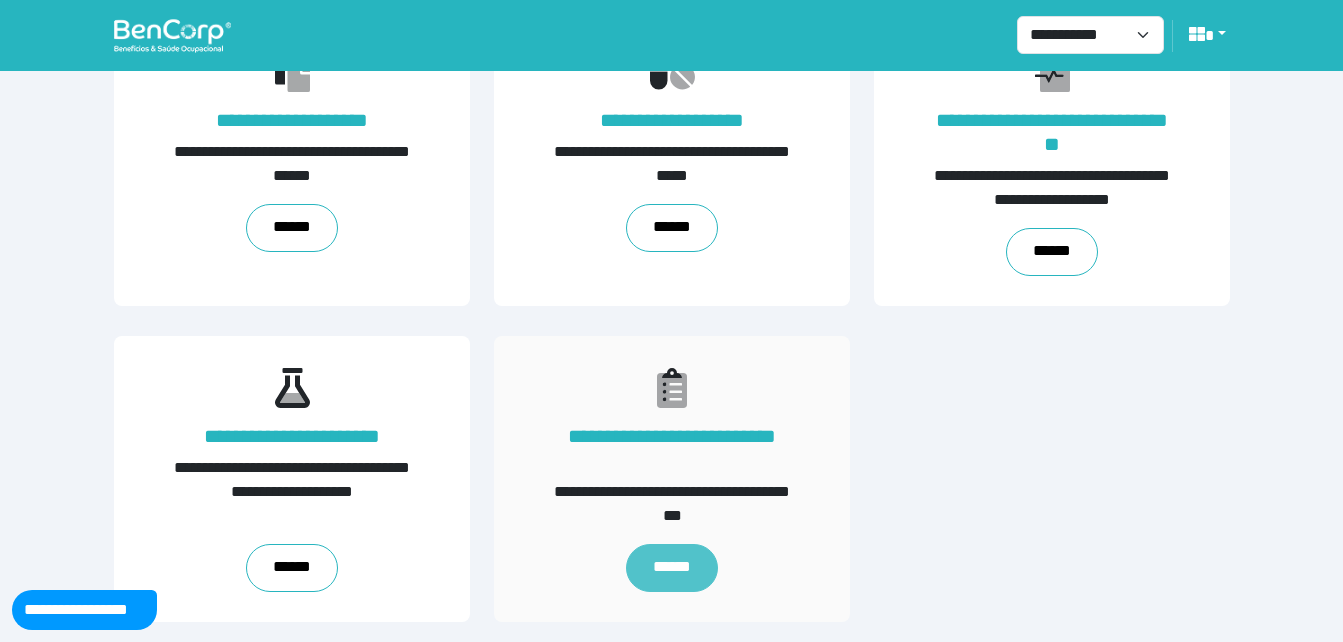 click on "******" at bounding box center [671, 568] 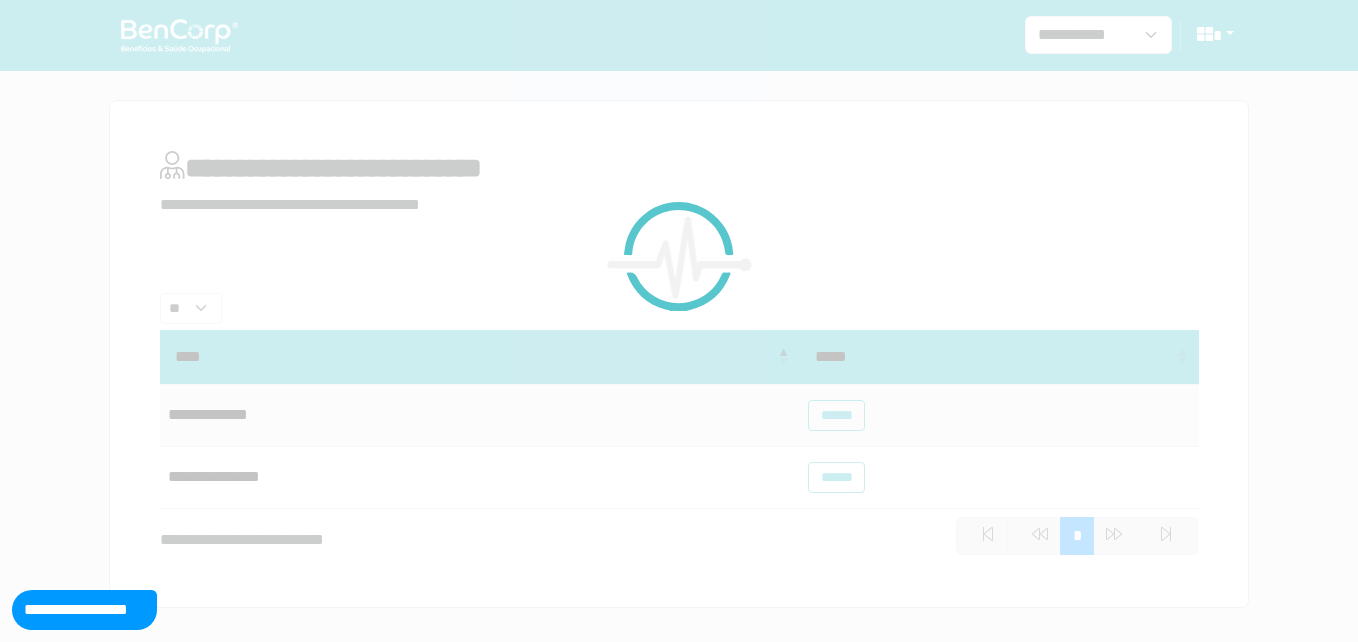 scroll, scrollTop: 0, scrollLeft: 0, axis: both 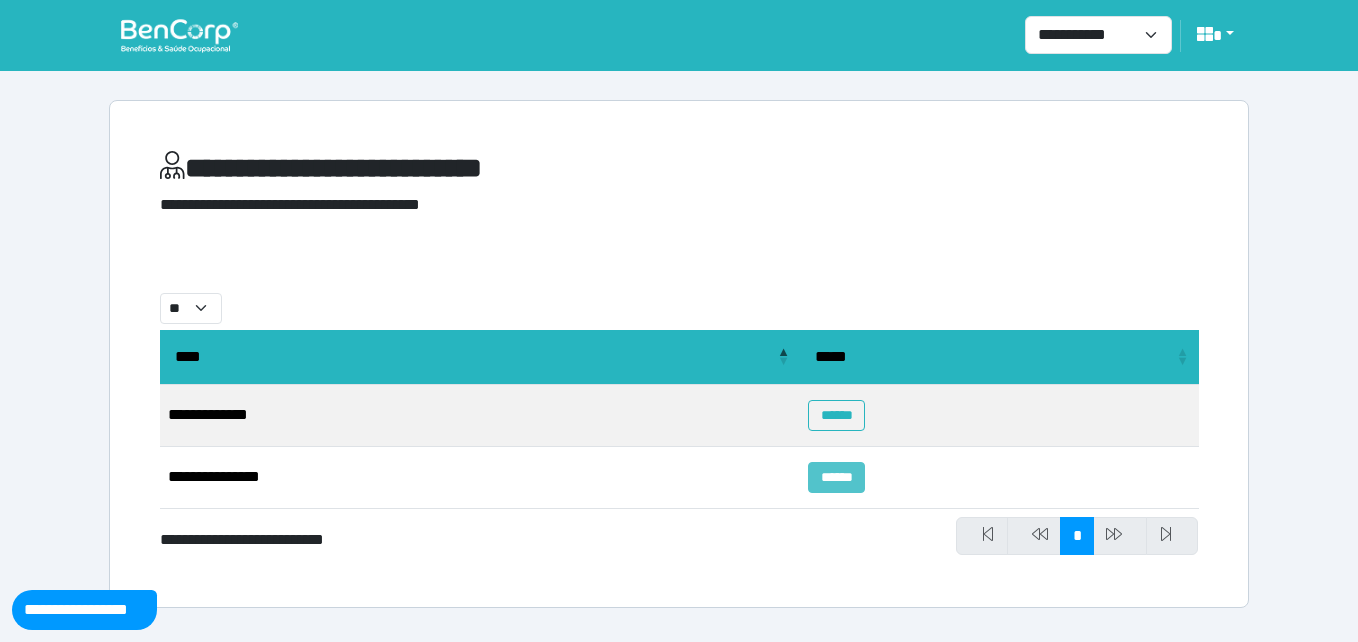 click on "******" at bounding box center (836, 477) 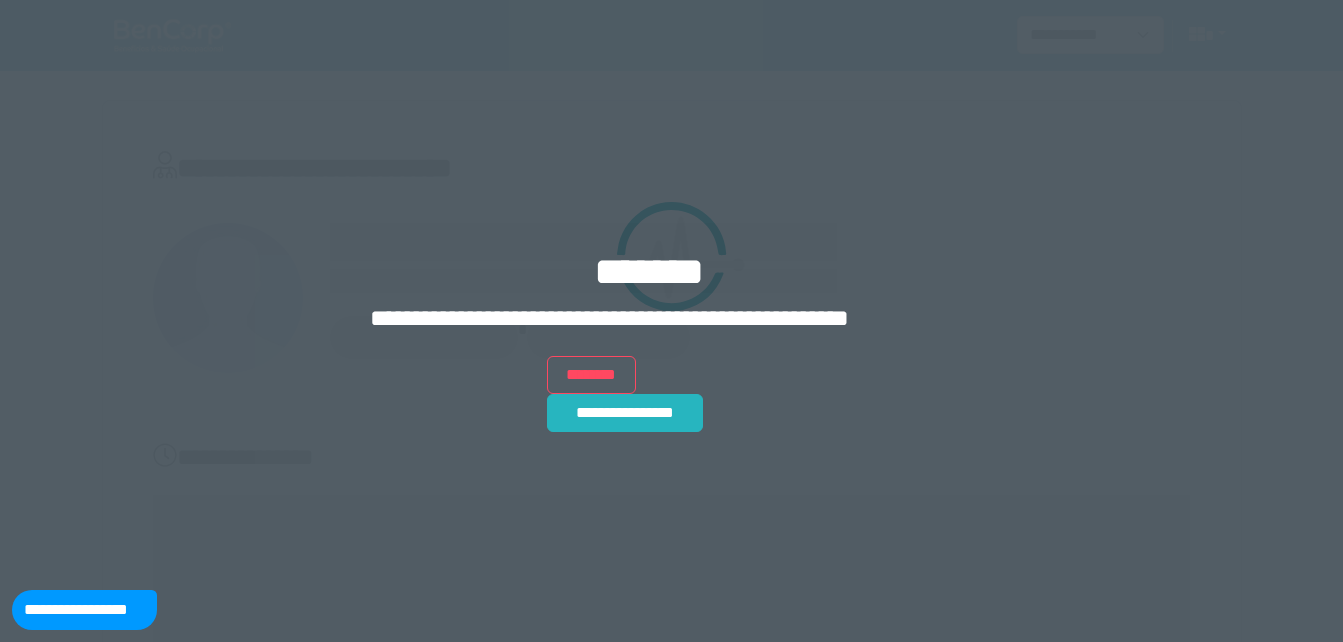 scroll, scrollTop: 0, scrollLeft: 0, axis: both 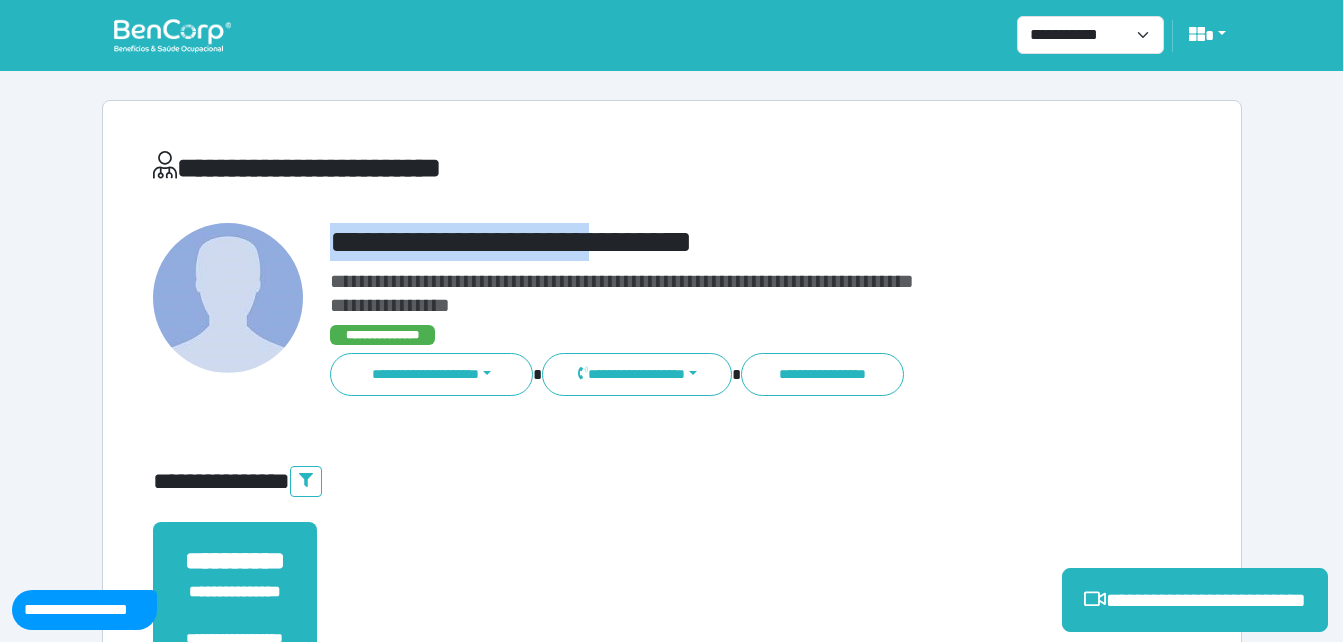 drag, startPoint x: 321, startPoint y: 237, endPoint x: 711, endPoint y: 230, distance: 390.0628 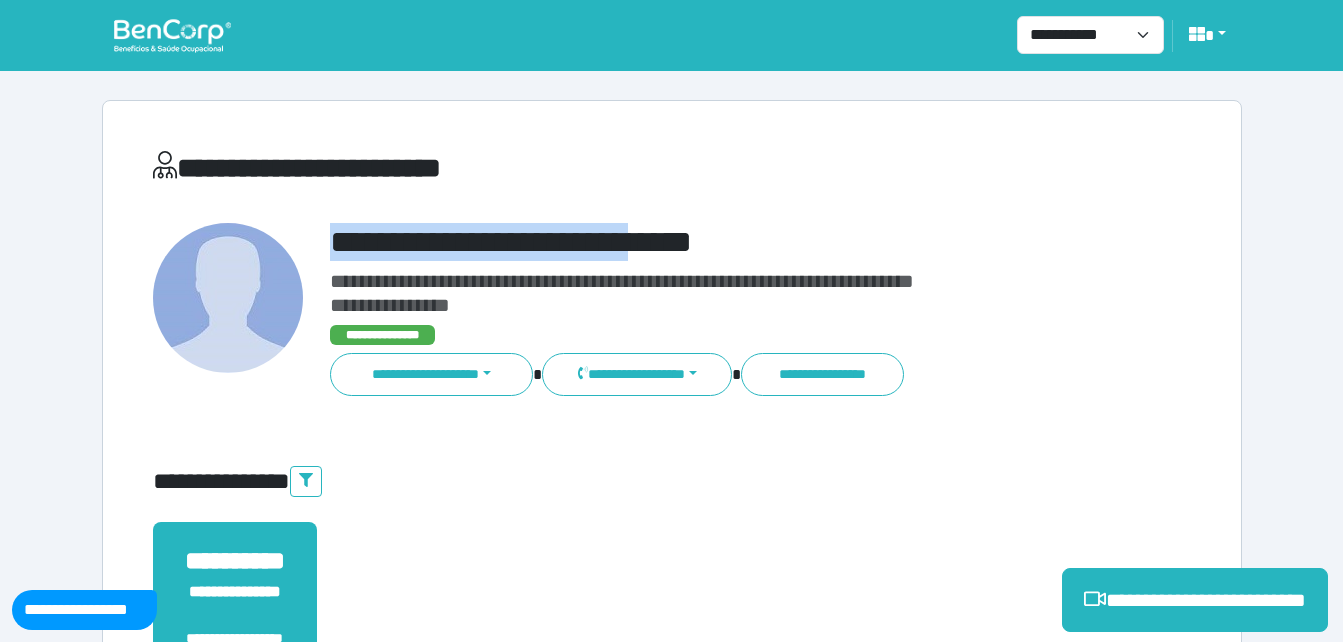 copy on "**********" 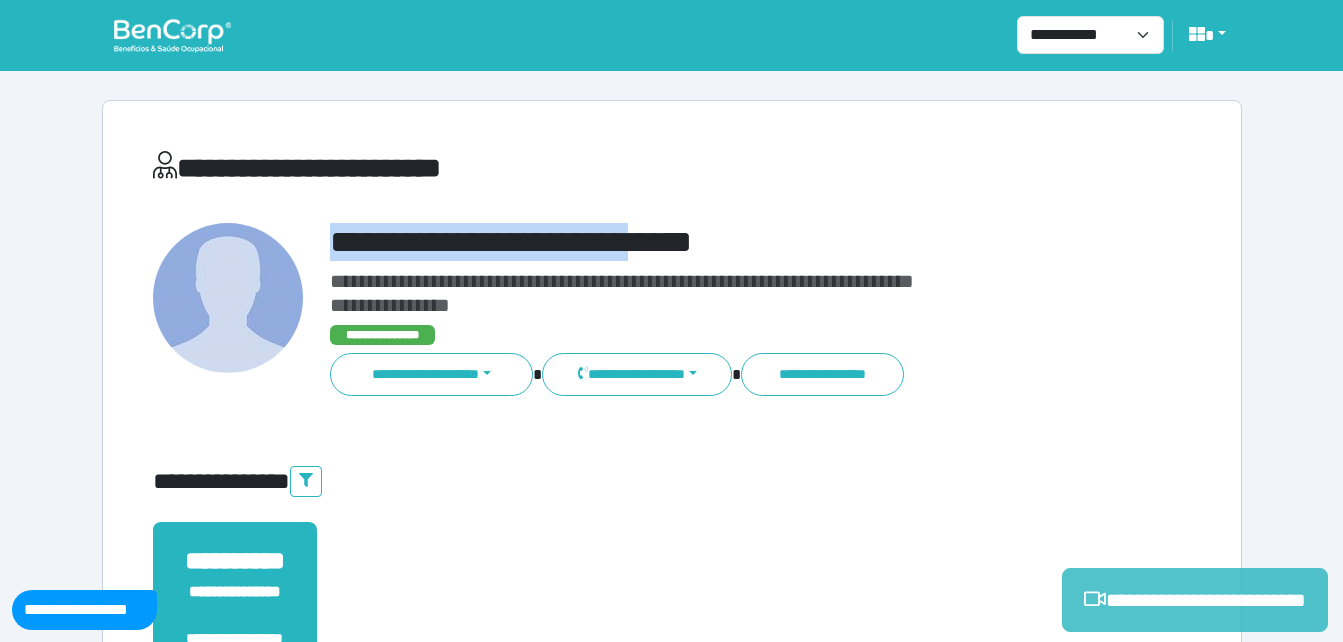 click on "**********" at bounding box center (1195, 600) 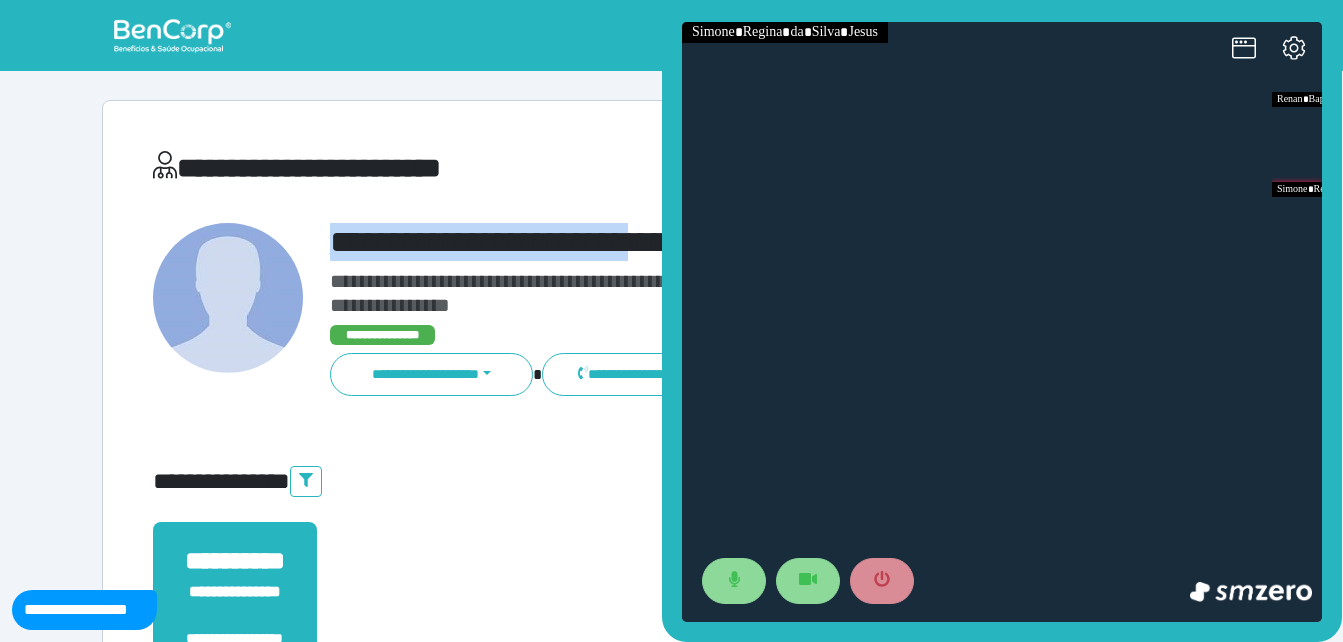 scroll, scrollTop: 0, scrollLeft: 0, axis: both 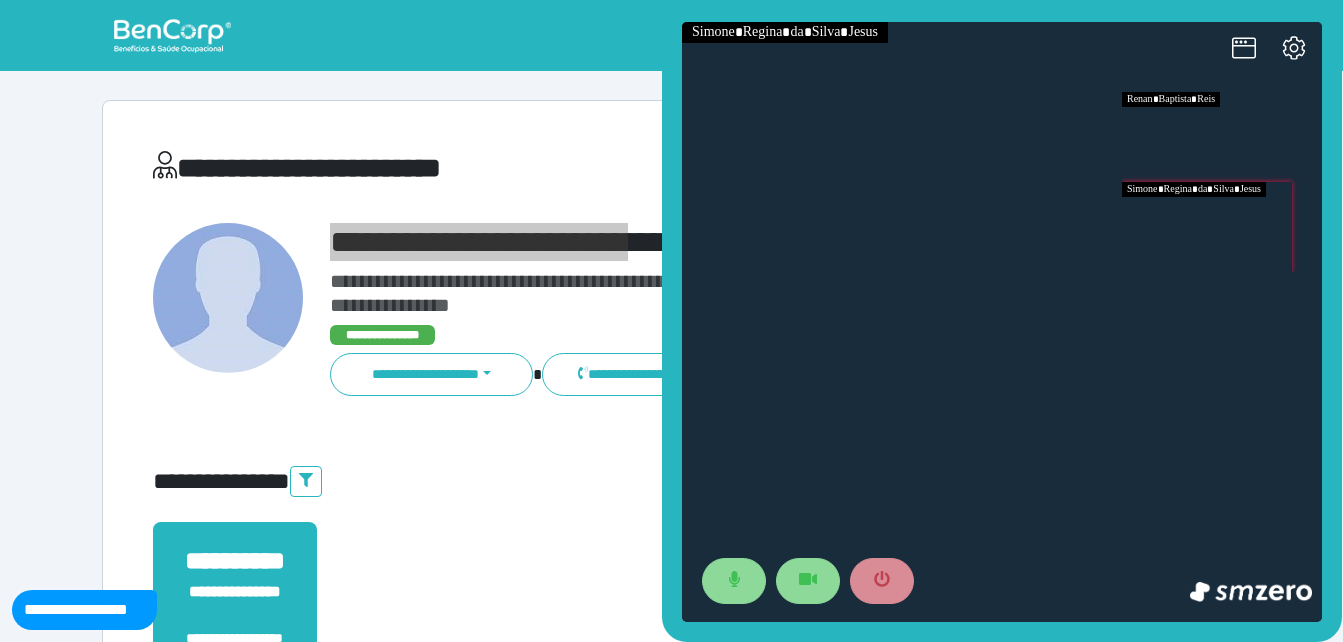 click at bounding box center (1222, 227) 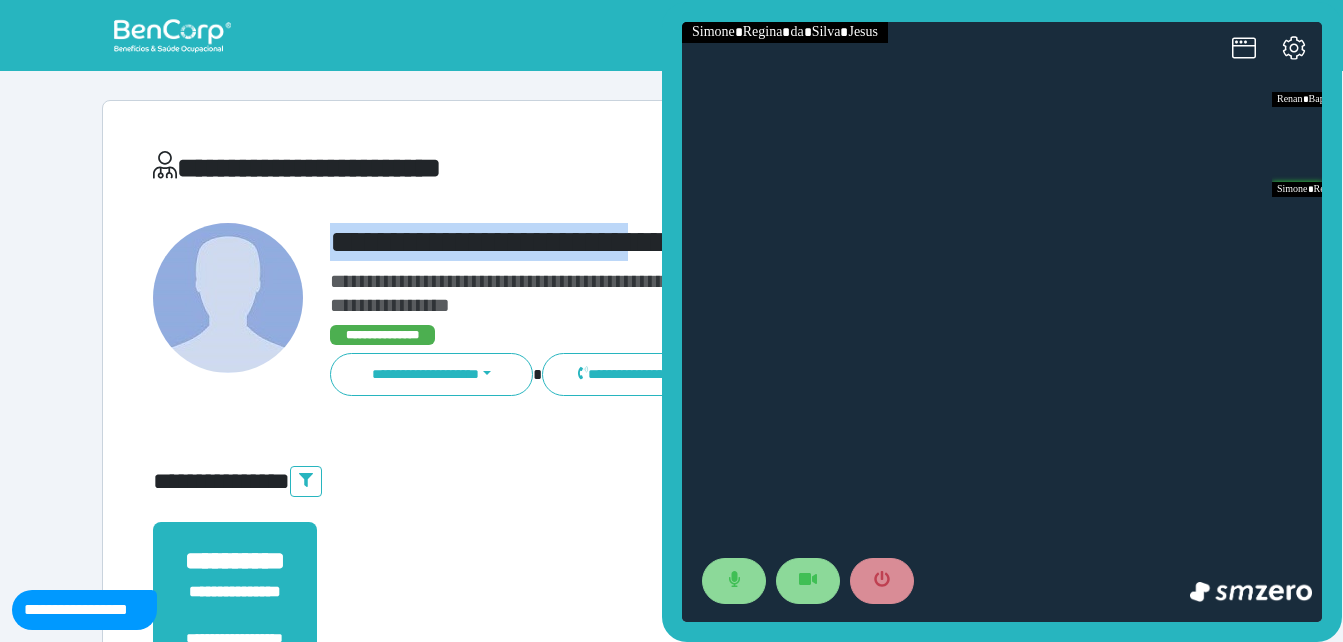 click on "**********" at bounding box center (672, 608) 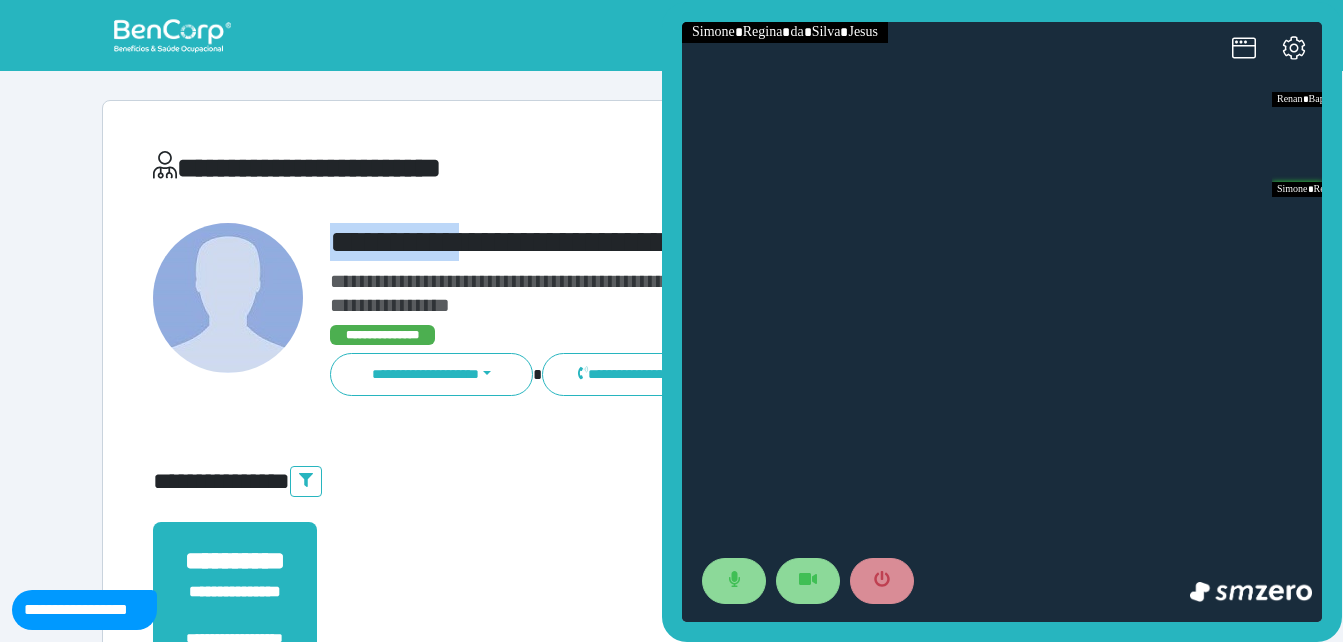 drag, startPoint x: 415, startPoint y: 245, endPoint x: 634, endPoint y: 242, distance: 219.02055 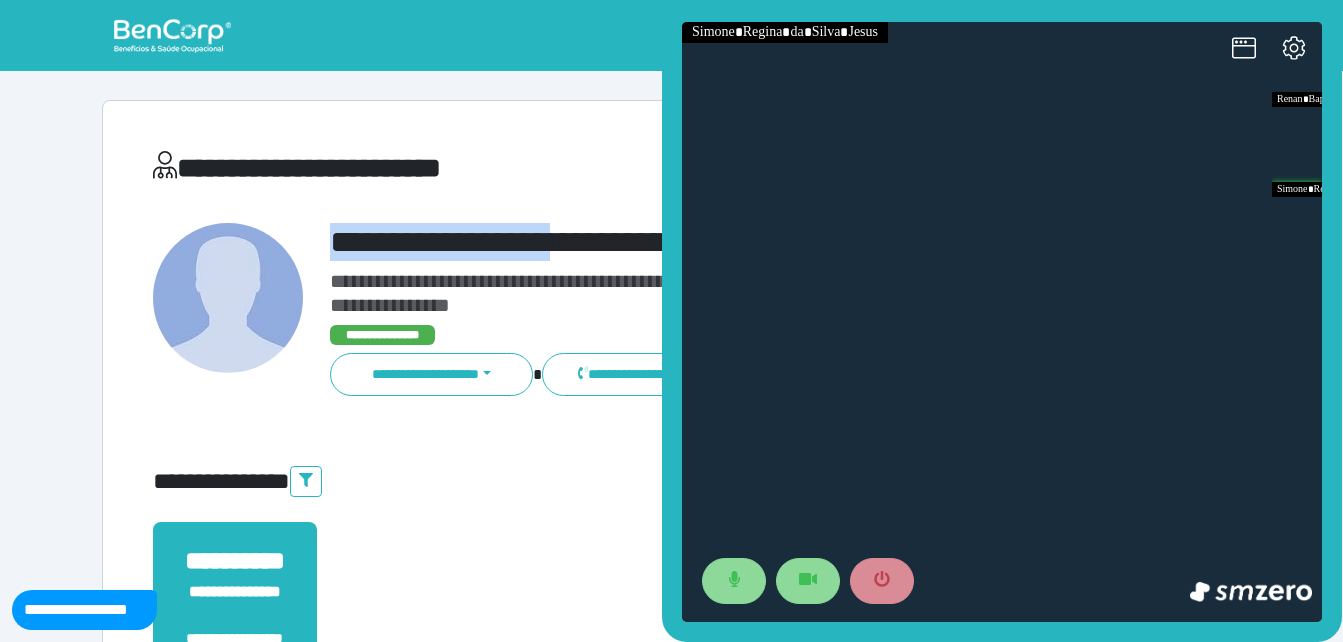 copy on "**********" 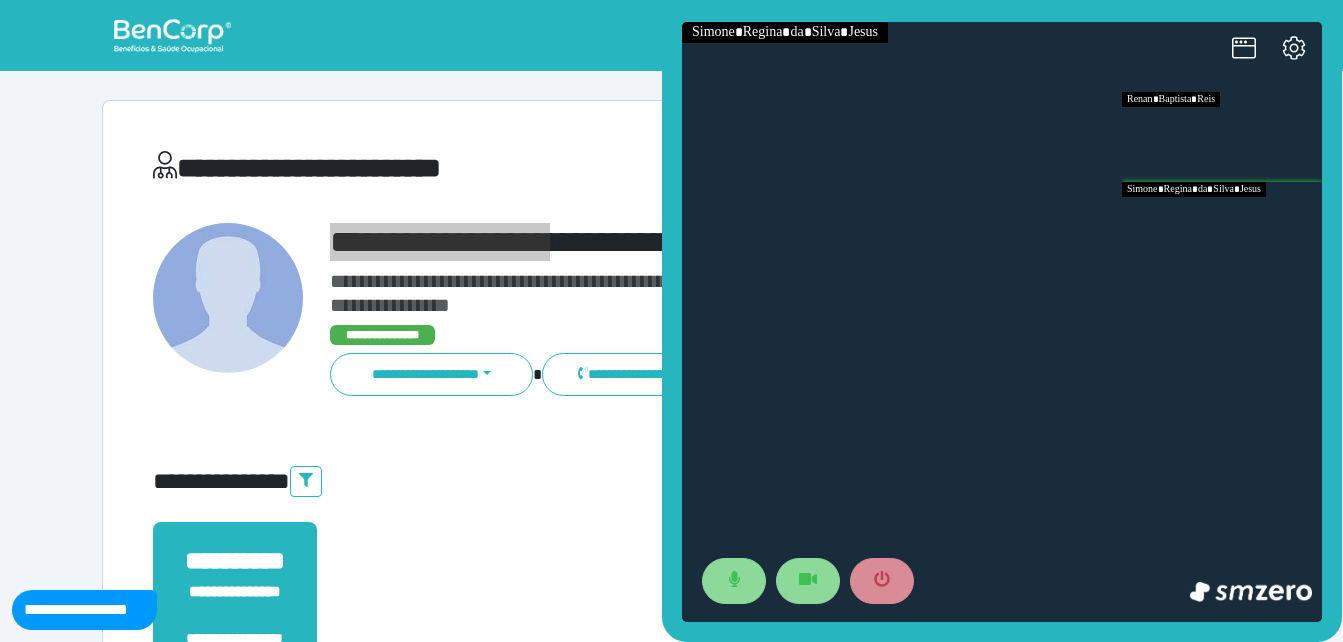 click at bounding box center [1222, 137] 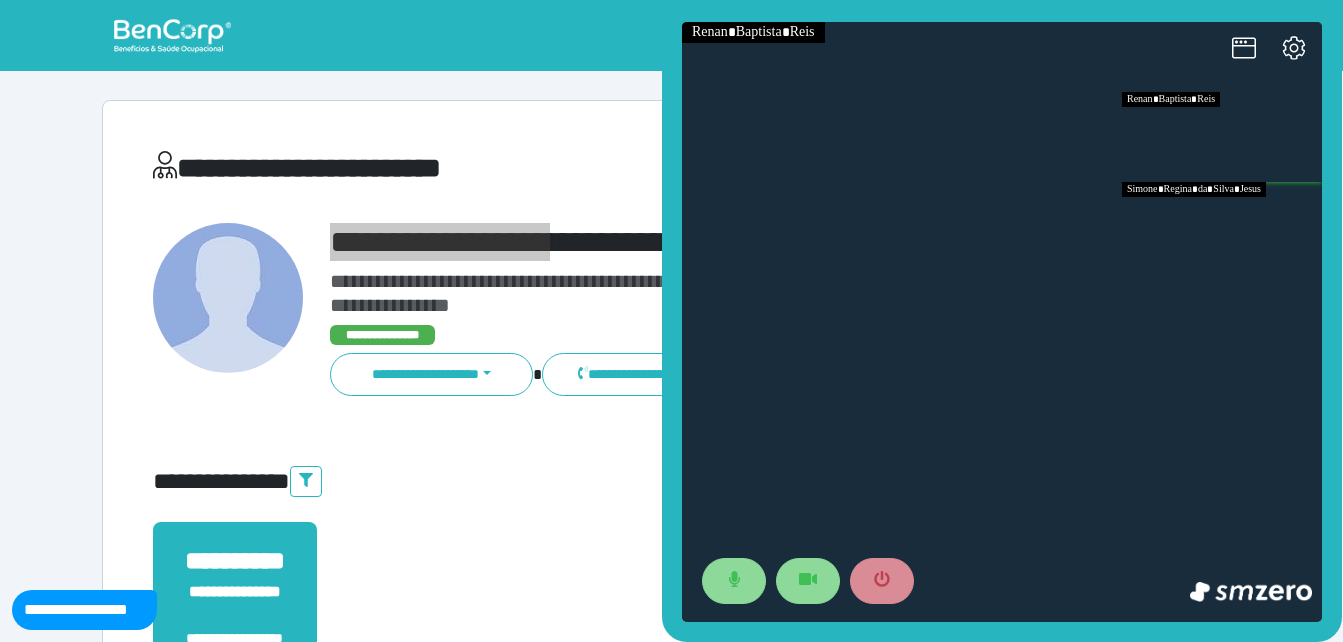 click at bounding box center (1222, 227) 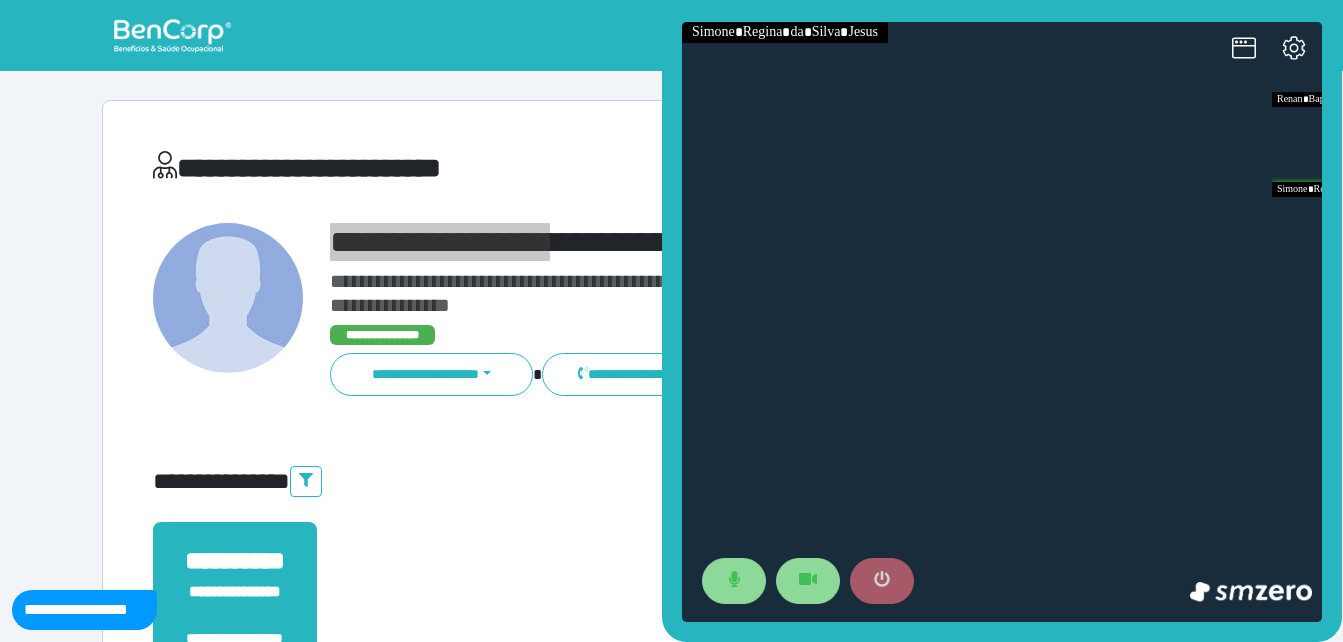 click 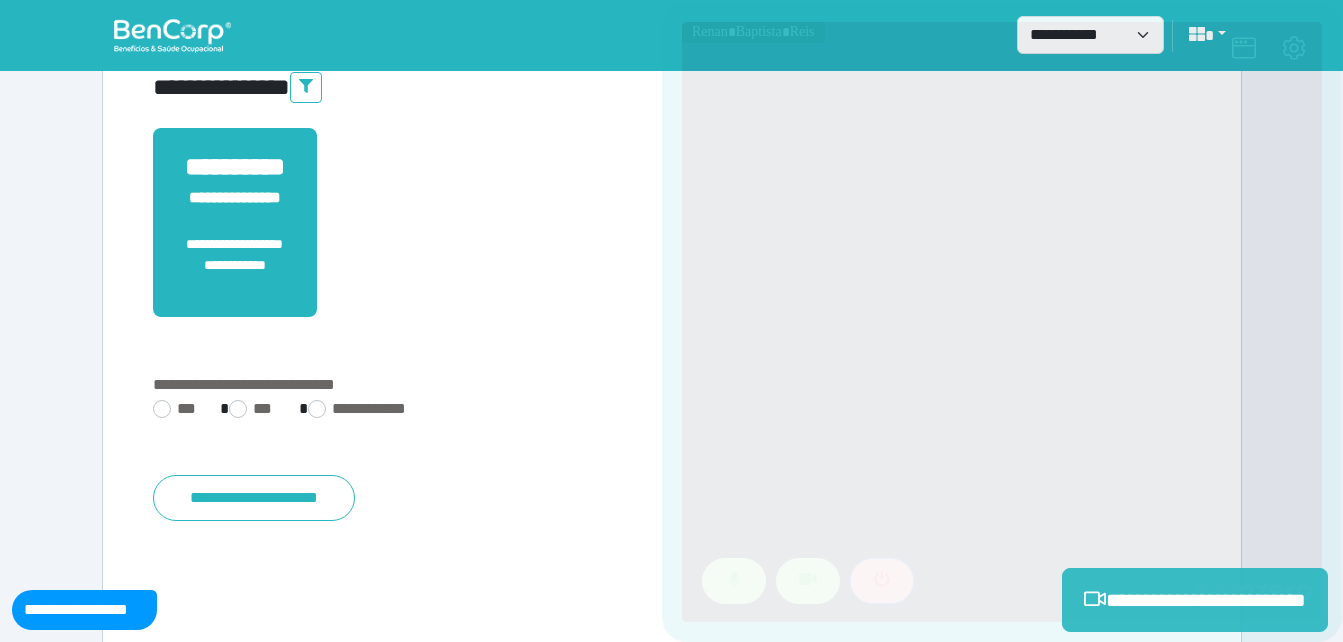 scroll, scrollTop: 494, scrollLeft: 0, axis: vertical 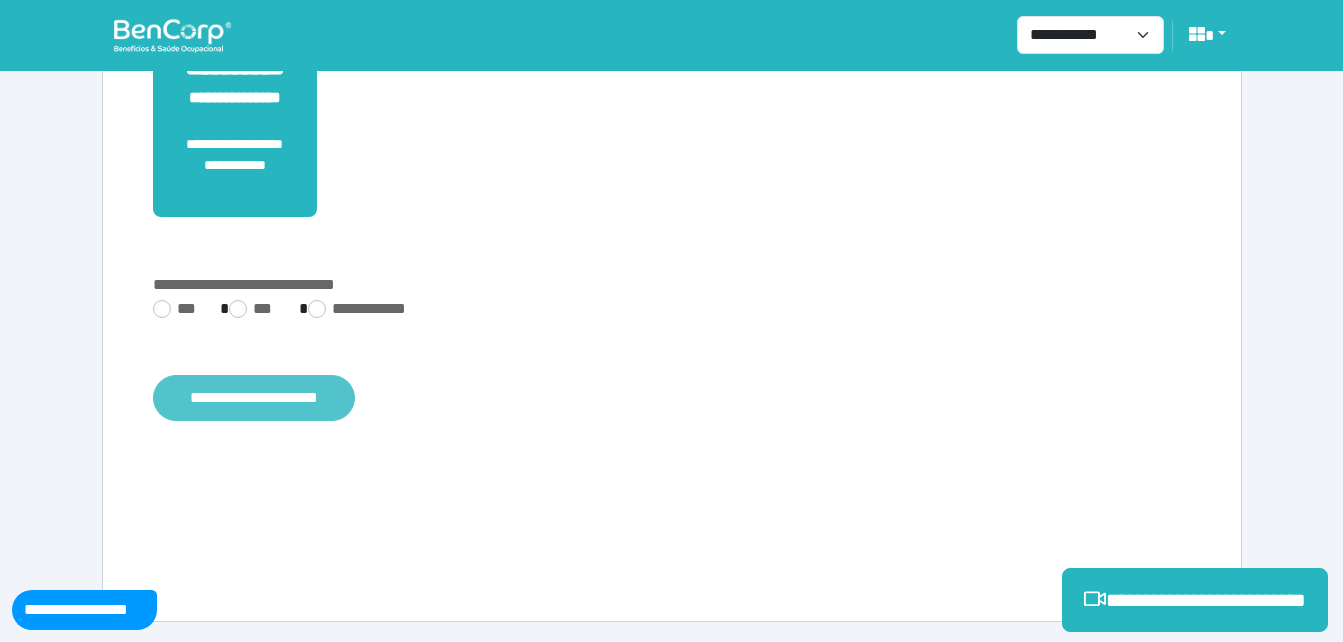 click on "**********" at bounding box center [254, 398] 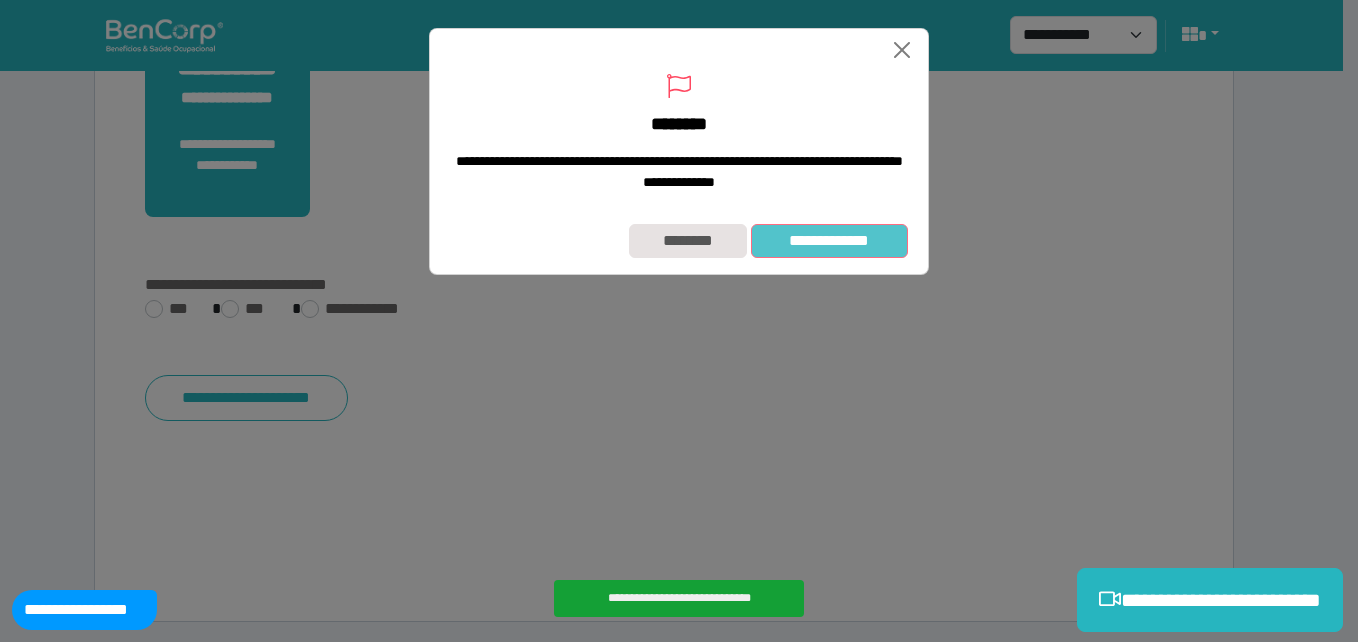 click on "**********" at bounding box center (829, 241) 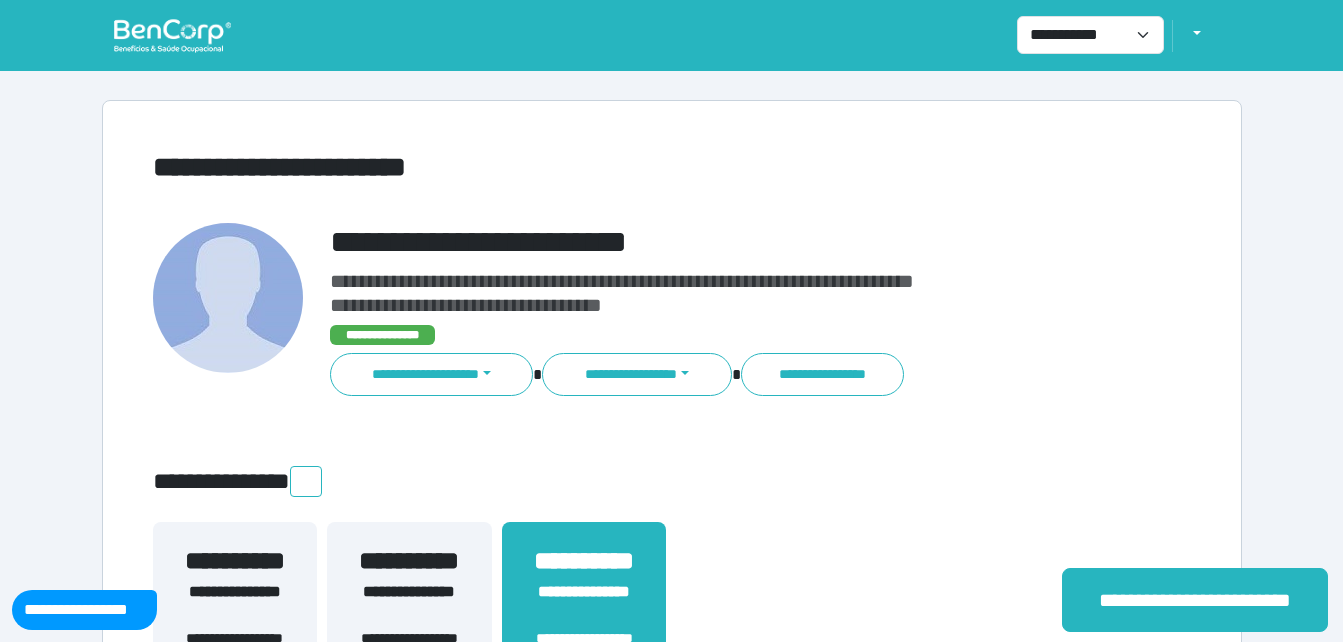 scroll, scrollTop: 0, scrollLeft: 0, axis: both 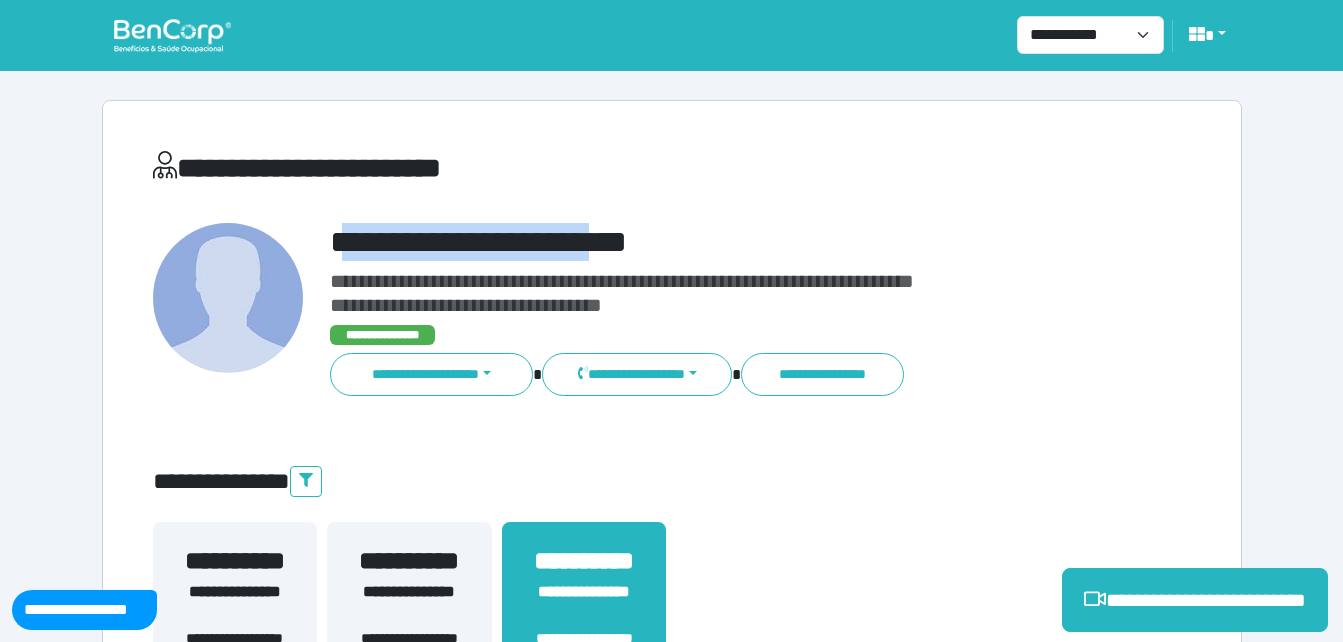 drag, startPoint x: 346, startPoint y: 240, endPoint x: 716, endPoint y: 240, distance: 370 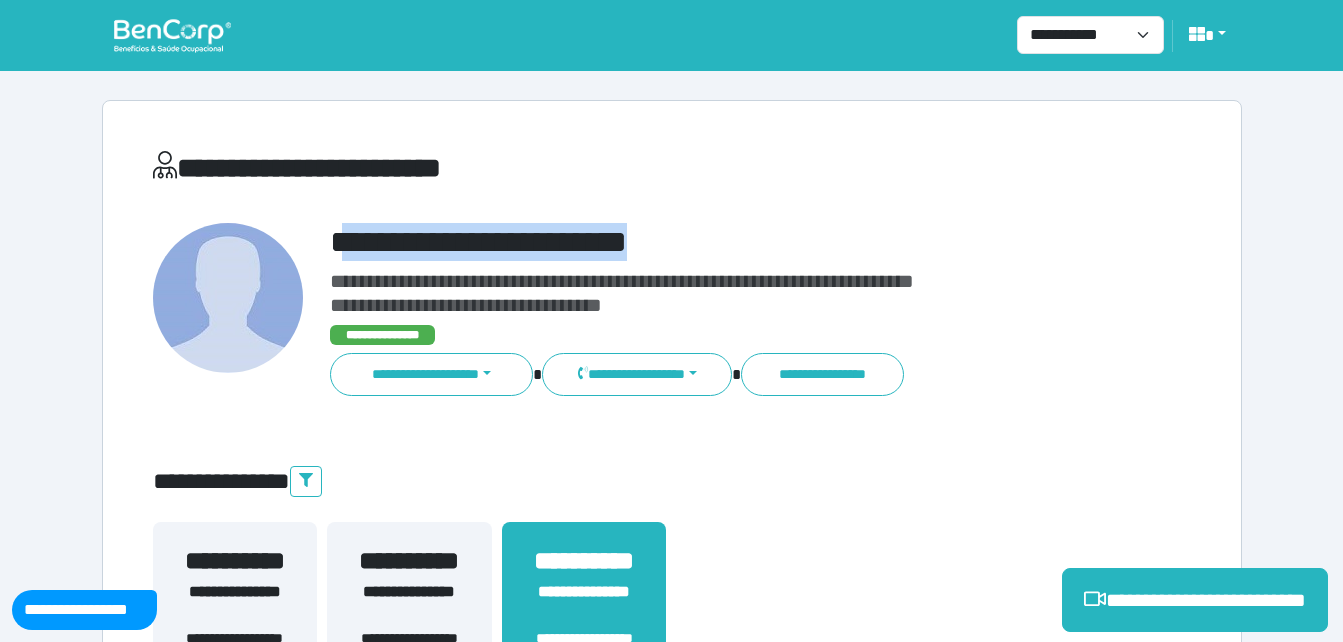 copy on "**********" 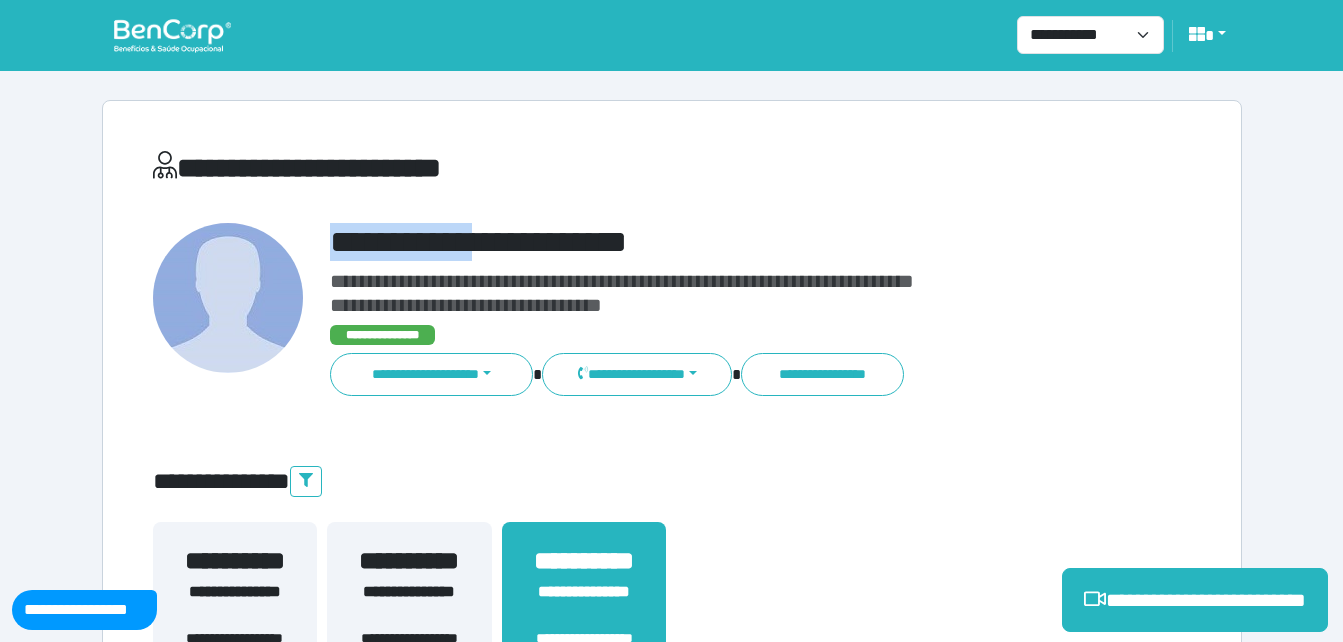 click on "**********" at bounding box center [672, 310] 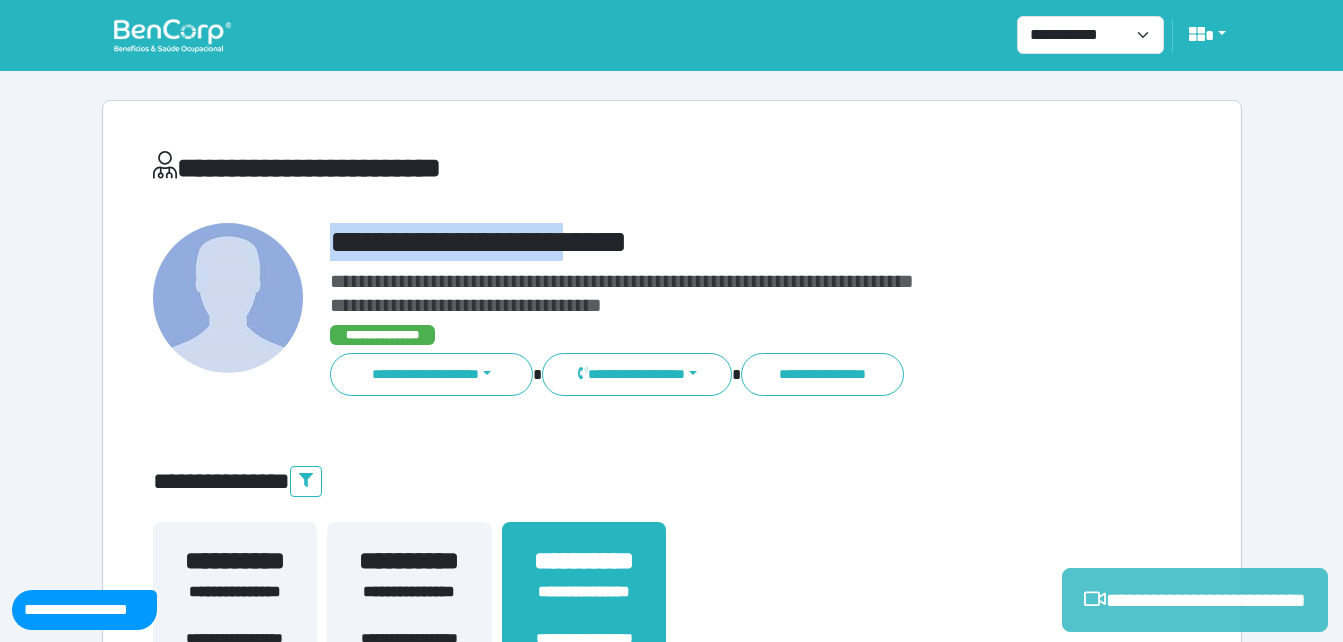 click on "**********" at bounding box center (1195, 600) 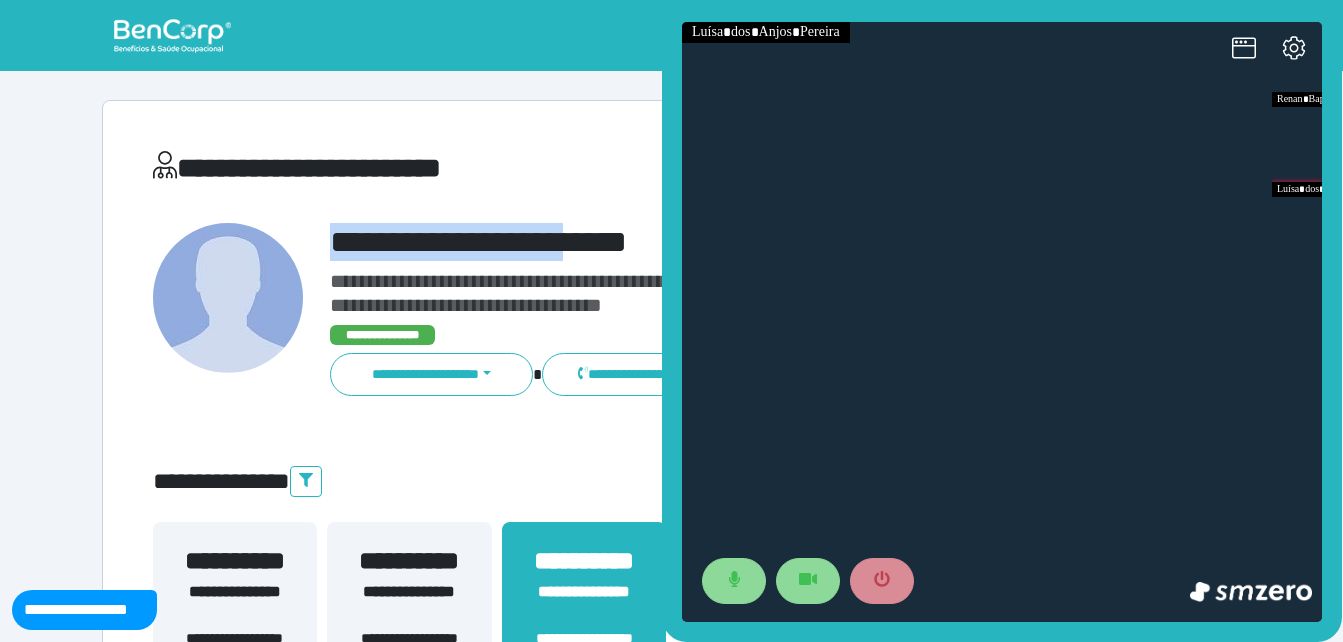 scroll, scrollTop: 0, scrollLeft: 0, axis: both 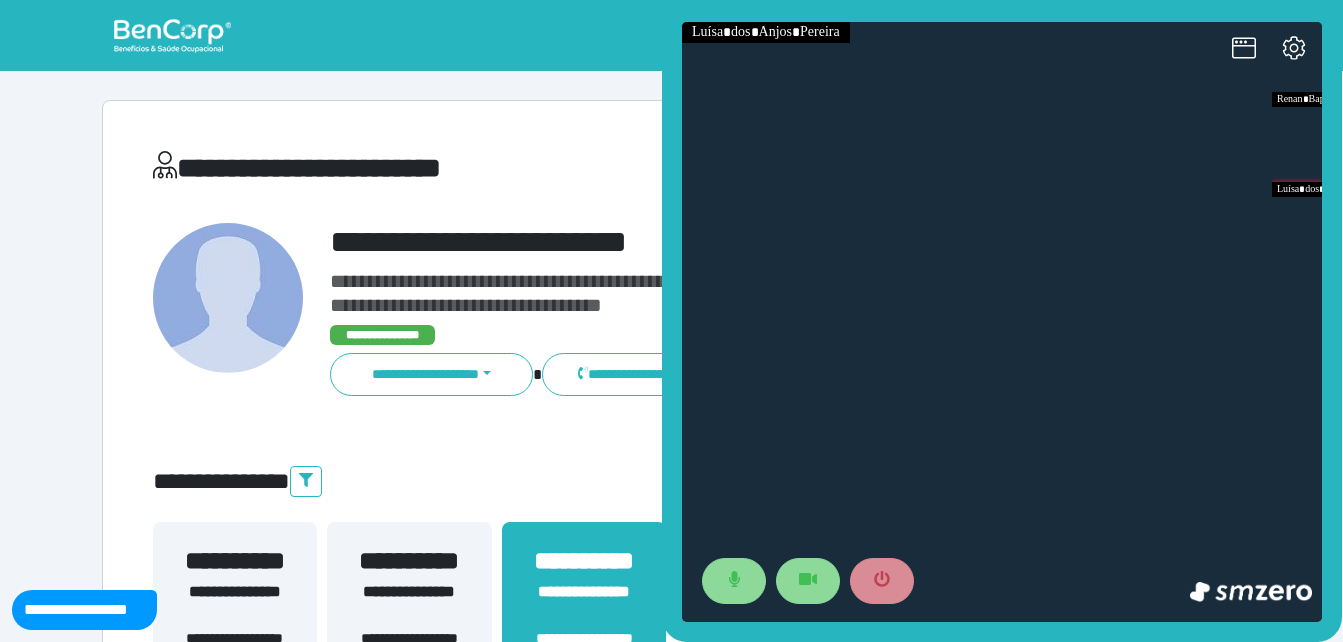 click on "**********" at bounding box center (672, 608) 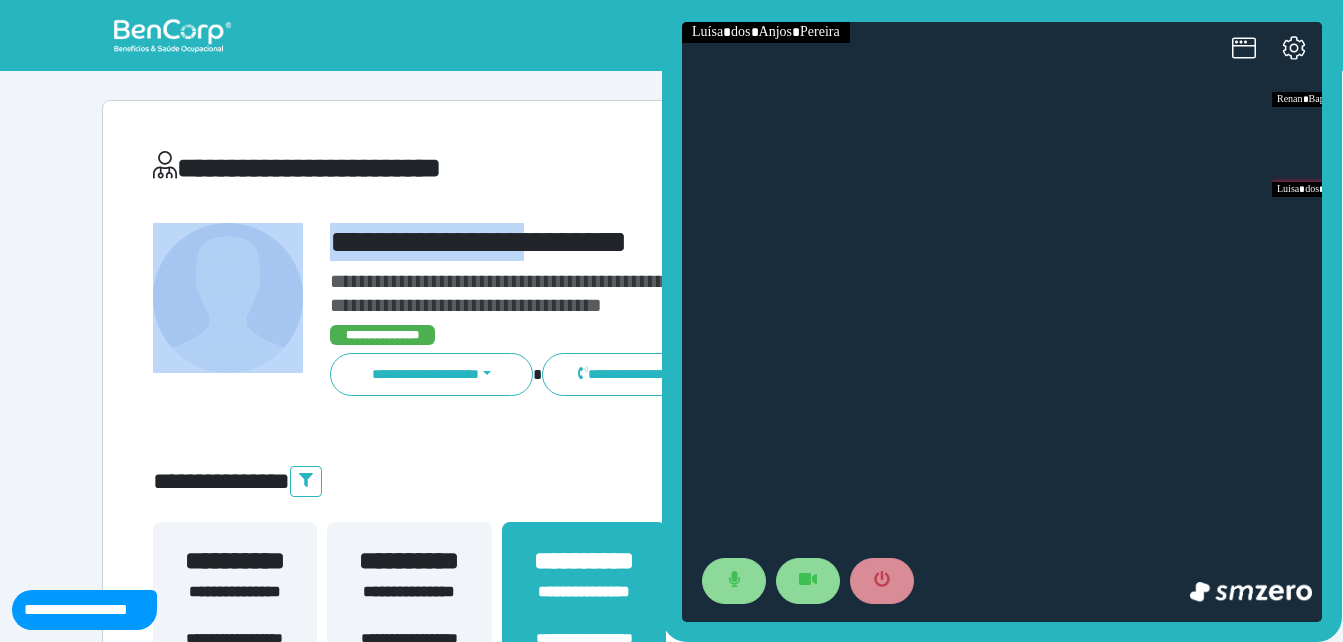 drag, startPoint x: 294, startPoint y: 218, endPoint x: 554, endPoint y: 212, distance: 260.0692 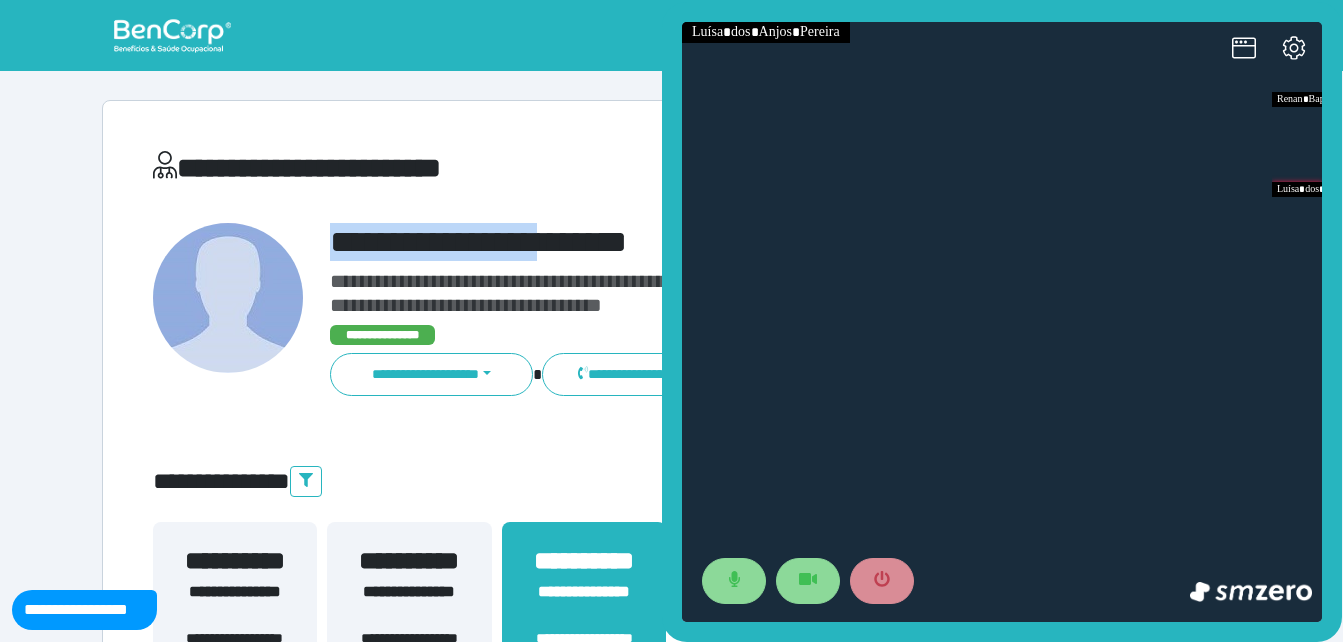 drag, startPoint x: 307, startPoint y: 236, endPoint x: 594, endPoint y: 222, distance: 287.34125 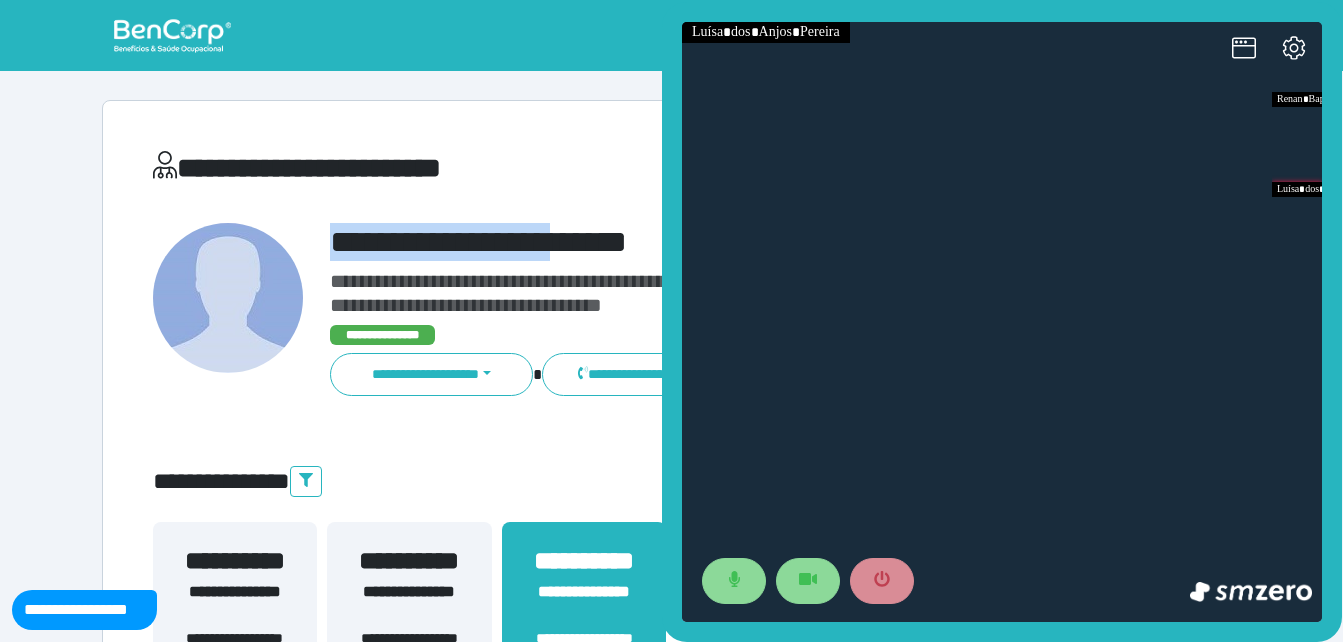copy on "**********" 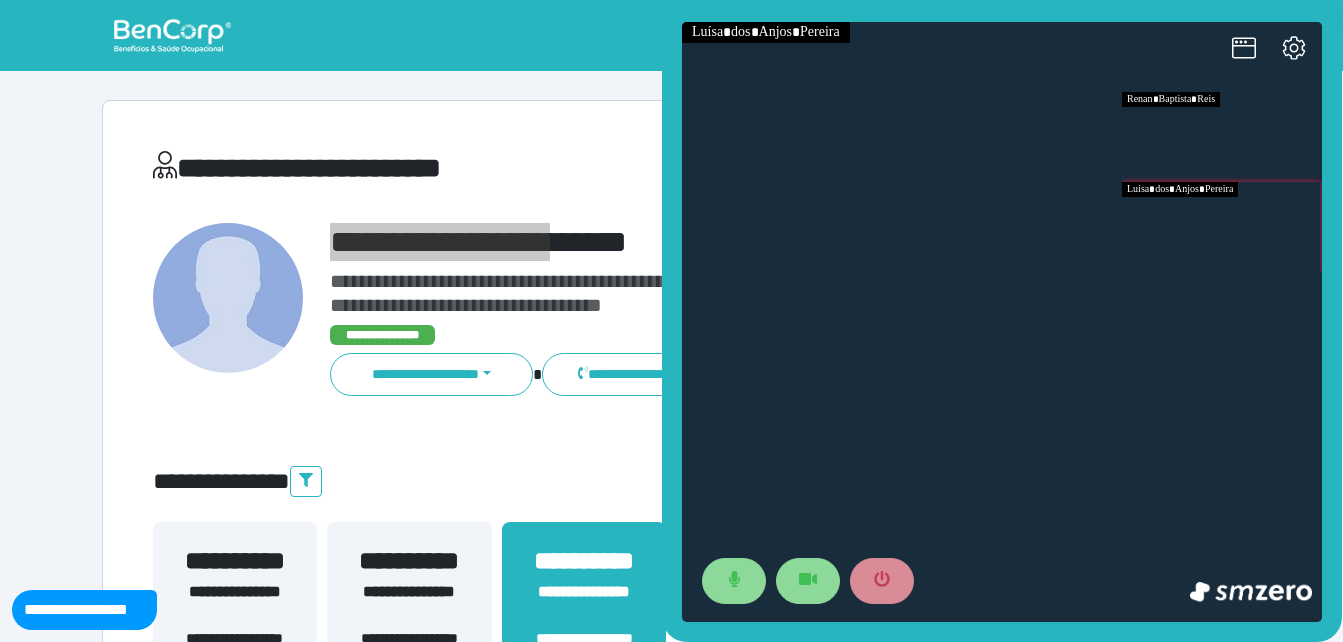 click at bounding box center (1222, 137) 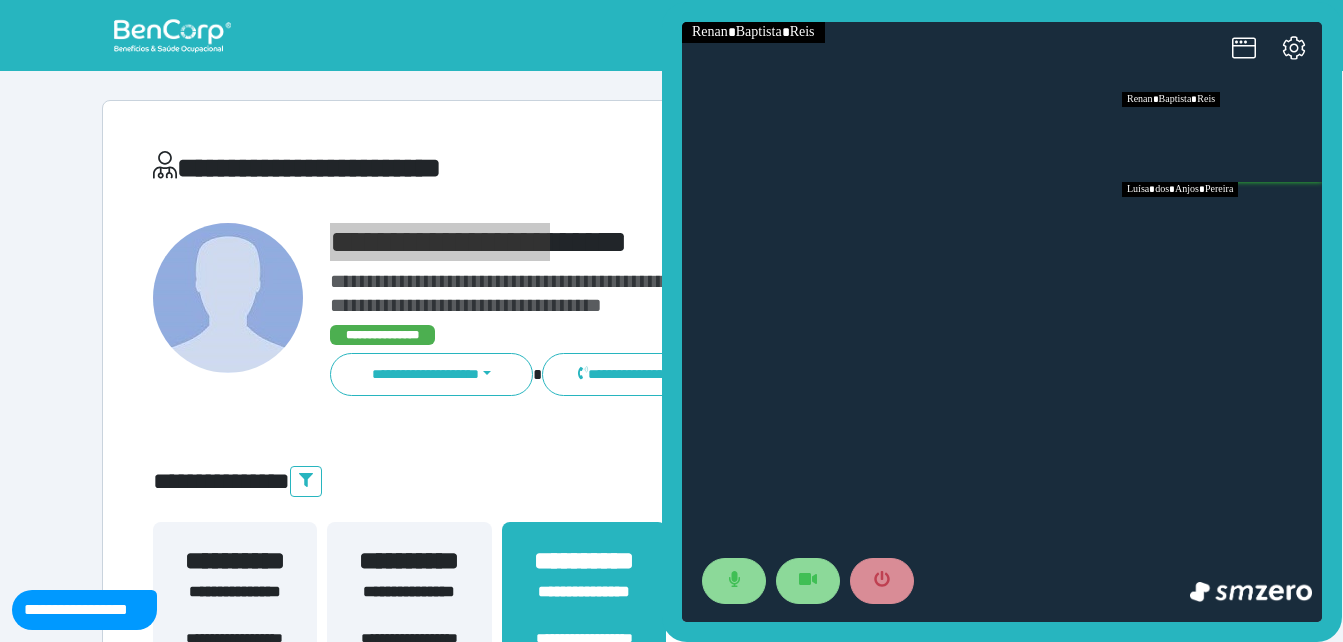click at bounding box center [1222, 227] 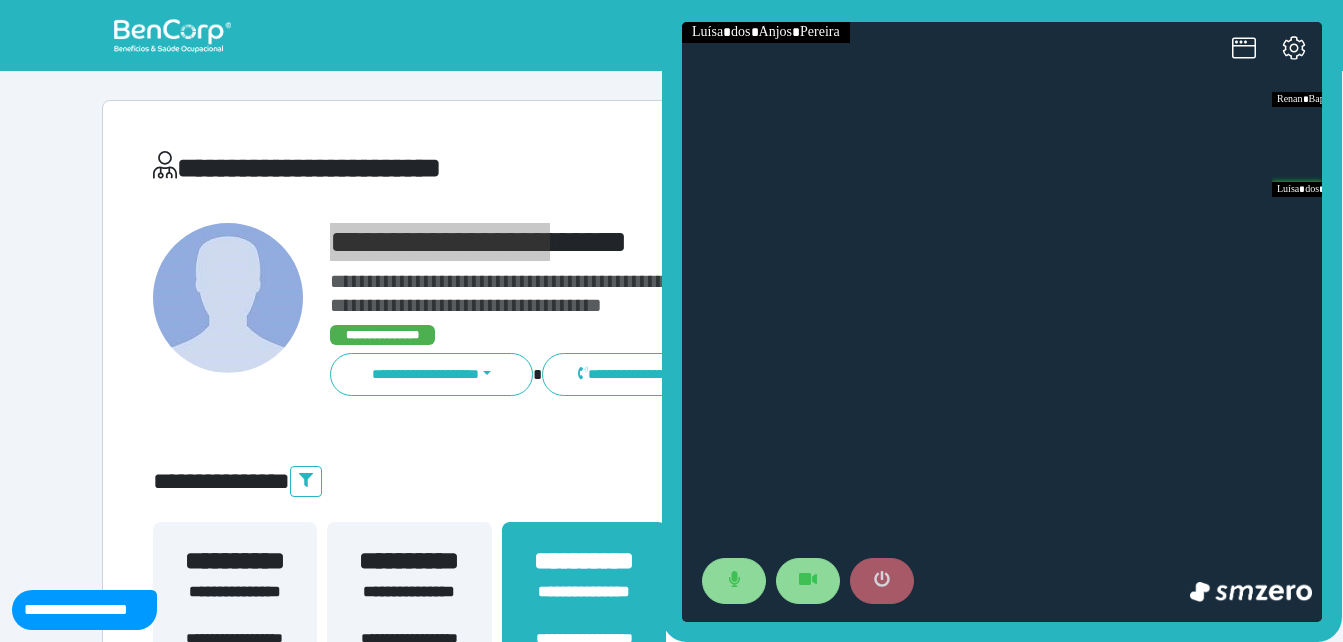 click at bounding box center [882, 581] 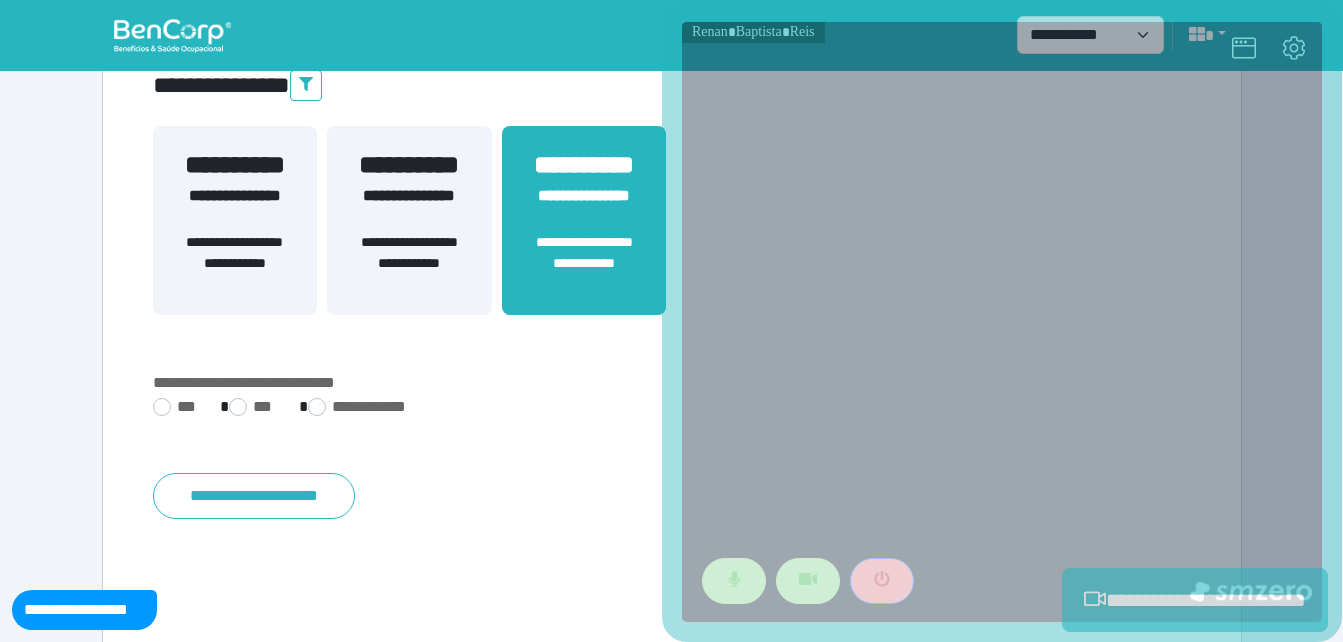 scroll, scrollTop: 494, scrollLeft: 0, axis: vertical 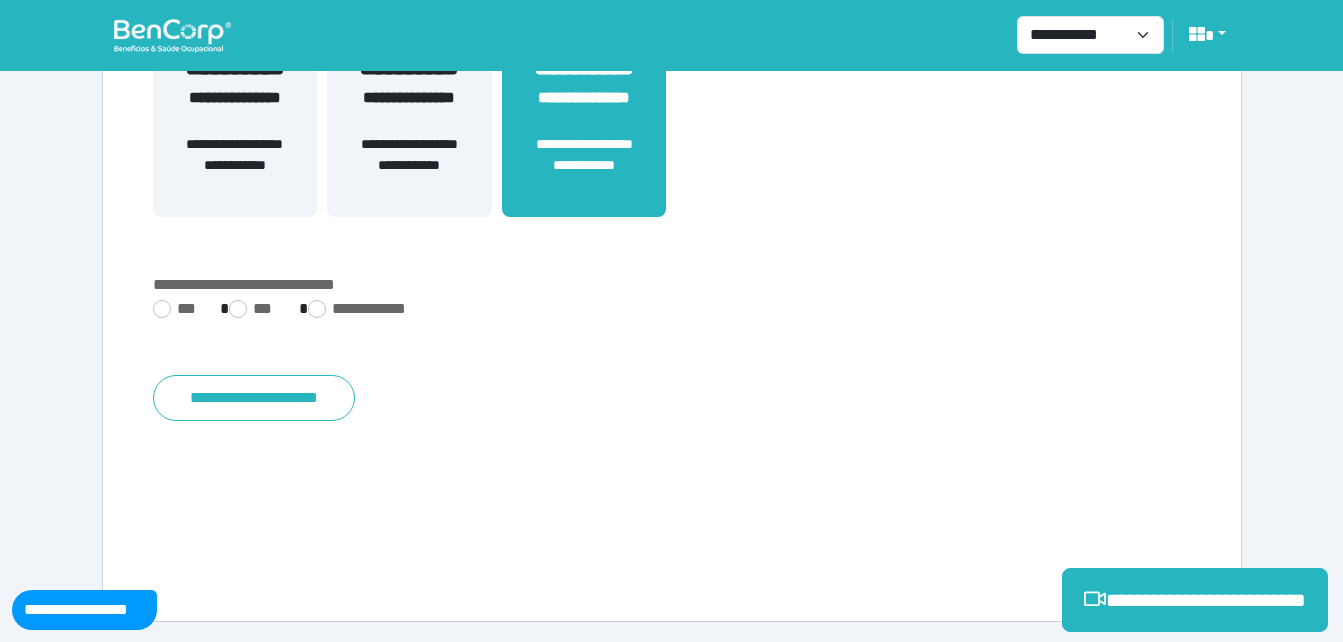 click on "**********" at bounding box center (672, 311) 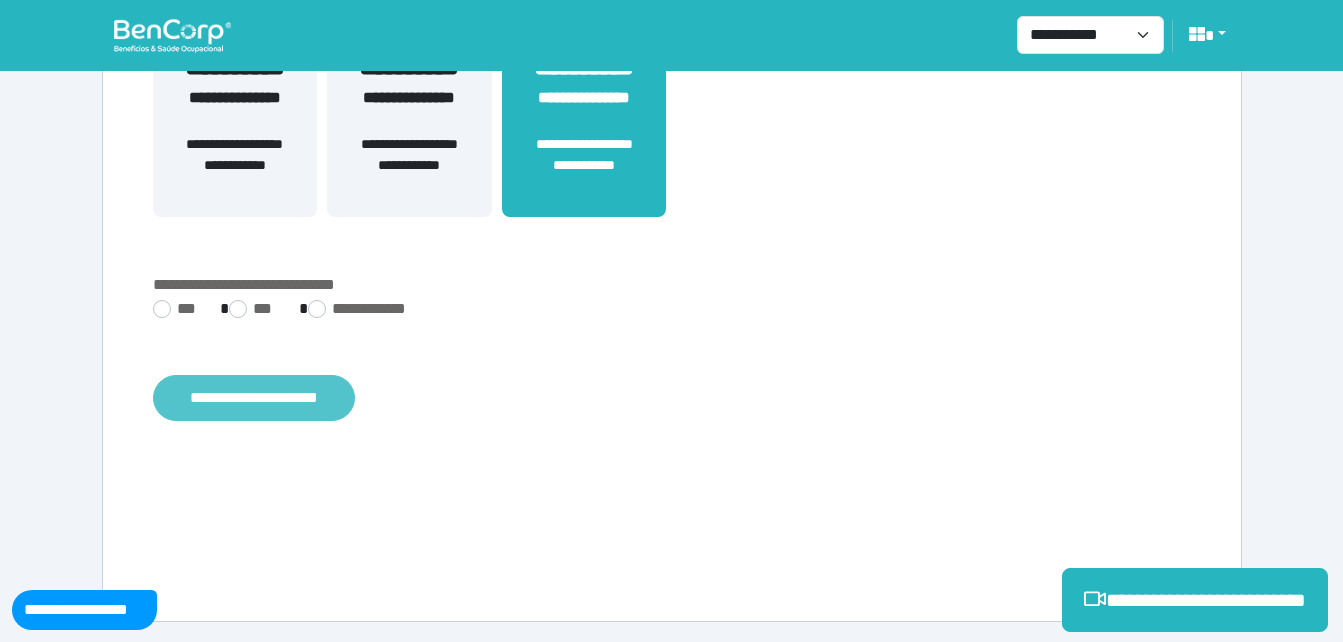click on "**********" at bounding box center (254, 398) 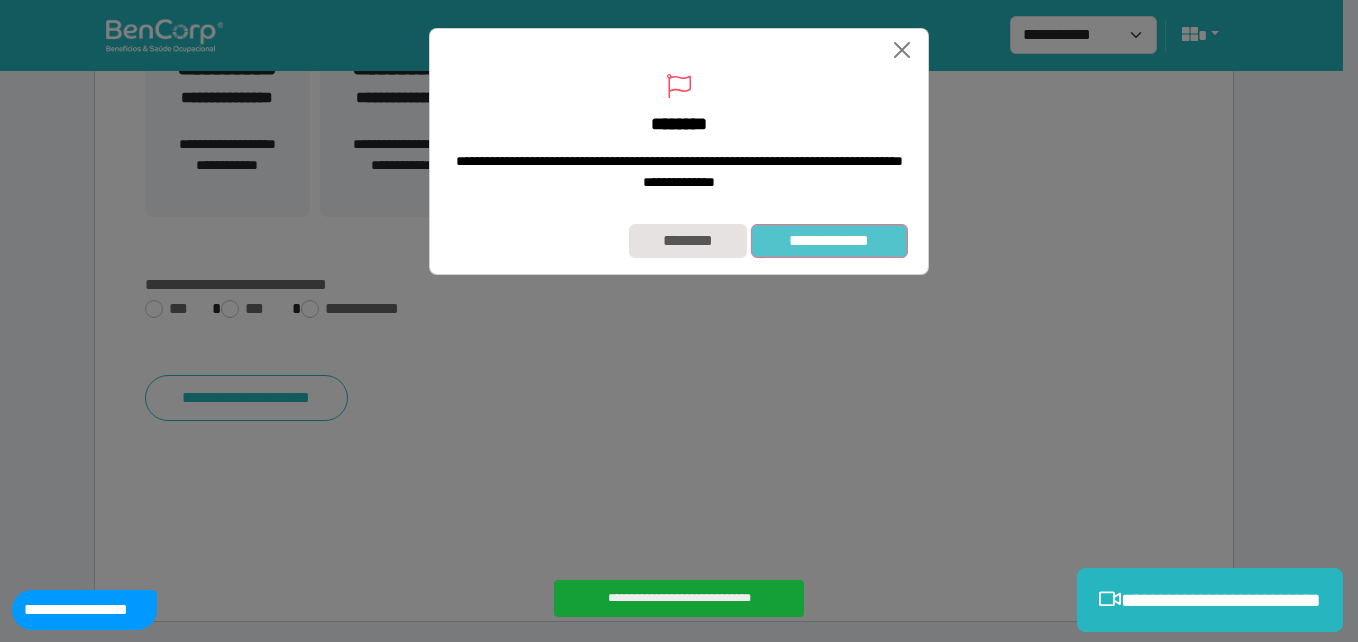 click on "**********" at bounding box center (829, 241) 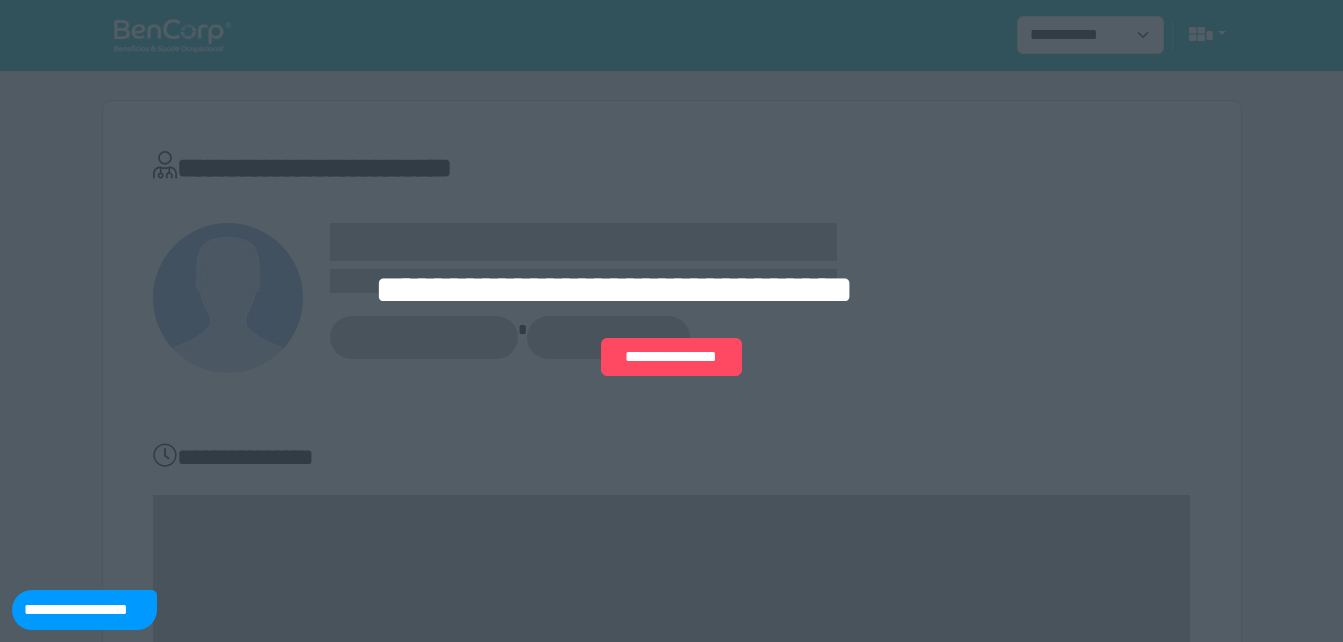 scroll, scrollTop: 0, scrollLeft: 0, axis: both 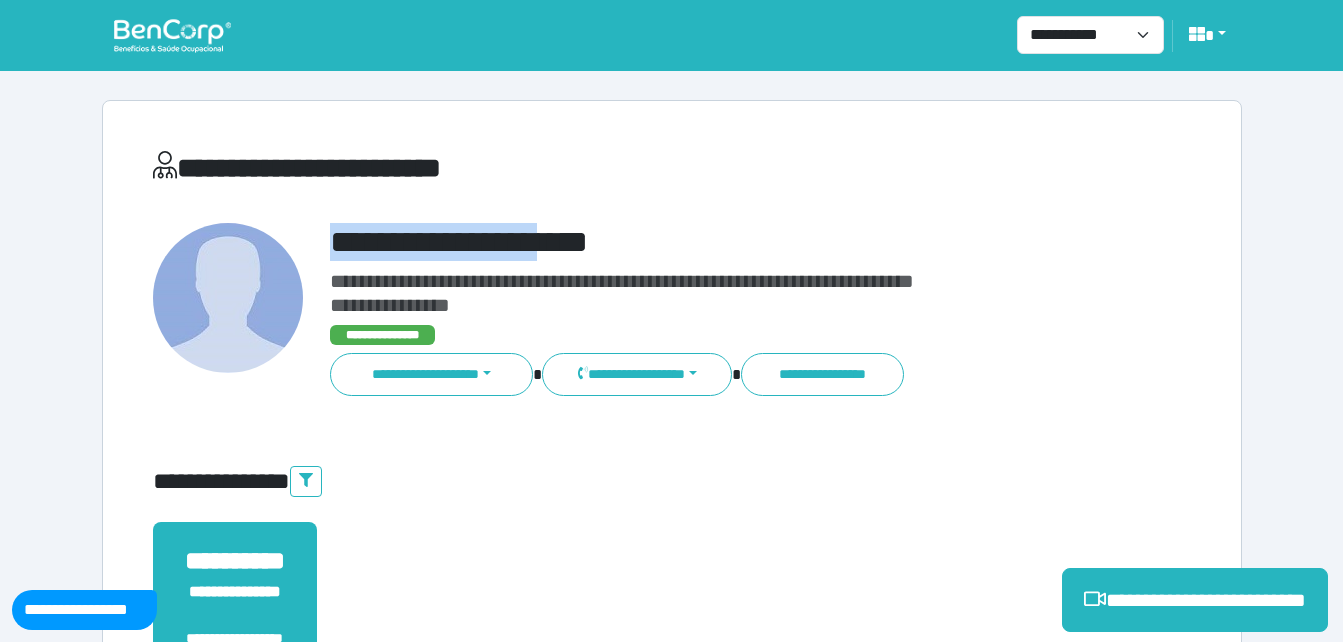 drag, startPoint x: 338, startPoint y: 241, endPoint x: 660, endPoint y: 252, distance: 322.18784 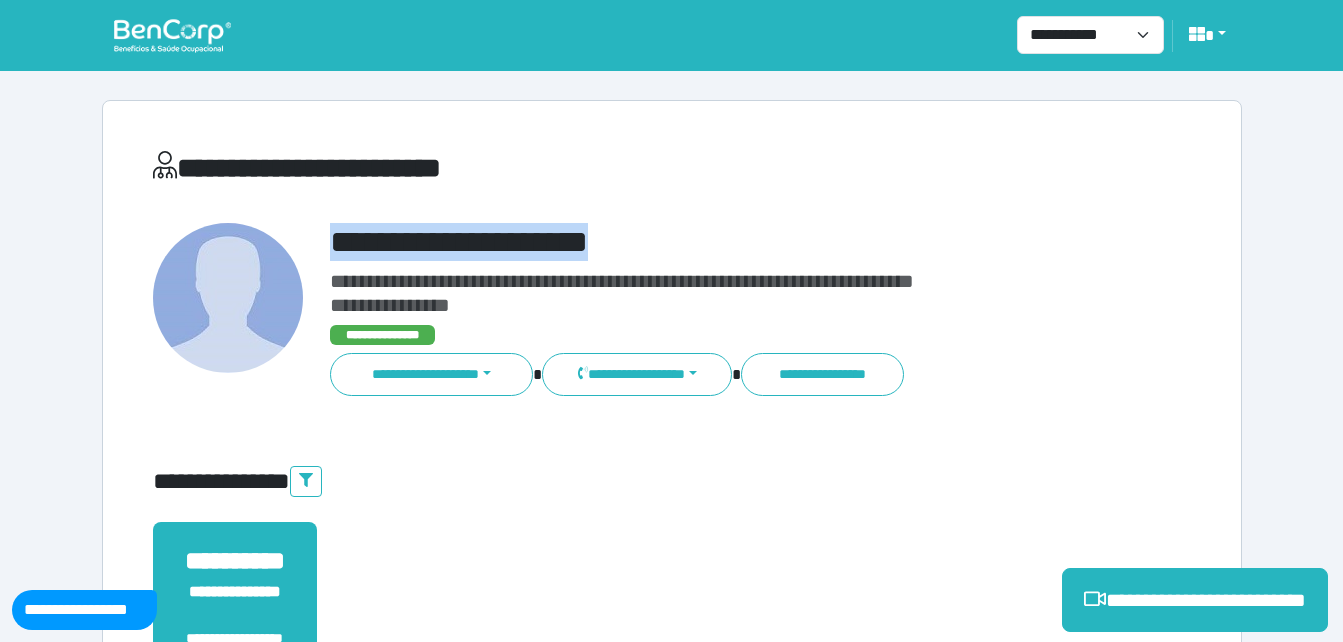 copy on "**********" 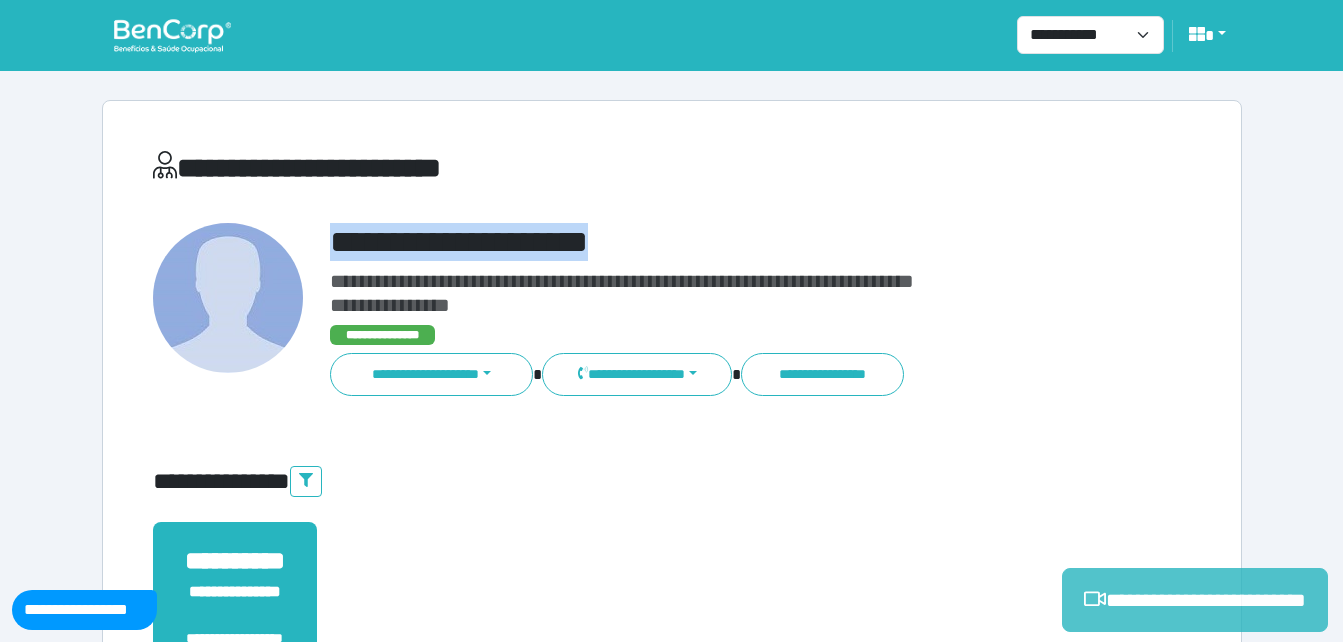 click on "**********" at bounding box center [1195, 600] 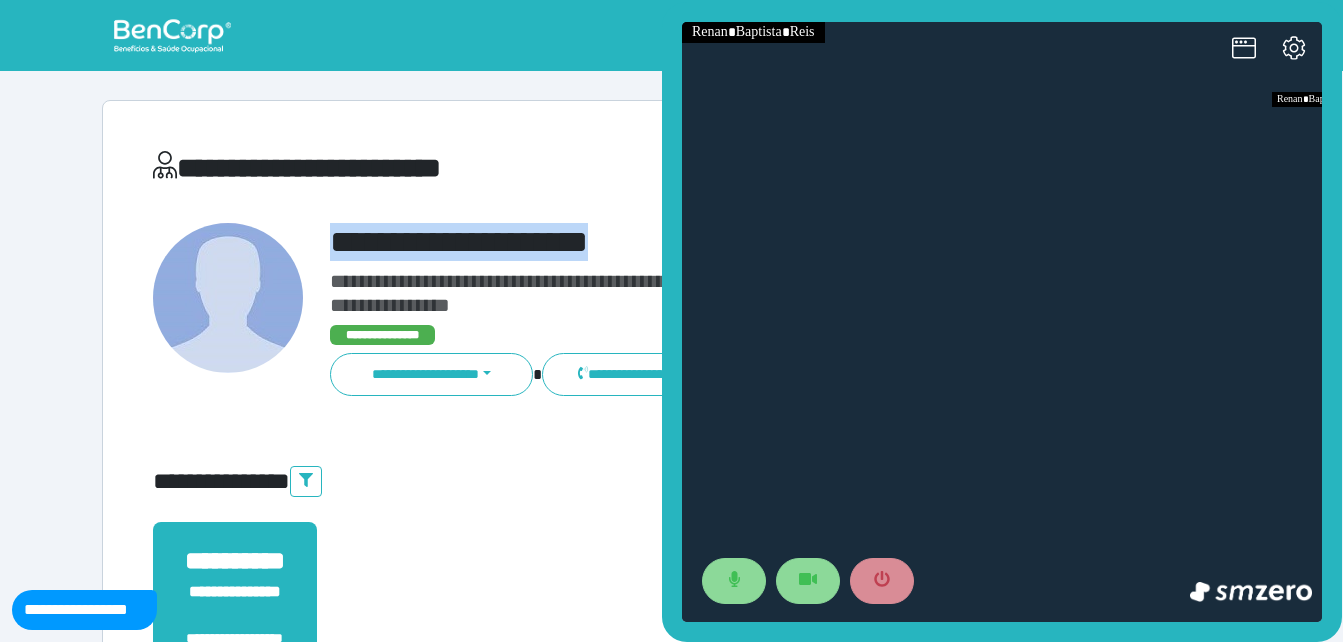 scroll, scrollTop: 0, scrollLeft: 0, axis: both 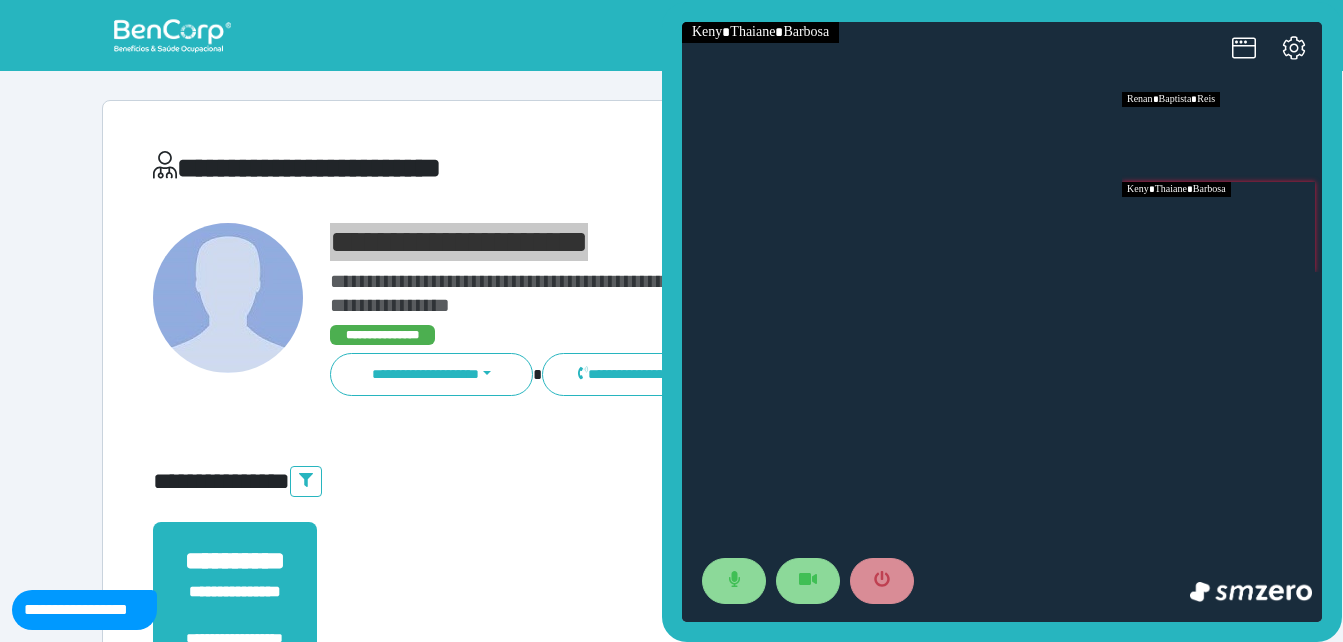 click at bounding box center (1222, 227) 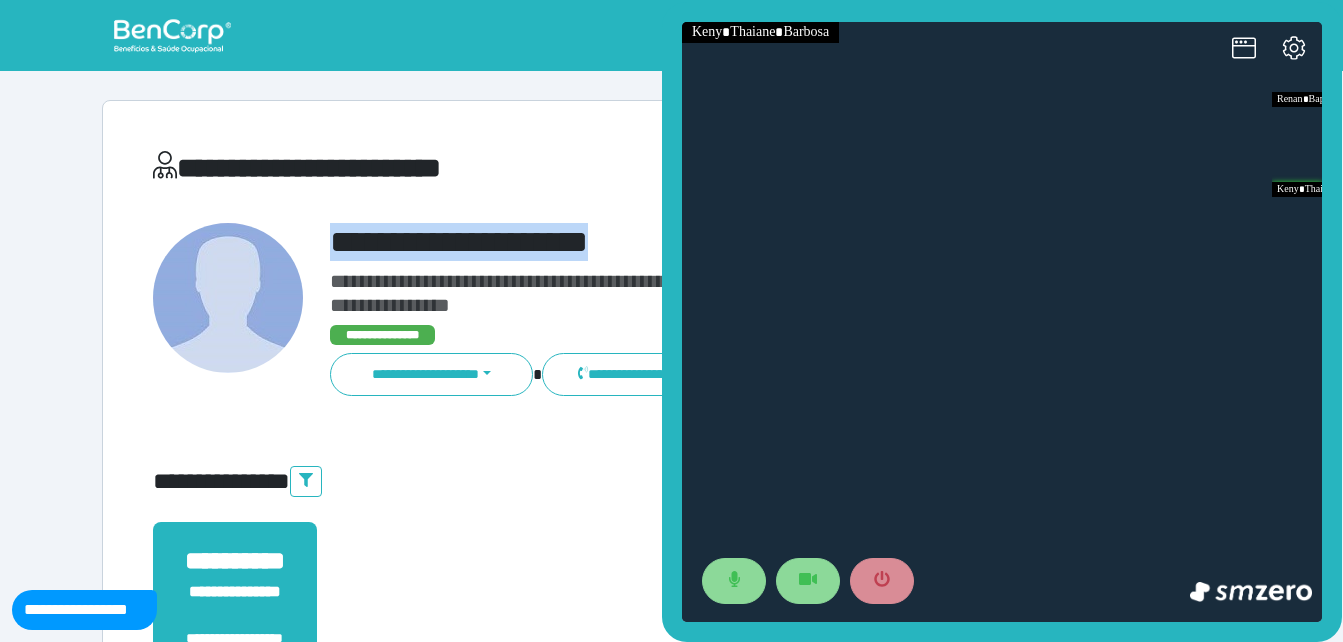 click on "**********" at bounding box center (716, 242) 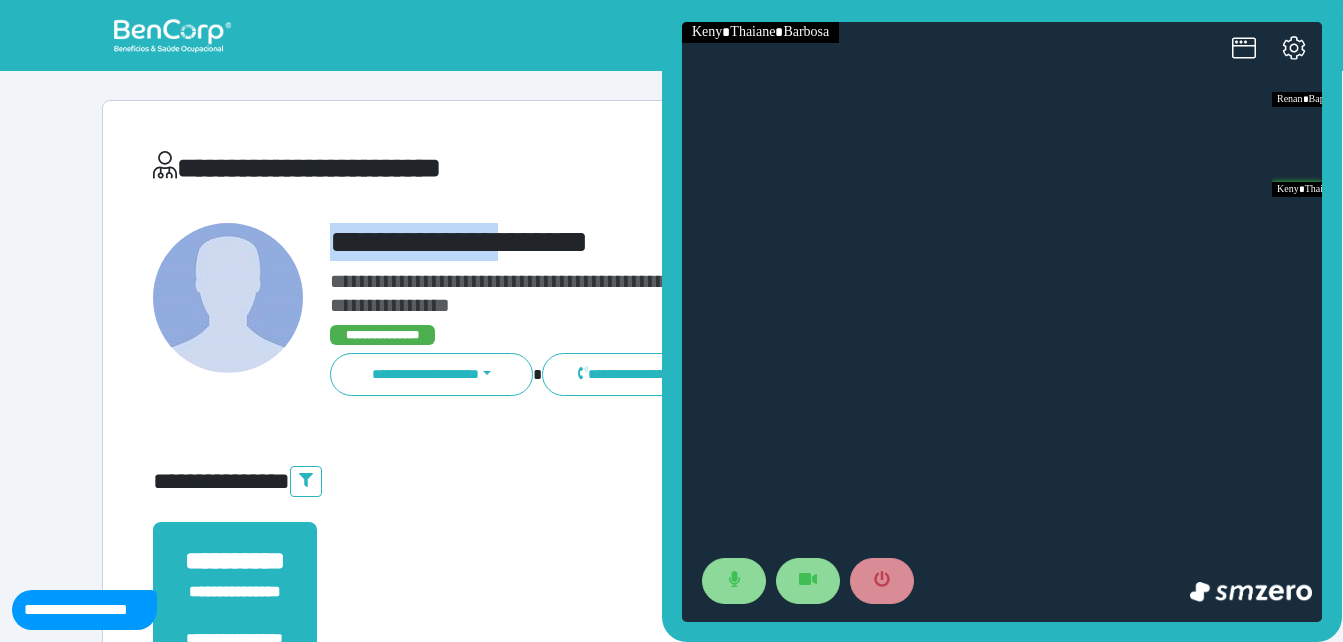 drag, startPoint x: 318, startPoint y: 242, endPoint x: 608, endPoint y: 232, distance: 290.17236 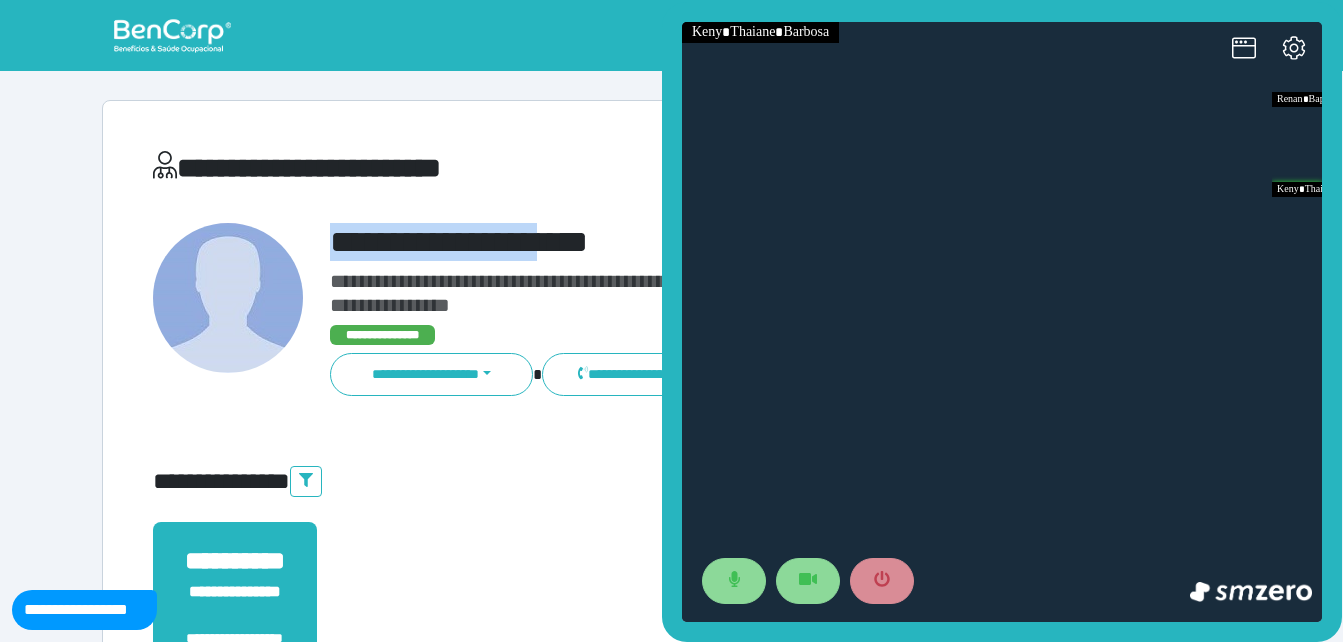 copy on "**********" 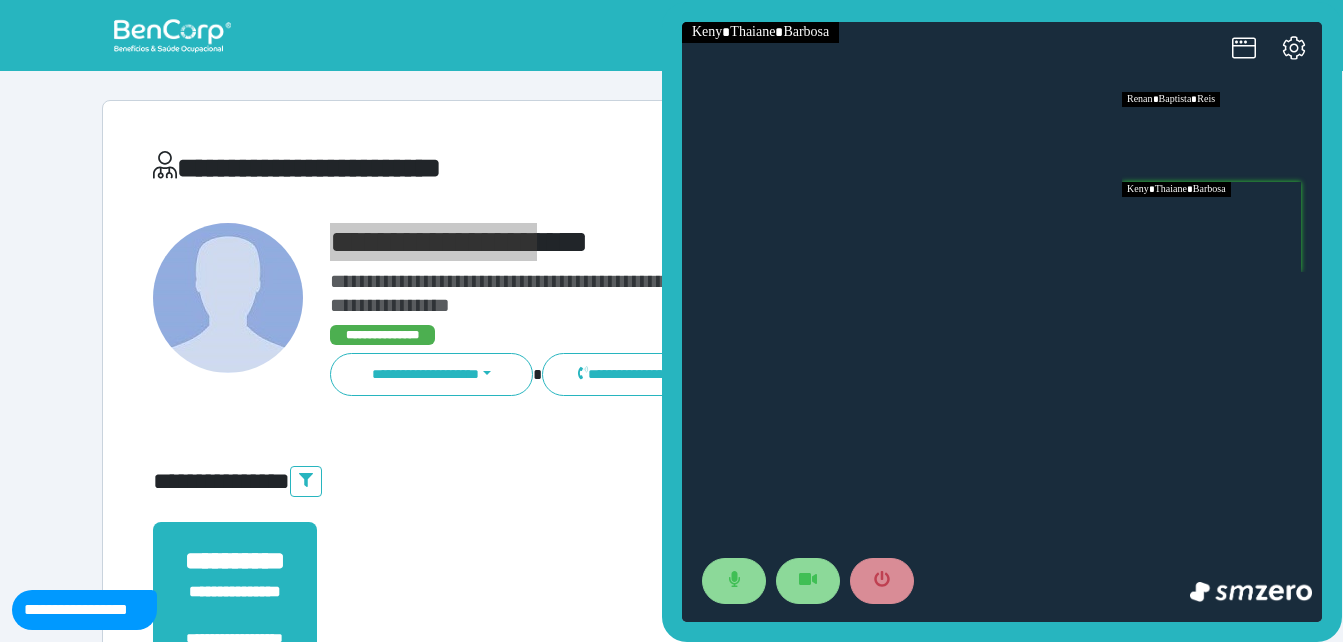 click at bounding box center [1222, 137] 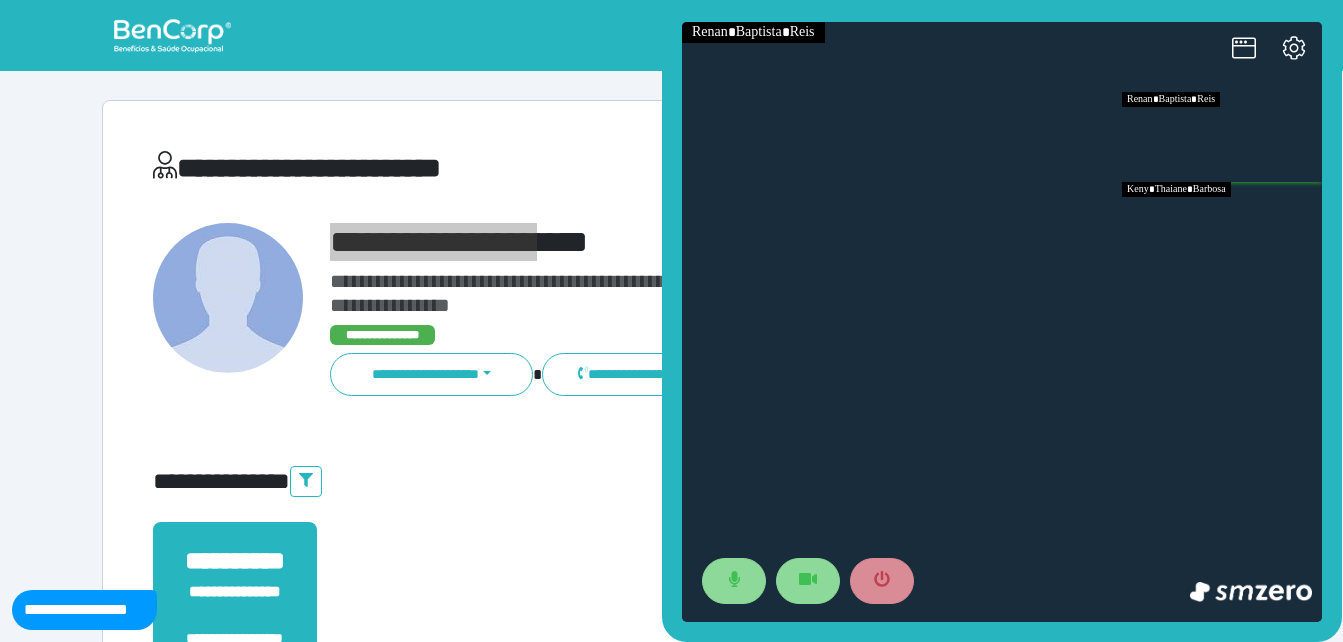 click at bounding box center [1222, 227] 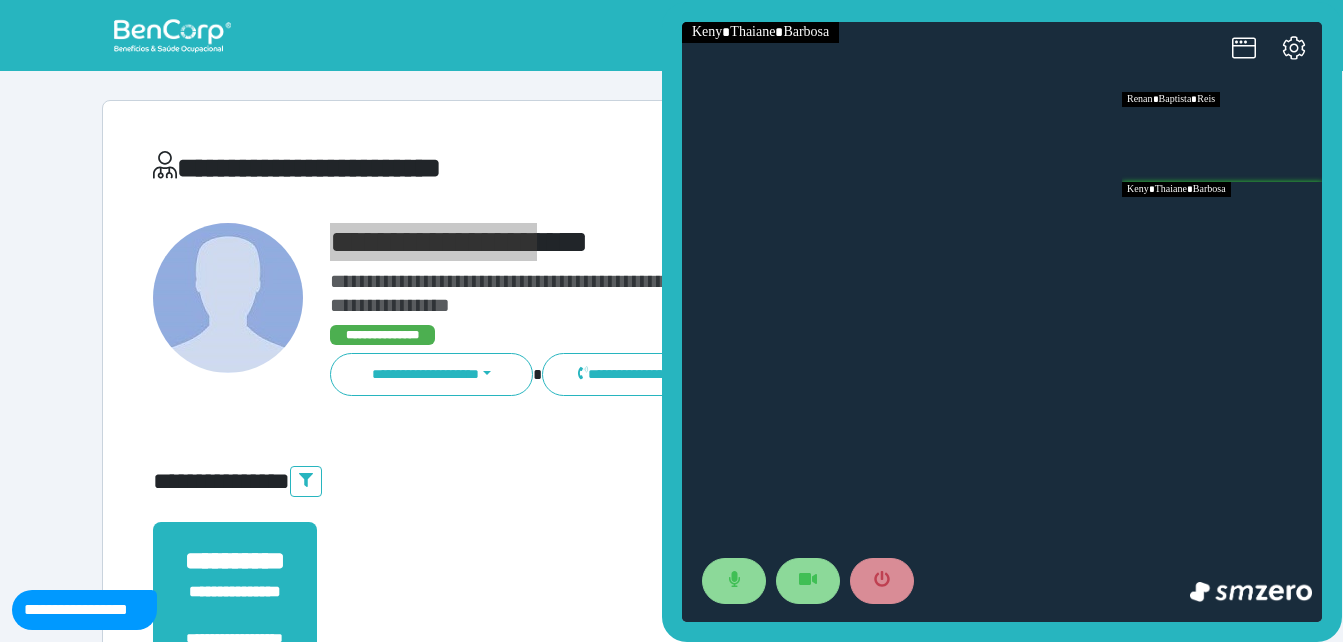 click at bounding box center (1222, 137) 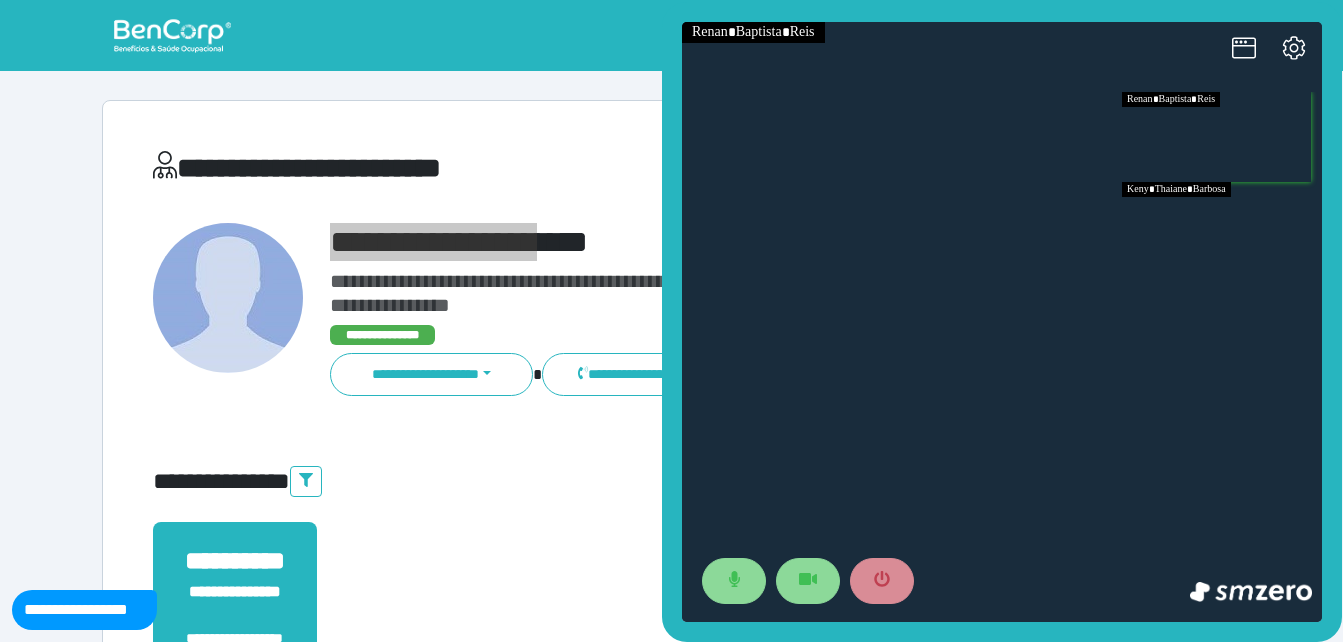 click at bounding box center (1222, 227) 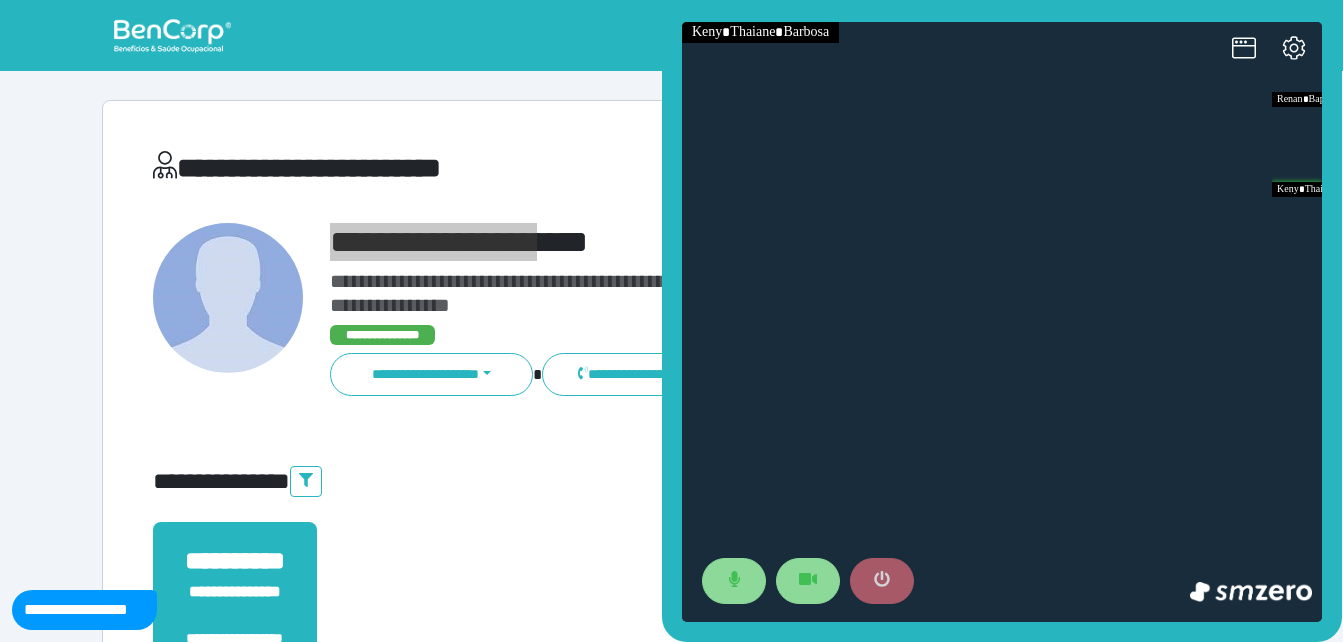 click at bounding box center (882, 581) 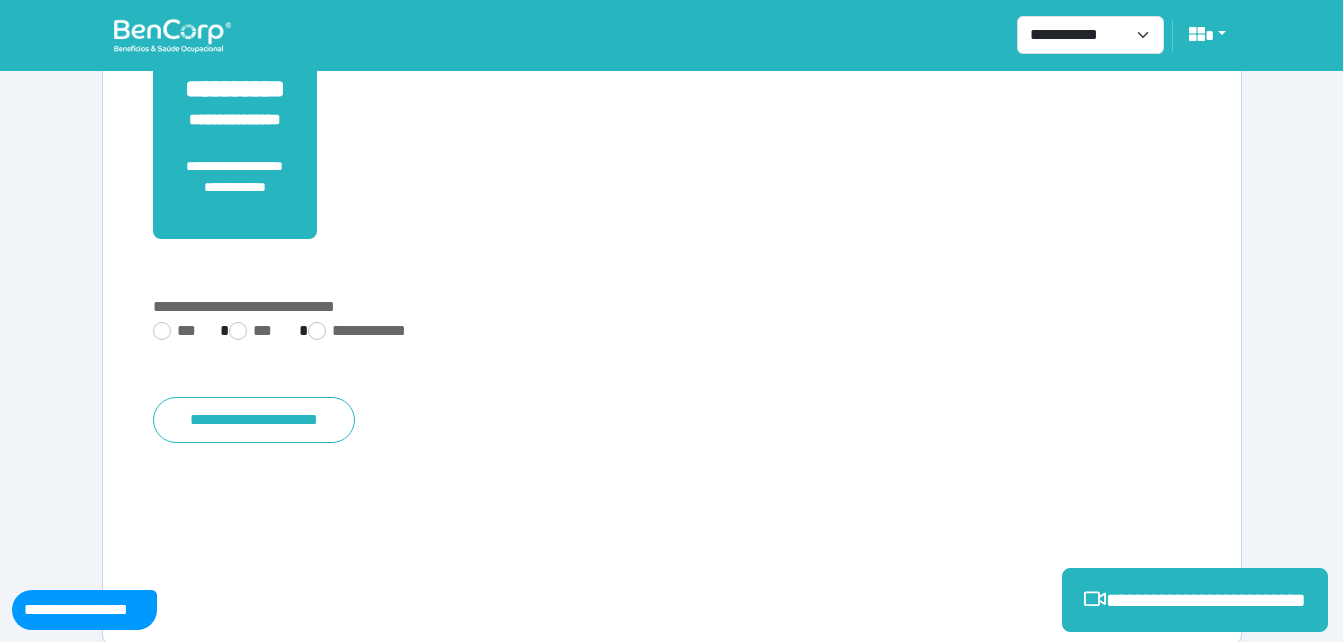 scroll, scrollTop: 494, scrollLeft: 0, axis: vertical 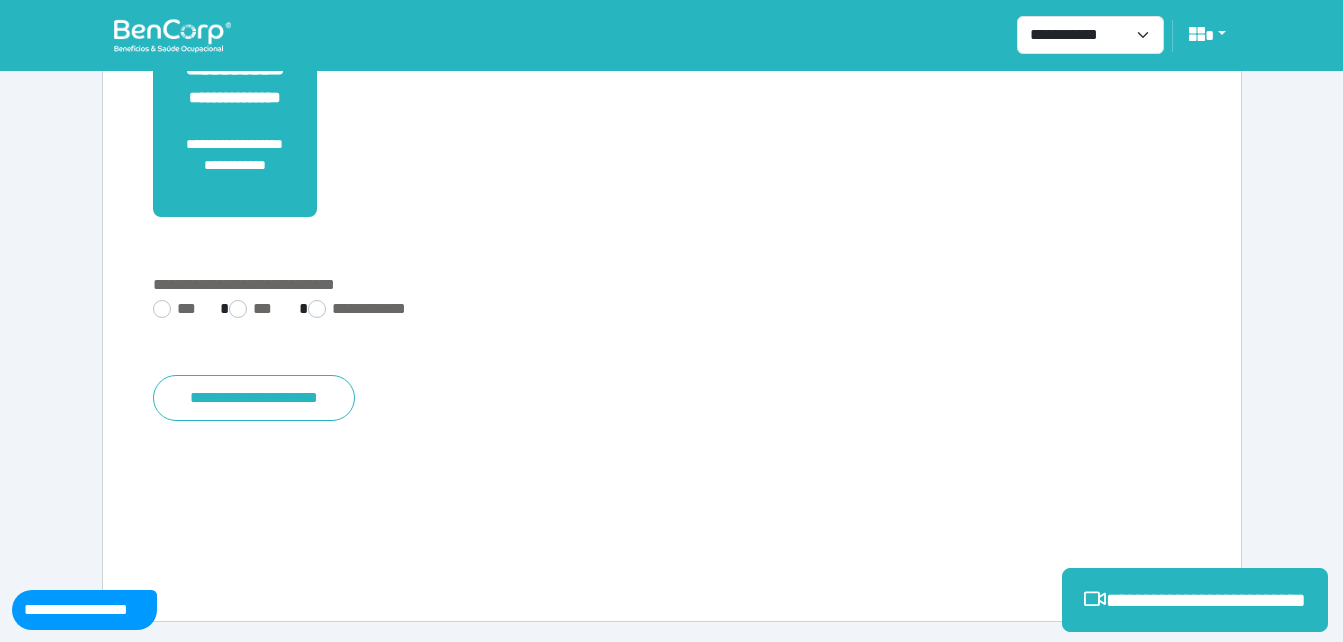 click on "**********" at bounding box center (672, 311) 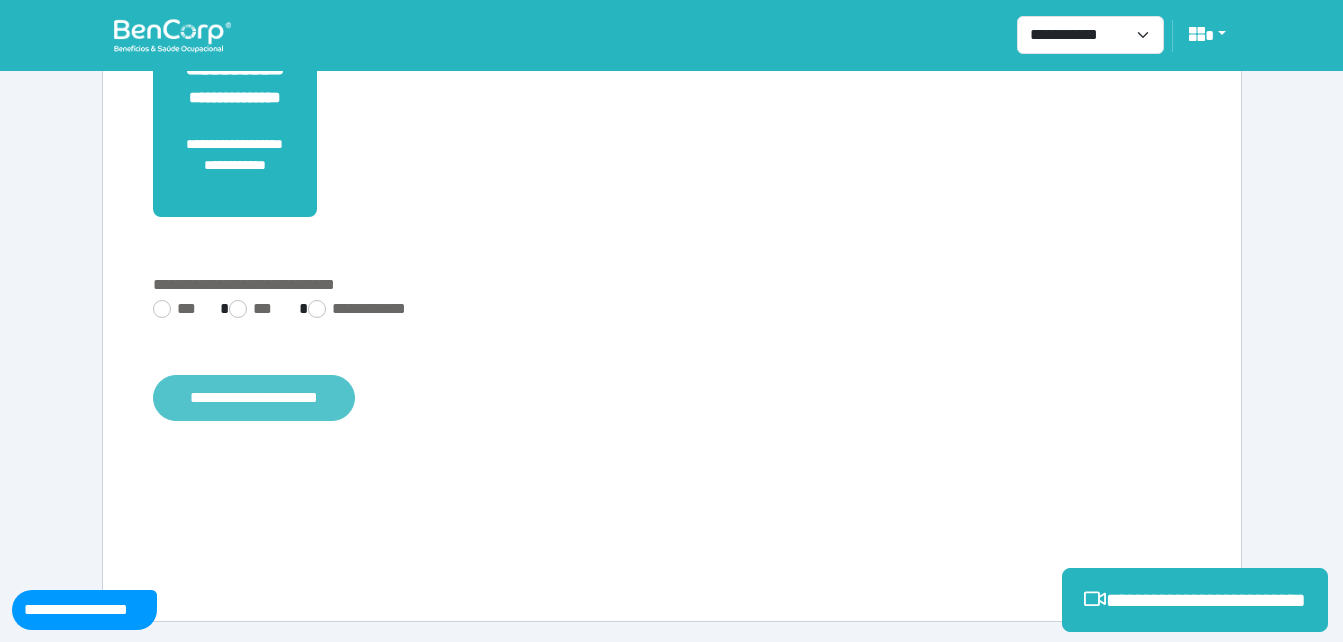 click on "**********" at bounding box center (254, 398) 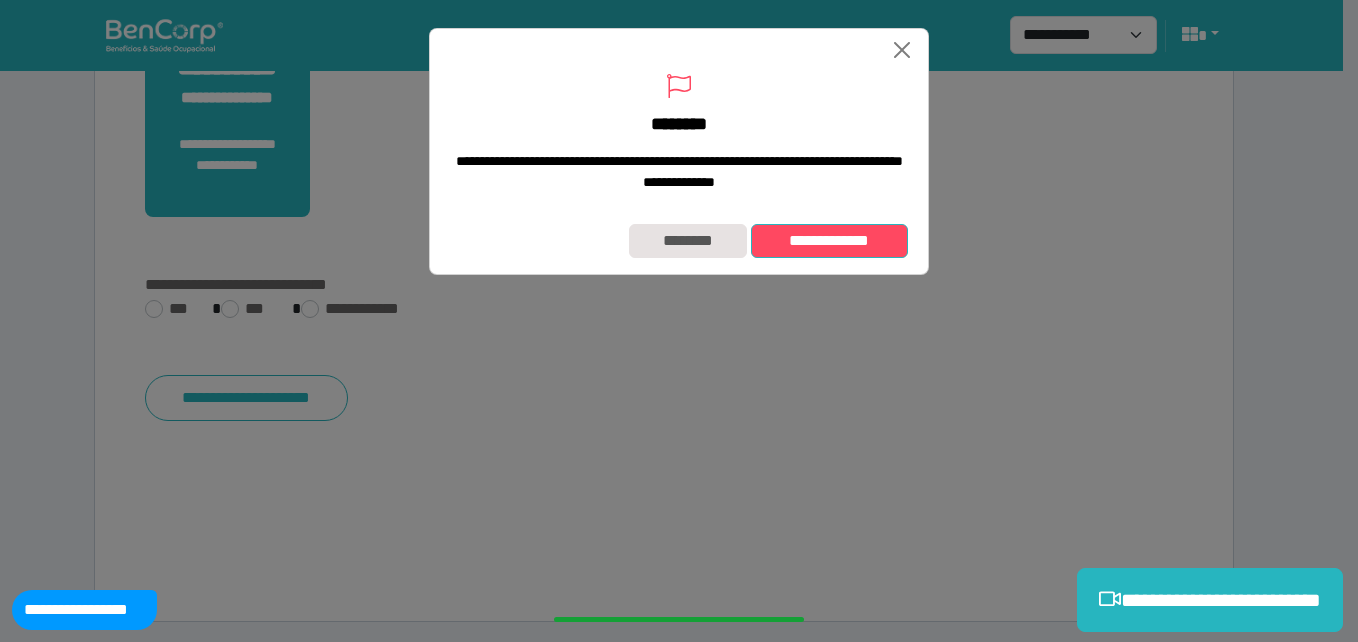 click on "**********" at bounding box center (829, 241) 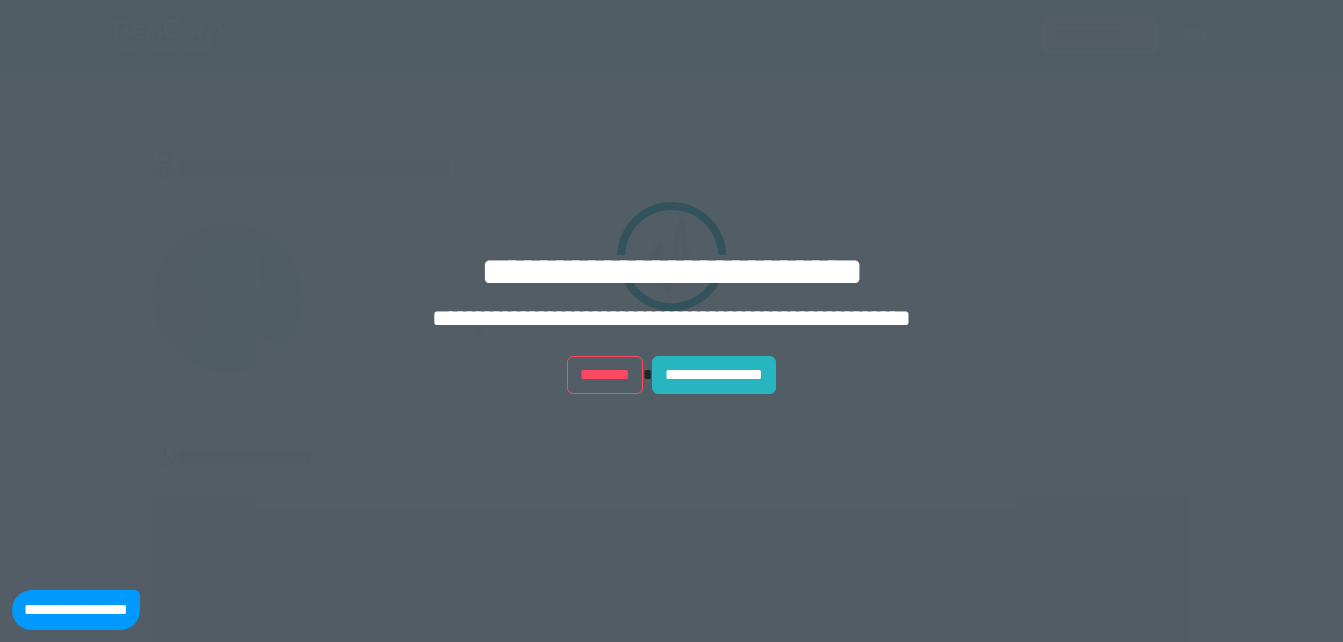 scroll, scrollTop: 0, scrollLeft: 0, axis: both 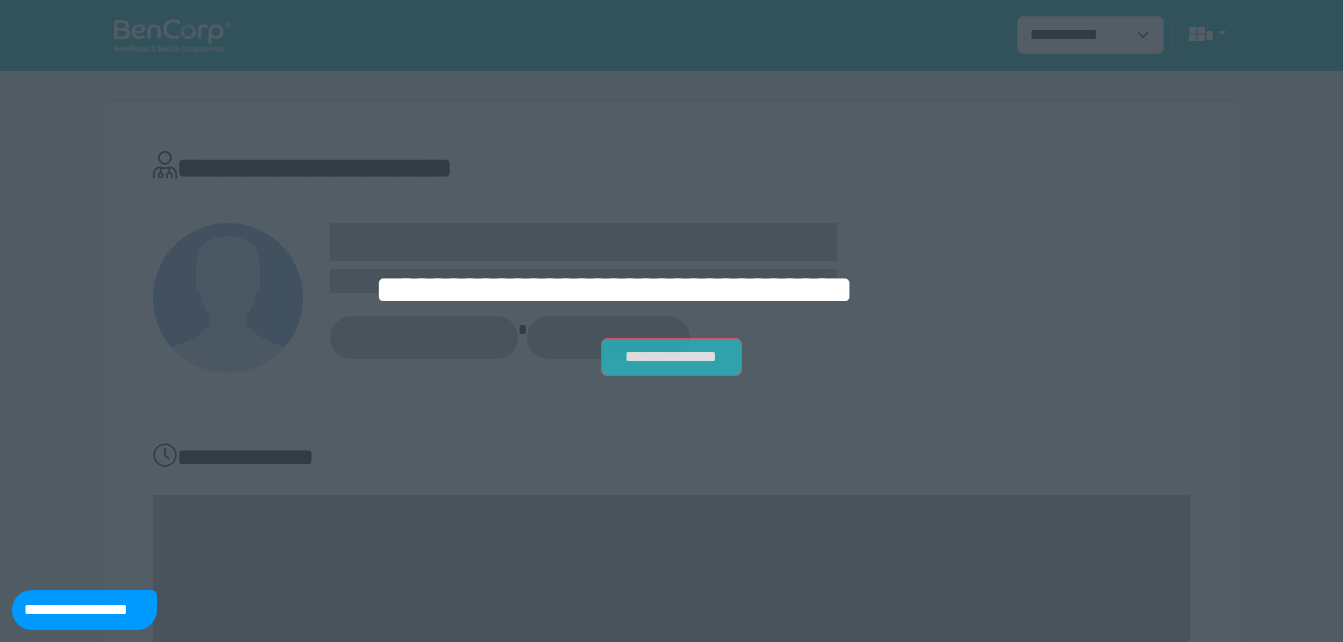 click on "**********" at bounding box center [671, 357] 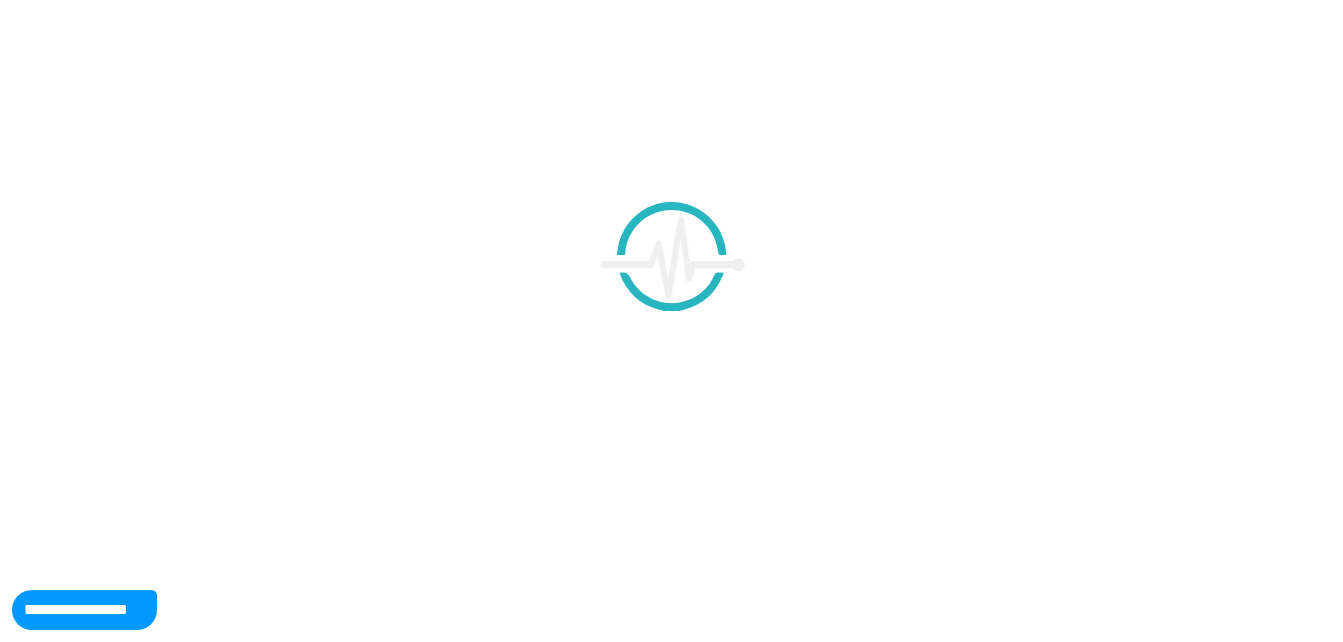 scroll, scrollTop: 0, scrollLeft: 0, axis: both 